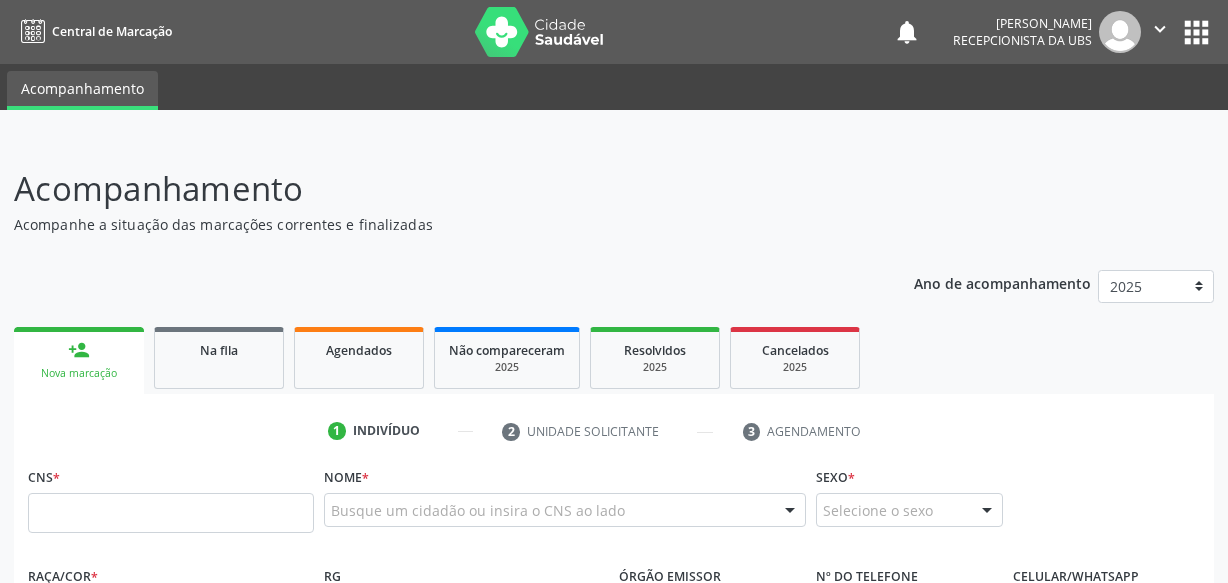 scroll, scrollTop: 0, scrollLeft: 0, axis: both 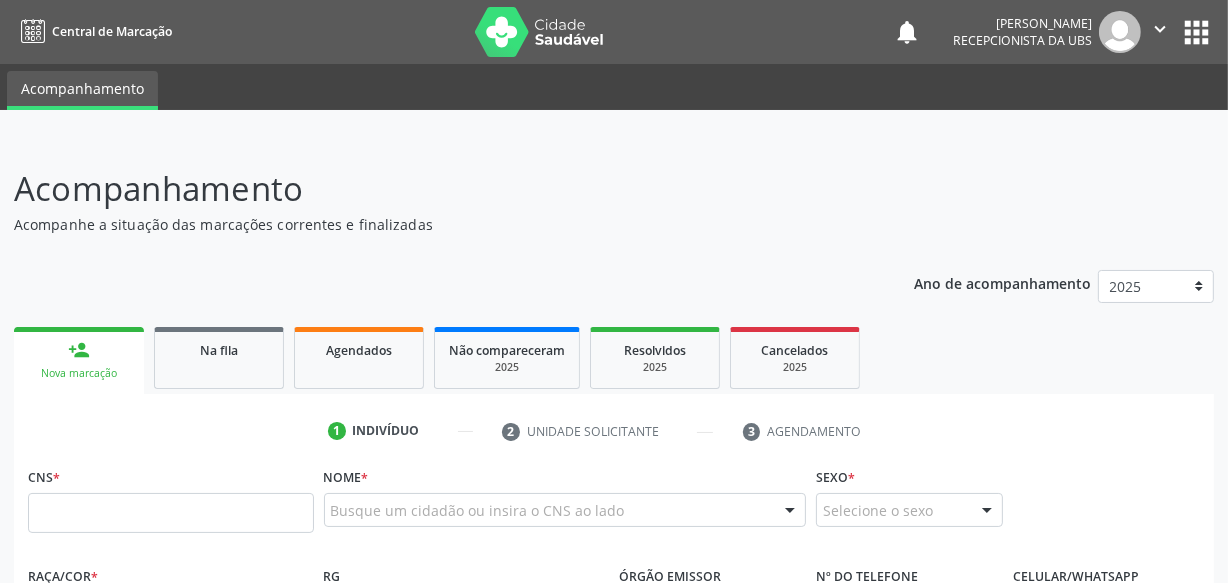 drag, startPoint x: 525, startPoint y: 227, endPoint x: 539, endPoint y: 221, distance: 15.231546 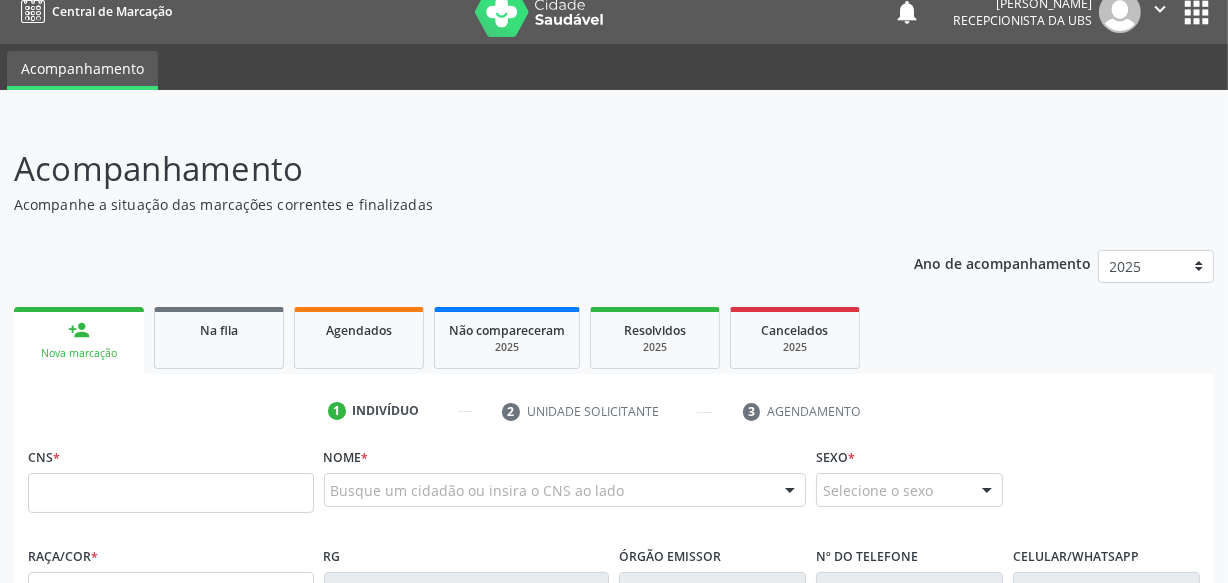 scroll, scrollTop: 0, scrollLeft: 0, axis: both 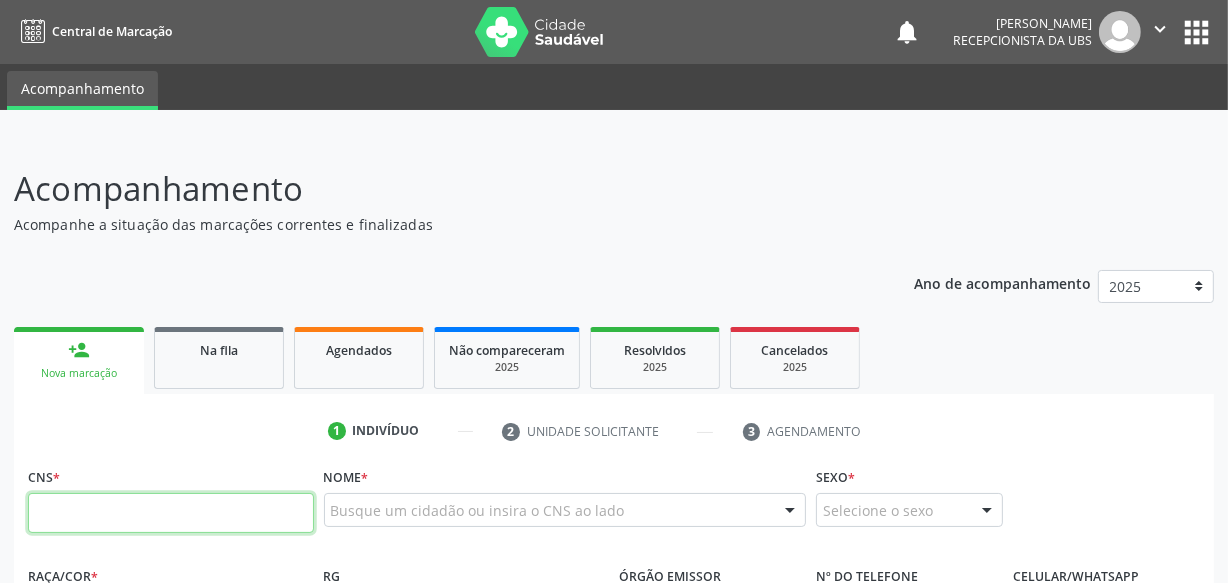 click at bounding box center [171, 513] 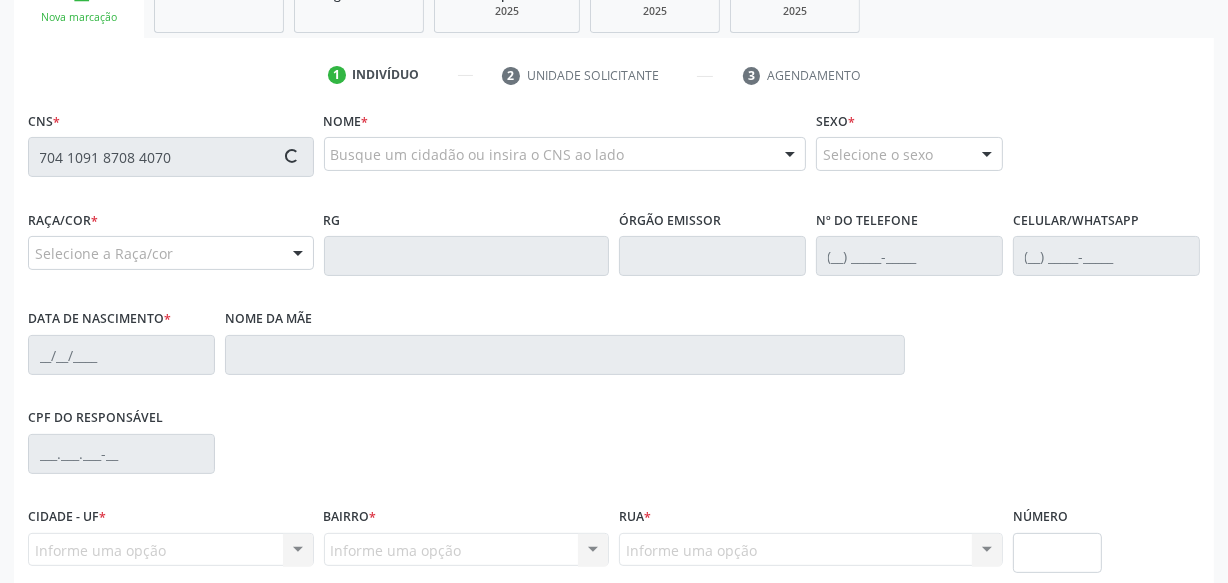 scroll, scrollTop: 363, scrollLeft: 0, axis: vertical 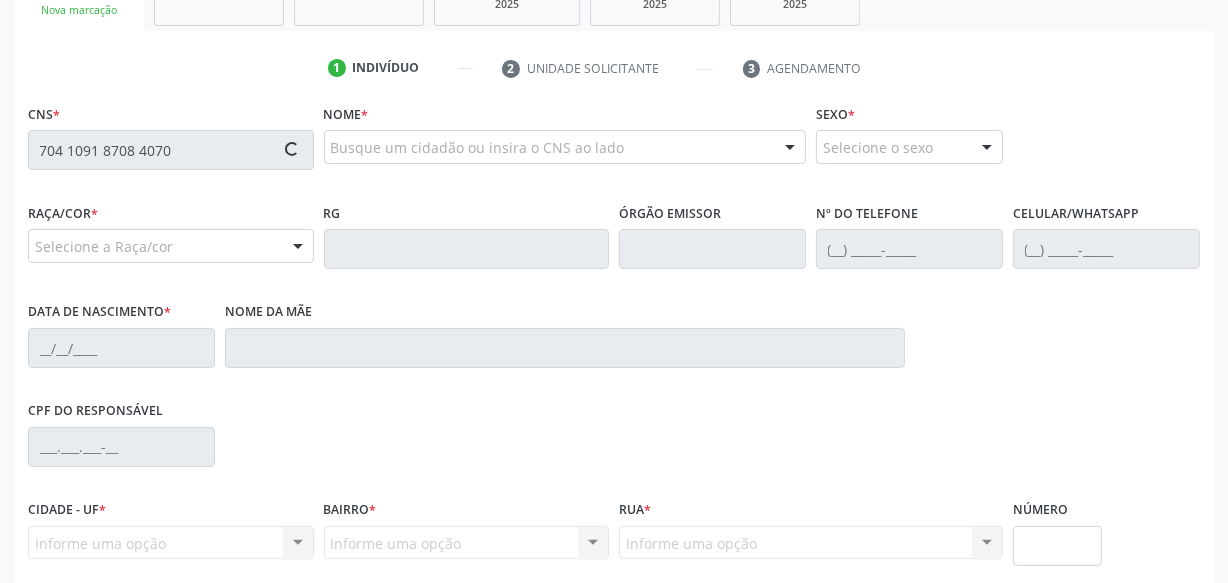 type on "704 1091 8708 4070" 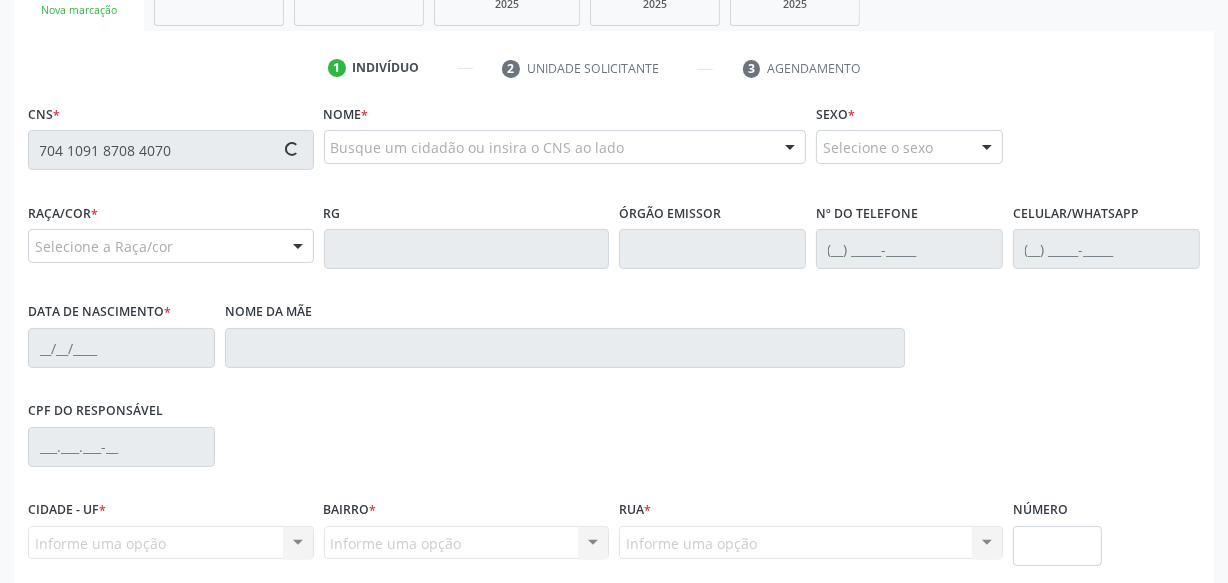 type 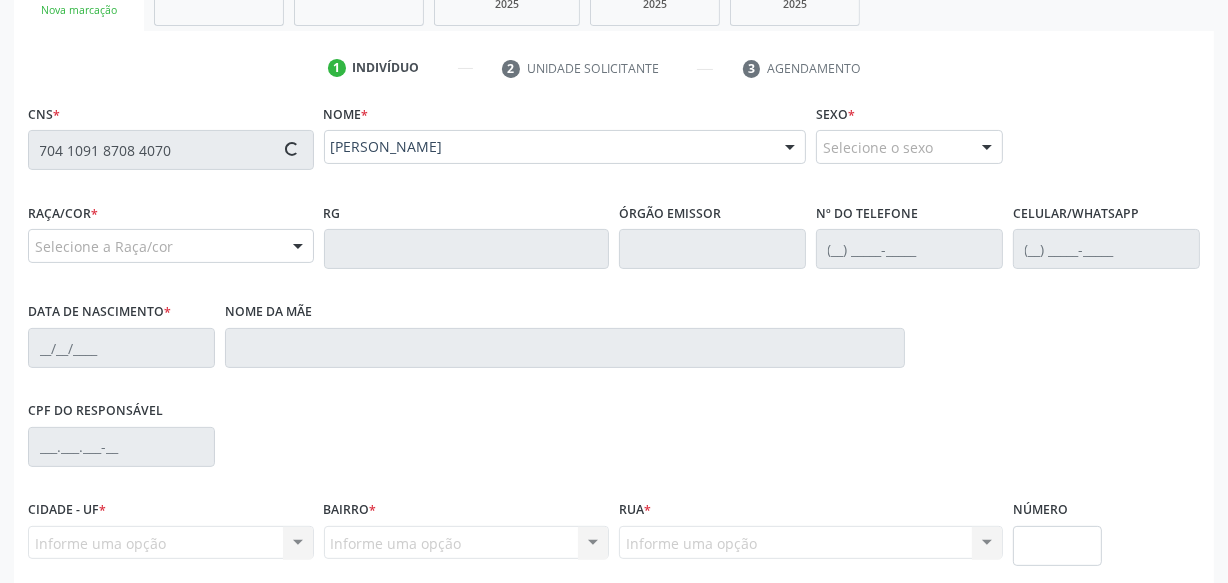 type on "[PHONE_NUMBER]" 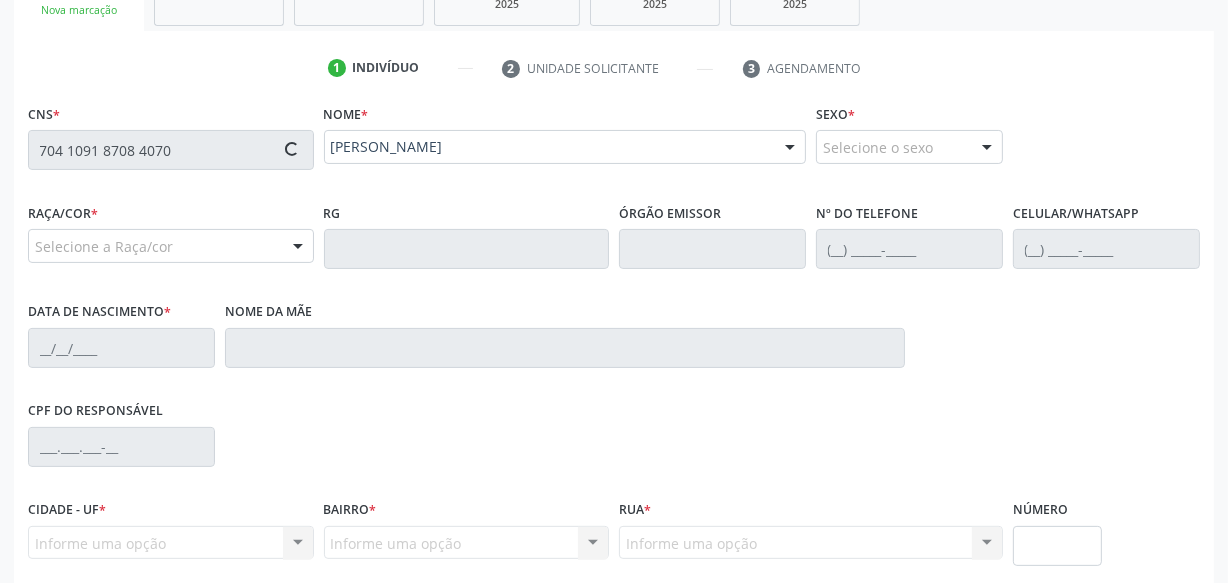 type on "[PHONE_NUMBER]" 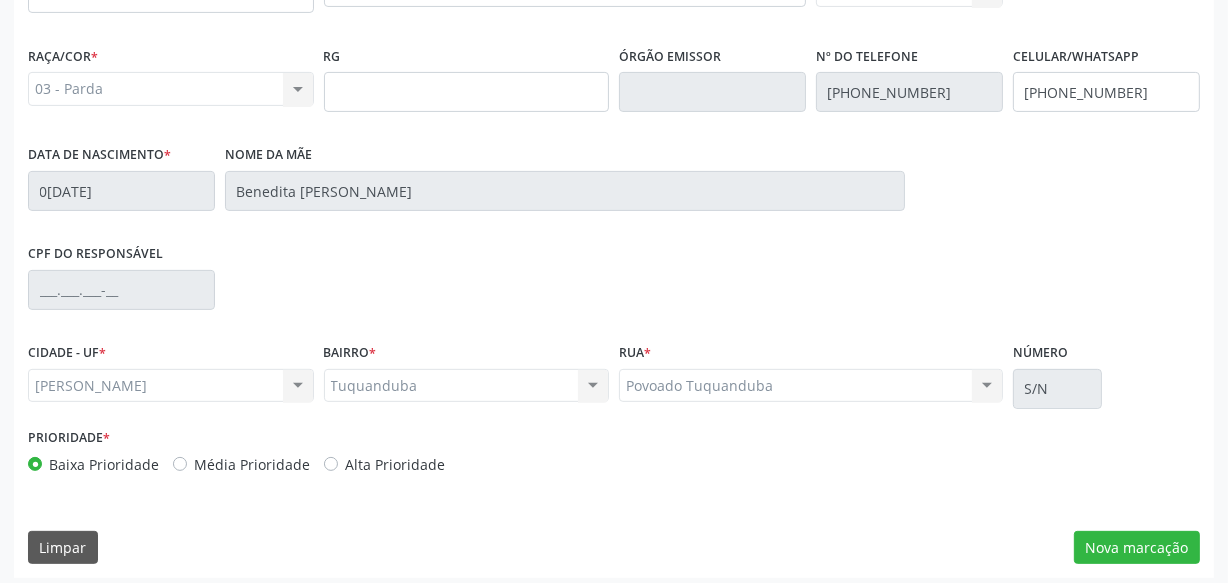 scroll, scrollTop: 528, scrollLeft: 0, axis: vertical 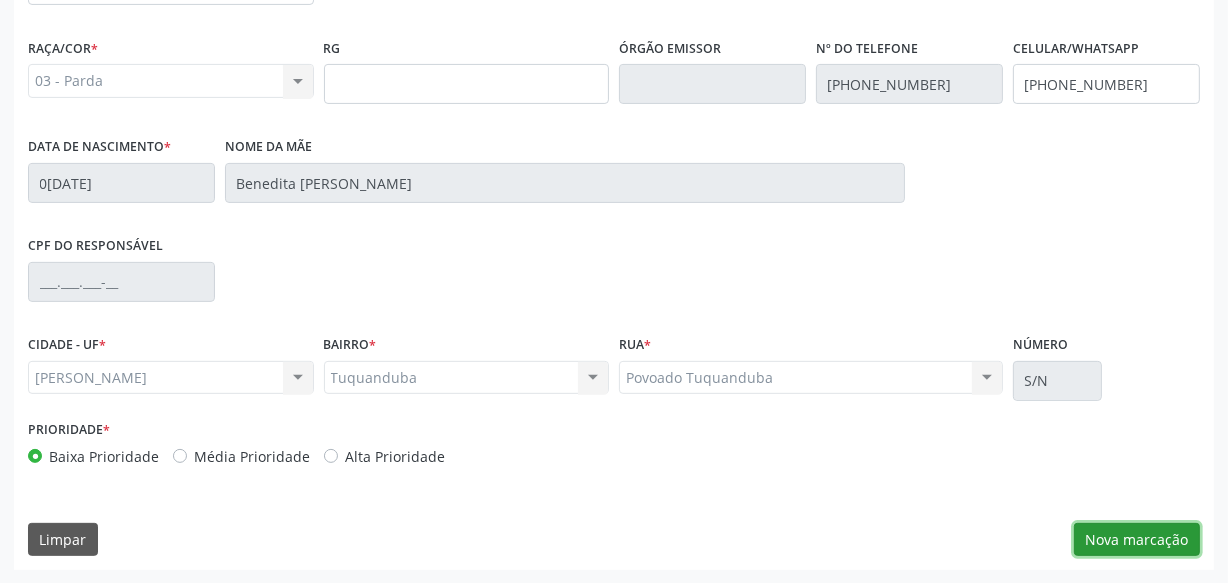 click on "Nova marcação" at bounding box center (1137, 540) 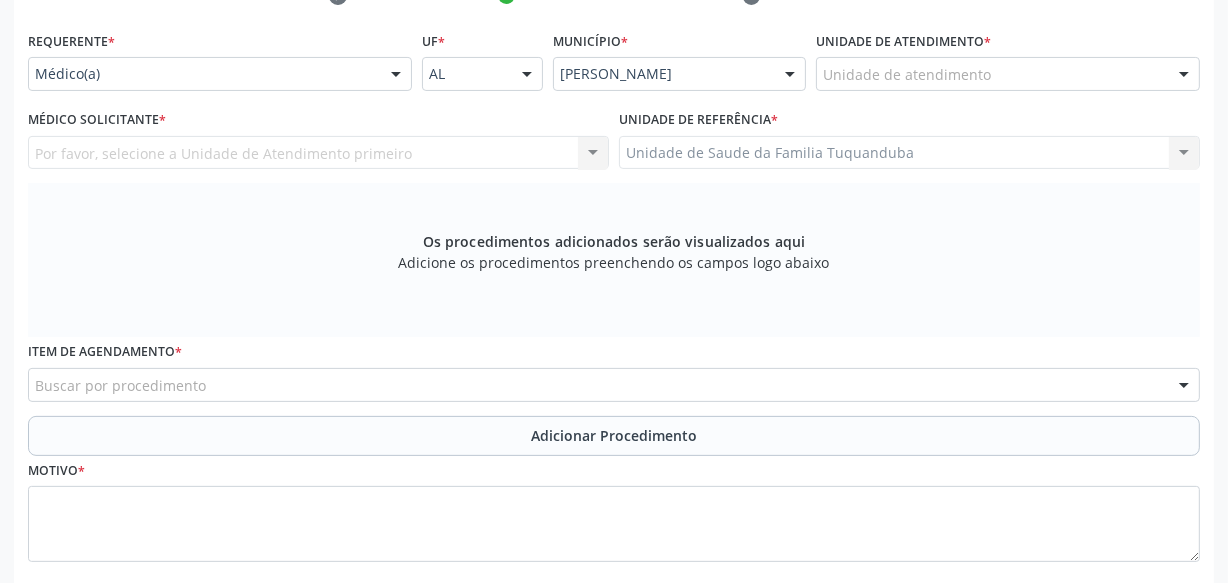 scroll, scrollTop: 437, scrollLeft: 0, axis: vertical 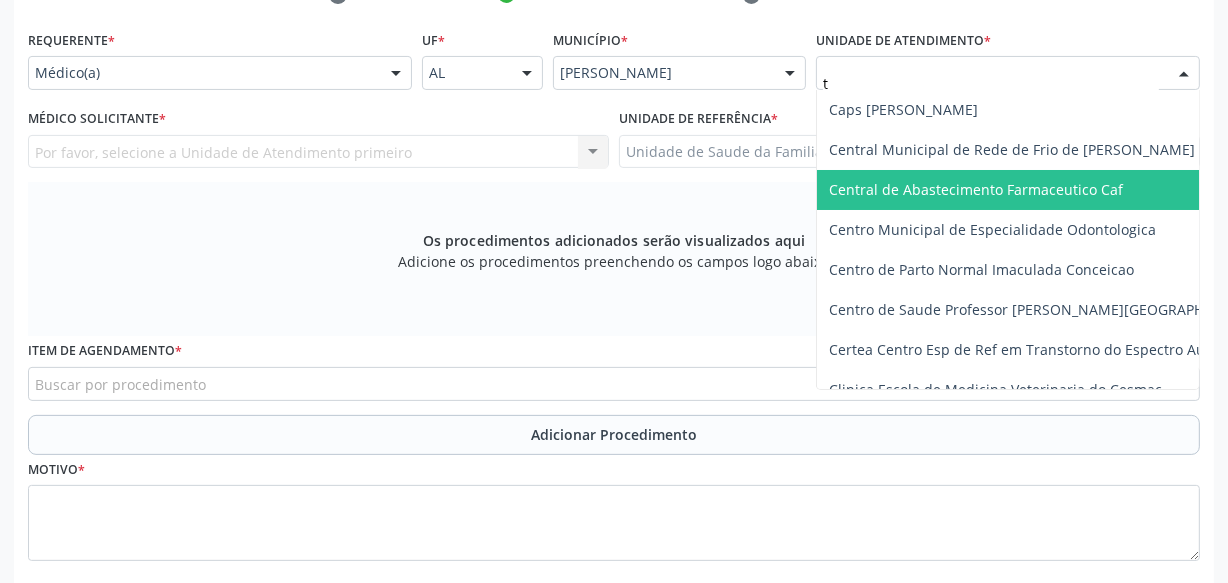 type on "tu" 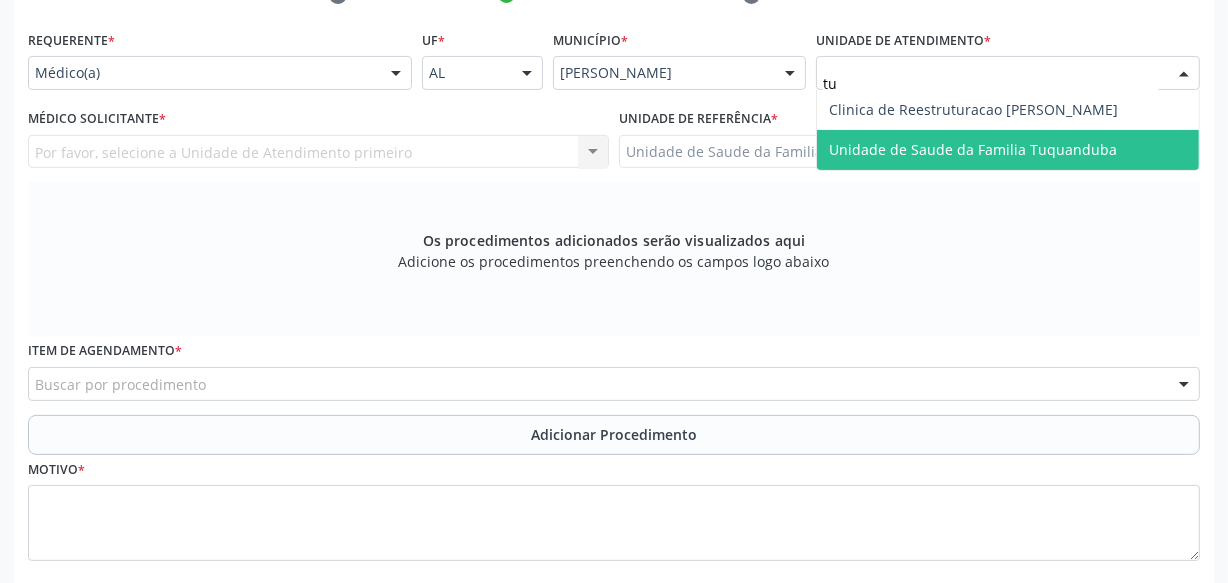 click on "Unidade de Saude da Familia Tuquanduba" at bounding box center (973, 149) 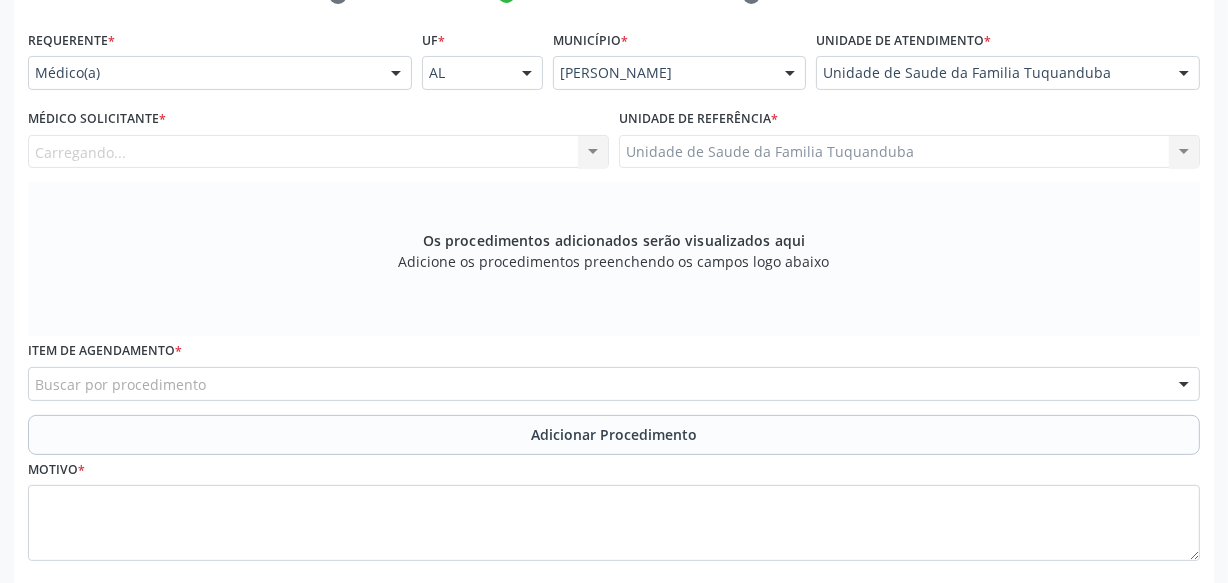 click on "Carregando...
Nenhum resultado encontrado para: "   "
Não há nenhuma opção para ser exibida." at bounding box center (318, 152) 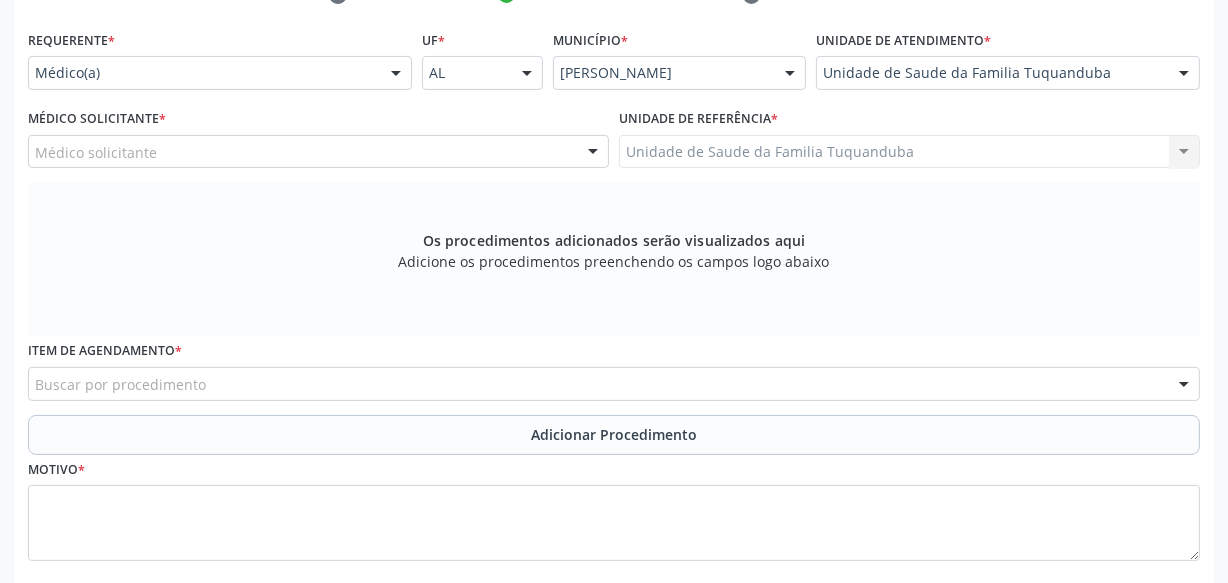 click on "Médico solicitante" at bounding box center [318, 152] 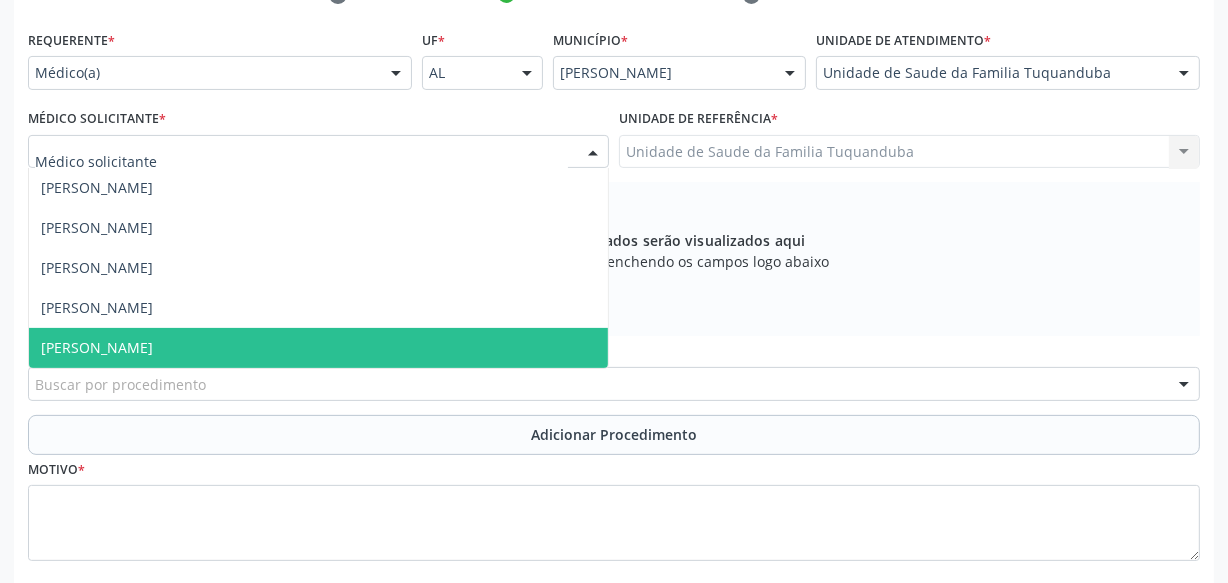 click on "[PERSON_NAME]" at bounding box center [318, 348] 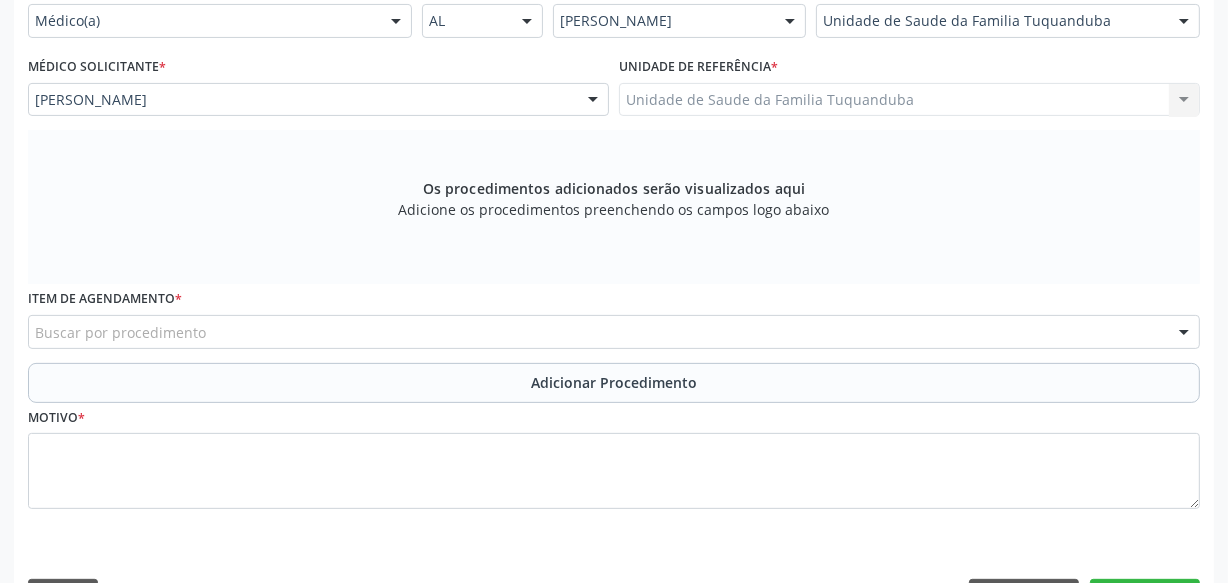 scroll, scrollTop: 545, scrollLeft: 0, axis: vertical 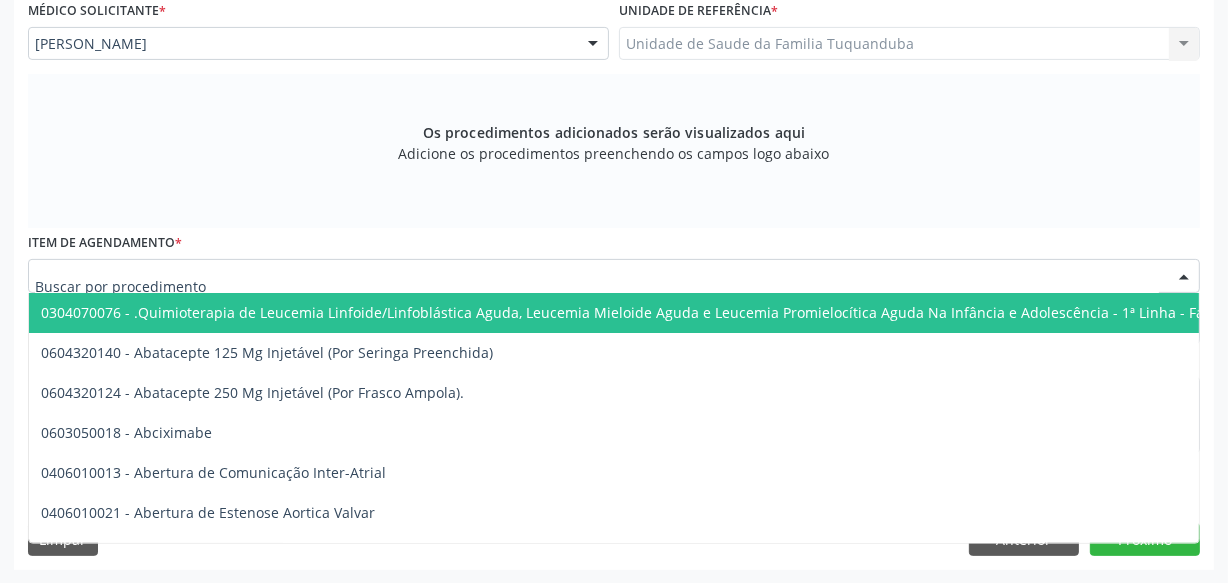 click at bounding box center (614, 276) 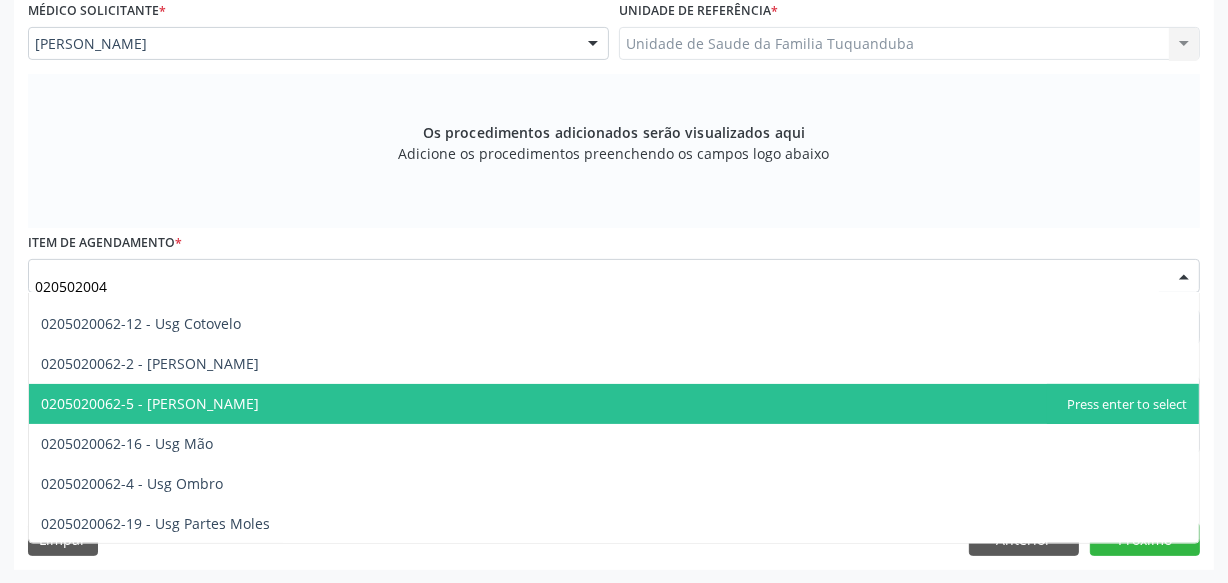 scroll, scrollTop: 0, scrollLeft: 0, axis: both 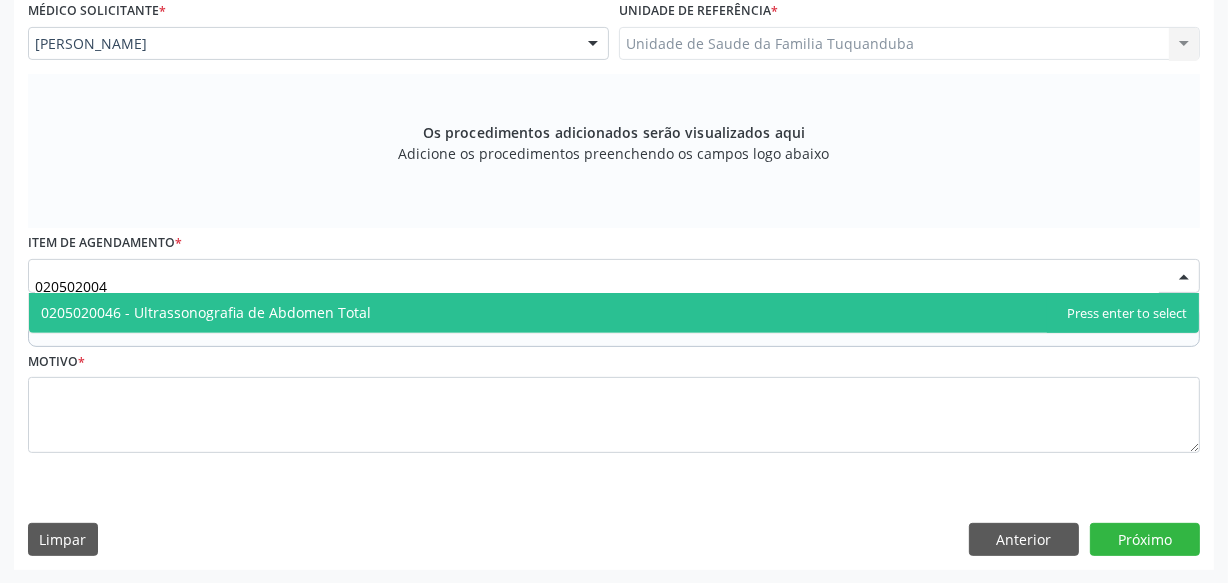 type on "0205020046" 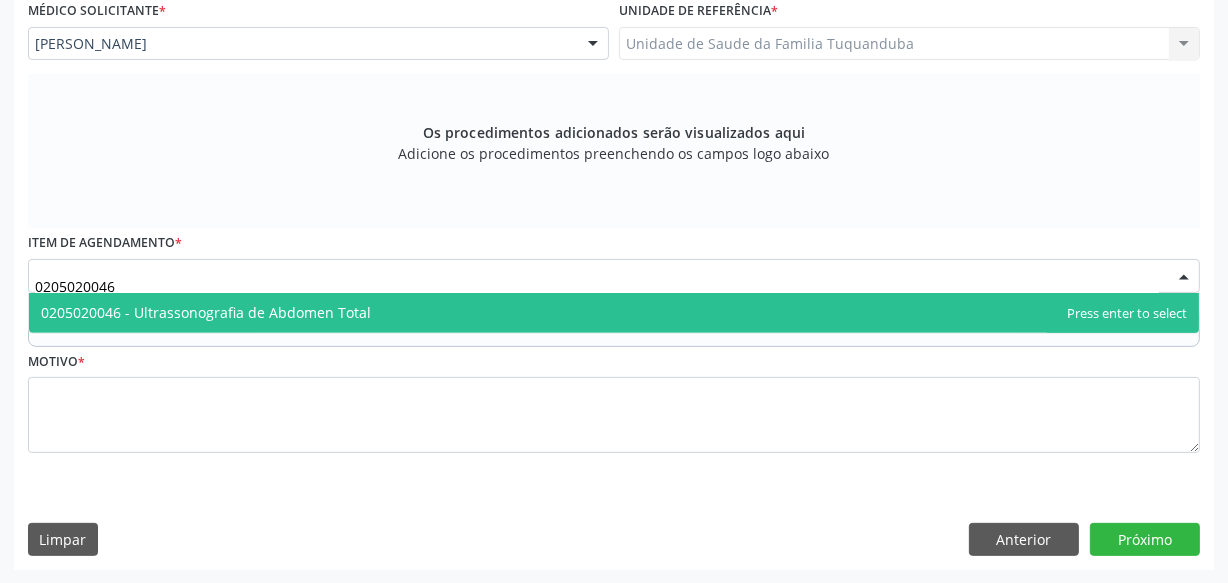 click on "0205020046 - Ultrassonografia de Abdomen Total" at bounding box center (206, 312) 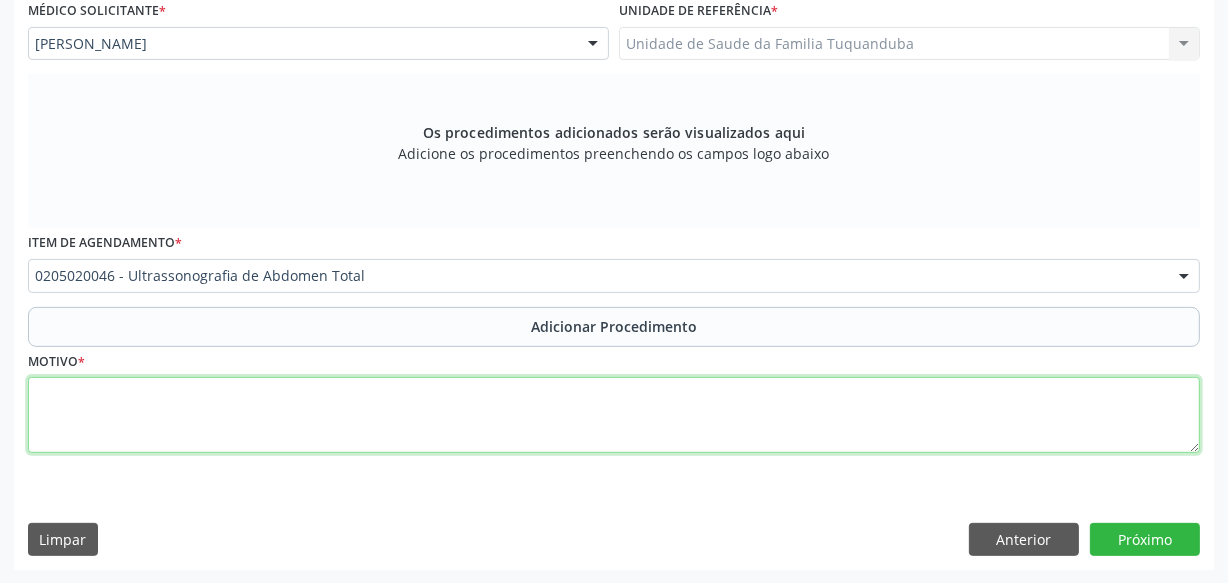 click at bounding box center [614, 415] 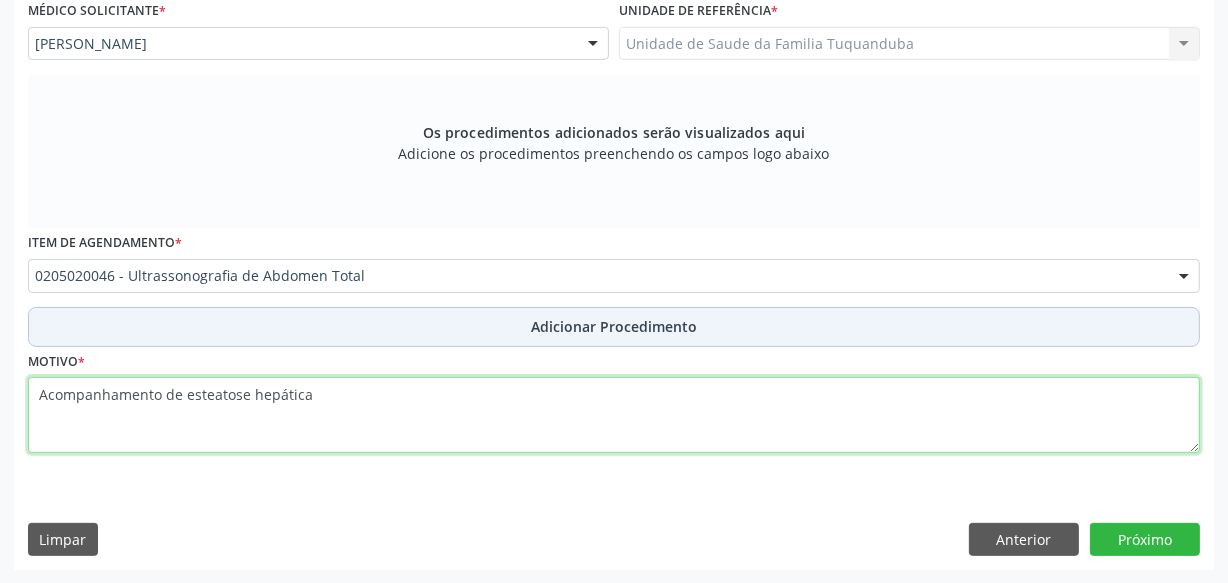 type on "Acompanhamento de esteatose hepática" 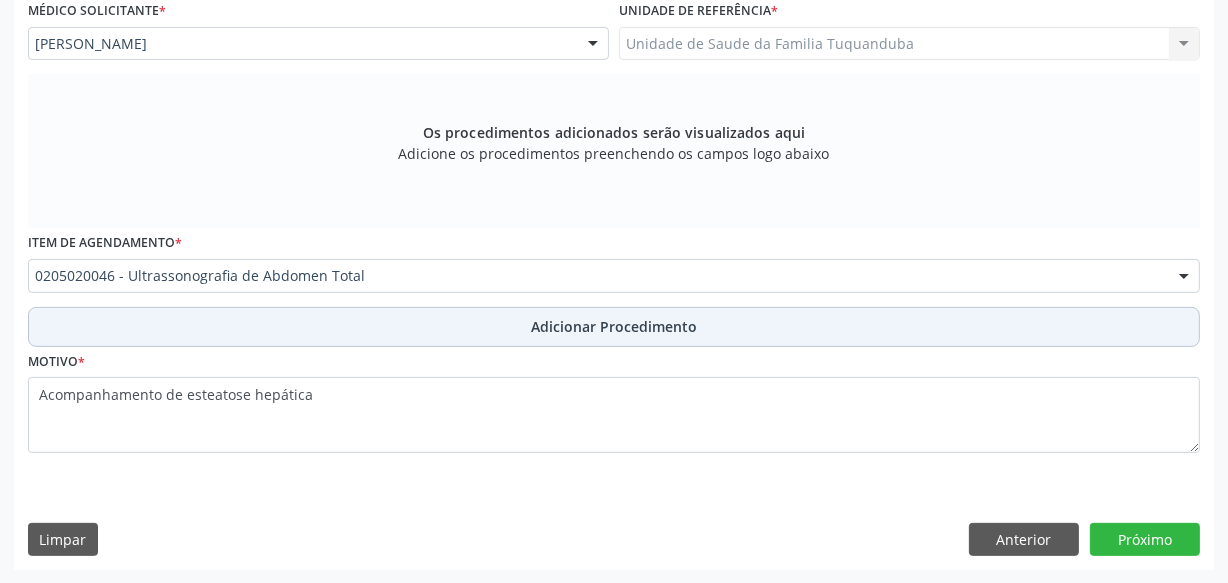 click on "Adicionar Procedimento" at bounding box center [614, 327] 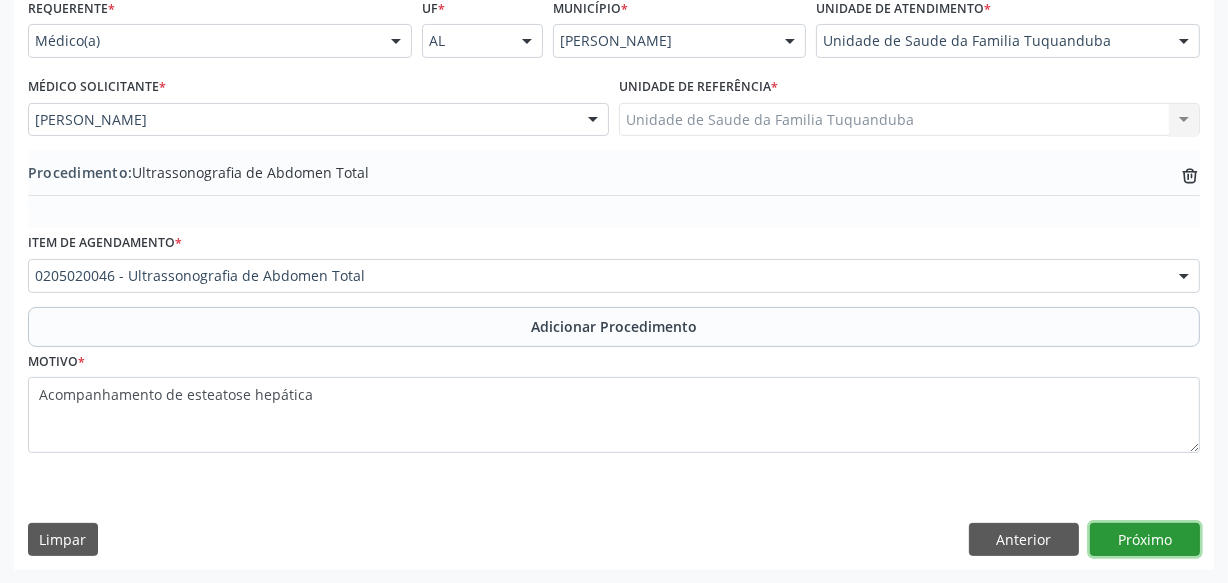 click on "Próximo" at bounding box center [1145, 540] 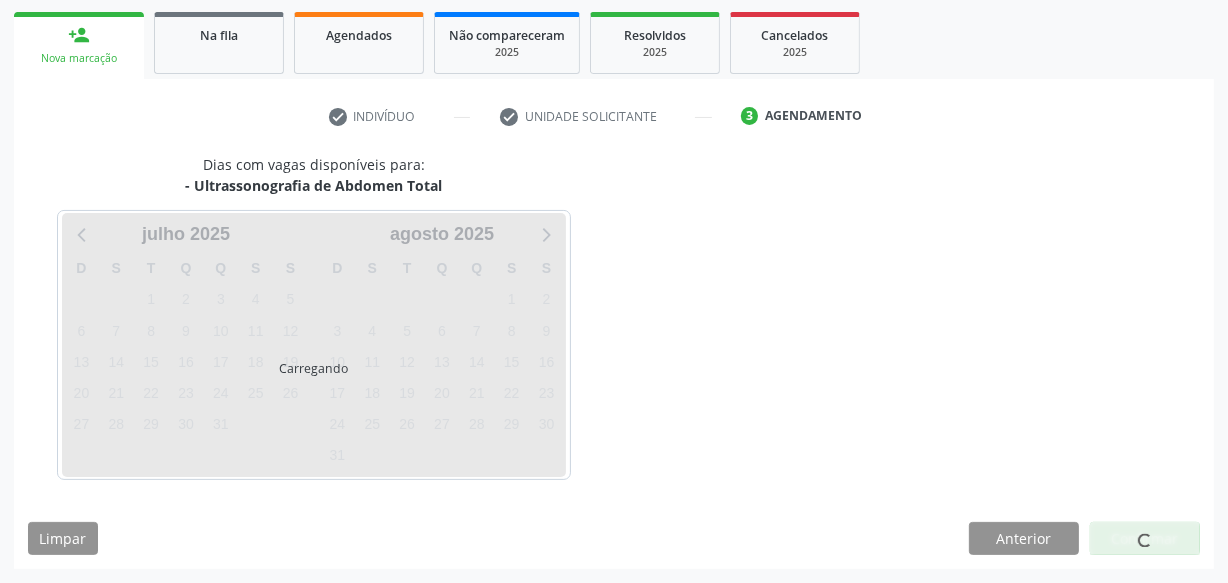 scroll, scrollTop: 314, scrollLeft: 0, axis: vertical 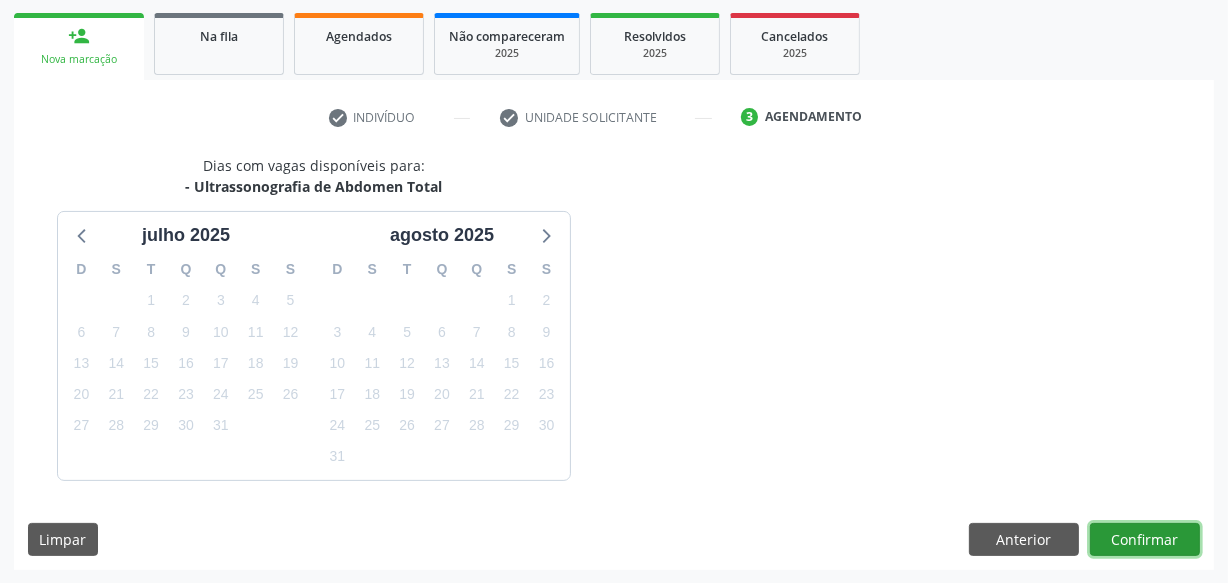 click on "Confirmar" at bounding box center [1145, 540] 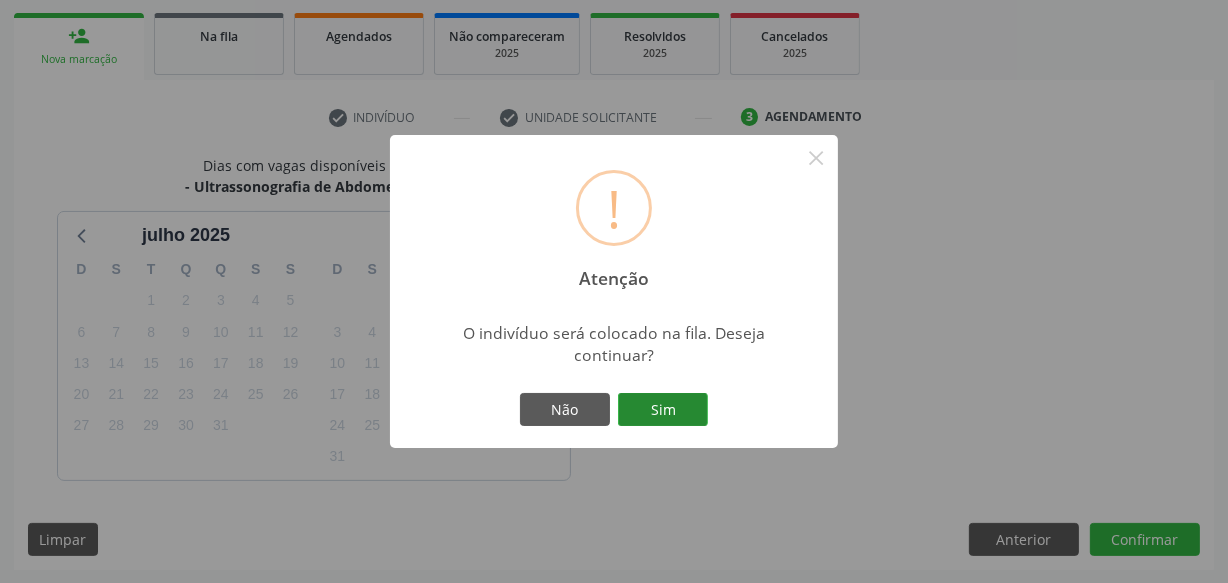 click on "Sim" at bounding box center [663, 410] 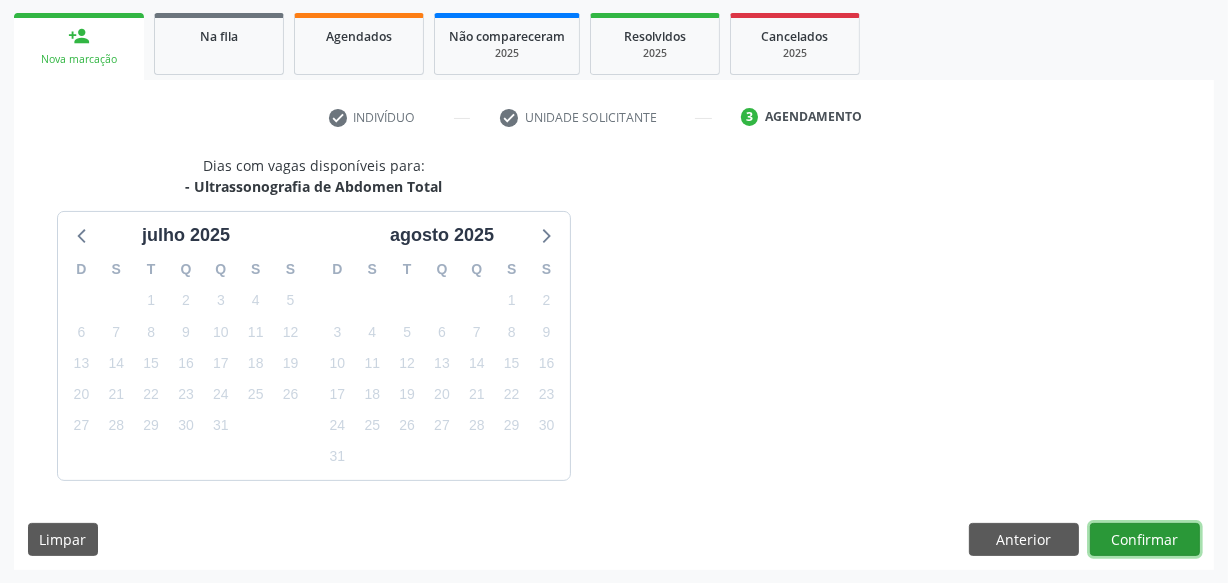 click on "Confirmar" at bounding box center [1145, 540] 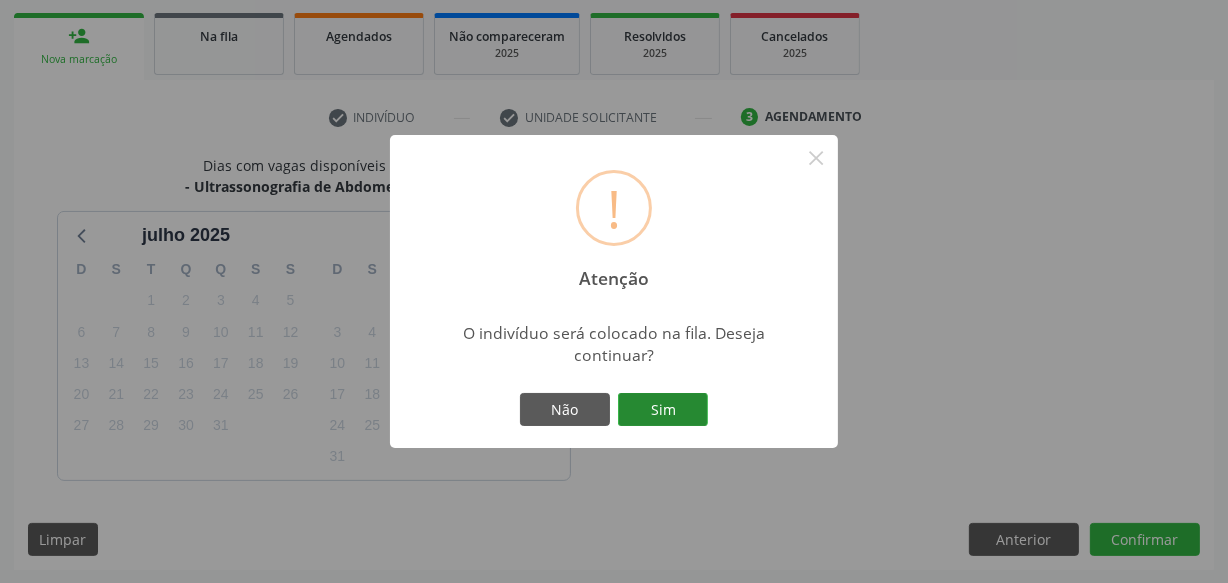 click on "Sim" at bounding box center [663, 410] 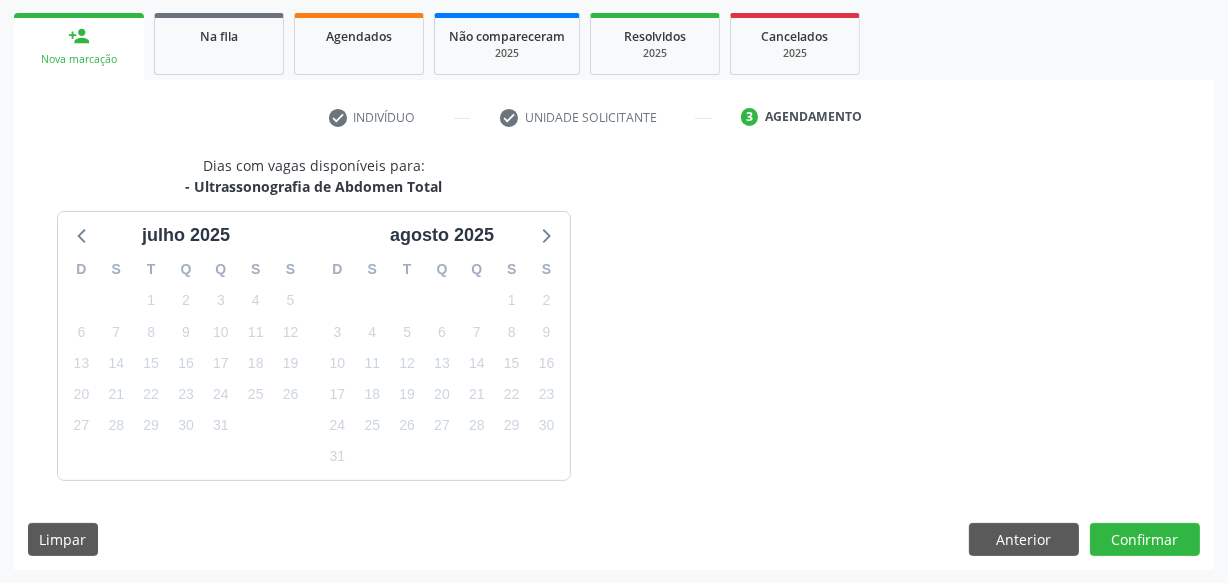 click on "Dias com vagas disponíveis para:
- Ultrassonografia de Abdomen Total
j[DATE] D S T Q Q S S 29 30 1 2 3 4 5 6 7 8 9 10 11 12 13 14 15 16 17 18 19 20 21 22 23 24 25 26 27 28 29 30 31 1 2 3 4 5 6 7 8 9 [DATE] D S T Q Q S S 27 28 29 30 31 1 2 3 4 5 6 7 8 9 10 11 12 13 14 15 16 17 18 19 20 21 22 23 24 25 26 27 28 29 30 31 1 2 3 4 5 6" at bounding box center (614, 317) 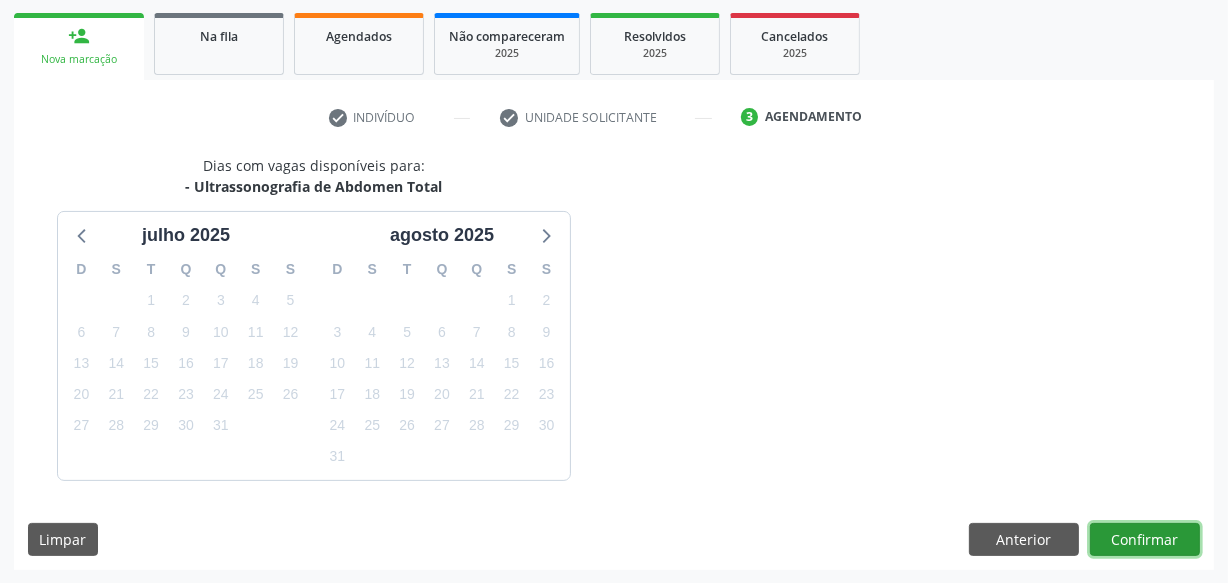 click on "Confirmar" at bounding box center [1145, 540] 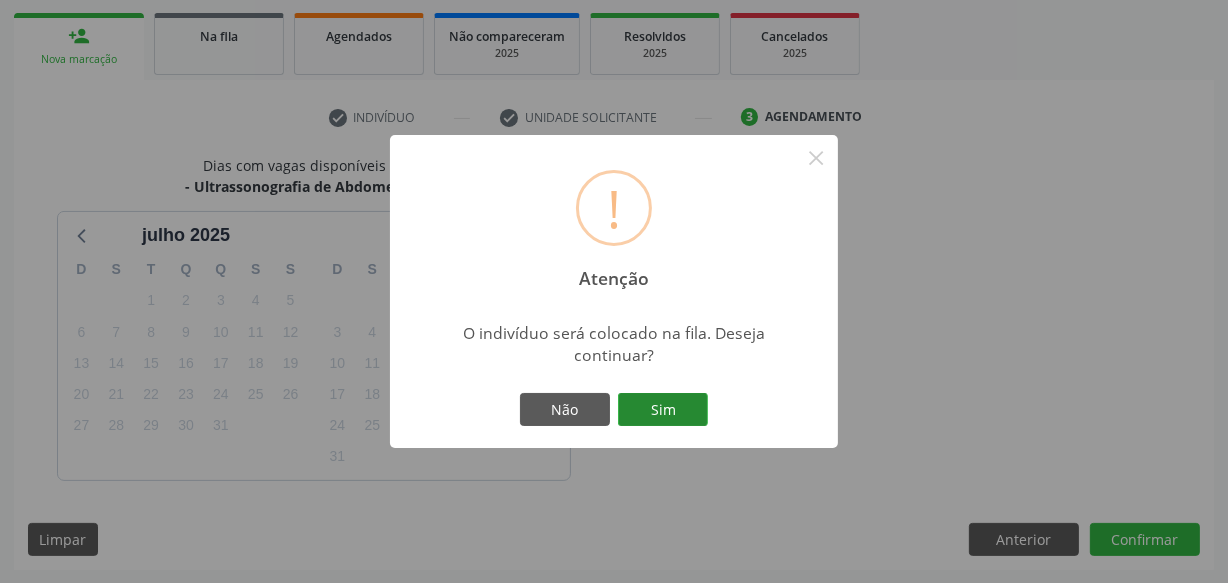 click on "Sim" at bounding box center (663, 410) 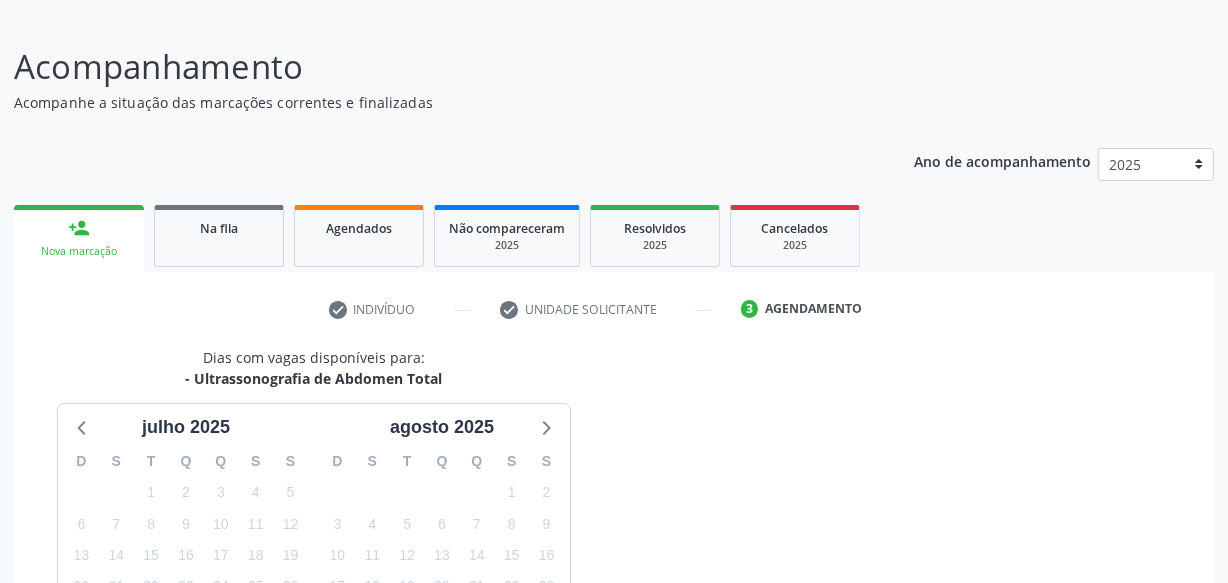scroll, scrollTop: 314, scrollLeft: 0, axis: vertical 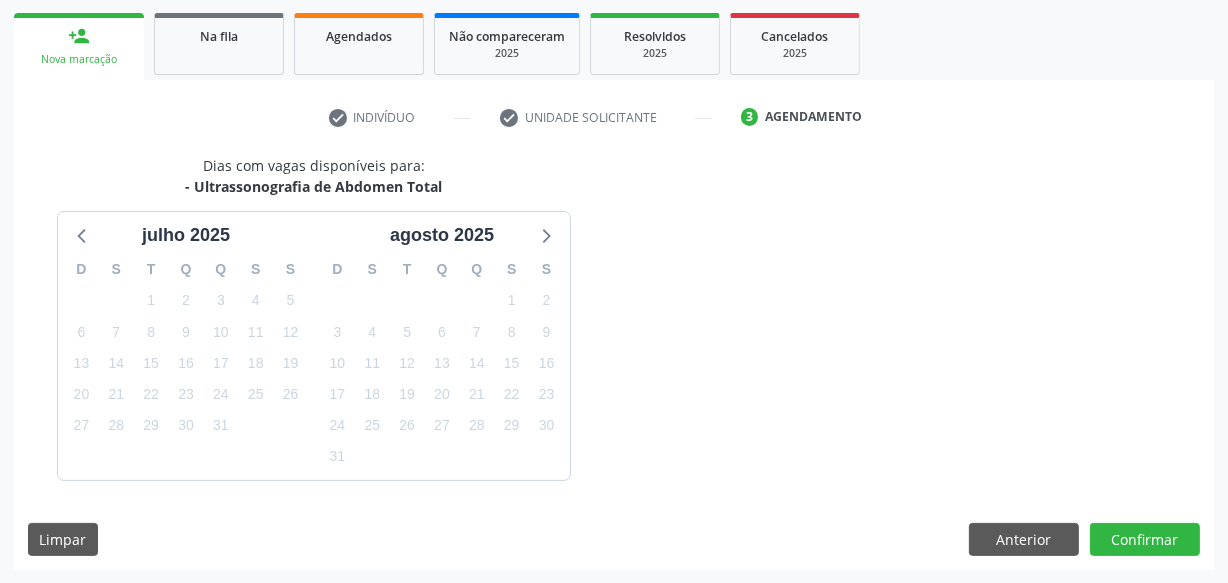 click on "Dias com vagas disponíveis para:
- Ultrassonografia de Abdomen Total
j[DATE] D S T Q Q S S 29 30 1 2 3 4 5 6 7 8 9 10 11 12 13 14 15 16 17 18 19 20 21 22 23 24 25 26 27 28 29 30 31 1 2 3 4 5 6 7 8 [DATE] D S T Q Q S S 27 28 29 30 31 1 2 3 4 5 6 7 8 9 10 11 12 13 14 15 16 17 18 19 20 21 22 23 24 25 26 27 28 29 30 31 1 2 3 4 5 6
Limpar
Anterior
Confirmar" at bounding box center [614, 362] 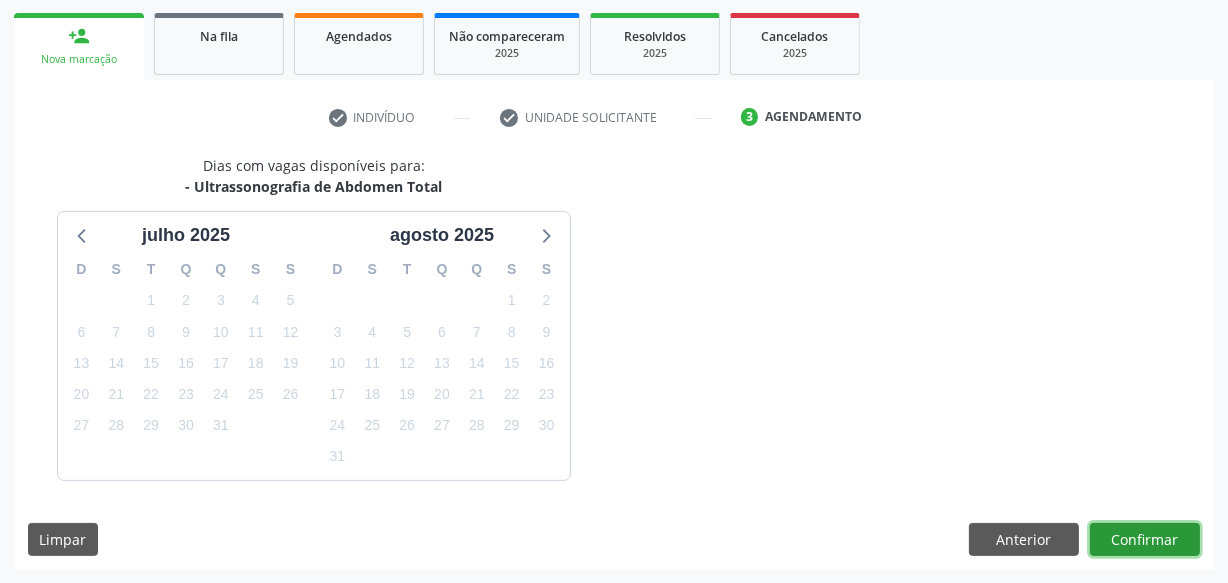 click on "Confirmar" at bounding box center [1145, 540] 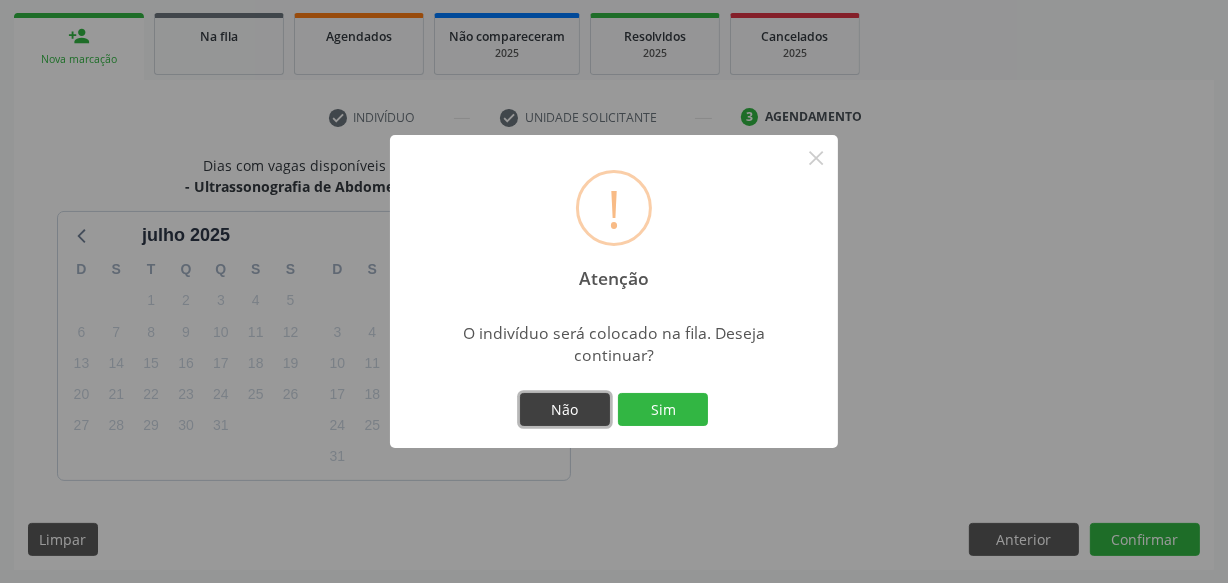 click on "Não" at bounding box center [565, 410] 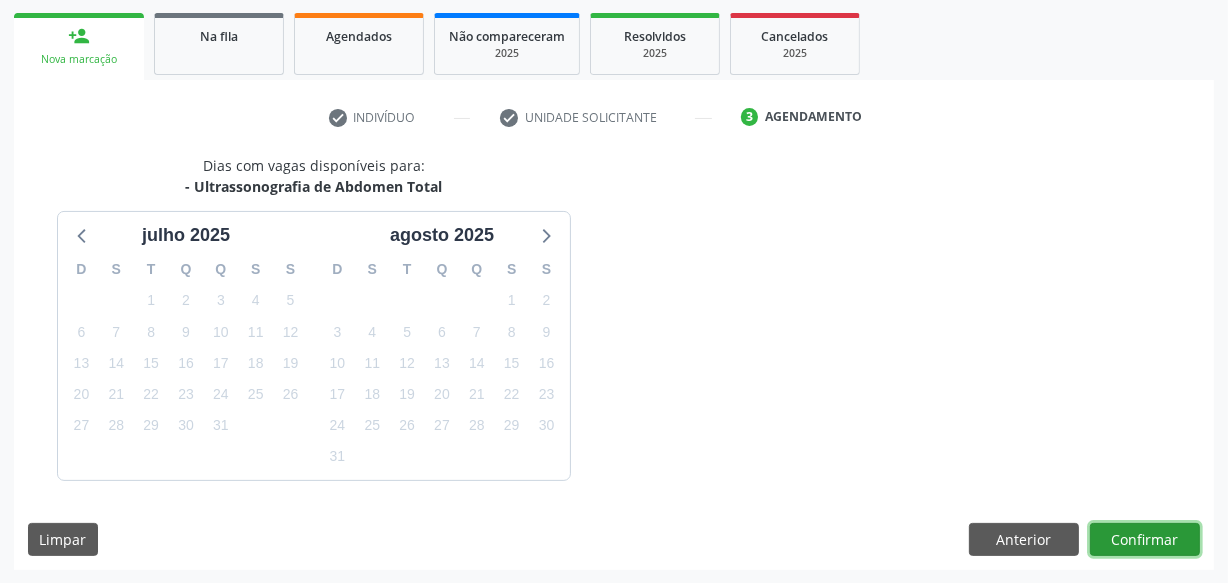 click on "Confirmar" at bounding box center (1145, 540) 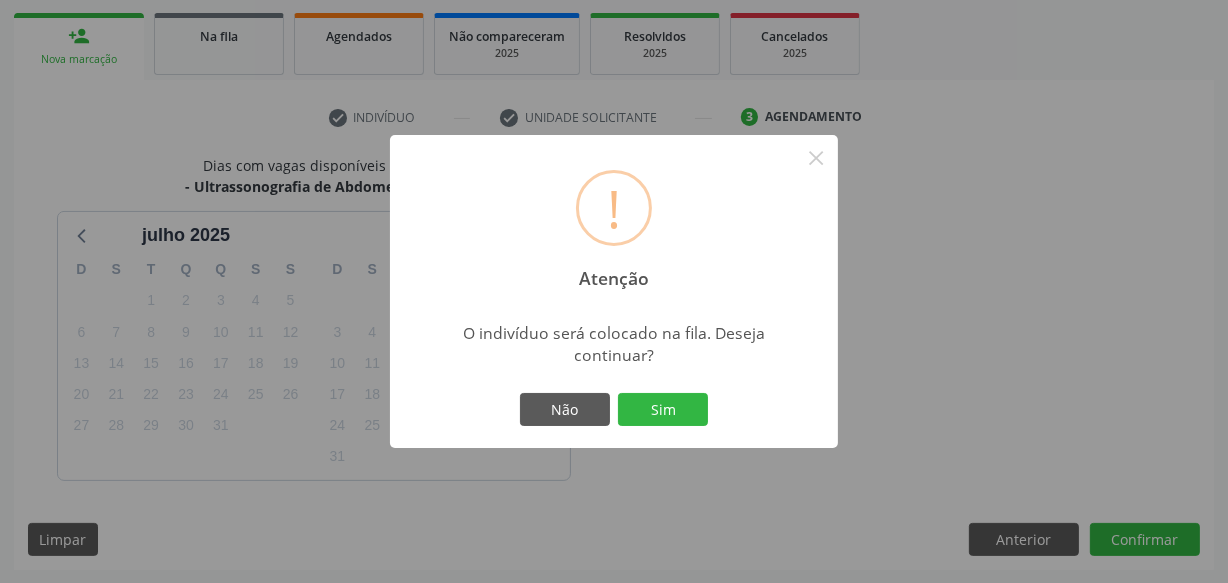 click on "! Atenção × O indivíduo será colocado na fila. Deseja continuar? Não Sim" at bounding box center (614, 292) 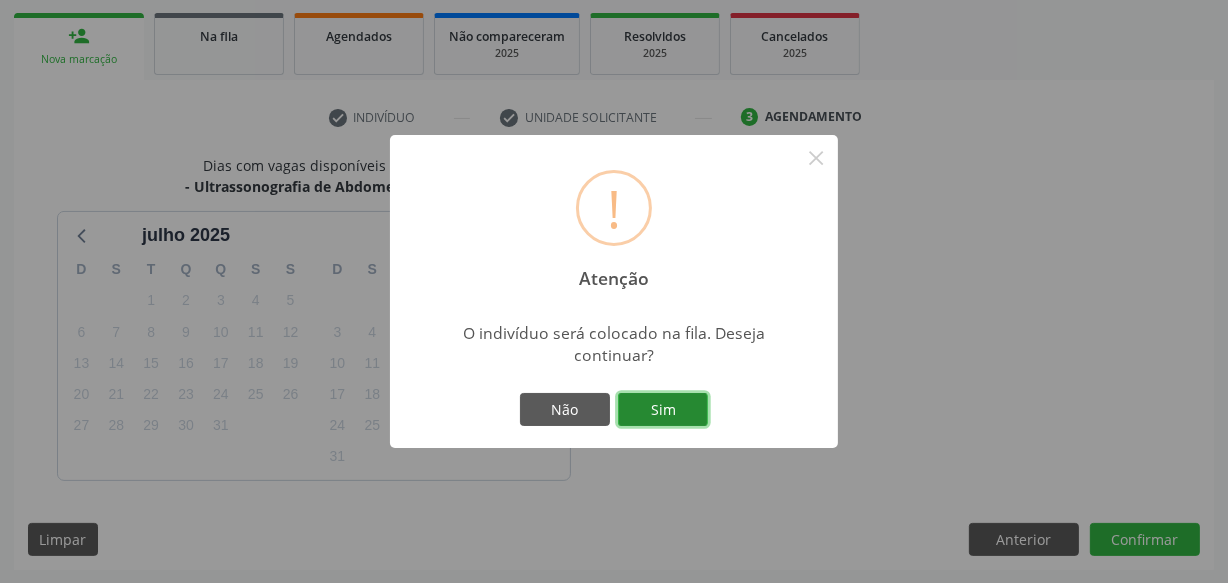 click on "Sim" at bounding box center (663, 410) 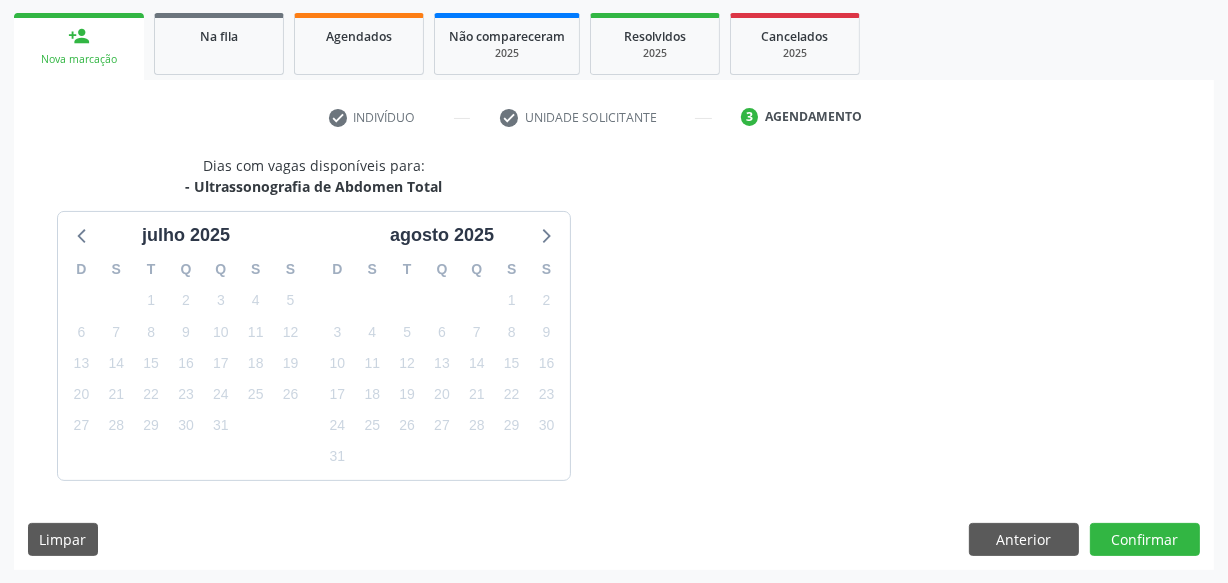 click on "Dias com vagas disponíveis para:
- Ultrassonografia de Abdomen Total
j[DATE] D S T Q Q S S 29 30 1 2 3 4 5 6 7 8 9 10 11 12 13 14 15 16 17 18 19 20 21 22 23 24 25 26 27 28 29 30 31 1 2 3 4 5 6 7 8 [DATE] D S T Q Q S S 27 28 29 30 31 1 2 3 4 5 6 7 8 9 10 11 12 13 14 15 16 17 18 19 20 21 22 23 24 25 26 27 28 29 30 31 1 2 3 4 5 6
Limpar
Anterior
Confirmar" at bounding box center [614, 362] 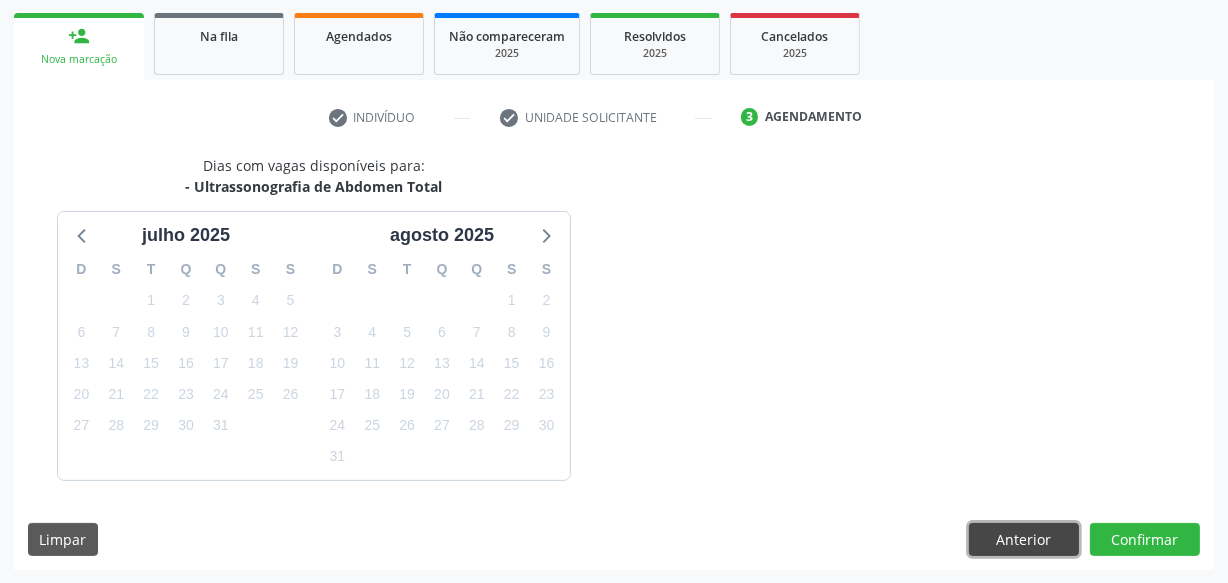 click on "Anterior" at bounding box center [1024, 540] 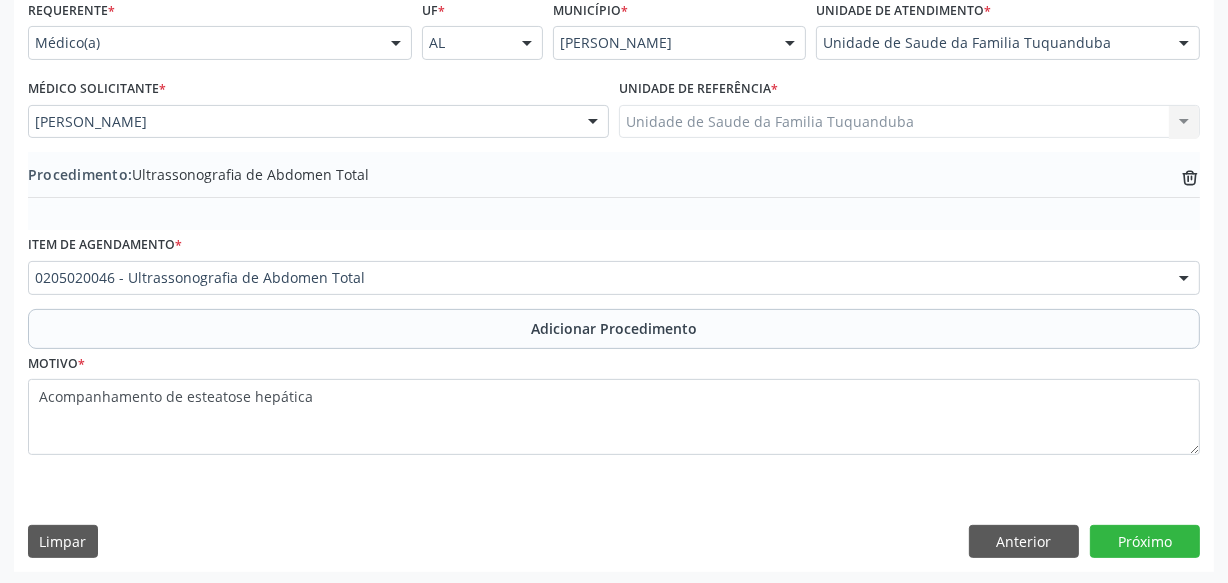 scroll, scrollTop: 469, scrollLeft: 0, axis: vertical 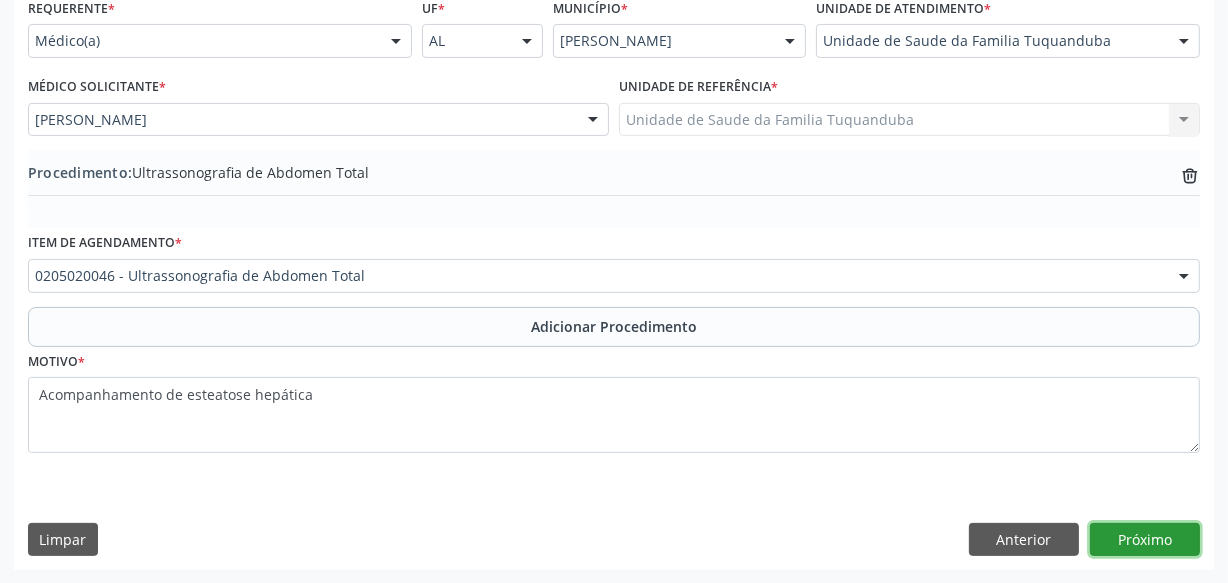 click on "Próximo" at bounding box center (1145, 540) 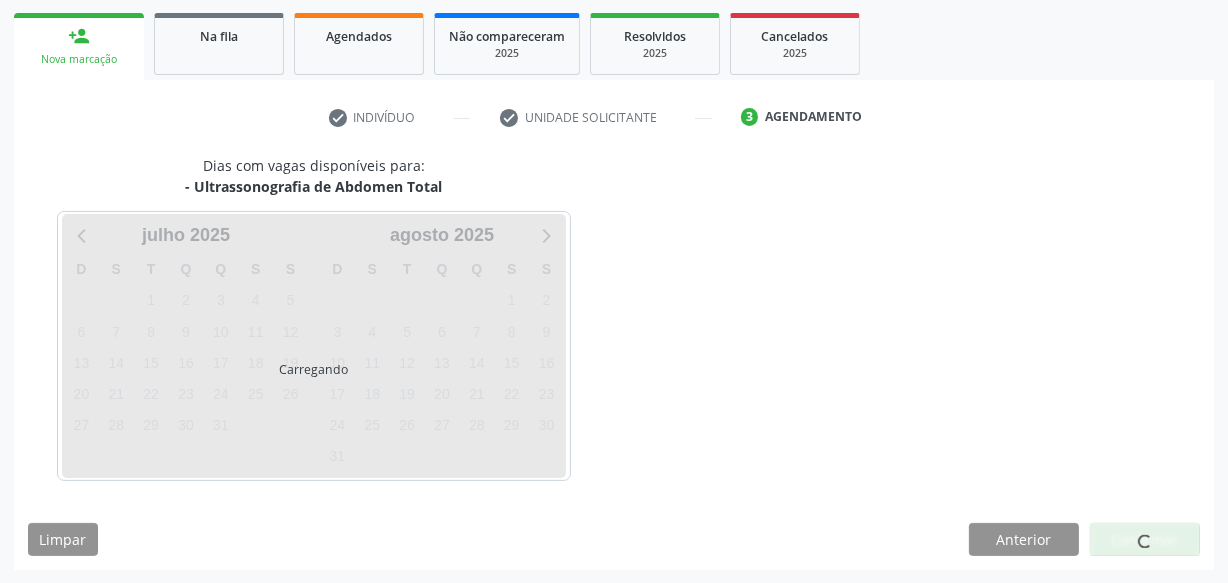 scroll, scrollTop: 372, scrollLeft: 0, axis: vertical 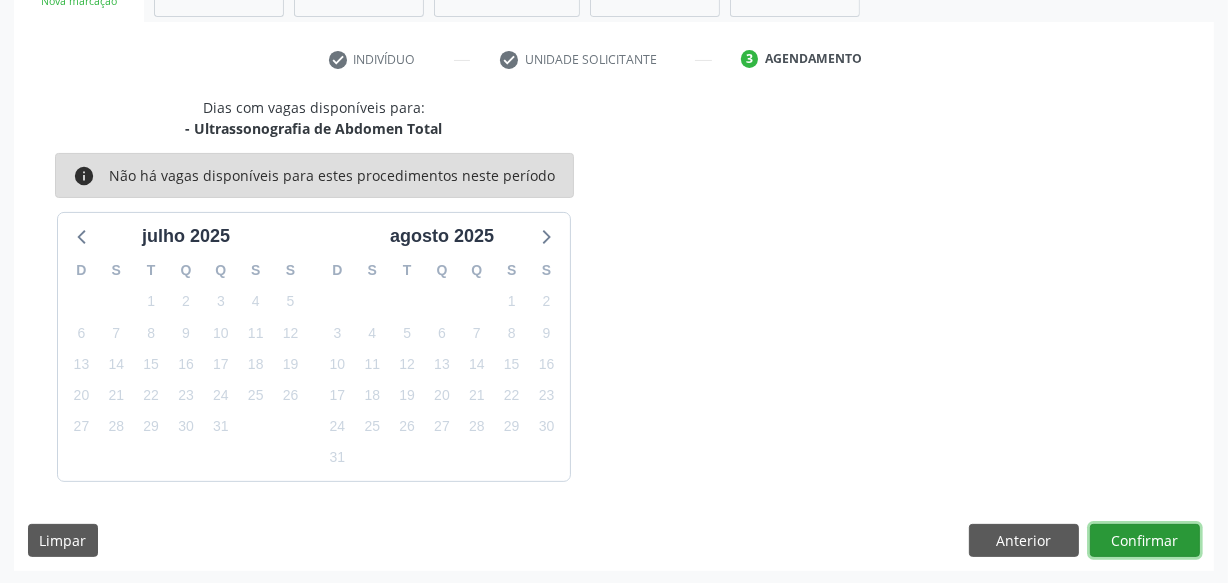 click on "Confirmar" at bounding box center [1145, 541] 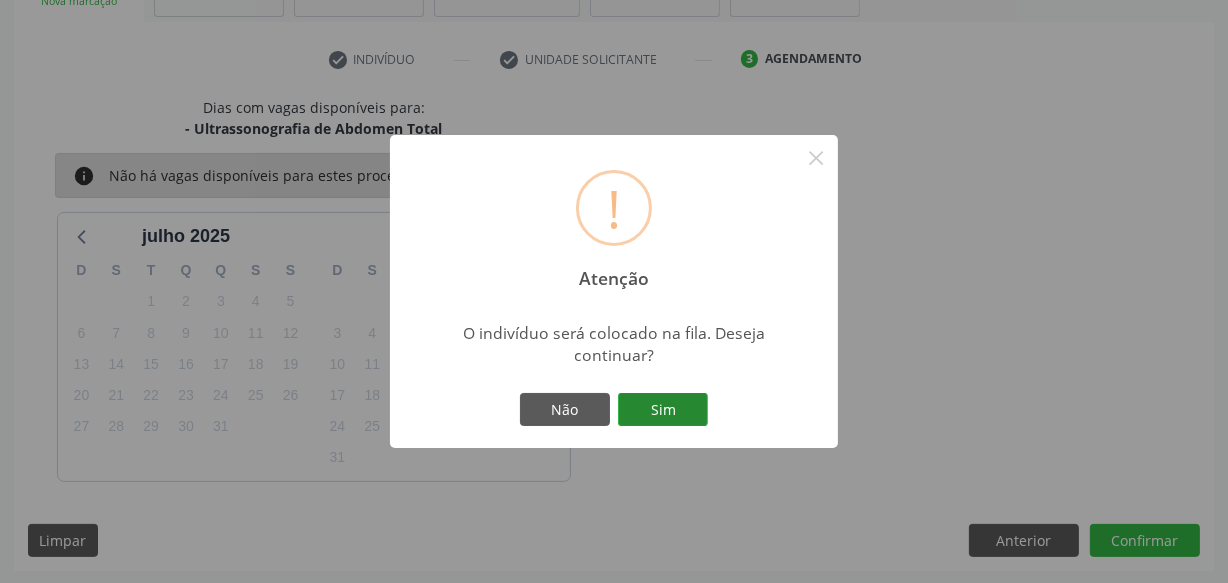 click on "Sim" at bounding box center (663, 410) 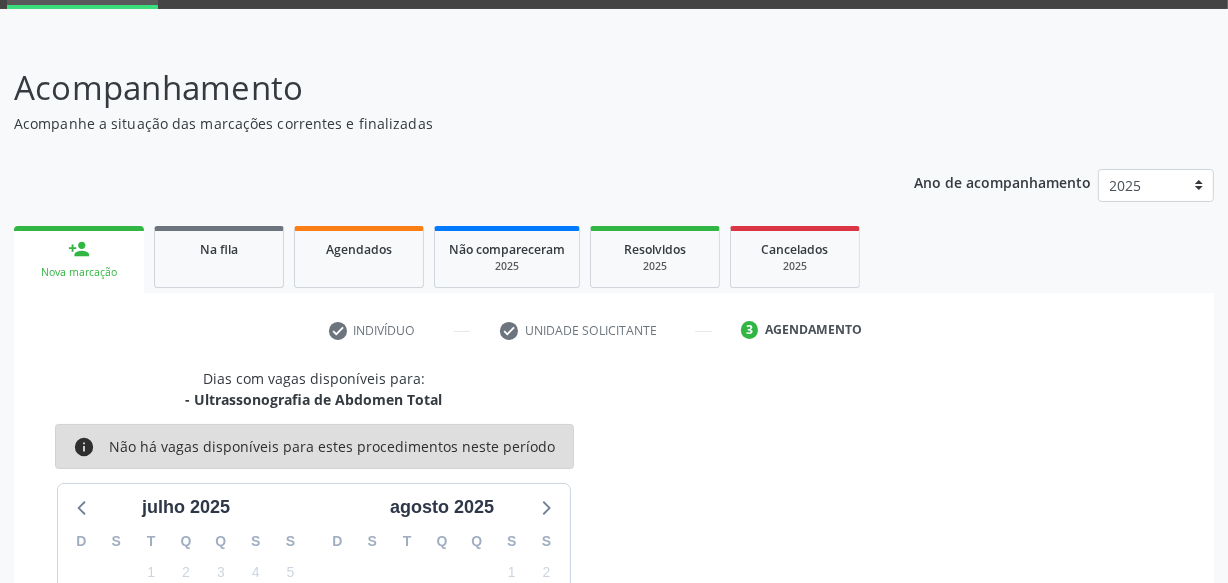 scroll, scrollTop: 100, scrollLeft: 0, axis: vertical 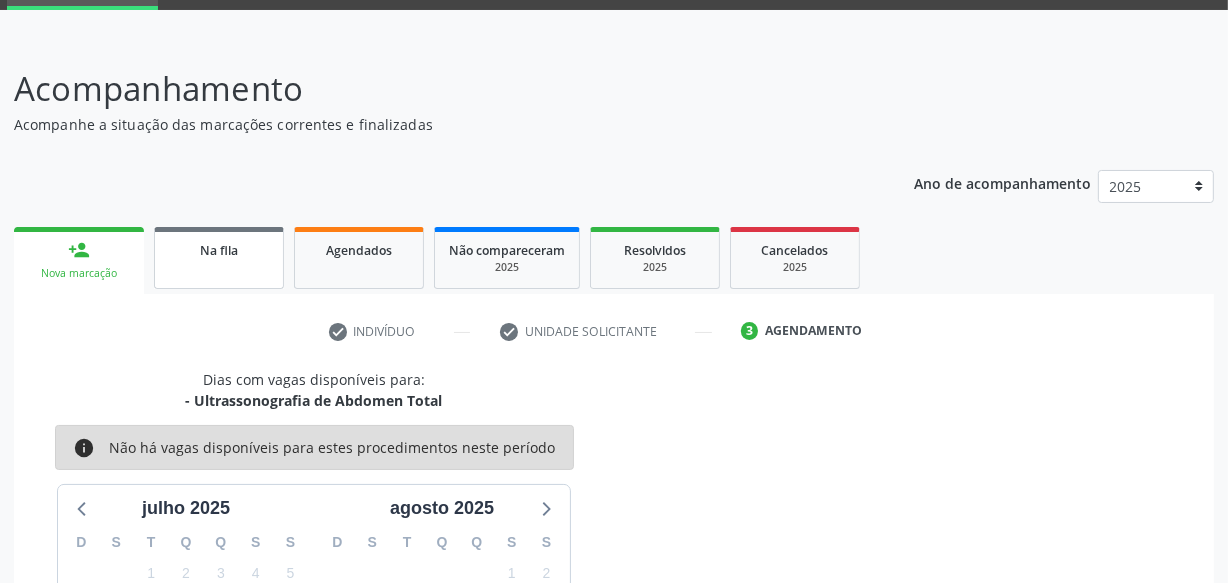 click on "Na fila" at bounding box center [219, 249] 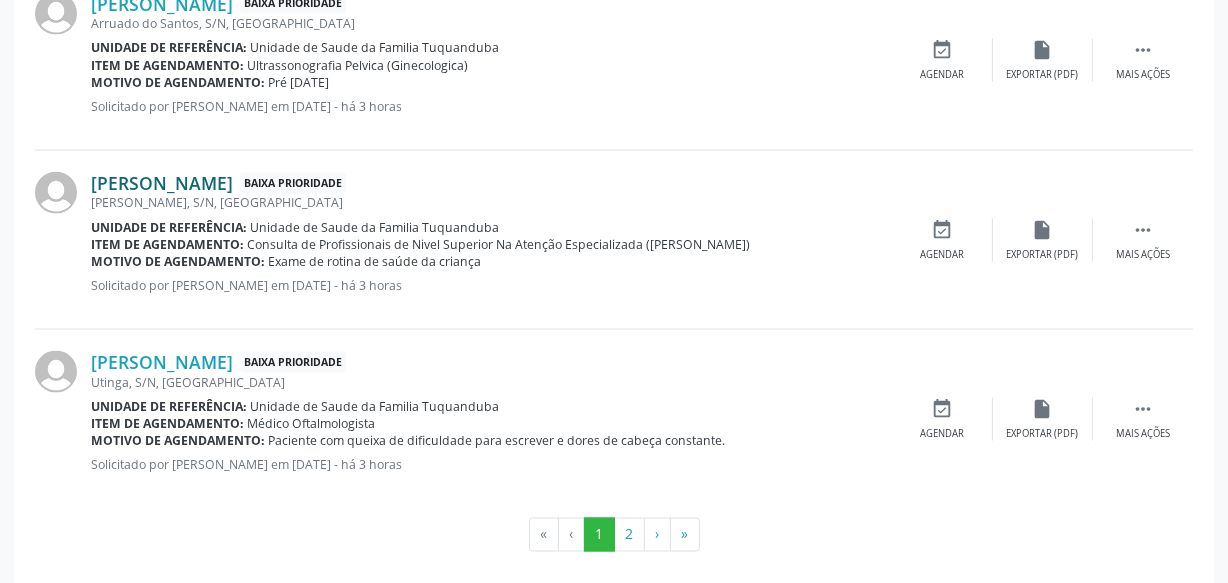 scroll, scrollTop: 2894, scrollLeft: 0, axis: vertical 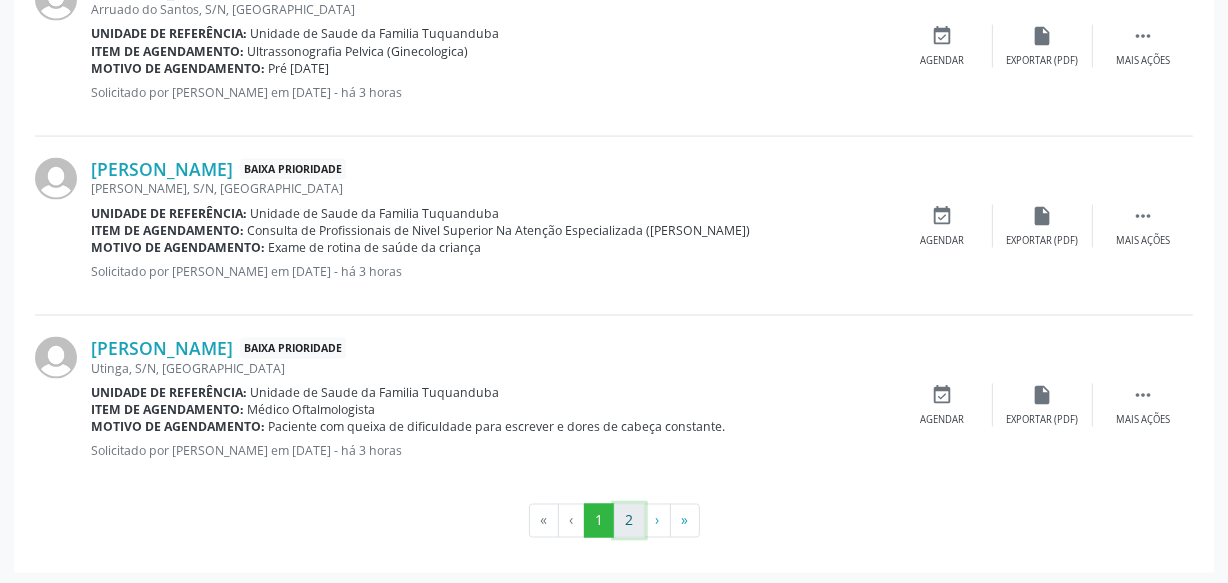 click on "2" at bounding box center (629, 521) 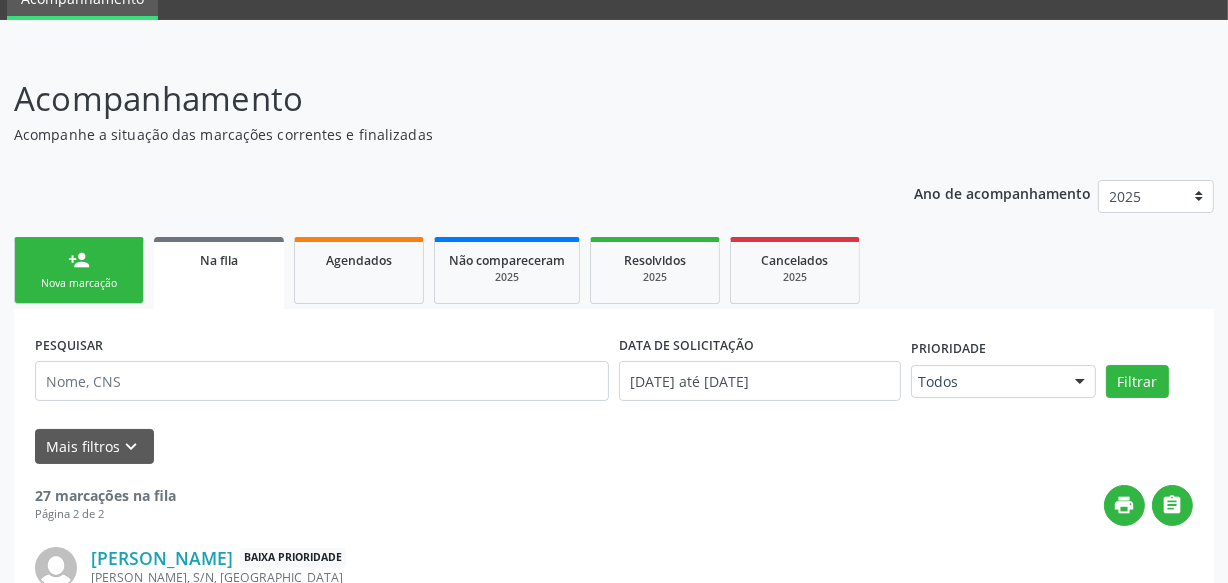 scroll, scrollTop: 0, scrollLeft: 0, axis: both 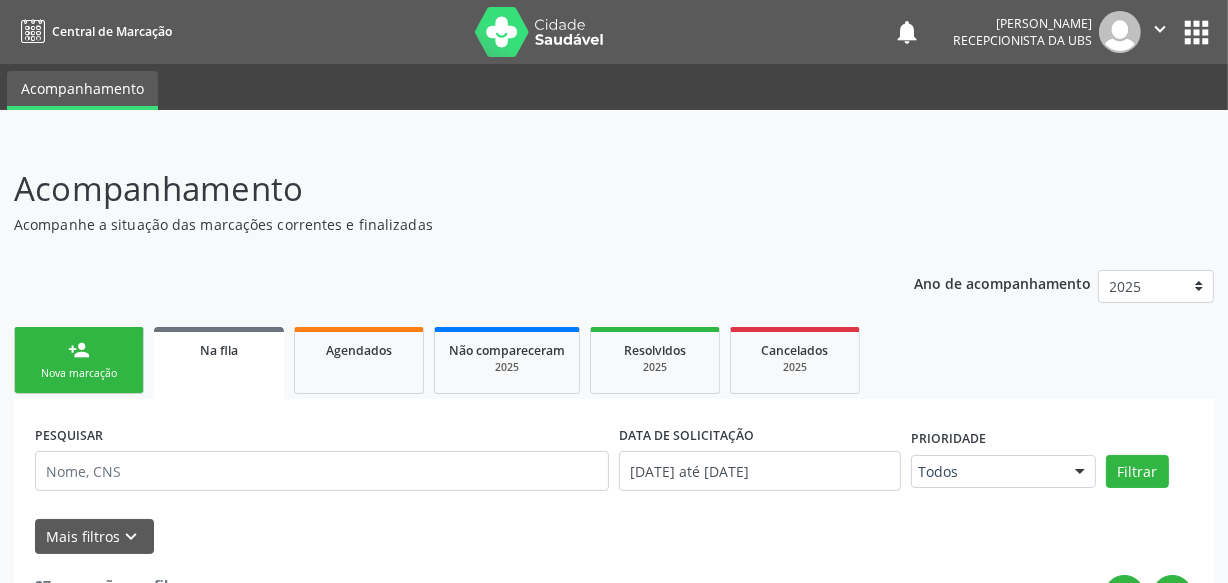 click on "person_add" at bounding box center (79, 350) 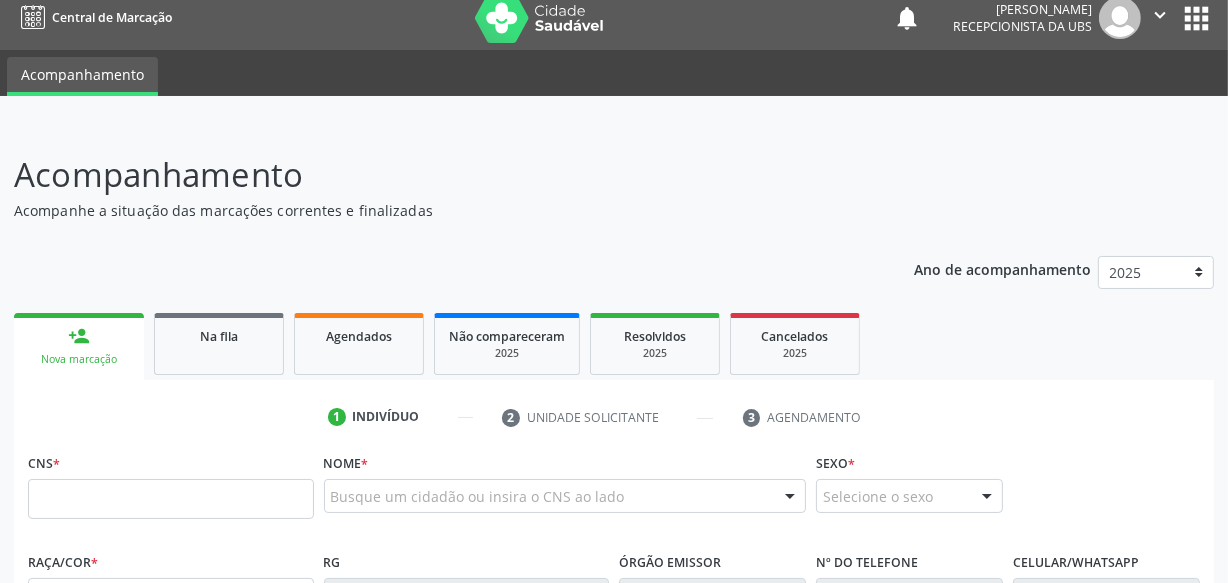scroll, scrollTop: 0, scrollLeft: 0, axis: both 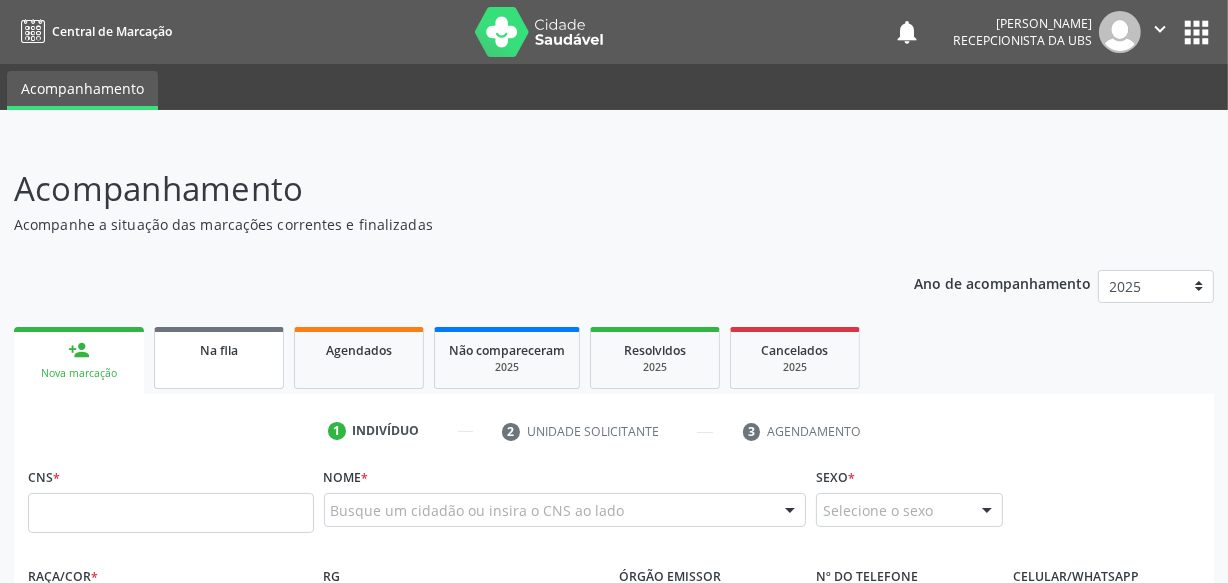 click on "Na fila" at bounding box center [219, 349] 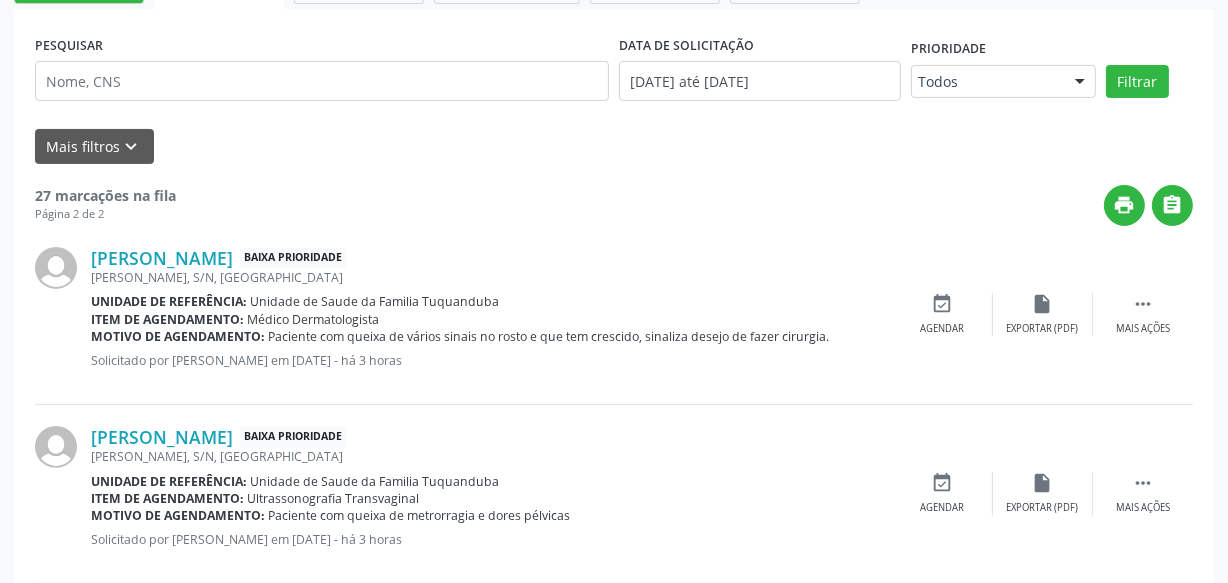 scroll, scrollTop: 180, scrollLeft: 0, axis: vertical 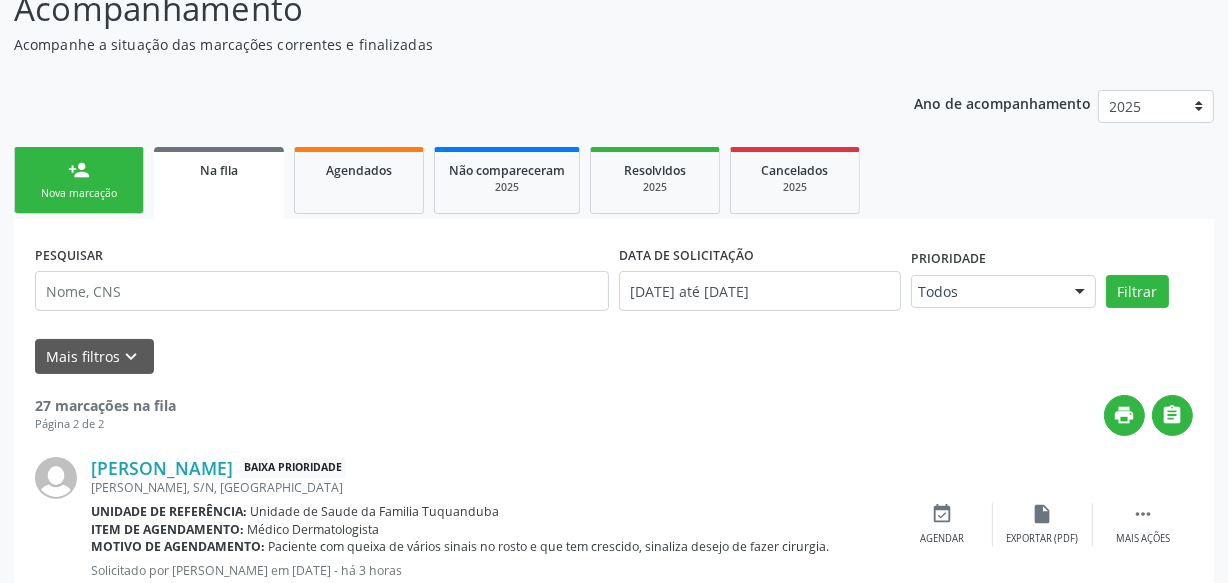 click on "Nova marcação" at bounding box center [79, 193] 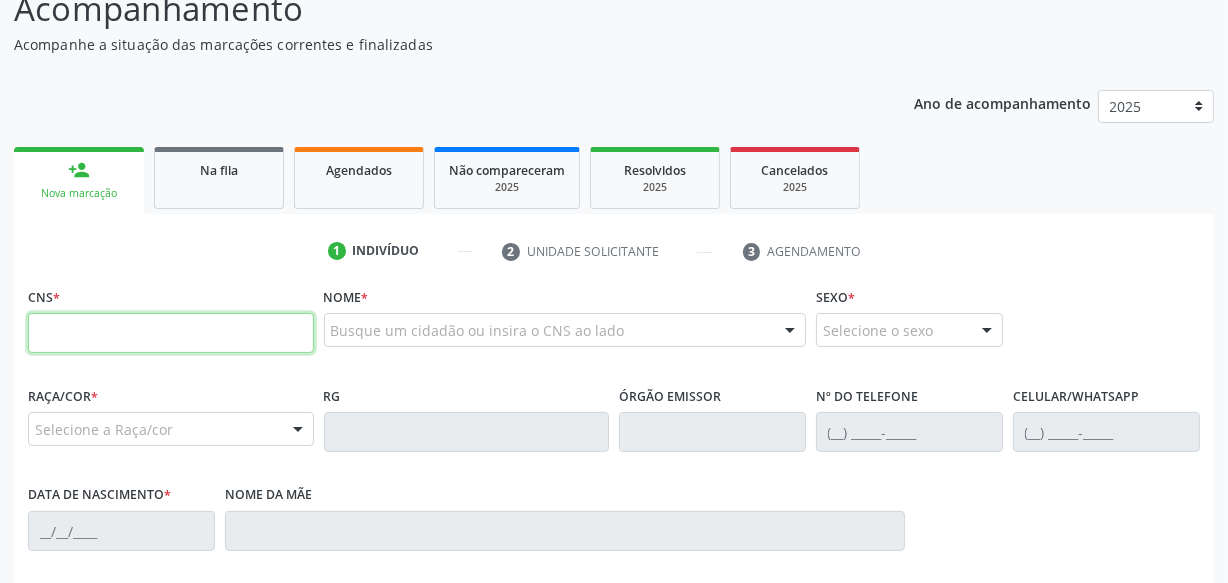 click at bounding box center (171, 333) 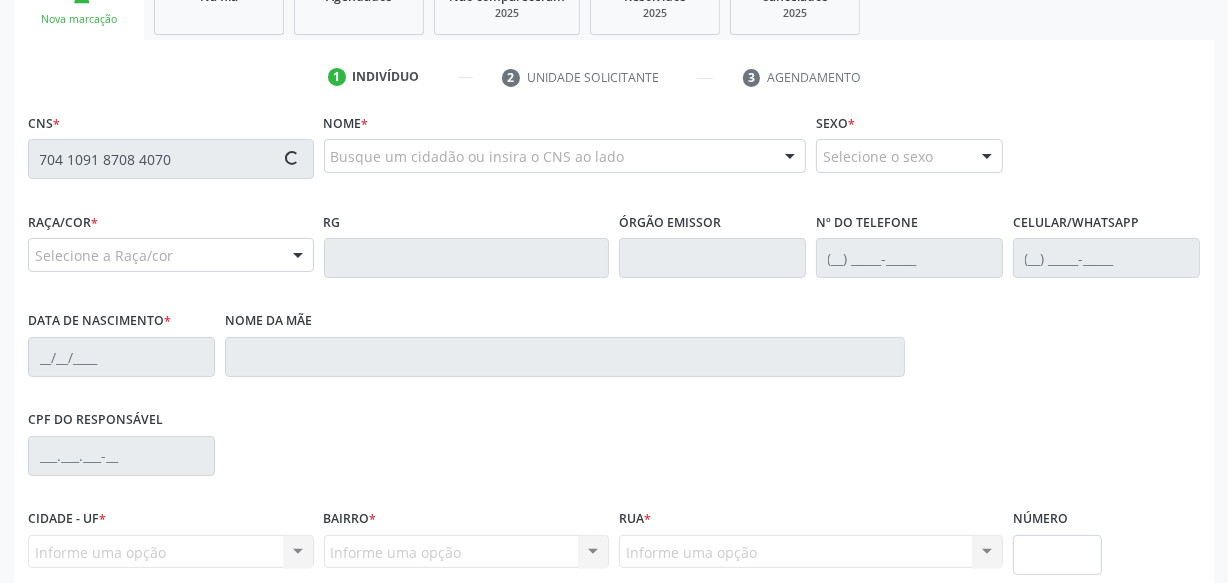 scroll, scrollTop: 346, scrollLeft: 0, axis: vertical 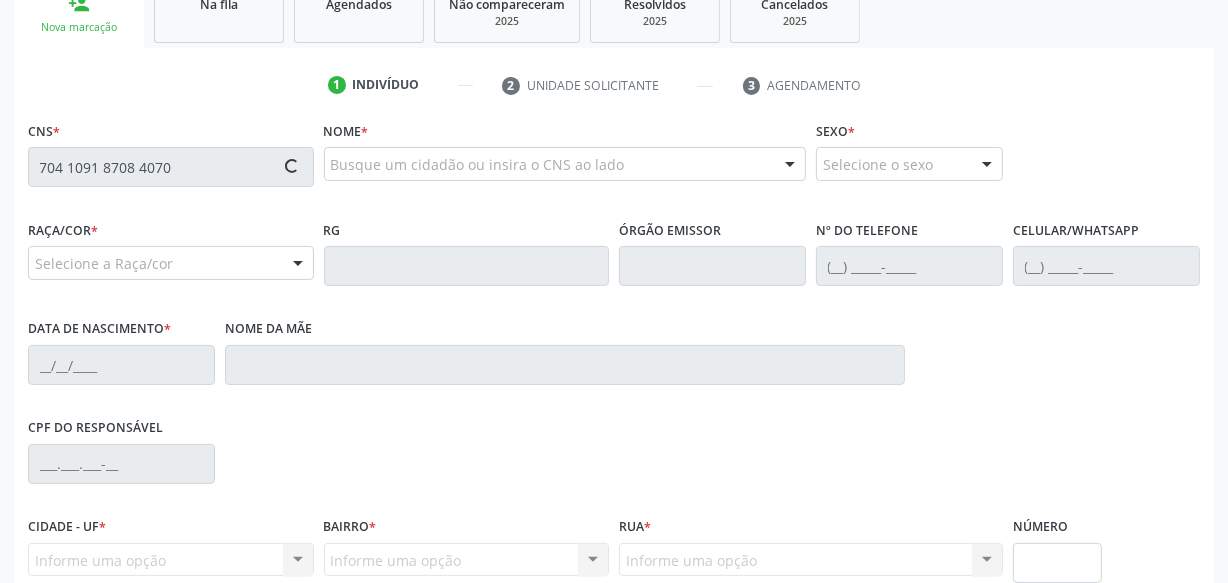 type on "704 1091 8708 4070" 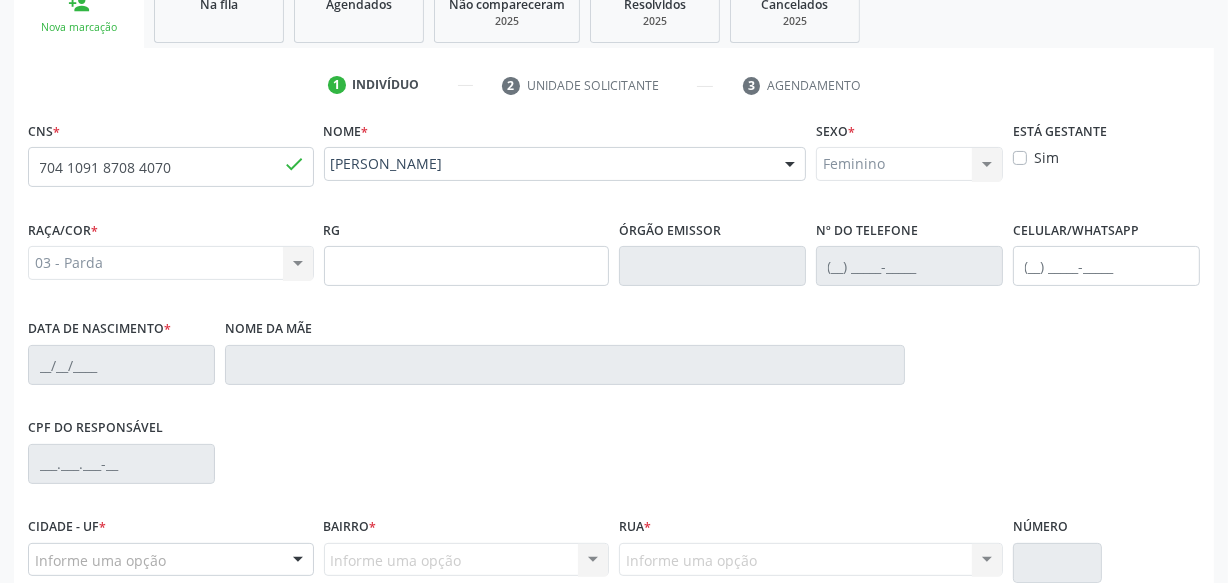 type on "[PHONE_NUMBER]" 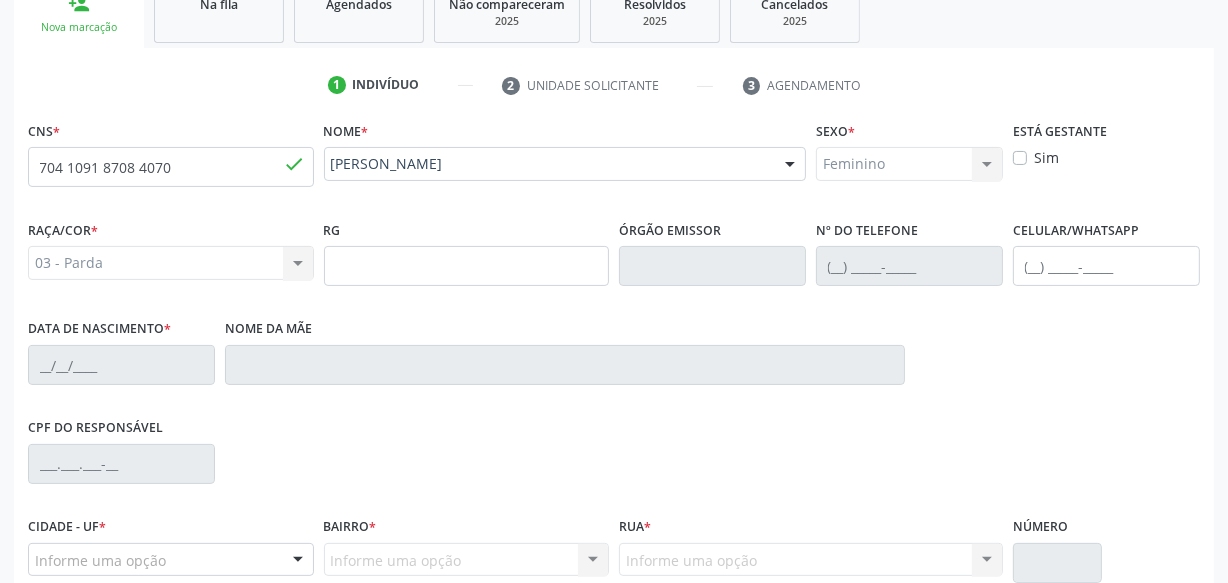 type on "[PHONE_NUMBER]" 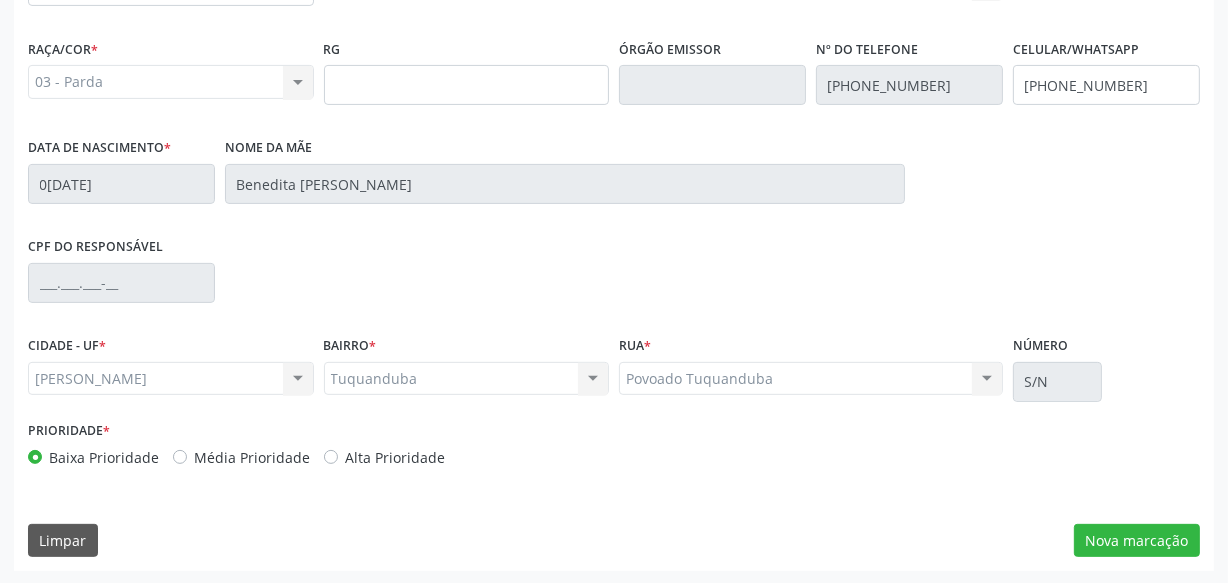 scroll, scrollTop: 528, scrollLeft: 0, axis: vertical 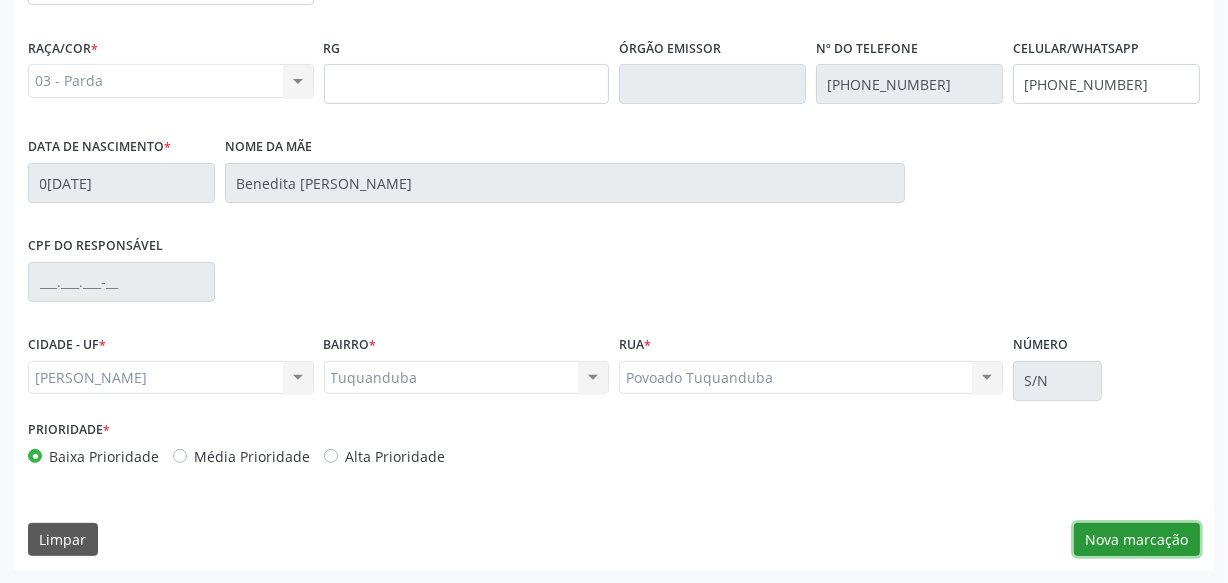 click on "Nova marcação" at bounding box center [1137, 540] 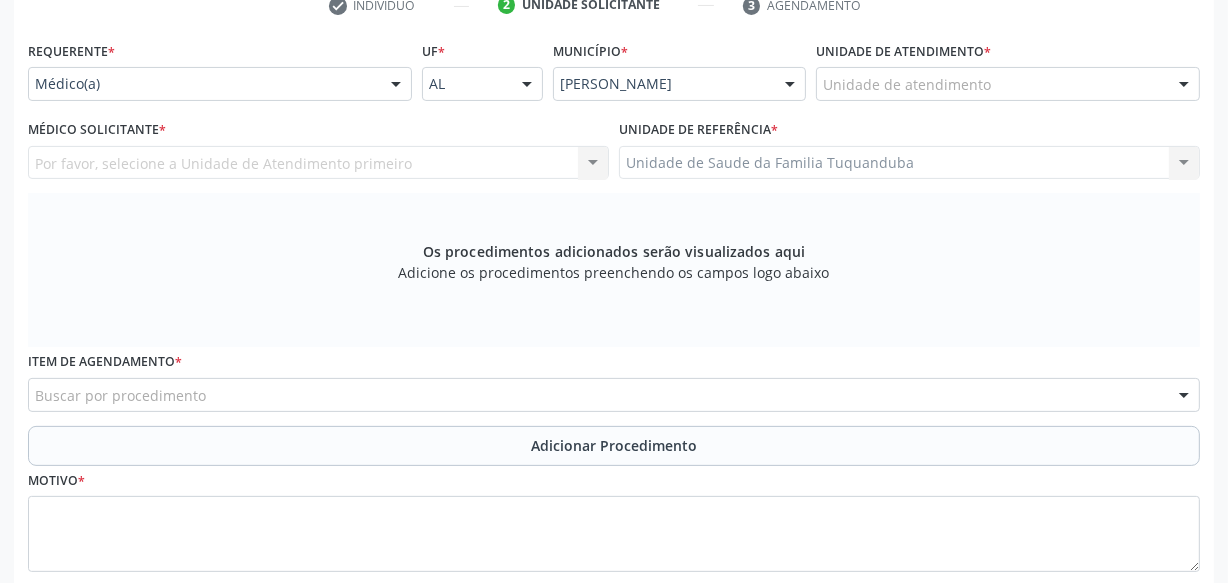 scroll, scrollTop: 255, scrollLeft: 0, axis: vertical 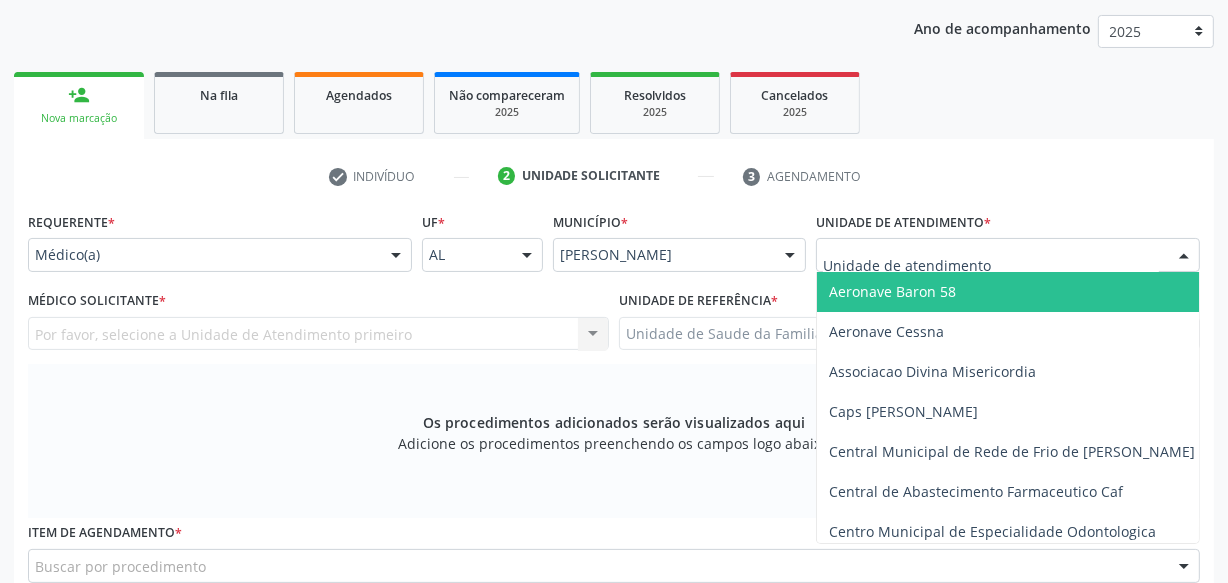click at bounding box center (1008, 255) 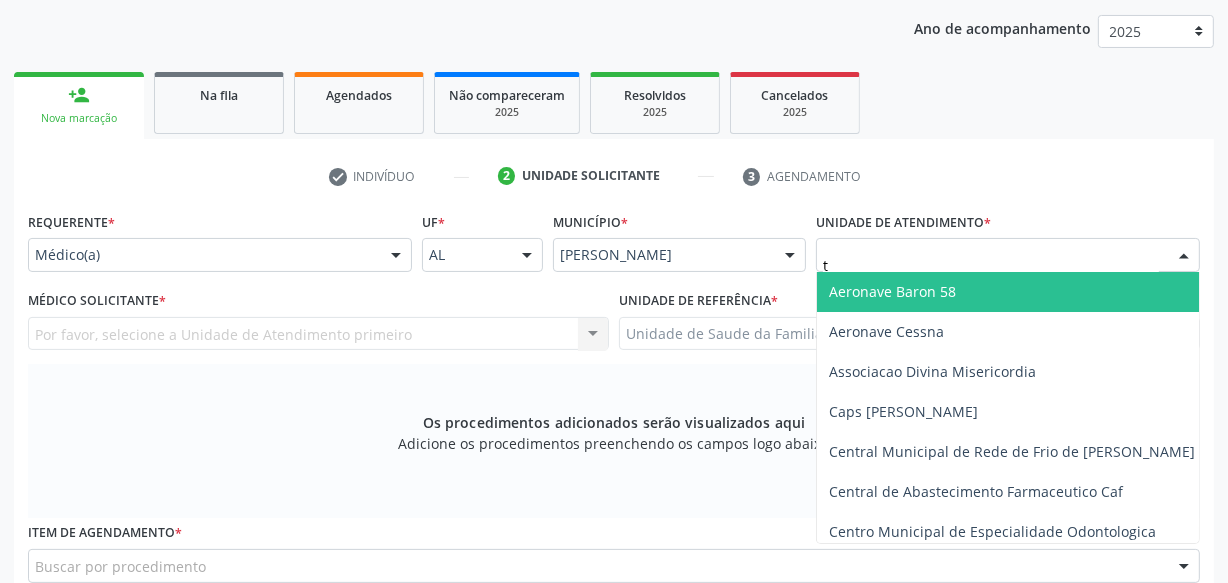 type on "tu" 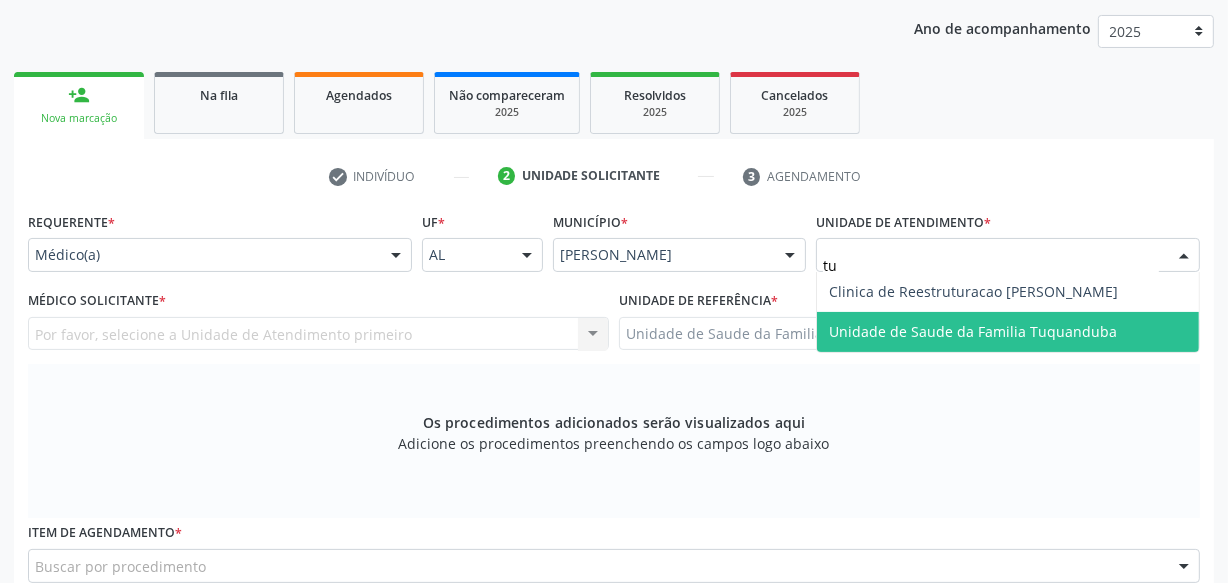 click on "Unidade de Saude da Familia Tuquanduba" at bounding box center [973, 331] 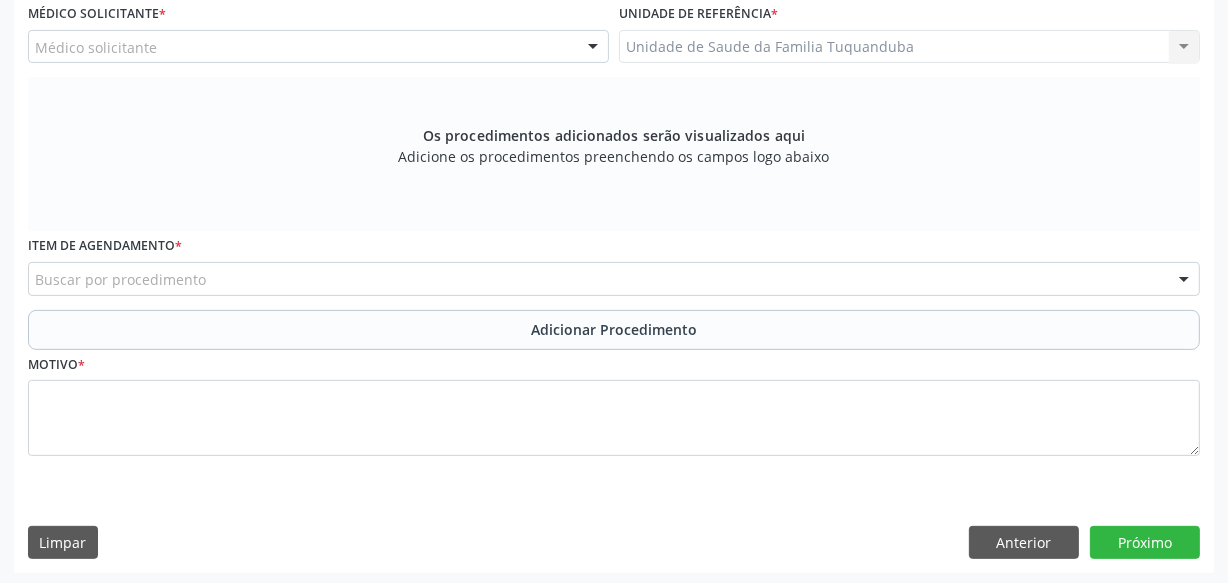 scroll, scrollTop: 545, scrollLeft: 0, axis: vertical 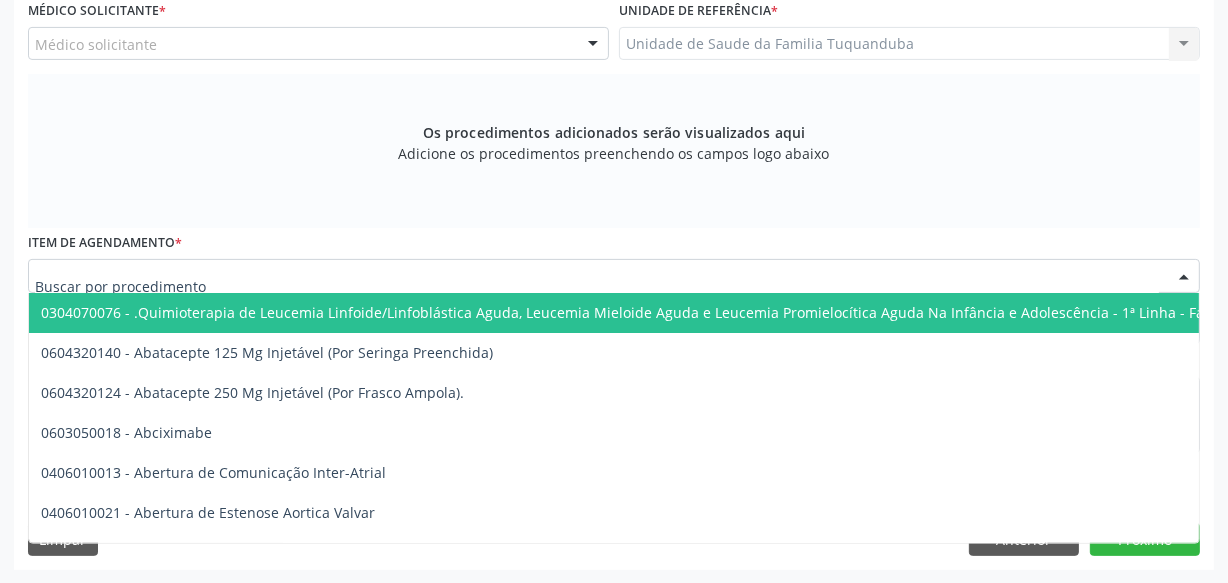 click at bounding box center (614, 276) 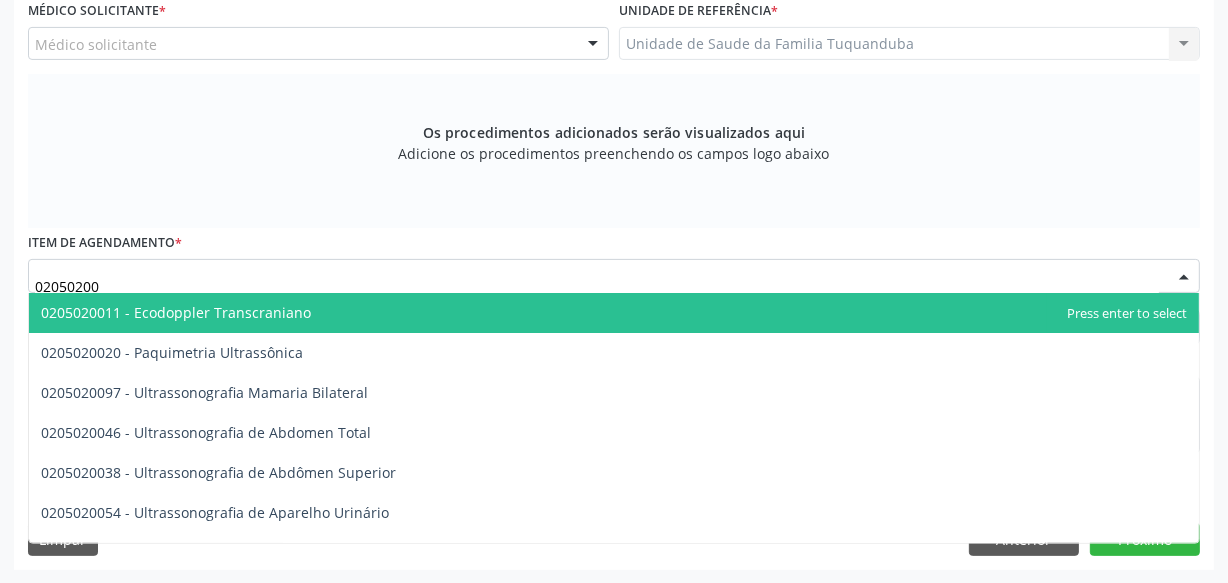 type on "020502004" 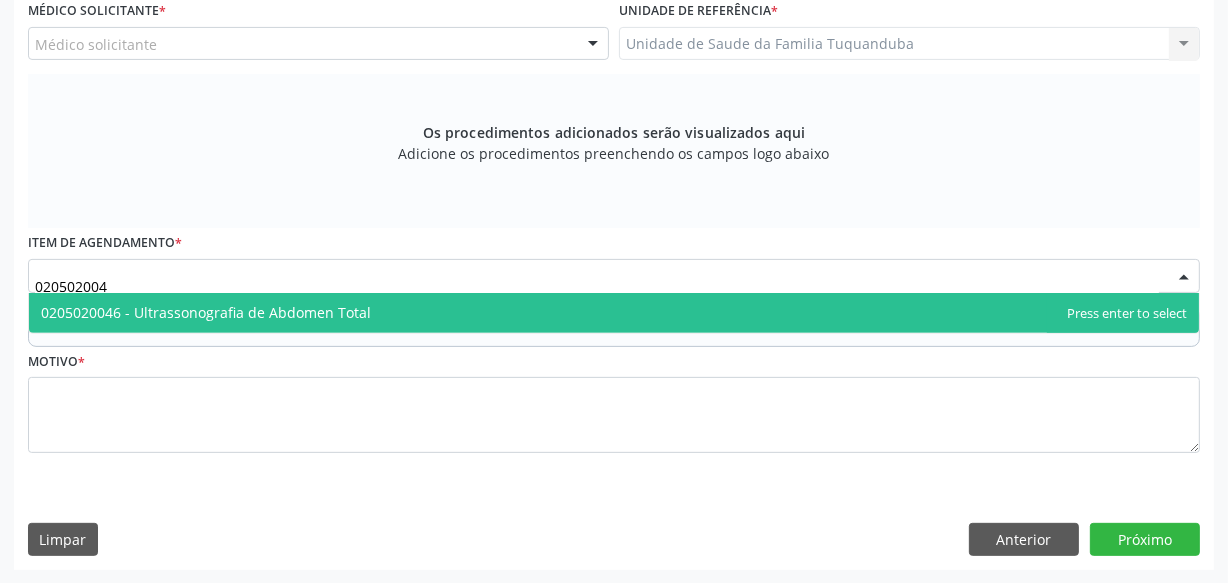 click on "0205020046 - Ultrassonografia de Abdomen Total" at bounding box center (206, 312) 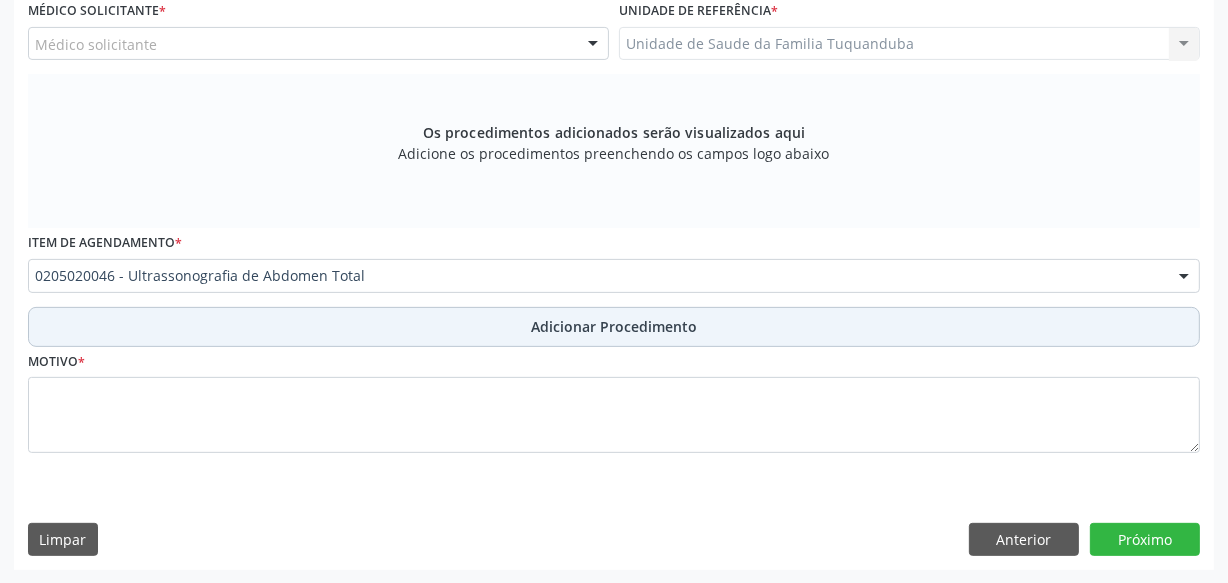 click on "Adicionar Procedimento" at bounding box center [614, 327] 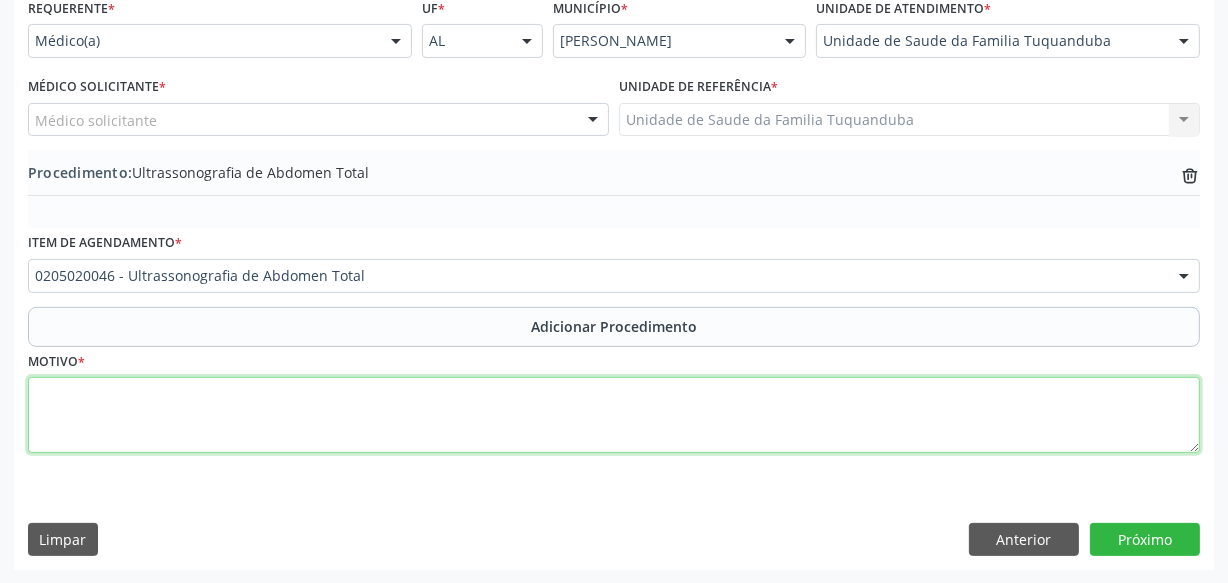 click at bounding box center (614, 415) 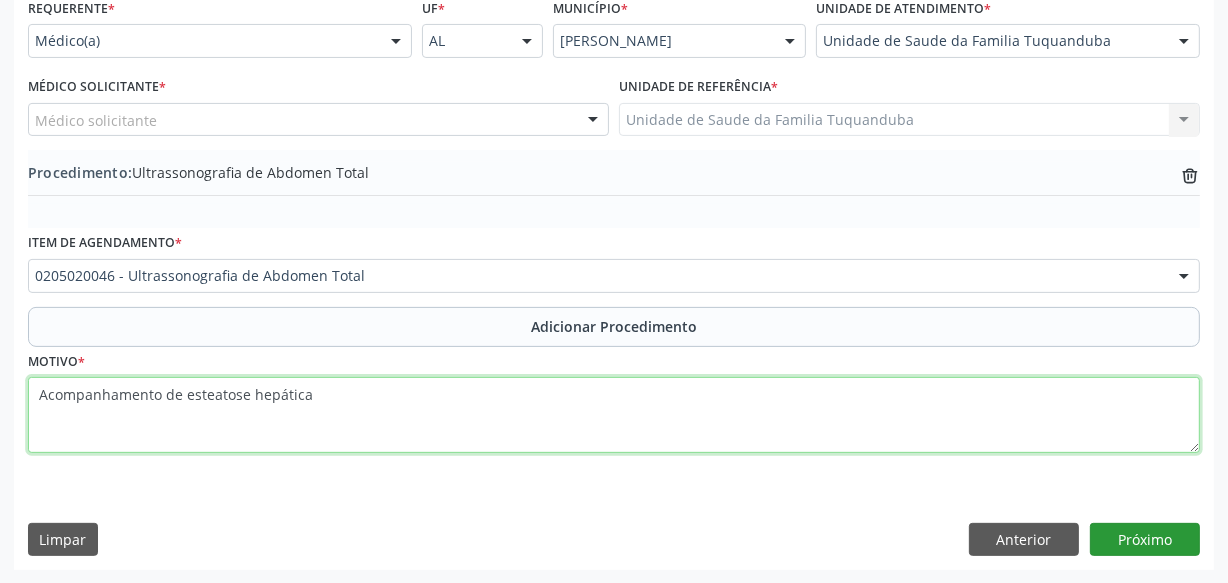 type on "Acompanhamento de esteatose hepática" 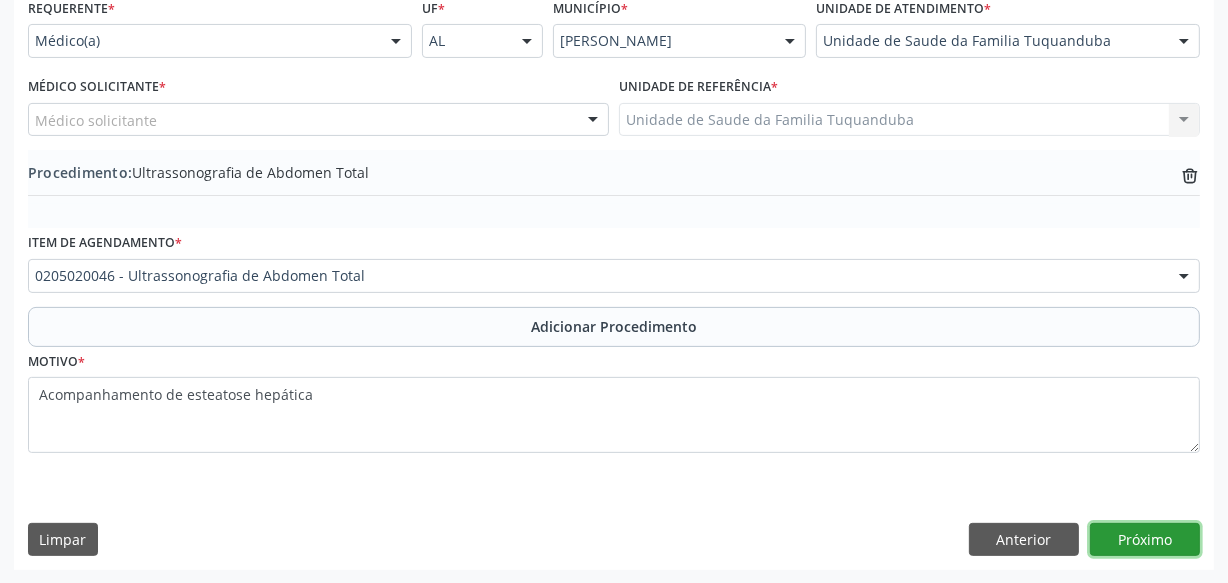 click on "Próximo" at bounding box center (1145, 540) 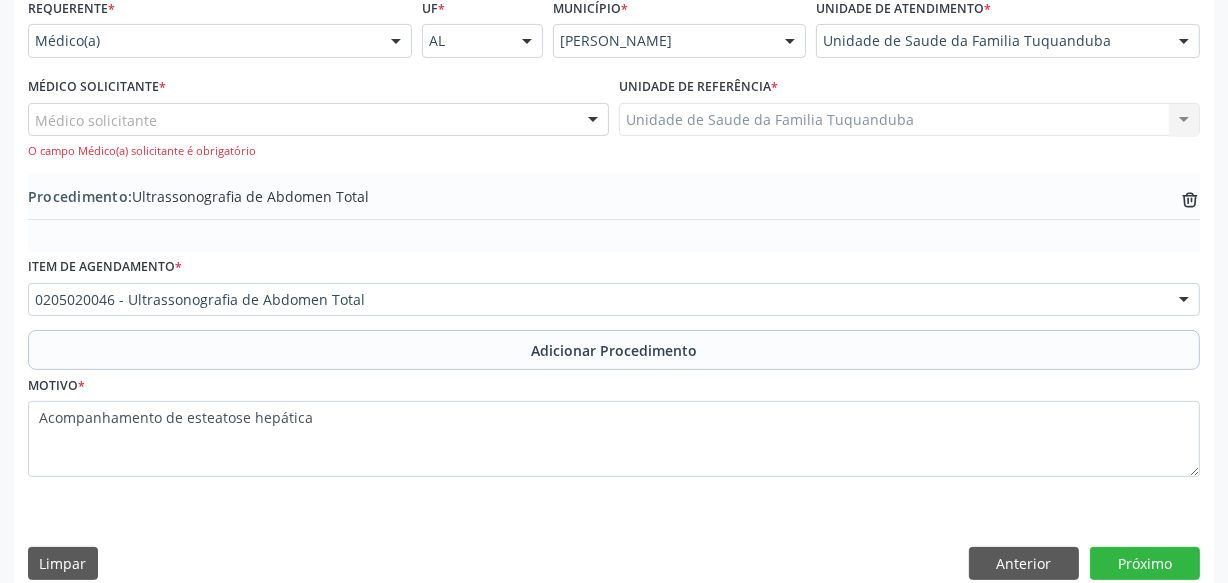 click on "Médico solicitante" at bounding box center (318, 120) 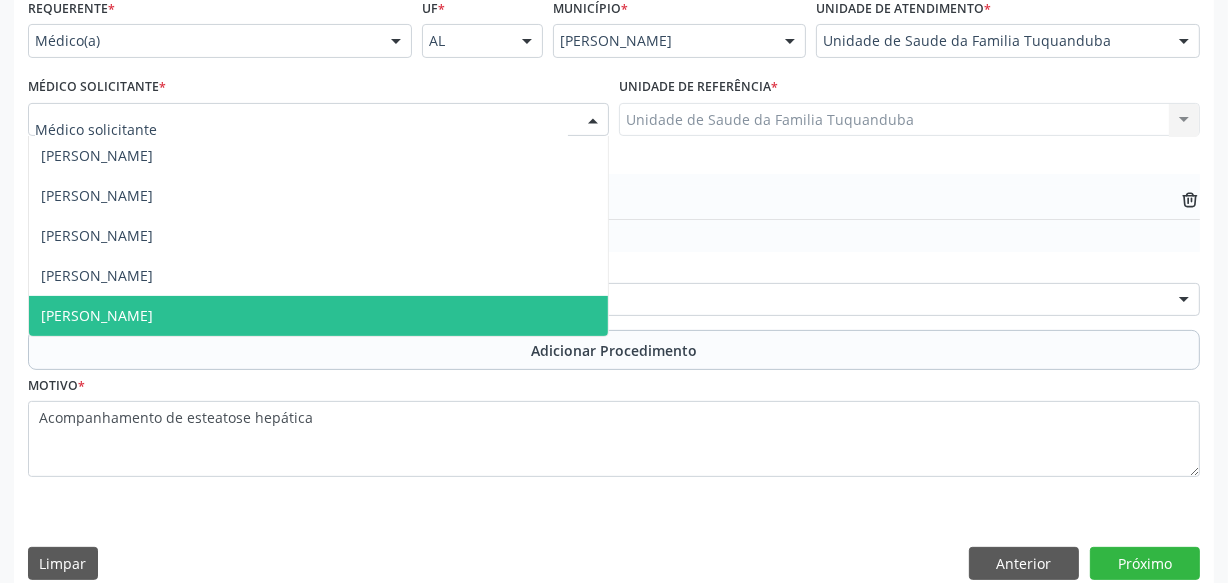 click on "[PERSON_NAME]" at bounding box center (318, 316) 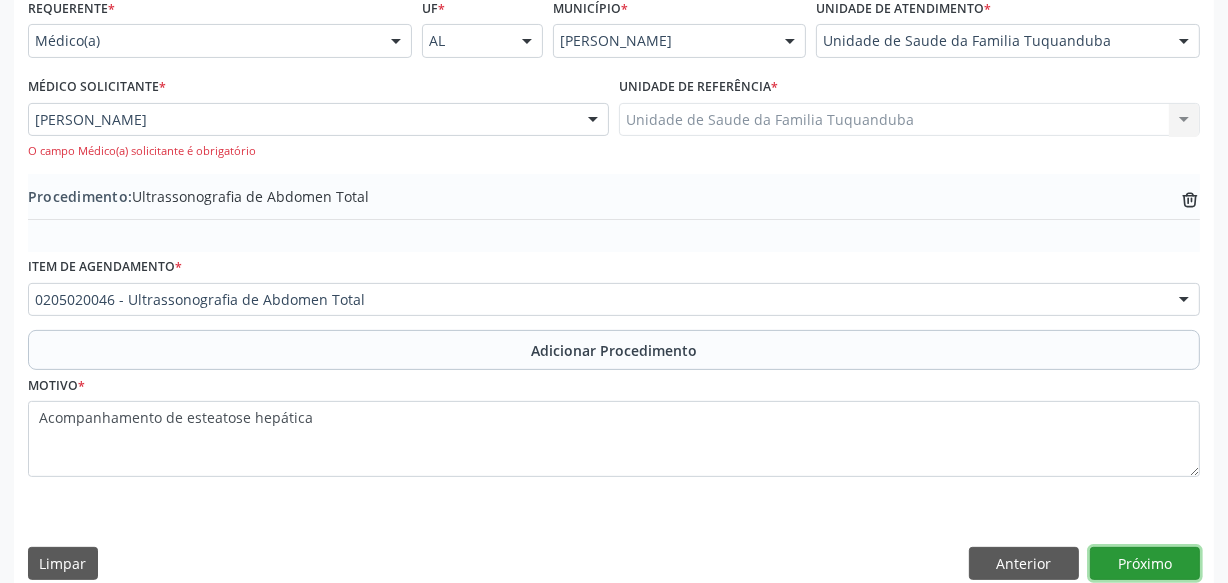 click on "Próximo" at bounding box center [1145, 564] 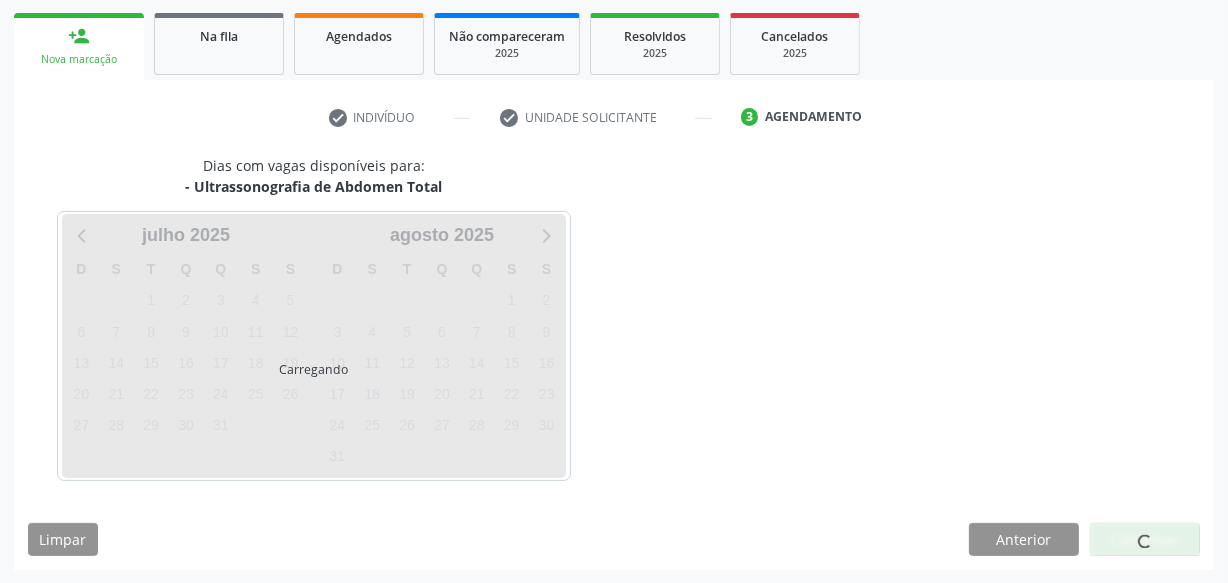 scroll, scrollTop: 372, scrollLeft: 0, axis: vertical 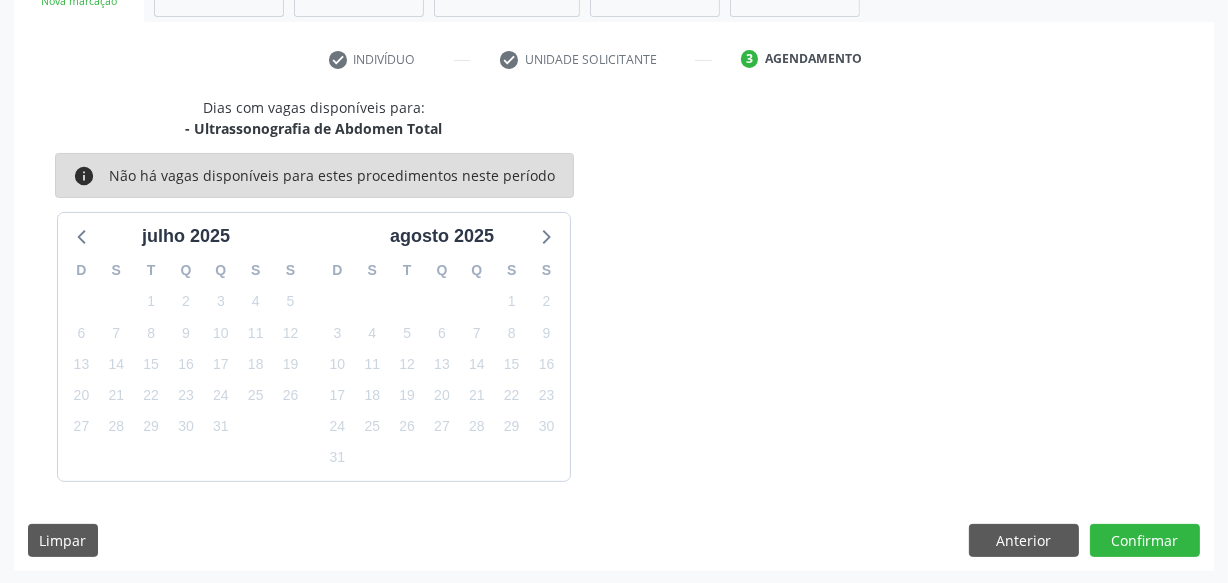 click on "Dias com vagas disponíveis para:
- Ultrassonografia de Abdomen Total
info
Não há vagas disponíveis para estes procedimentos neste período
j[DATE] D S T Q Q S S 29 30 1 2 3 4 5 6 7 8 9 10 11 12 13 14 15 16 17 18 19 20 21 22 23 24 25 26 27 28 29 30 31 1 2 3 4 5 6 7 8 9 [DATE] D S T Q Q S S 27 28 29 30 31 1 2 3 4 5 6 7 8 9 10 11 12 13 14 15 16 17 18 19 20 21 22 23 24 25 26 27 28 29 30 31 1 2 3 4 5 6
Limpar
Anterior
Confirmar" at bounding box center (614, 334) 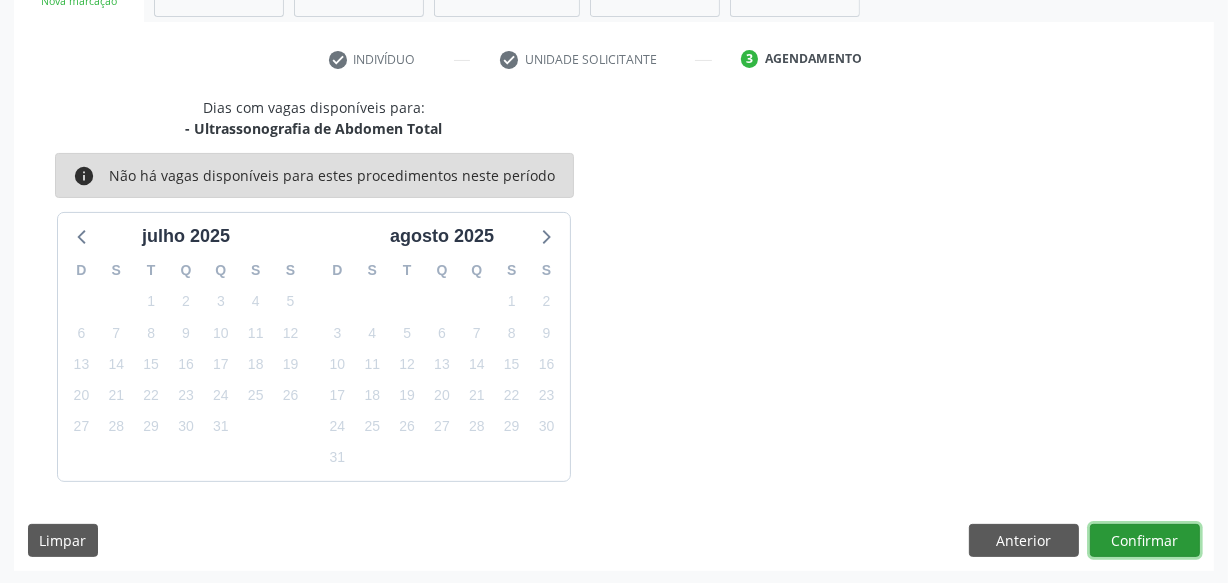 click on "Confirmar" at bounding box center [1145, 541] 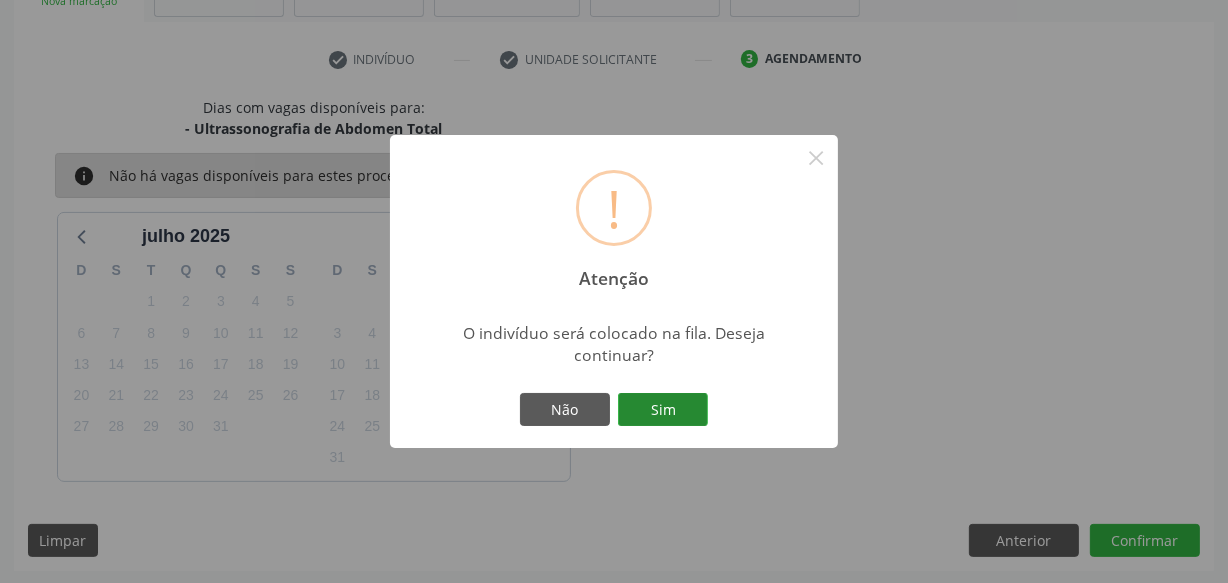 click on "Sim" at bounding box center (663, 410) 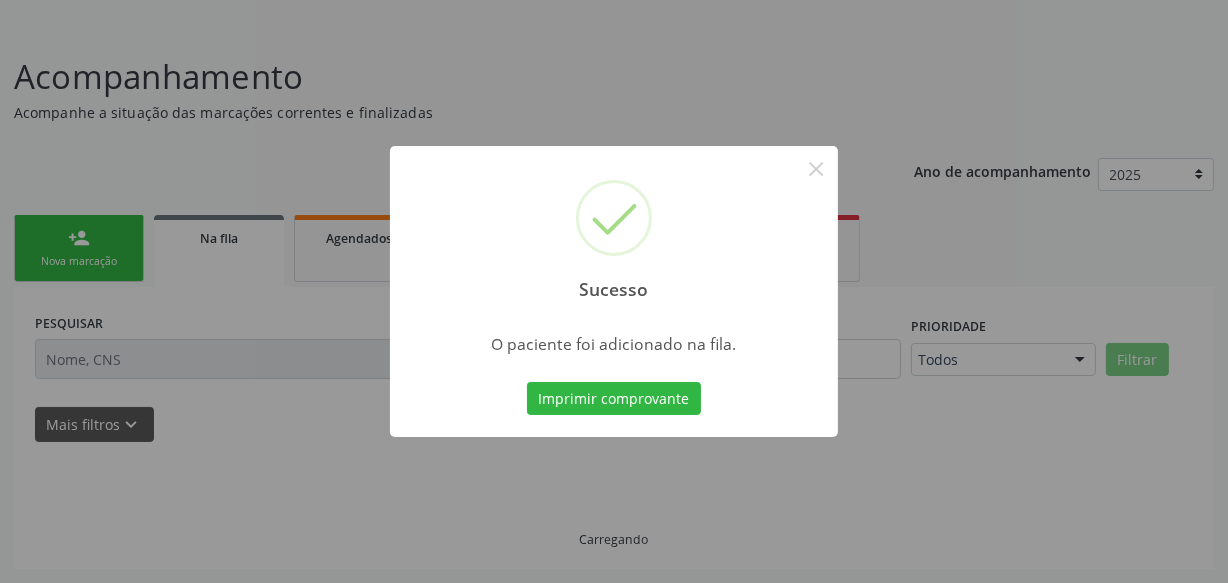 scroll, scrollTop: 110, scrollLeft: 0, axis: vertical 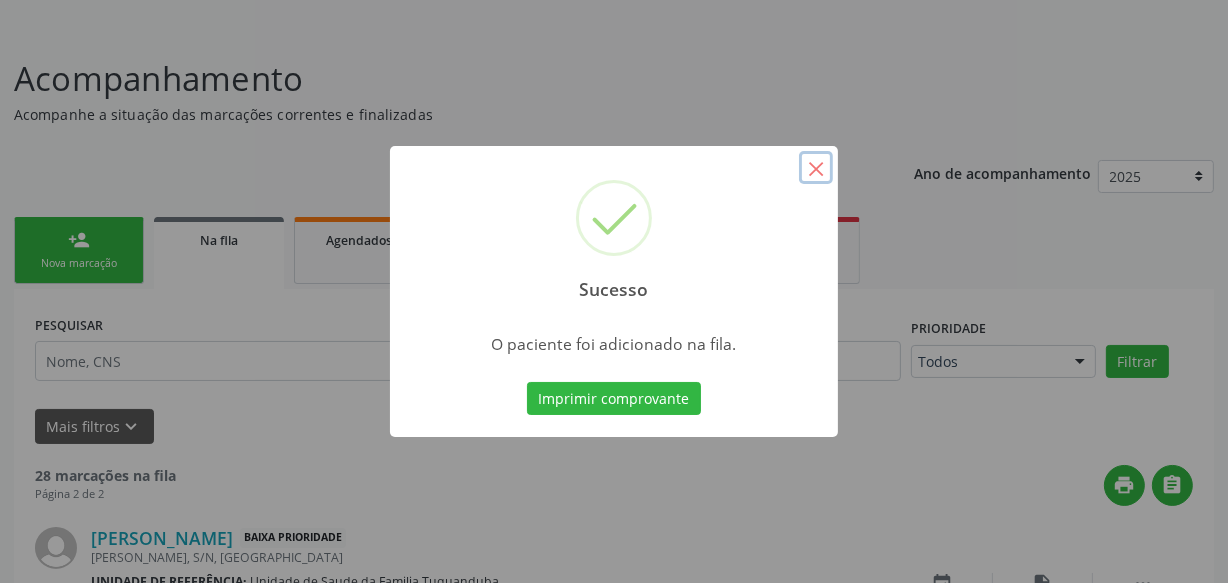 click on "×" at bounding box center [816, 168] 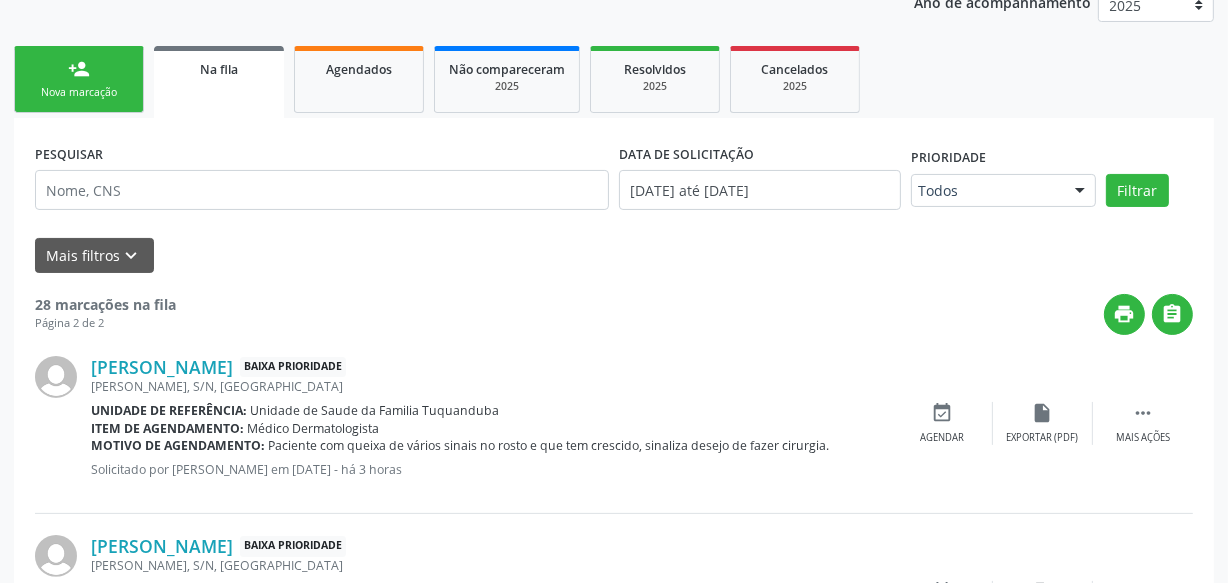 scroll, scrollTop: 0, scrollLeft: 0, axis: both 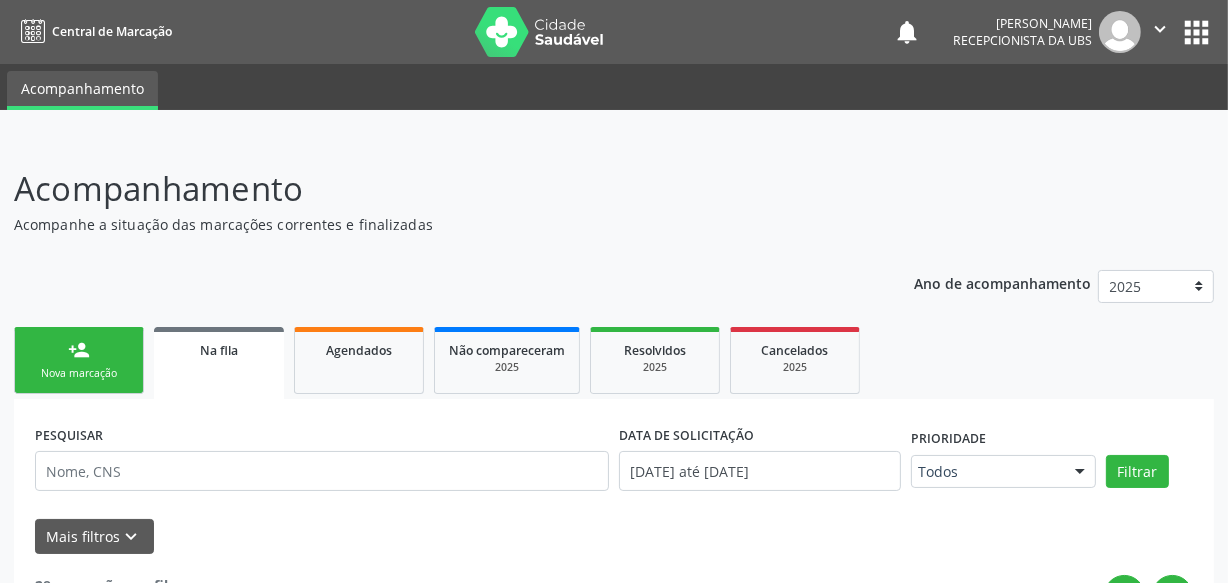 click on "person_add
Nova marcação" at bounding box center [79, 360] 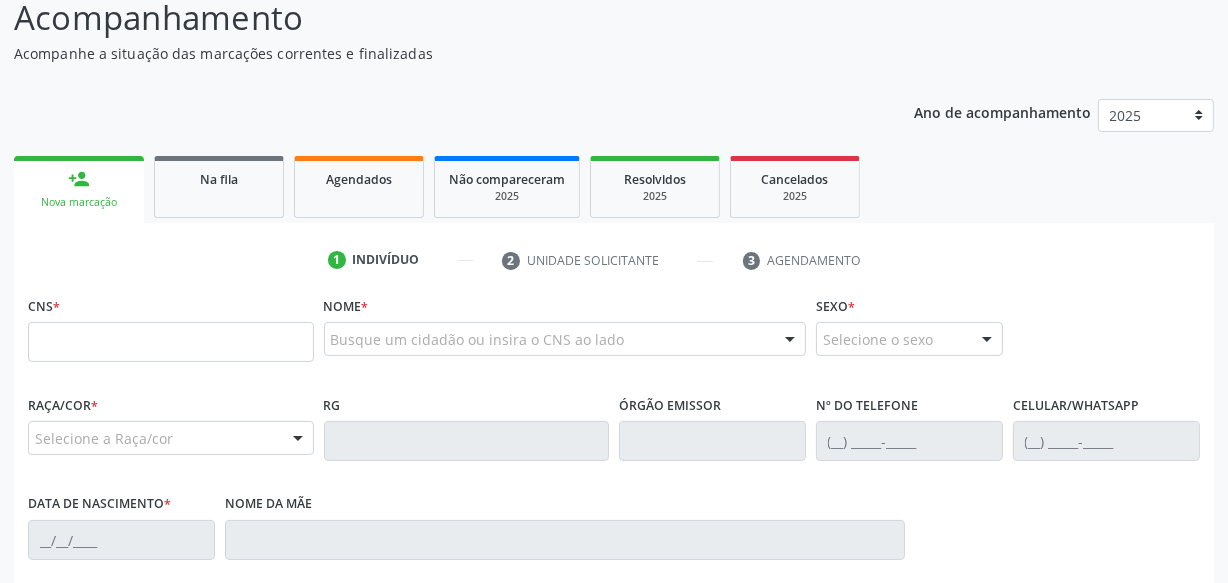 scroll, scrollTop: 181, scrollLeft: 0, axis: vertical 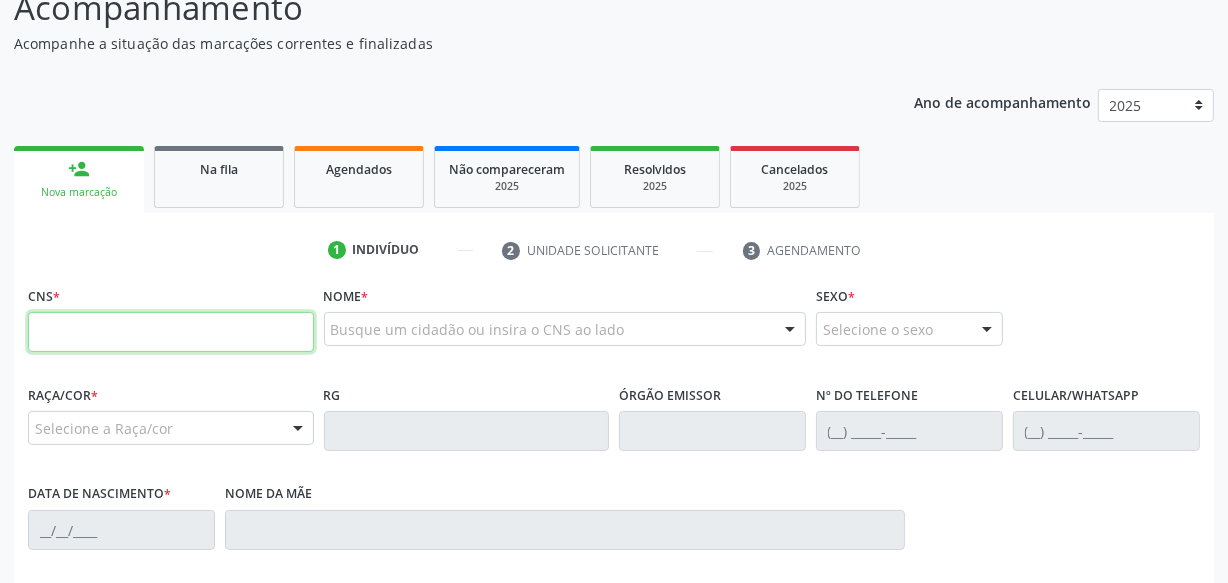 click at bounding box center (171, 332) 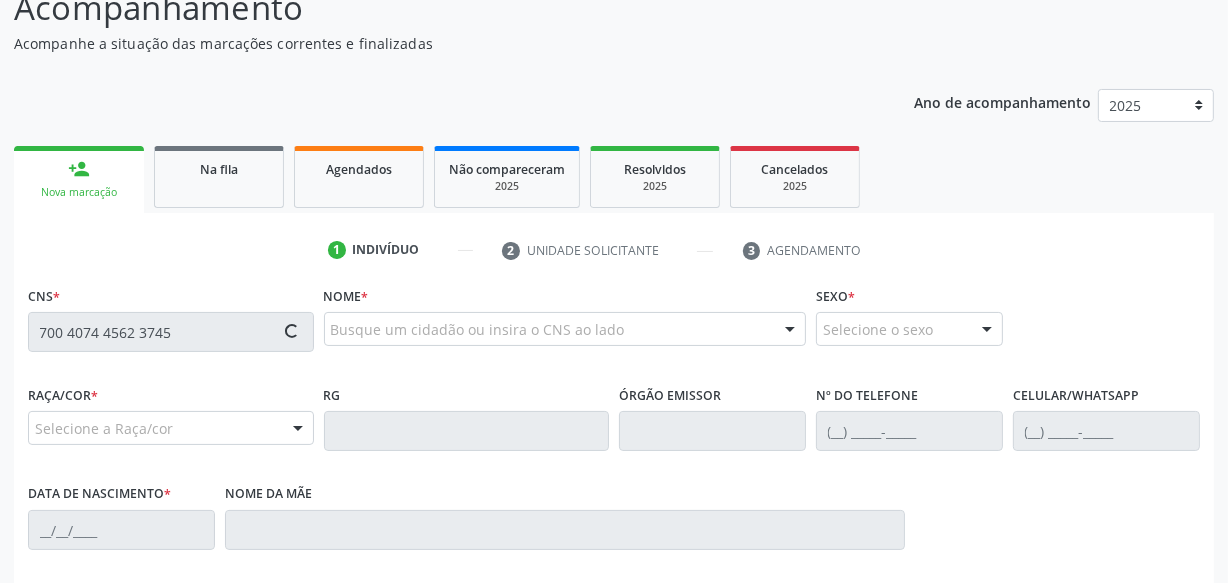 type on "700 4074 4562 3745" 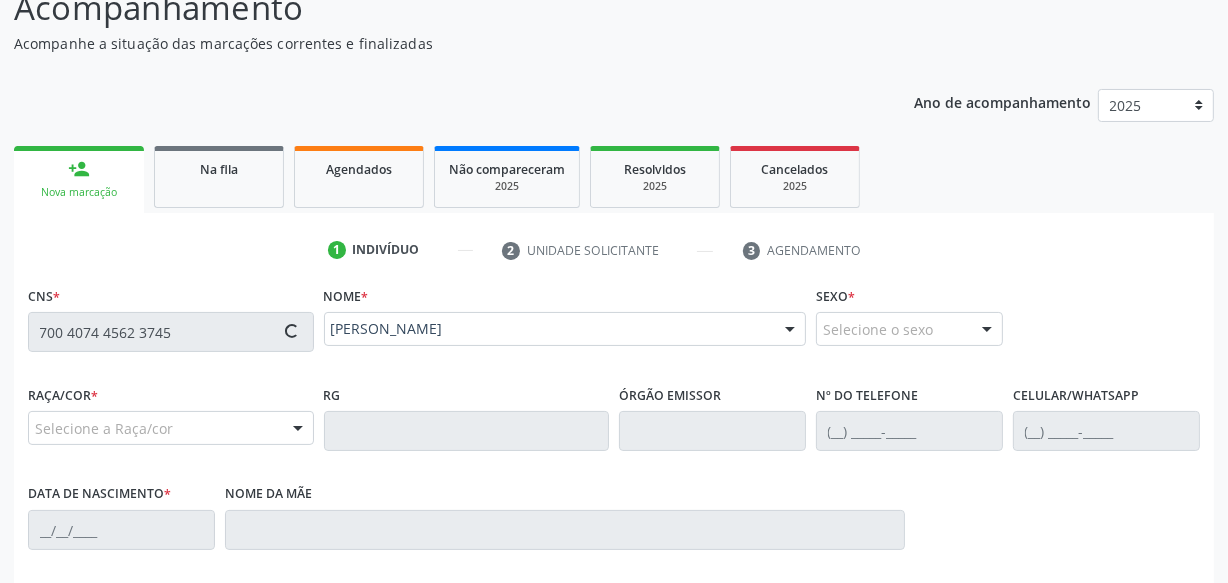 type on "[PHONE_NUMBER]" 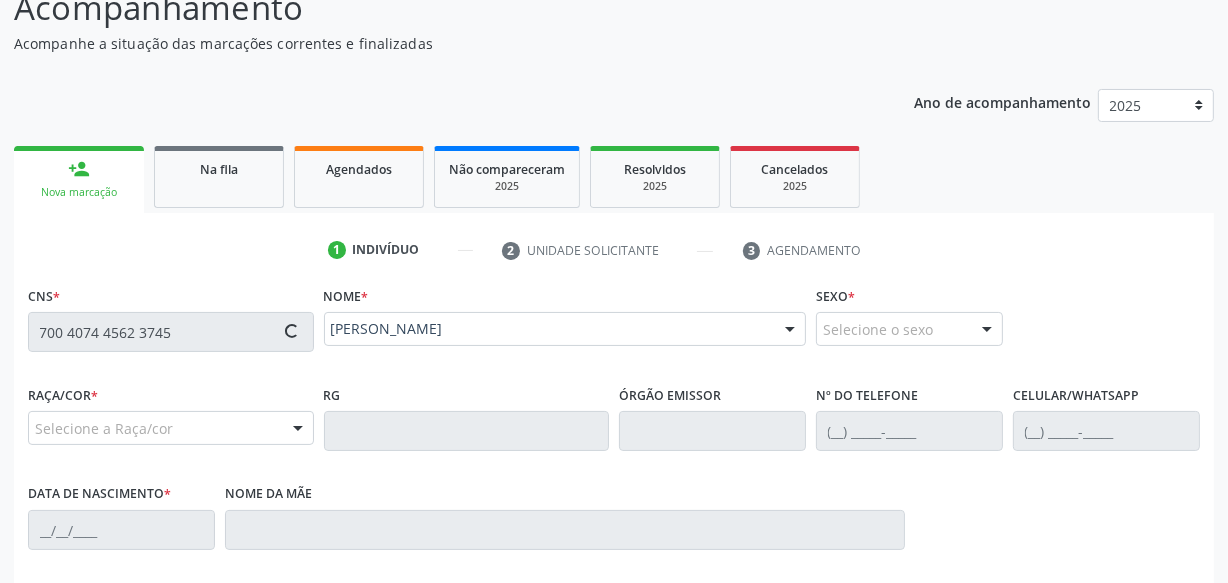 type on "[DATE]" 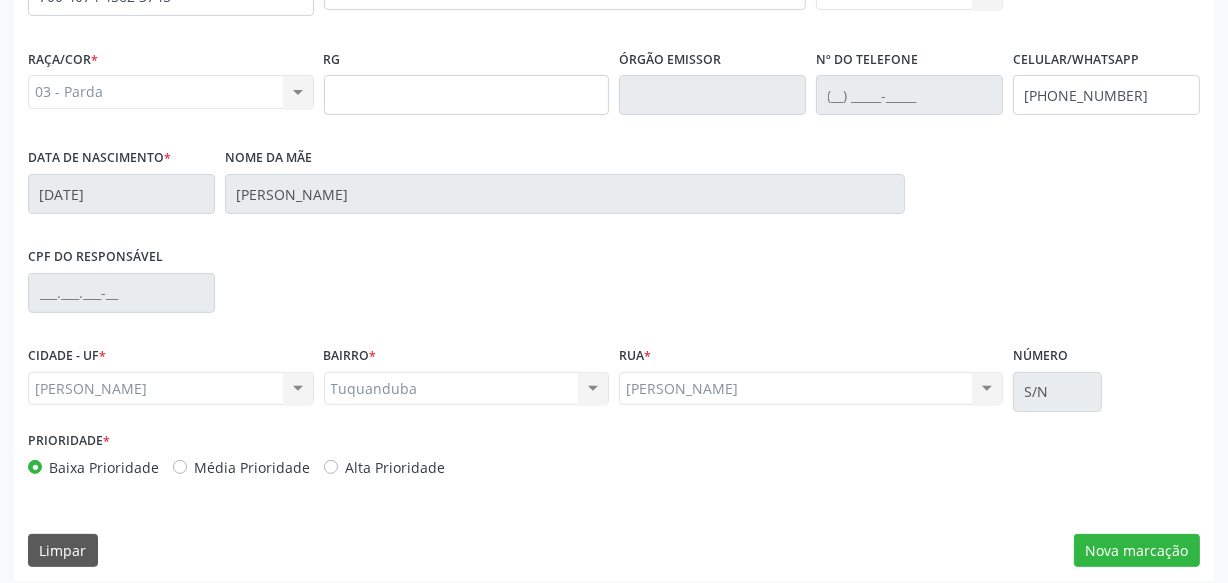 scroll, scrollTop: 528, scrollLeft: 0, axis: vertical 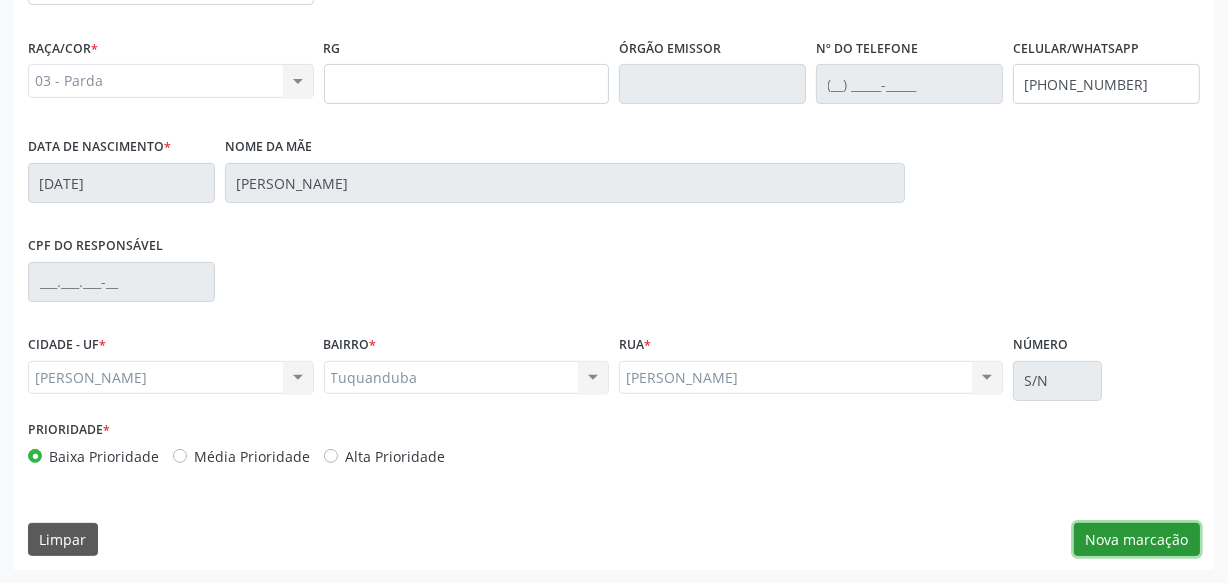 click on "Nova marcação" at bounding box center (1137, 540) 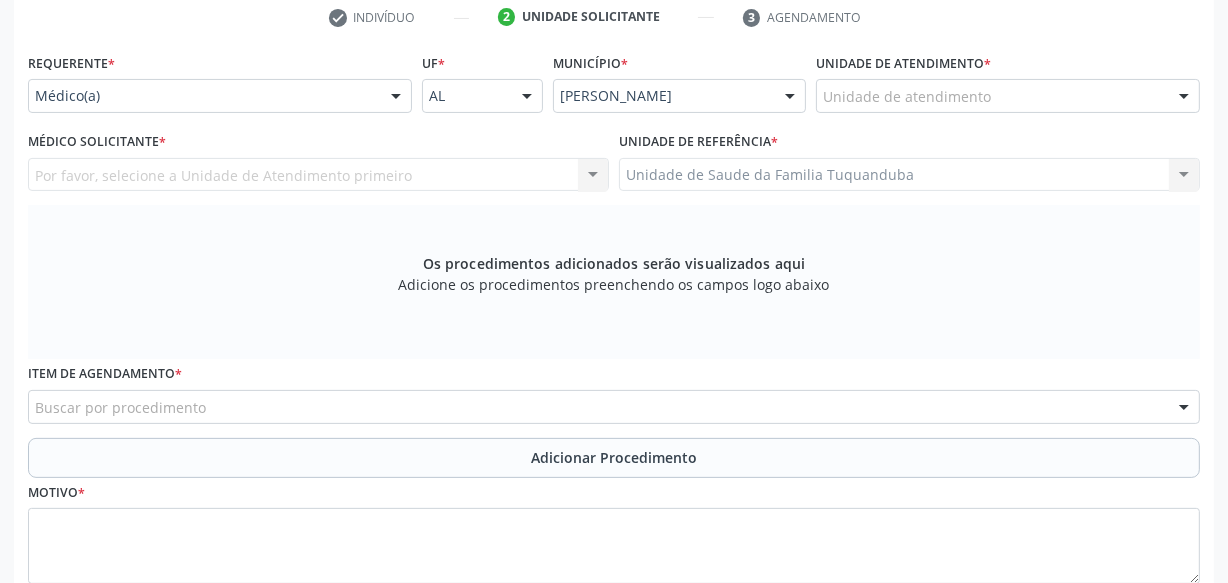 scroll, scrollTop: 255, scrollLeft: 0, axis: vertical 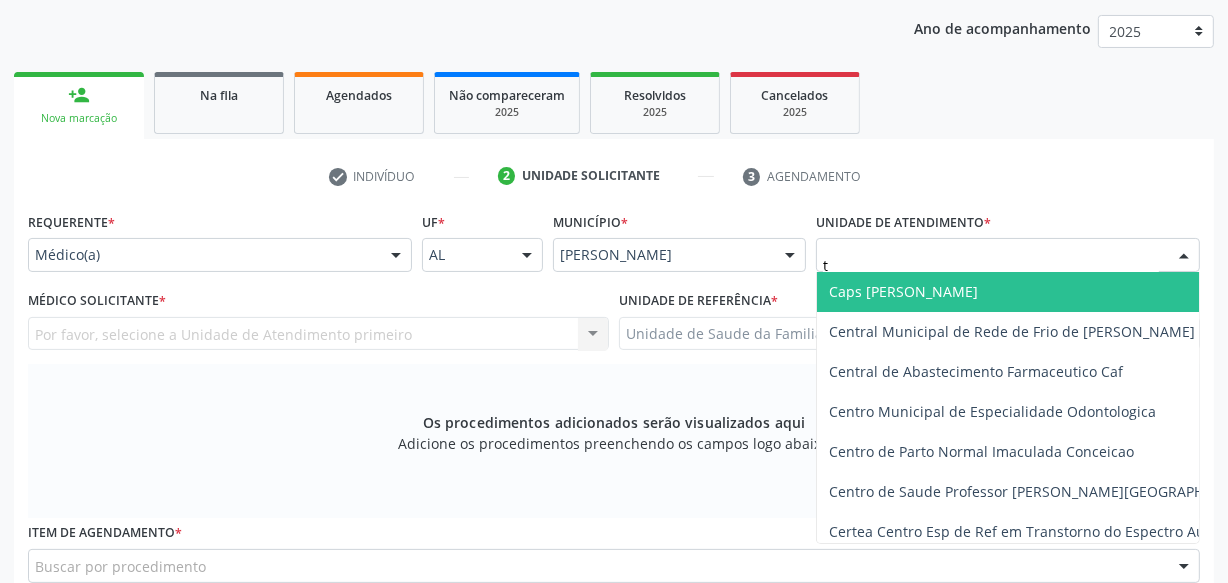 type on "tu" 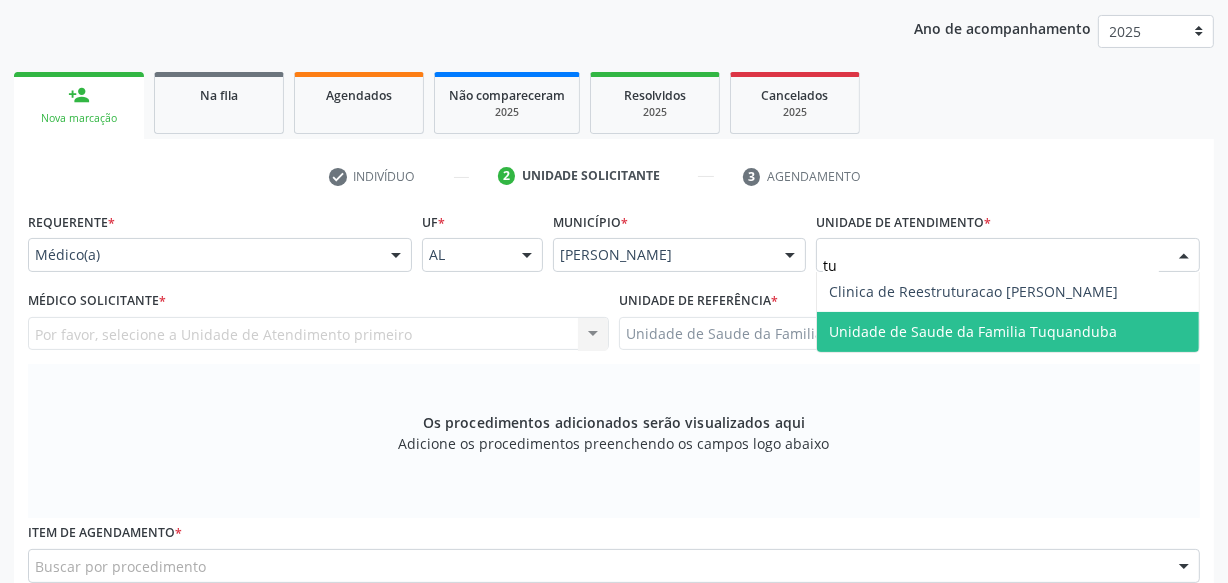 click on "Unidade de Saude da Familia Tuquanduba" at bounding box center [1008, 332] 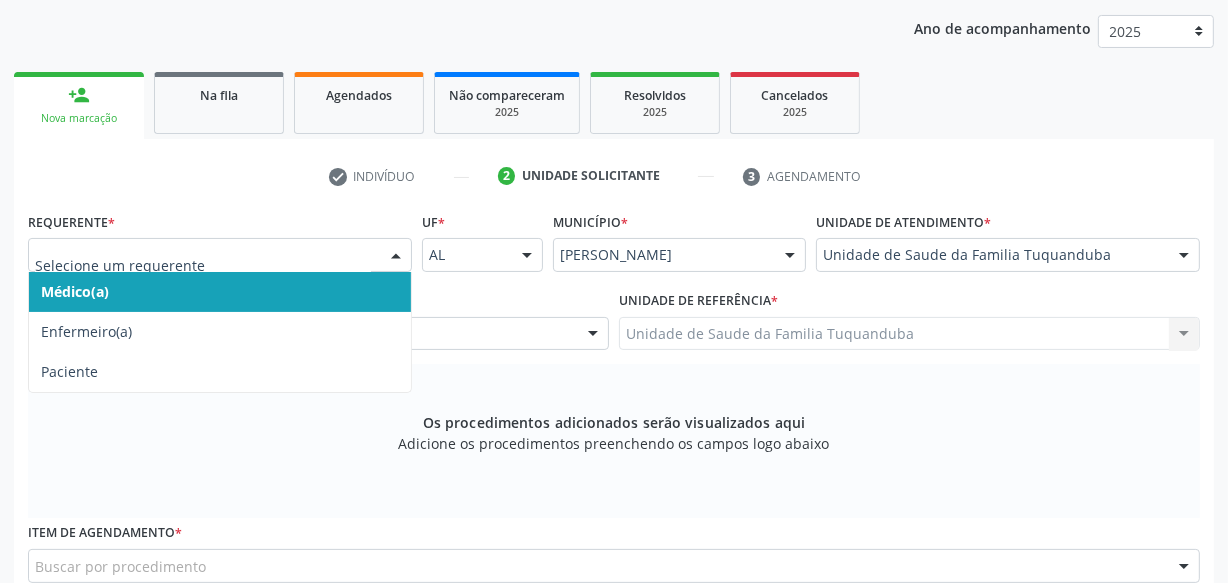 click at bounding box center (203, 265) 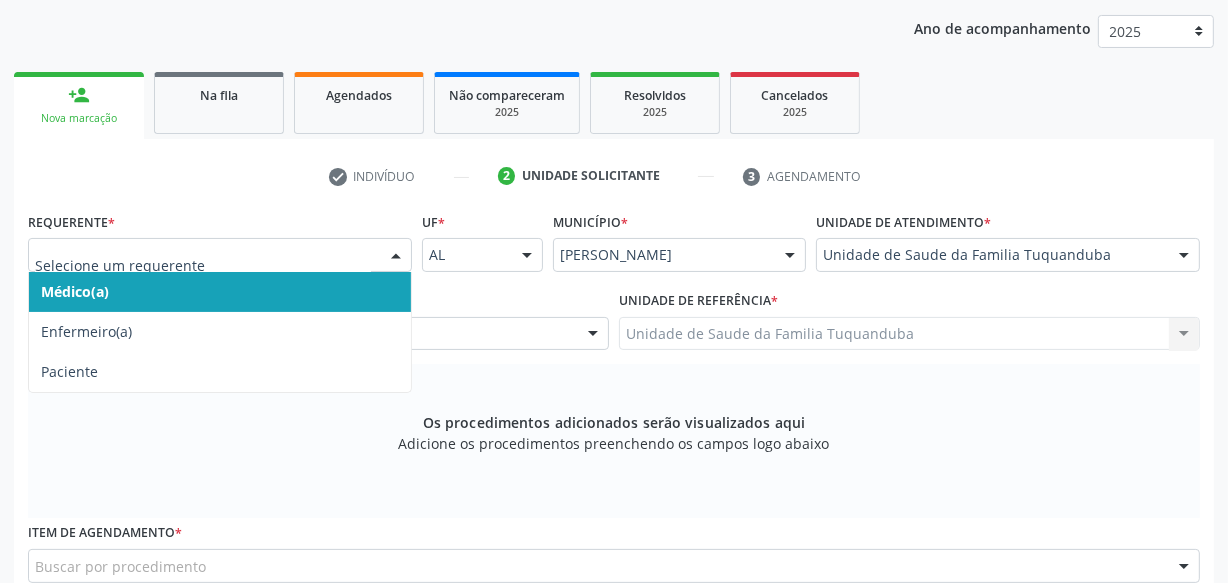 click on "Médico(a)" at bounding box center (220, 292) 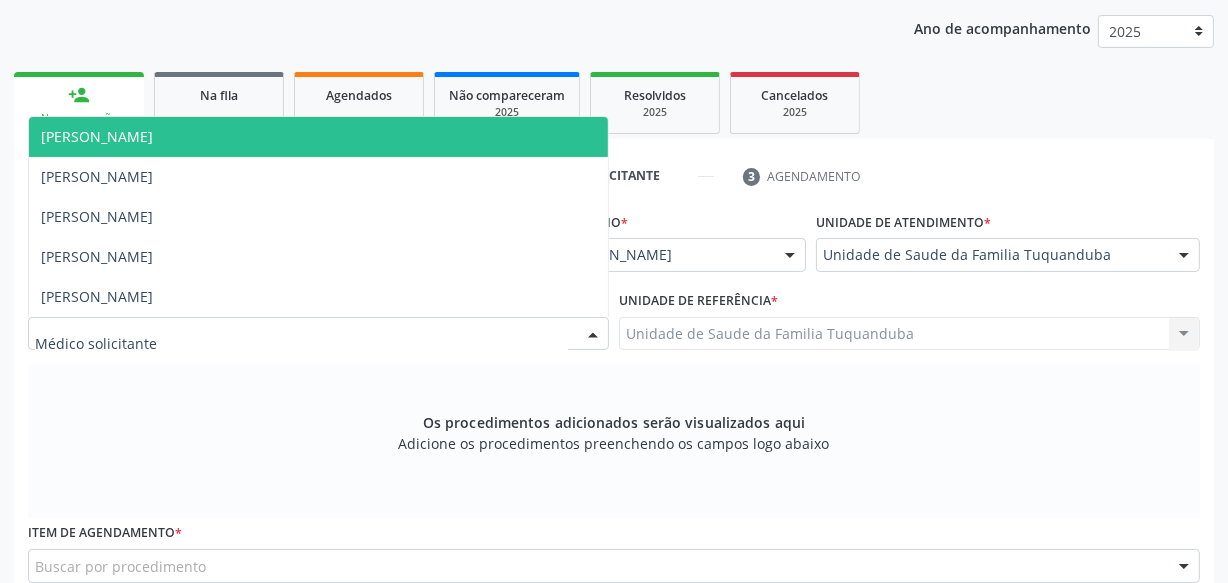 click at bounding box center (318, 334) 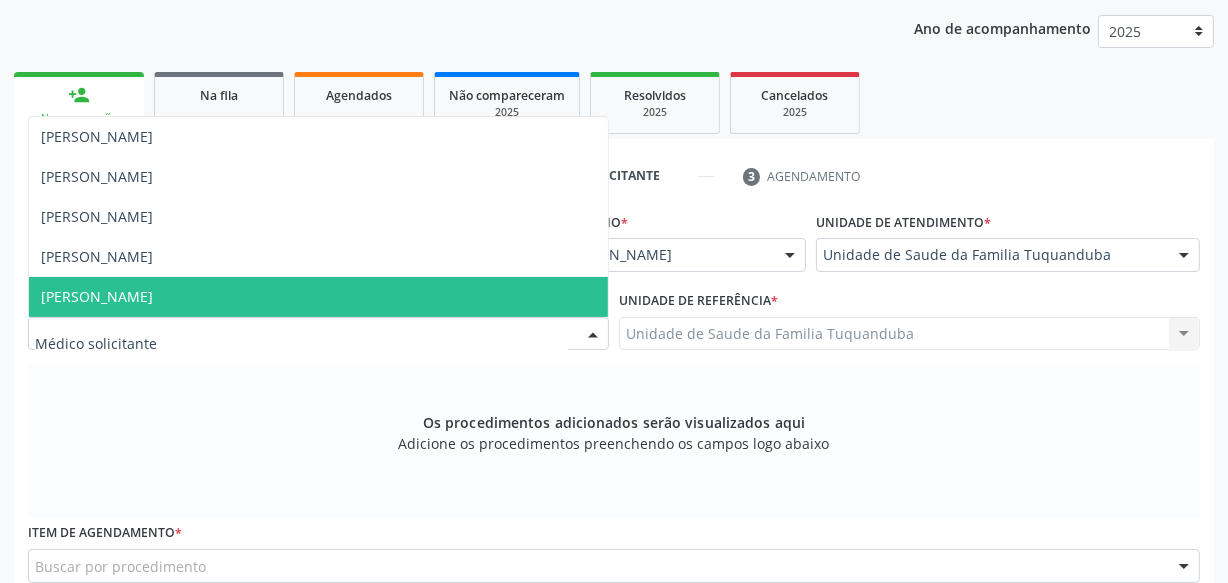 click on "[PERSON_NAME]" at bounding box center [318, 297] 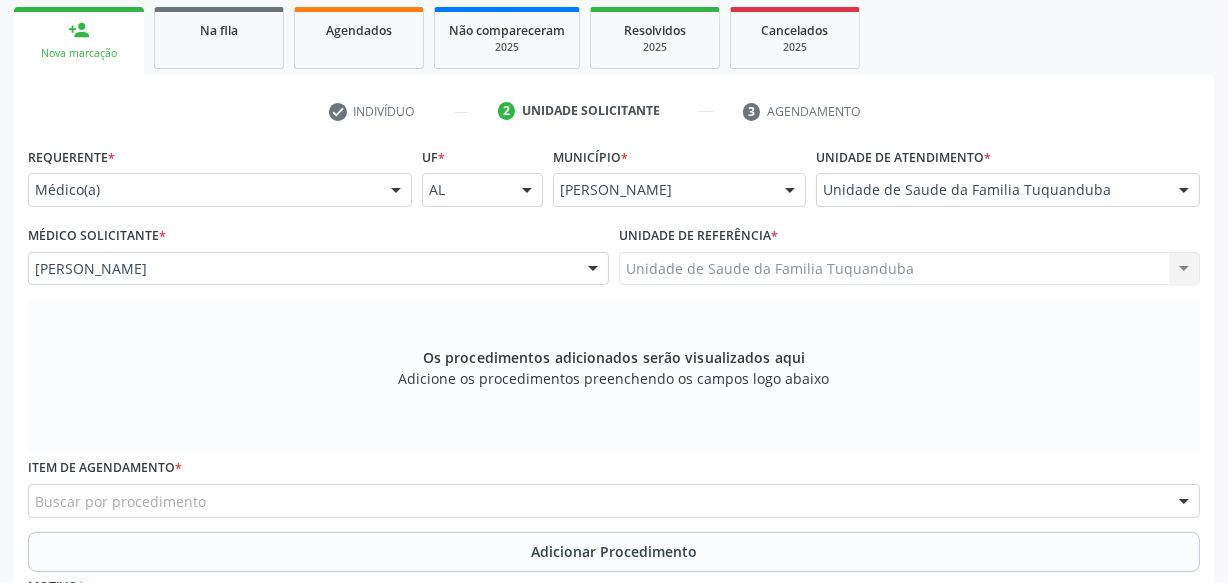 scroll, scrollTop: 545, scrollLeft: 0, axis: vertical 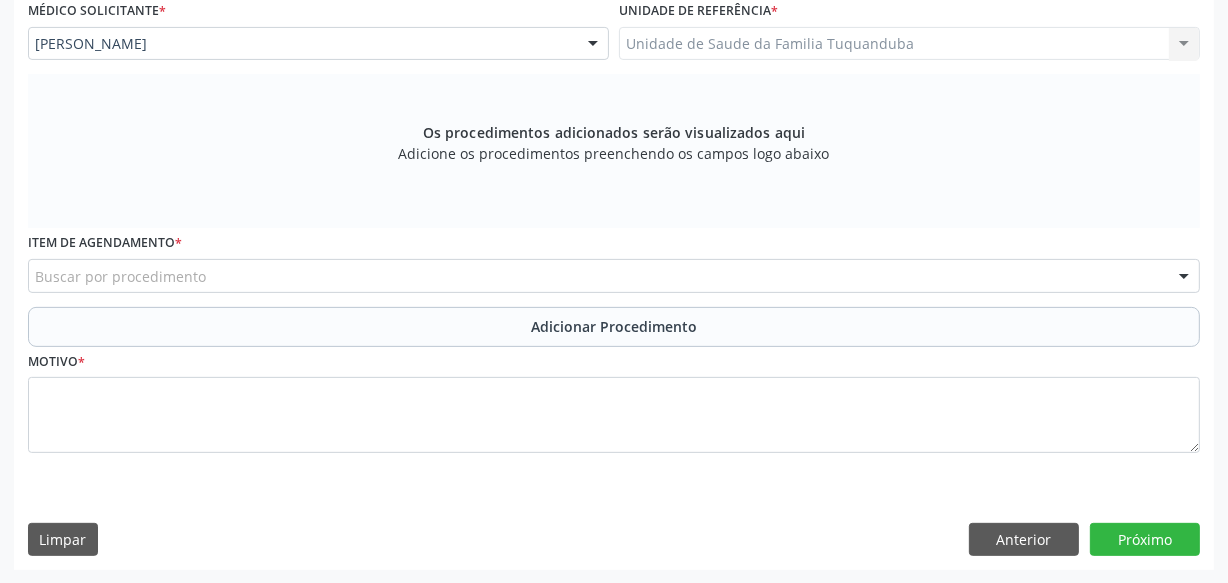 click on "Buscar por procedimento" at bounding box center (614, 276) 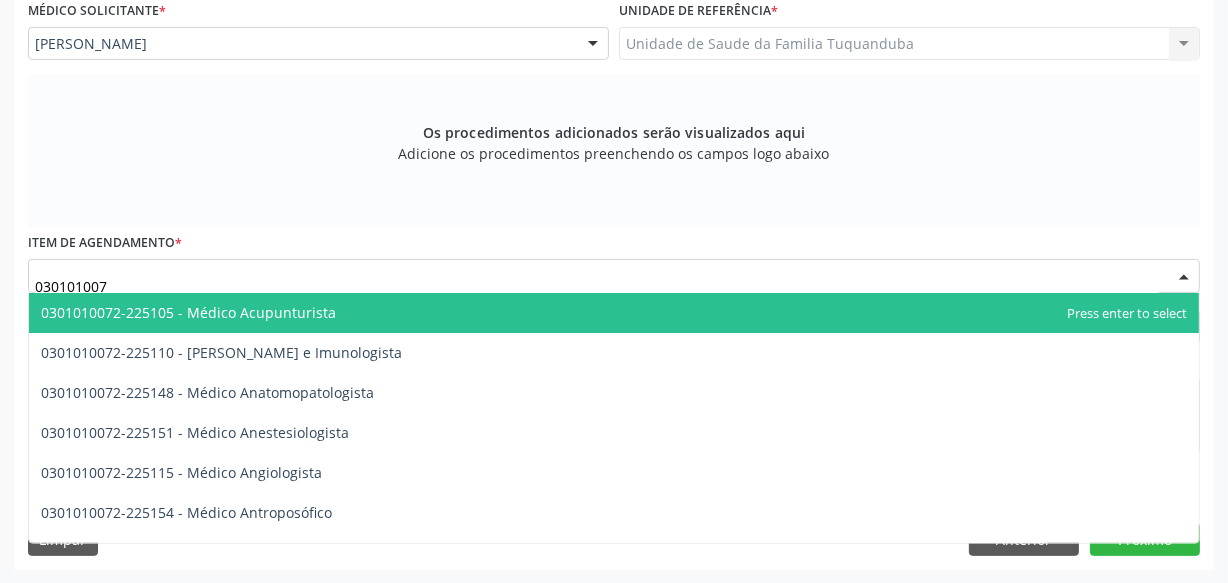 type on "0301010072" 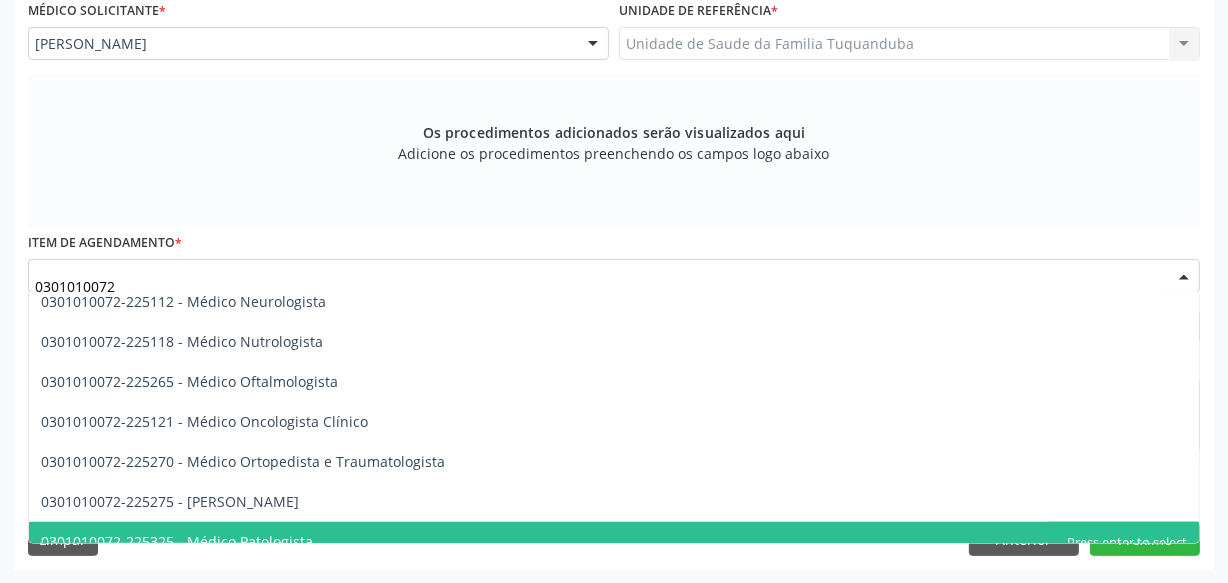 scroll, scrollTop: 1727, scrollLeft: 0, axis: vertical 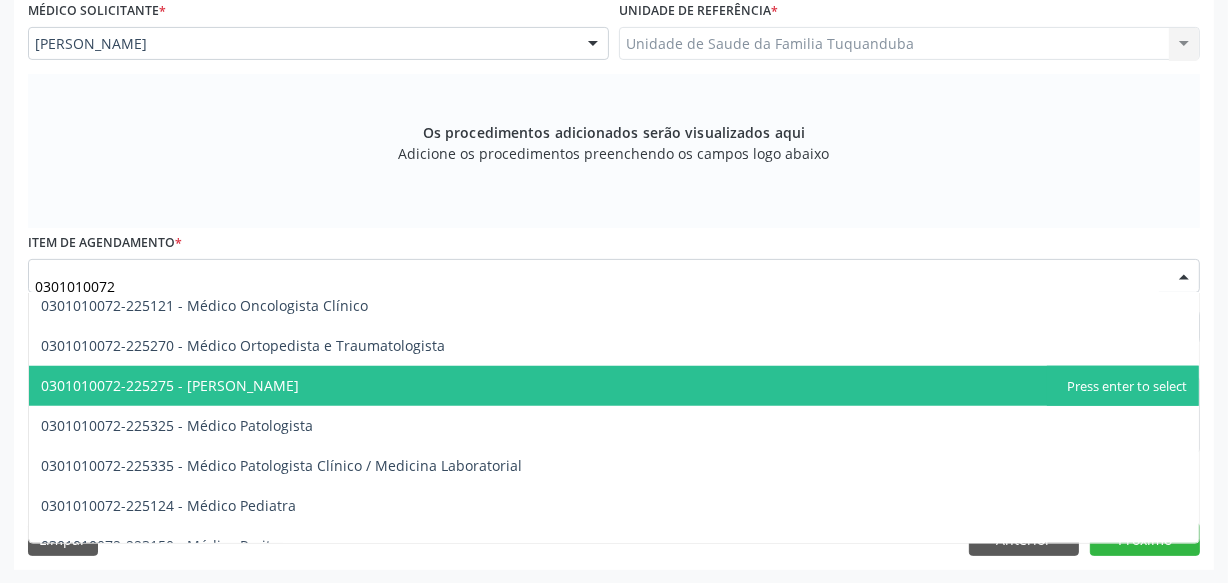 click on "0301010072-225275 - [PERSON_NAME]" at bounding box center [170, 385] 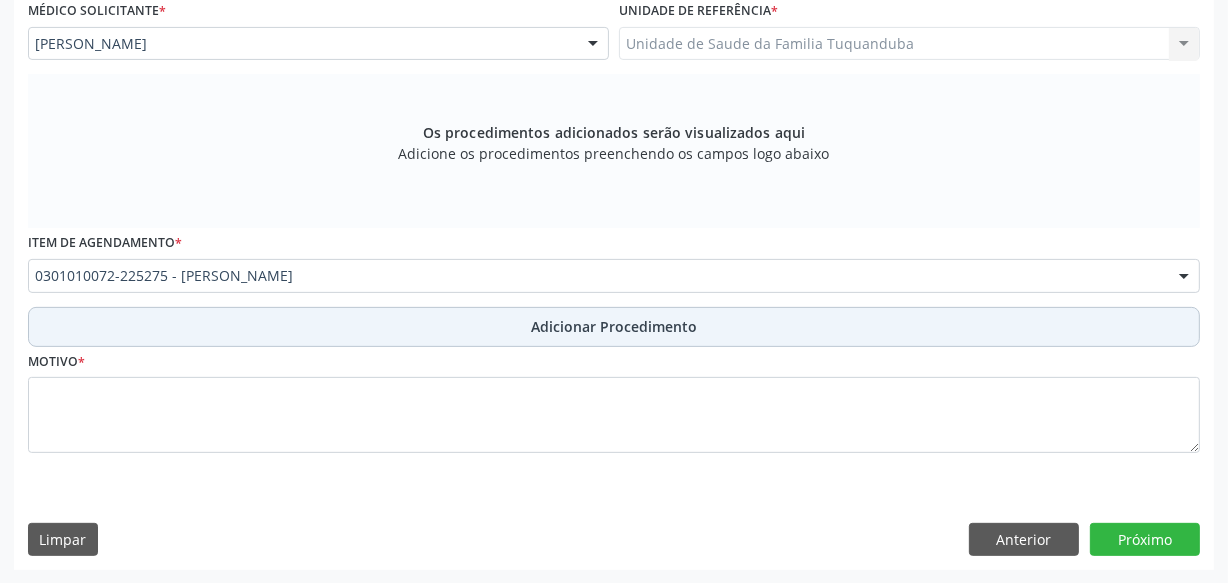 click on "Adicionar Procedimento" at bounding box center [614, 327] 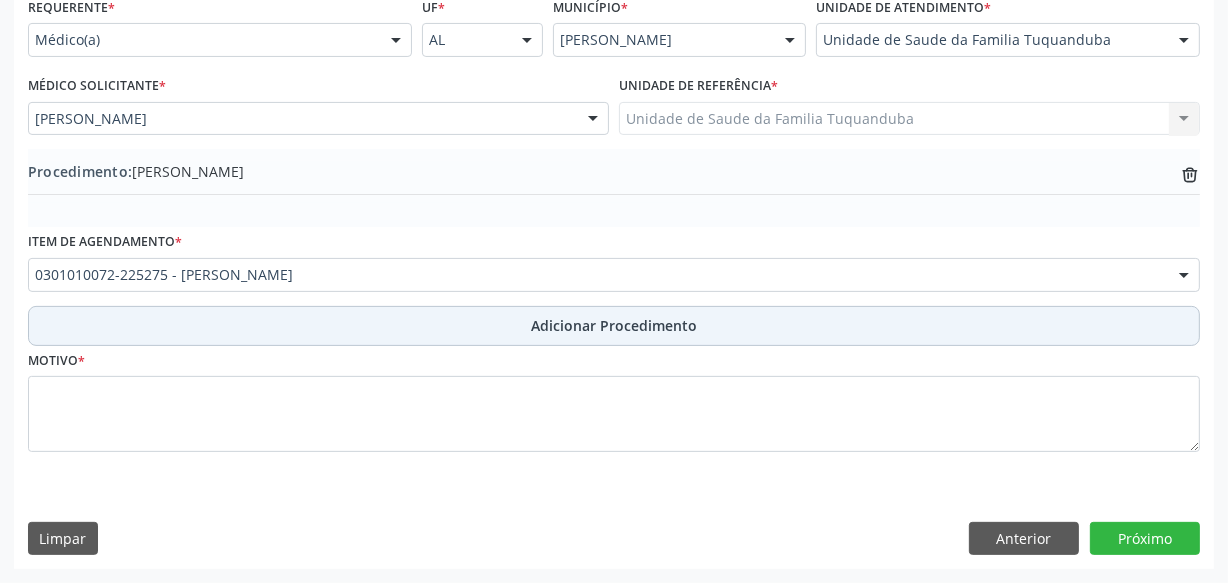 scroll, scrollTop: 469, scrollLeft: 0, axis: vertical 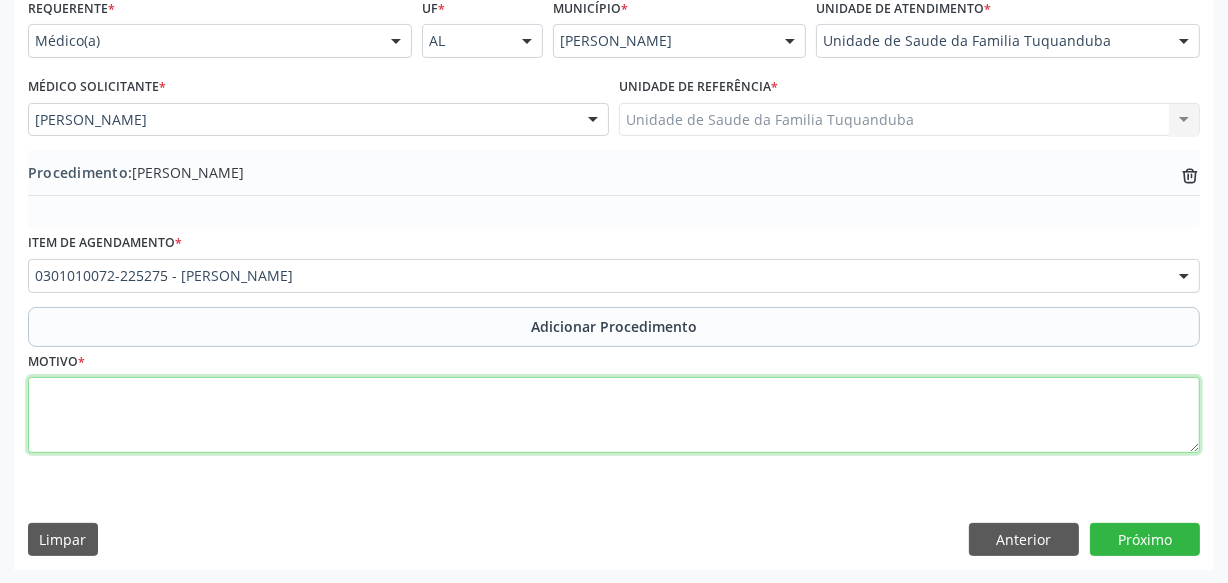 click at bounding box center (614, 415) 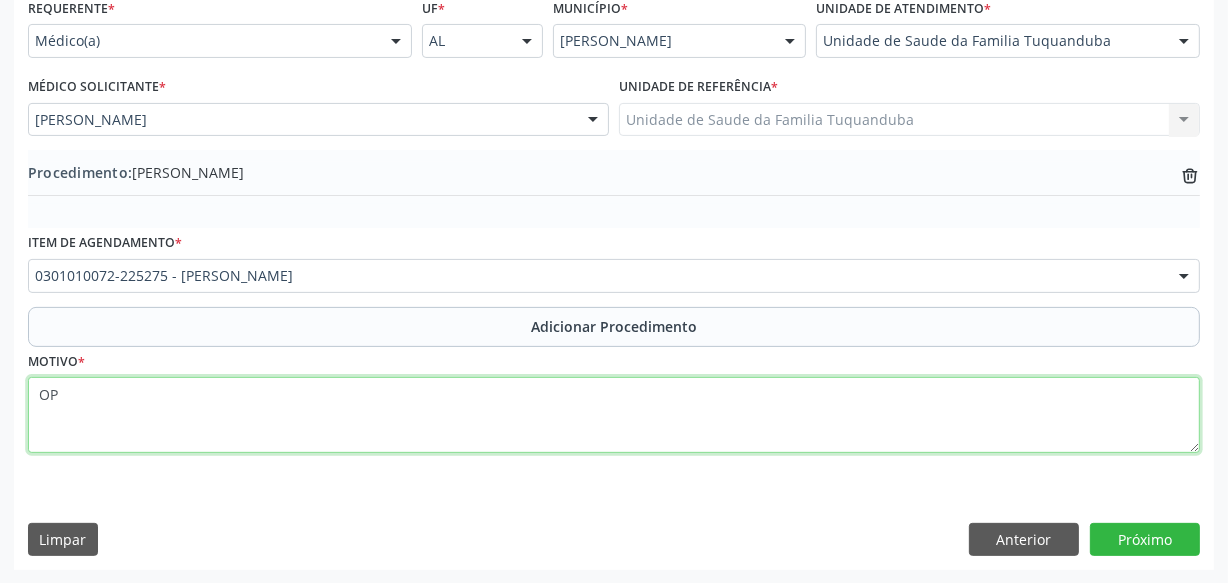 type on "O" 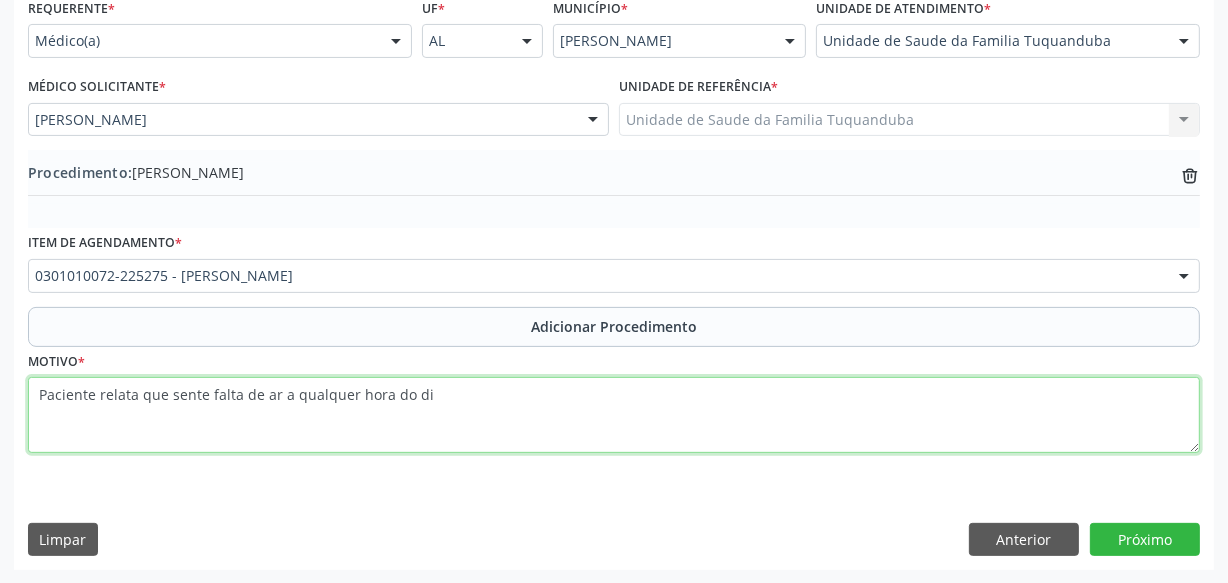 type on "Paciente relata que sente falta de ar a qualquer hora do dia" 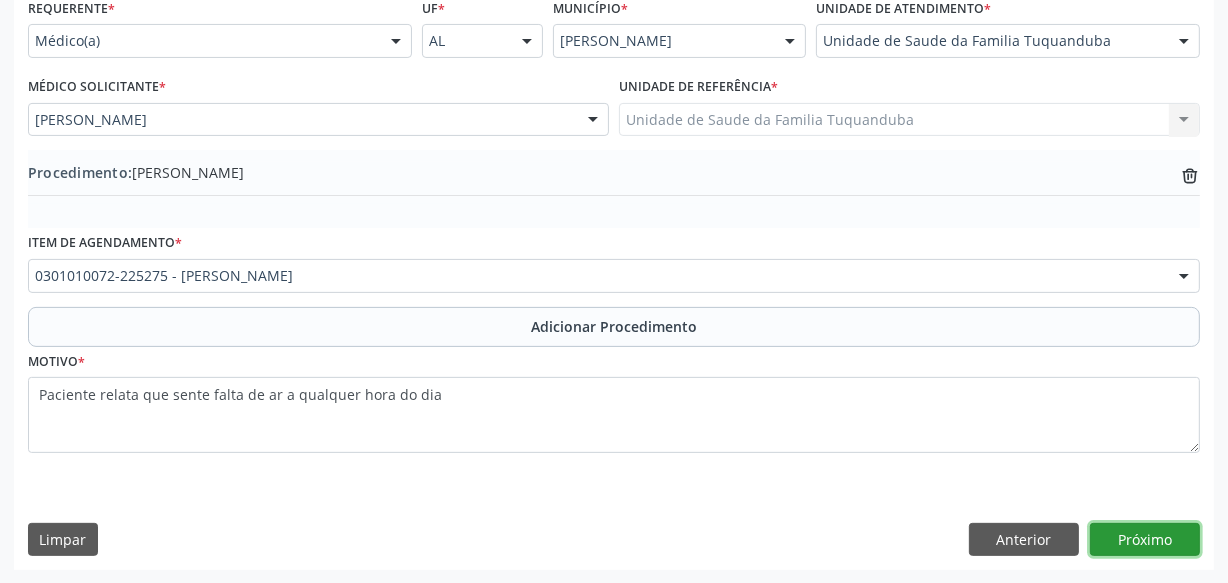 click on "Próximo" at bounding box center (1145, 540) 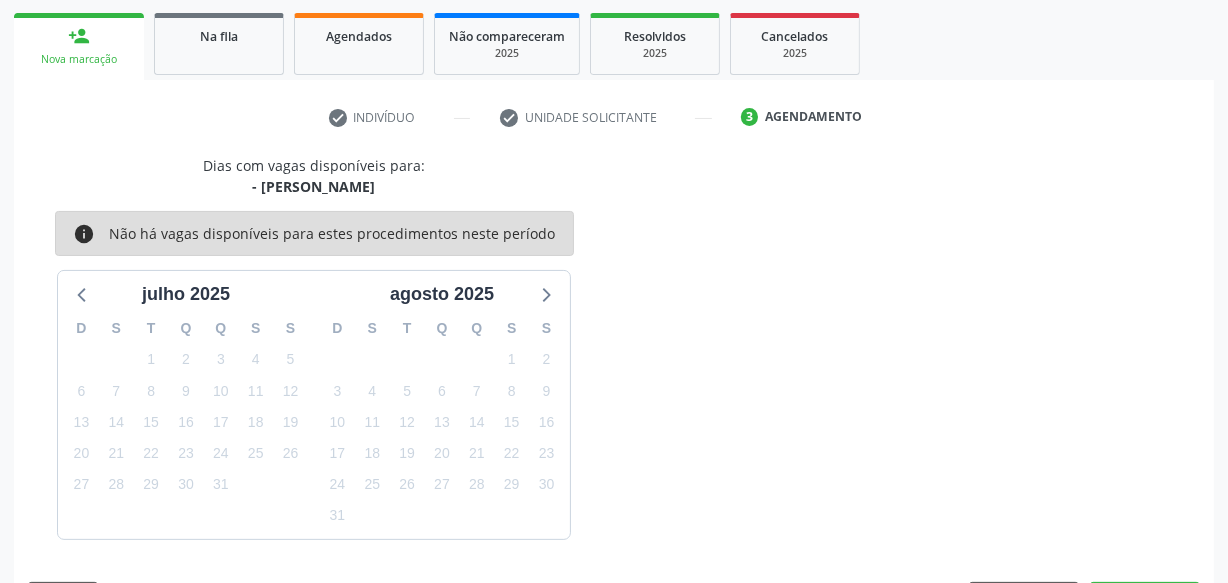 scroll, scrollTop: 372, scrollLeft: 0, axis: vertical 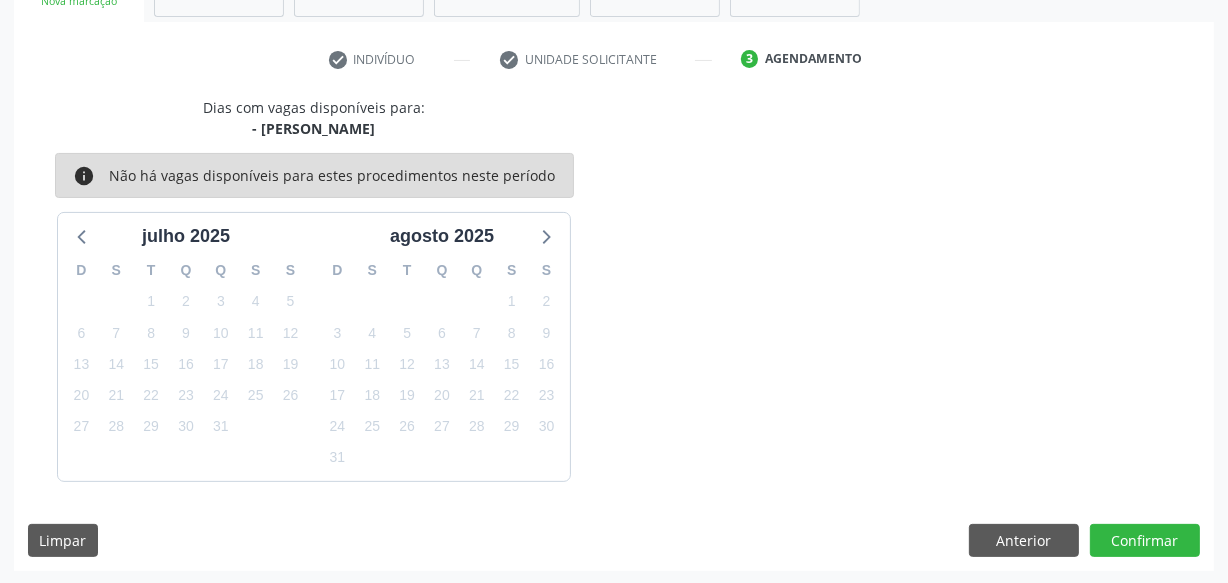 click on "Confirmar" at bounding box center (1145, 541) 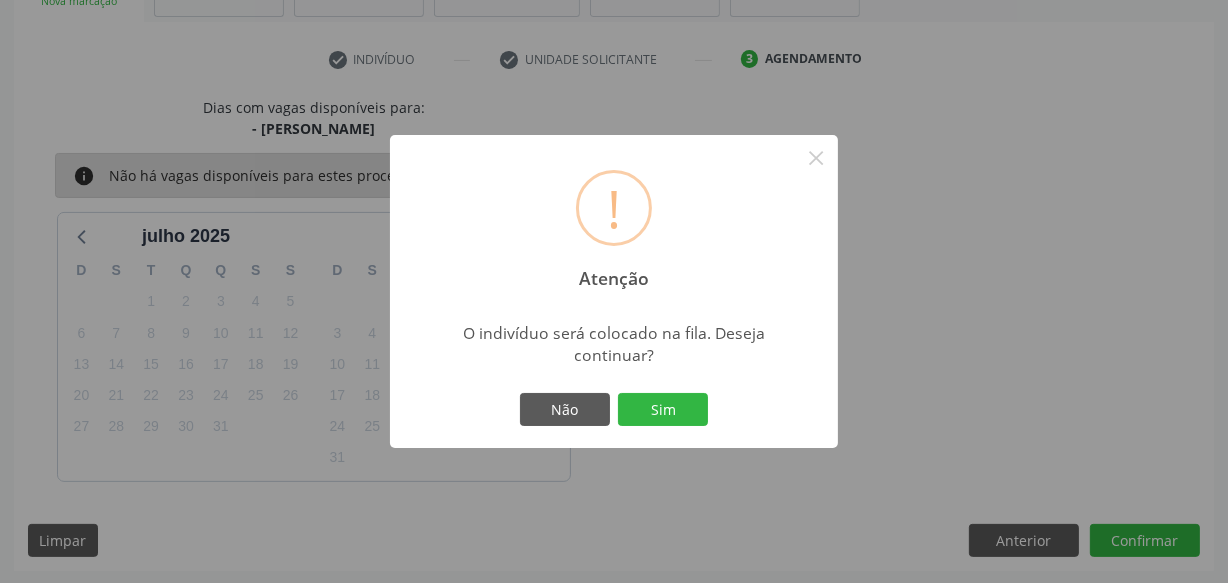 drag, startPoint x: 670, startPoint y: 415, endPoint x: 688, endPoint y: 412, distance: 18.248287 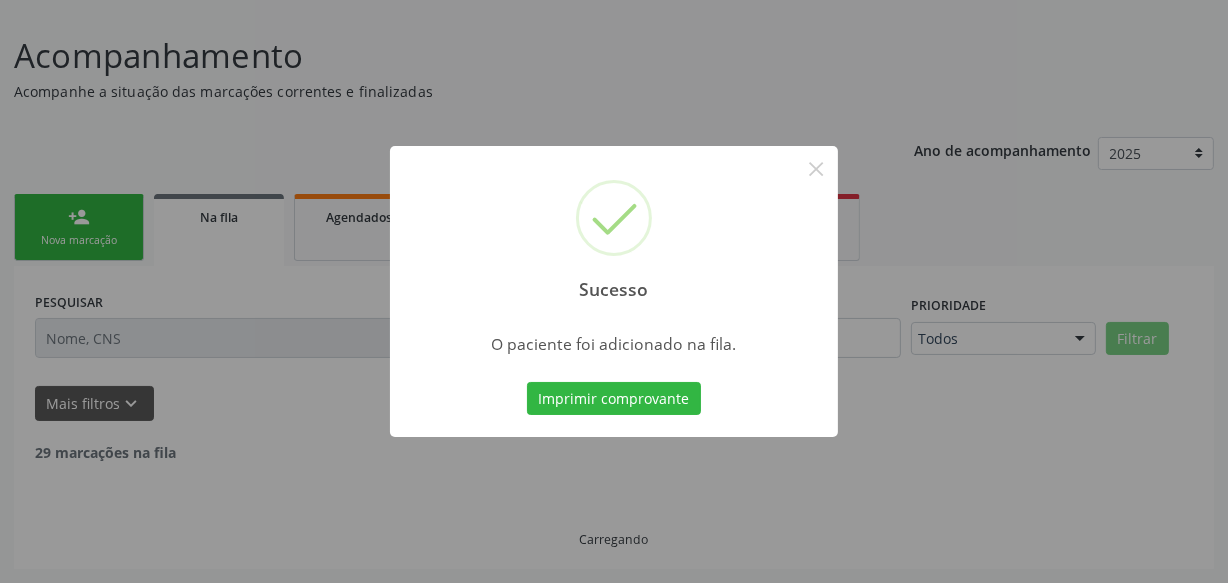 scroll, scrollTop: 110, scrollLeft: 0, axis: vertical 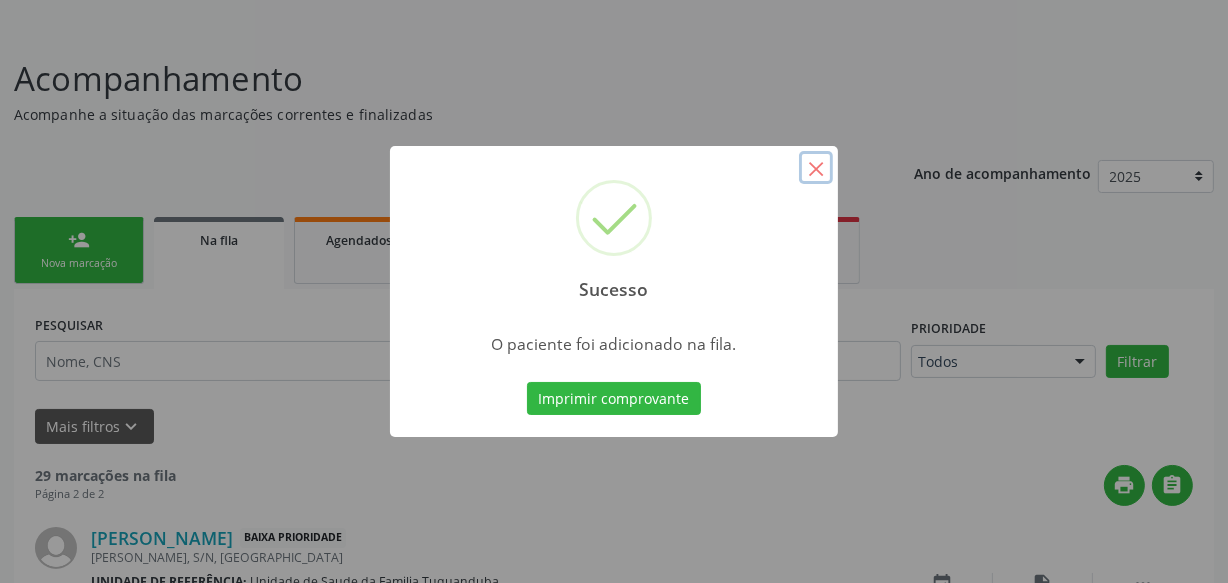click on "×" at bounding box center (816, 168) 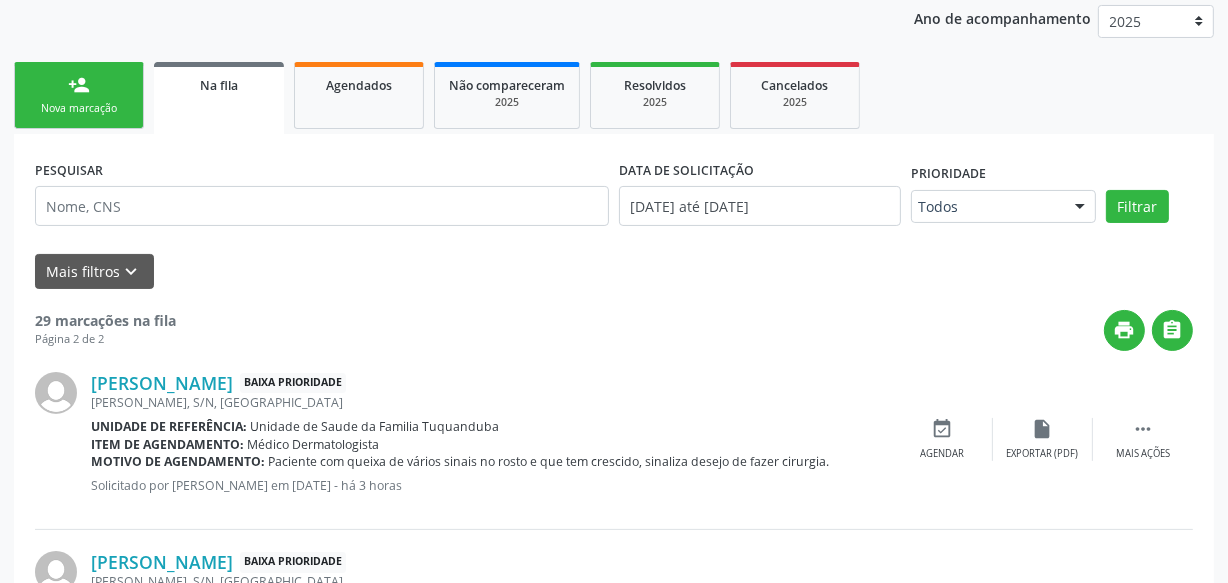 scroll, scrollTop: 0, scrollLeft: 0, axis: both 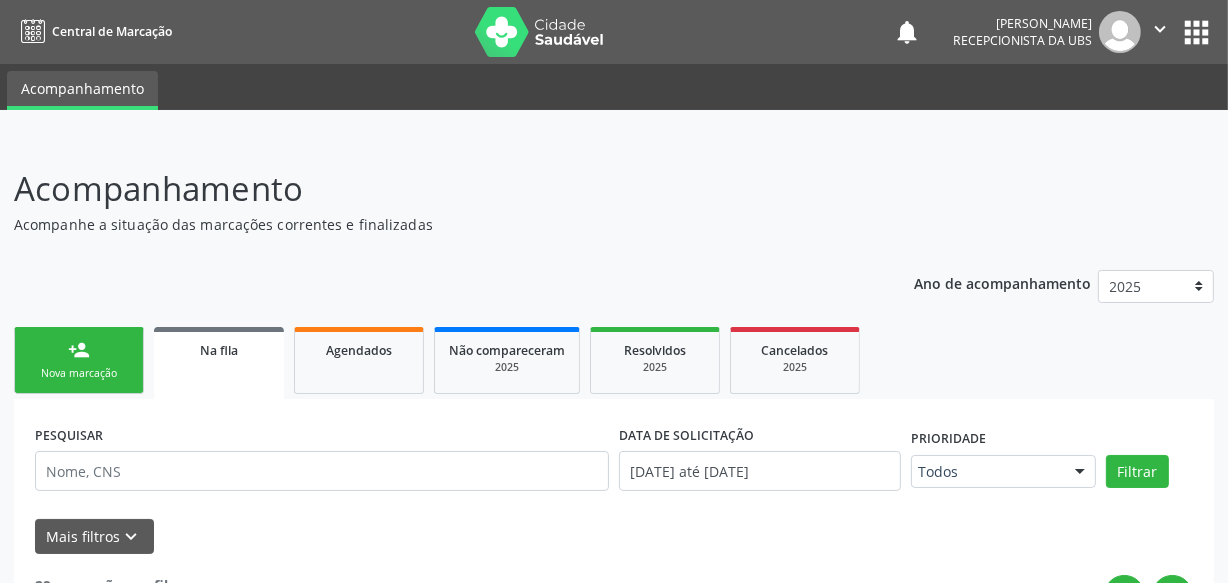 click on "person_add
Nova marcação" at bounding box center (79, 360) 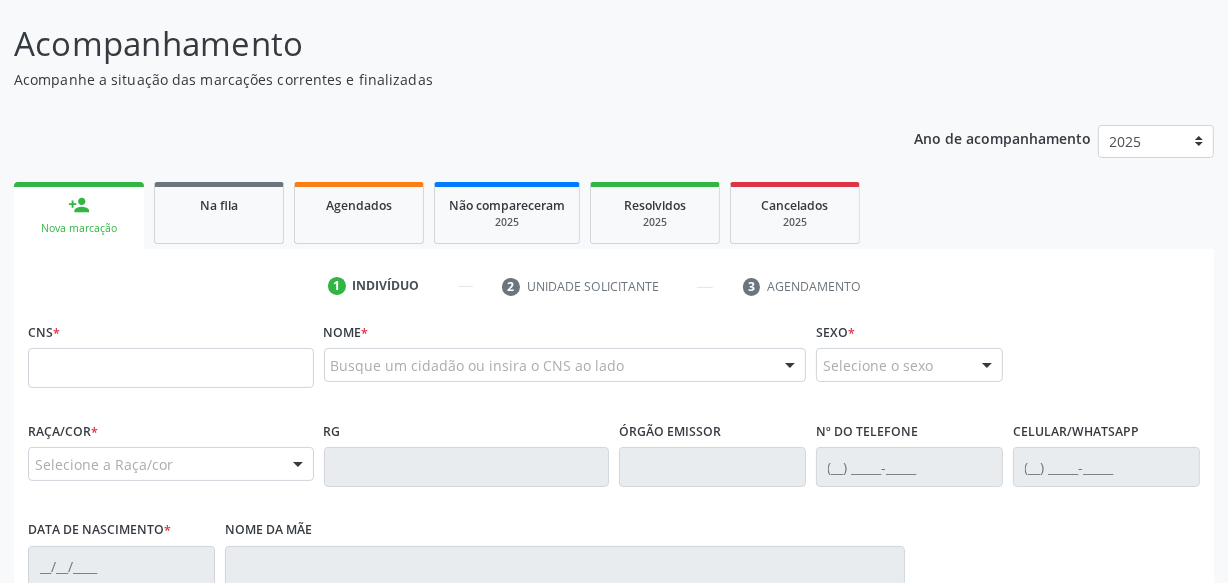 scroll, scrollTop: 272, scrollLeft: 0, axis: vertical 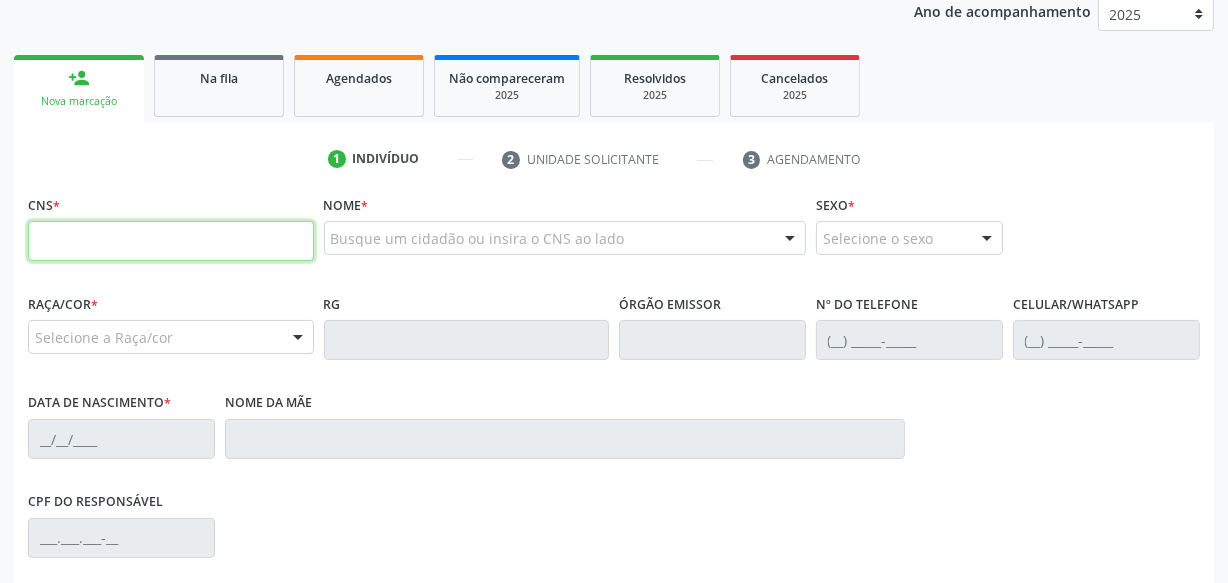 click at bounding box center [171, 241] 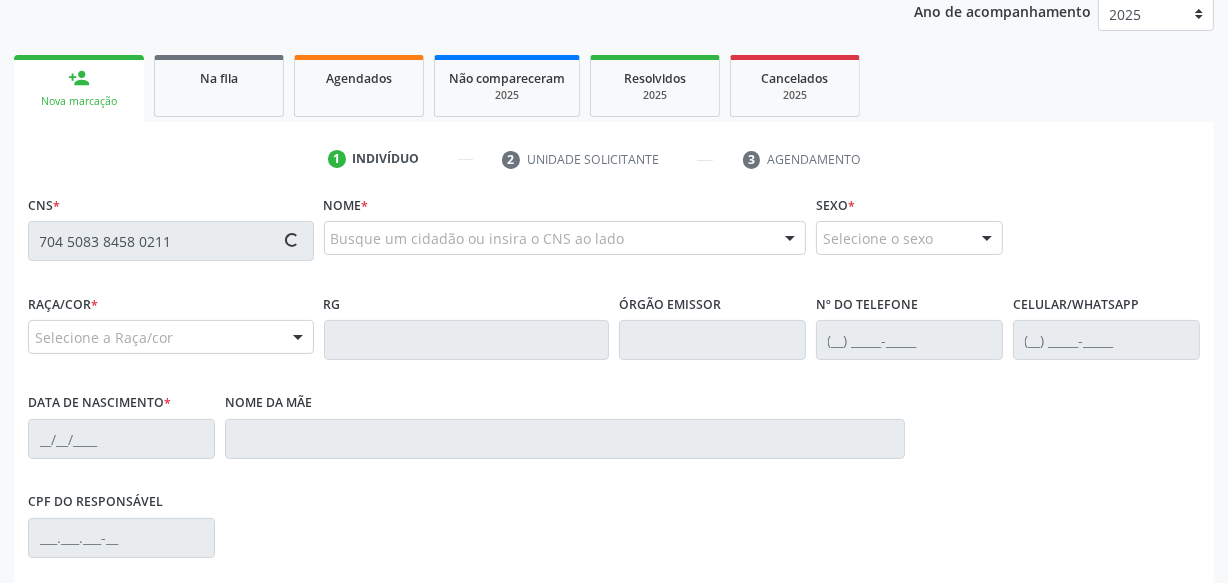type on "704 5083 8458 0211" 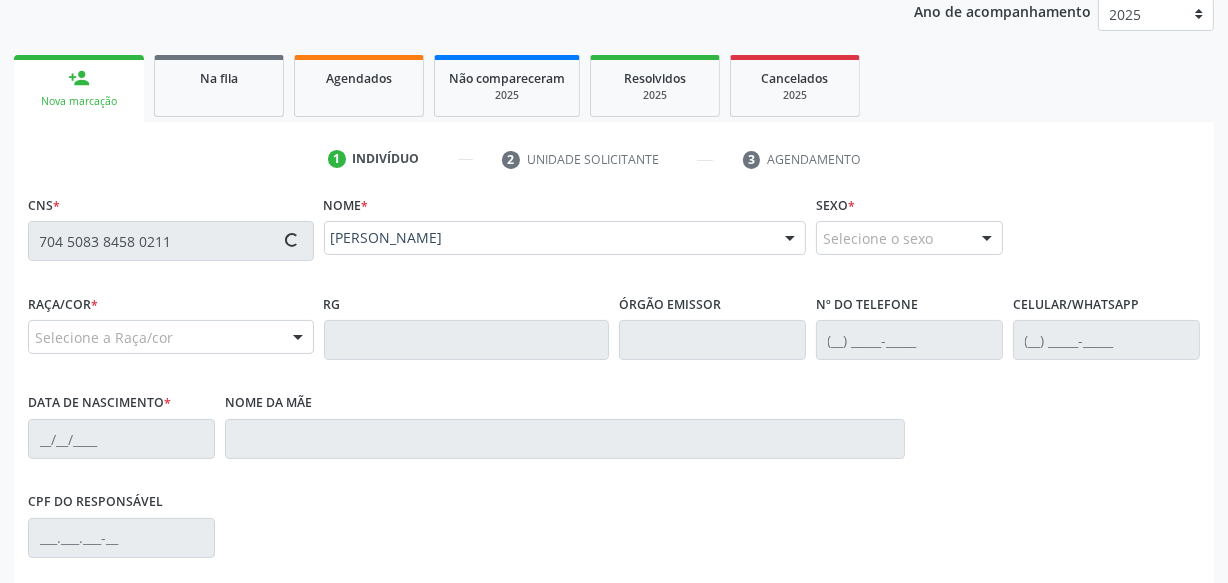 type on "[PHONE_NUMBER]" 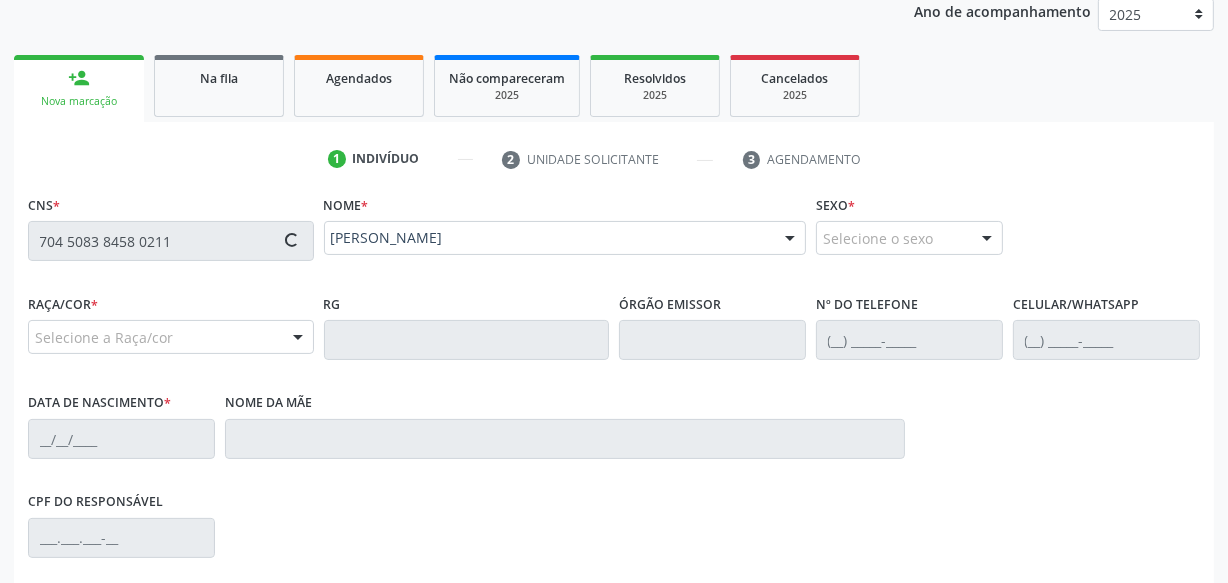 type on "1[DATE]" 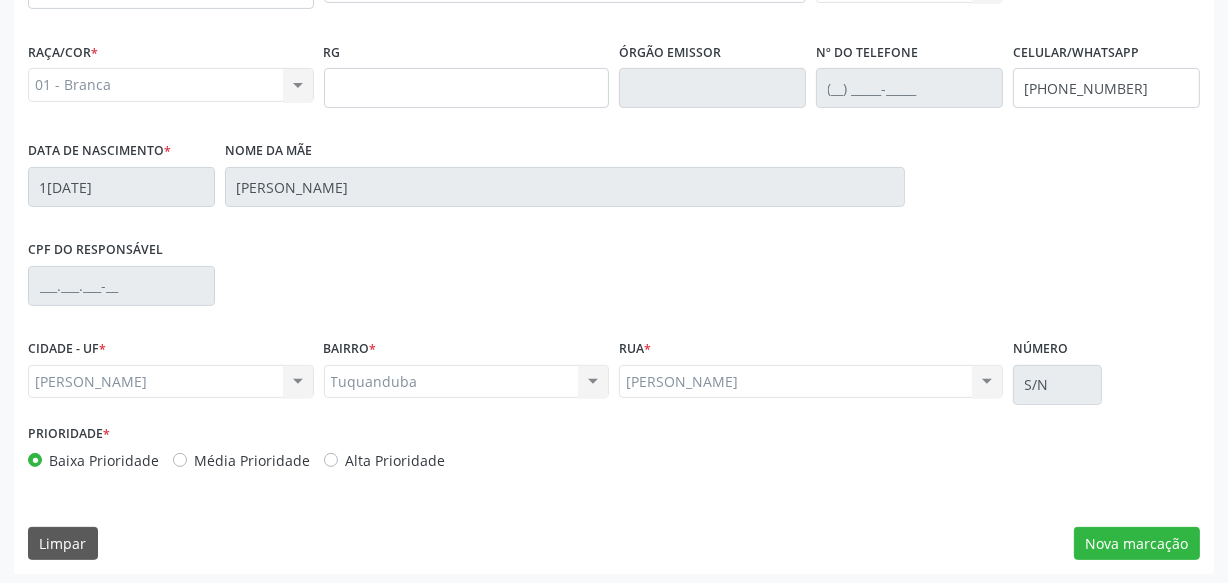 scroll, scrollTop: 528, scrollLeft: 0, axis: vertical 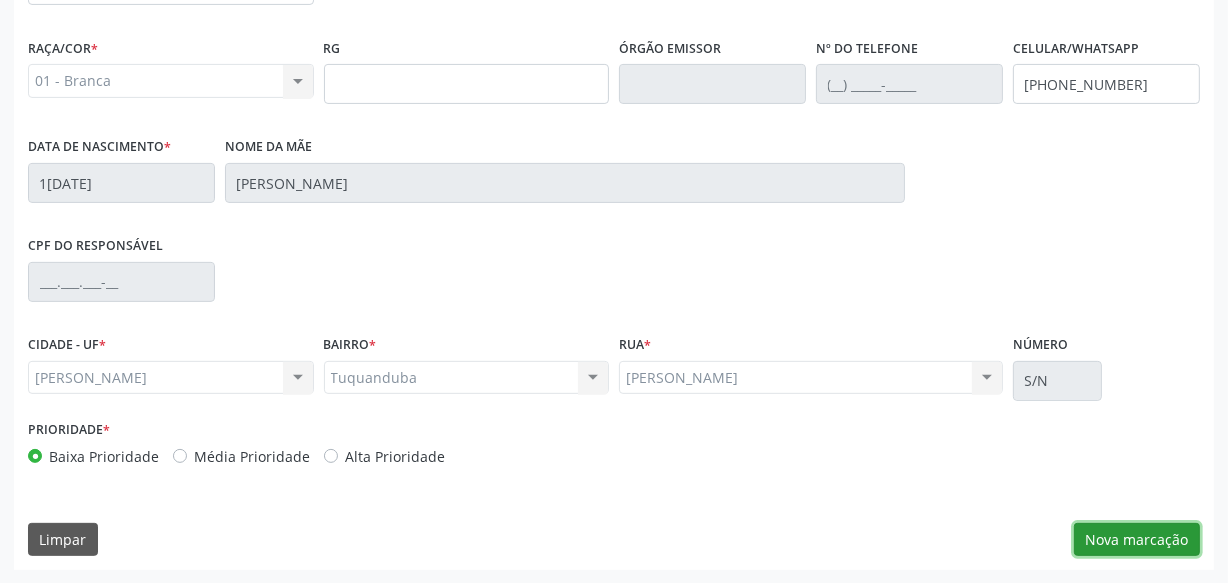 click on "Nova marcação" at bounding box center (1137, 540) 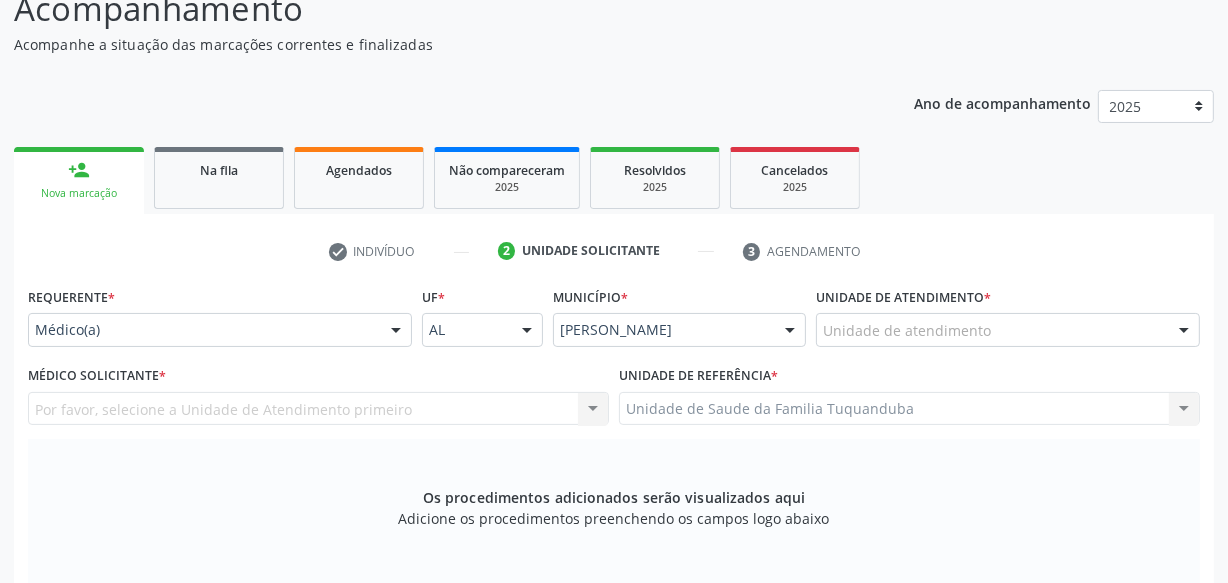 scroll, scrollTop: 73, scrollLeft: 0, axis: vertical 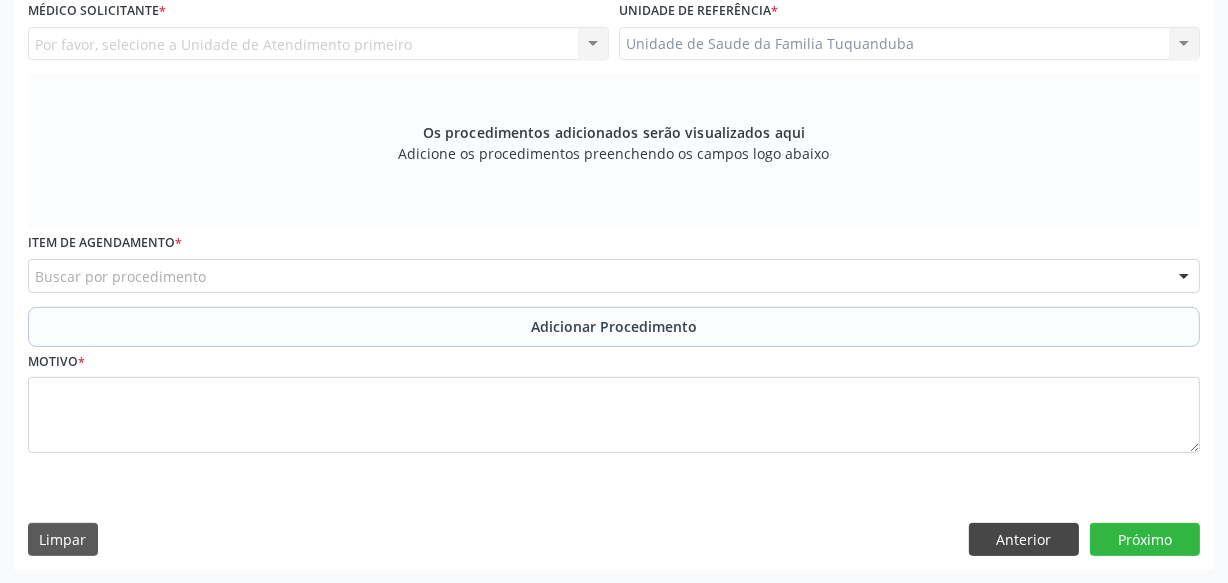 drag, startPoint x: 1002, startPoint y: 520, endPoint x: 1002, endPoint y: 536, distance: 16 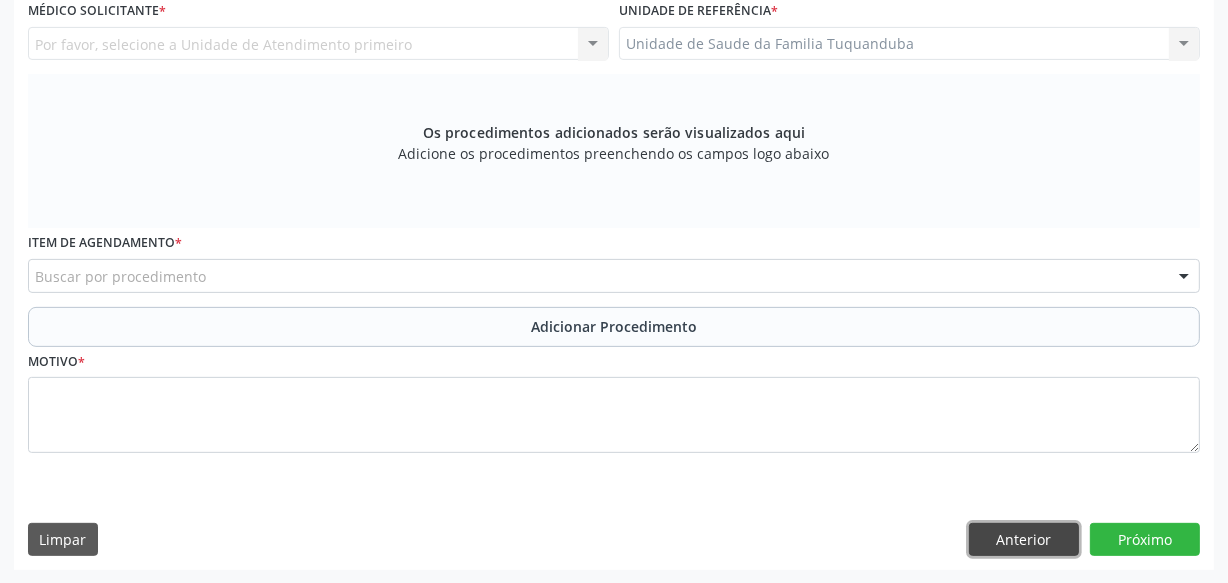 click on "Anterior" at bounding box center [1024, 540] 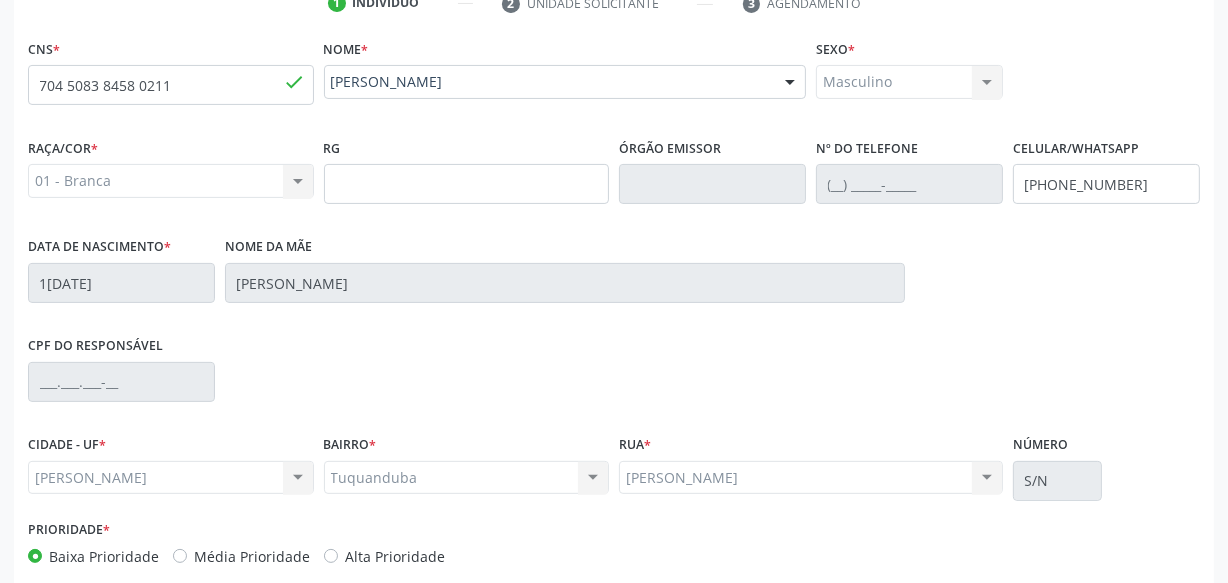 scroll, scrollTop: 528, scrollLeft: 0, axis: vertical 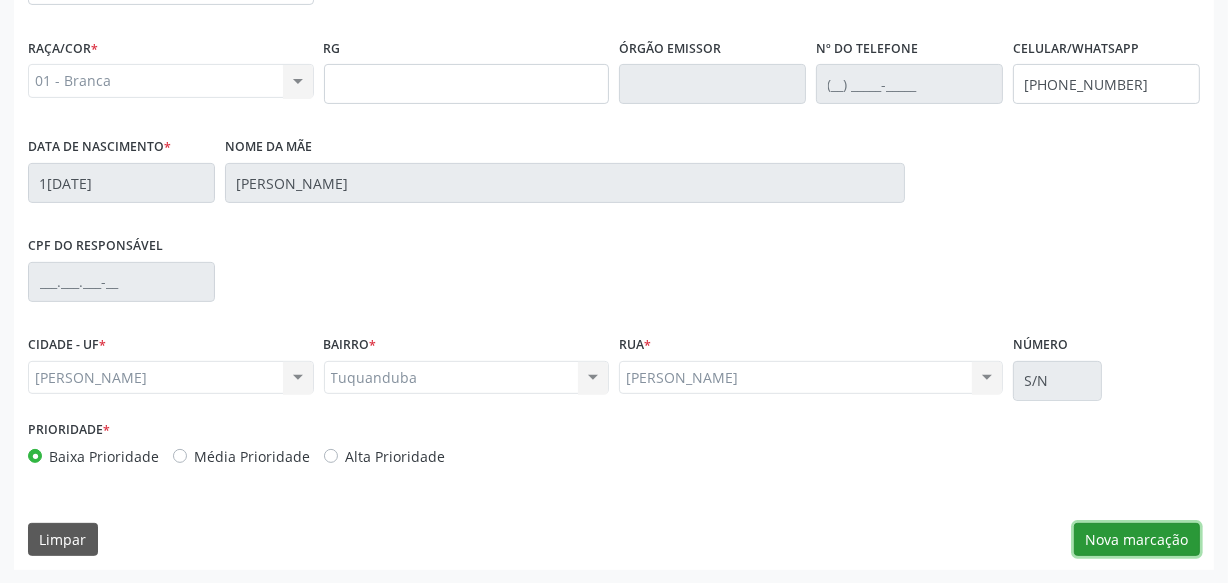 click on "Nova marcação" at bounding box center [1137, 540] 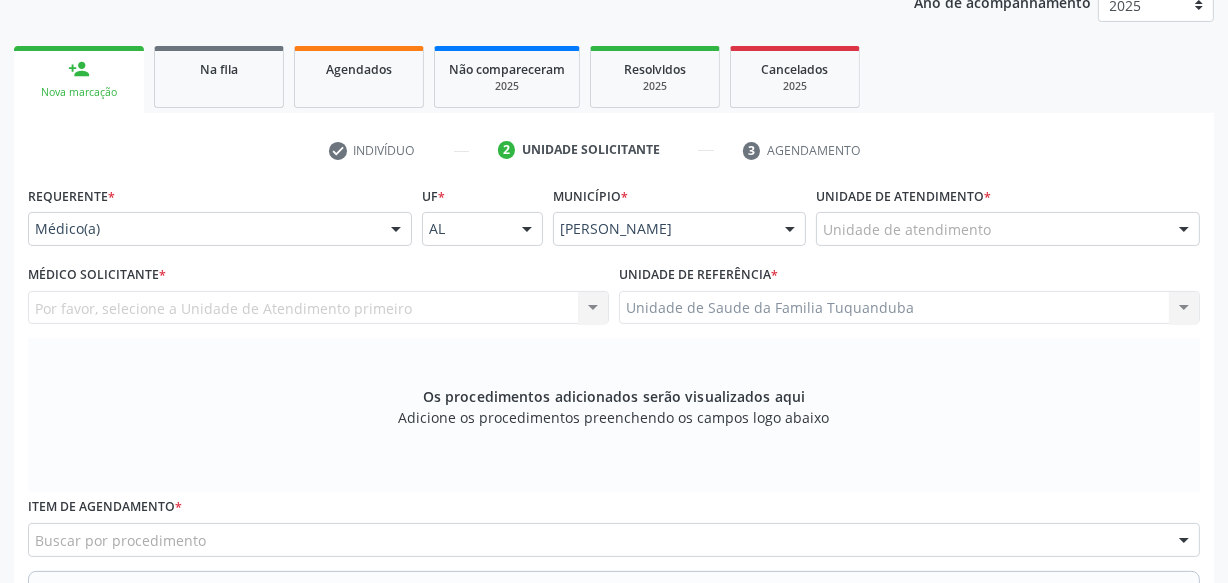 scroll, scrollTop: 255, scrollLeft: 0, axis: vertical 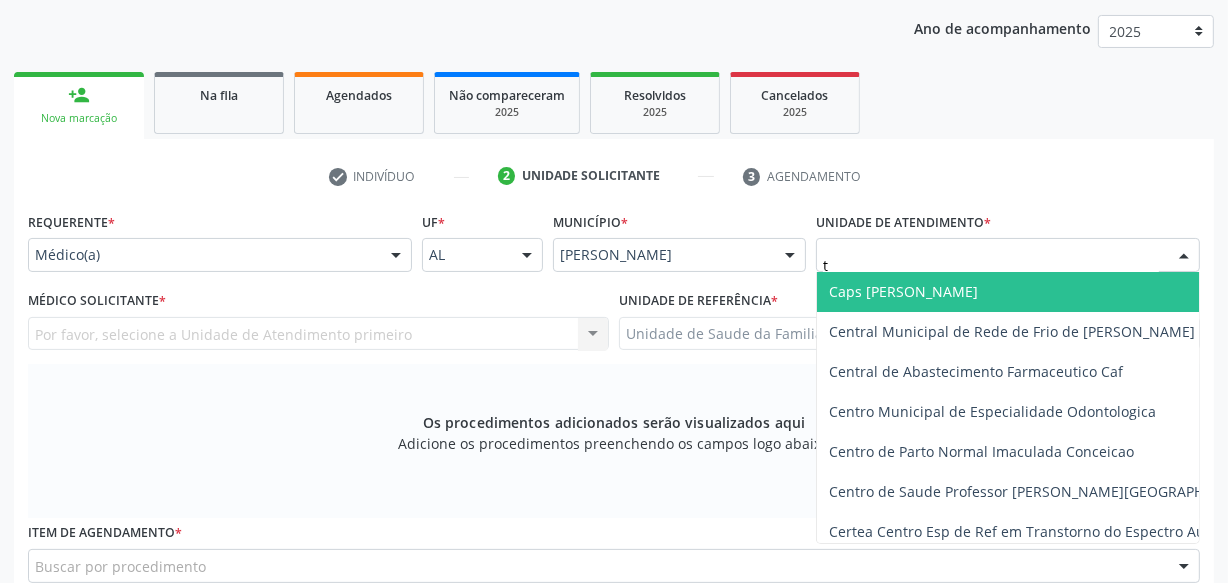 type on "tu" 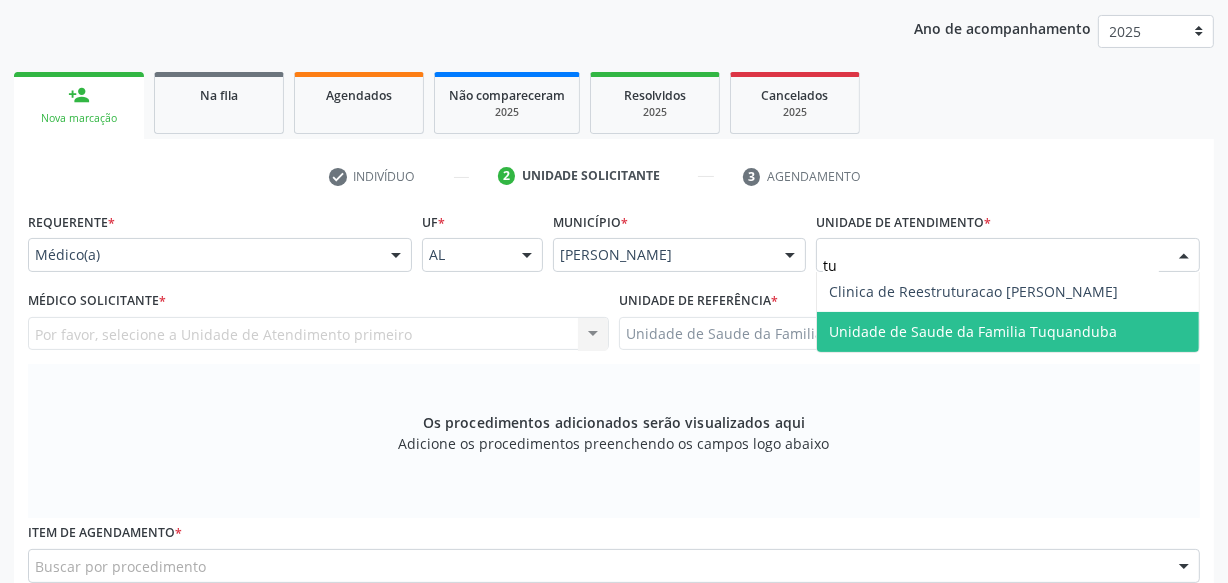 click on "Unidade de Saude da Familia Tuquanduba" at bounding box center (973, 331) 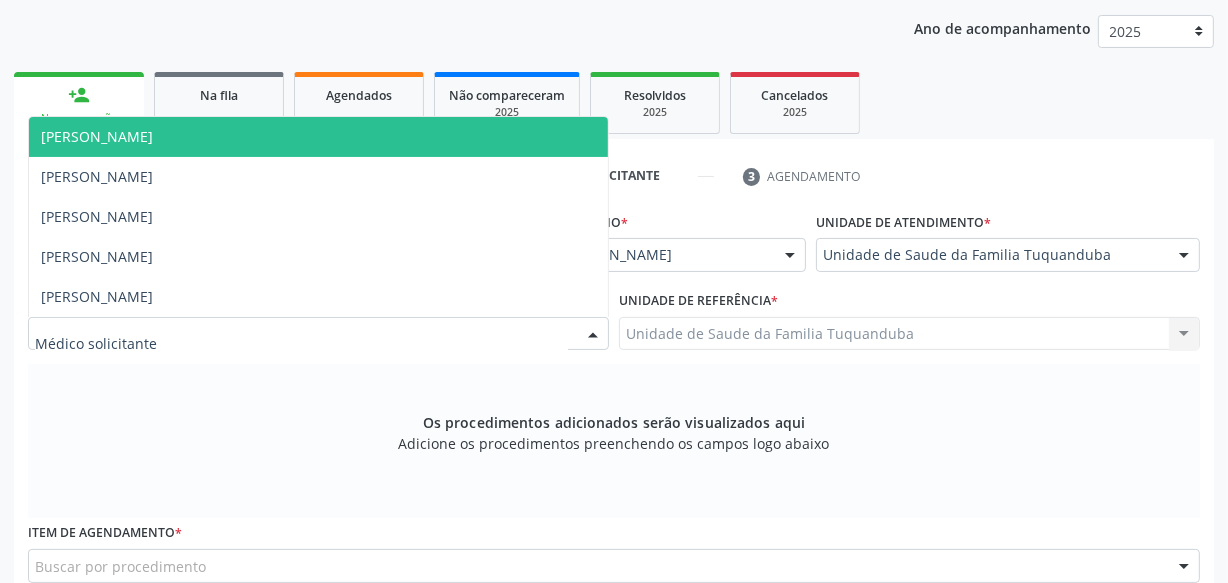 click at bounding box center [318, 334] 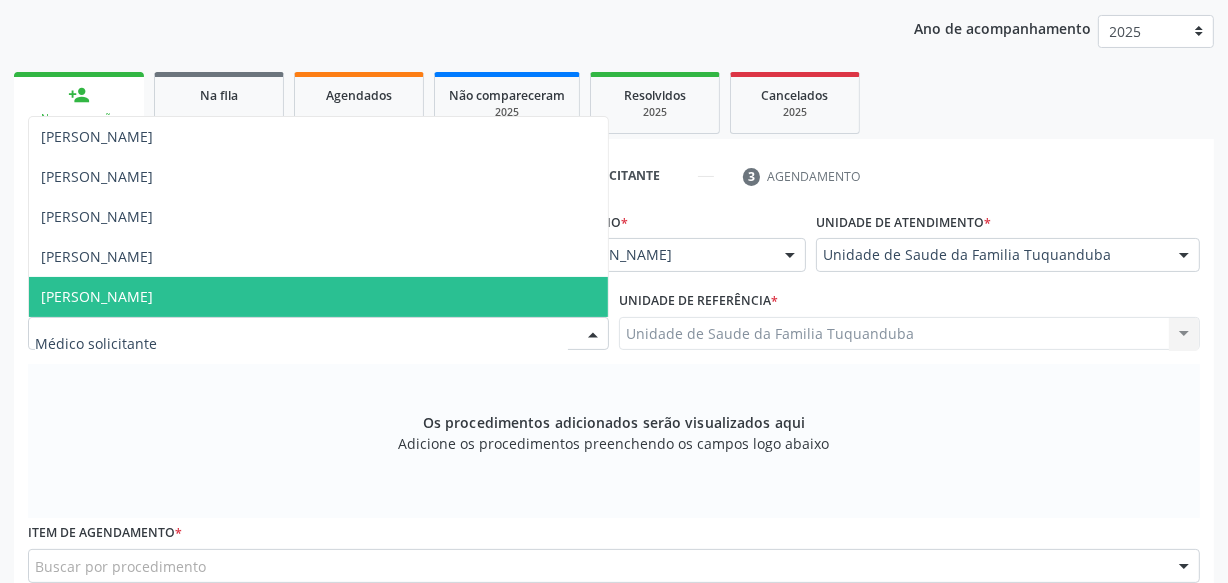 click on "[PERSON_NAME]" at bounding box center (318, 297) 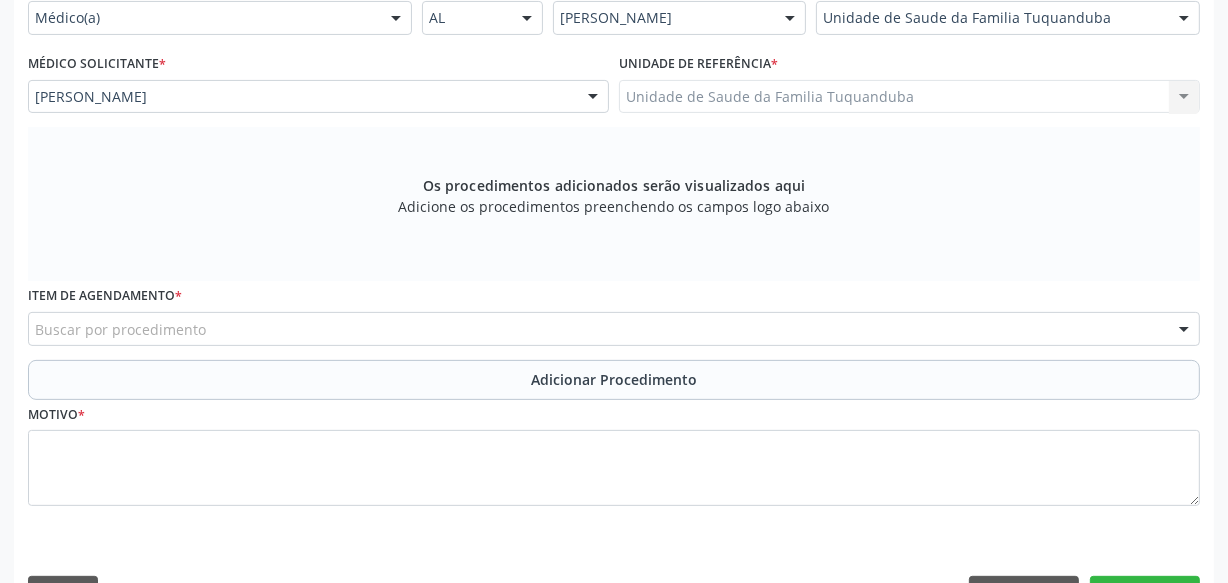scroll, scrollTop: 545, scrollLeft: 0, axis: vertical 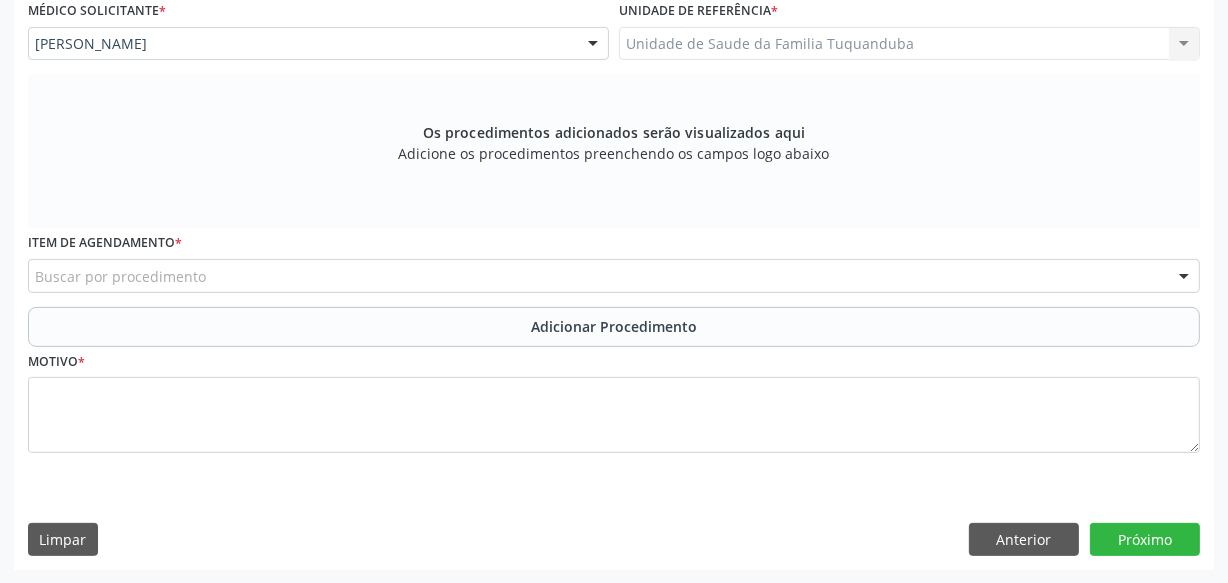 click on "Buscar por procedimento
0304070076 - .Quimioterapia de Leucemia Linfoide/Linfoblástica Aguda, Leucemia Mieloide Aguda e Leucemia Promielocítica Aguda Na Infância e Adolescência - 1ª Linha - Fase de Manutenção   0604320140 - Abatacepte 125 Mg Injetável (Por Seringa Preenchida)   0604320124 - Abatacepte 250 Mg Injetável (Por Frasco Ampola).   0603050018 - Abciximabe   0406010013 - Abertura de Comunicação Inter-Atrial   0406010021 - Abertura de Estenose Aortica Valvar   0406011265 - Abertura de Estenose Aortica Valvar (Criança e Adolescente)   0406010030 - Abertura de Estenose Pulmonar Valvar   0406011273 - Abertura de Estenose Pulmonar Valvar (Criança e Adolescente)   0301080011 - Abordagem Cognitiva Comportamental do Fumante (Por Atendimento / Paciente)   0307020010 - Acesso A Polpa Dentaria e Medicacao (Por Dente)   0604660030 - Acetazolamida 250 Mg (Por Comprimido)   0202010783 - Acidez Titulável no Leite Humano (Dornic)" at bounding box center [614, 276] 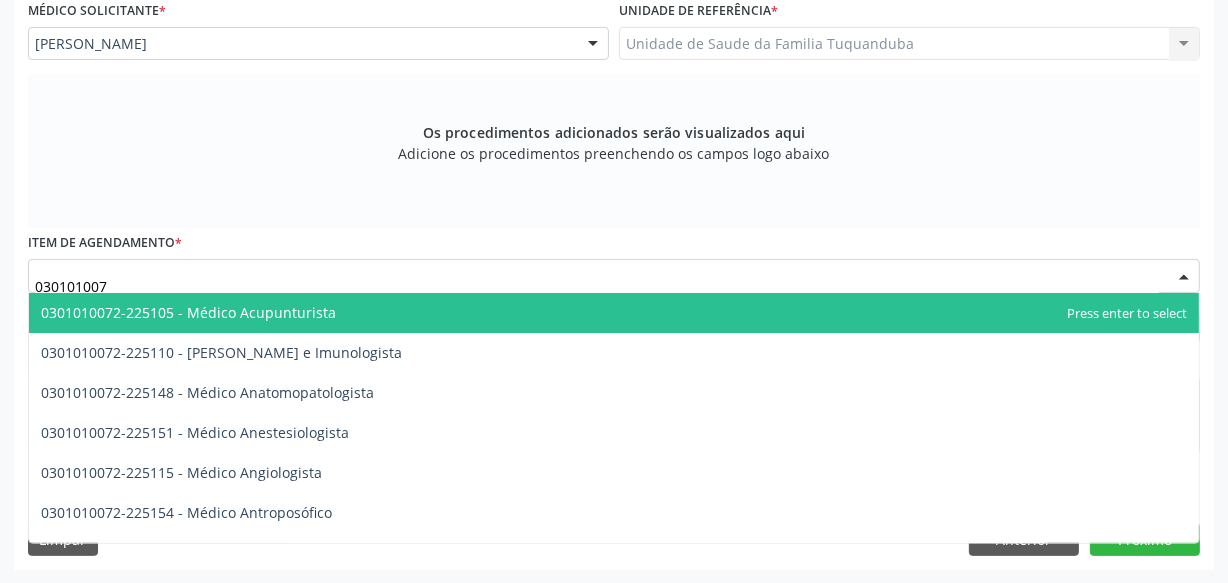 type on "0301010072" 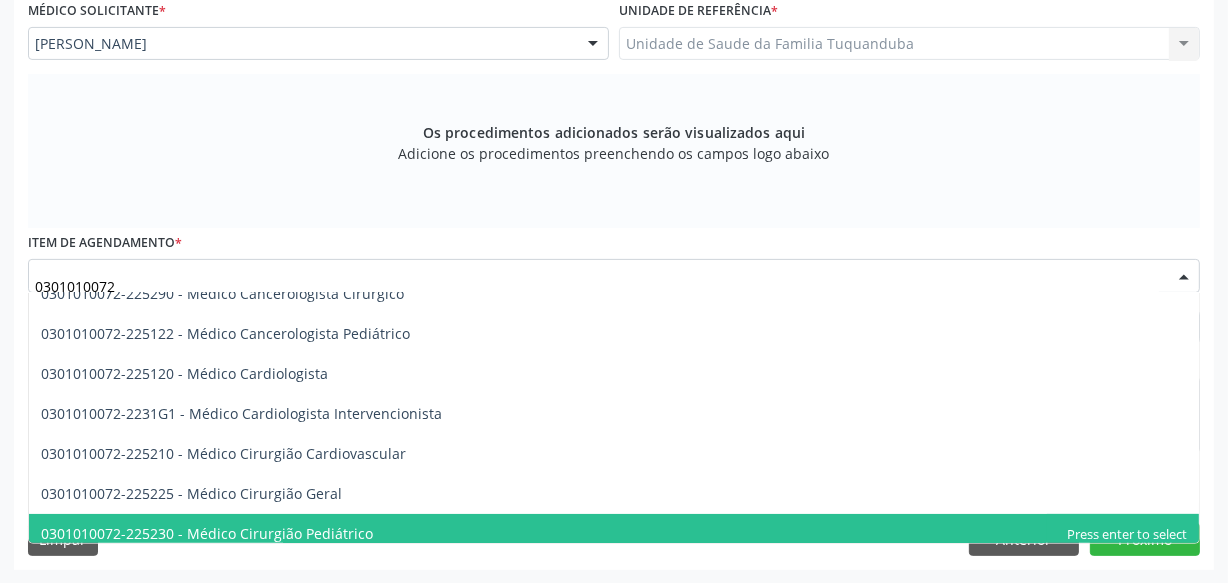 scroll, scrollTop: 272, scrollLeft: 0, axis: vertical 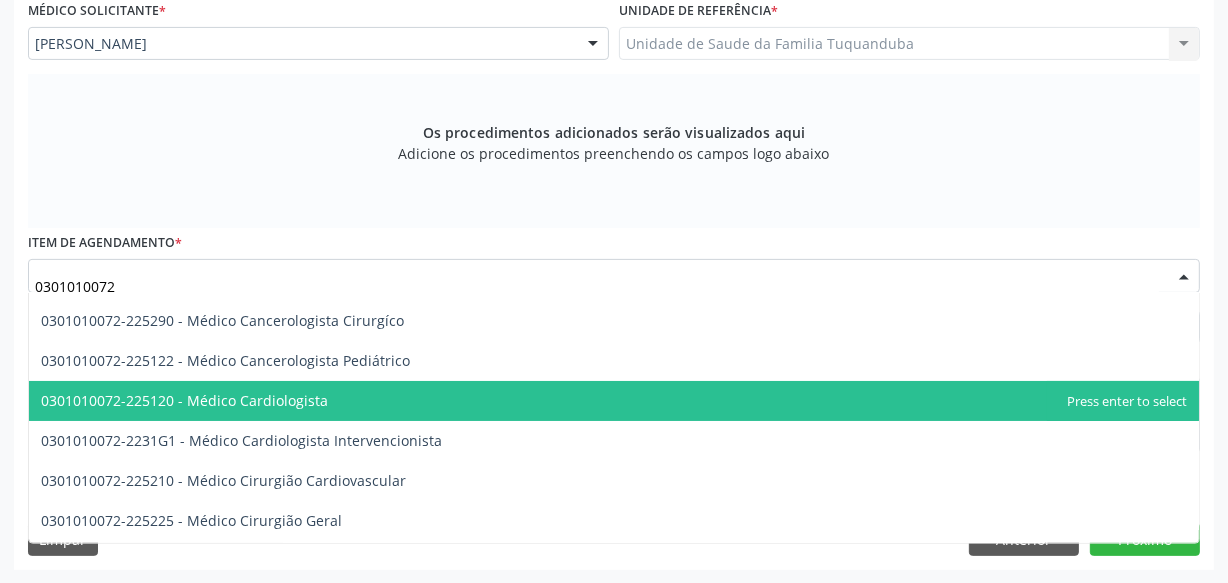 click on "0301010072-225120 - Médico Cardiologista" at bounding box center (184, 400) 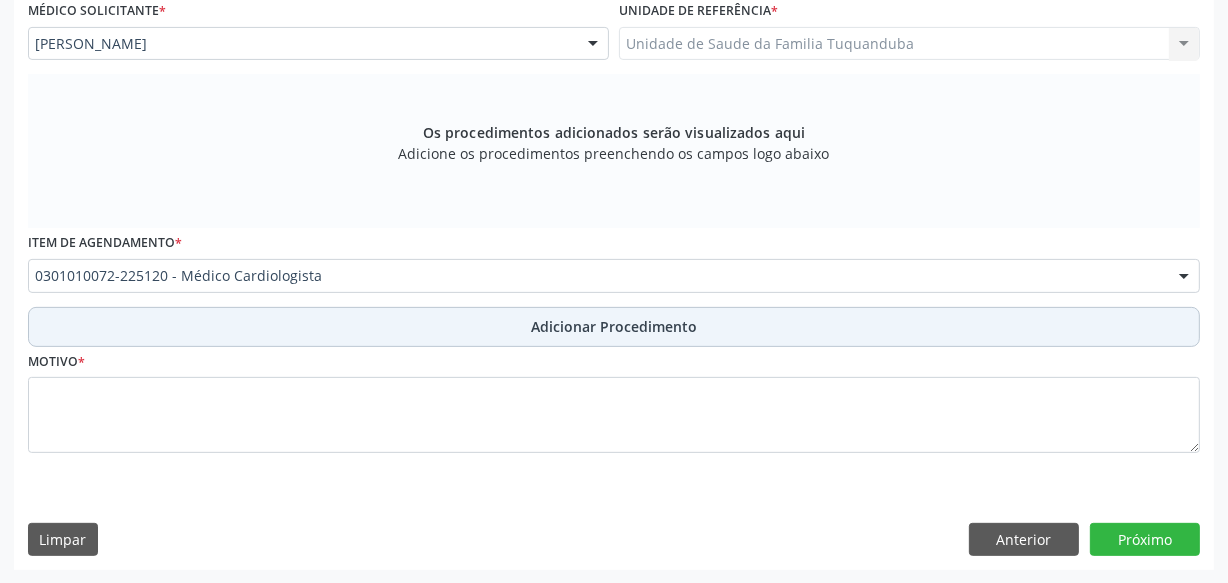 click on "Adicionar Procedimento" at bounding box center (614, 327) 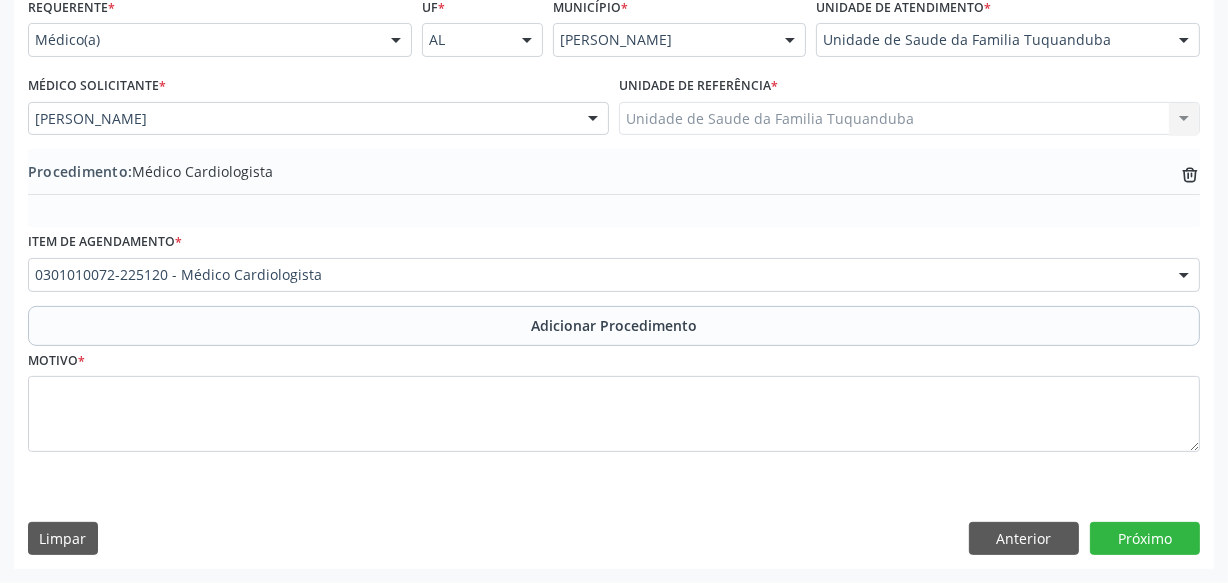 scroll, scrollTop: 469, scrollLeft: 0, axis: vertical 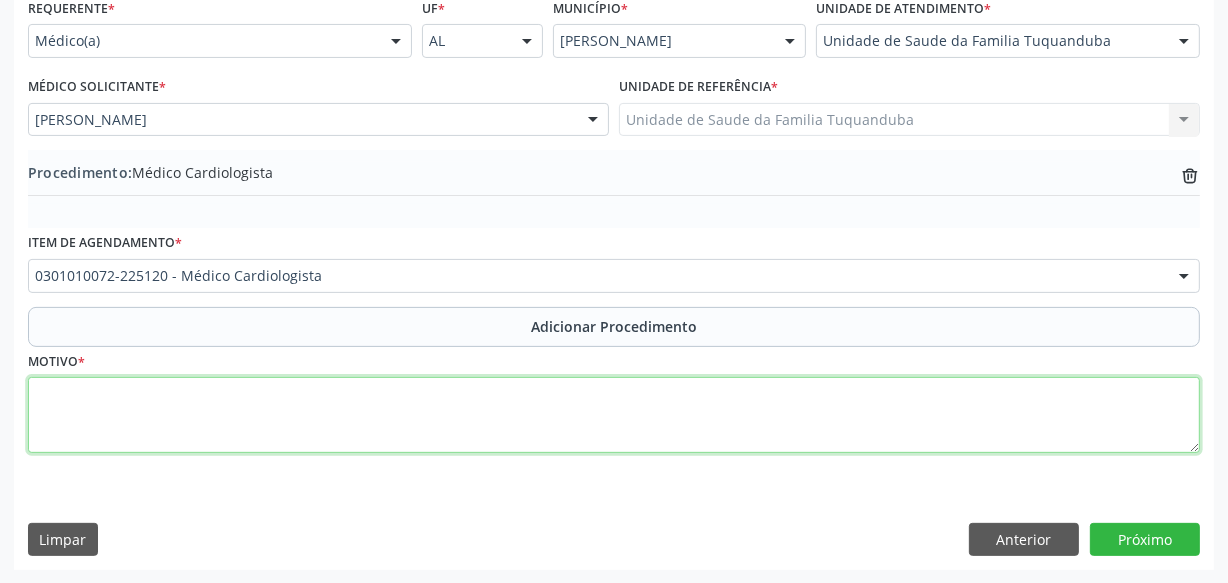 click at bounding box center (614, 415) 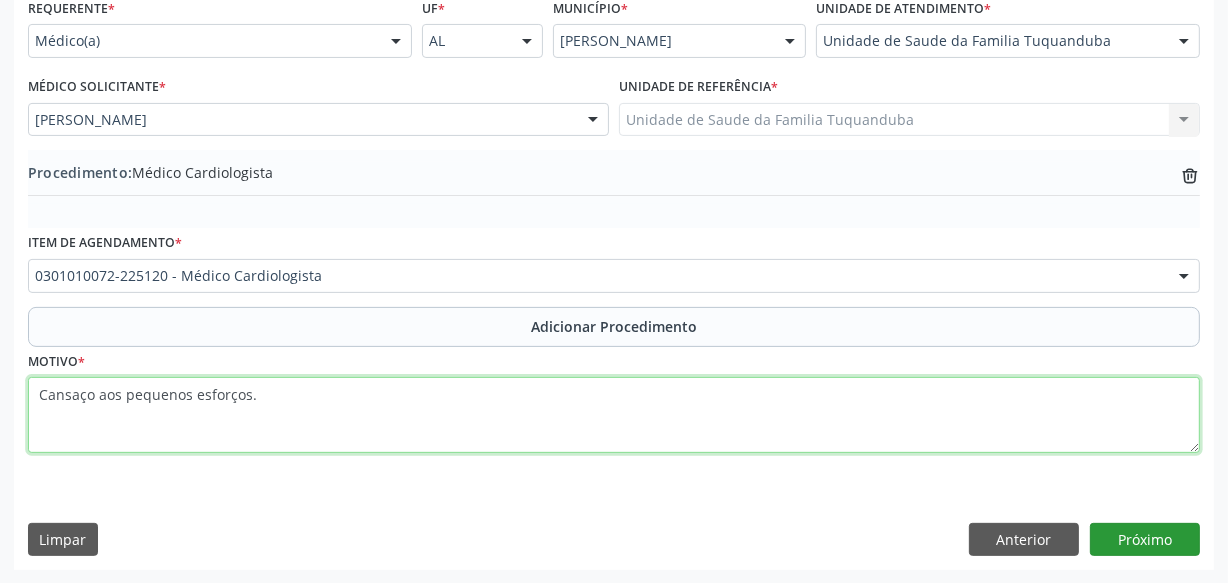 type on "Cansaço aos pequenos esforços." 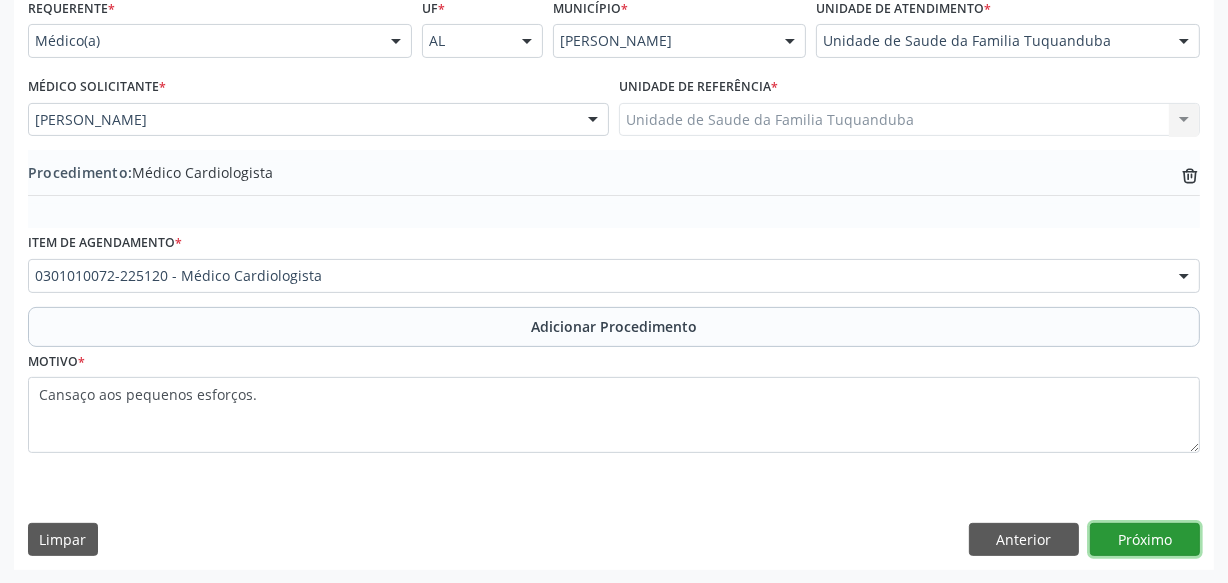 click on "Próximo" at bounding box center (1145, 540) 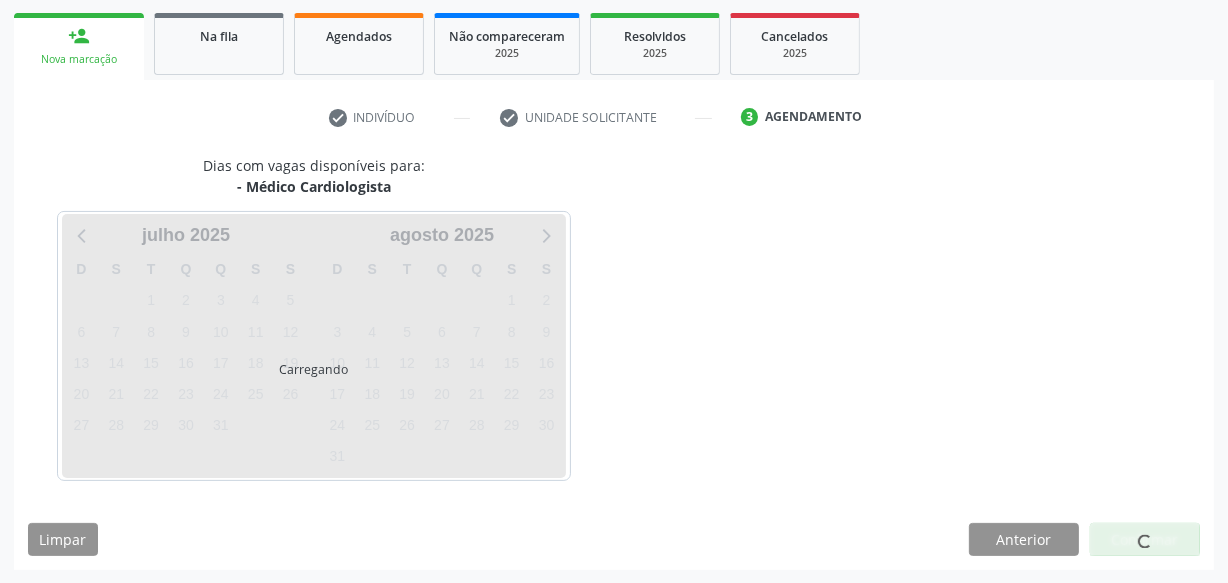 scroll, scrollTop: 372, scrollLeft: 0, axis: vertical 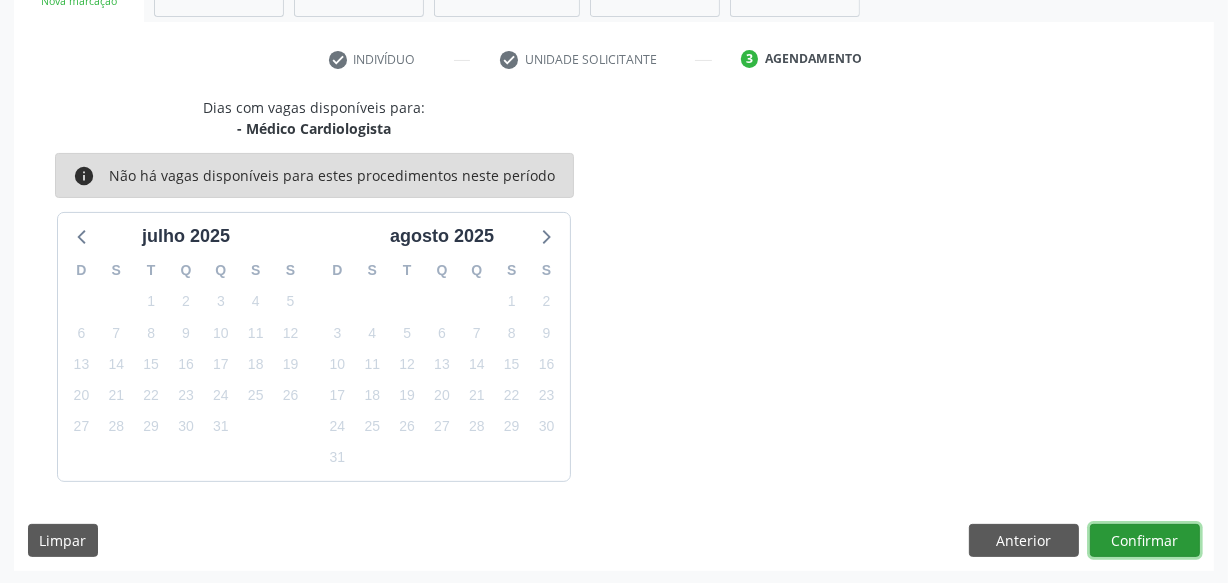 click on "Confirmar" at bounding box center [1145, 541] 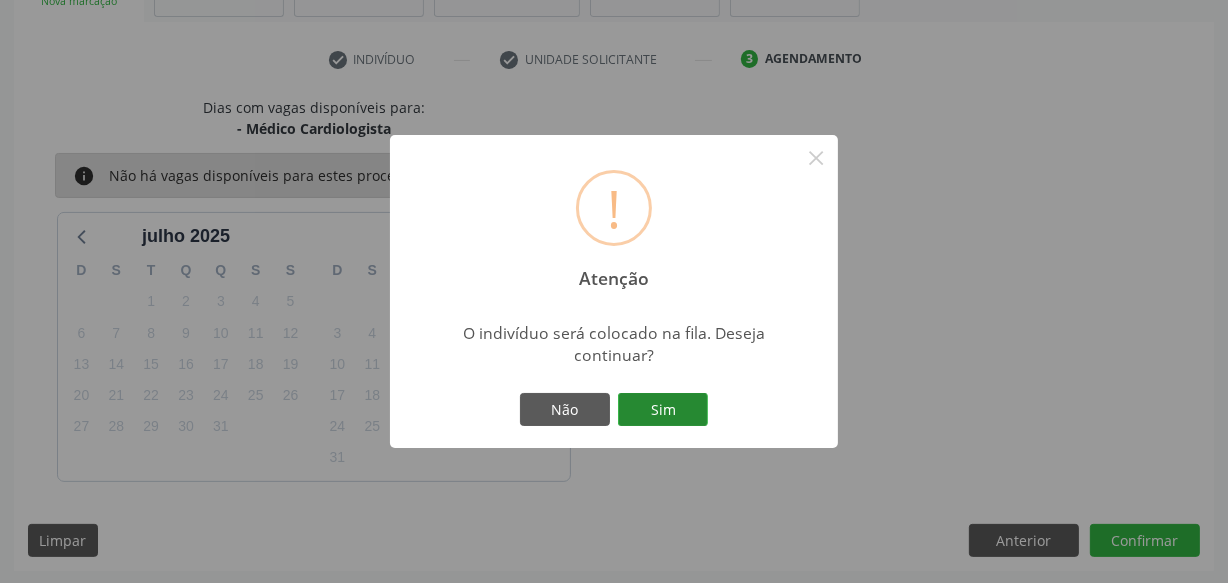 click on "Sim" at bounding box center (663, 410) 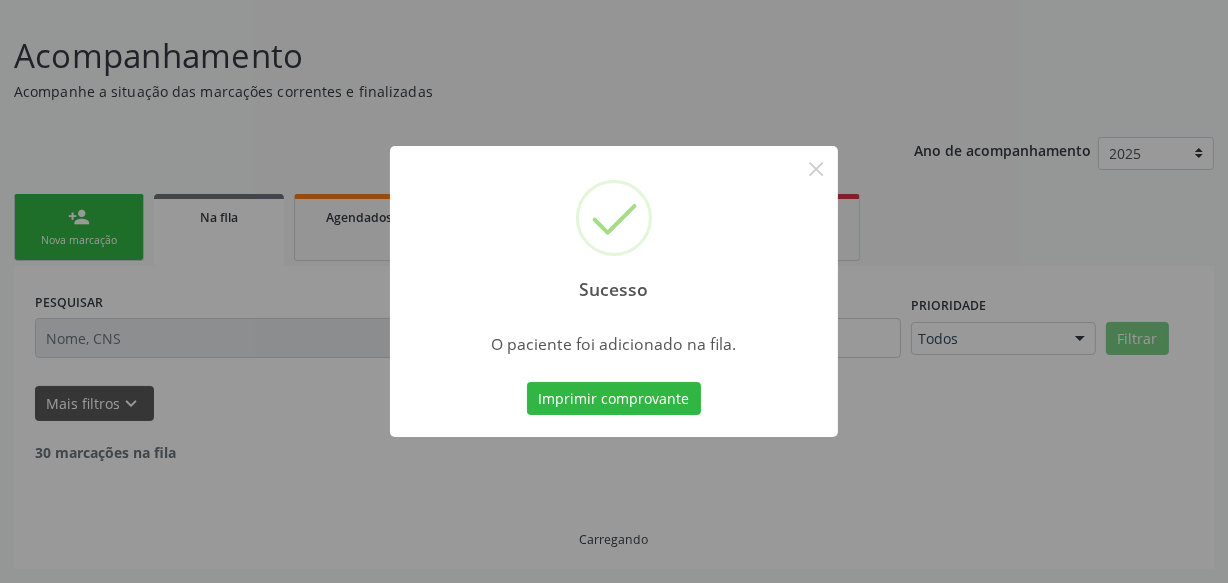 scroll, scrollTop: 110, scrollLeft: 0, axis: vertical 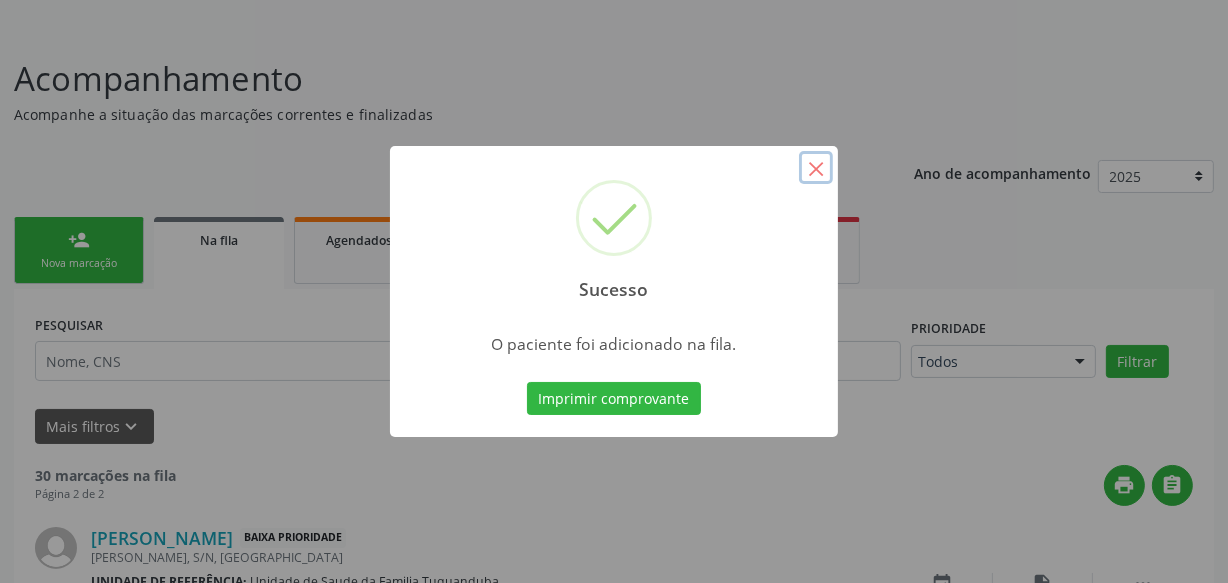 click on "×" at bounding box center (816, 168) 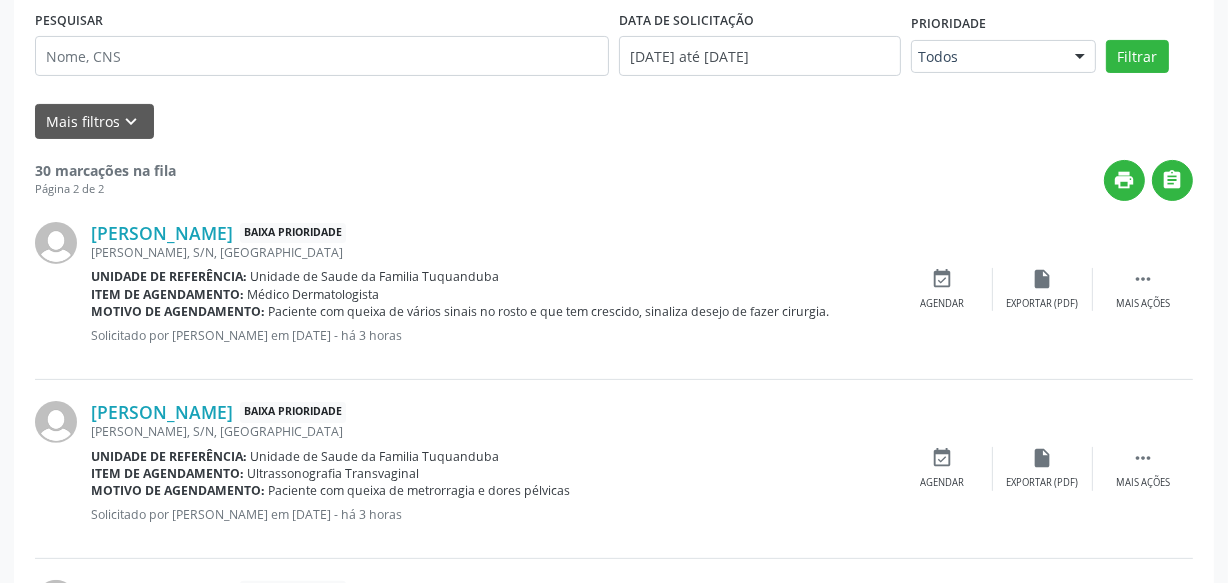 scroll, scrollTop: 80, scrollLeft: 0, axis: vertical 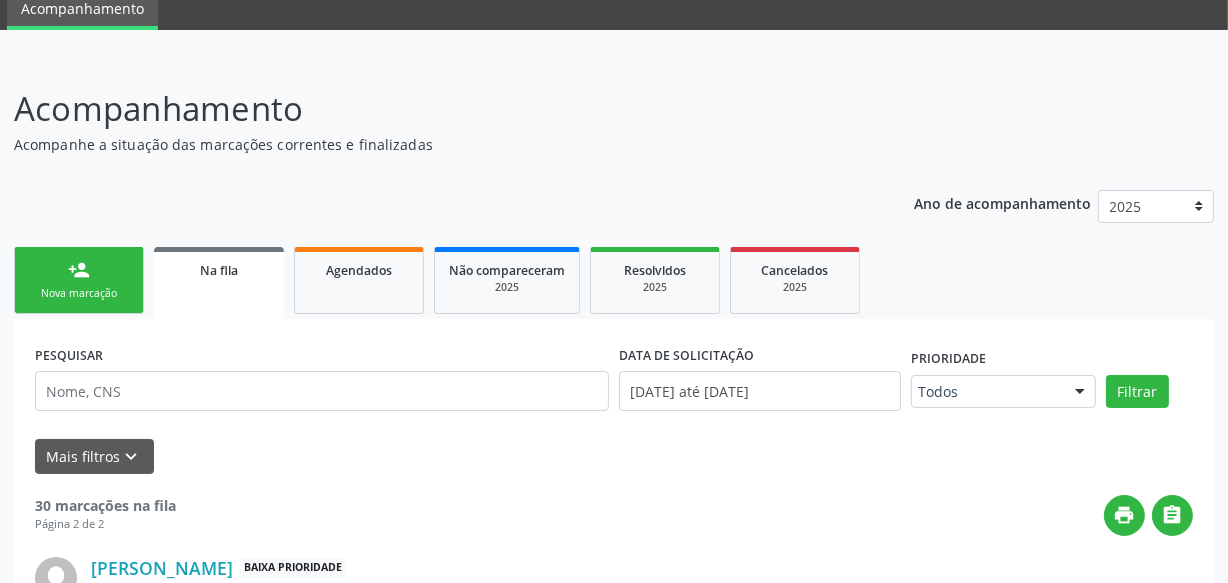click on "Nova marcação" at bounding box center (79, 293) 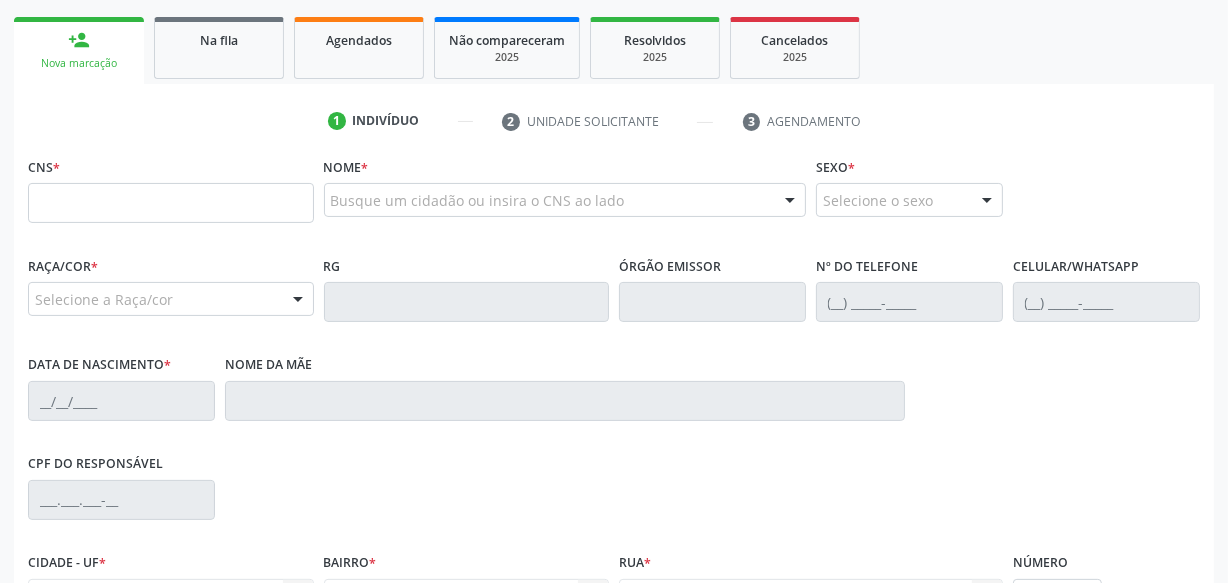 scroll, scrollTop: 262, scrollLeft: 0, axis: vertical 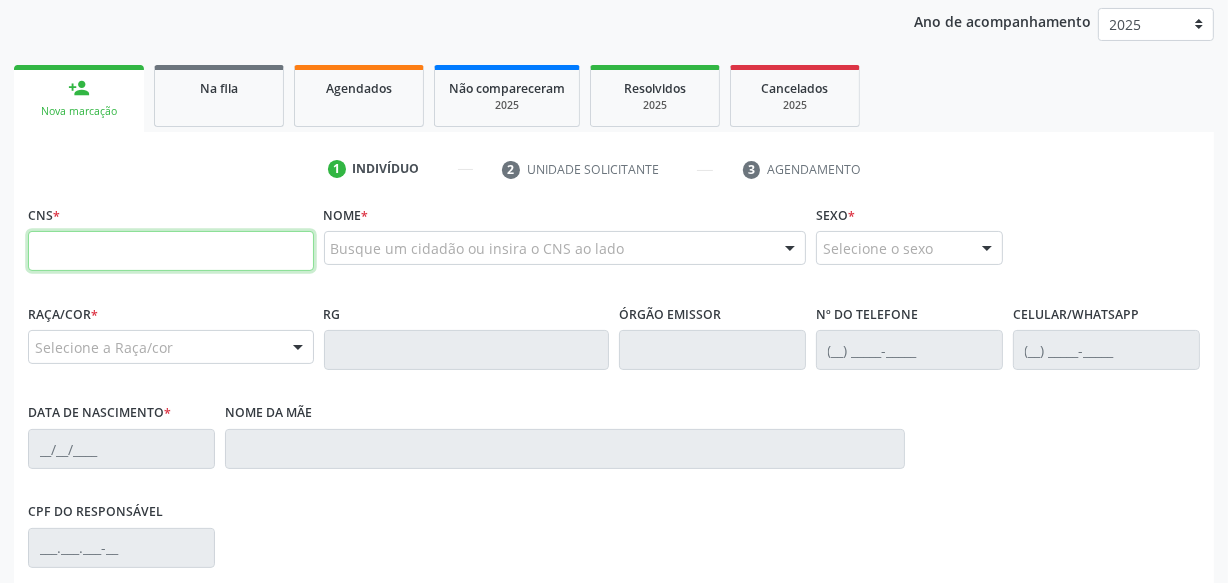 click at bounding box center [171, 251] 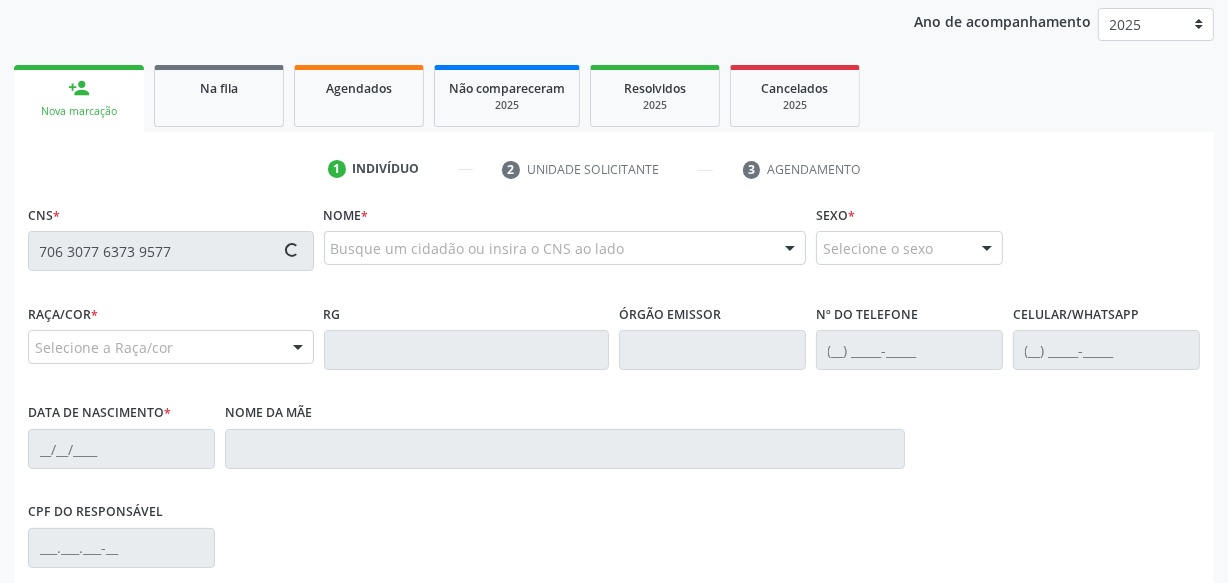 type on "706 3077 6373 9577" 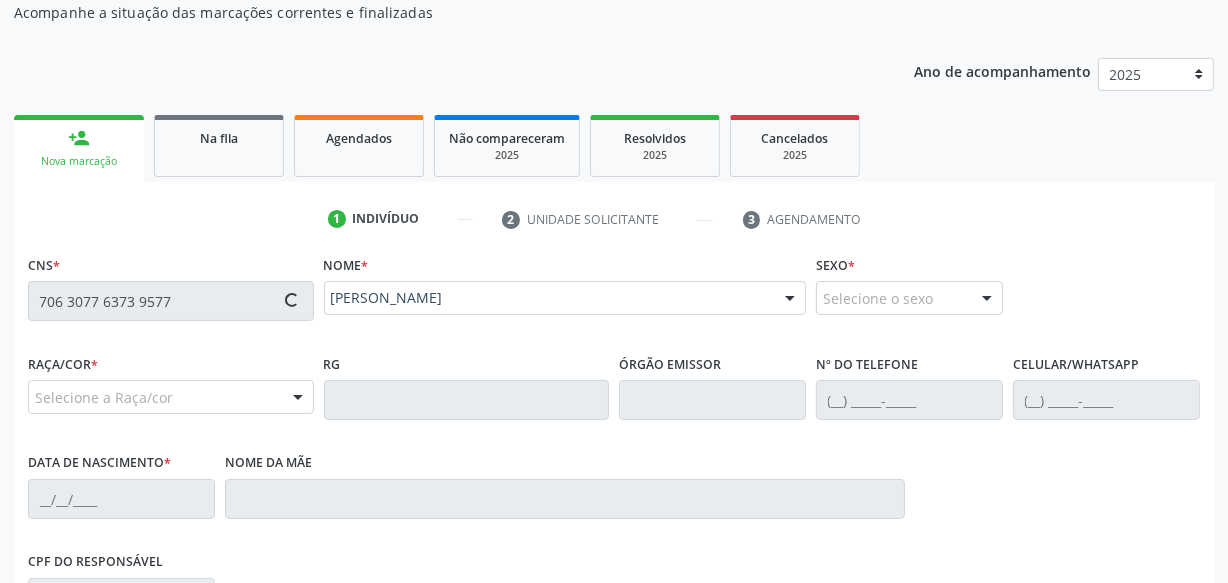 scroll, scrollTop: 164, scrollLeft: 0, axis: vertical 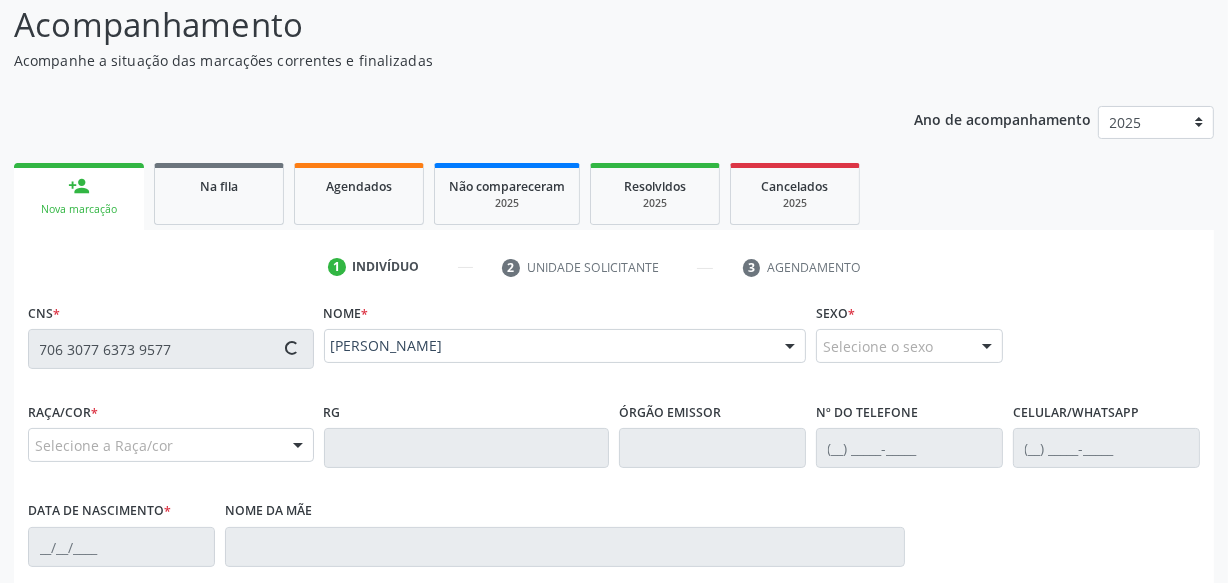 type on "[PHONE_NUMBER]" 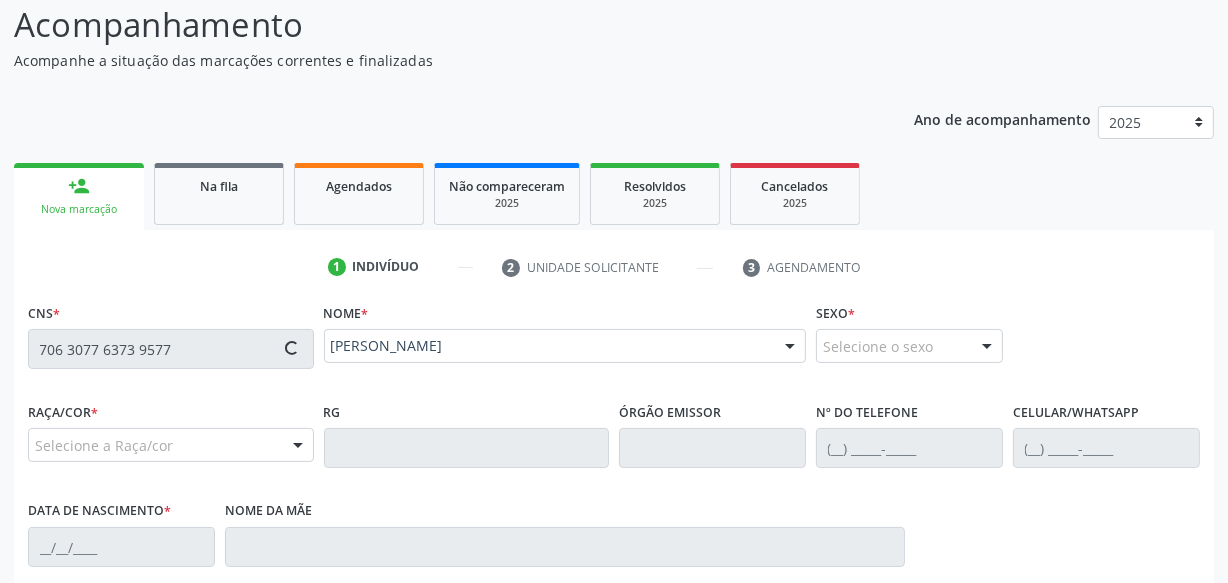 type on "03[DATE]" 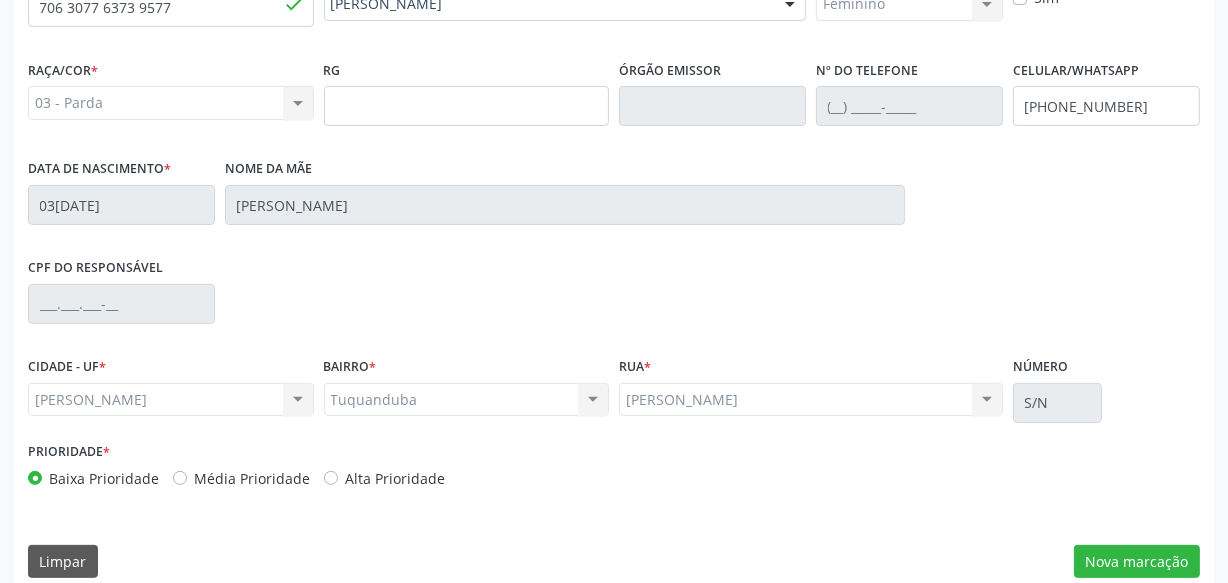 scroll, scrollTop: 528, scrollLeft: 0, axis: vertical 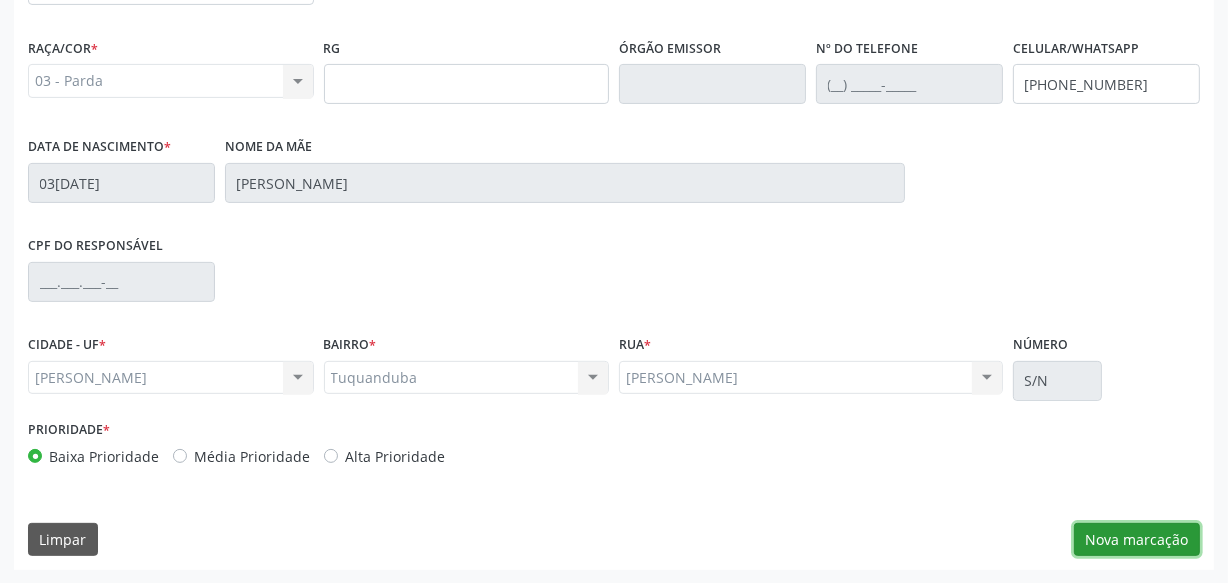 click on "Nova marcação" at bounding box center (1137, 540) 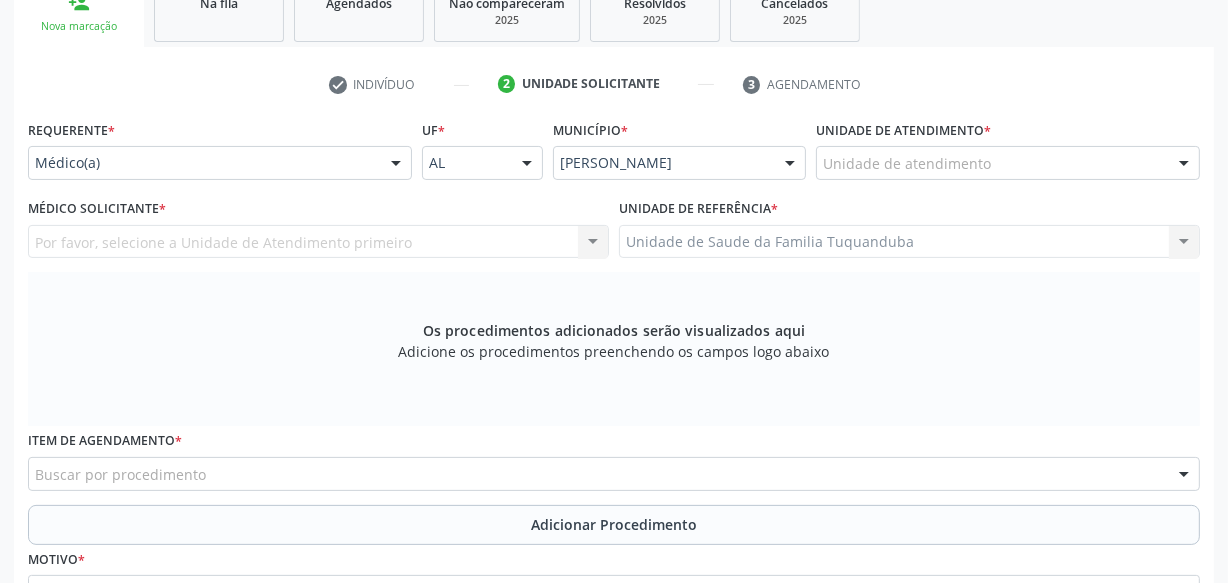 scroll, scrollTop: 346, scrollLeft: 0, axis: vertical 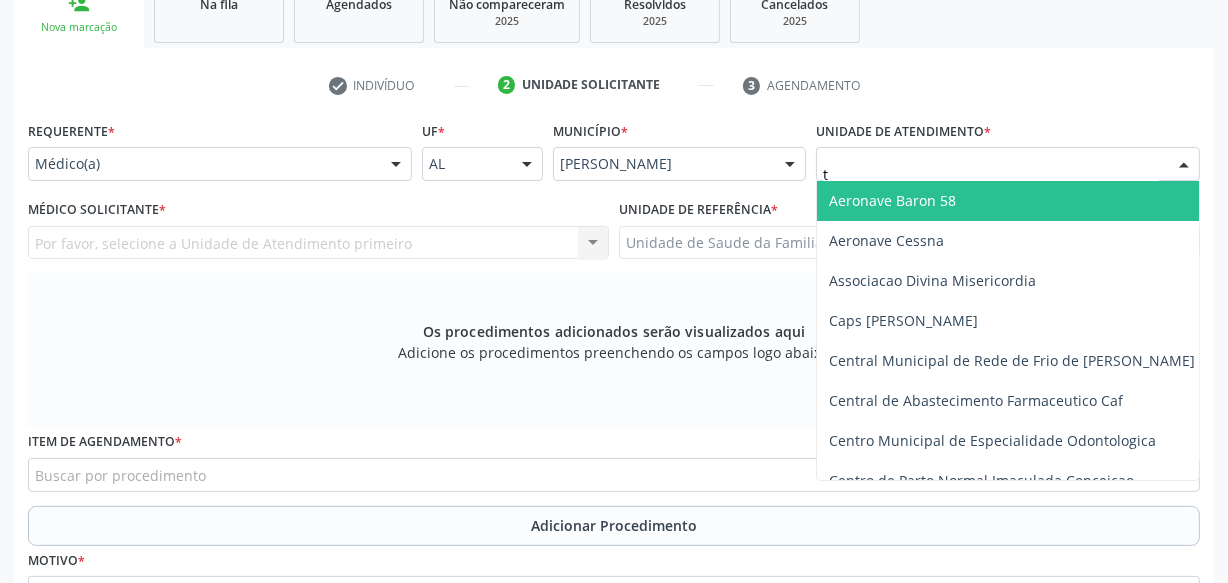type on "tu" 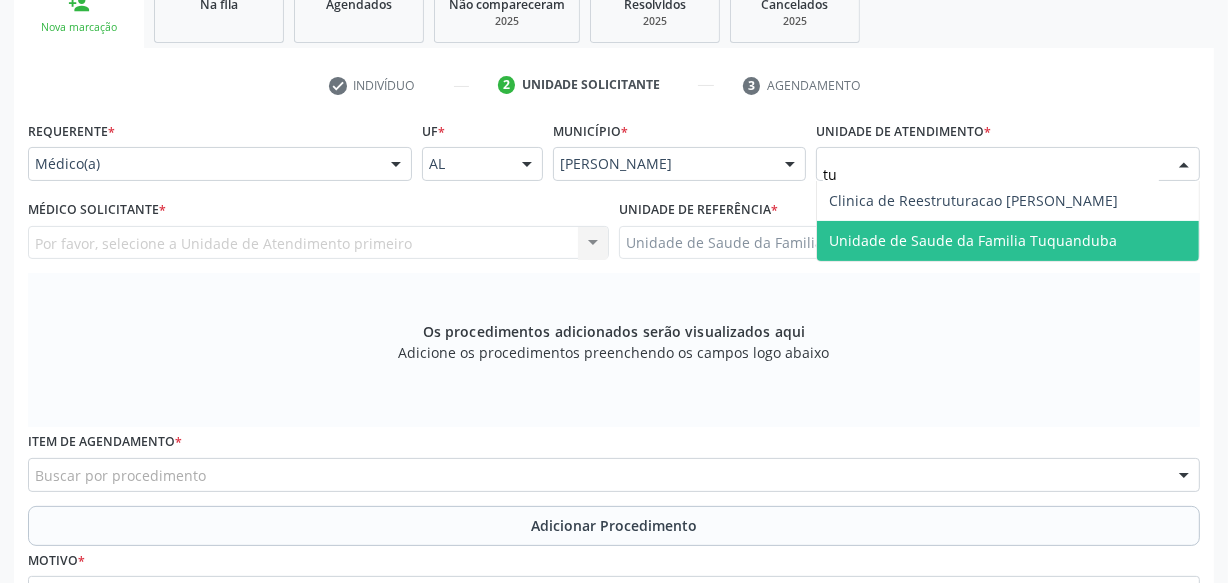 click on "Unidade de Saude da Familia Tuquanduba" at bounding box center (973, 240) 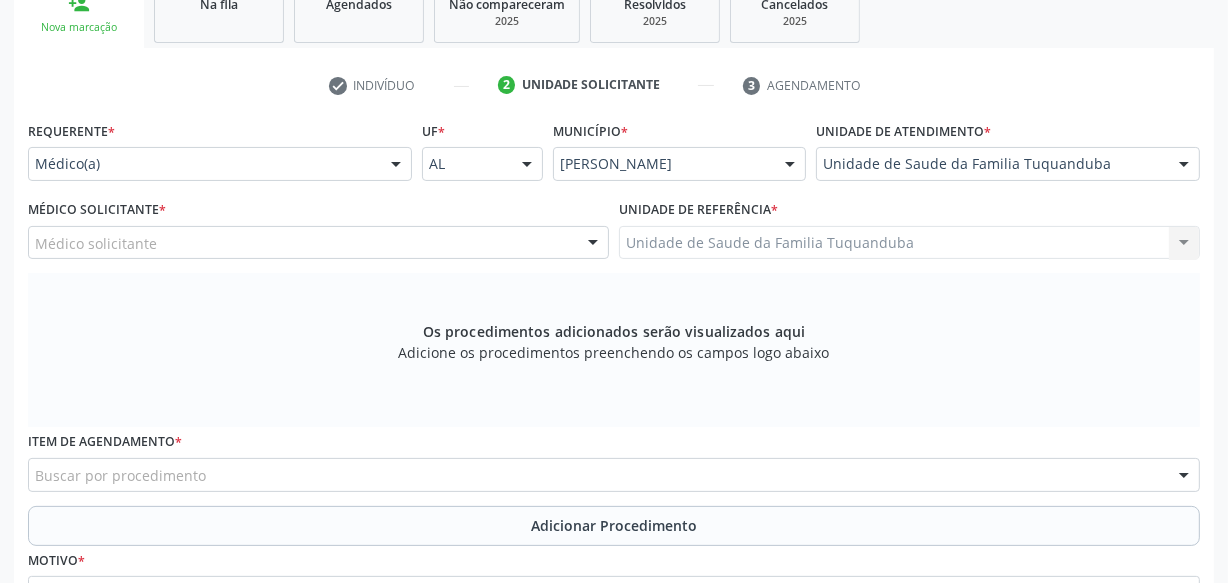 click on "Médico solicitante
[PERSON_NAME] resultado encontrado para: "   "
Não há nenhuma opção para ser exibida." at bounding box center [318, 243] 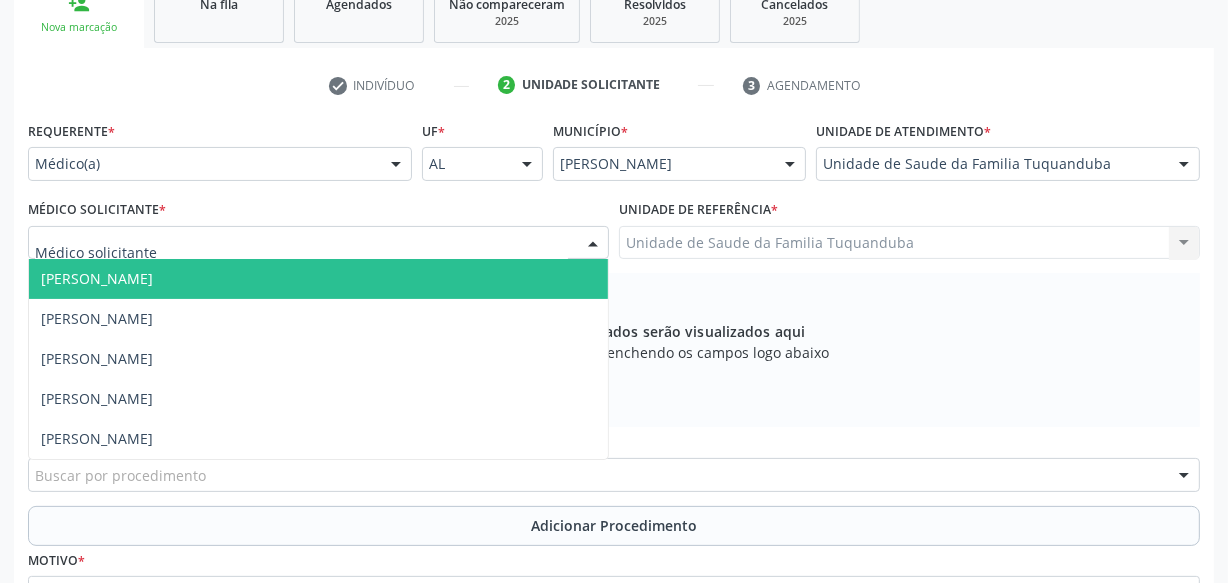 click on "Médico Solicitante
*
[PERSON_NAME] resultado encontrado para: "   "
Não há nenhuma opção para ser exibida." at bounding box center [318, 227] 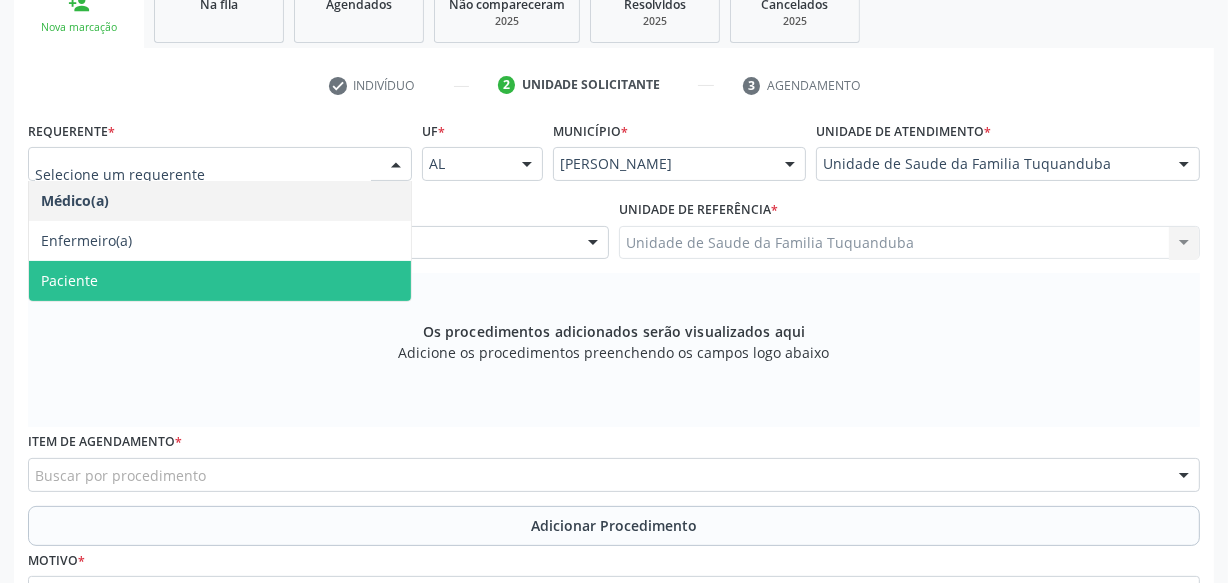 click on "Paciente" at bounding box center [220, 281] 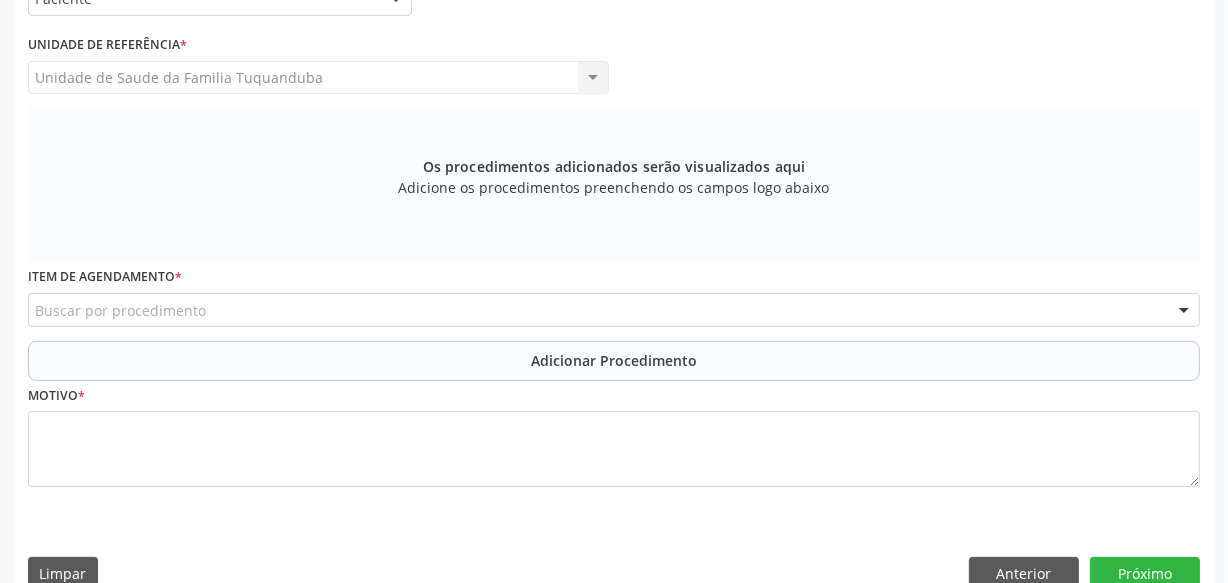 scroll, scrollTop: 545, scrollLeft: 0, axis: vertical 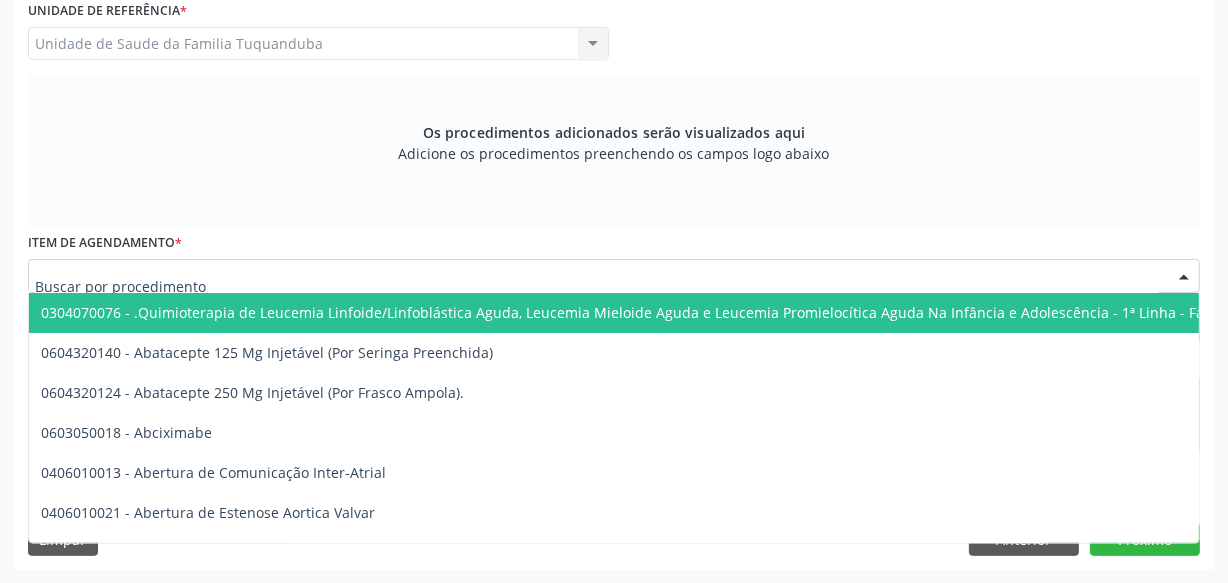 click at bounding box center (614, 276) 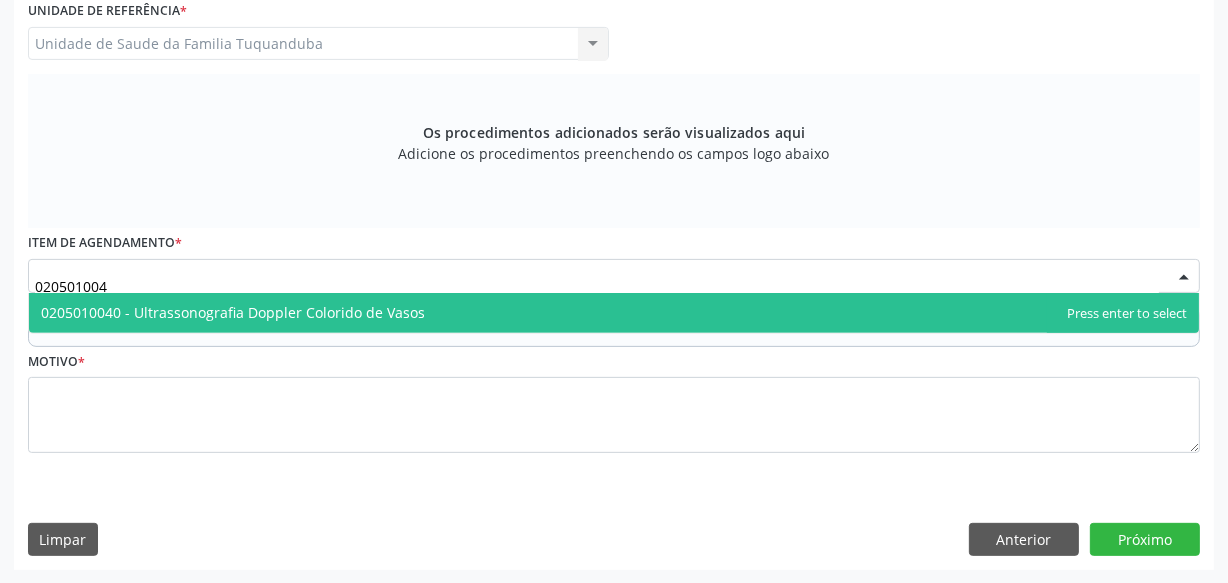type on "0205010040" 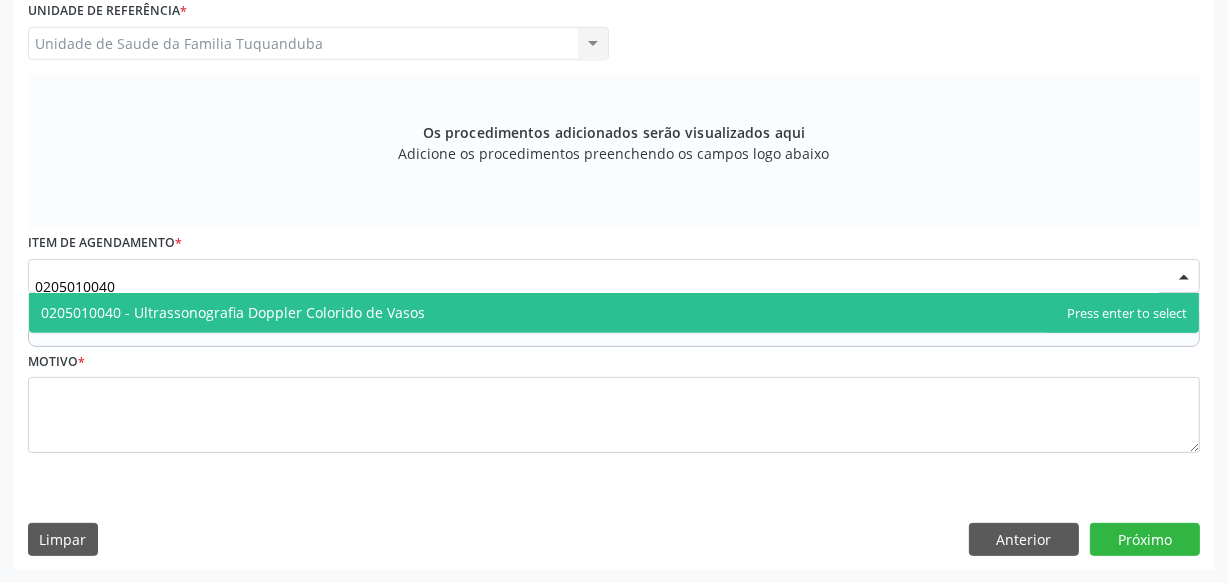 click on "0205010040 - Ultrassonografia Doppler Colorido de Vasos" at bounding box center (614, 313) 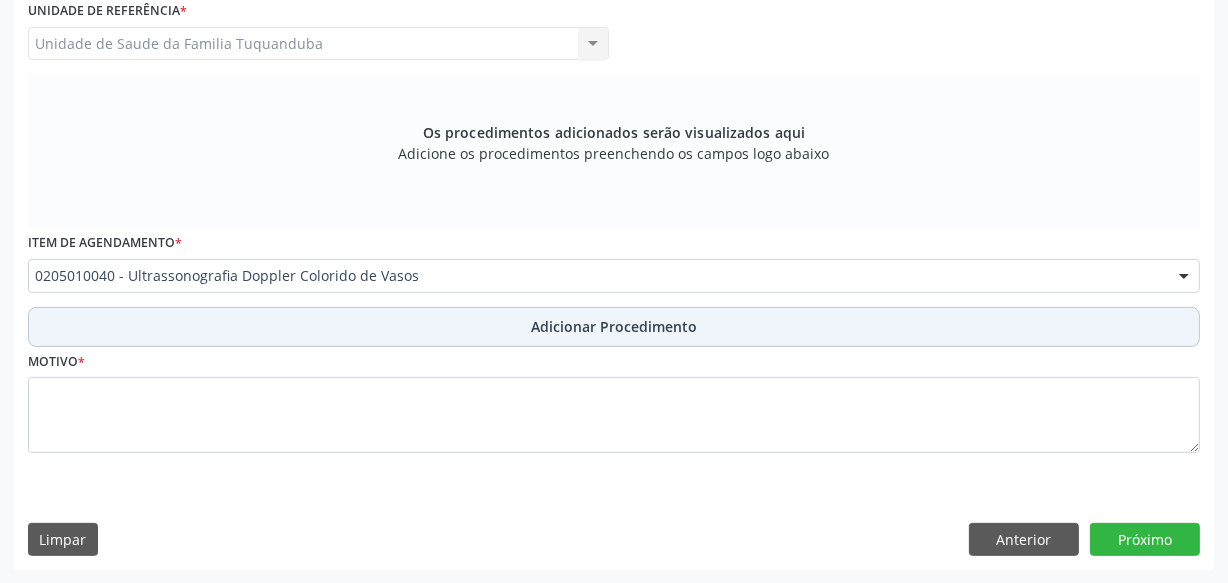 click on "Adicionar Procedimento" at bounding box center (614, 327) 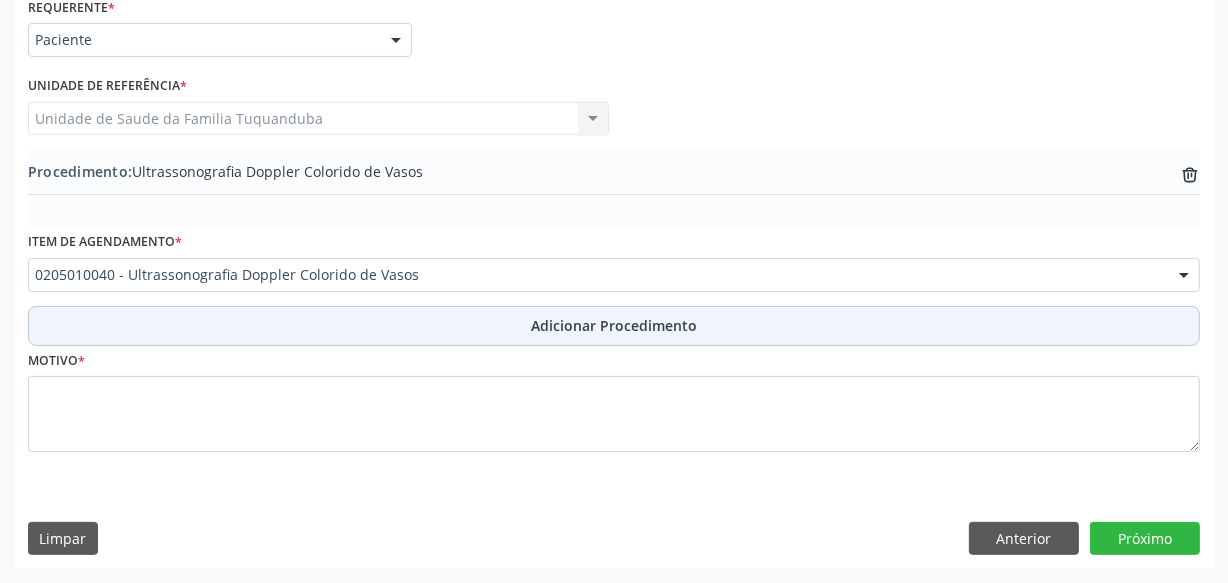 scroll, scrollTop: 469, scrollLeft: 0, axis: vertical 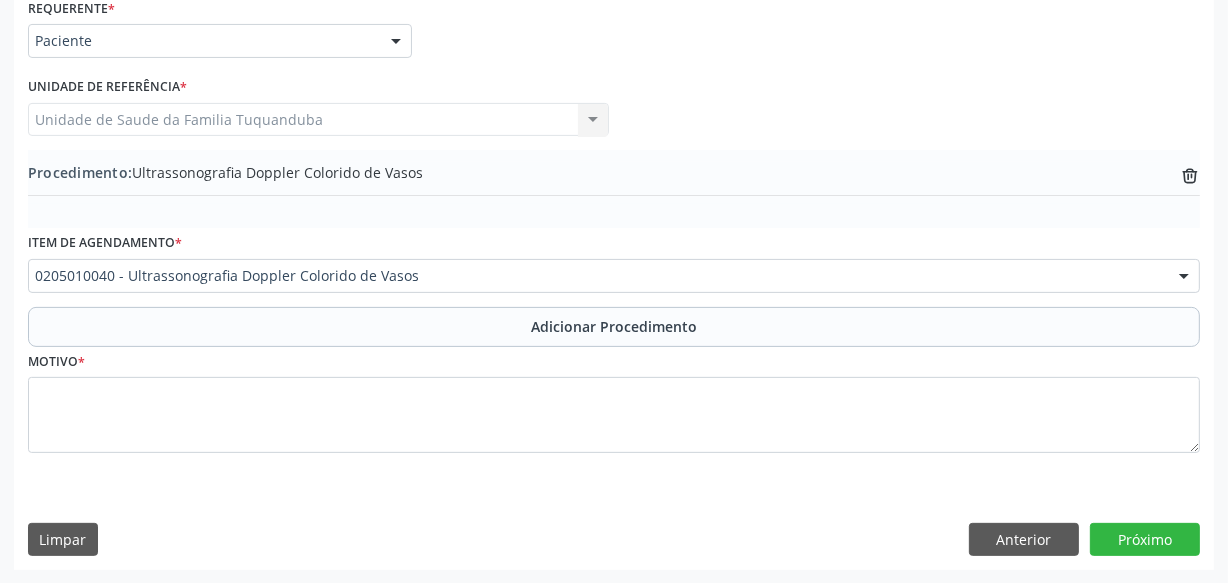 click on "Motivo
*" at bounding box center [614, 400] 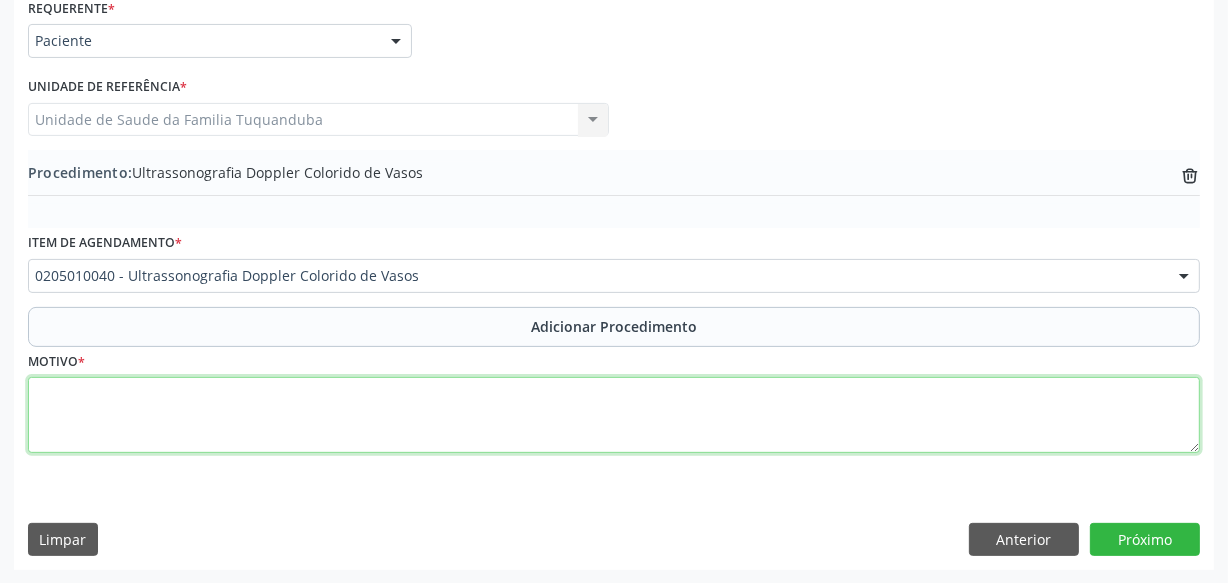 click at bounding box center (614, 415) 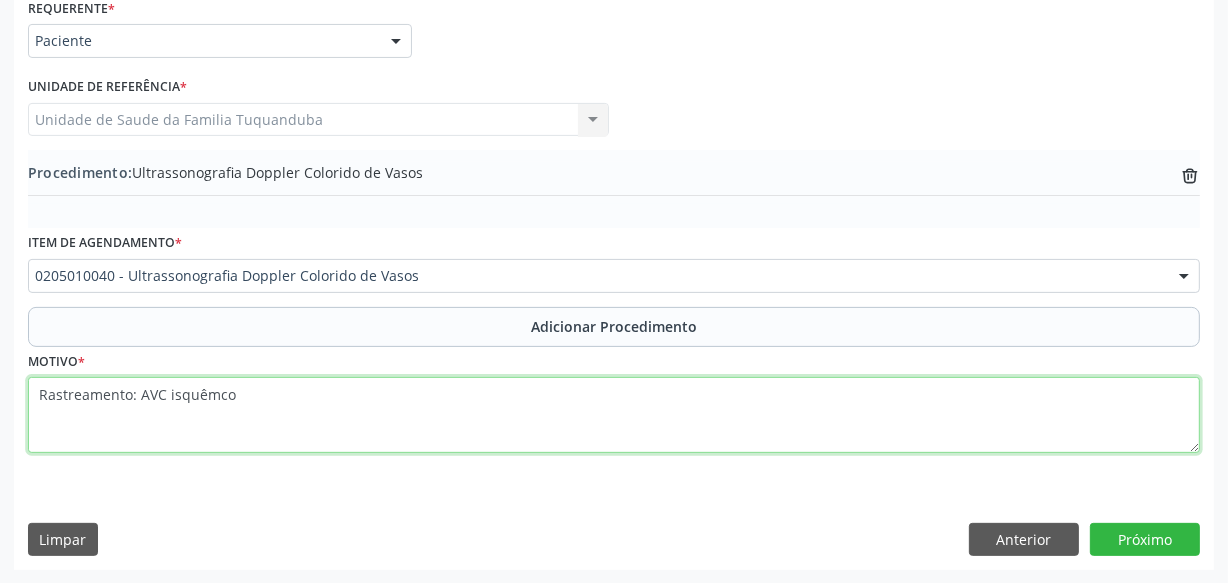 type on "Rastreamento: AVC isquêmico" 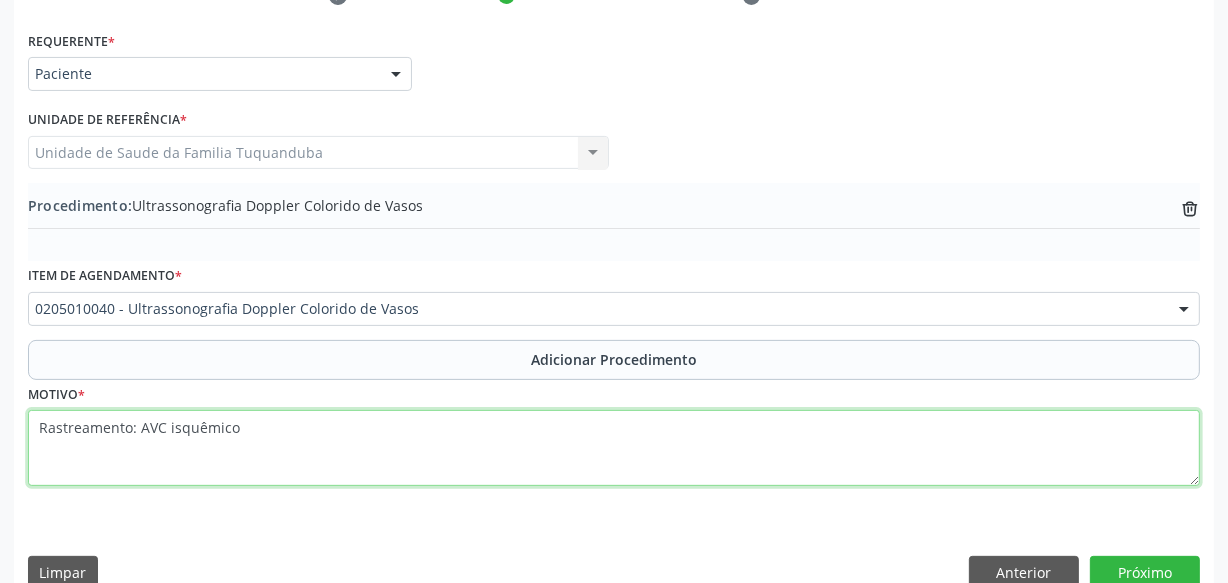 scroll, scrollTop: 469, scrollLeft: 0, axis: vertical 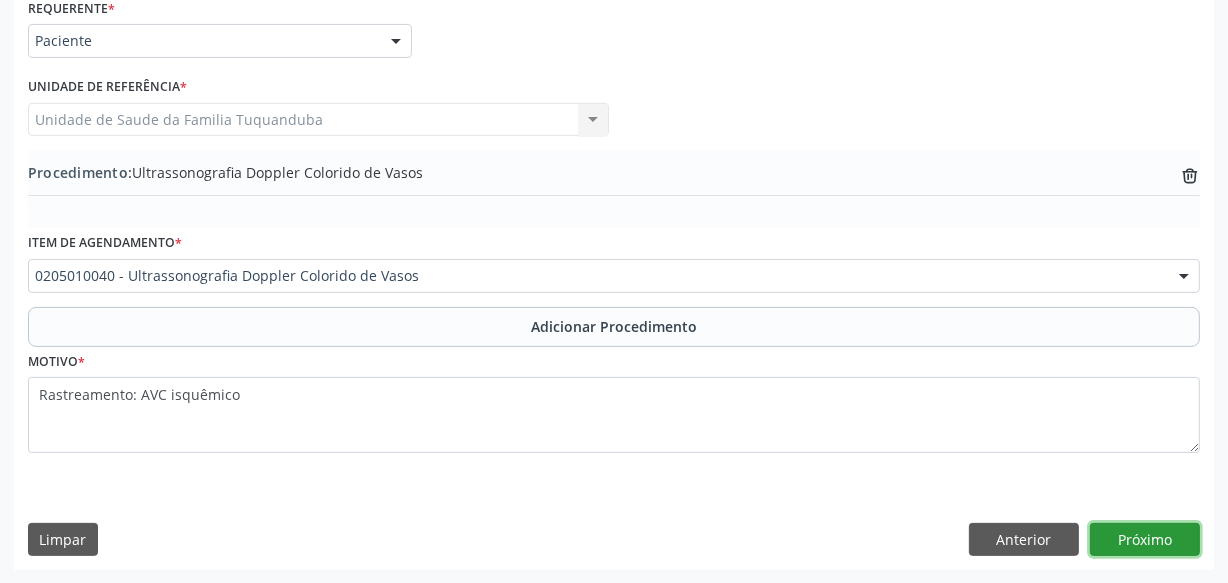 click on "Próximo" at bounding box center [1145, 540] 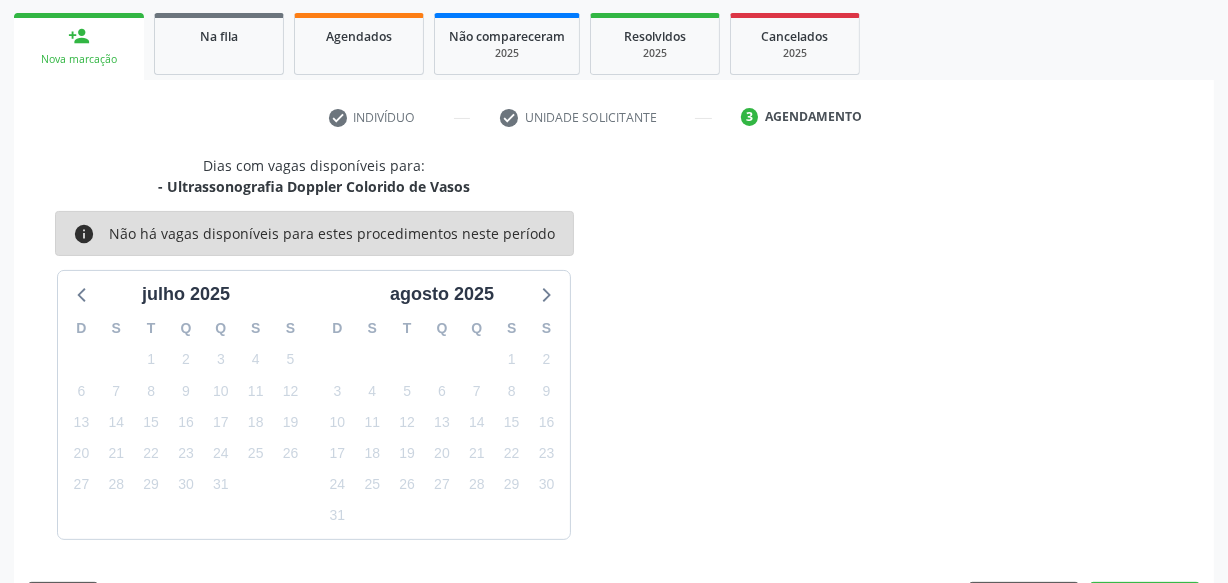 scroll, scrollTop: 372, scrollLeft: 0, axis: vertical 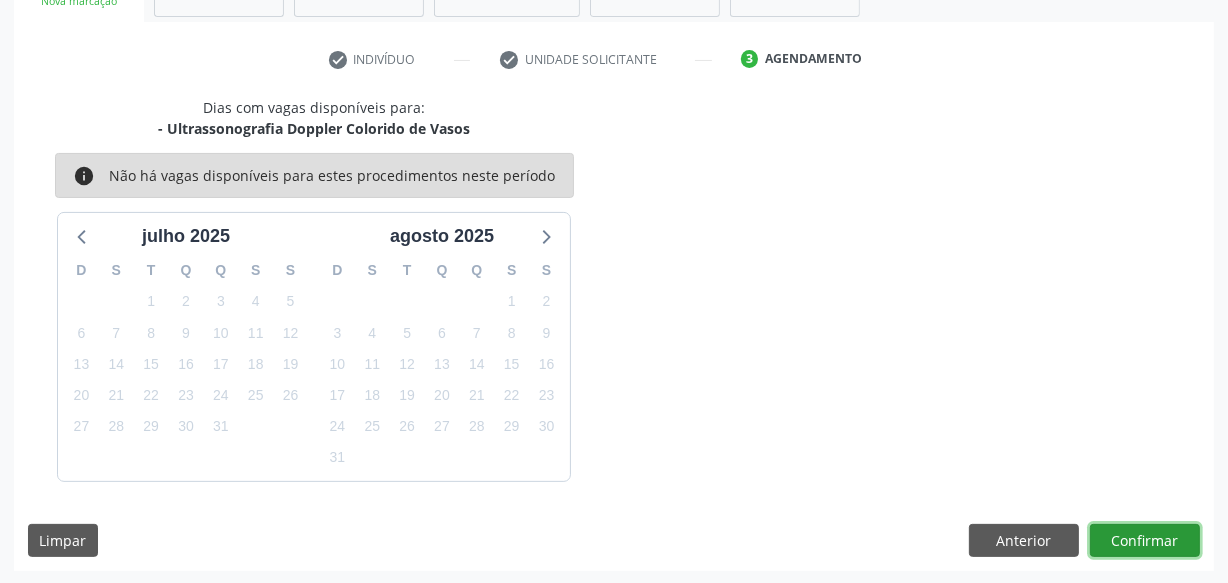 click on "Confirmar" at bounding box center (1145, 541) 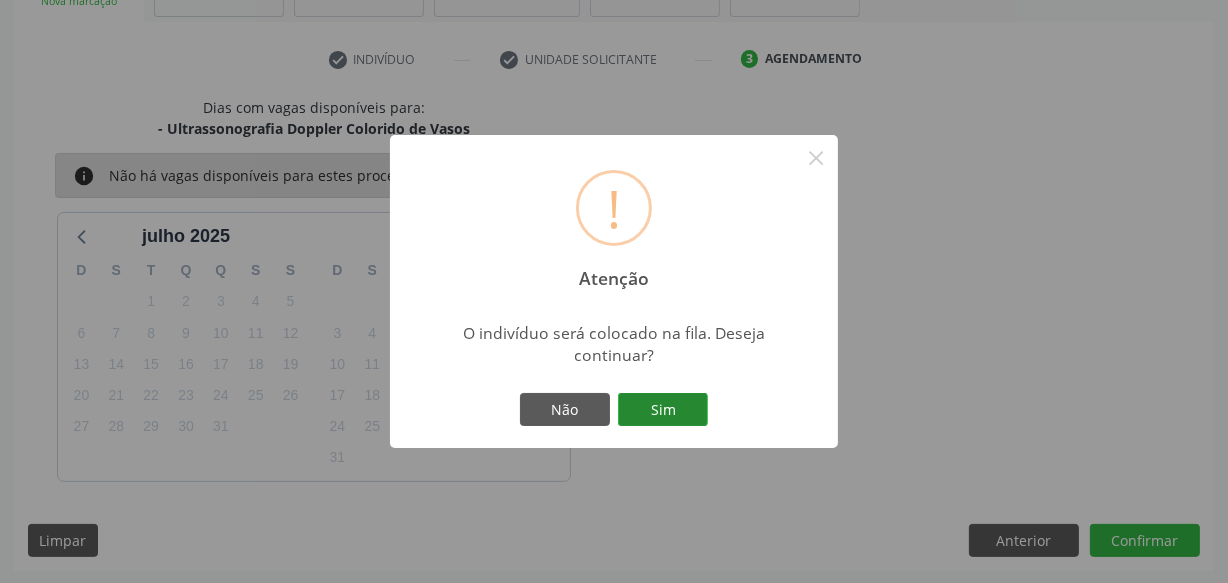 click on "Sim" at bounding box center (663, 410) 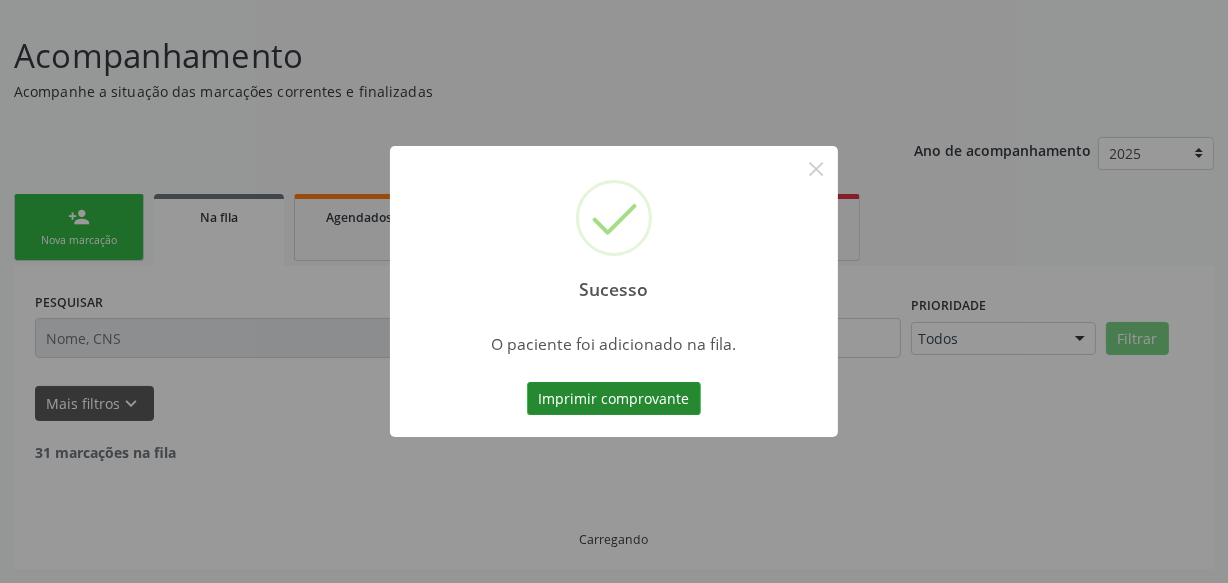 scroll, scrollTop: 110, scrollLeft: 0, axis: vertical 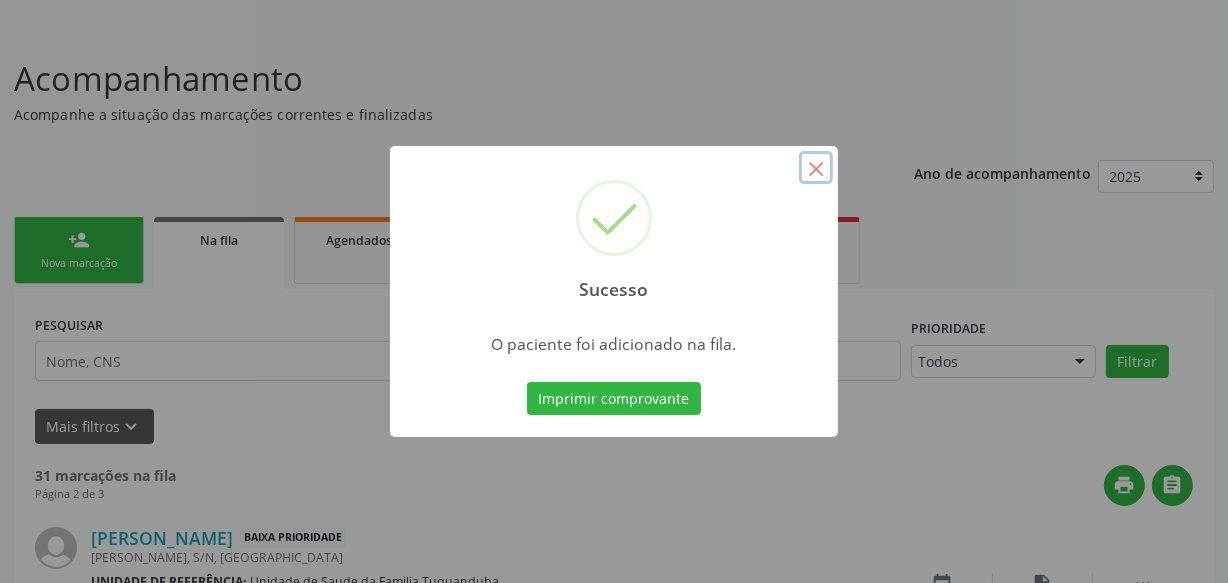 click on "×" at bounding box center (816, 168) 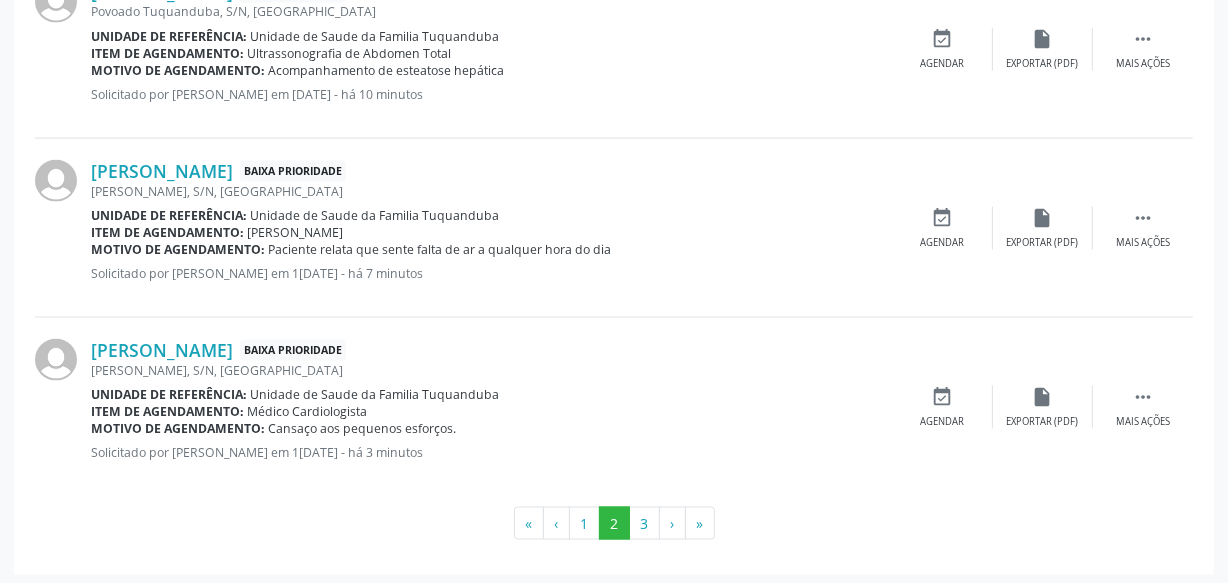 scroll, scrollTop: 2808, scrollLeft: 0, axis: vertical 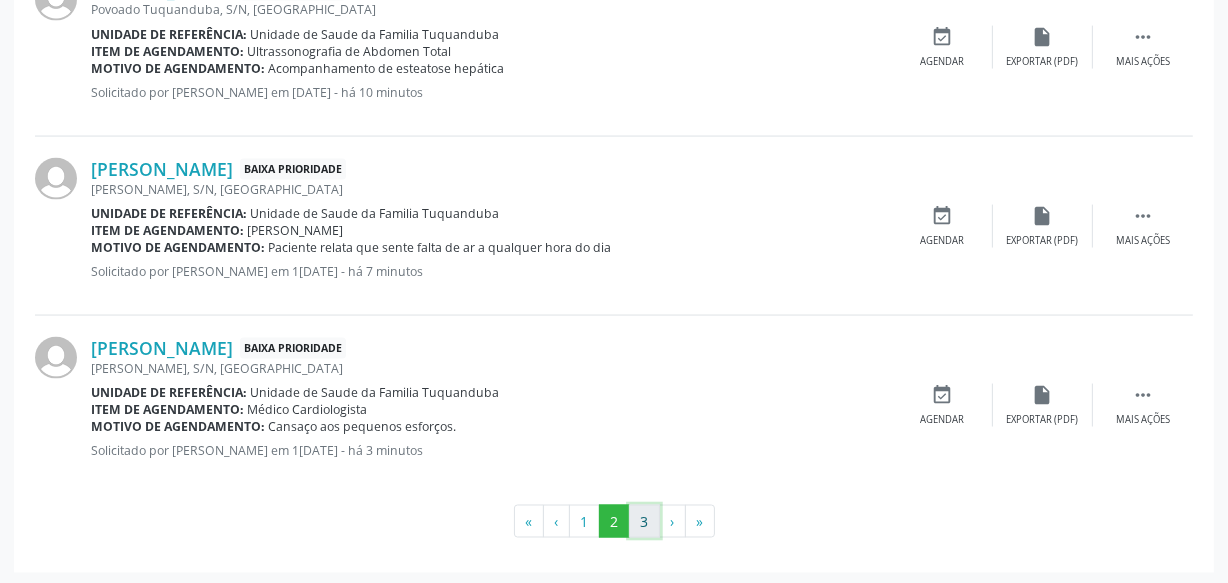 click on "3" at bounding box center (644, 522) 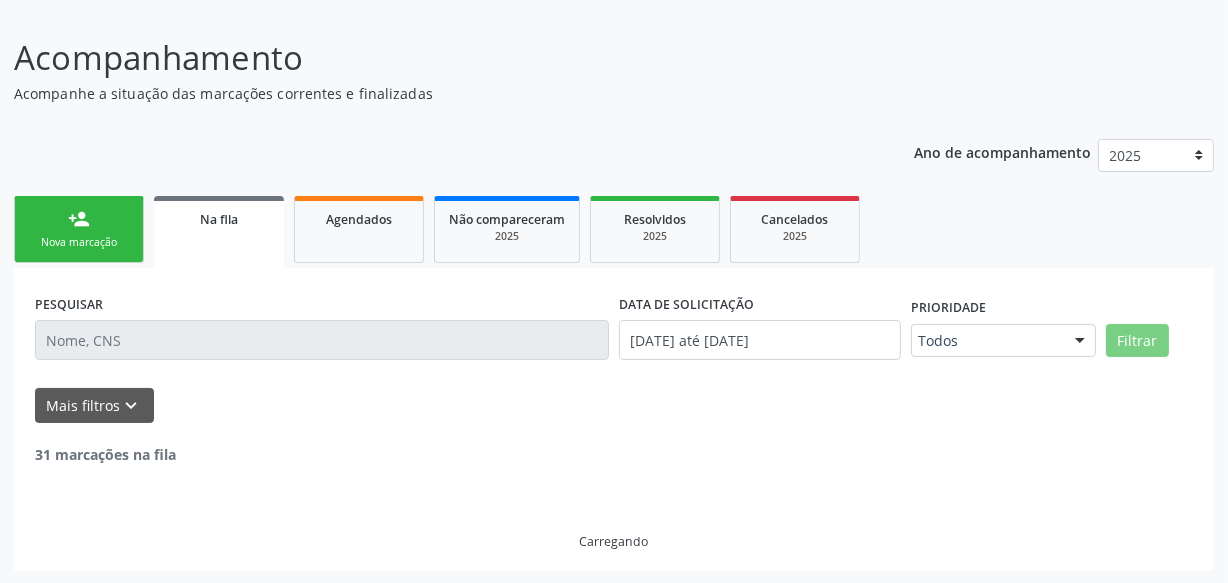 scroll, scrollTop: 302, scrollLeft: 0, axis: vertical 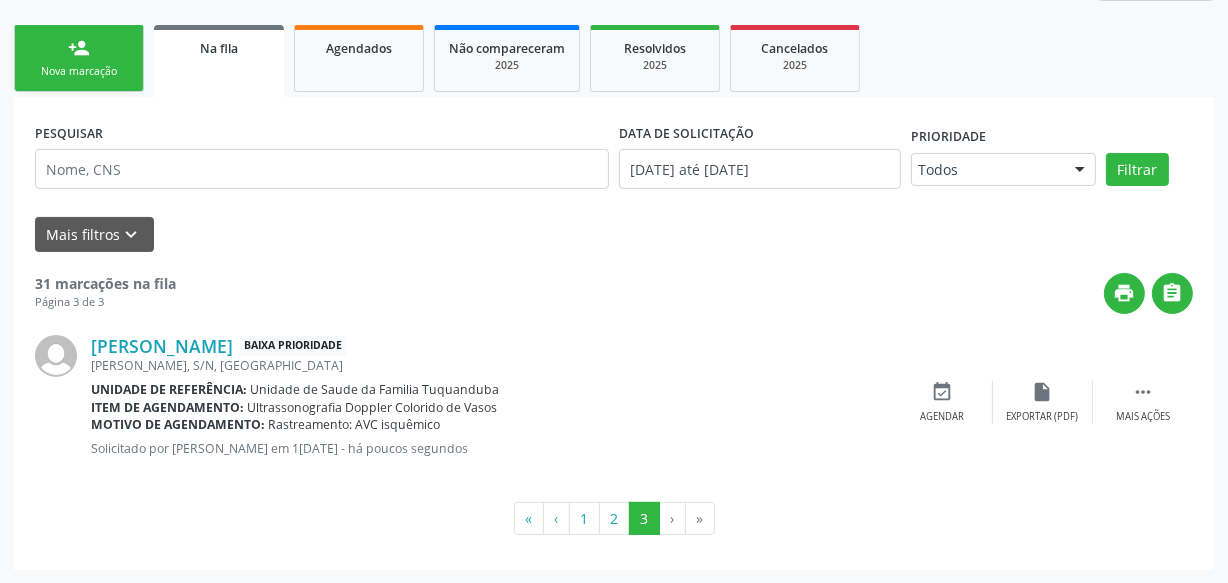 click on "Nova marcação" at bounding box center [79, 71] 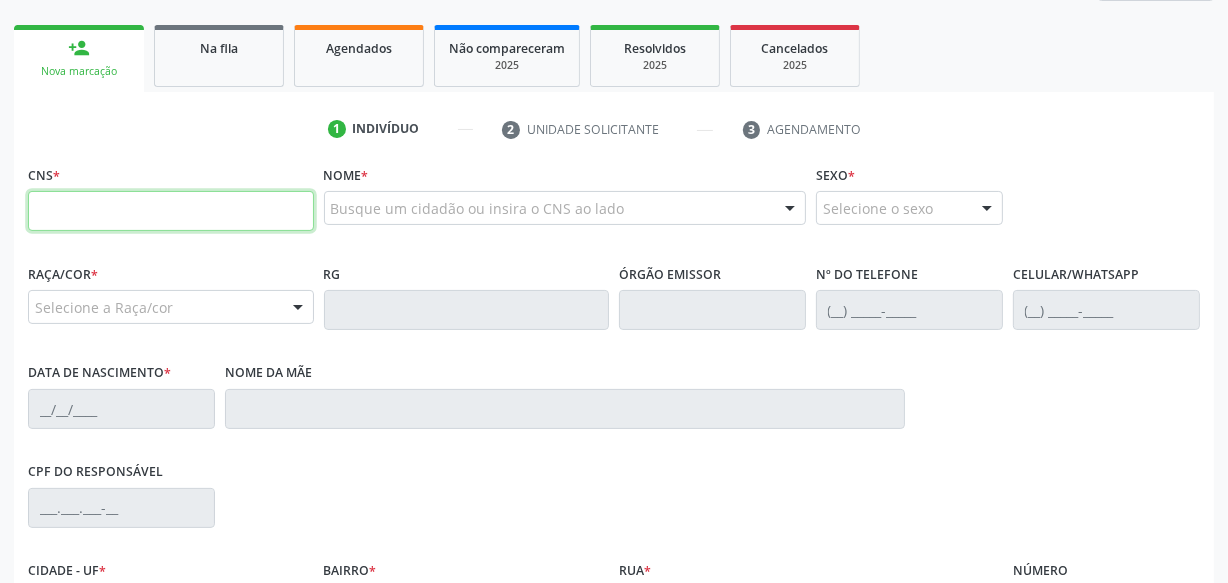 click at bounding box center (171, 211) 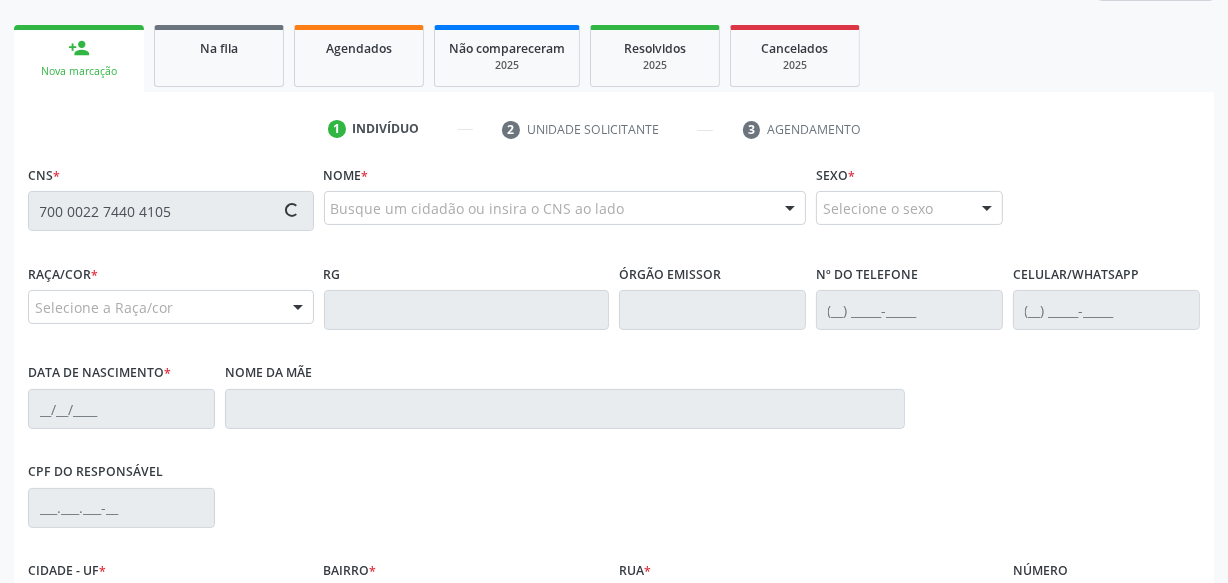 type on "700 0022 7440 4105" 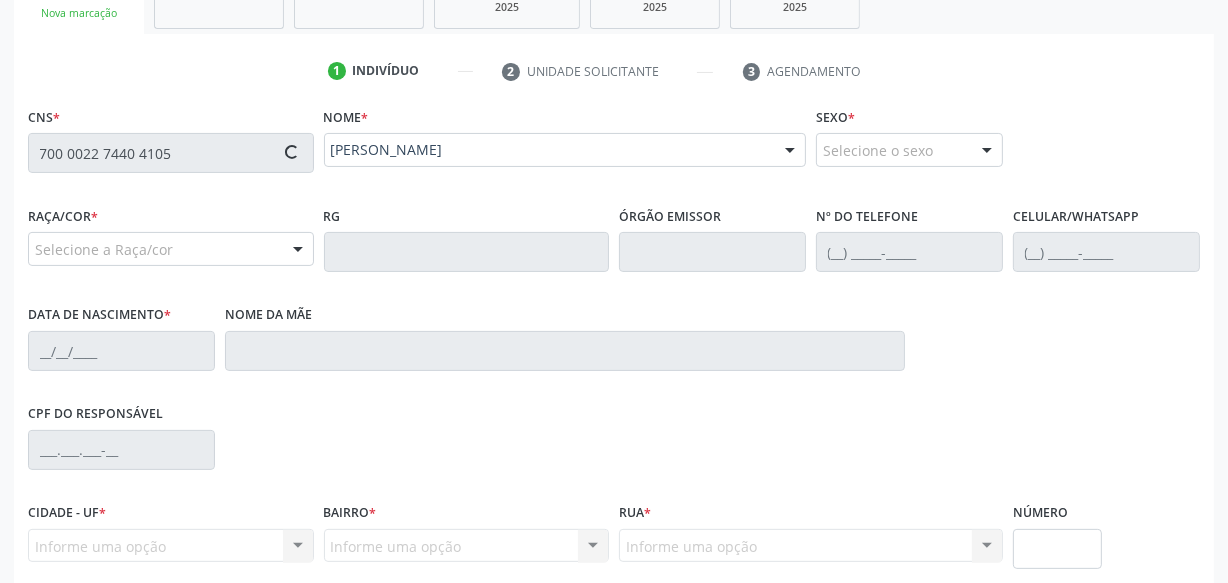 scroll, scrollTop: 393, scrollLeft: 0, axis: vertical 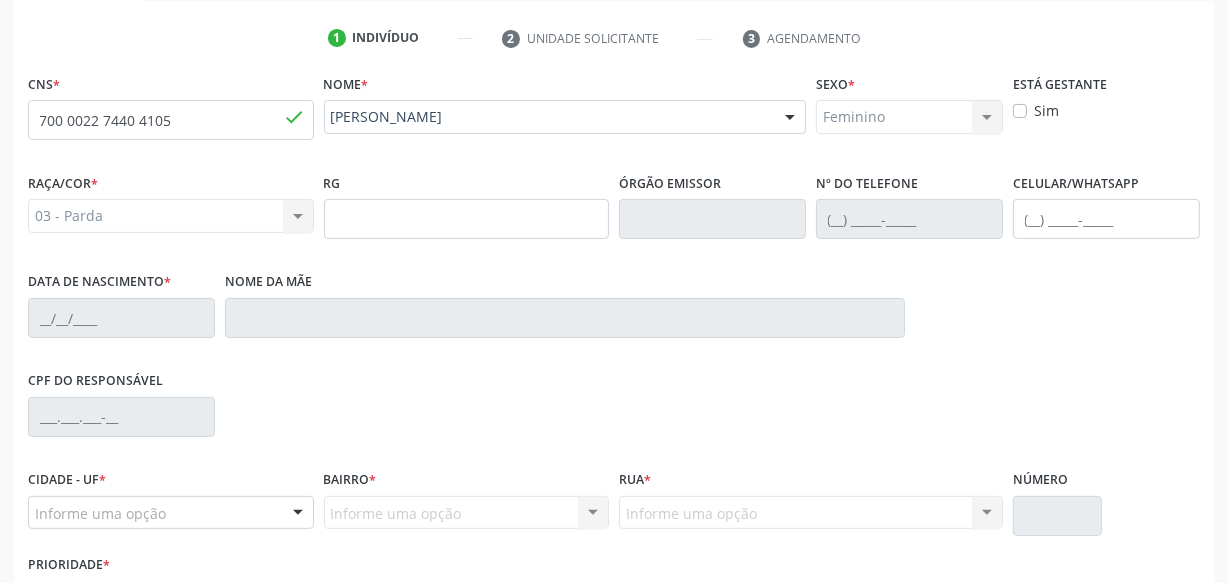 type on "[PHONE_NUMBER]" 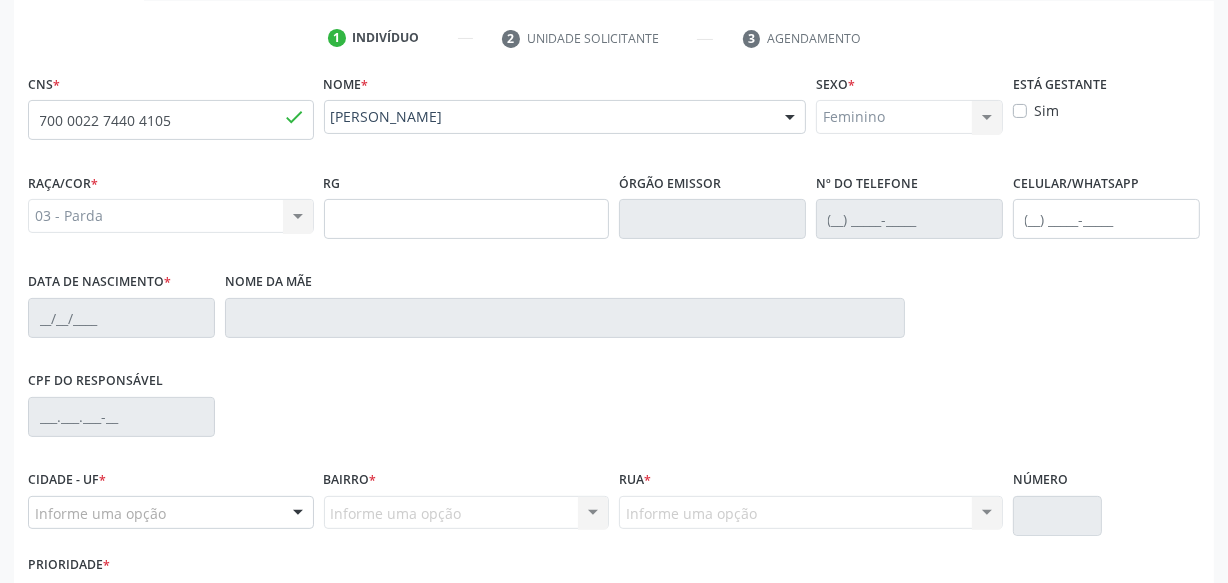 type on "0[DATE]" 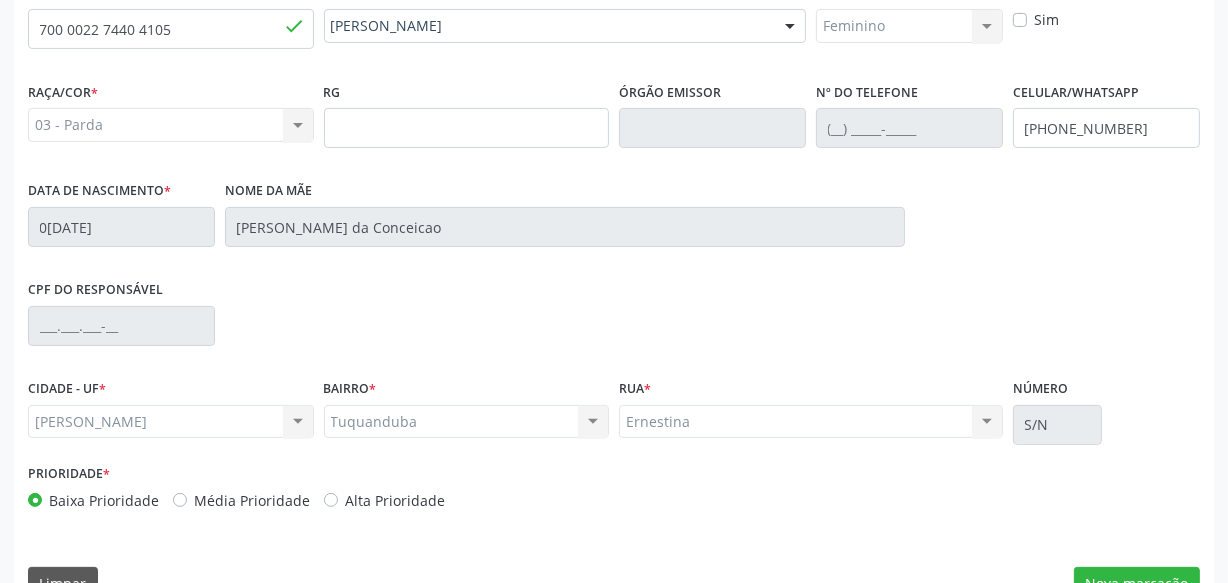 scroll, scrollTop: 528, scrollLeft: 0, axis: vertical 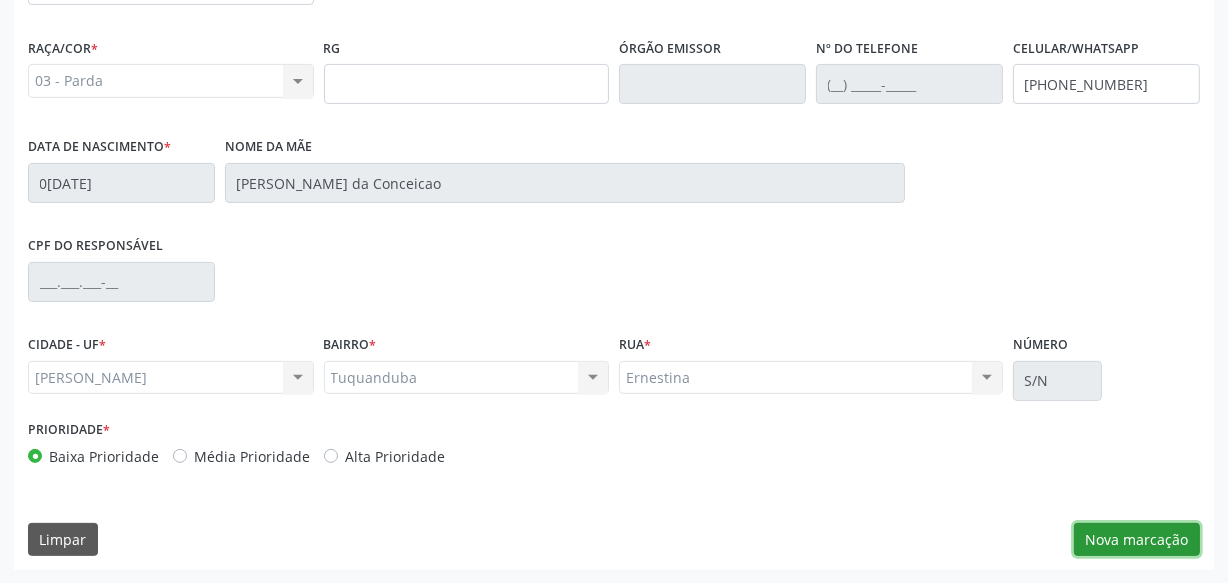 click on "Nova marcação" at bounding box center [1137, 540] 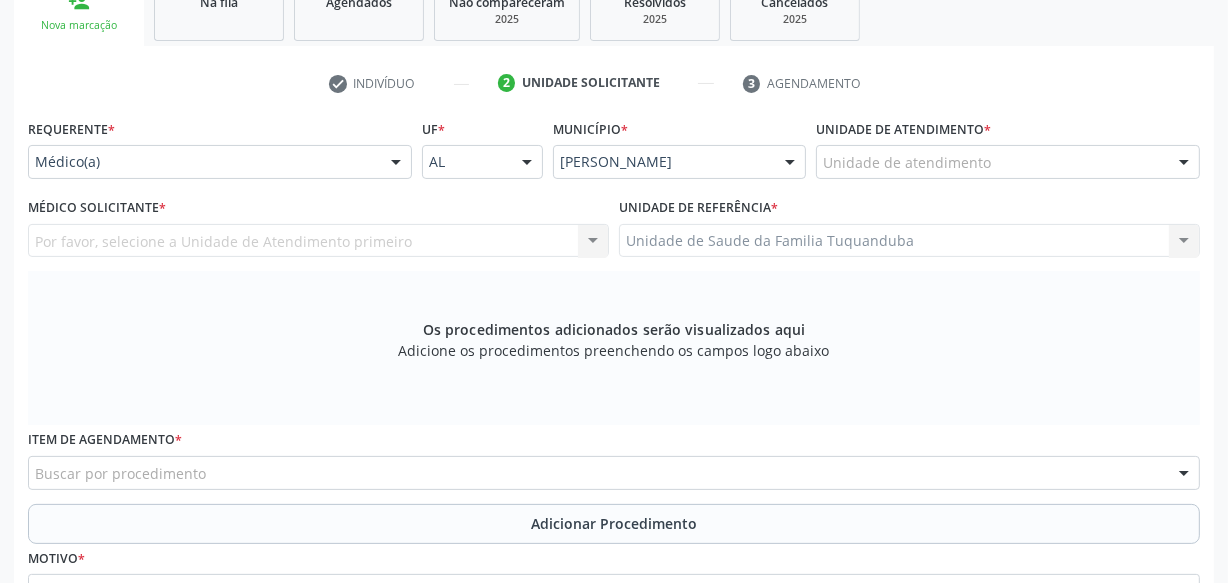 scroll, scrollTop: 346, scrollLeft: 0, axis: vertical 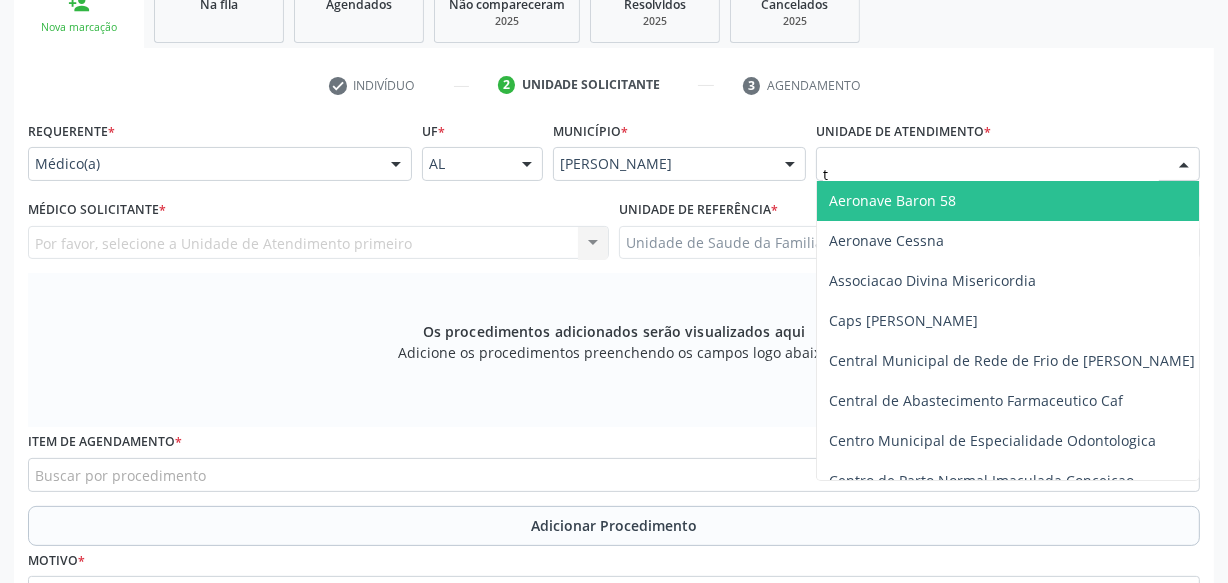 type on "tu" 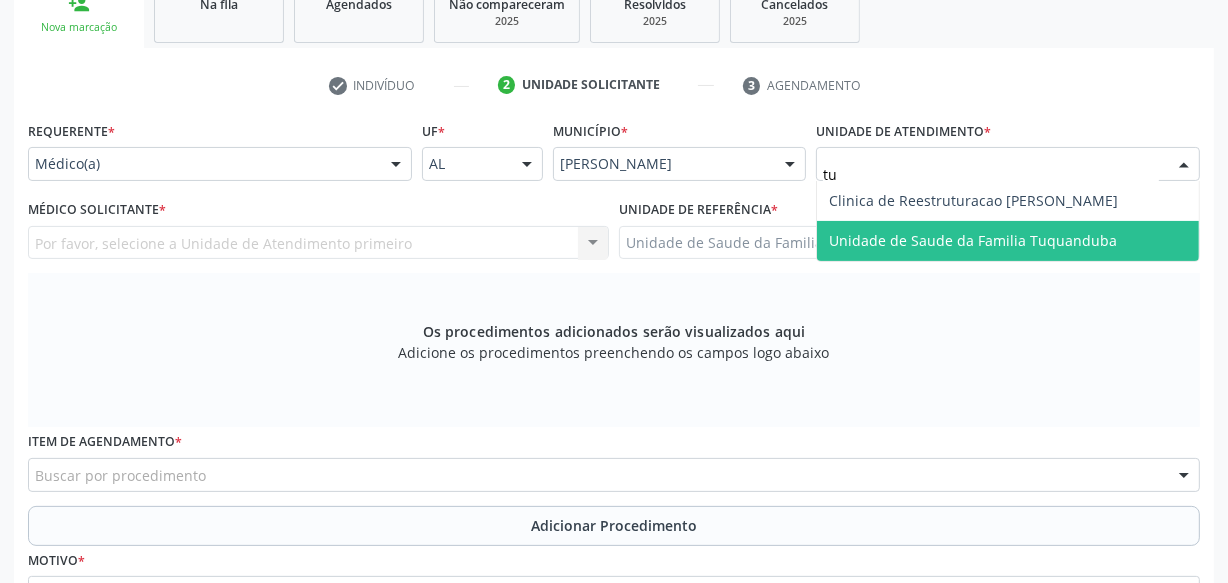 click on "Unidade de Saude da Familia Tuquanduba" at bounding box center (1008, 241) 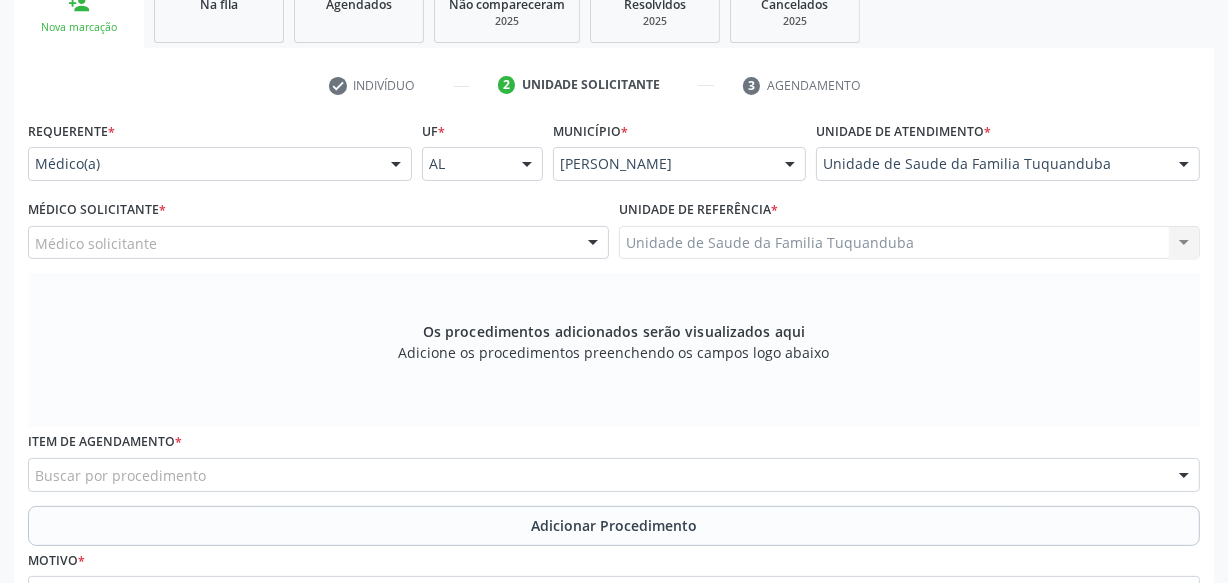 click on "Médico solicitante" at bounding box center (318, 243) 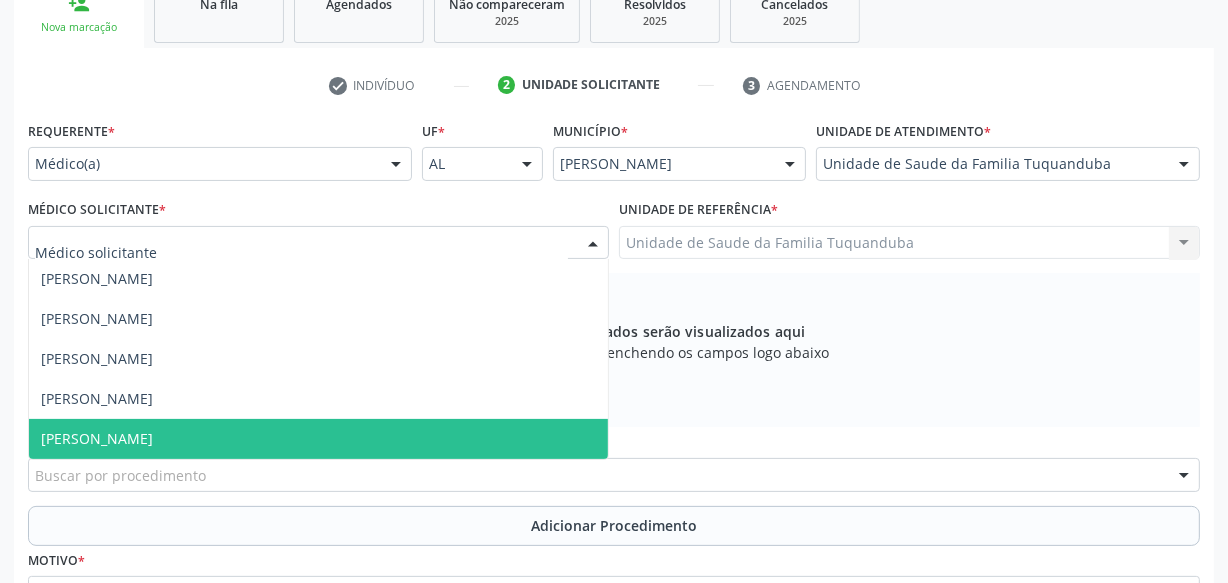click on "[PERSON_NAME]" at bounding box center [318, 439] 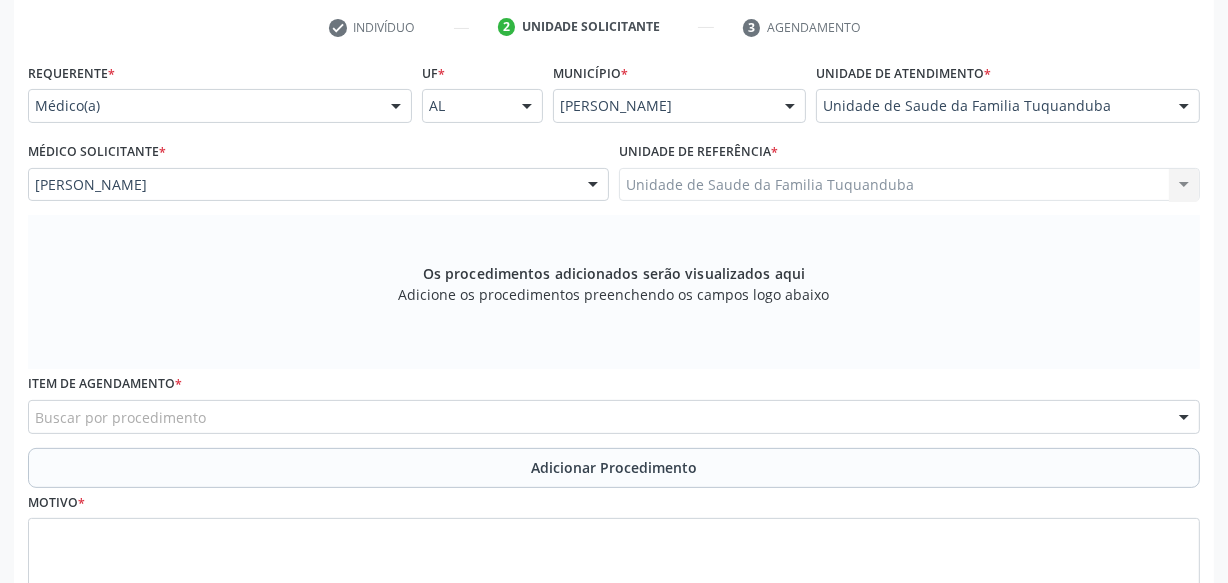 scroll, scrollTop: 437, scrollLeft: 0, axis: vertical 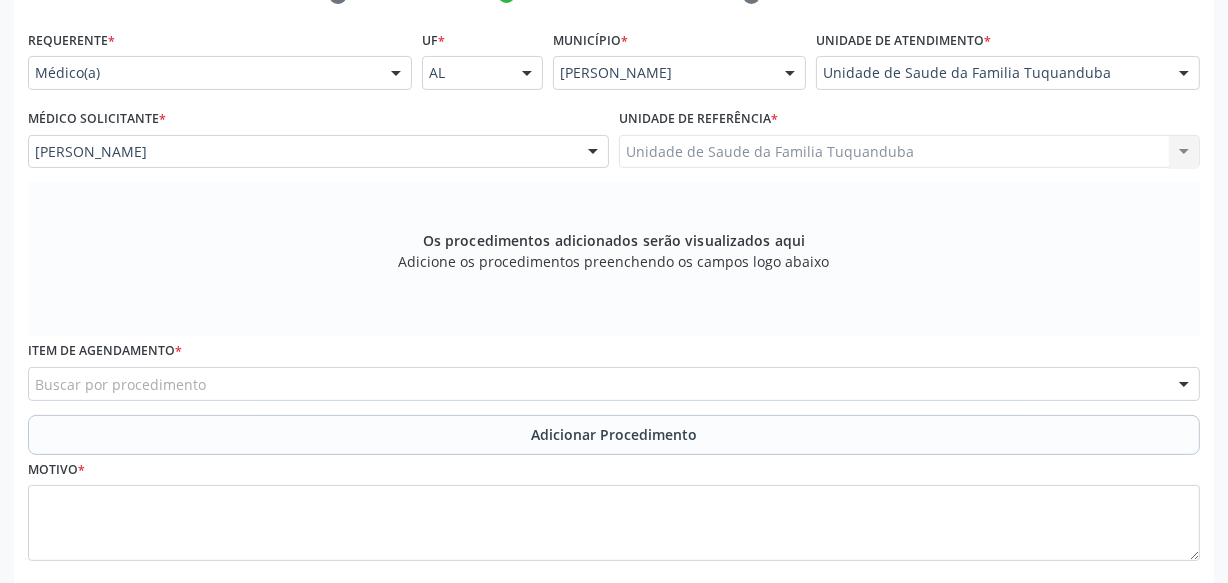 click on "Buscar por procedimento" at bounding box center (614, 384) 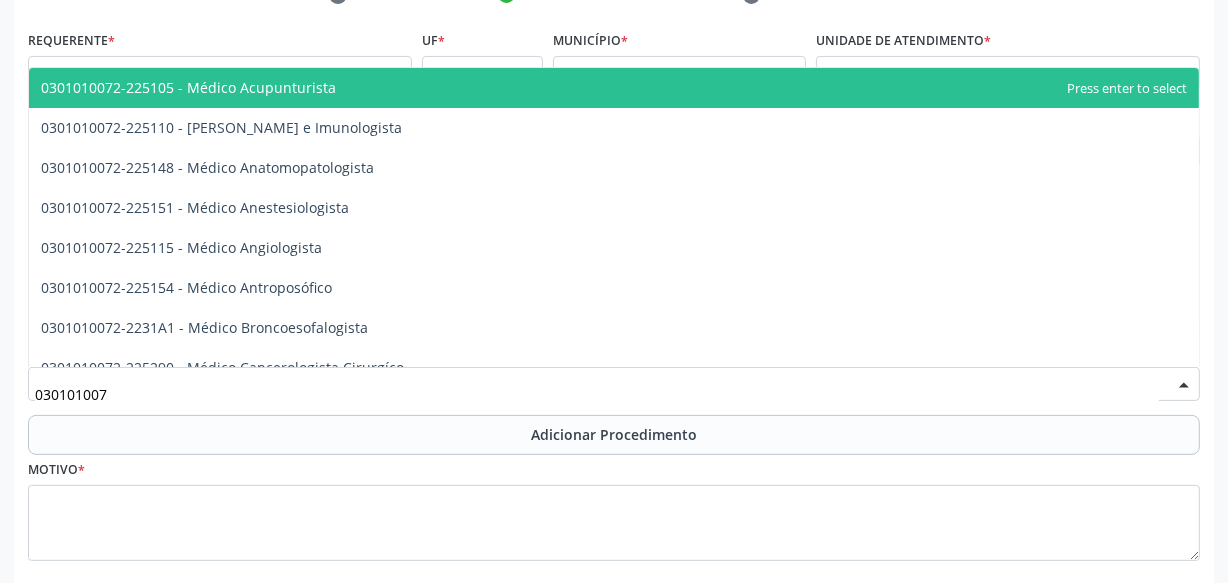 type on "0301010072" 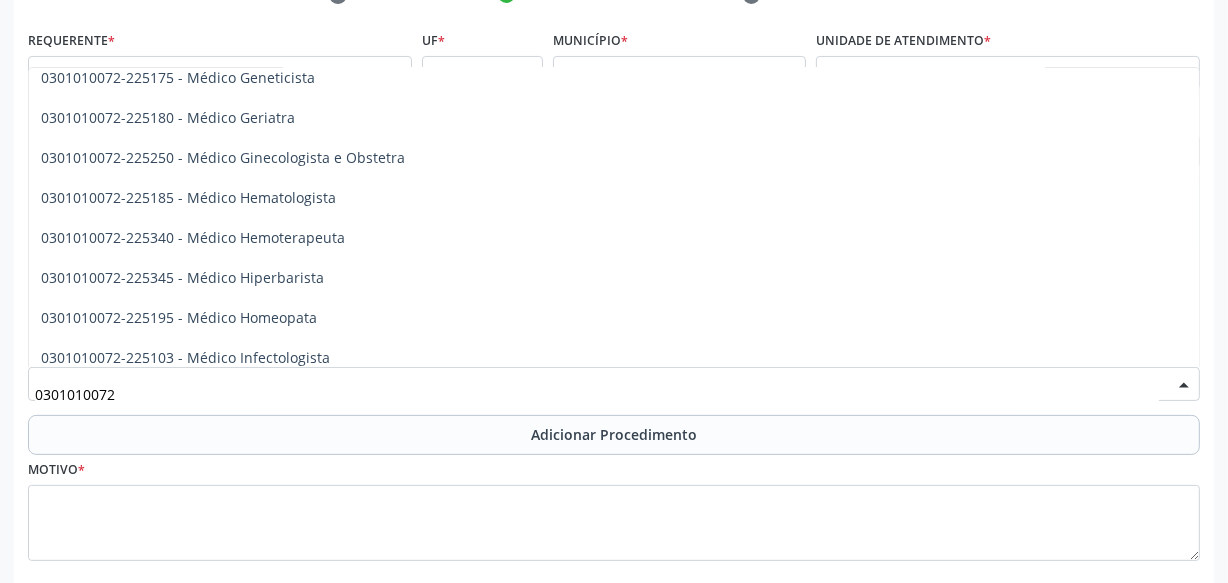 scroll, scrollTop: 1000, scrollLeft: 0, axis: vertical 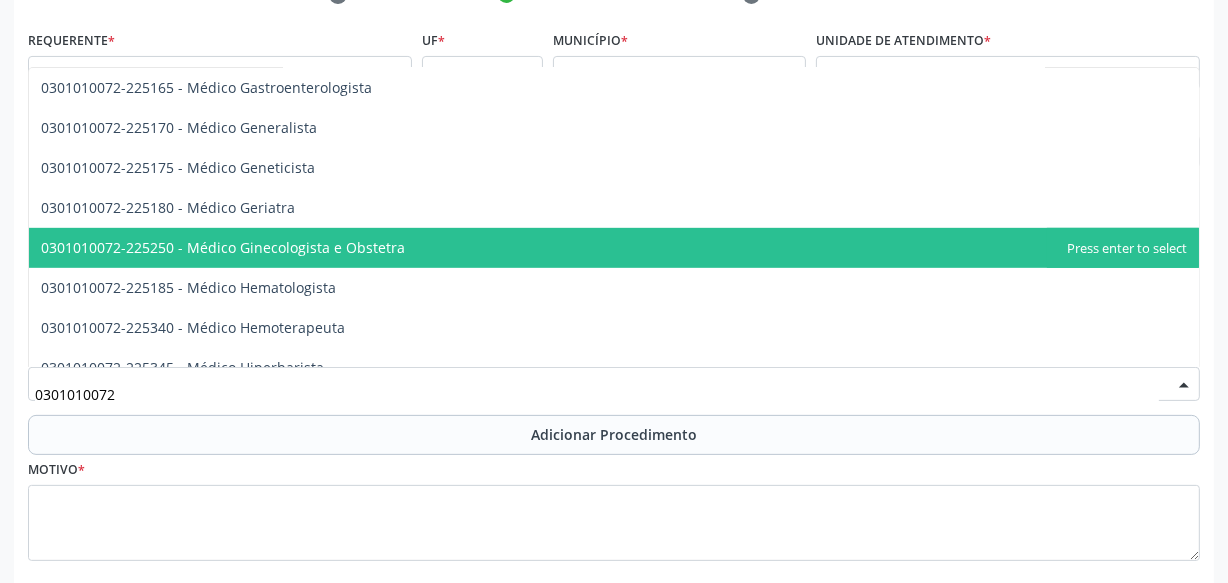 click on "0301010072-225250 - Médico Ginecologista e Obstetra" at bounding box center [223, 247] 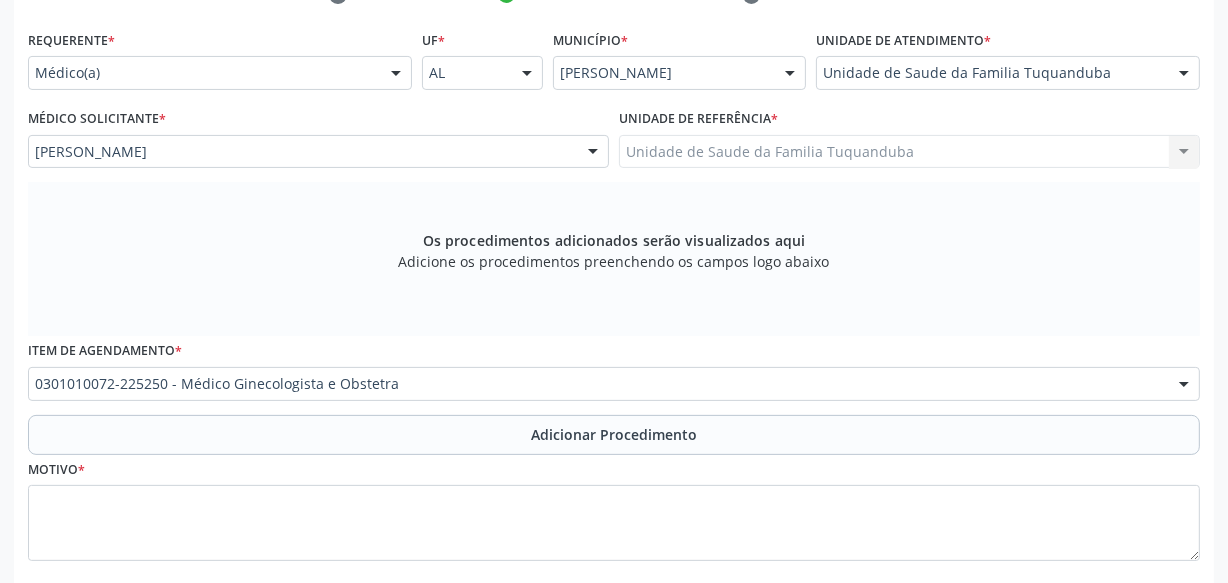 click on "Adicionar Procedimento" at bounding box center [614, 435] 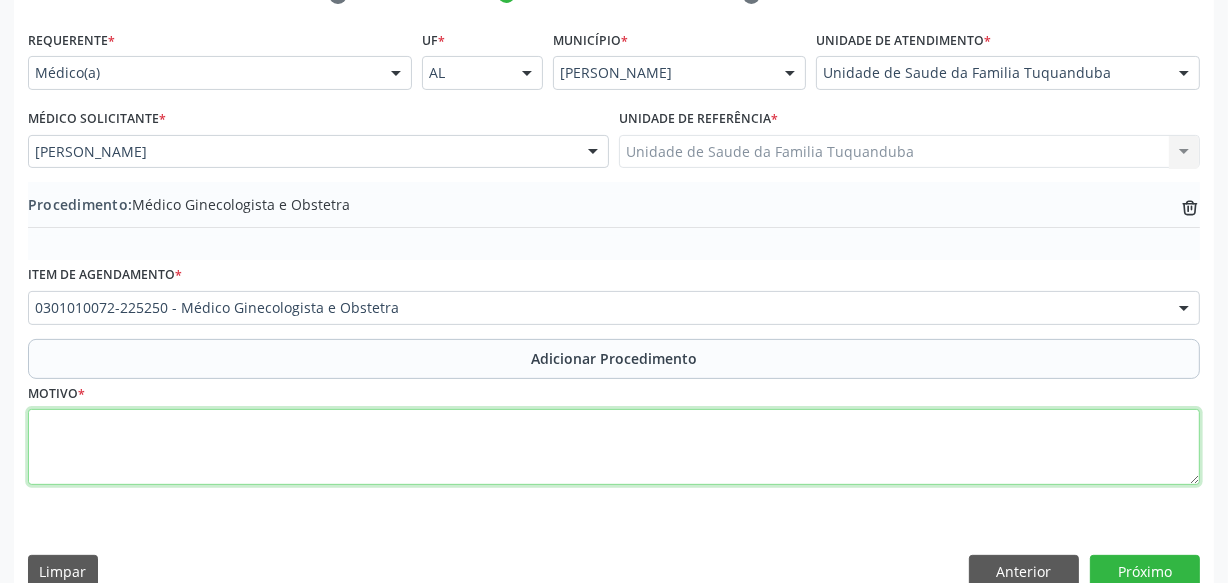 click at bounding box center (614, 447) 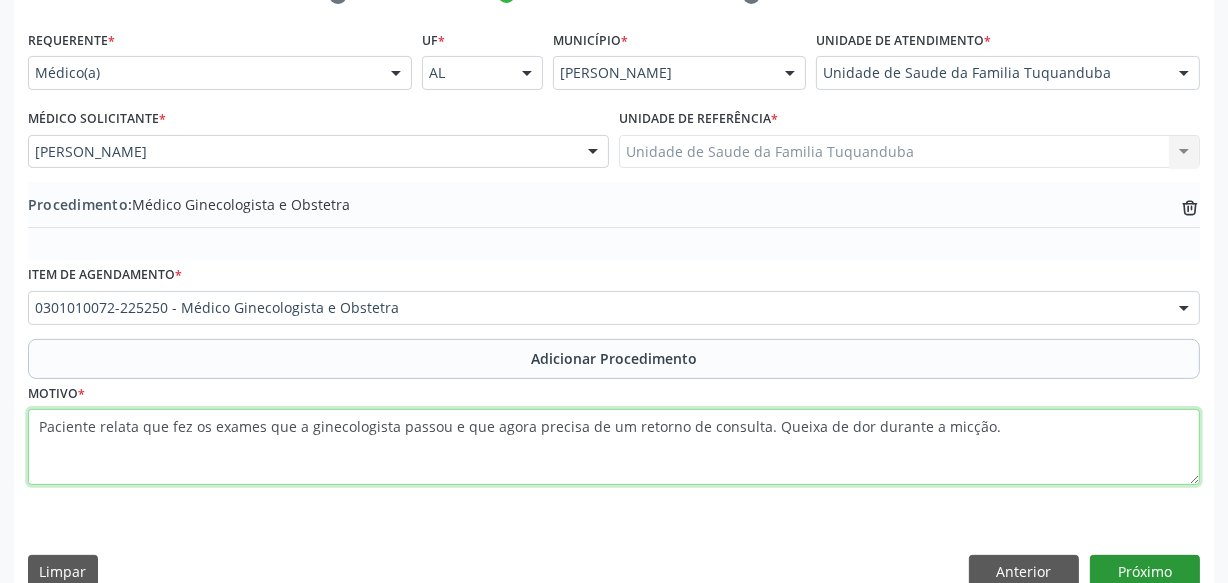 type on "Paciente relata que fez os exames que a ginecologista passou e que agora precisa de um retorno de consulta. Queixa de dor durante a micção." 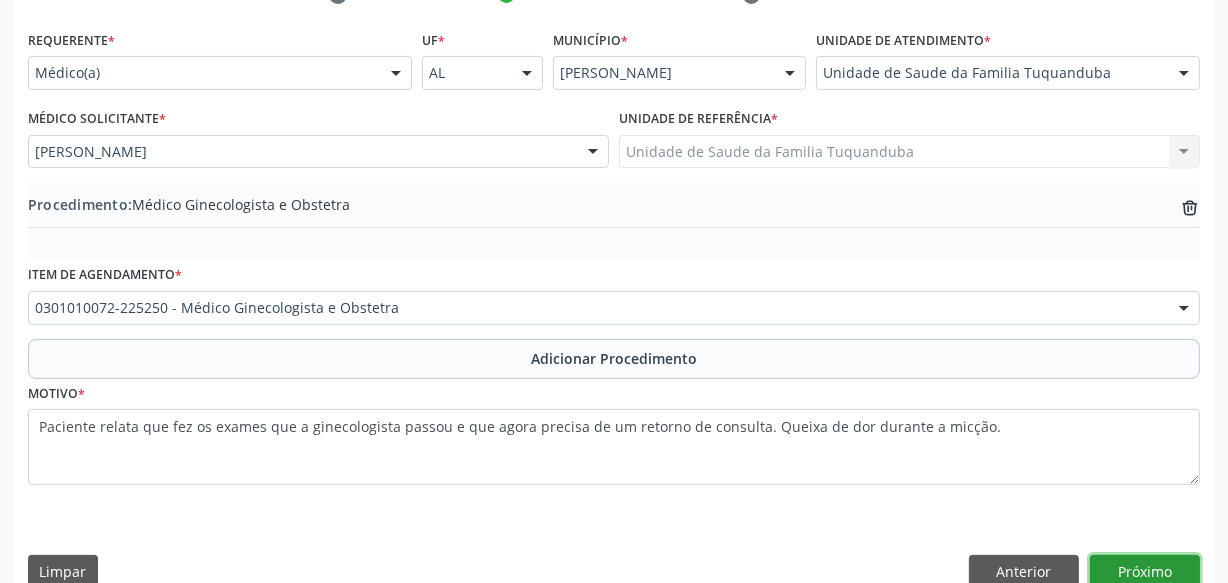 click on "Próximo" at bounding box center [1145, 572] 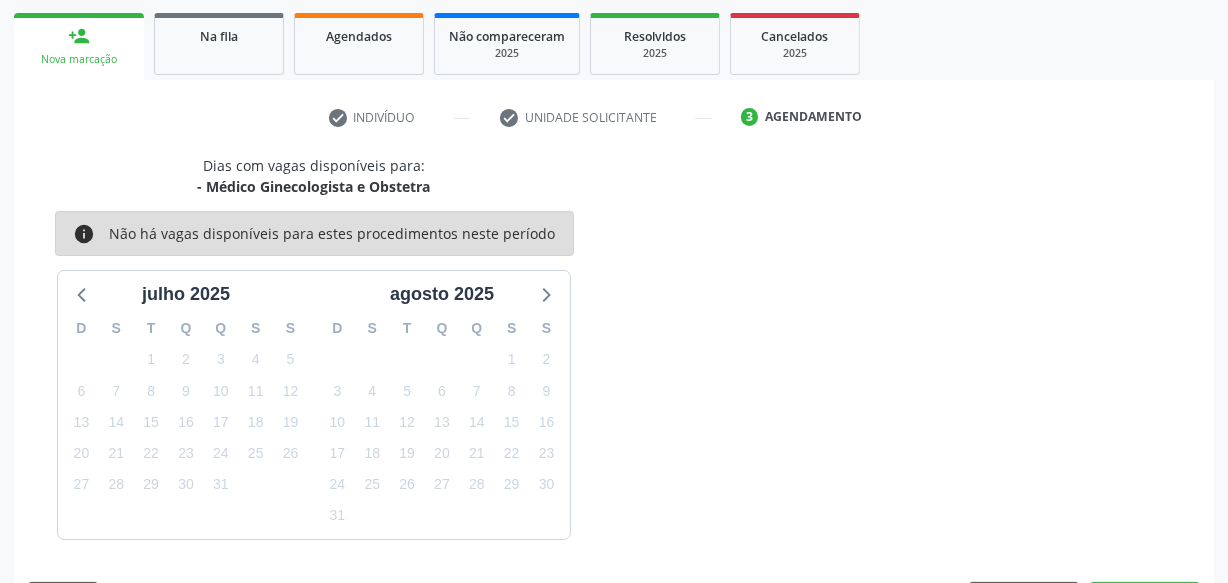 scroll, scrollTop: 372, scrollLeft: 0, axis: vertical 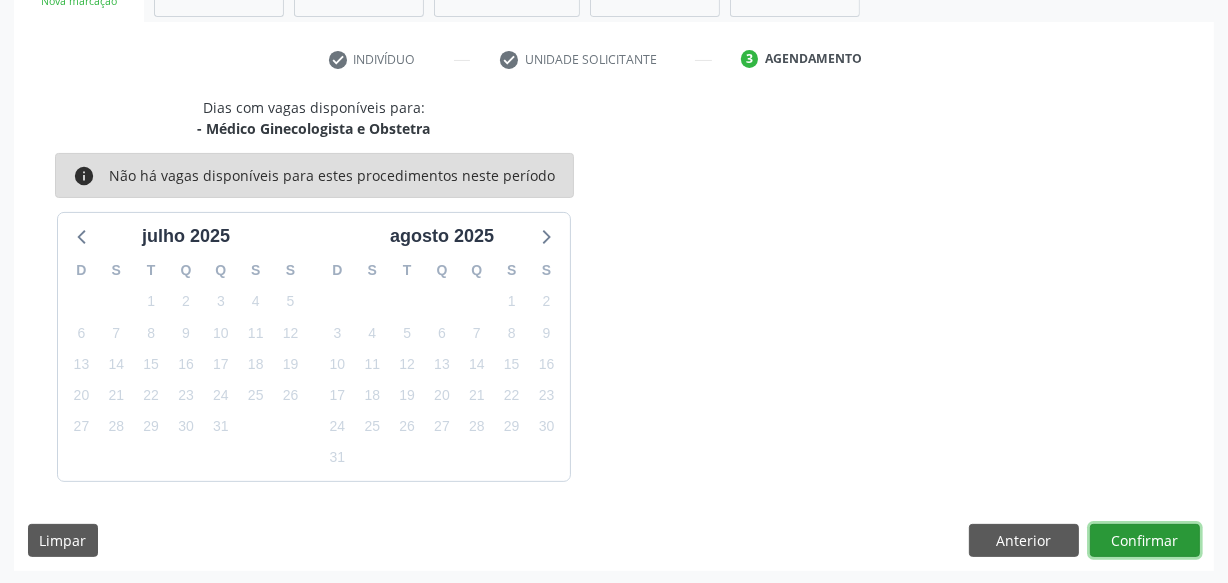 click on "Confirmar" at bounding box center [1145, 541] 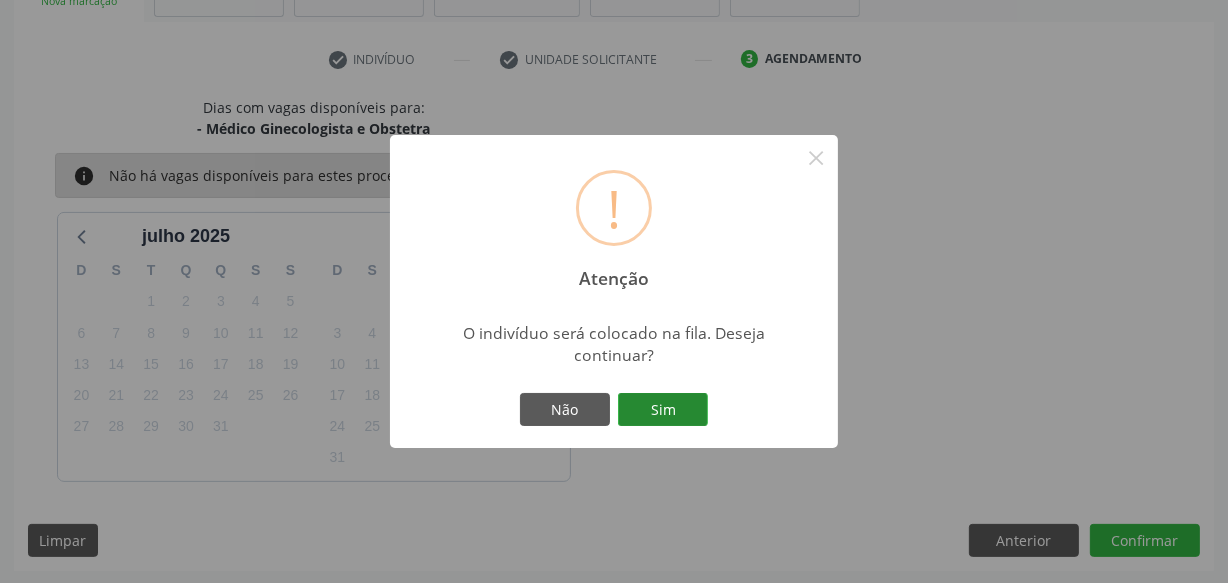 click on "Sim" at bounding box center [663, 410] 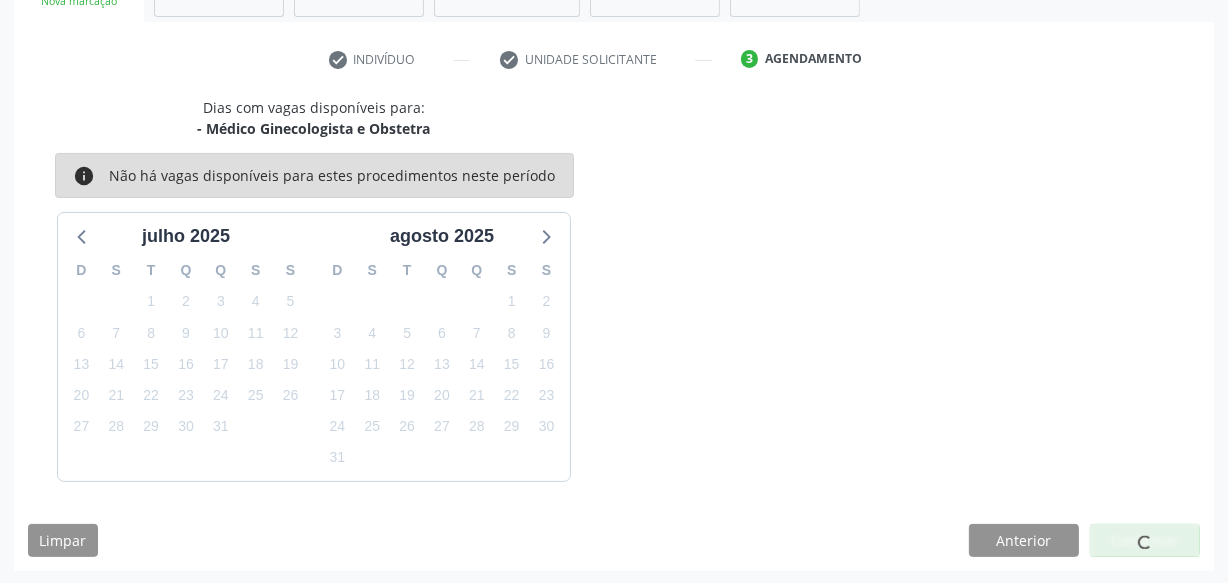 scroll, scrollTop: 110, scrollLeft: 0, axis: vertical 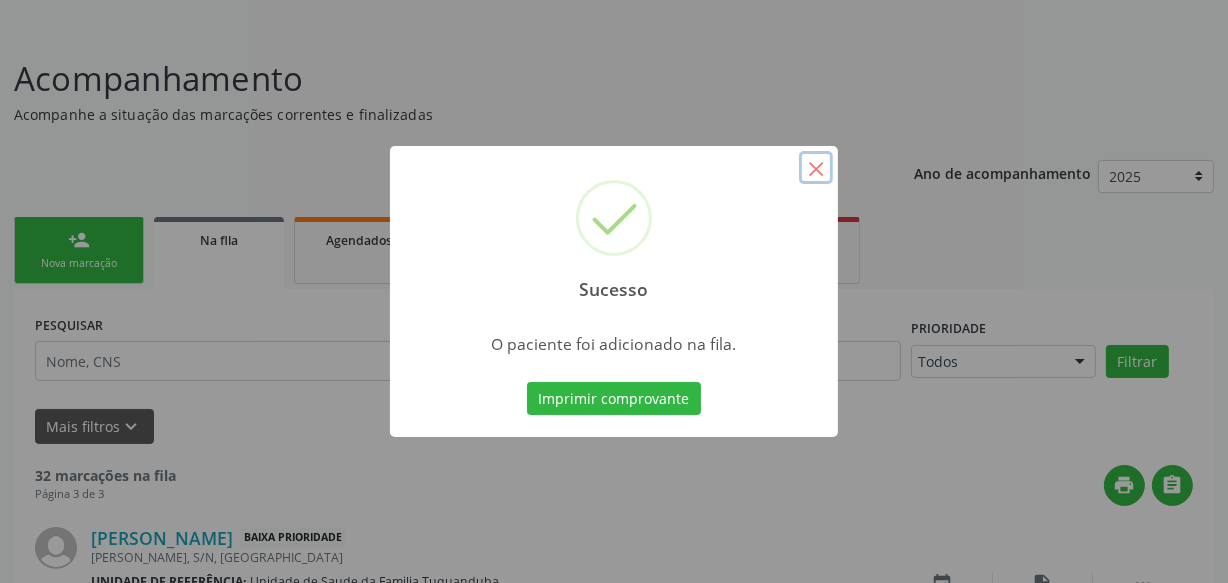 click on "×" at bounding box center [816, 168] 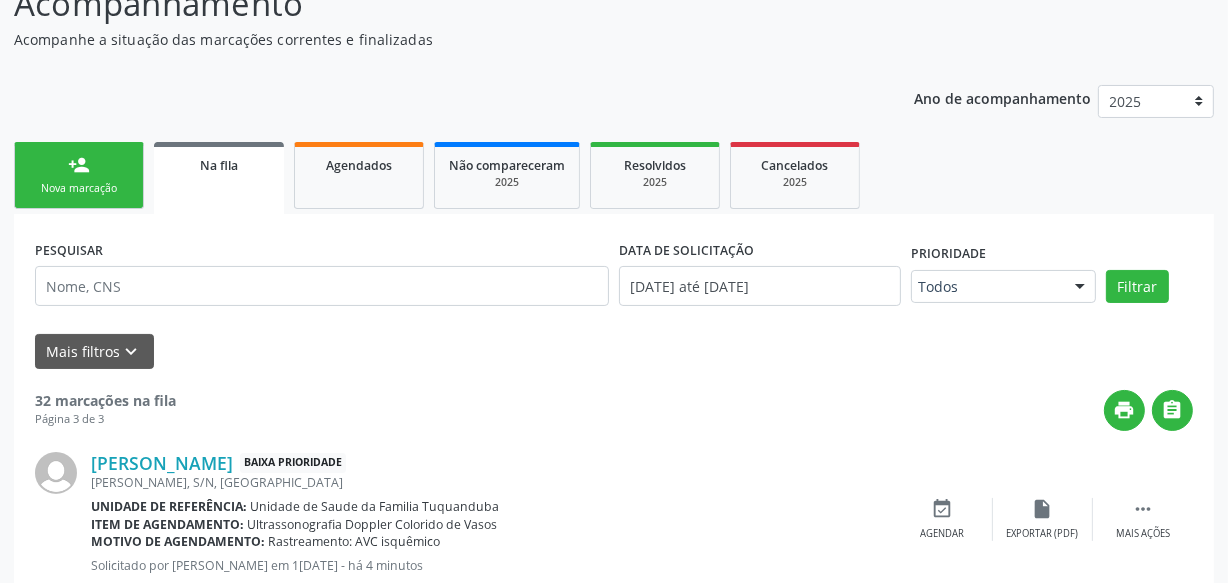 scroll, scrollTop: 0, scrollLeft: 0, axis: both 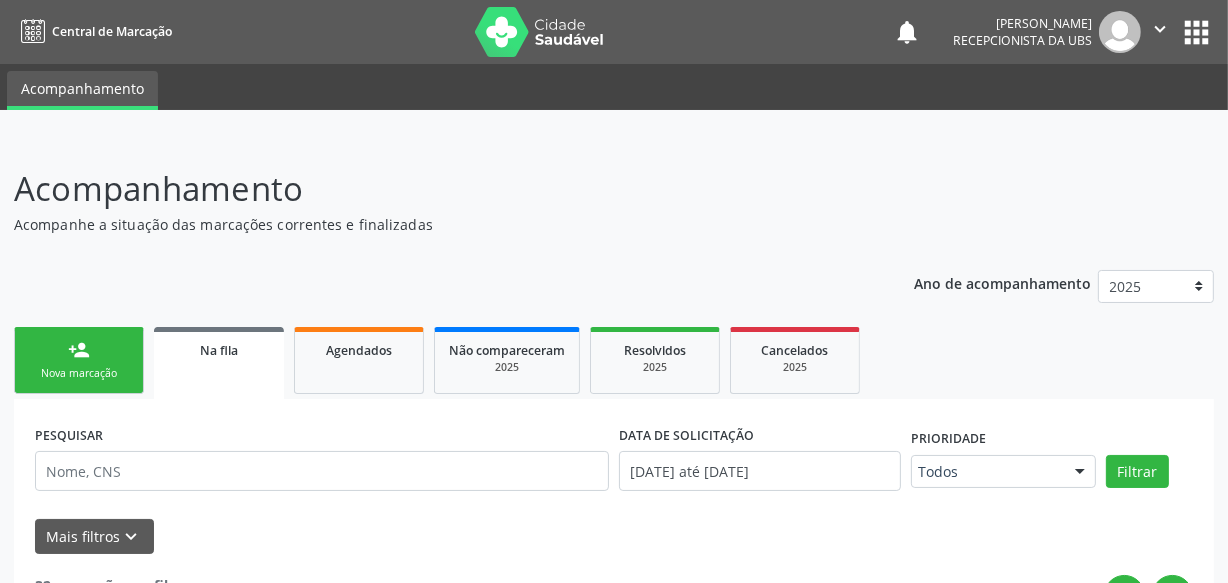 click on "person_add
Nova marcação" at bounding box center (79, 360) 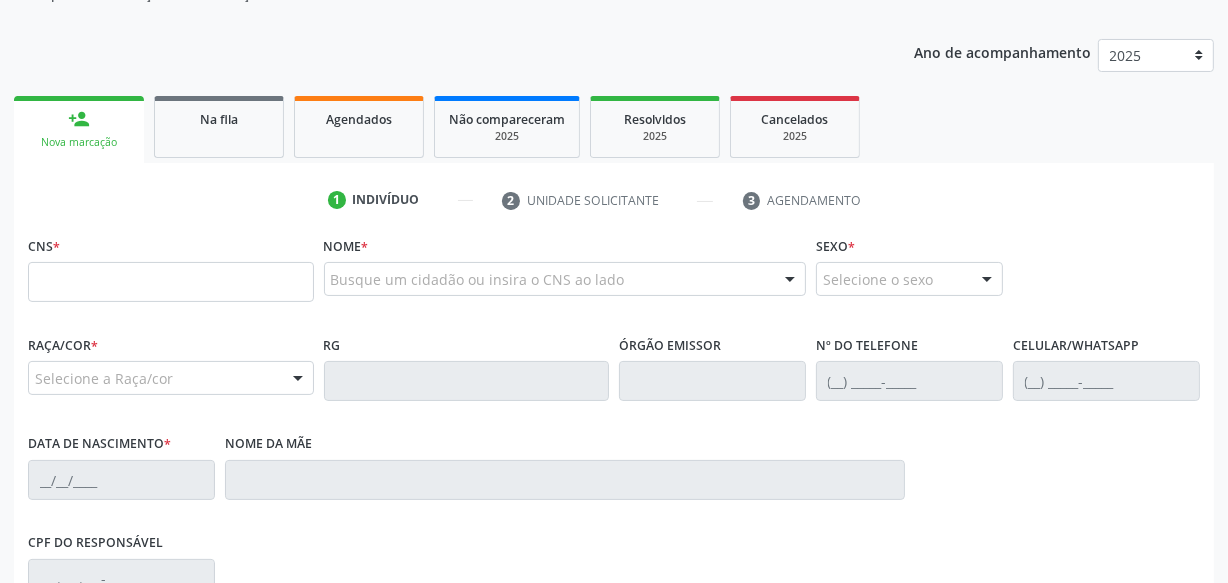 scroll, scrollTop: 272, scrollLeft: 0, axis: vertical 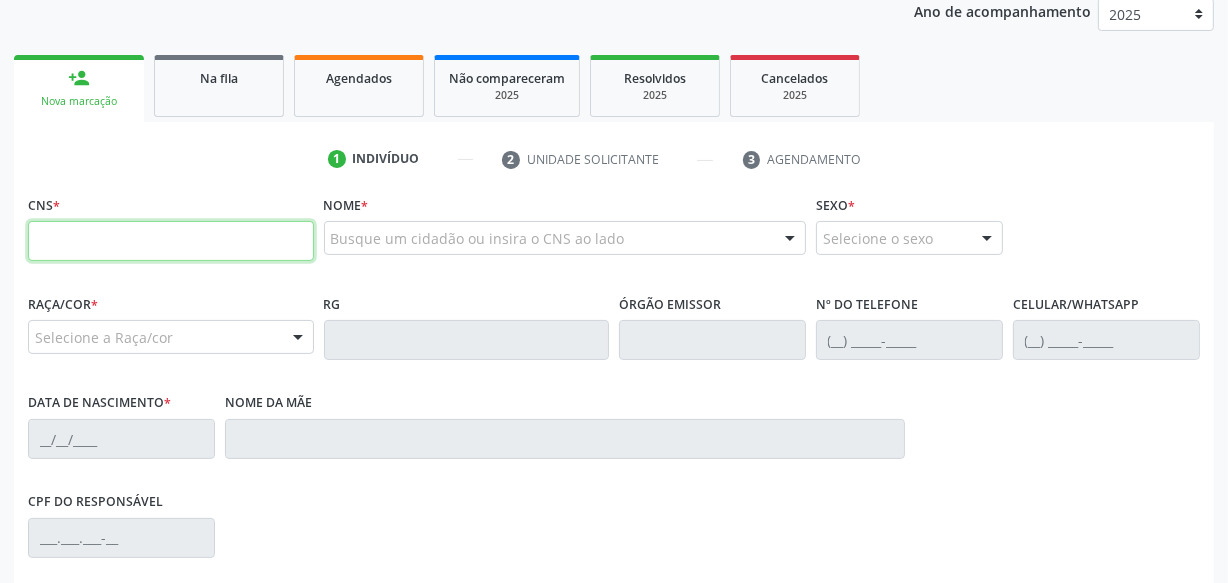 click at bounding box center (171, 241) 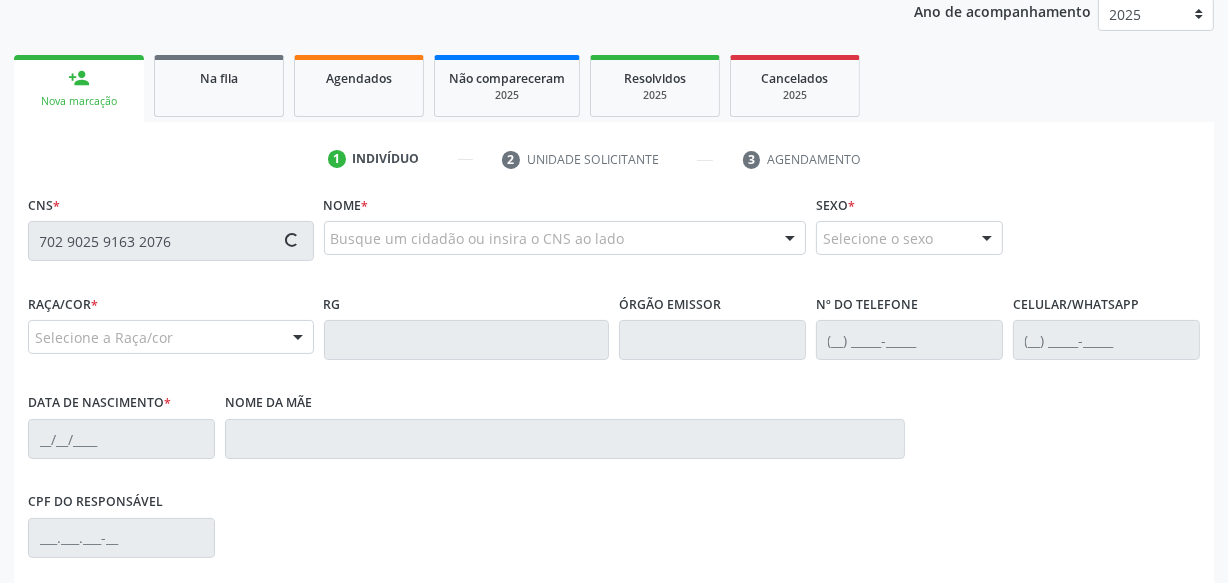 type on "702 9025 9163 2076" 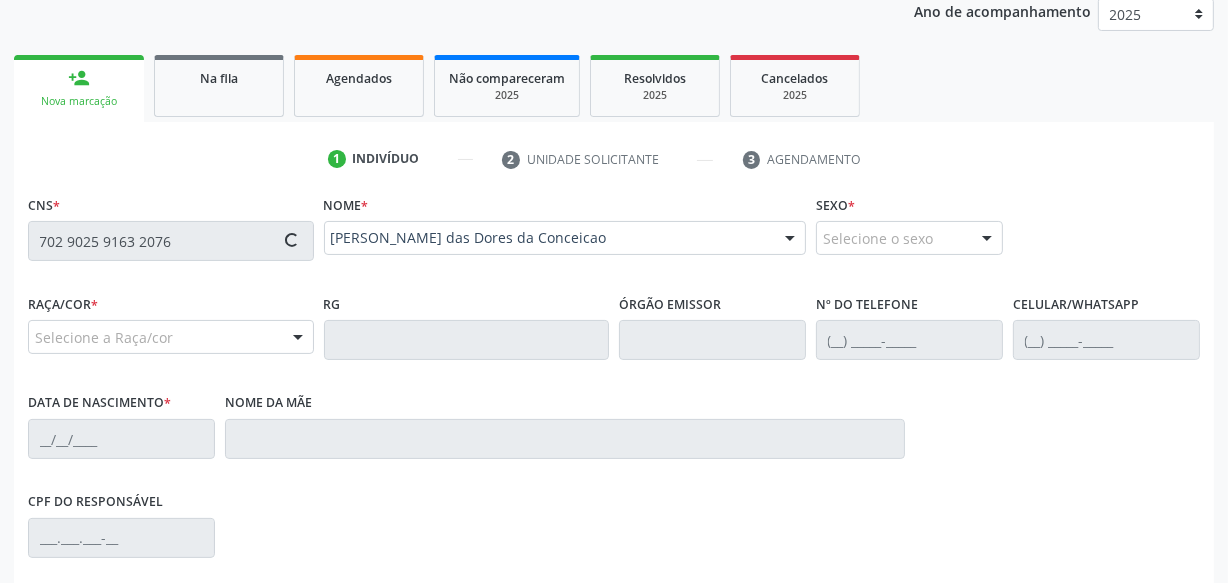 type on "[PHONE_NUMBER]" 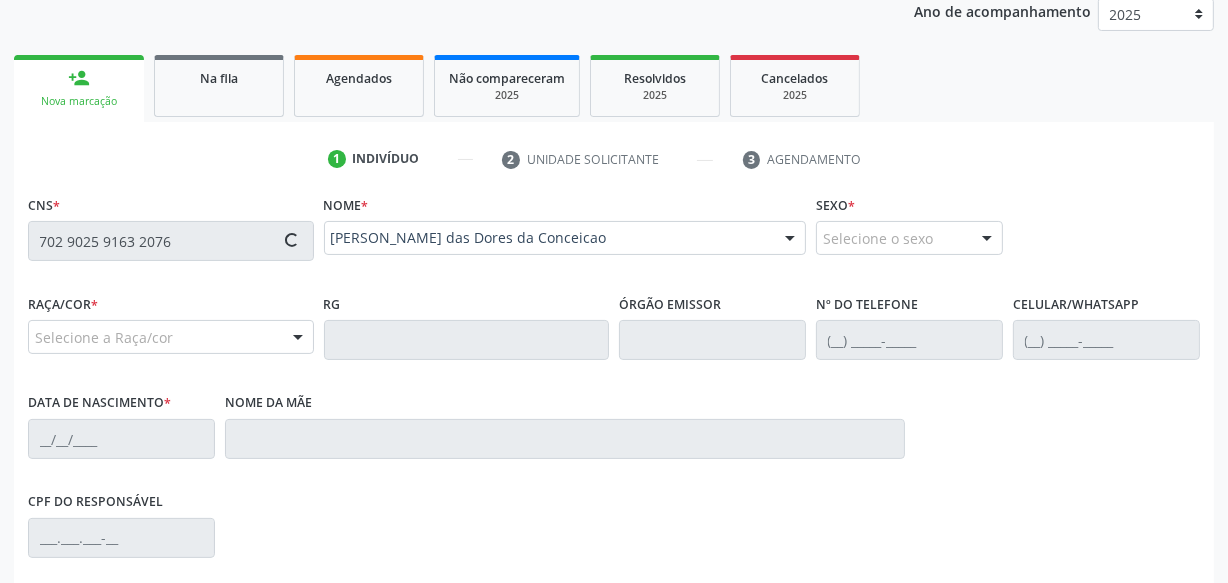 type on "[DATE]" 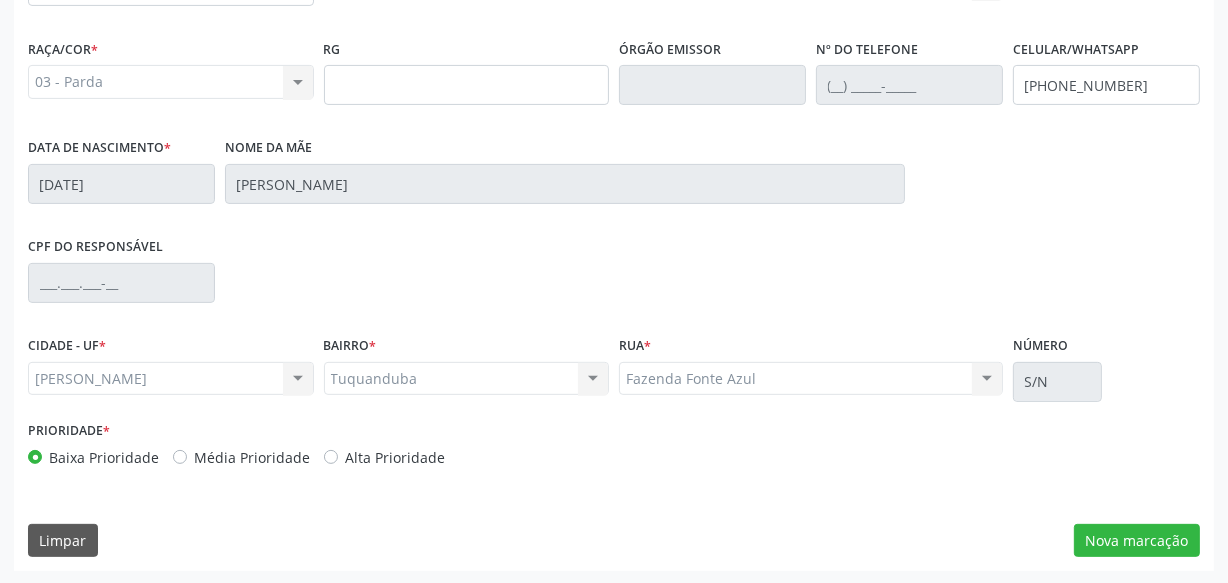 scroll, scrollTop: 528, scrollLeft: 0, axis: vertical 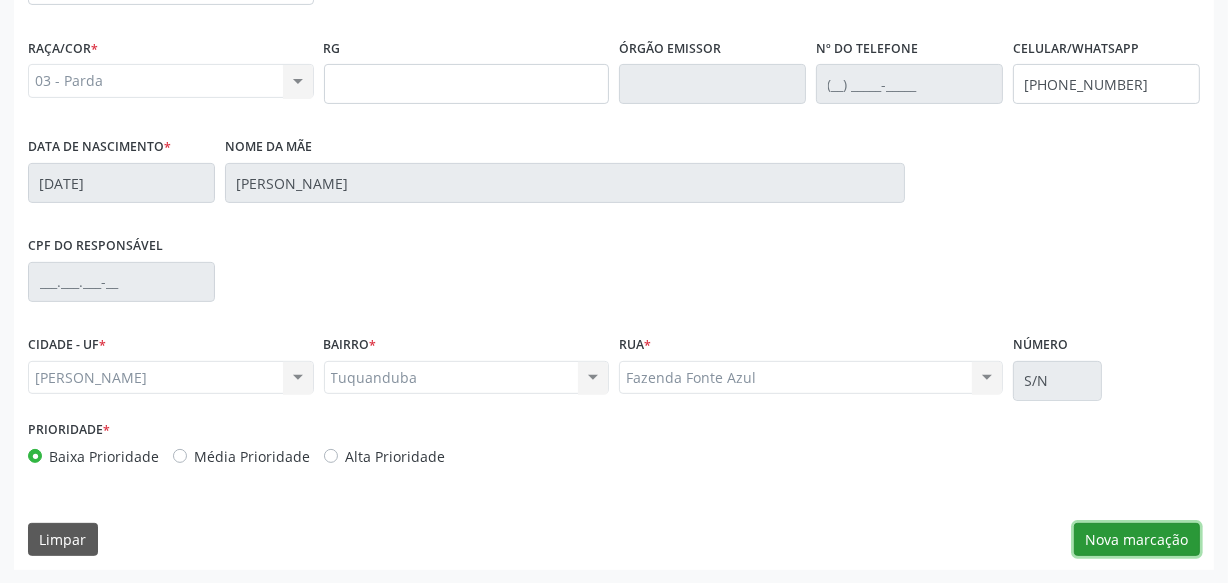 click on "Nova marcação" at bounding box center (1137, 540) 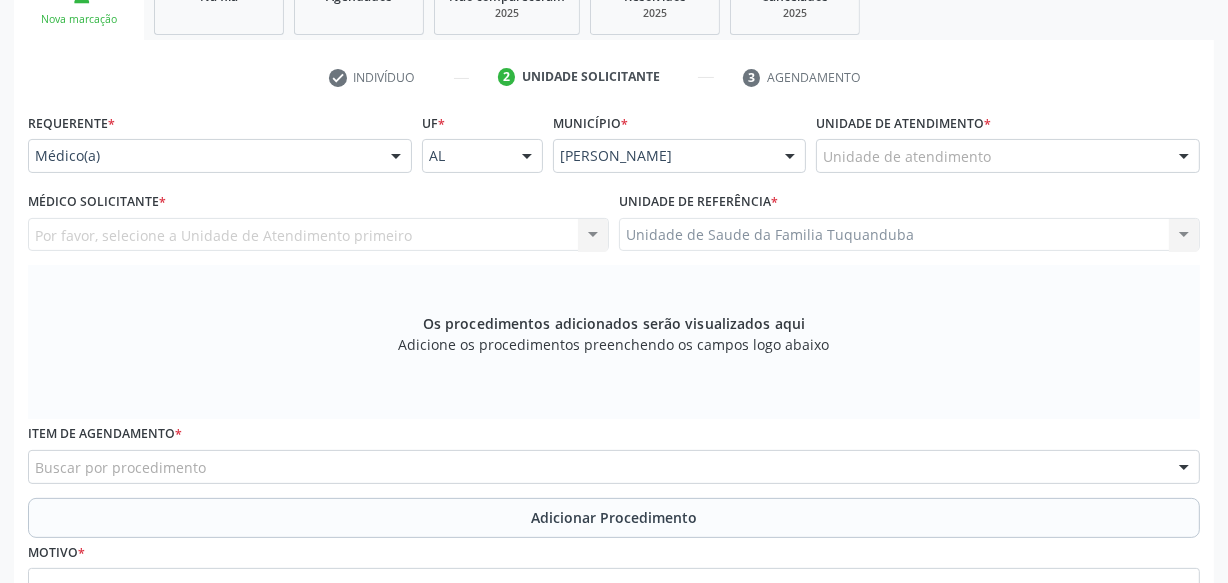 scroll, scrollTop: 346, scrollLeft: 0, axis: vertical 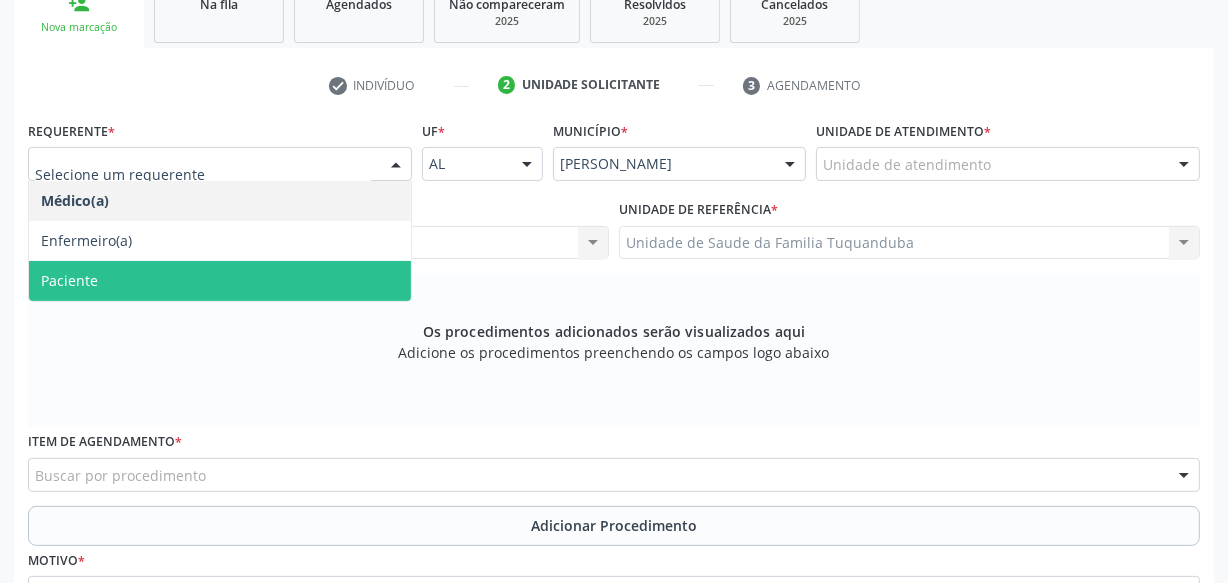click on "Paciente" at bounding box center (220, 281) 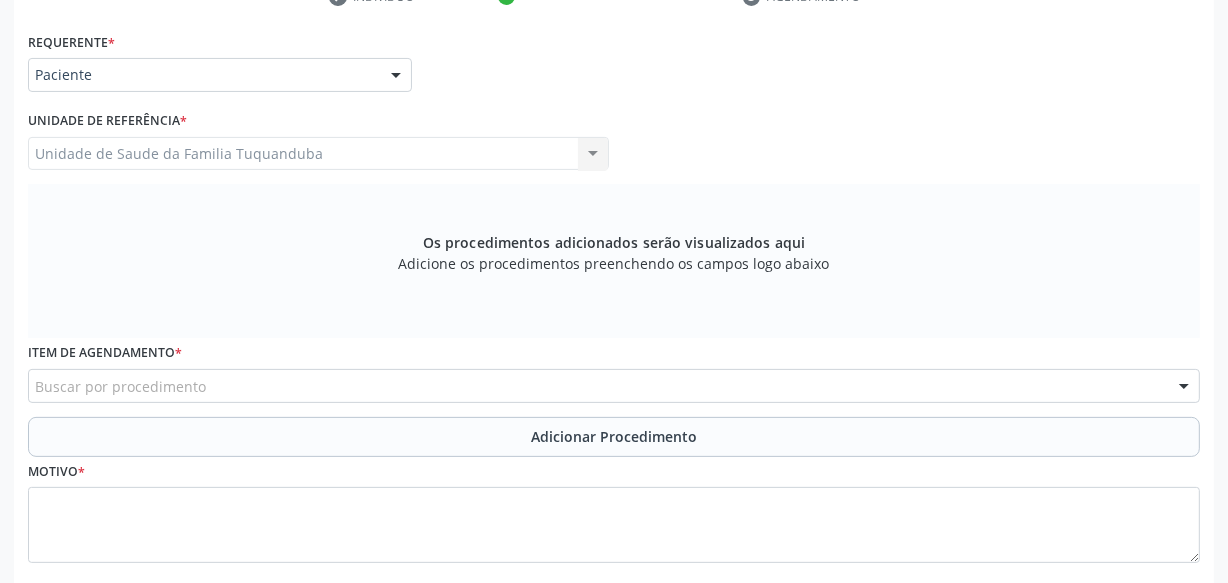 scroll, scrollTop: 545, scrollLeft: 0, axis: vertical 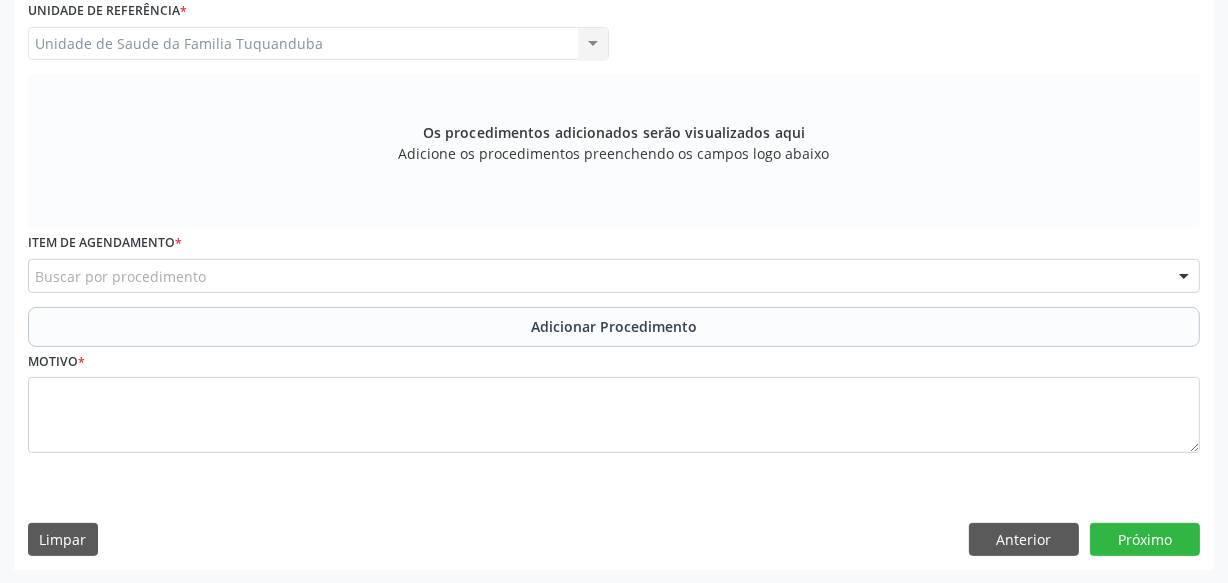 click on "Buscar por procedimento" at bounding box center [614, 276] 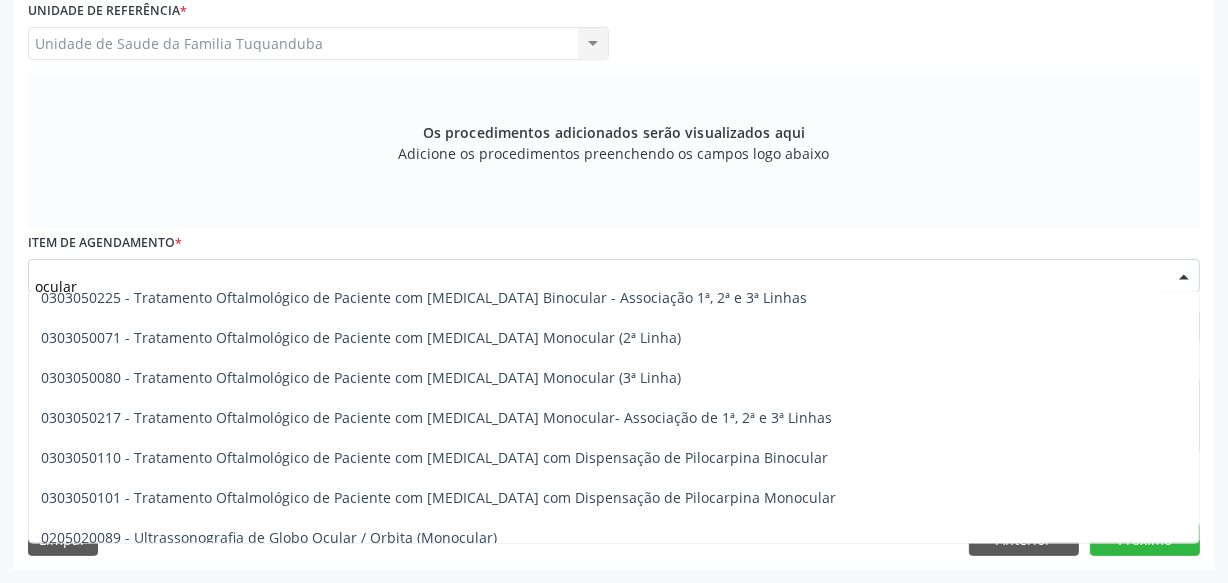 scroll, scrollTop: 1389, scrollLeft: 0, axis: vertical 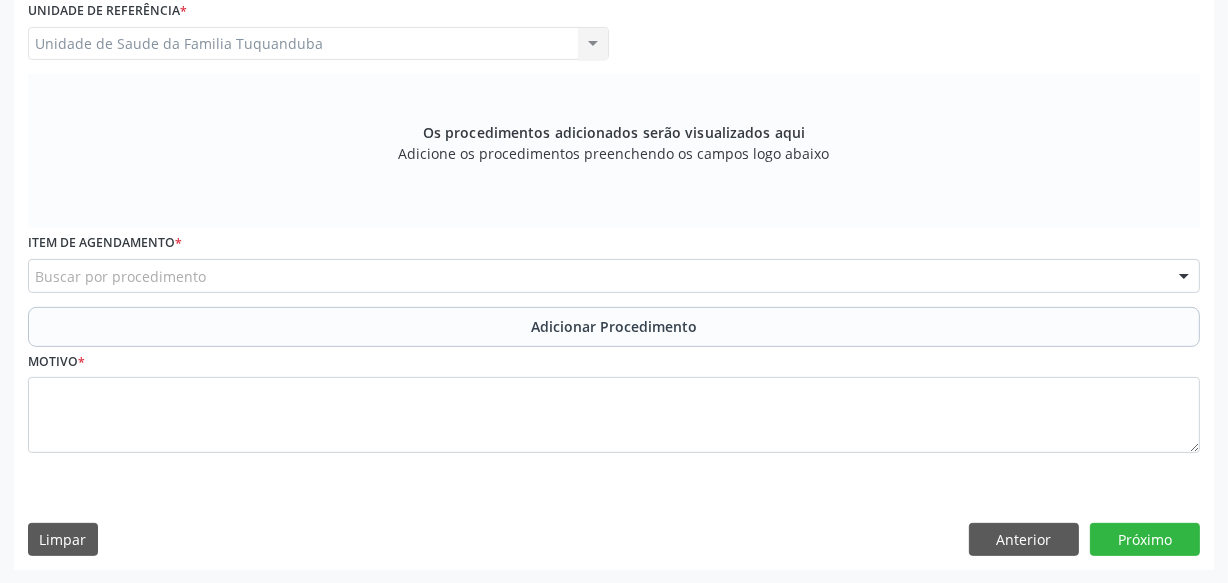 click on "Buscar por procedimento" at bounding box center (614, 276) 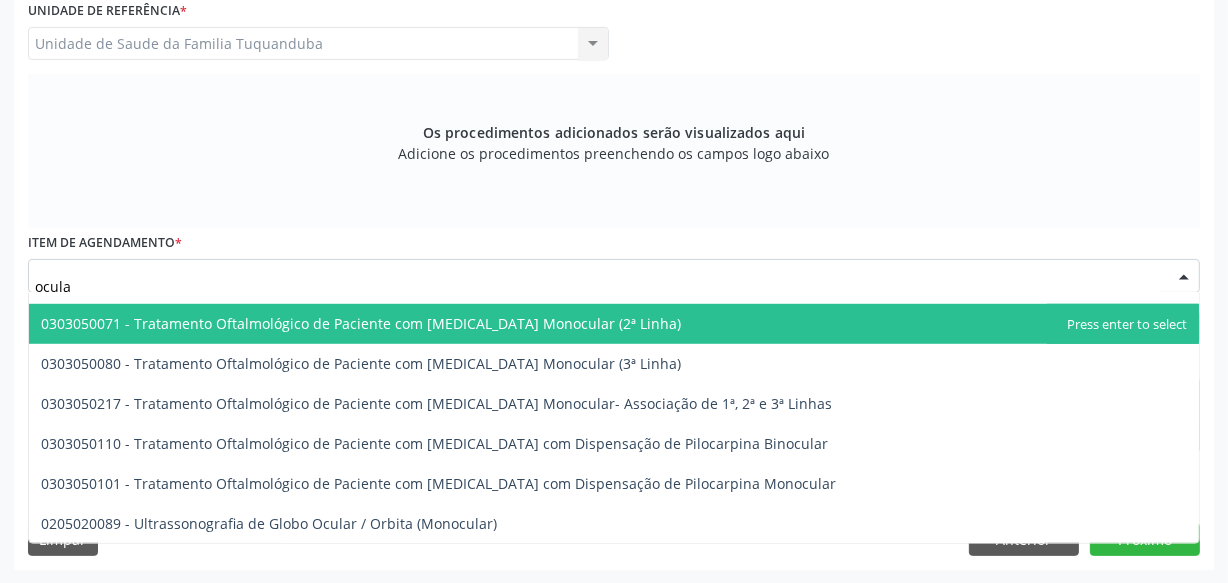 type on "ocular" 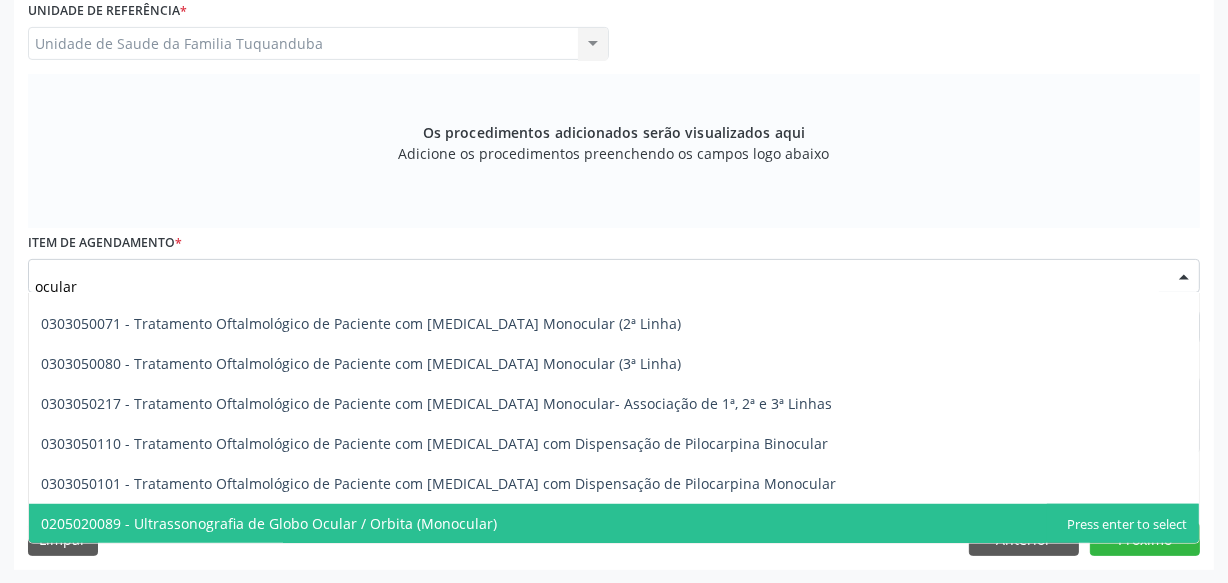 click on "0205020089 - Ultrassonografia de Globo Ocular / Orbita (Monocular)" at bounding box center [614, 524] 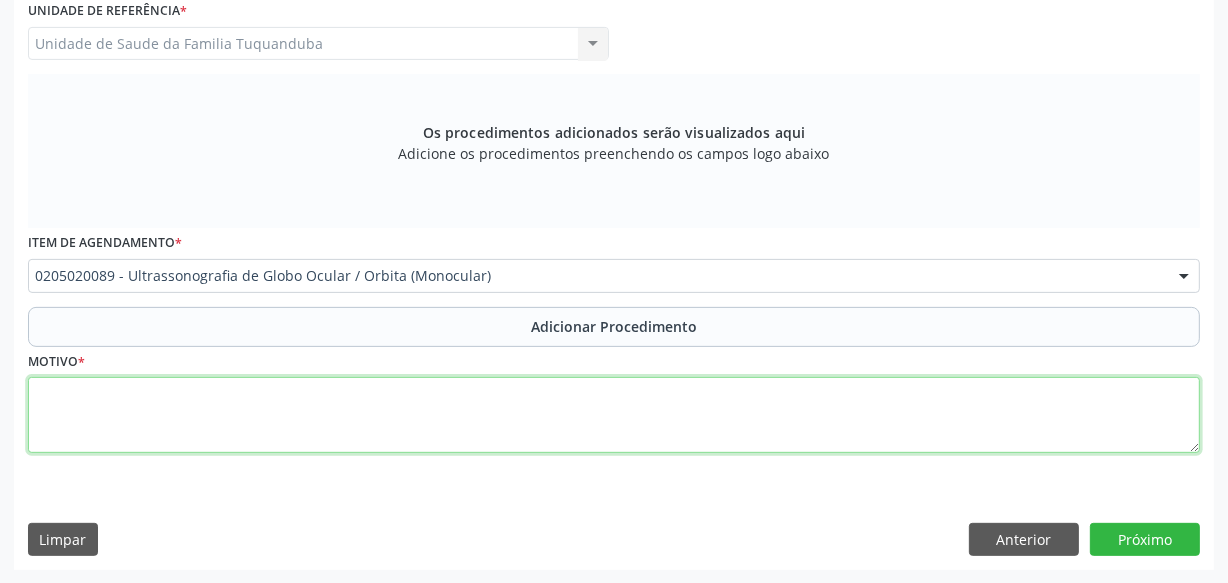 click at bounding box center (614, 415) 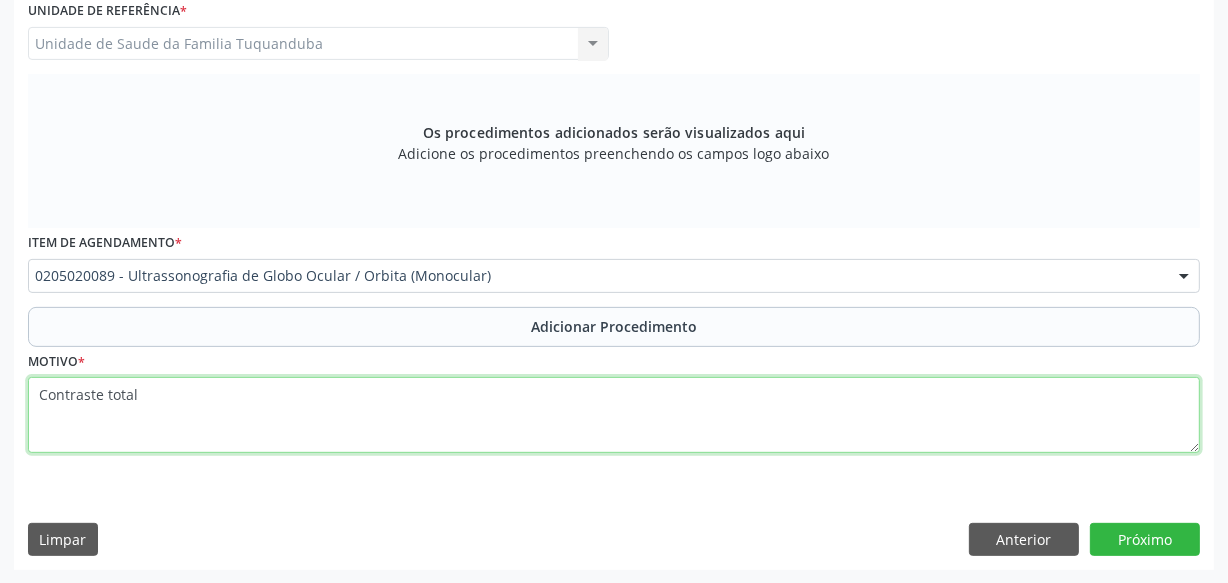 type on "Contraste total." 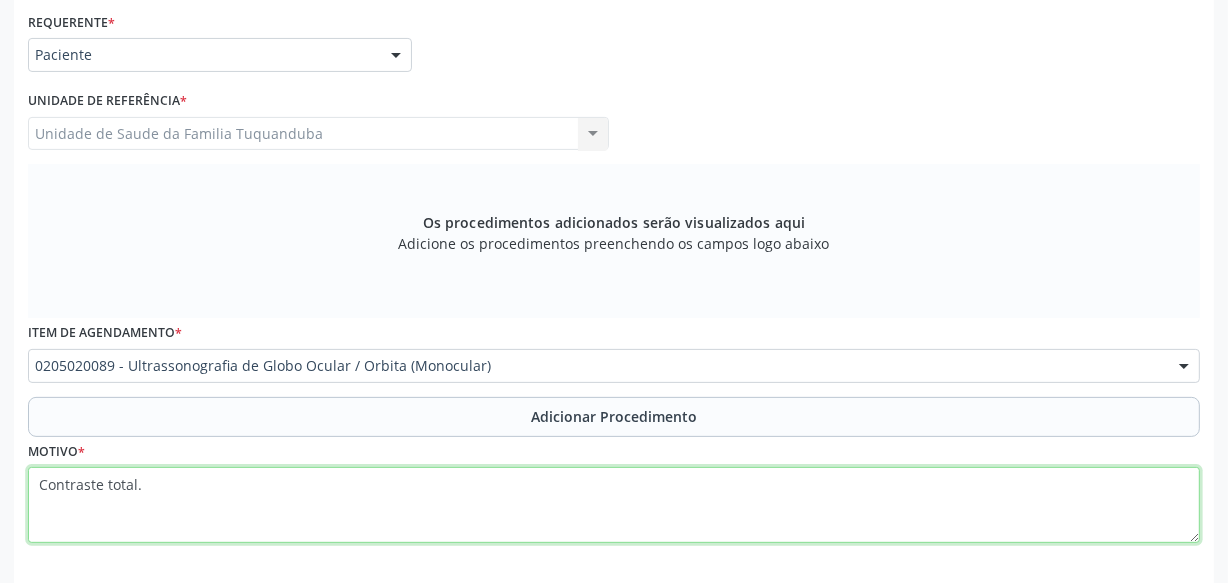 scroll, scrollTop: 545, scrollLeft: 0, axis: vertical 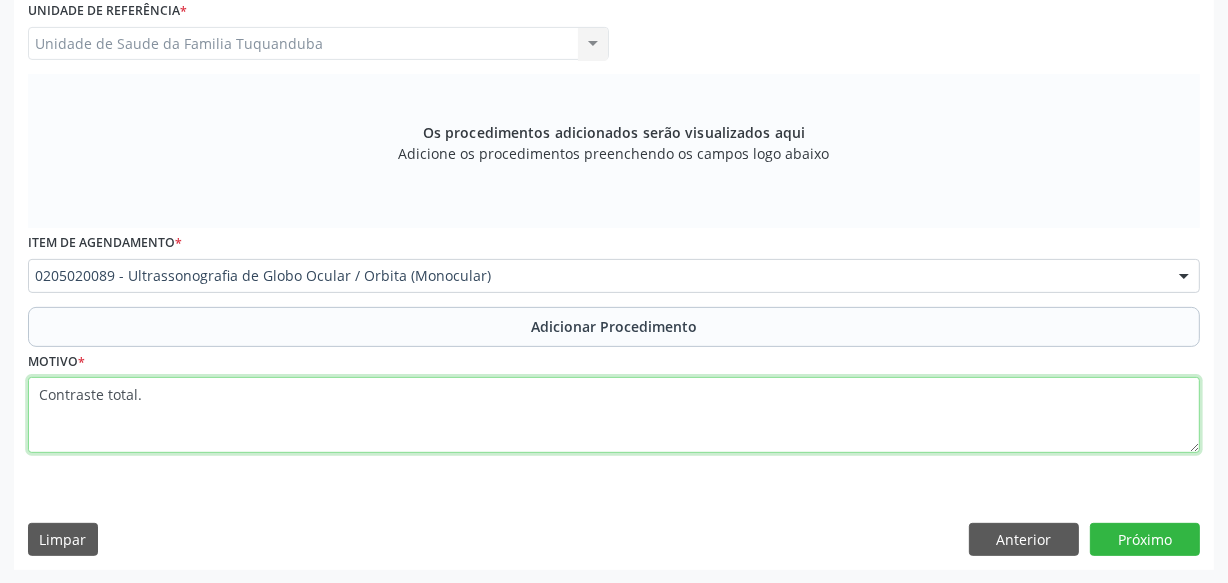 drag, startPoint x: 48, startPoint y: 397, endPoint x: 0, endPoint y: 410, distance: 49.729267 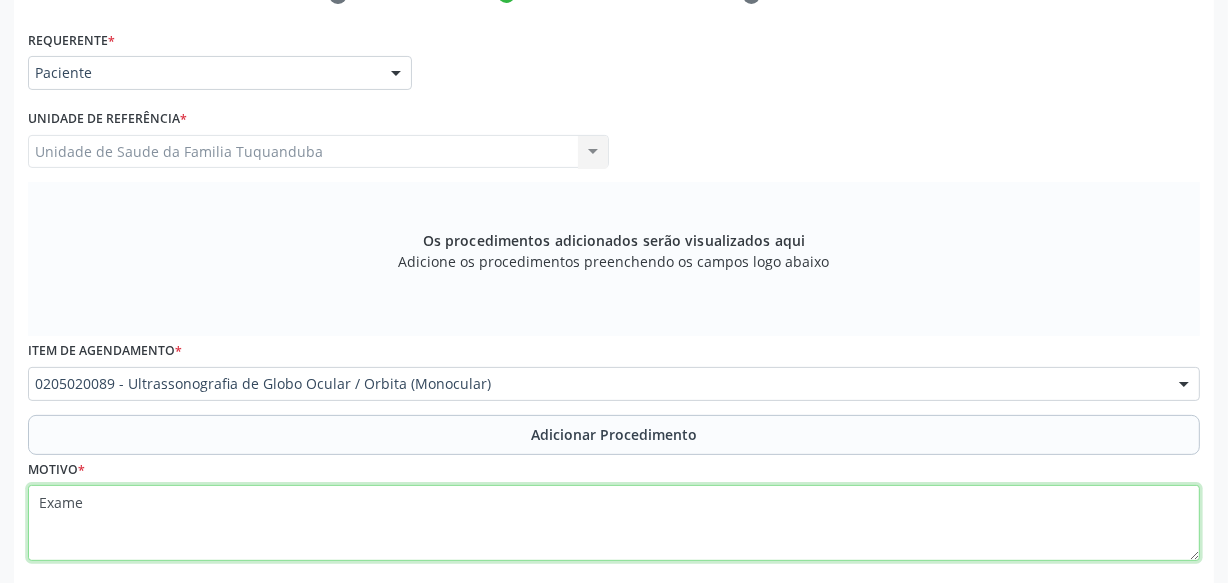 scroll, scrollTop: 545, scrollLeft: 0, axis: vertical 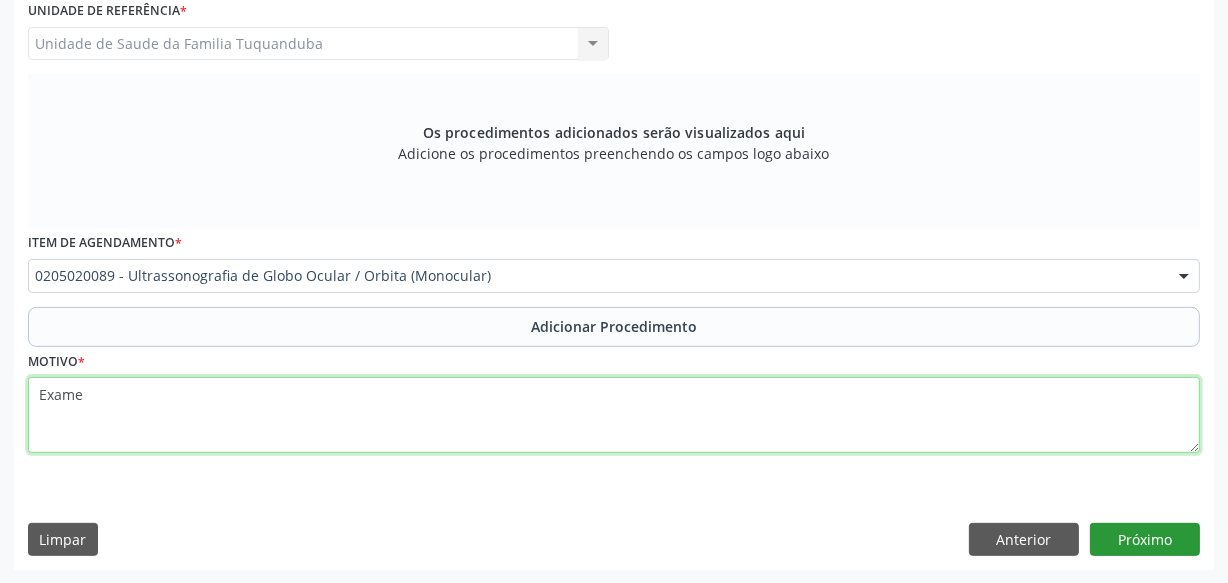 type on "Exame" 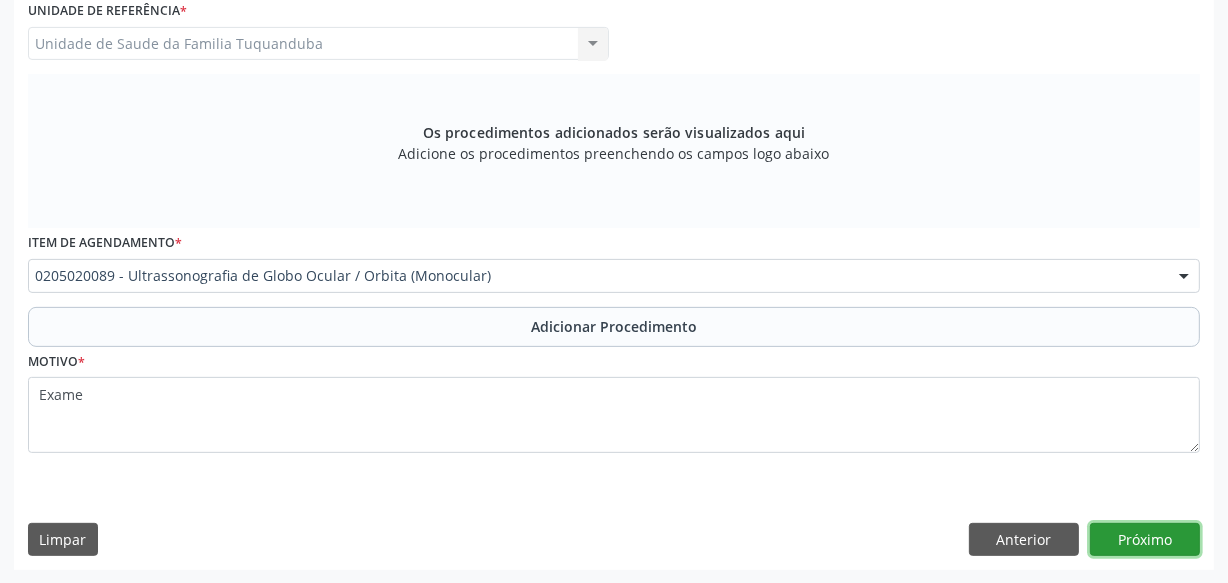 click on "Próximo" at bounding box center [1145, 540] 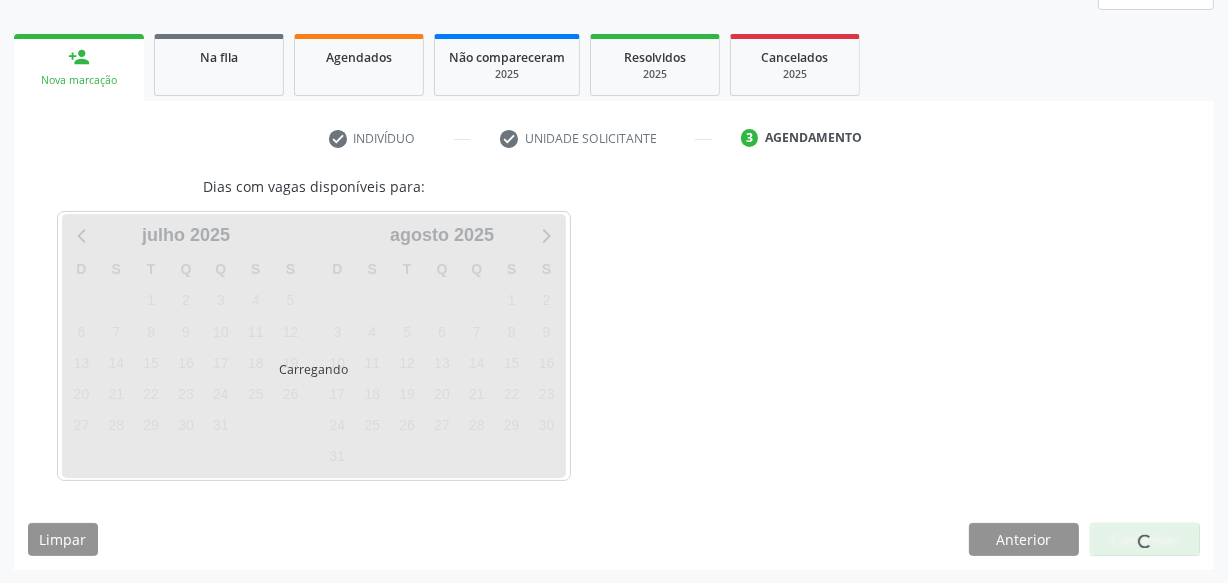 scroll, scrollTop: 351, scrollLeft: 0, axis: vertical 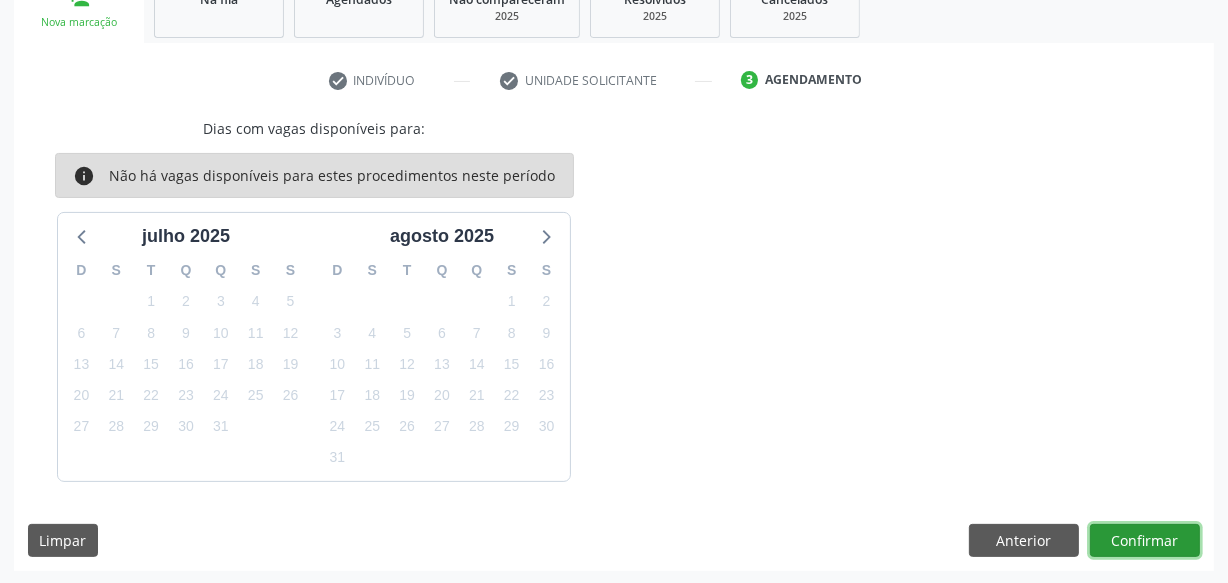 click on "Confirmar" at bounding box center (1145, 541) 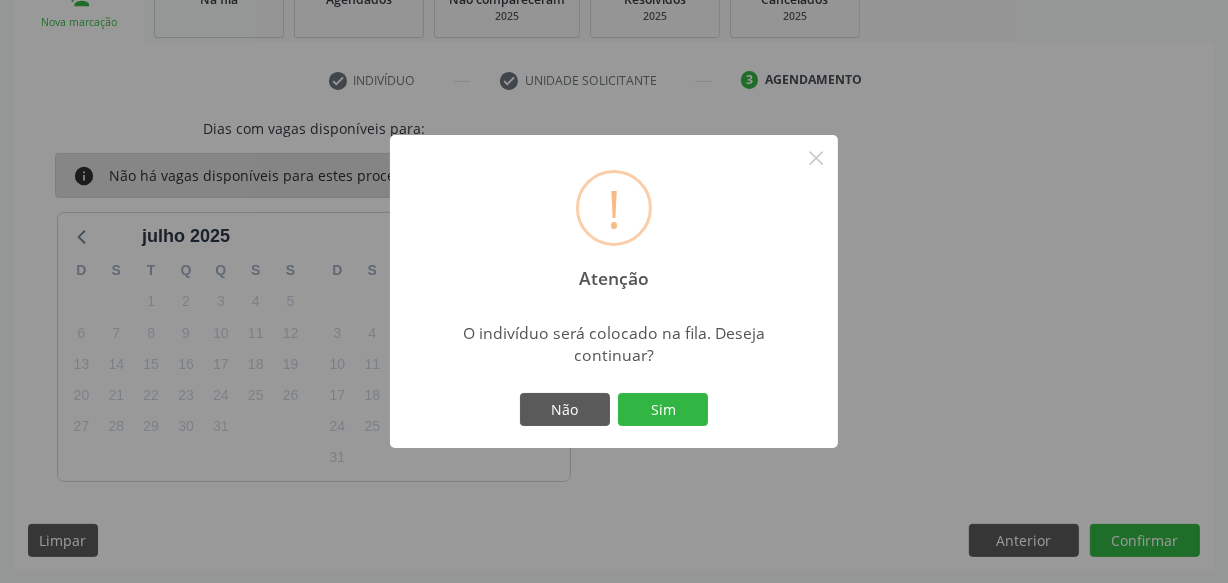 click on "Não Sim" at bounding box center [614, 410] 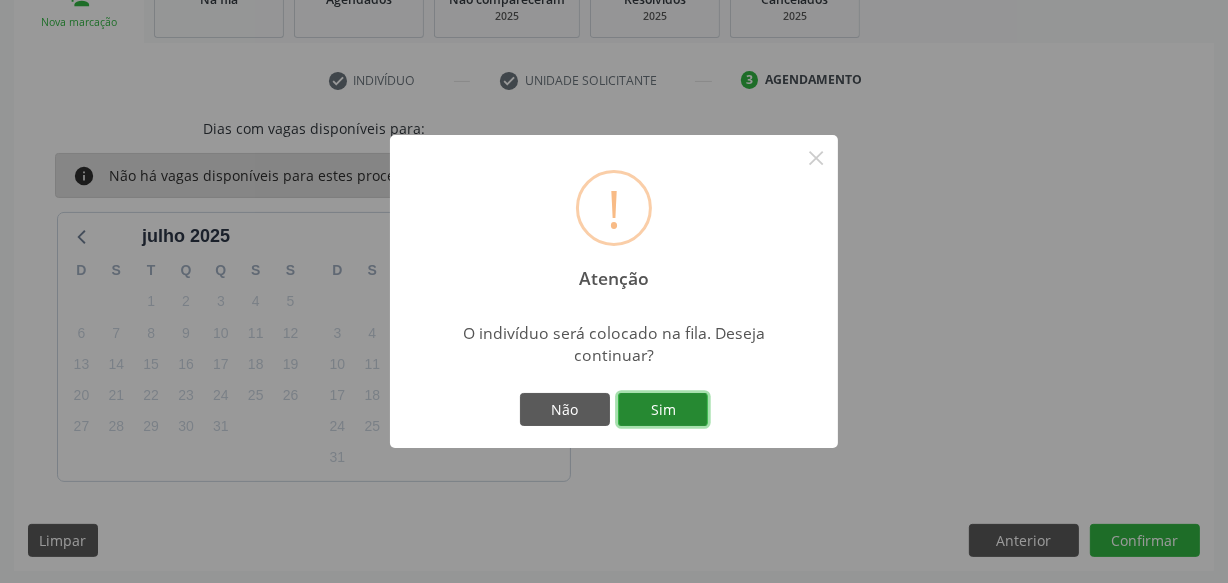 click on "Sim" at bounding box center [663, 410] 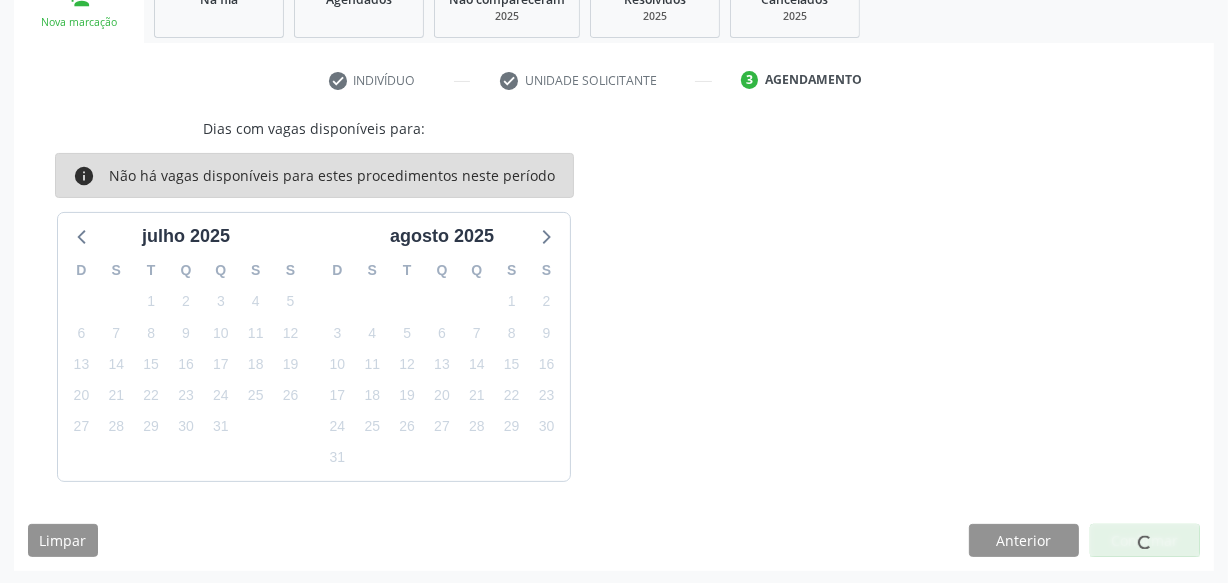 scroll, scrollTop: 110, scrollLeft: 0, axis: vertical 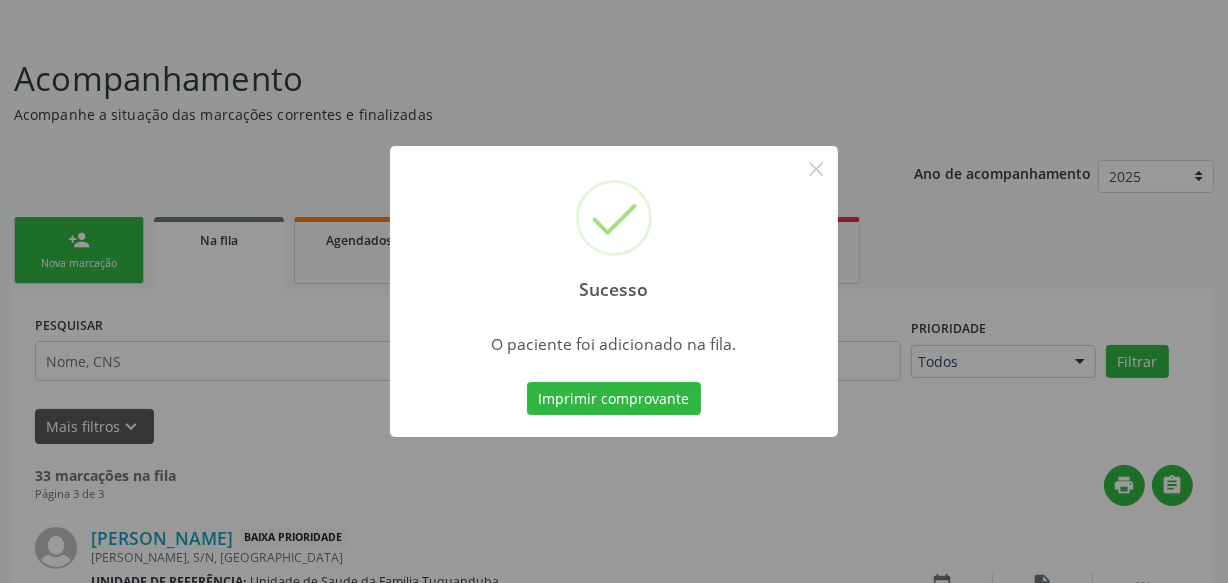 type 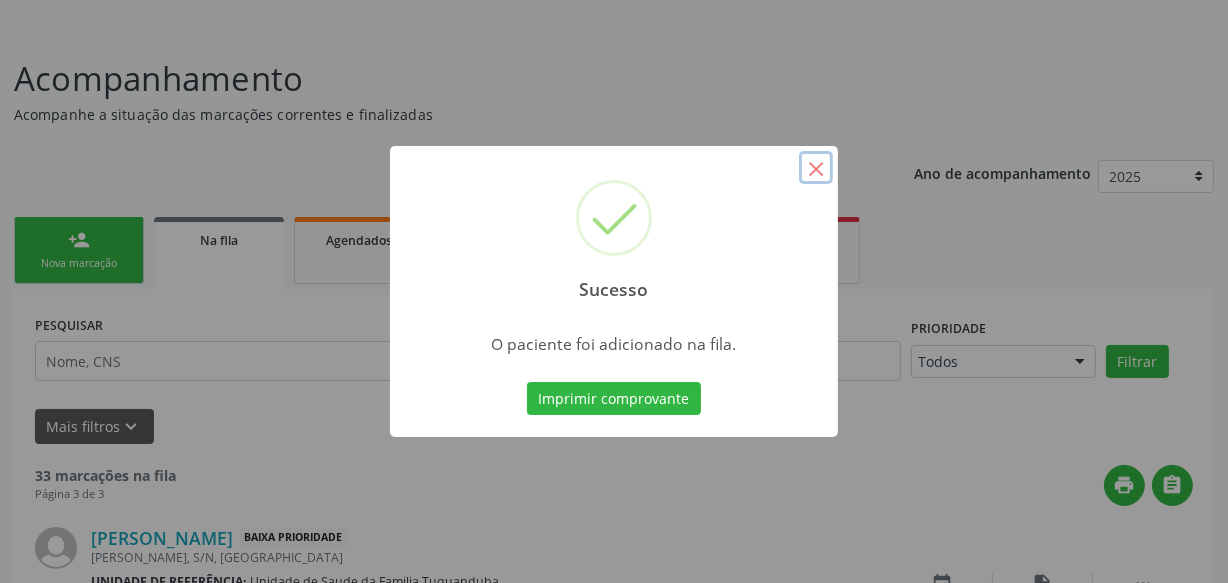 click on "×" at bounding box center [816, 168] 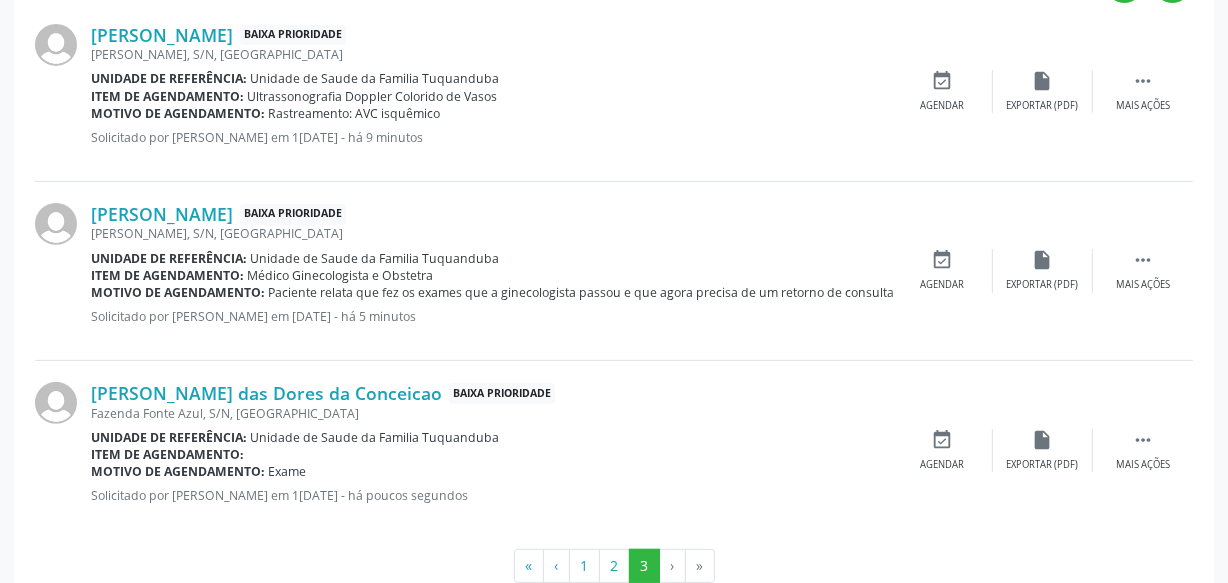 scroll, scrollTop: 660, scrollLeft: 0, axis: vertical 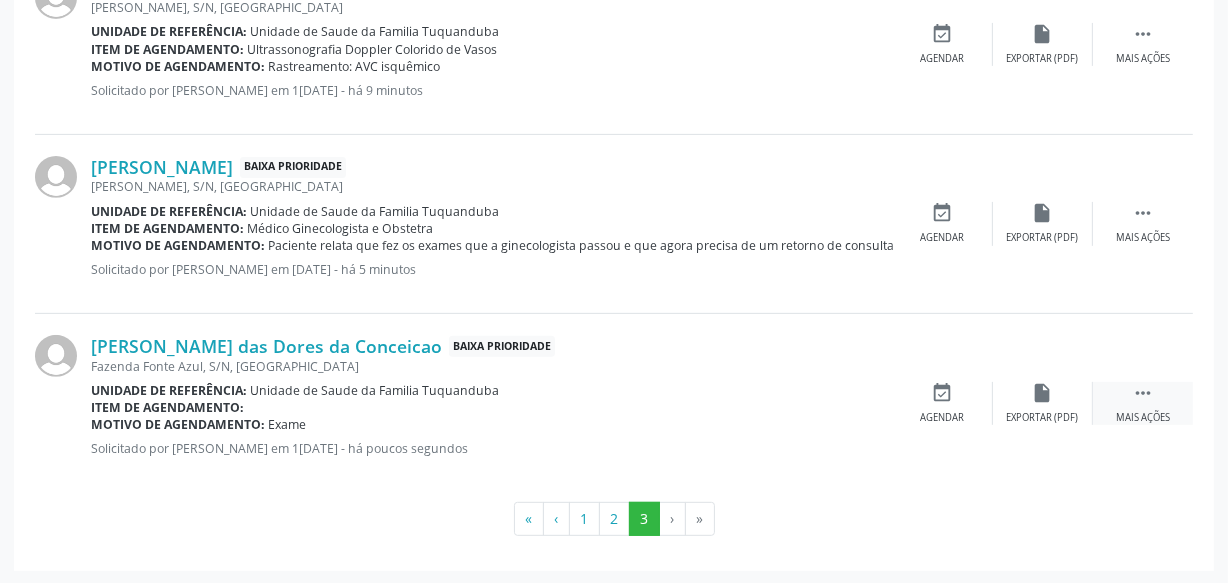 click on "" at bounding box center [1143, 393] 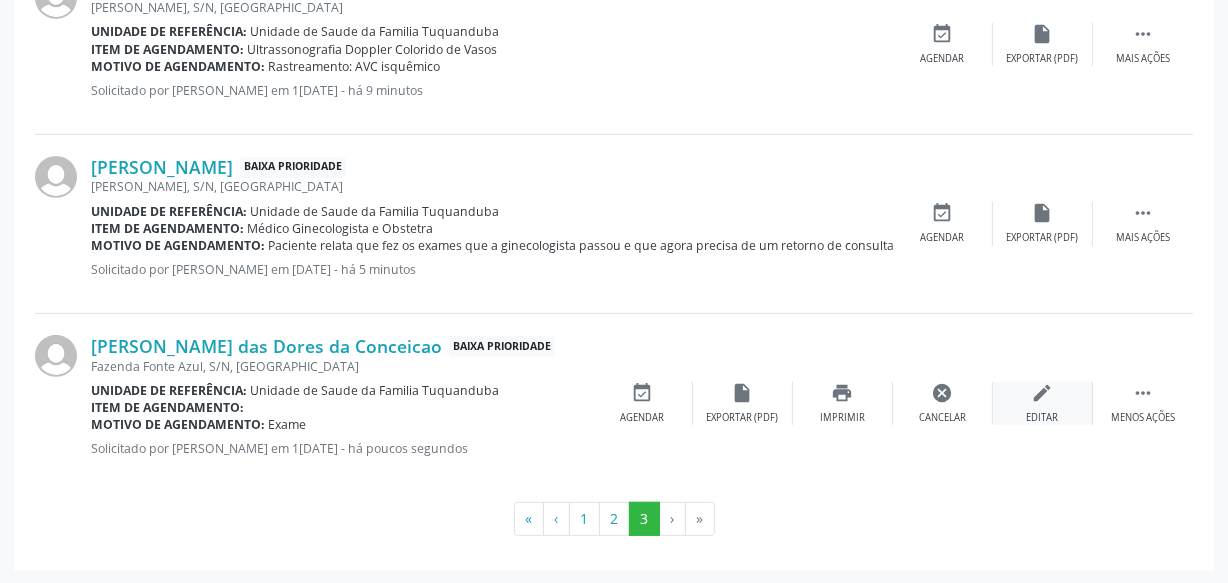 click on "edit" at bounding box center [1043, 393] 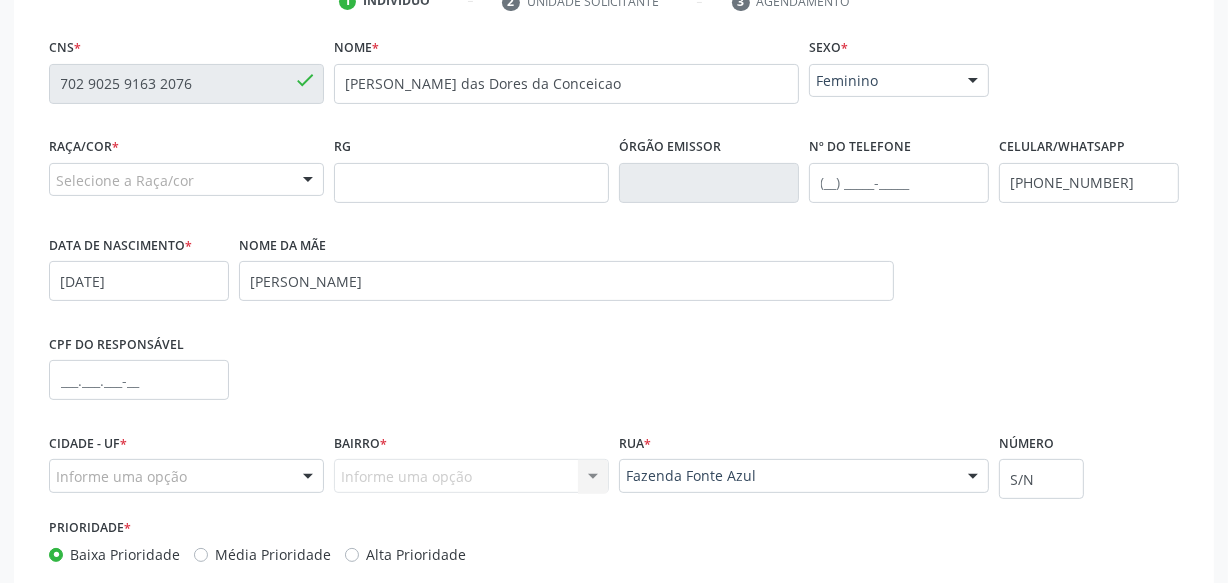 scroll, scrollTop: 454, scrollLeft: 0, axis: vertical 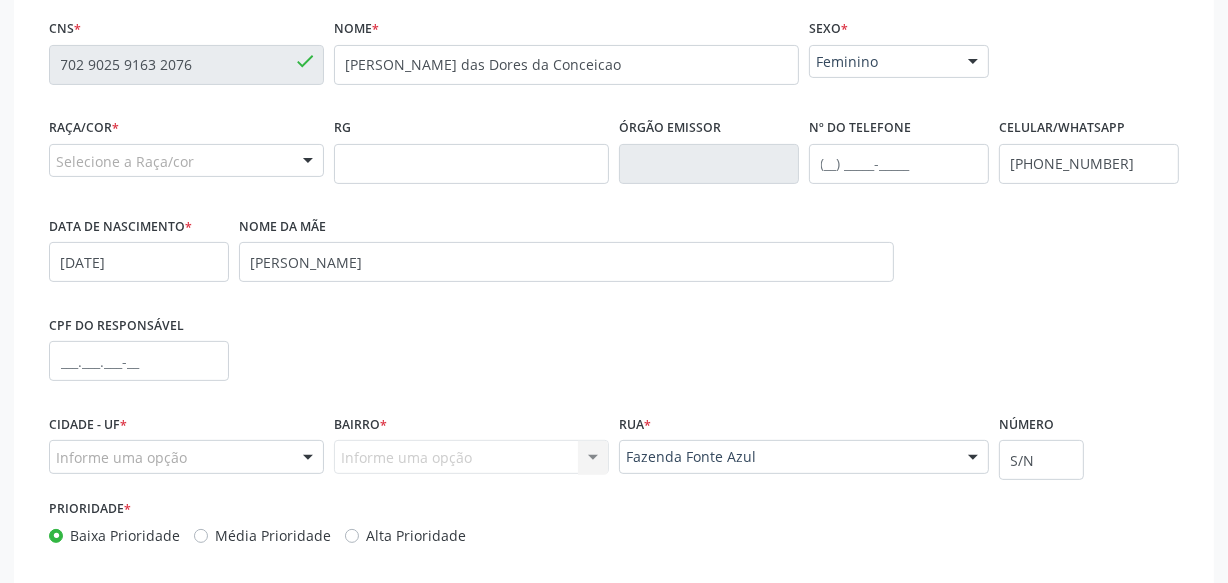 click on "Selecione a Raça/cor" at bounding box center (186, 161) 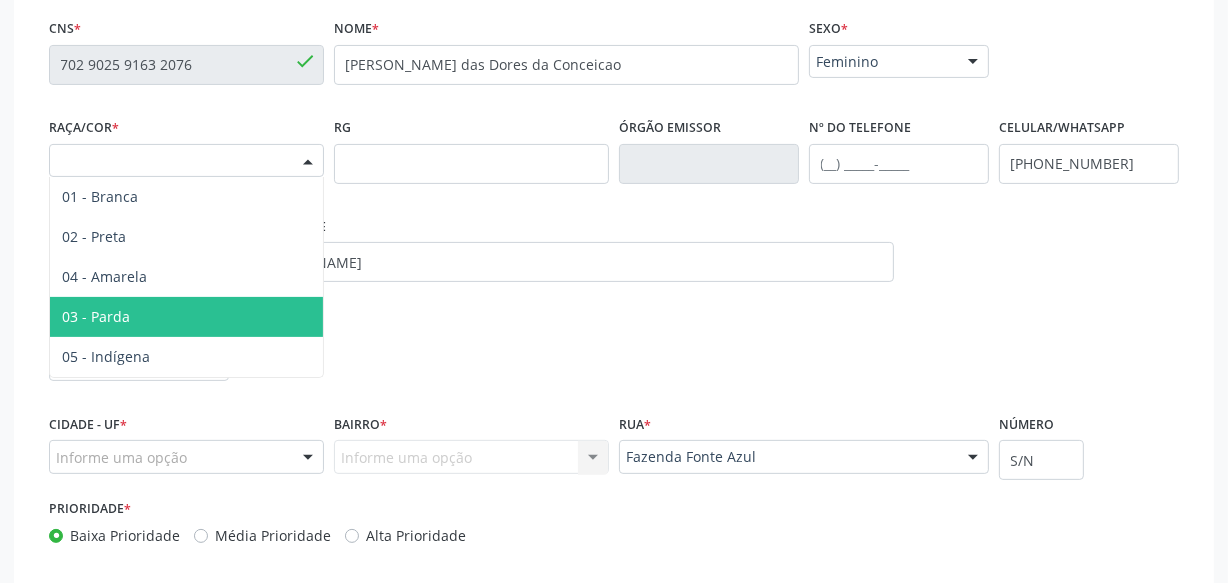 click on "03 - Parda" at bounding box center (186, 317) 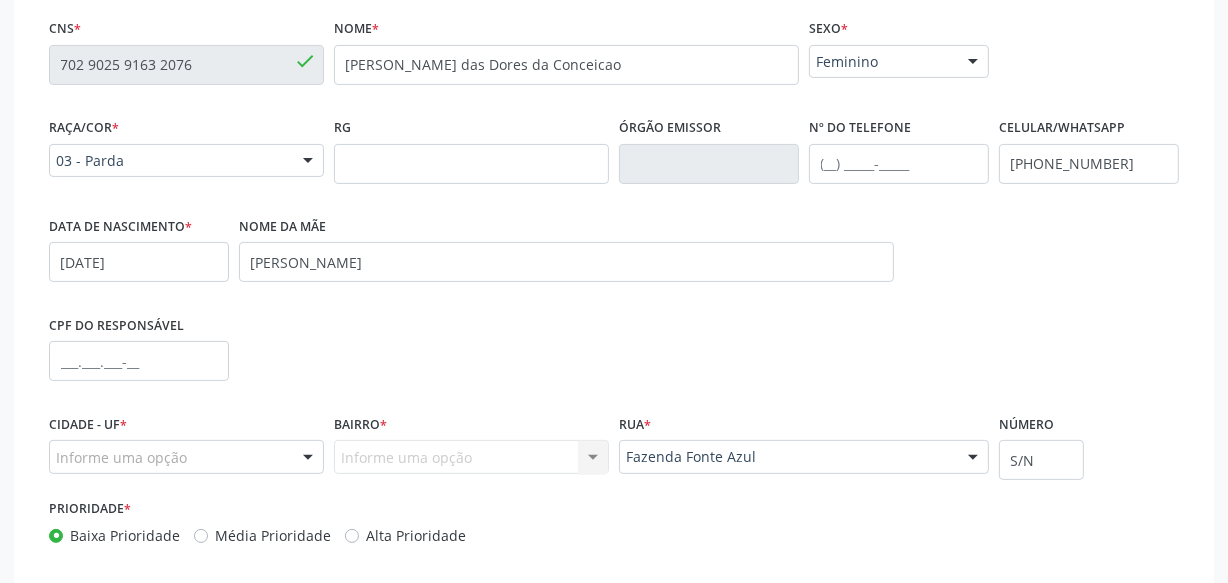click at bounding box center (308, 458) 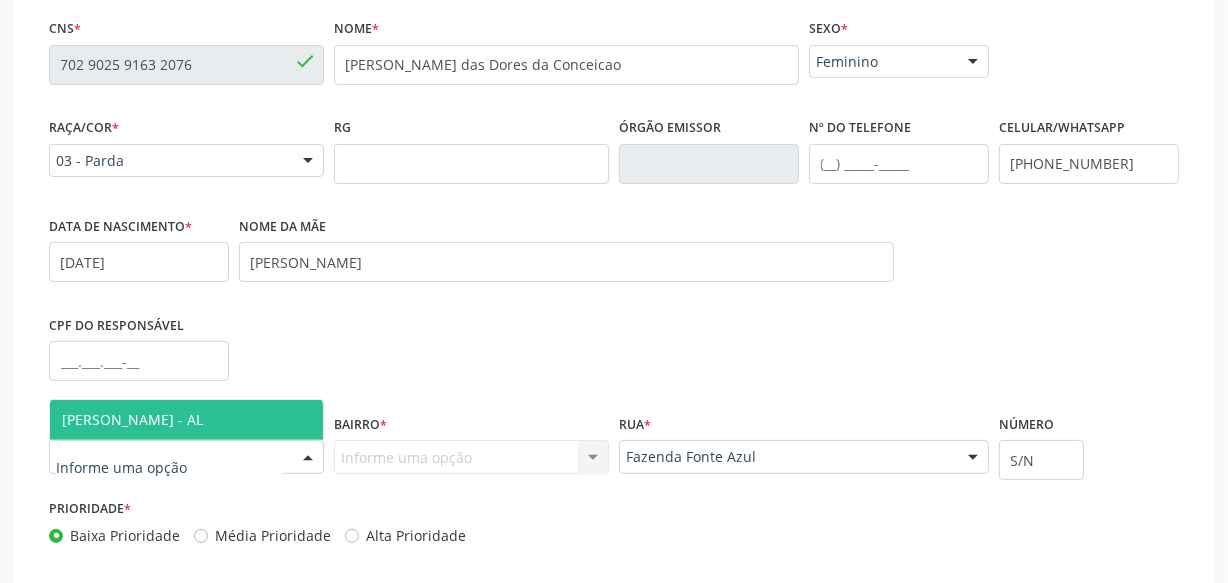 click on "[PERSON_NAME] - AL" at bounding box center (186, 420) 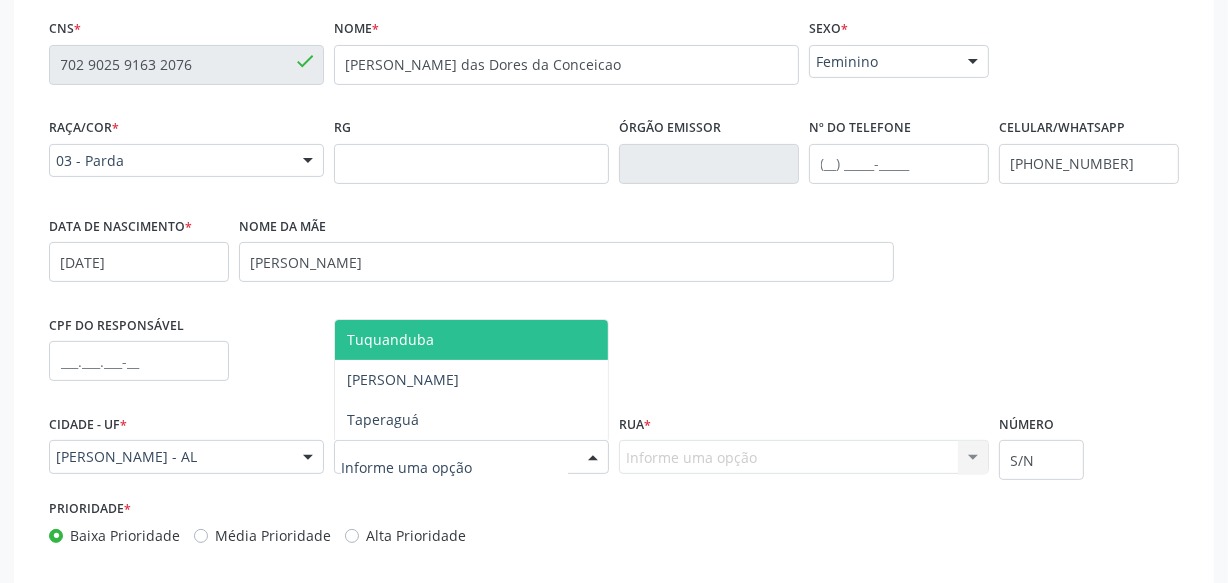 click at bounding box center (593, 458) 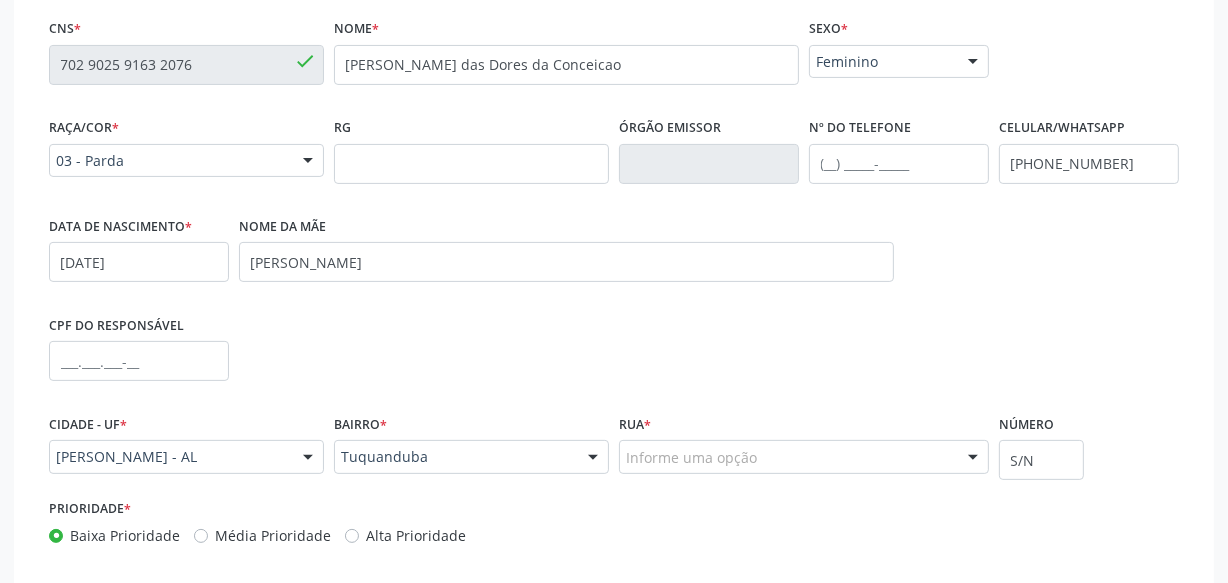 click on "Acompanhamento
Acompanhe a situação das marcações correntes e finalizadas
Relatórios
Ano de acompanhamento
2025
person_add
Nova marcação
Na fila   Agendados   Não compareceram
2025
Resolvidos
2025
Cancelados
2025
Editar
1
Indivíduo
2
Unidade solicitante
3
Agendamento
CNS
*
702 9025 9163 2076       done
Nome
*
[PERSON_NAME] das Dores da Conceicao
Sexo
*
Feminino         Masculino   Feminino
Nenhum resultado encontrado para: "   "
Não há nenhuma opção para ser exibida.
Raça/cor
*
03 - [MEDICAL_DATA]         01 - Branca   02 - Preta   04 - [GEOGRAPHIC_DATA]   03 - [MEDICAL_DATA]   05 - Indígena
Nenhum resultado encontrado para: "   "
Não há nenhuma opção para ser exibida." at bounding box center (614, 184) 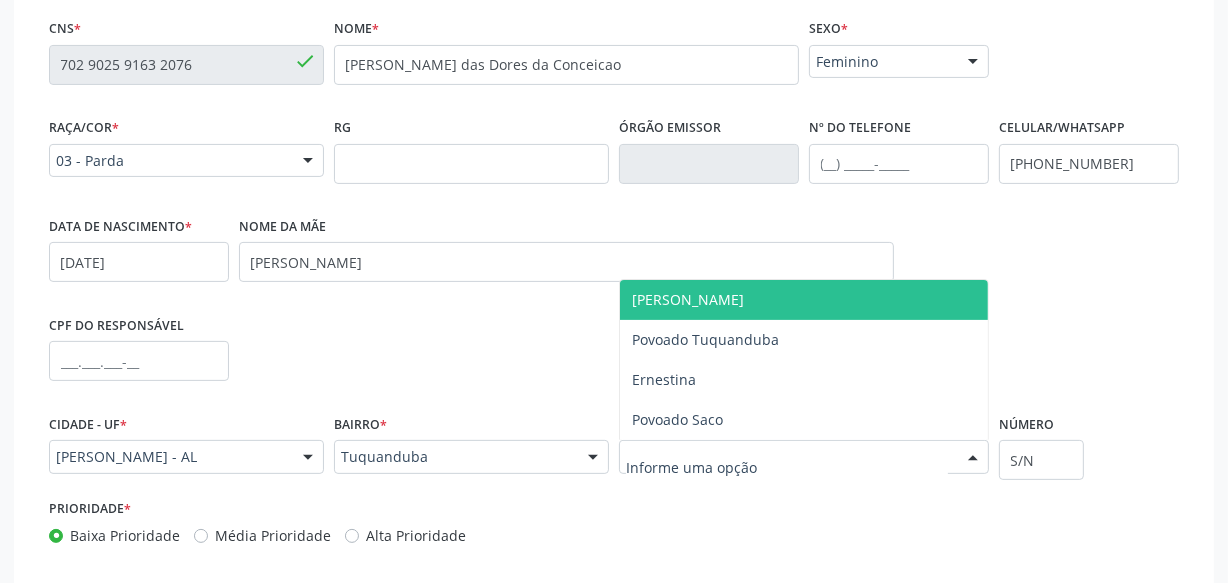 click at bounding box center [804, 457] 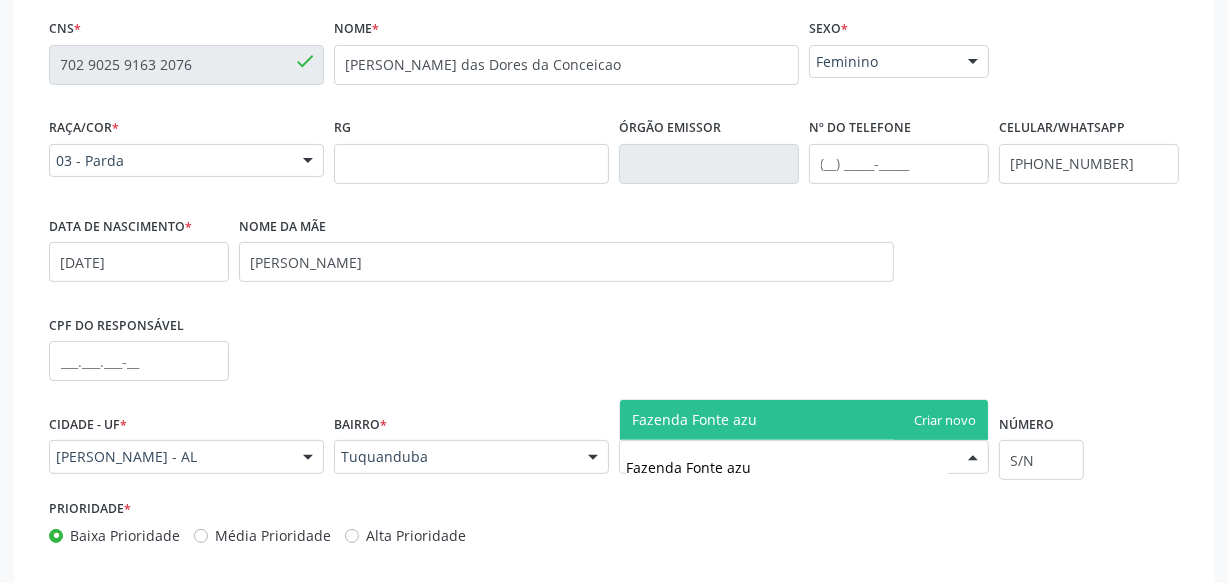 type on "Fazenda Fonte azul" 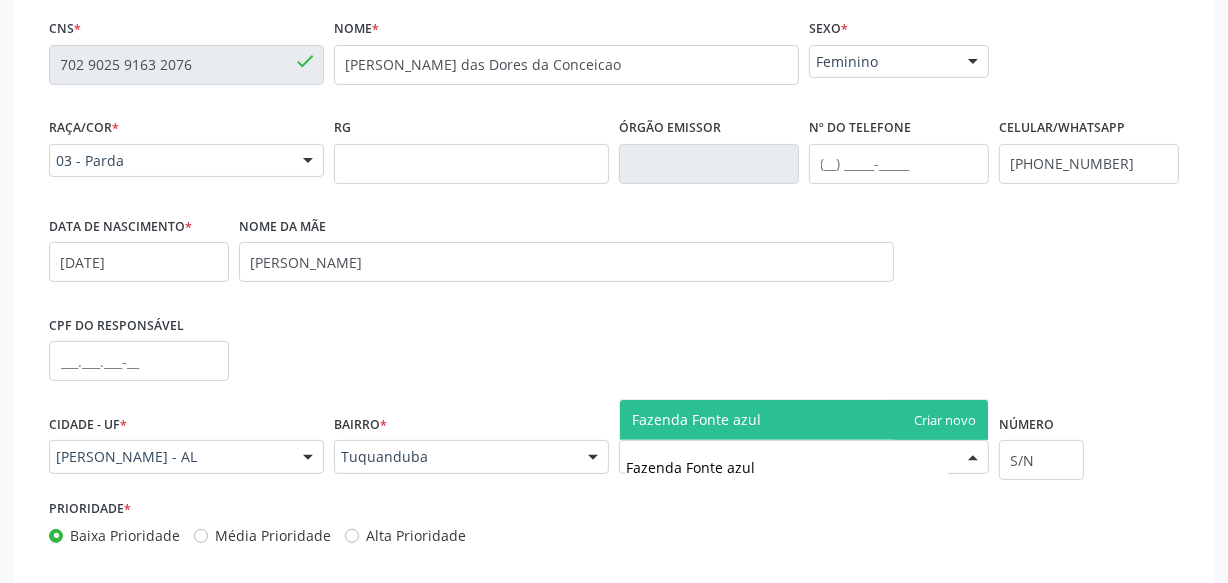 click on "Fazenda Fonte azul" at bounding box center [804, 420] 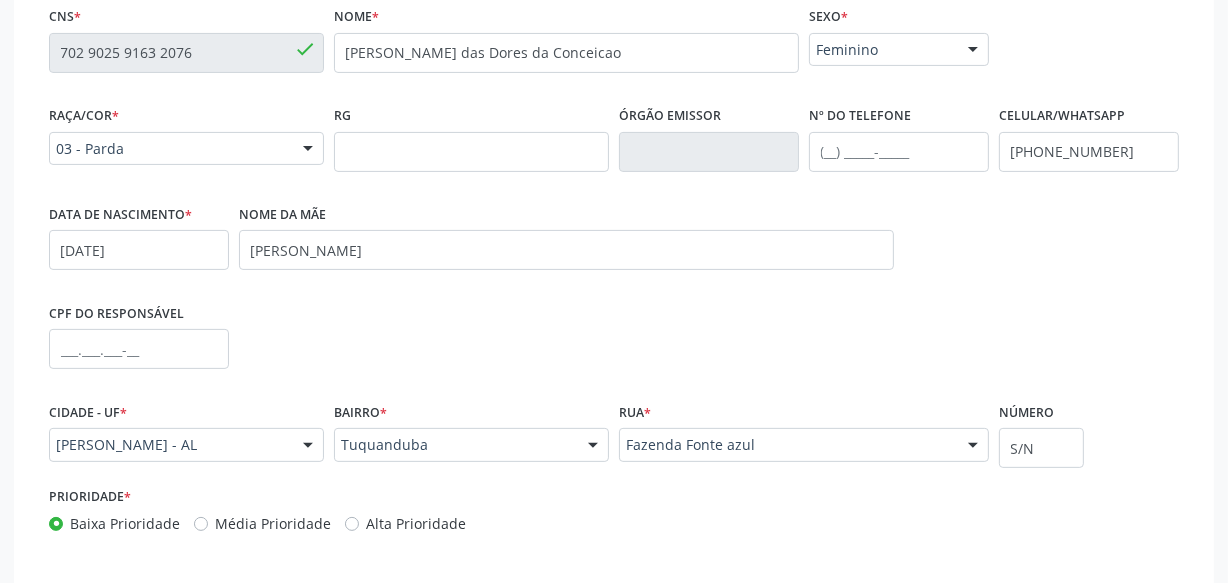 scroll, scrollTop: 554, scrollLeft: 0, axis: vertical 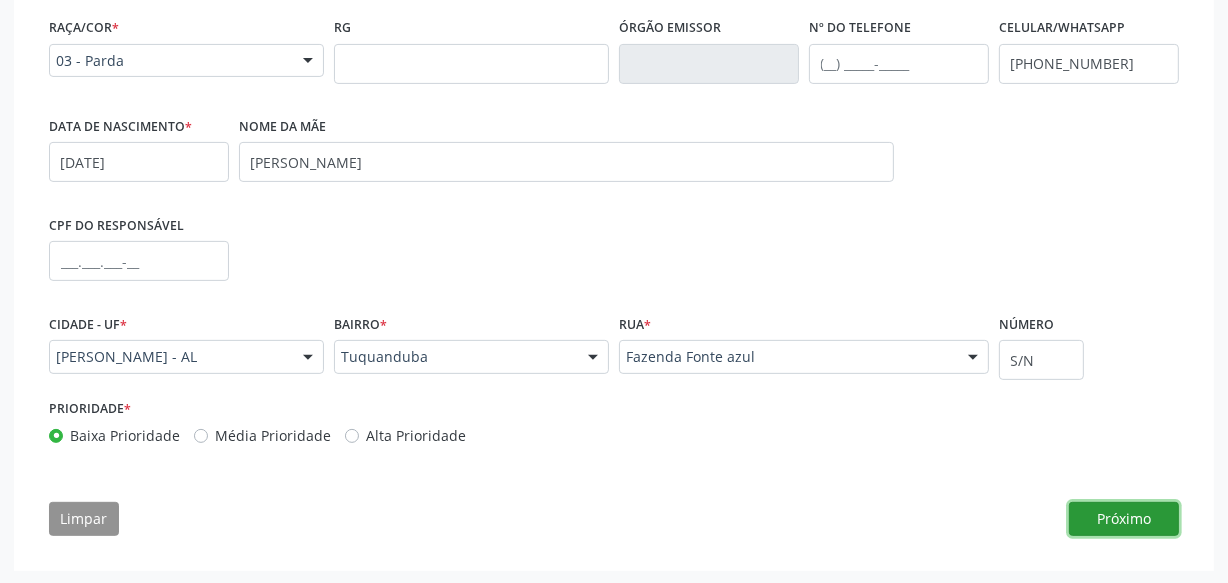 click on "Próximo" at bounding box center (1124, 519) 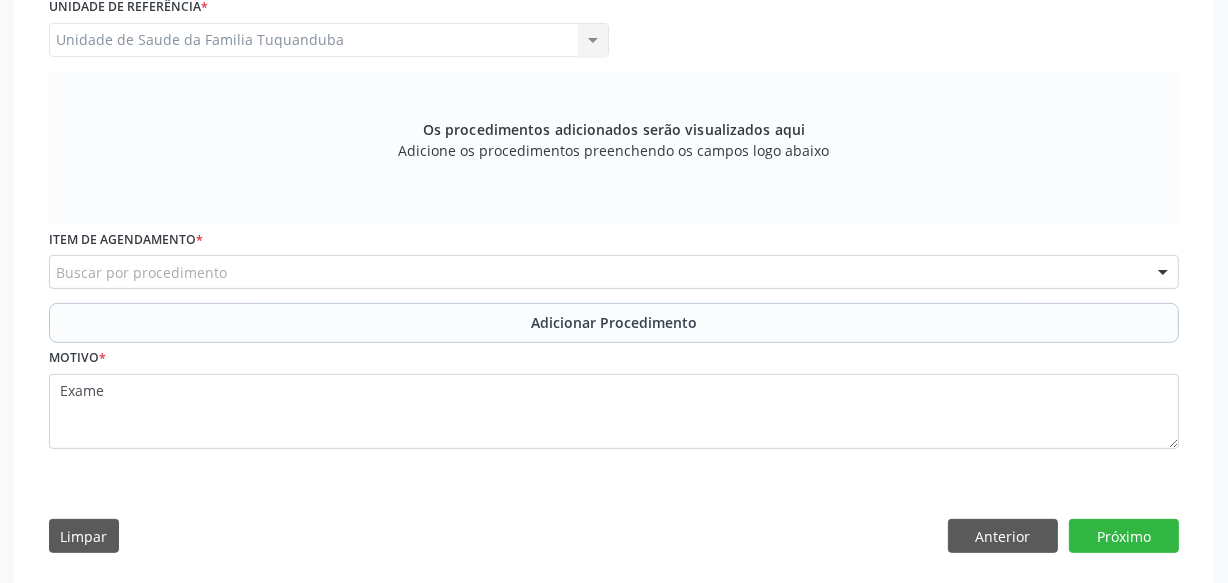 click on "Buscar por procedimento" at bounding box center [614, 272] 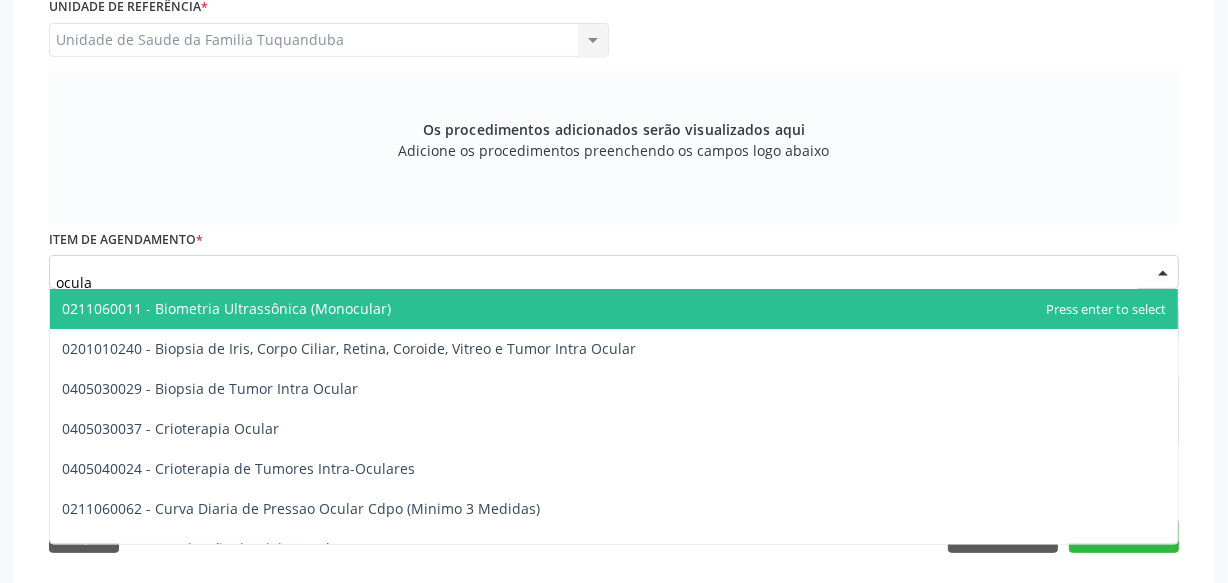 type on "ocular" 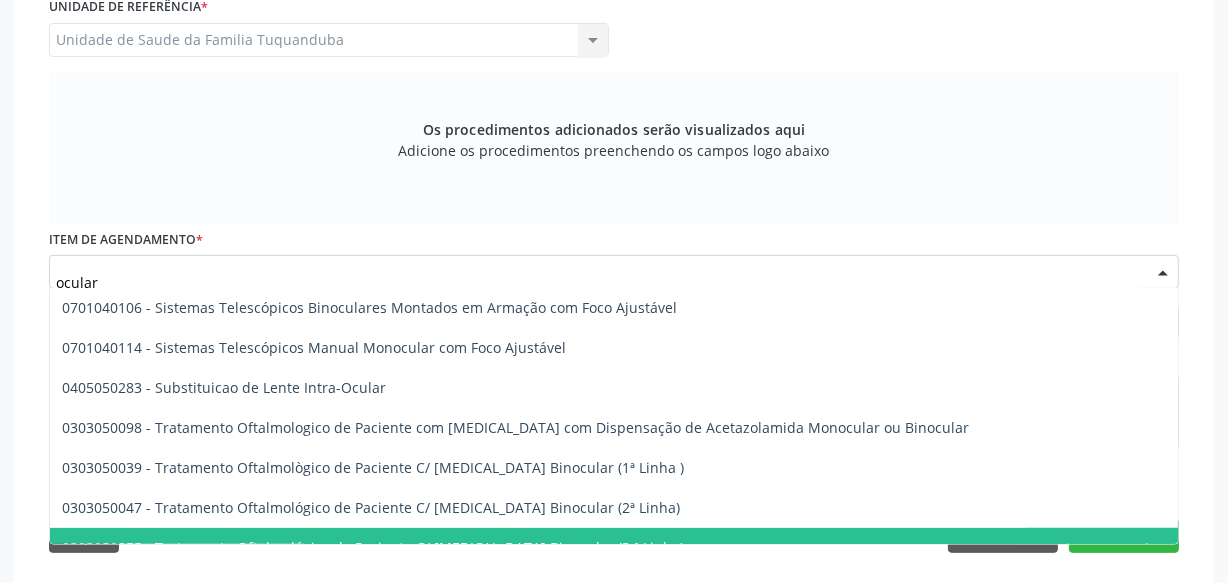 scroll, scrollTop: 1385, scrollLeft: 0, axis: vertical 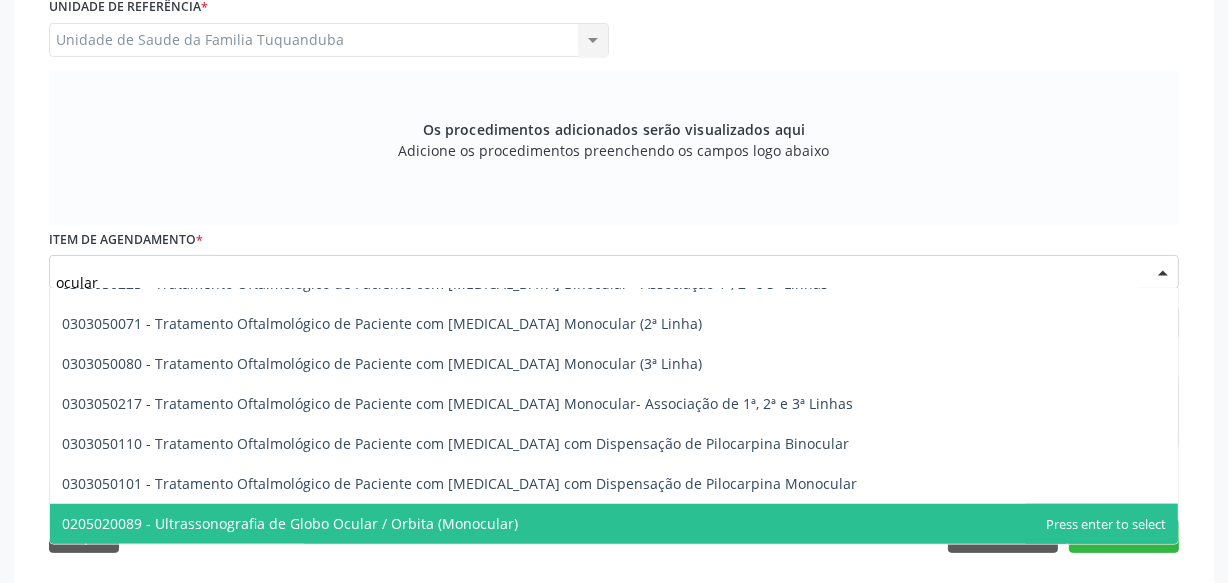 click on "0205020089 - Ultrassonografia de Globo Ocular / Orbita (Monocular)" at bounding box center [614, 524] 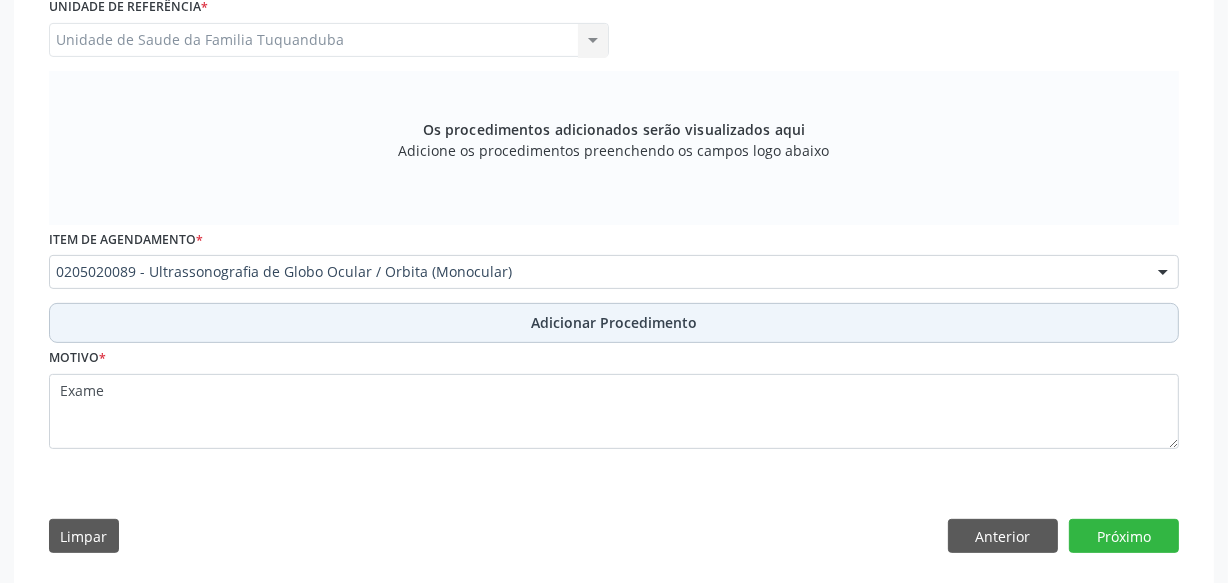 click on "Adicionar Procedimento" at bounding box center (614, 323) 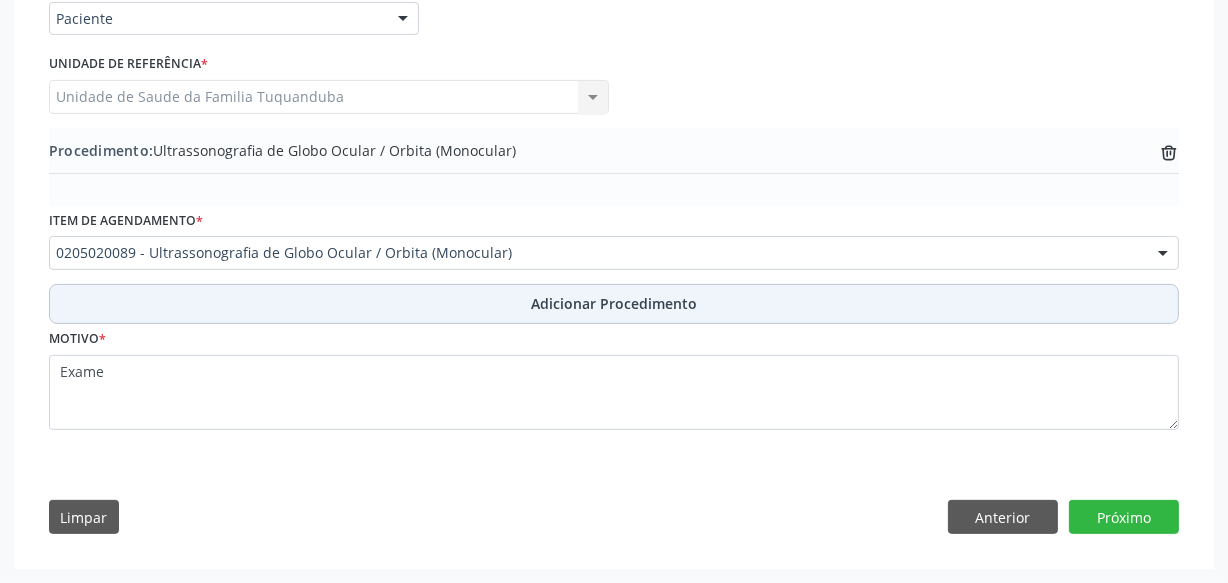 scroll, scrollTop: 495, scrollLeft: 0, axis: vertical 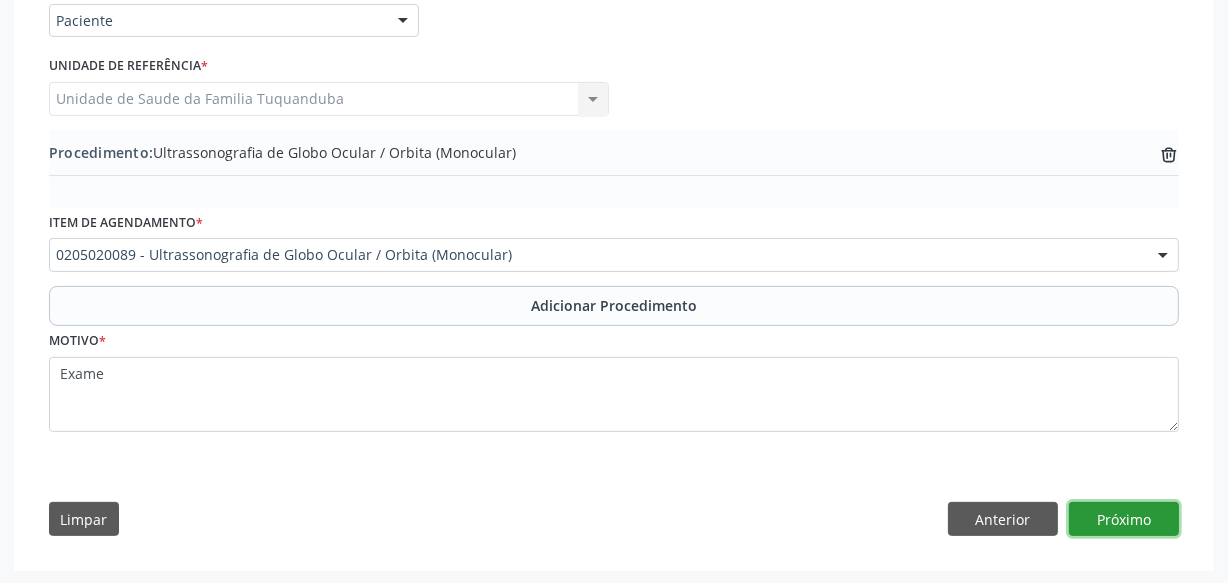 click on "Próximo" at bounding box center (1124, 519) 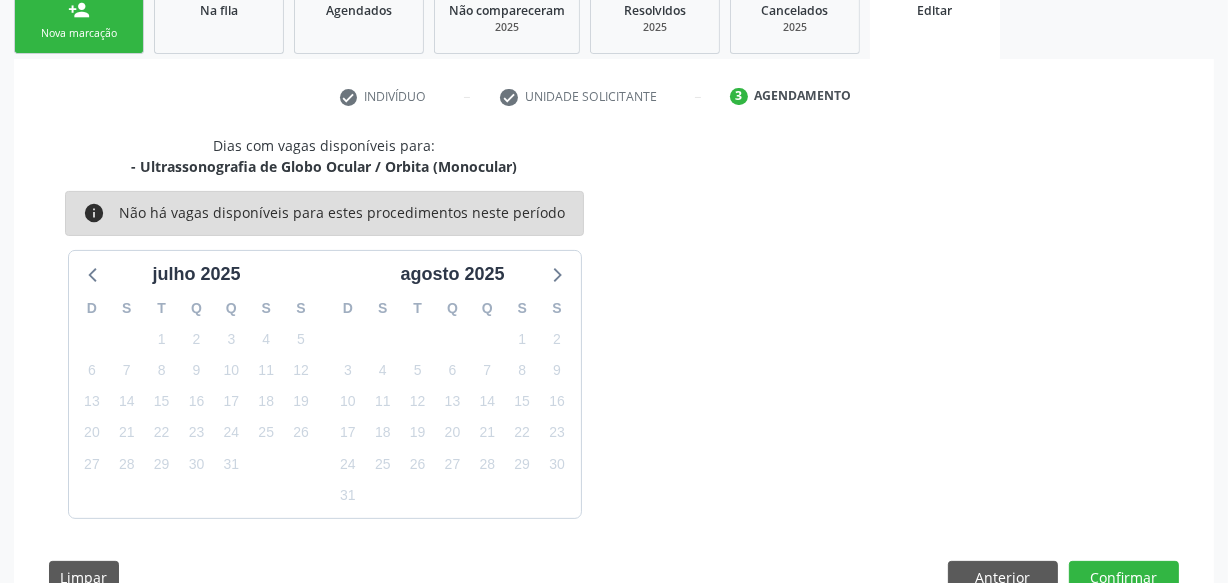 scroll, scrollTop: 399, scrollLeft: 0, axis: vertical 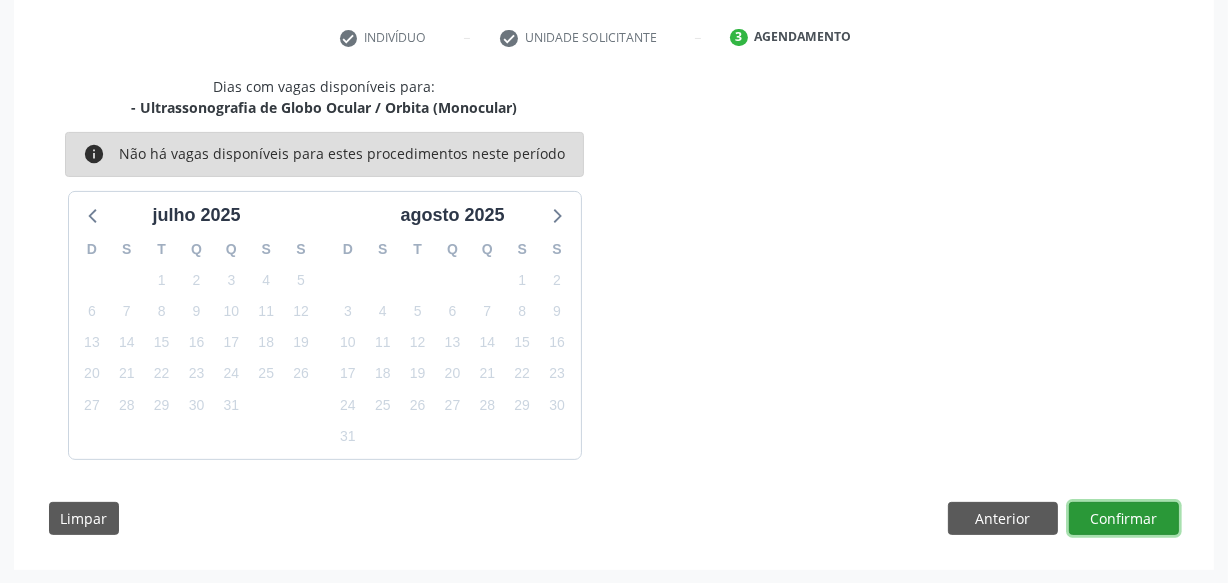 click on "Confirmar" at bounding box center [1124, 519] 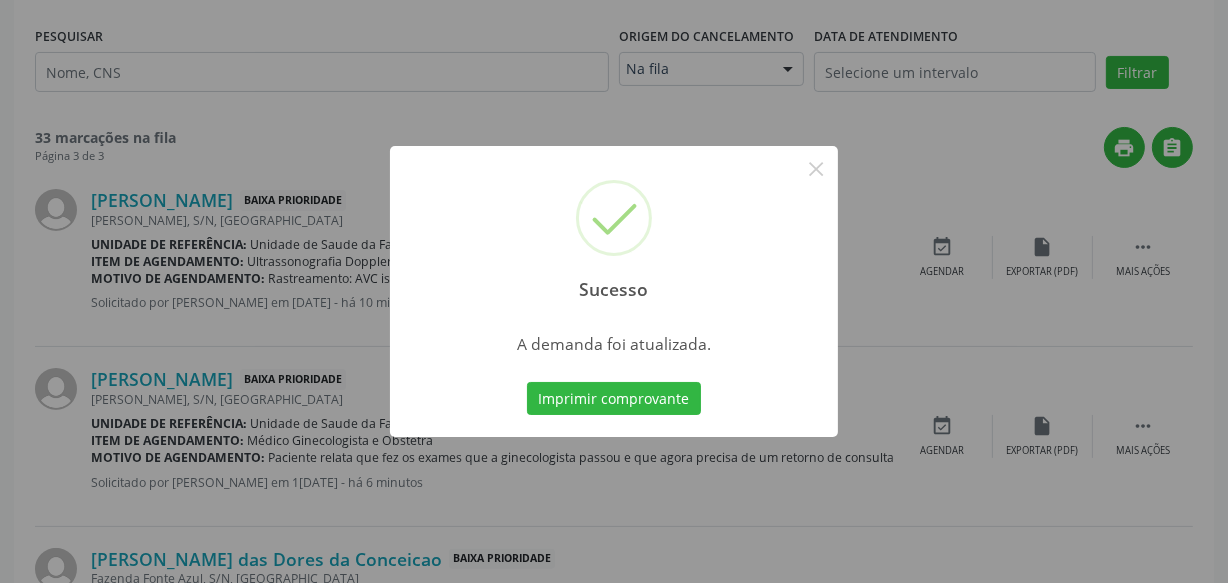 scroll, scrollTop: 0, scrollLeft: 0, axis: both 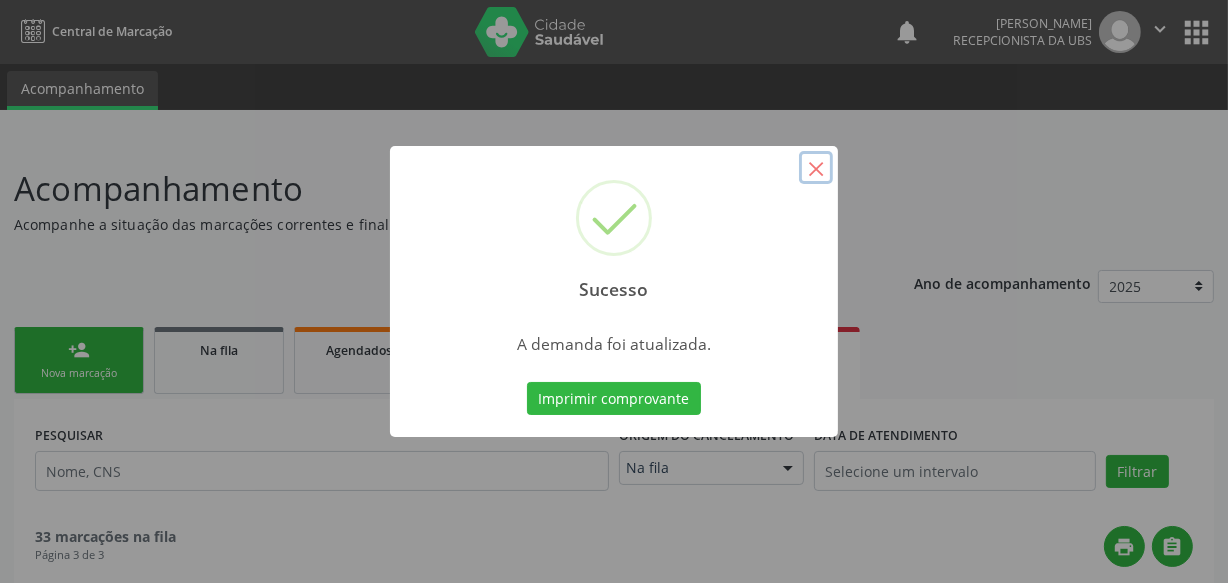 click on "×" at bounding box center [816, 168] 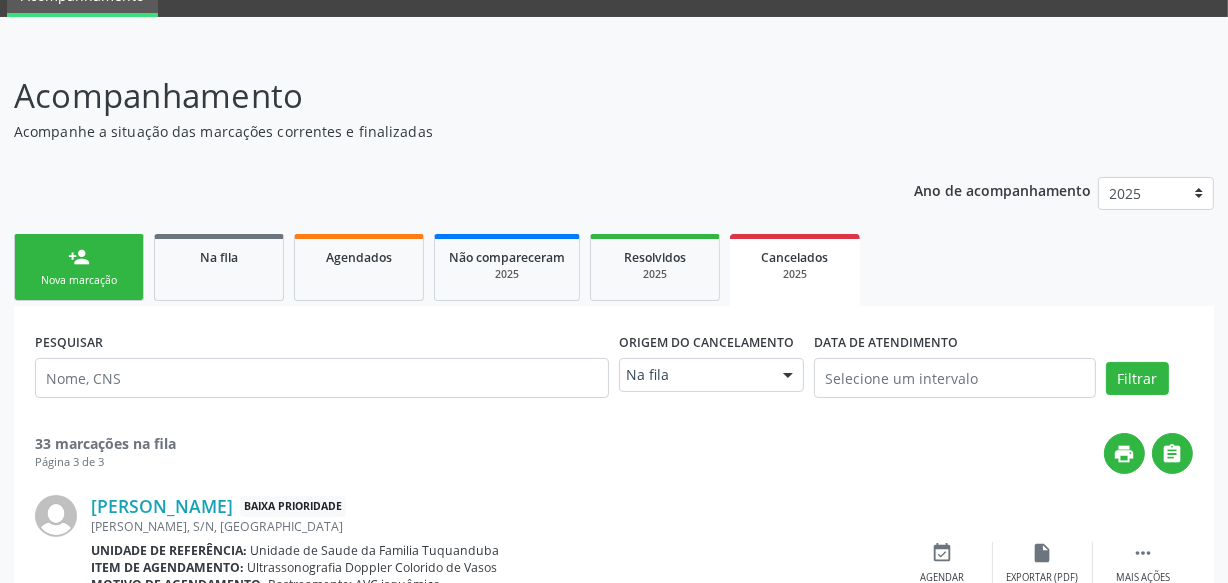 scroll, scrollTop: 66, scrollLeft: 0, axis: vertical 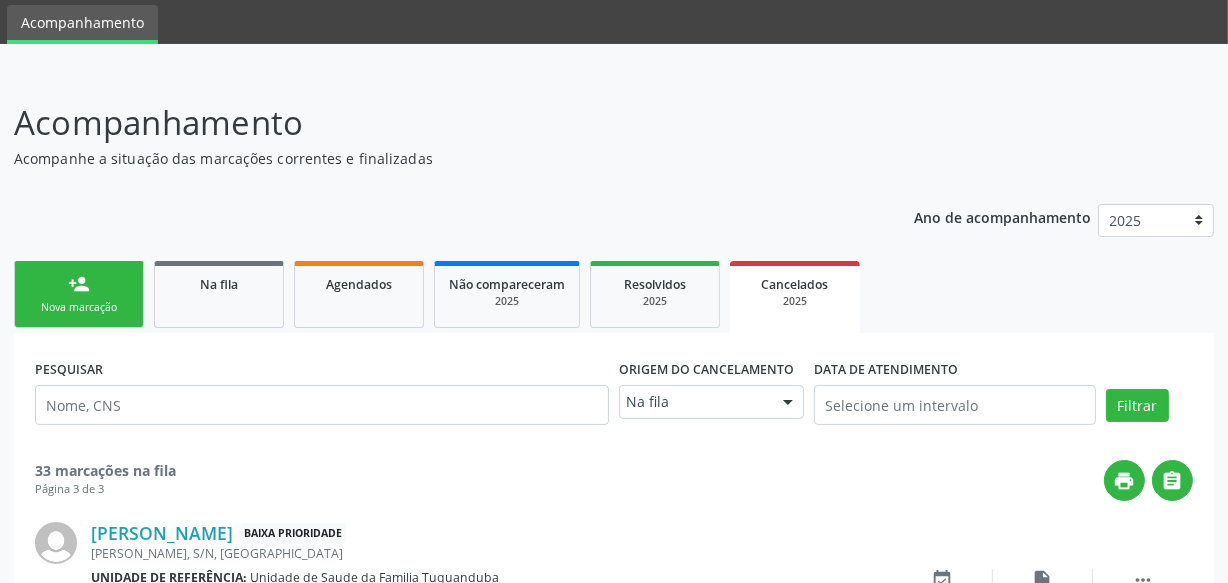 click on "person_add
Nova marcação" at bounding box center [79, 294] 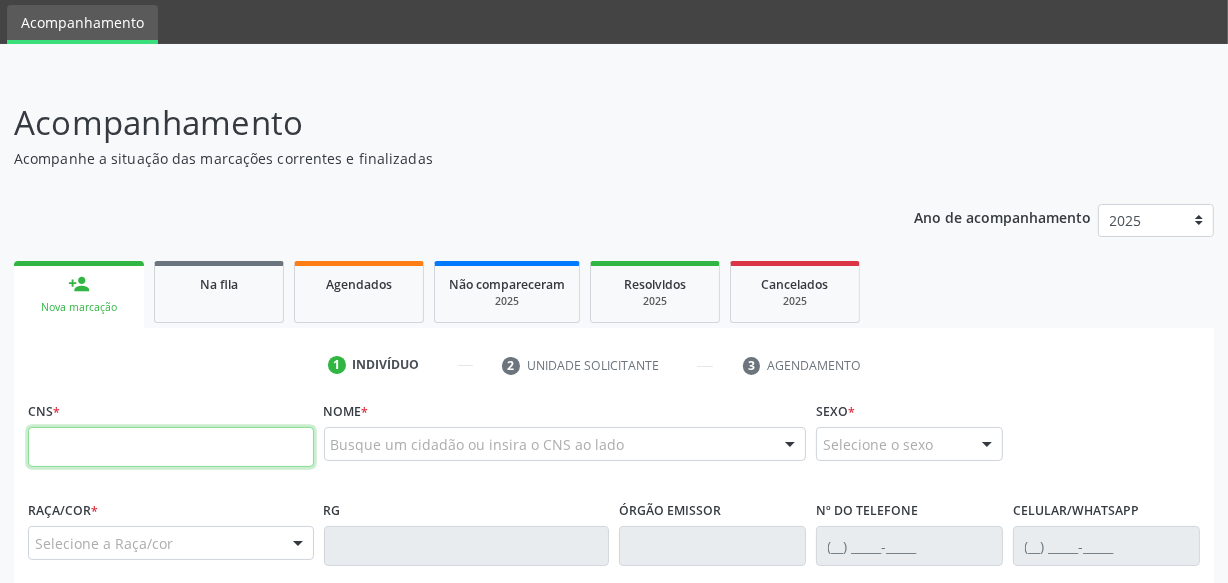 click at bounding box center [171, 447] 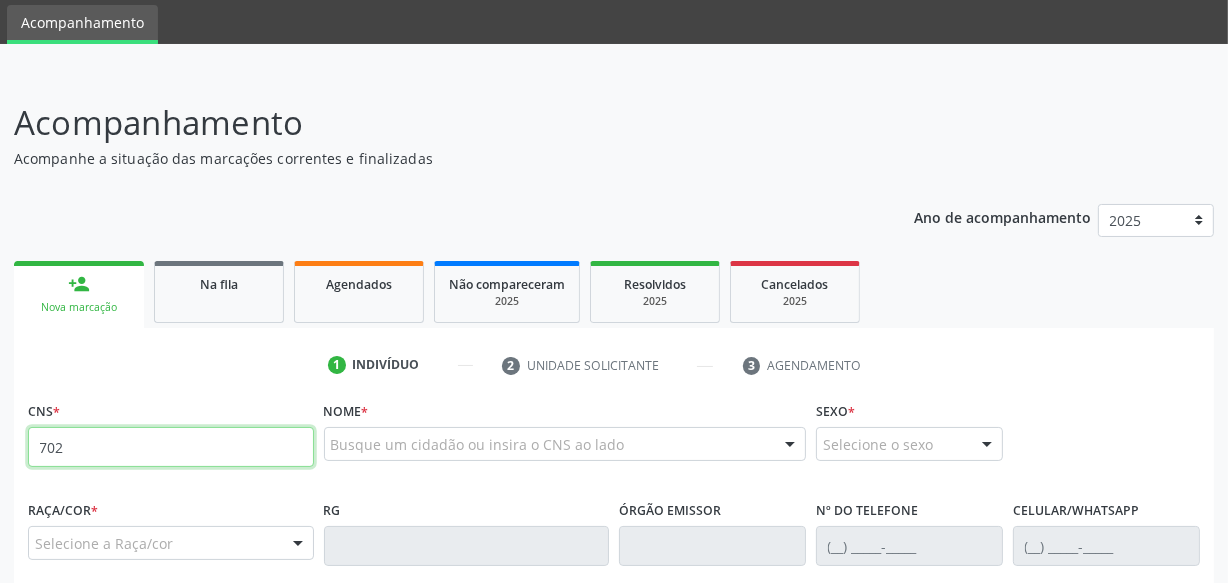 click on "702" at bounding box center [171, 447] 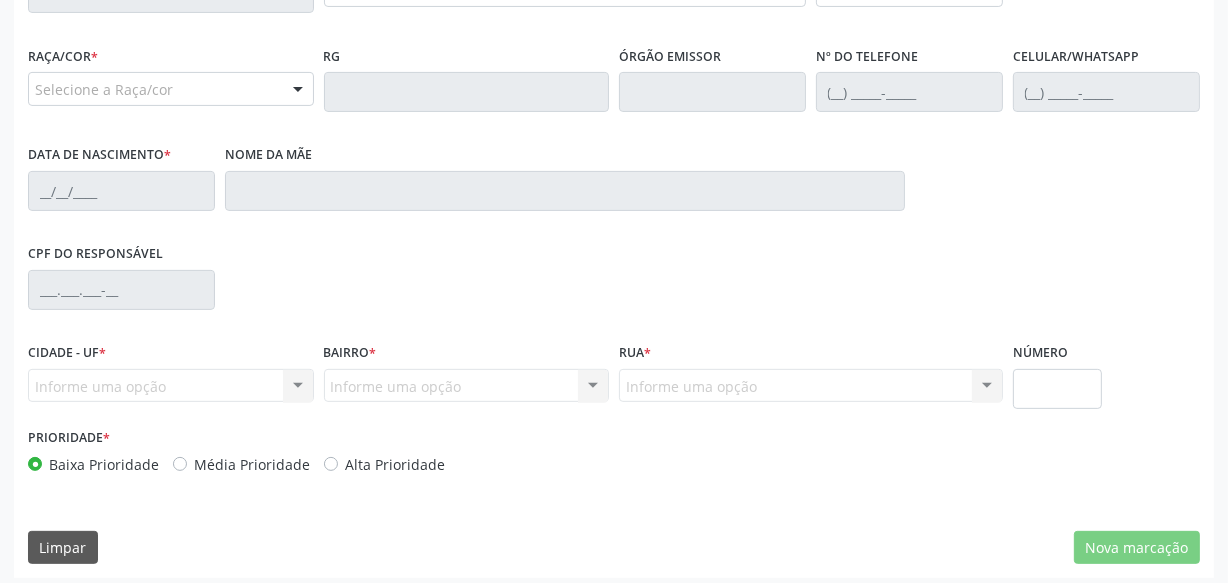type on "702 9025 9163 2076" 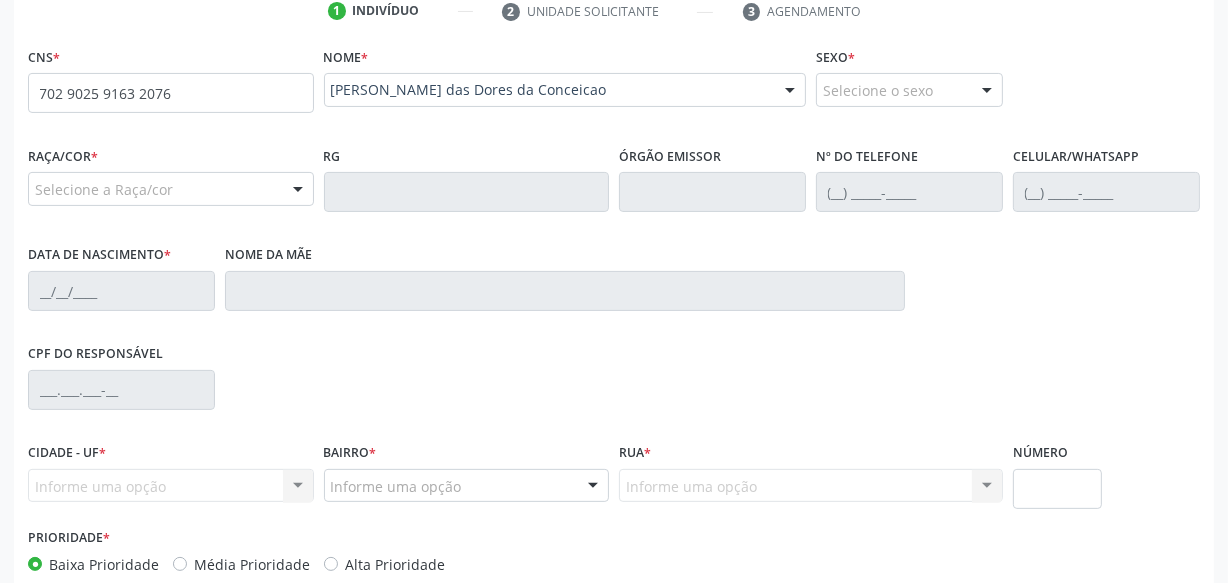 scroll, scrollTop: 339, scrollLeft: 0, axis: vertical 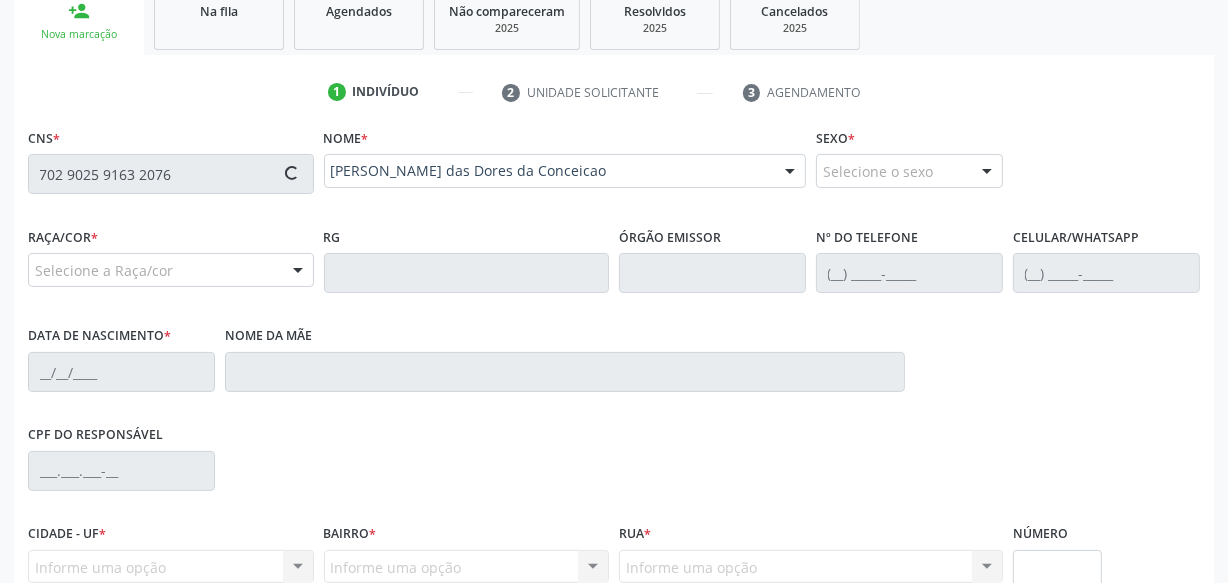 type on "[PHONE_NUMBER]" 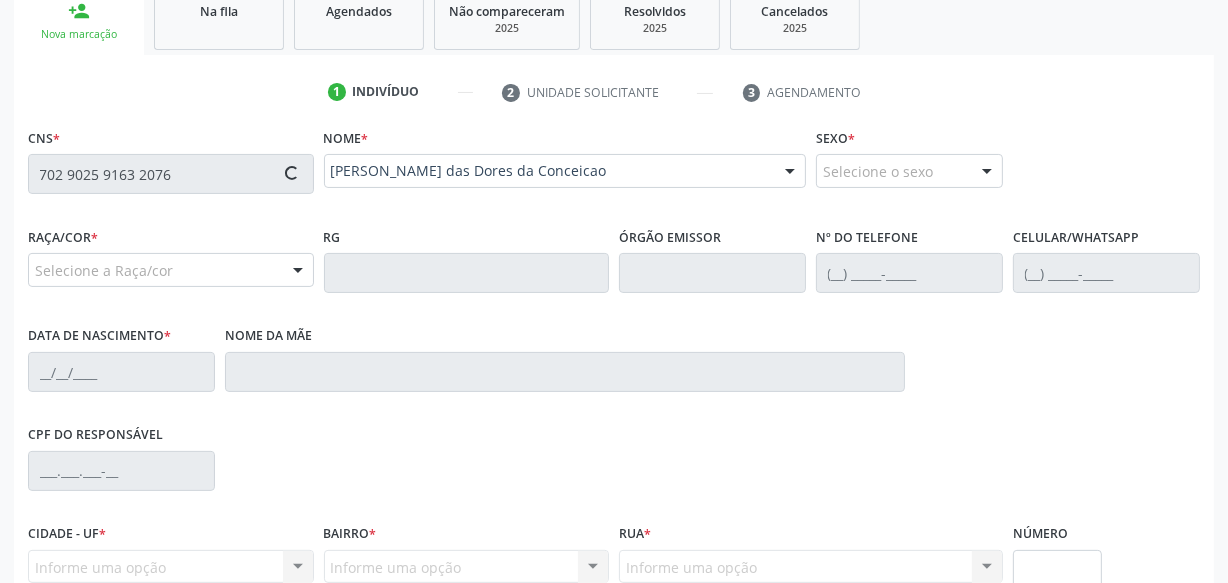 type on "[DATE]" 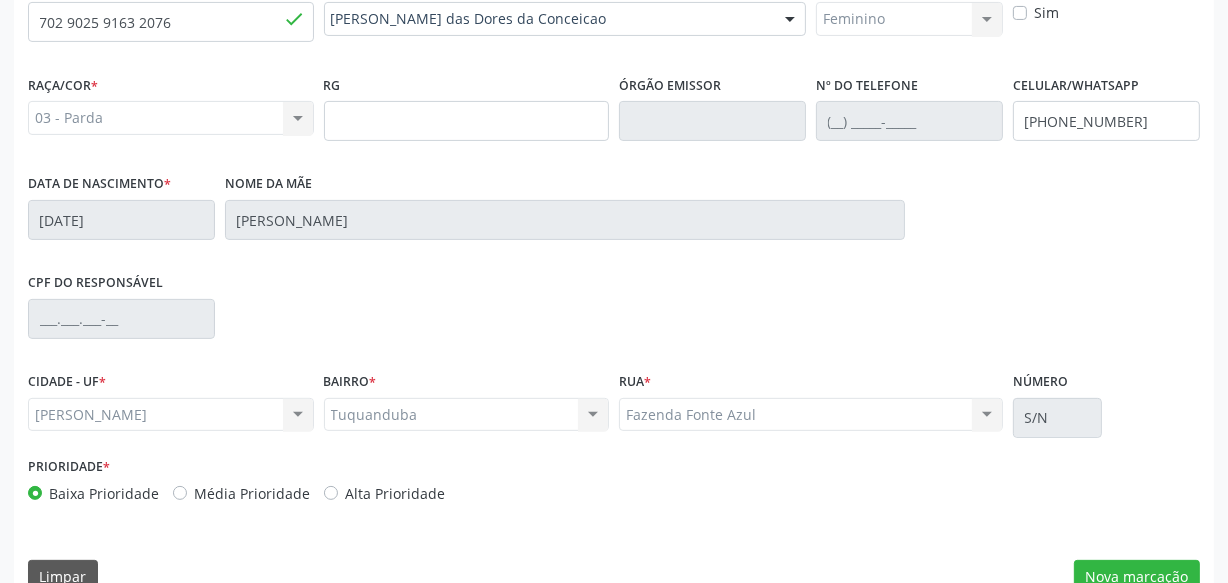 scroll, scrollTop: 528, scrollLeft: 0, axis: vertical 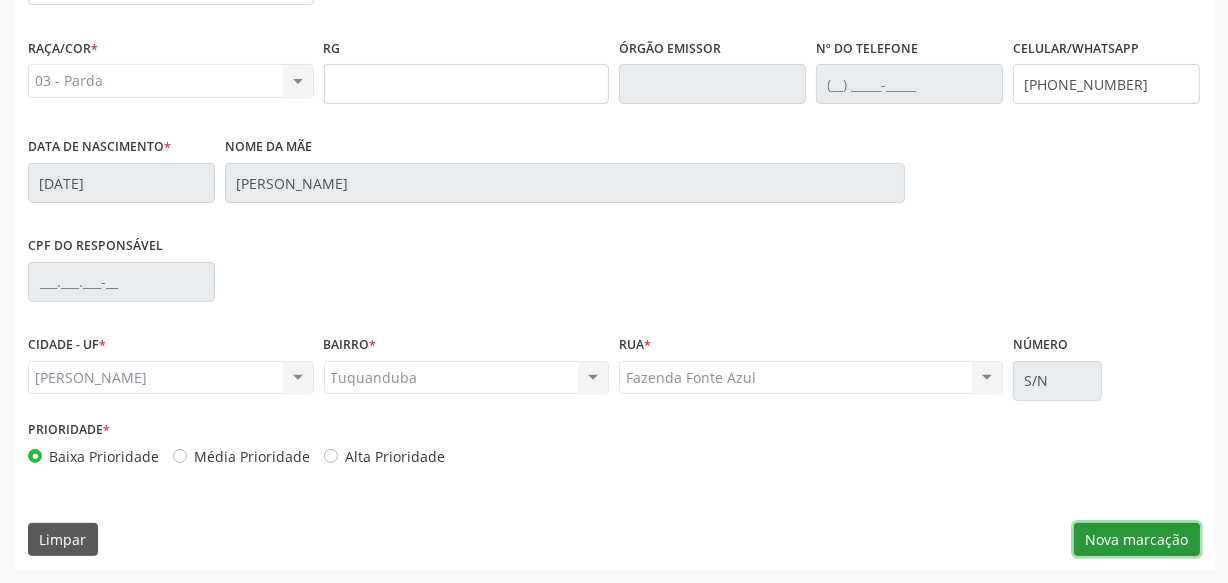 click on "Nova marcação" at bounding box center [1137, 540] 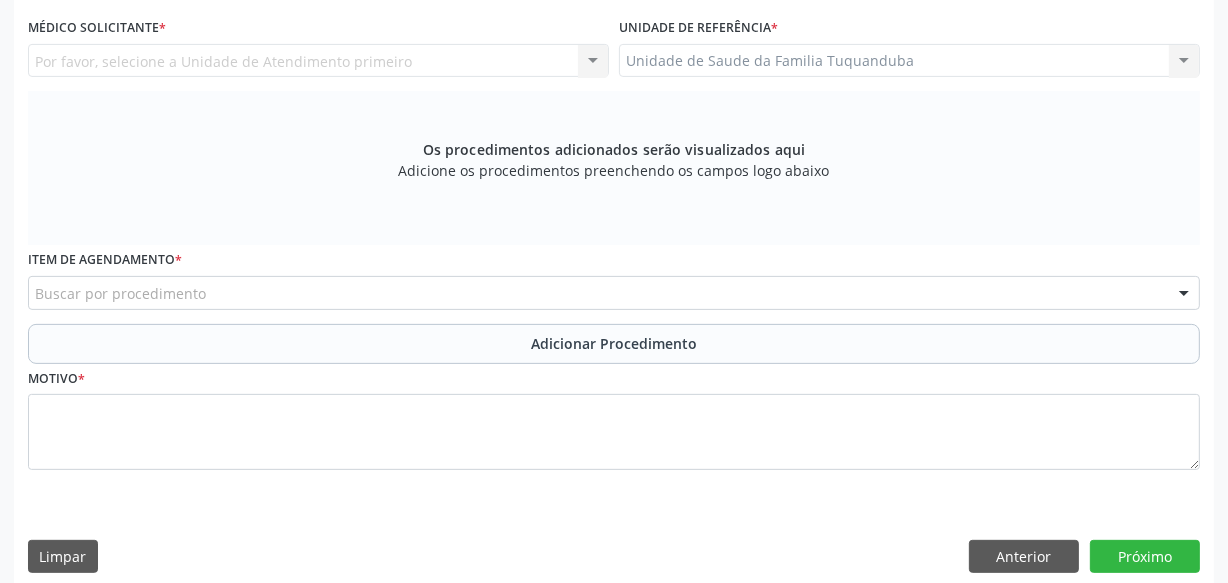 click on "Buscar por procedimento" at bounding box center (614, 293) 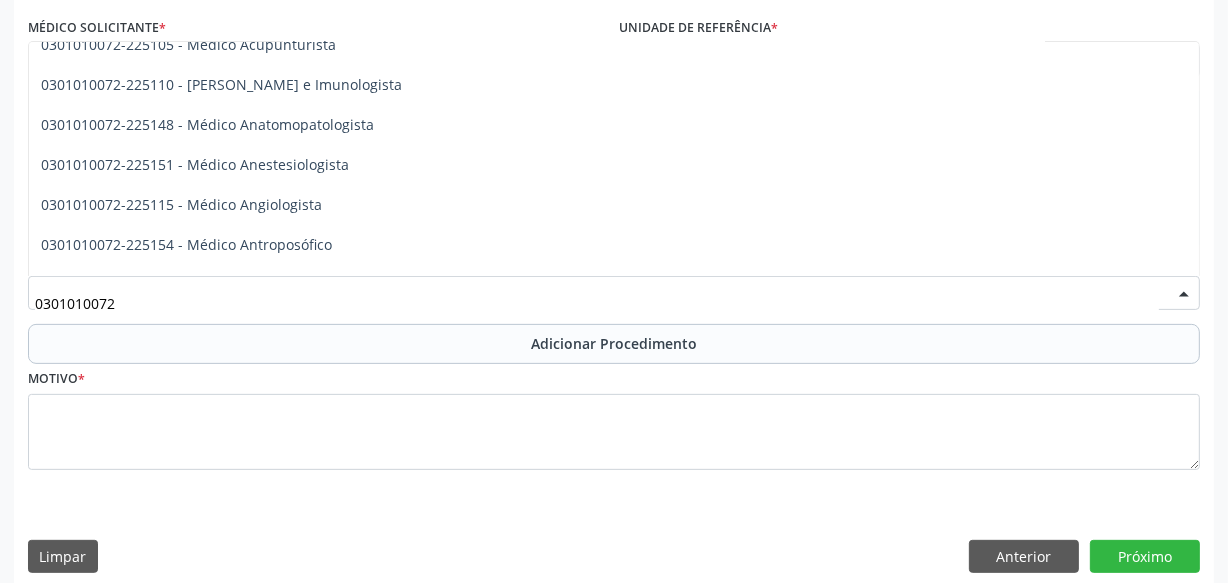 scroll, scrollTop: 0, scrollLeft: 0, axis: both 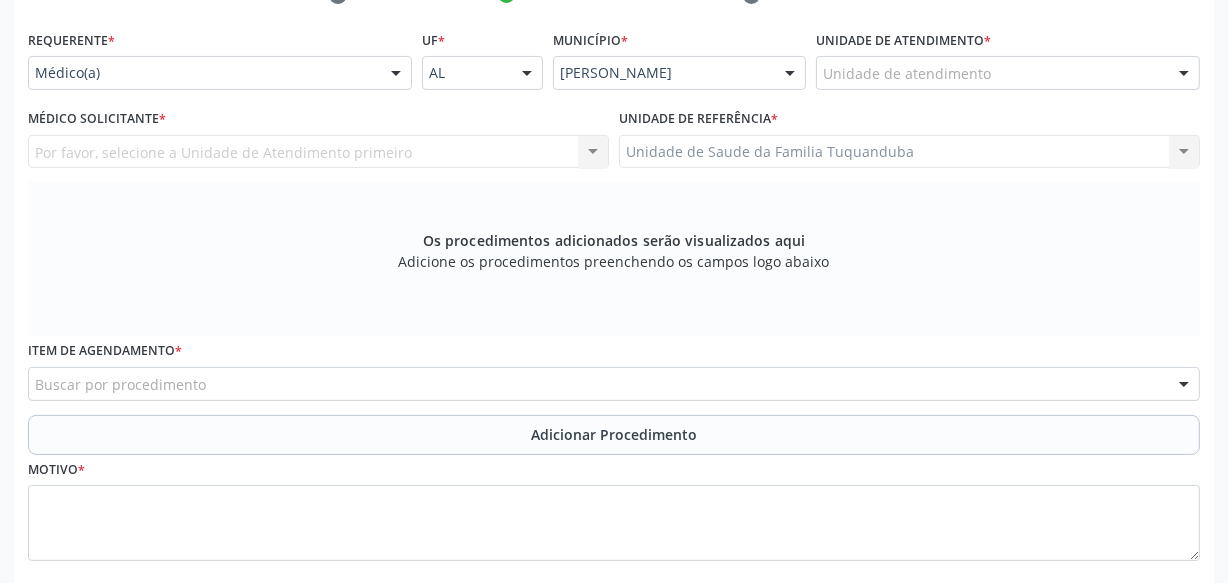 click on "Médico Solicitante
*
Por favor, selecione a Unidade de Atendimento primeiro
Nenhum resultado encontrado para: "   "
Não há nenhuma opção para ser exibida." at bounding box center (318, 136) 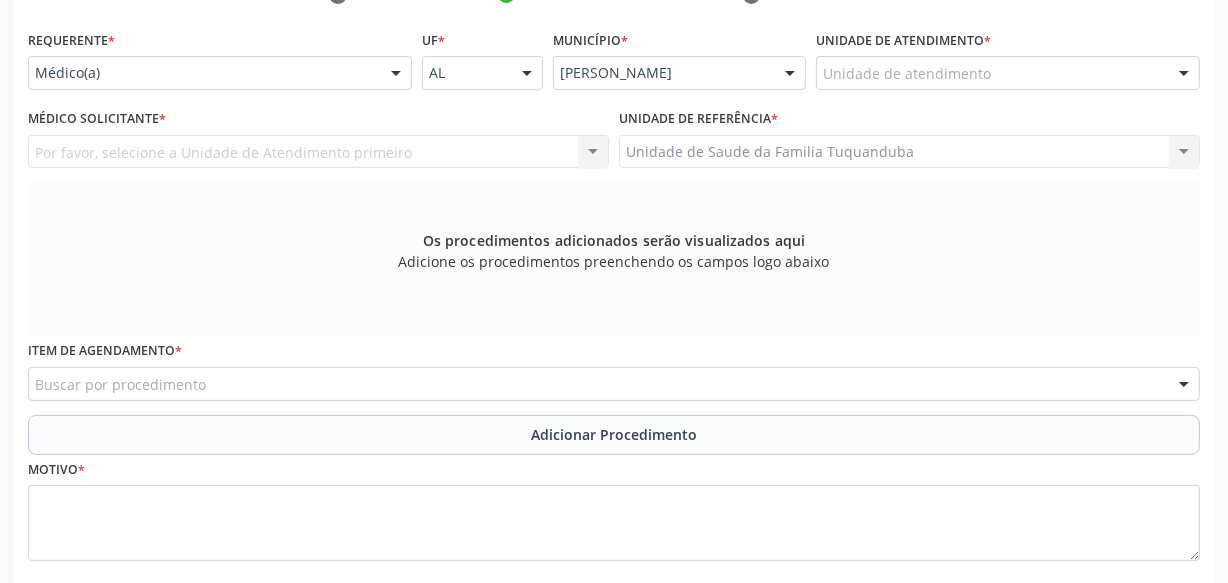 click on "Requerente
*
Médico(a)         Médico(a)   Enfermeiro(a)   Paciente
Nenhum resultado encontrado para: "   "
Não há nenhuma opção para ser exibida." at bounding box center [220, 64] 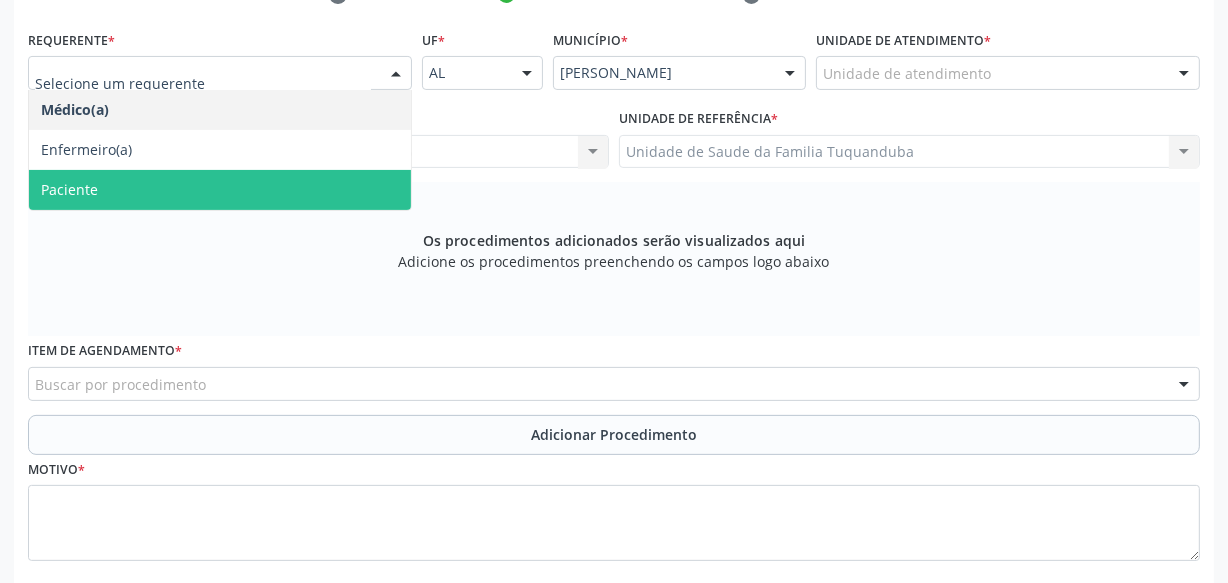 click on "Paciente" at bounding box center [220, 190] 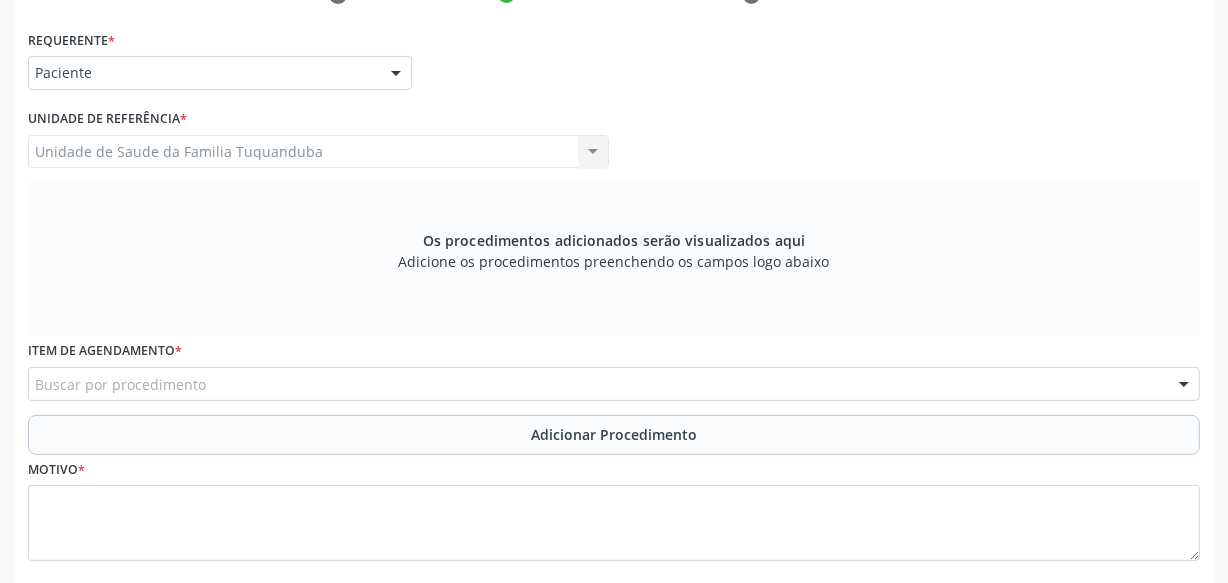 click on "Buscar por procedimento" at bounding box center [614, 384] 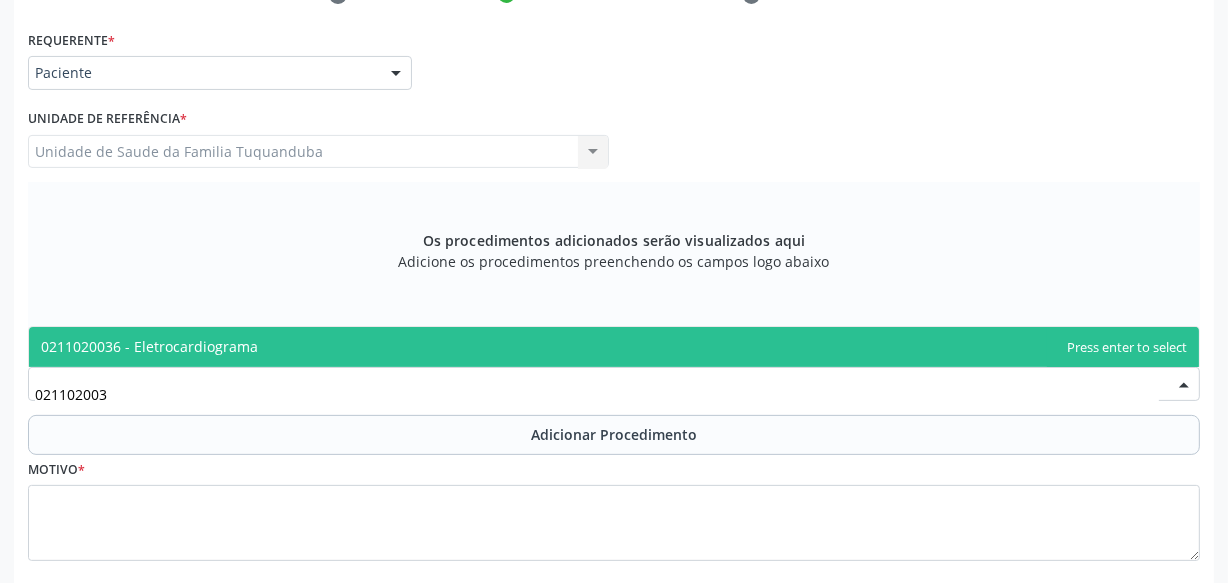 type on "0211020036" 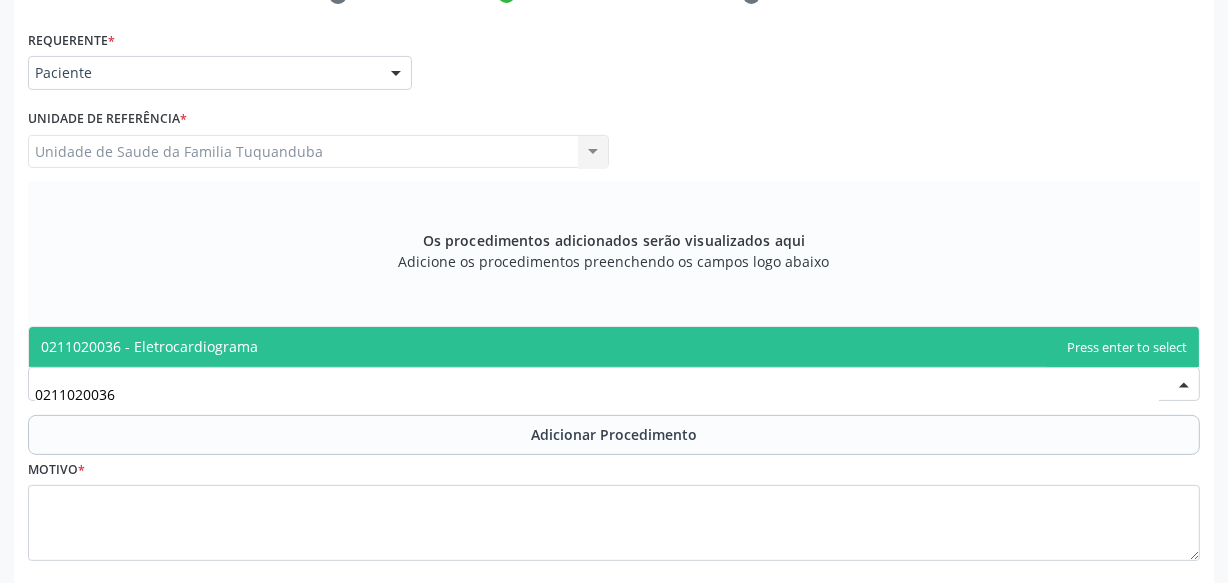 click on "0211020036 - Eletrocardiograma" at bounding box center [614, 347] 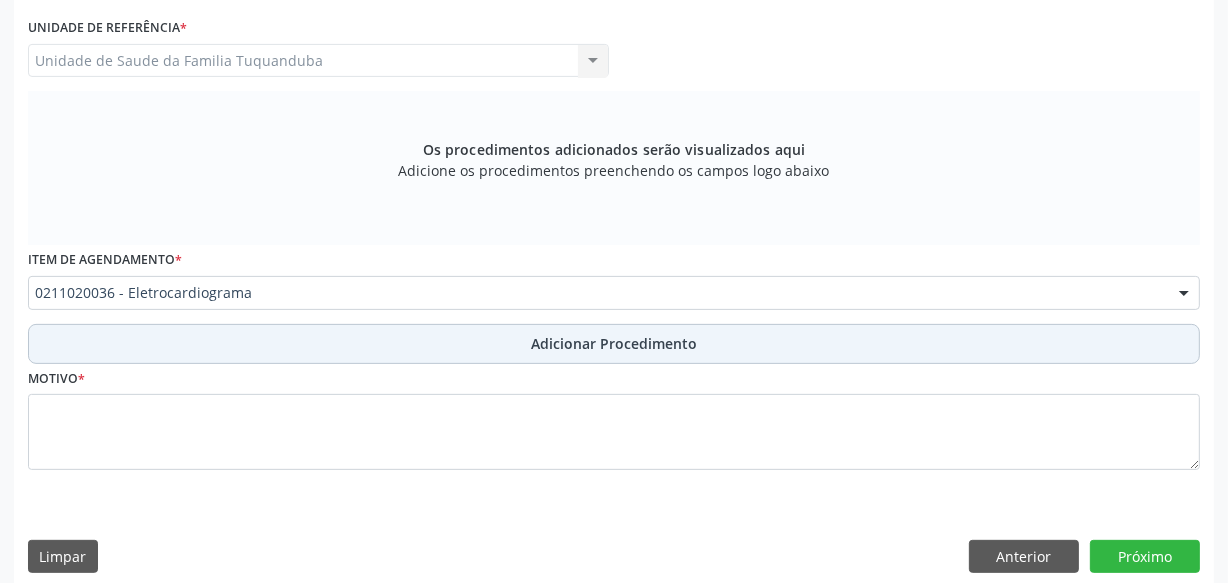 click on "Adicionar Procedimento" at bounding box center [614, 344] 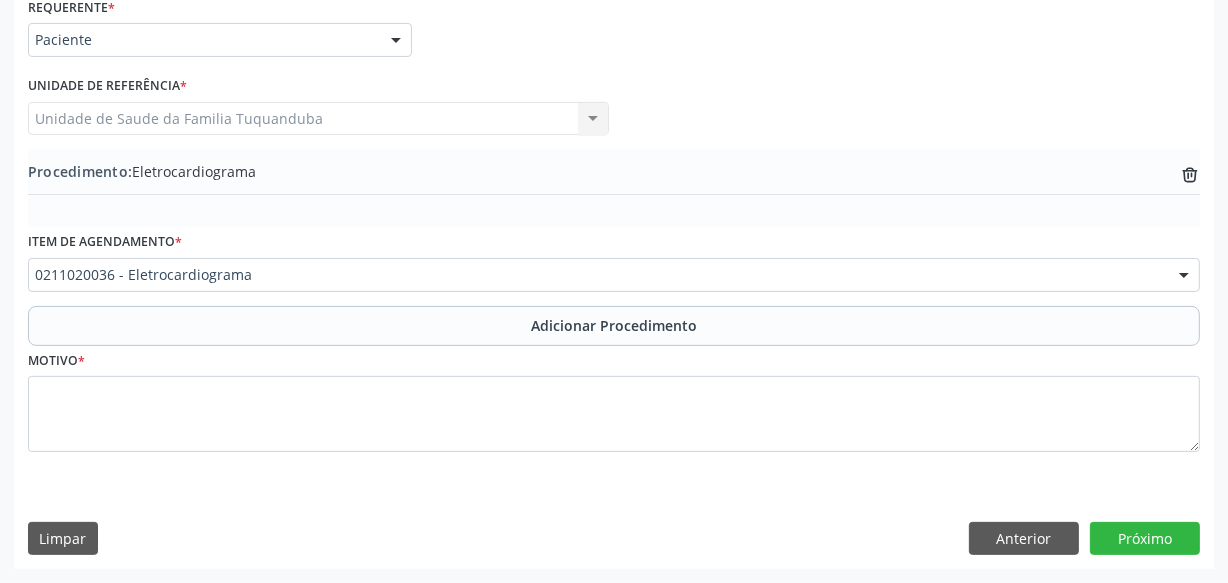 scroll, scrollTop: 469, scrollLeft: 0, axis: vertical 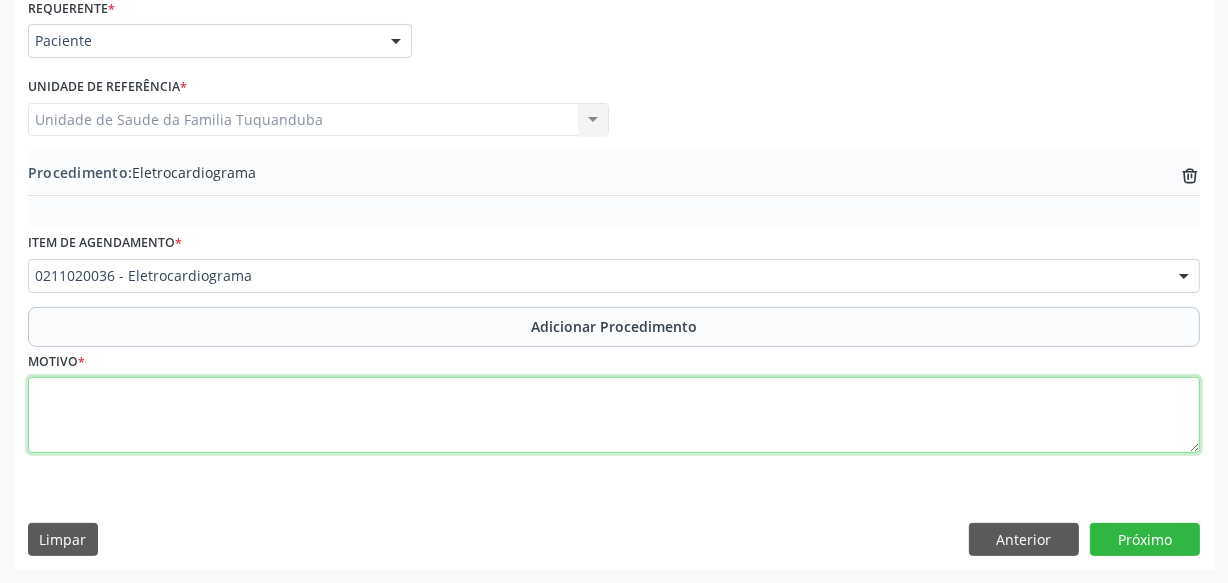 click at bounding box center [614, 415] 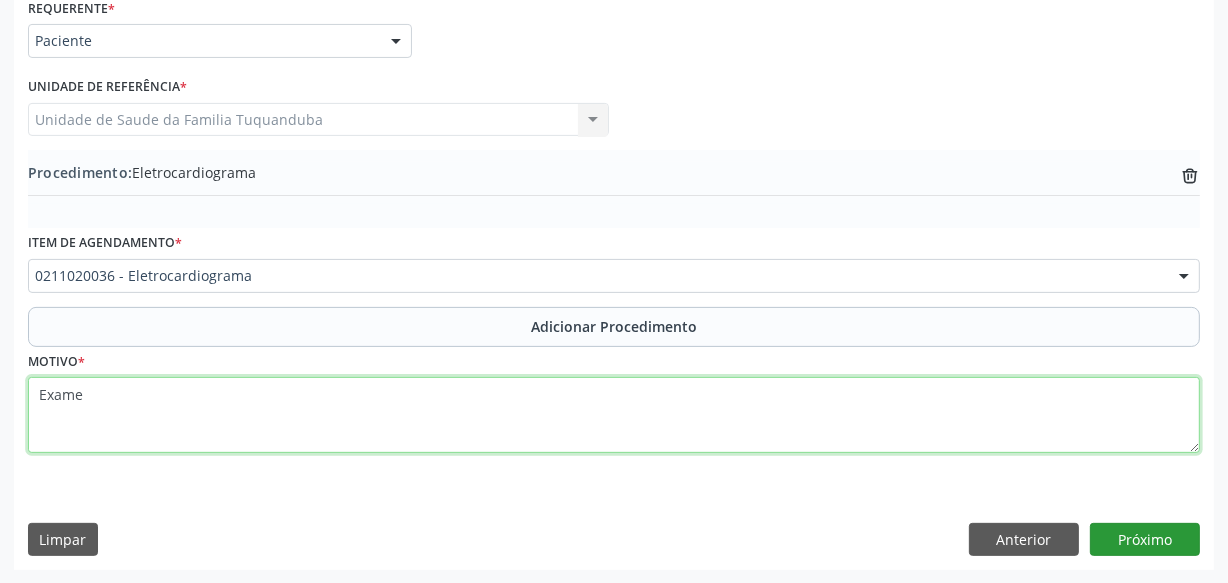 type on "Exame" 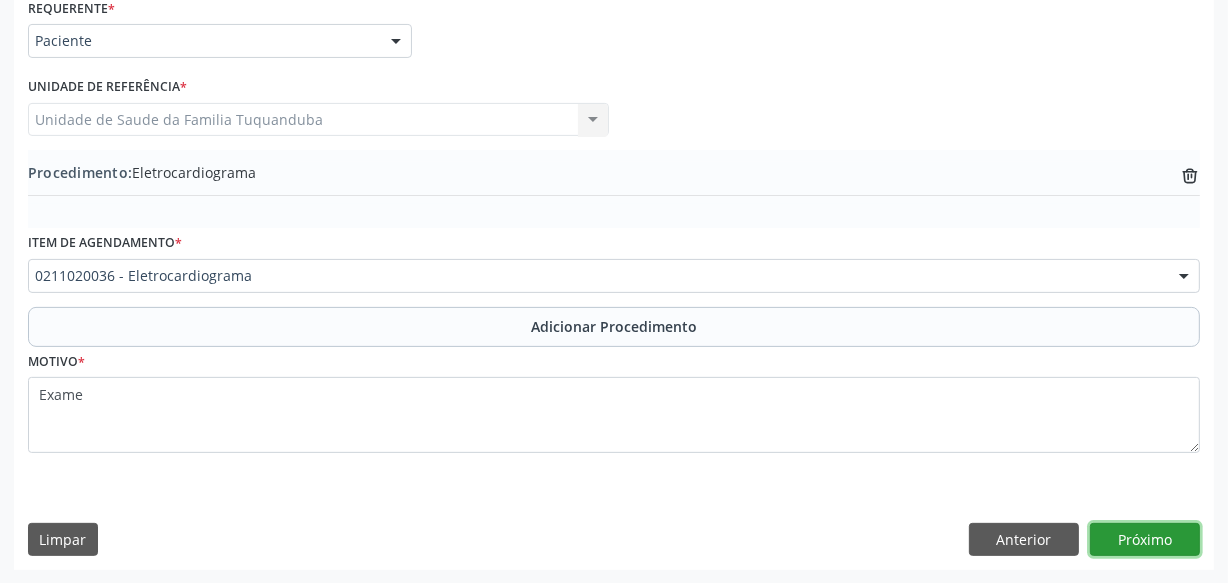 click on "Próximo" at bounding box center (1145, 540) 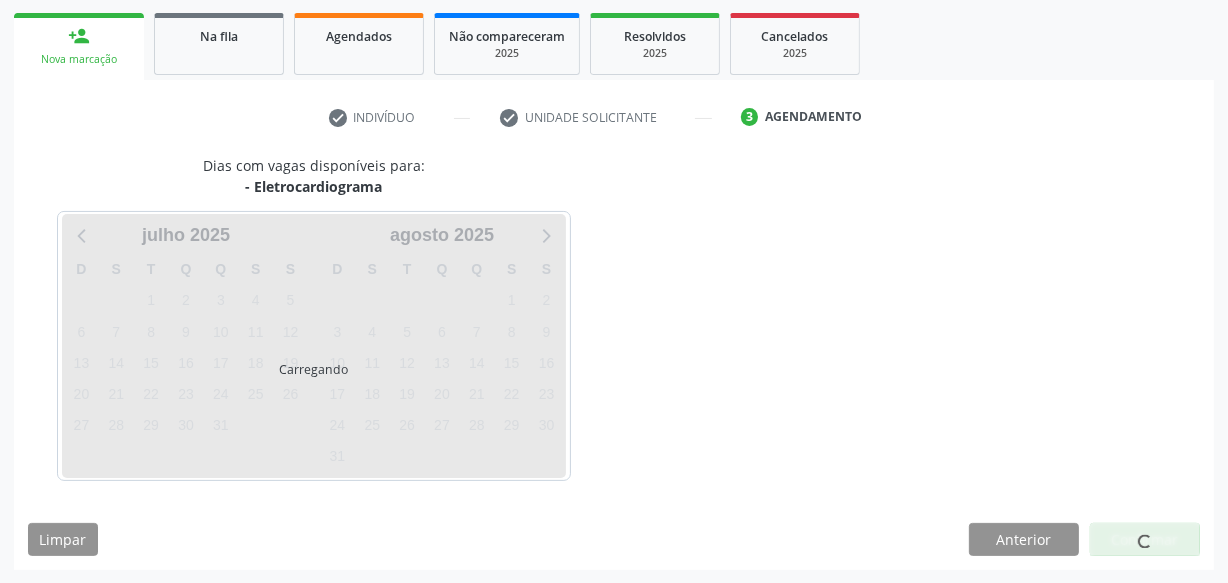 scroll, scrollTop: 372, scrollLeft: 0, axis: vertical 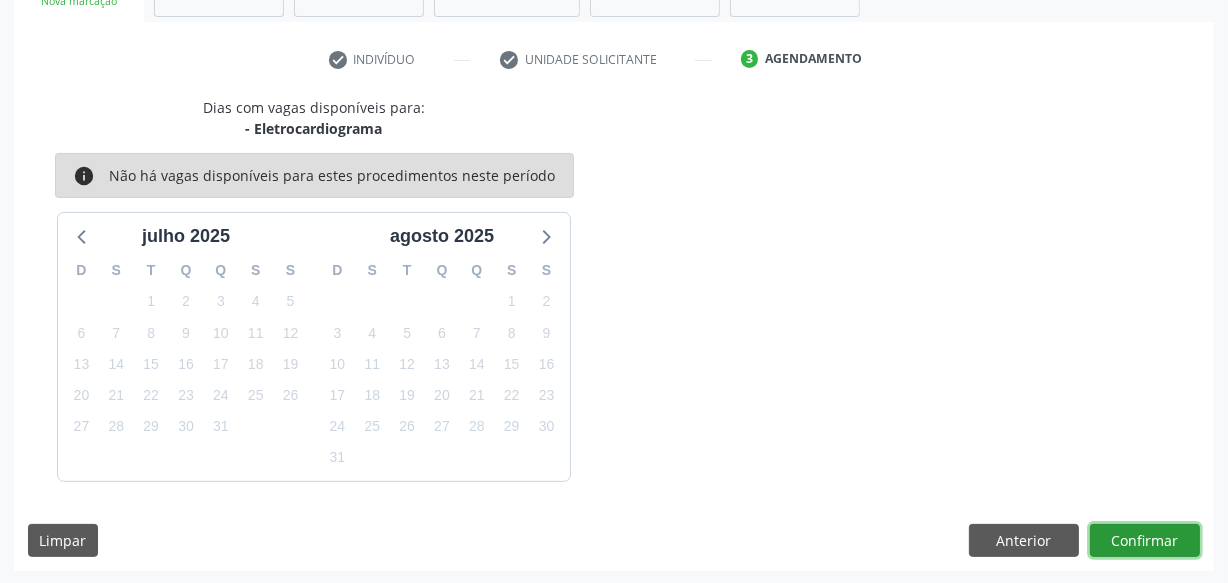 click on "Confirmar" at bounding box center [1145, 541] 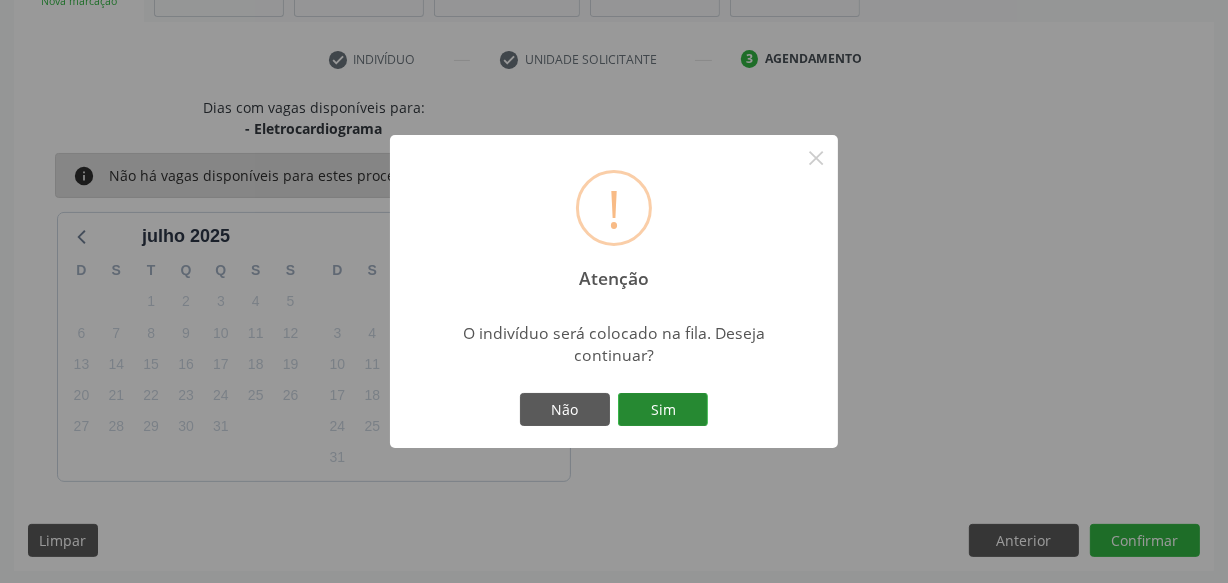 click on "Sim" at bounding box center [663, 410] 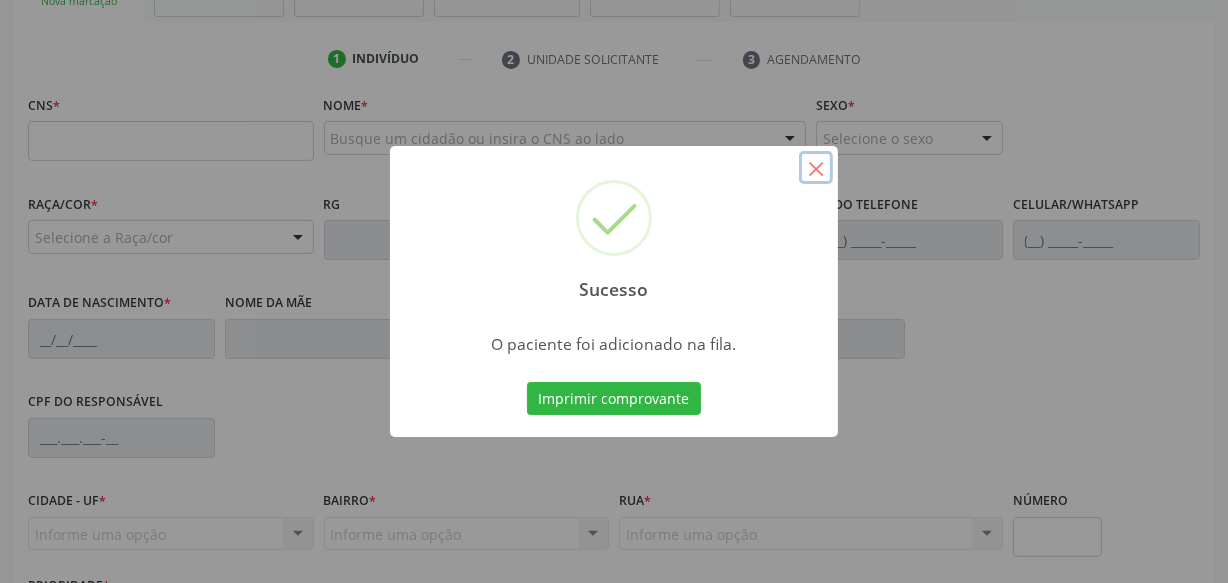 click on "×" at bounding box center [816, 168] 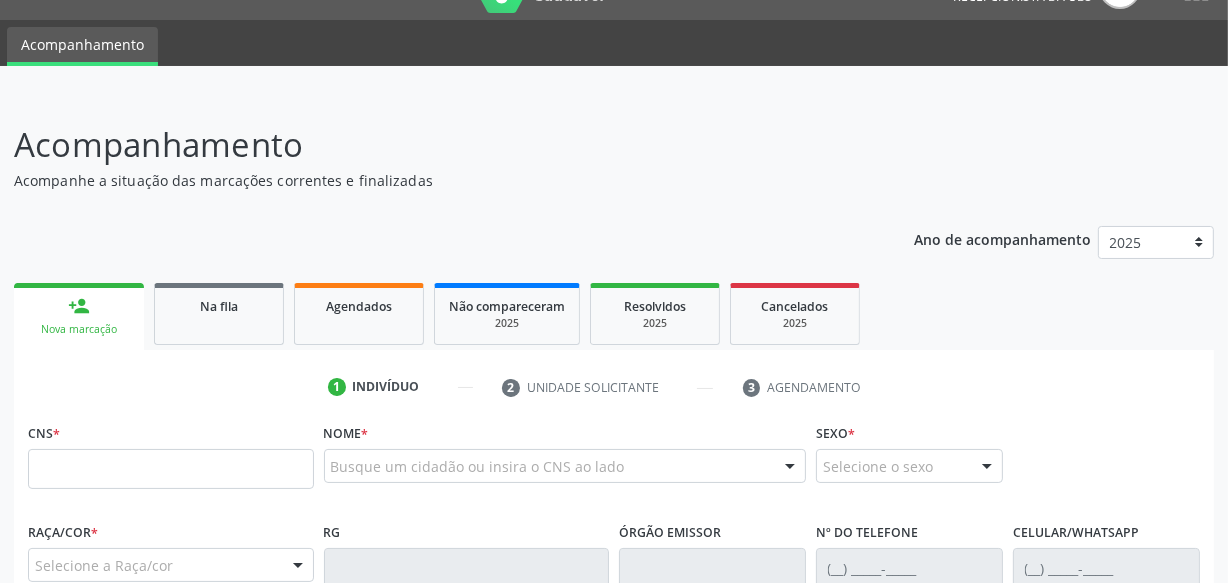 scroll, scrollTop: 9, scrollLeft: 0, axis: vertical 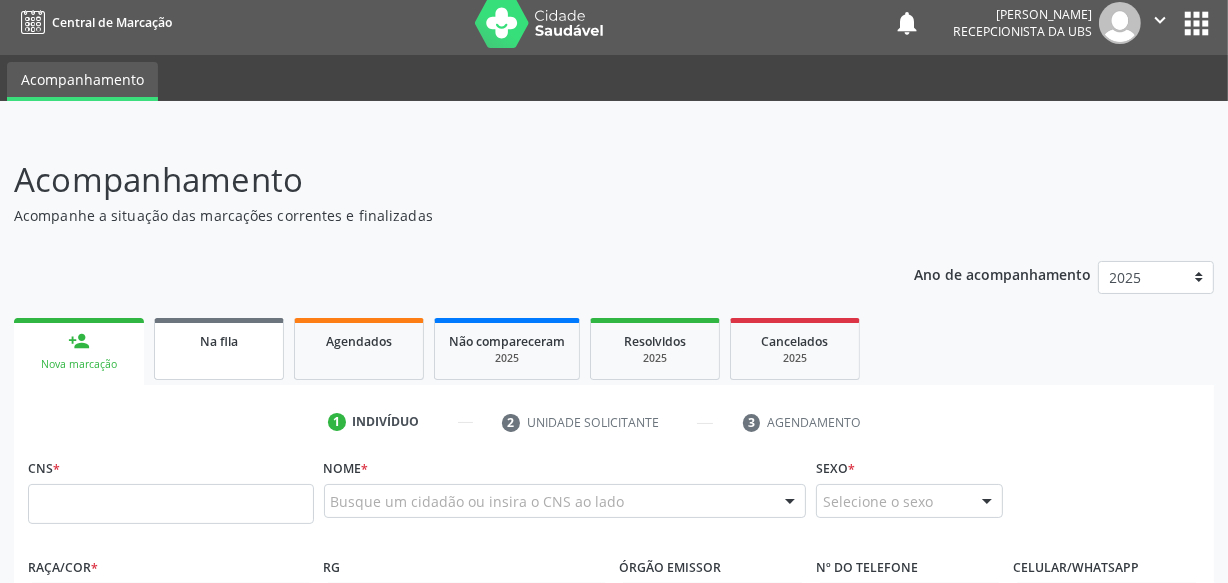 click on "Na fila" at bounding box center (219, 349) 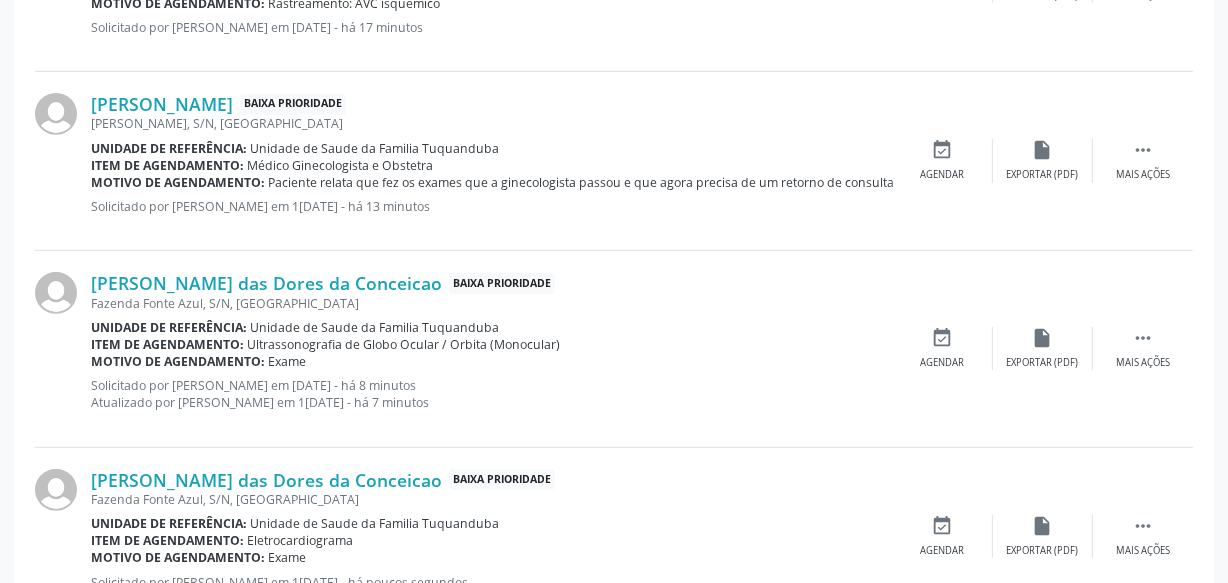 scroll, scrollTop: 856, scrollLeft: 0, axis: vertical 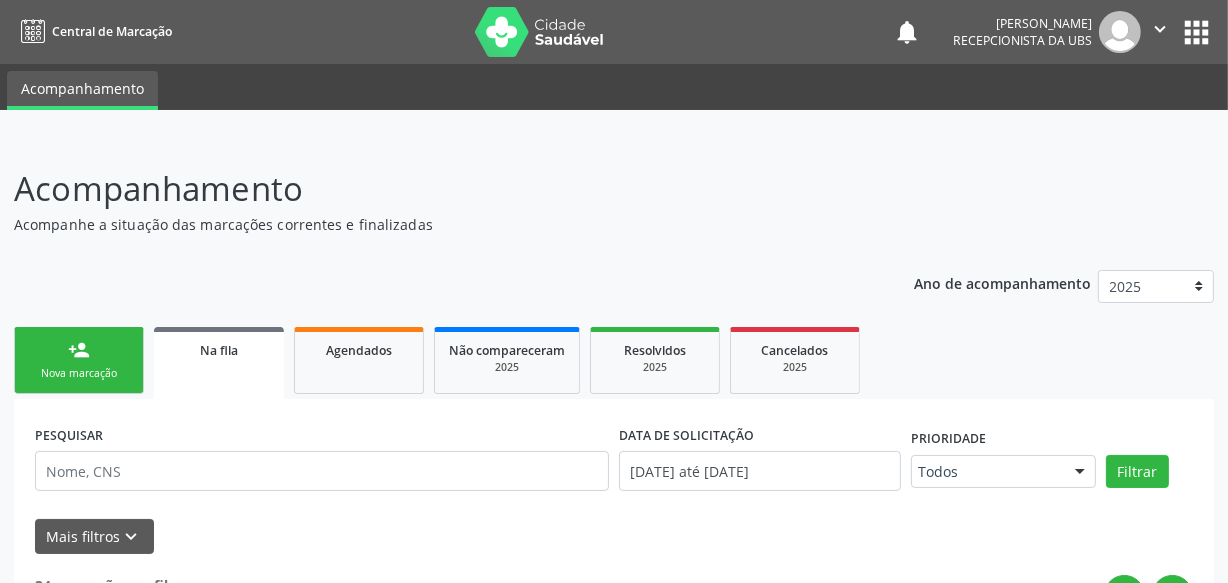 click on "person_add
Nova marcação" at bounding box center [79, 360] 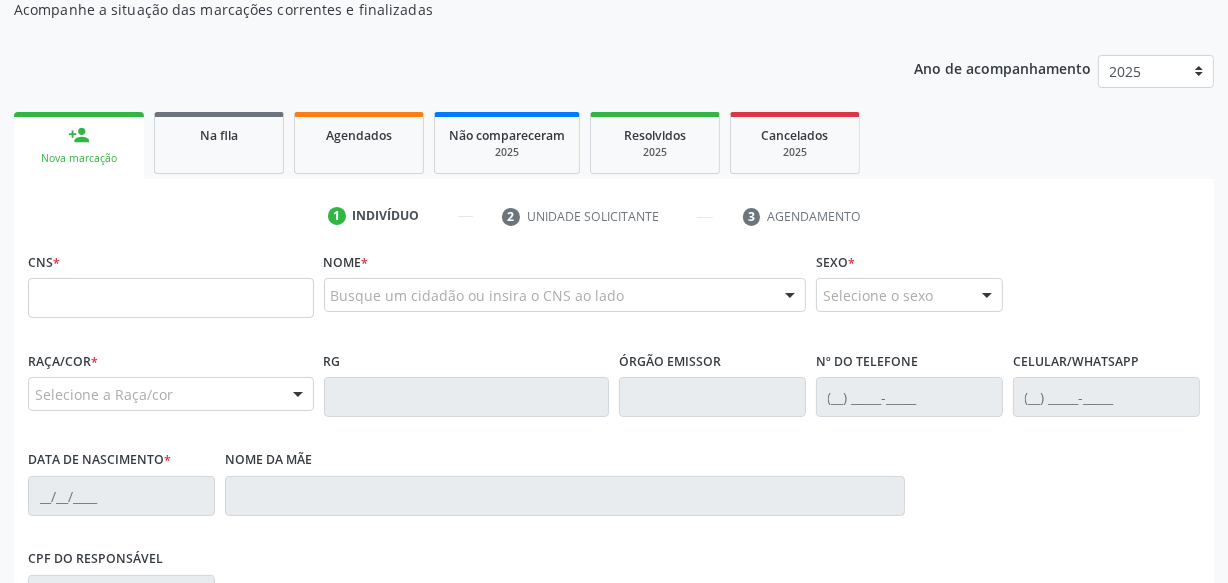 scroll, scrollTop: 272, scrollLeft: 0, axis: vertical 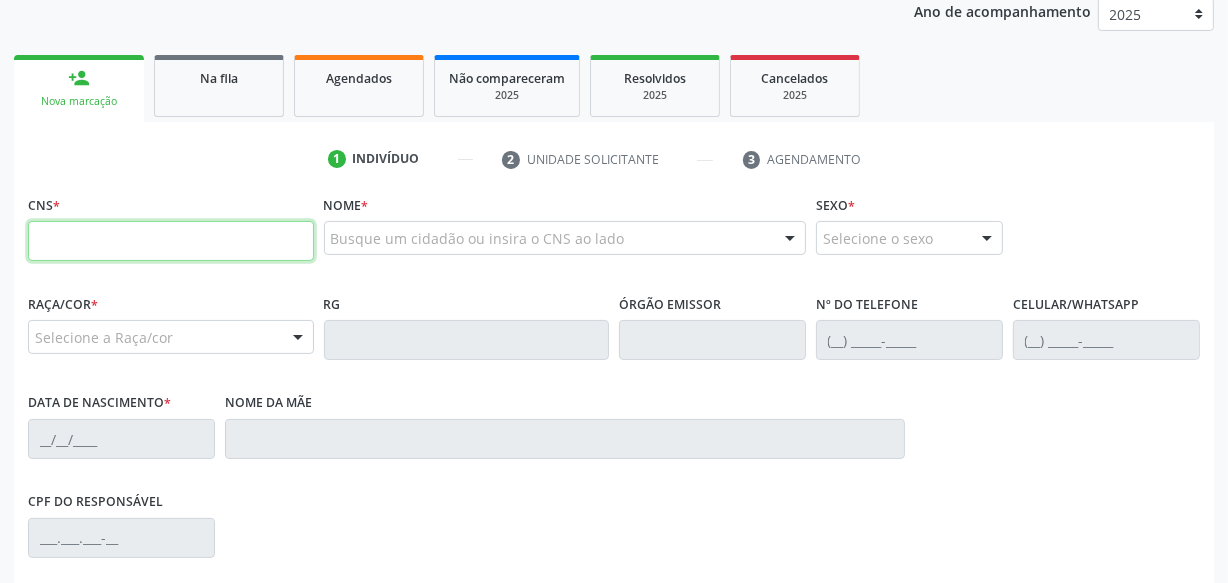 click at bounding box center [171, 241] 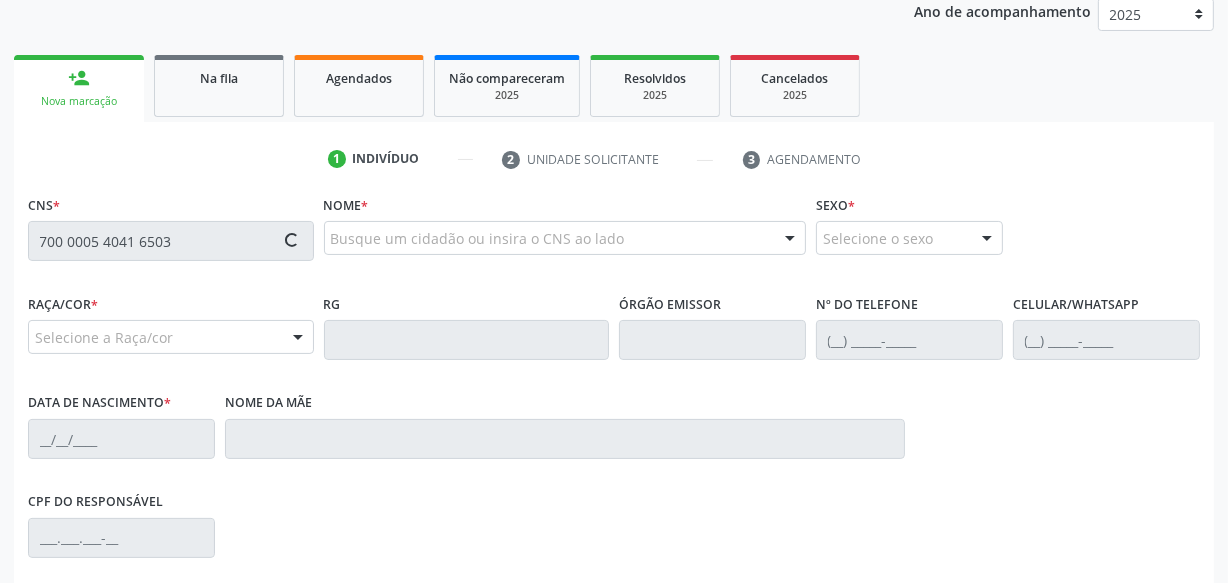type on "700 0005 4041 6503" 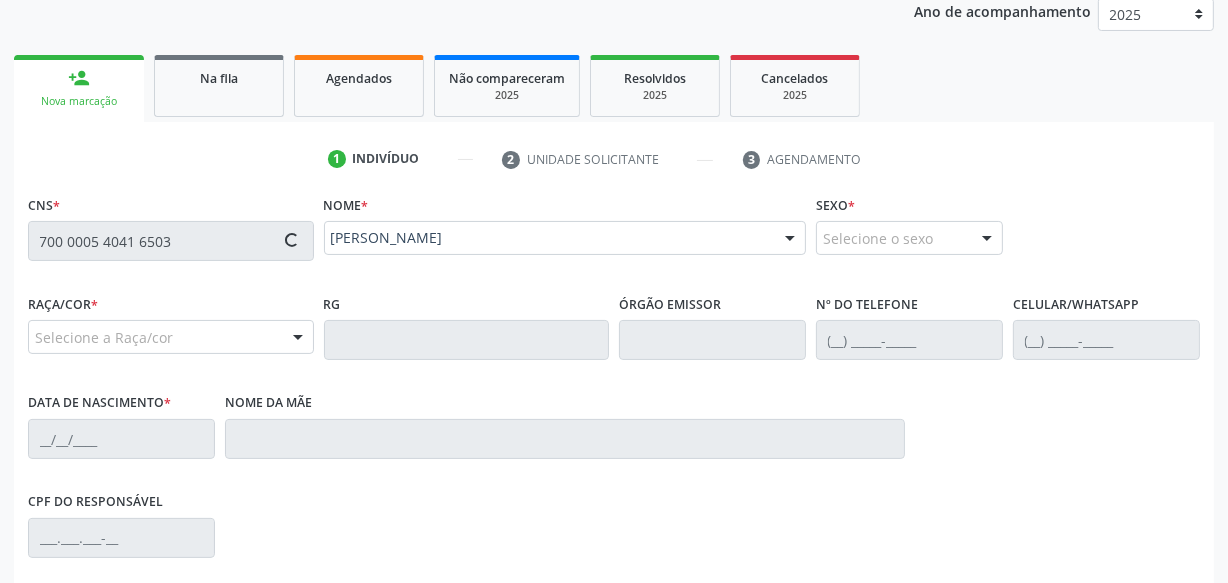 type on "[PHONE_NUMBER]" 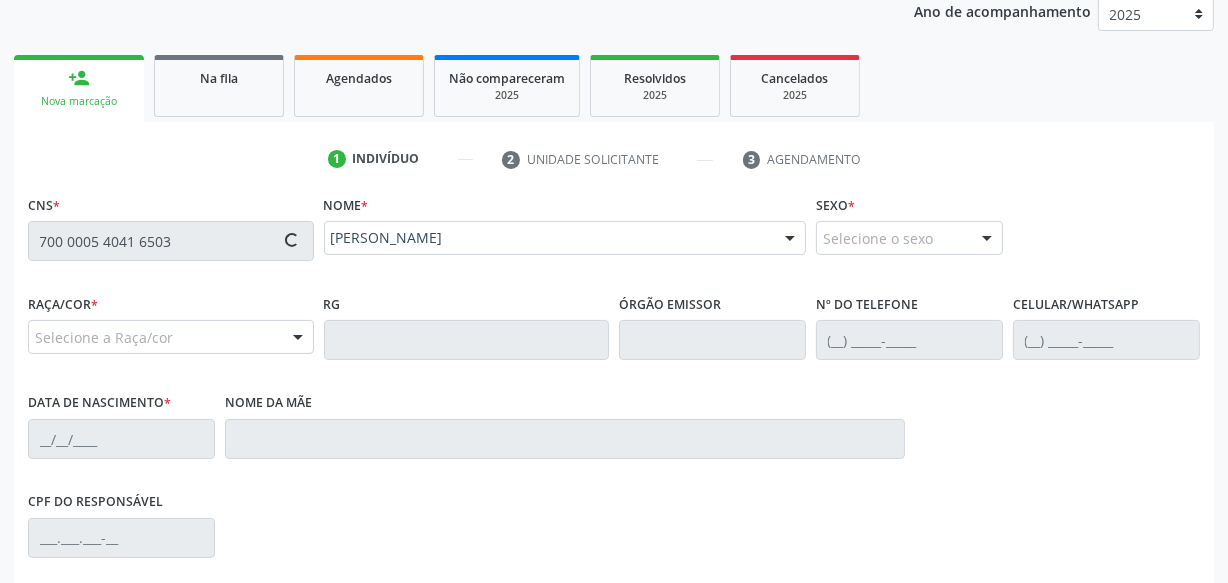 type on "0[DATE]" 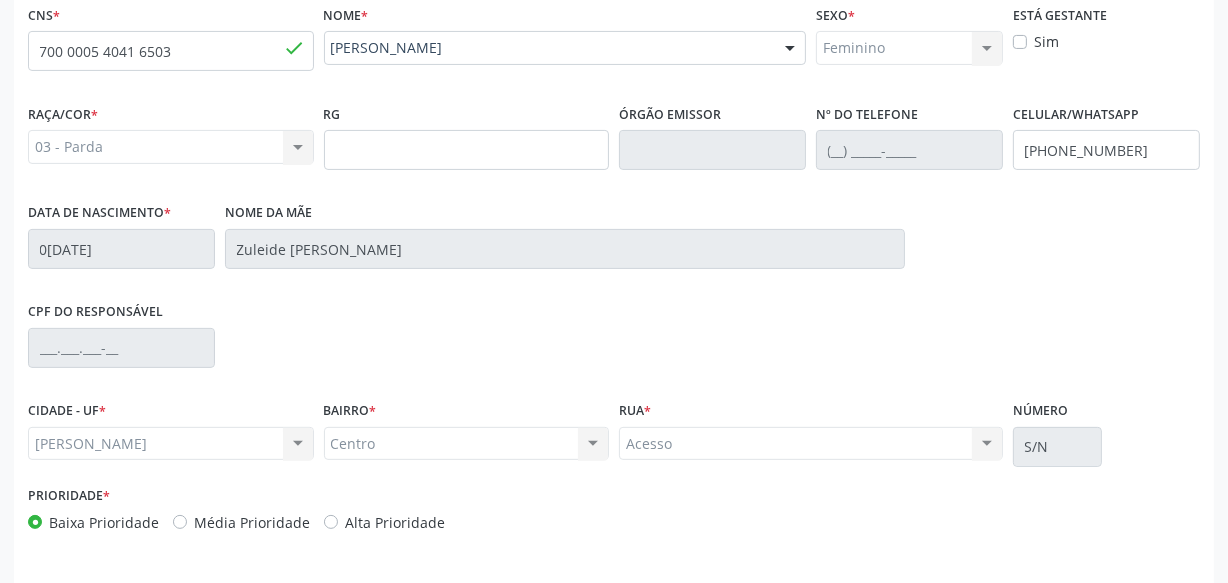 scroll, scrollTop: 528, scrollLeft: 0, axis: vertical 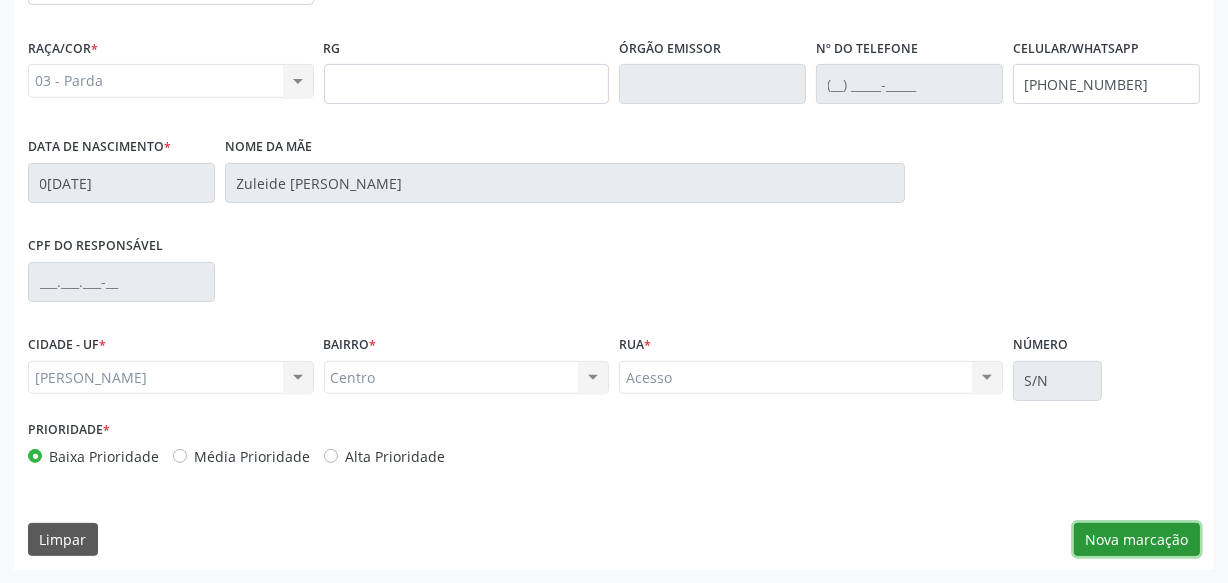 click on "Nova marcação" at bounding box center (1137, 540) 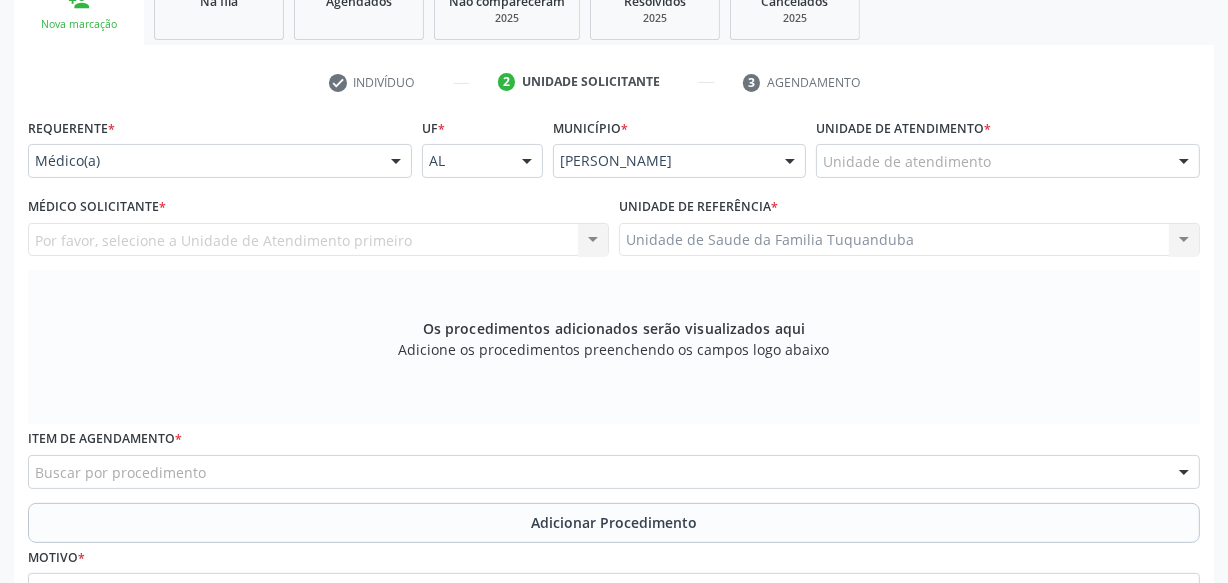 scroll, scrollTop: 346, scrollLeft: 0, axis: vertical 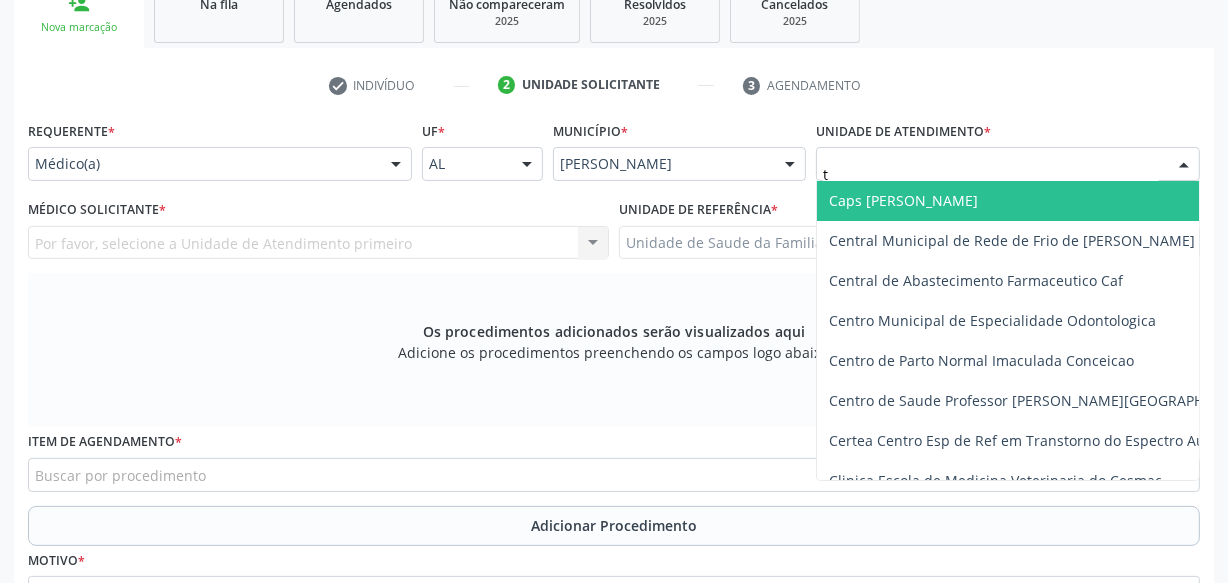 type on "tu" 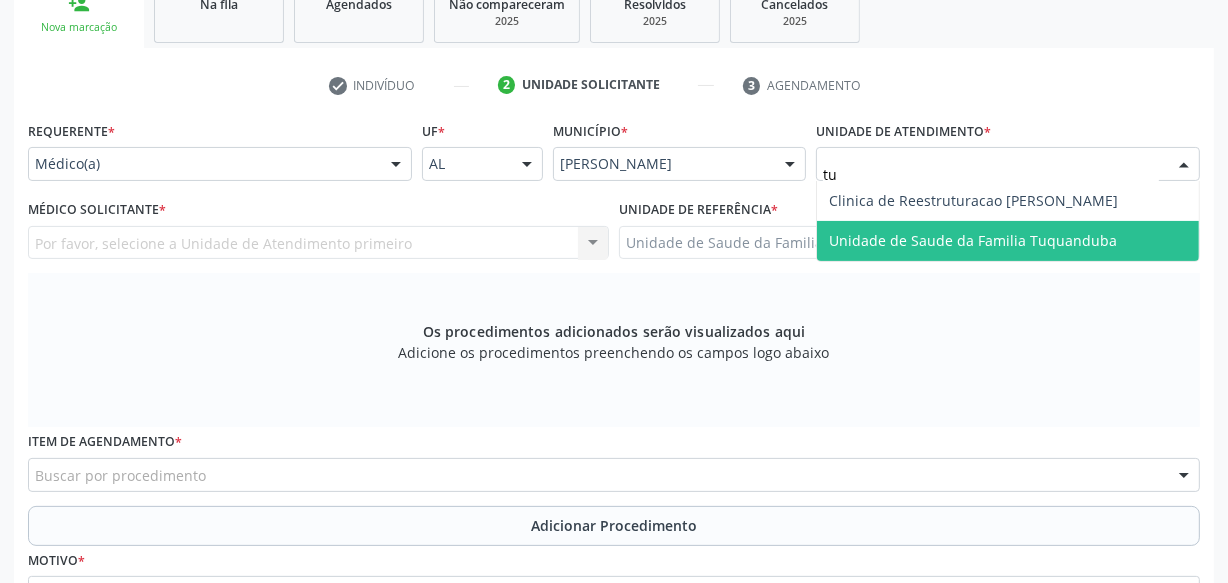 click on "Unidade de Saude da Familia Tuquanduba" at bounding box center [973, 240] 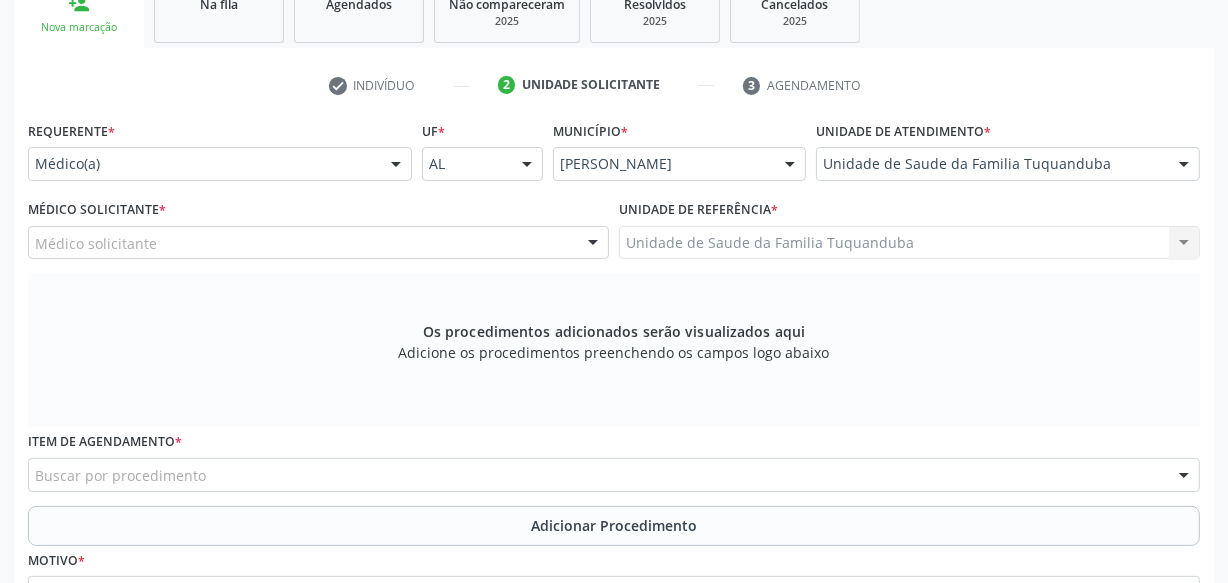 click at bounding box center [396, 165] 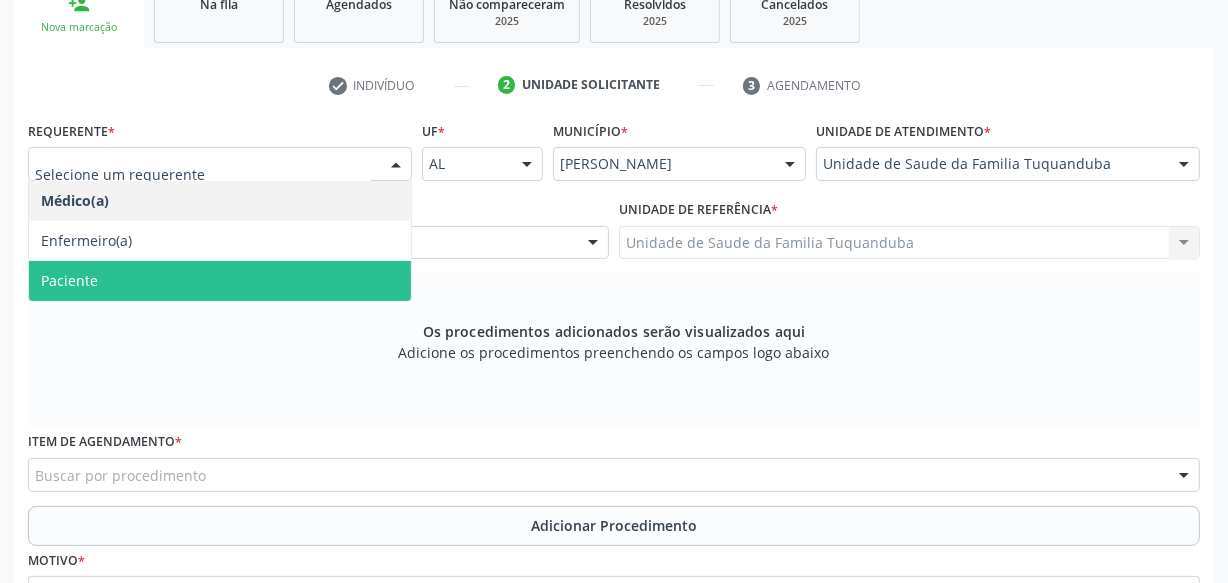 click on "Paciente" at bounding box center (220, 281) 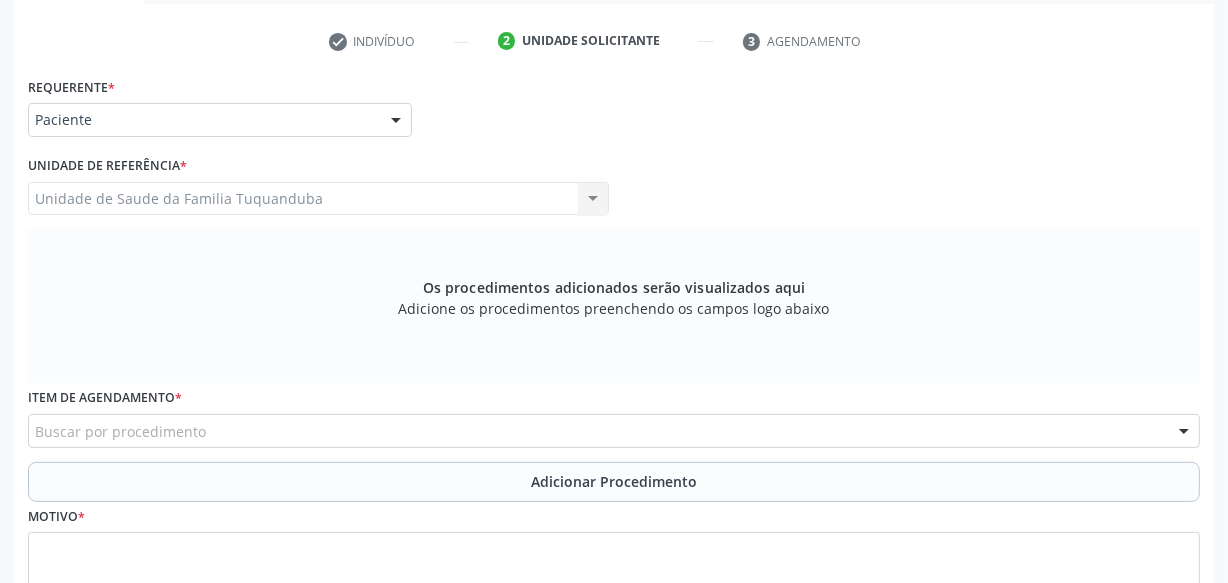 scroll, scrollTop: 545, scrollLeft: 0, axis: vertical 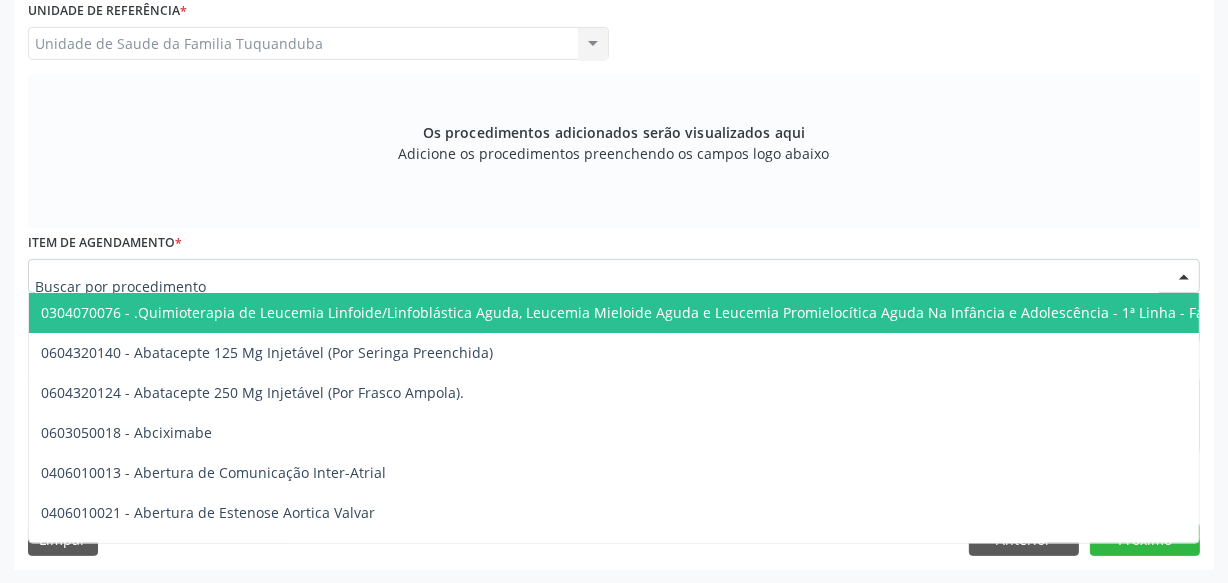click at bounding box center [614, 276] 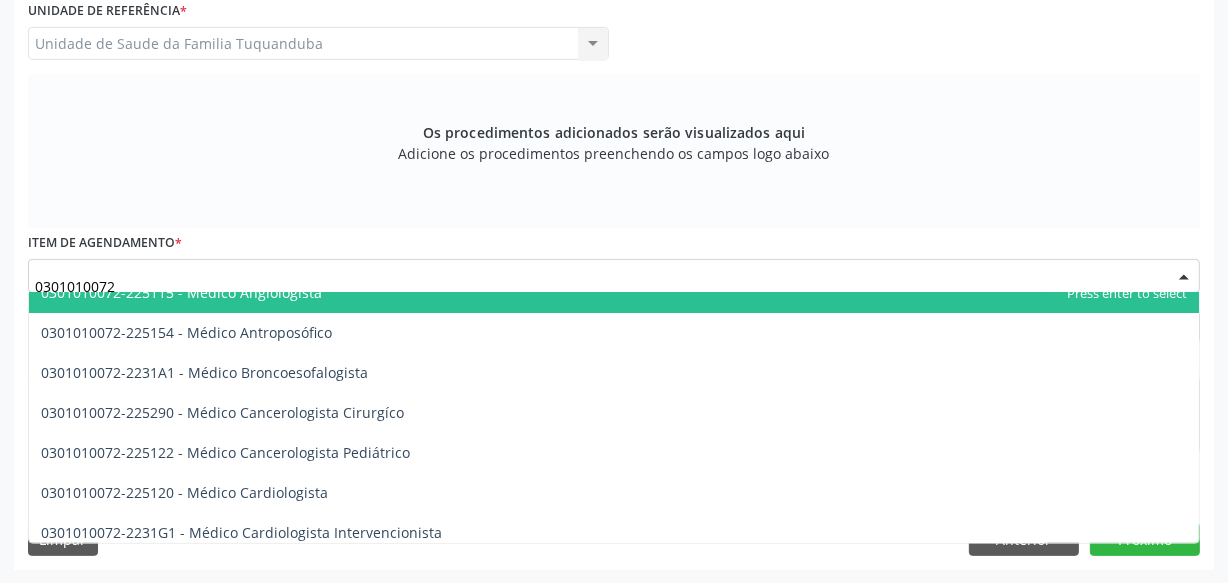 scroll, scrollTop: 181, scrollLeft: 0, axis: vertical 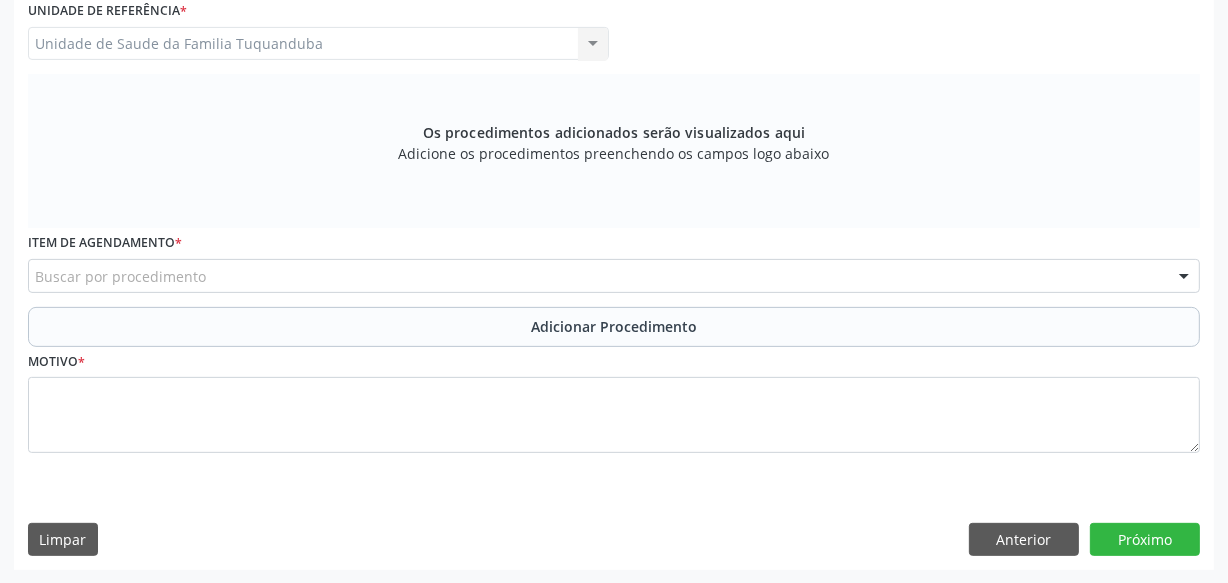click on "Buscar por procedimento" at bounding box center (614, 276) 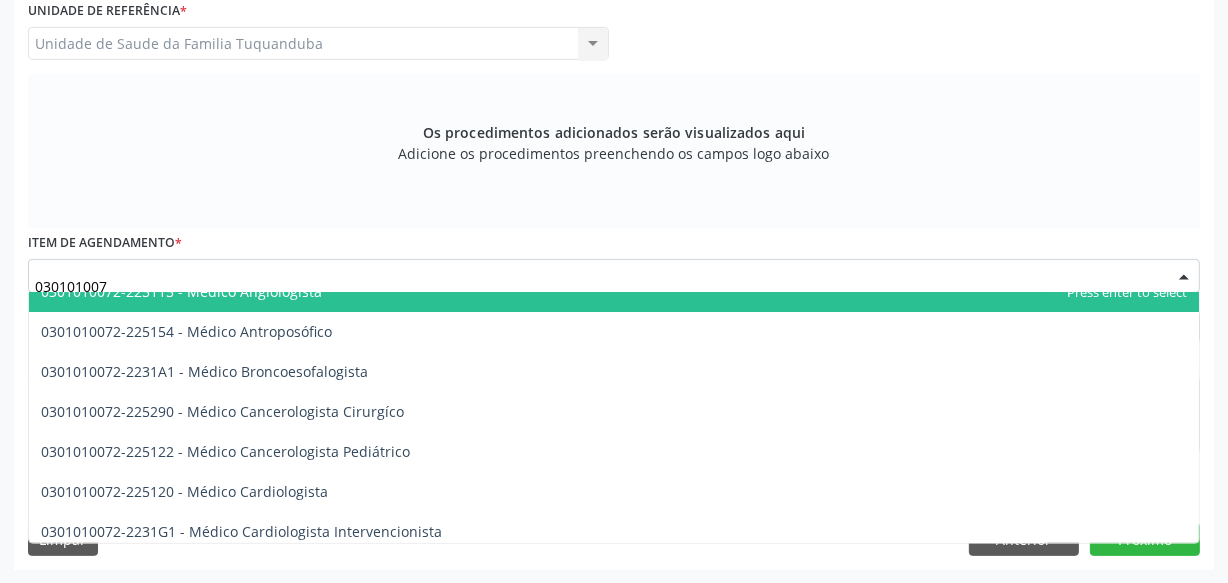 type on "0301010072" 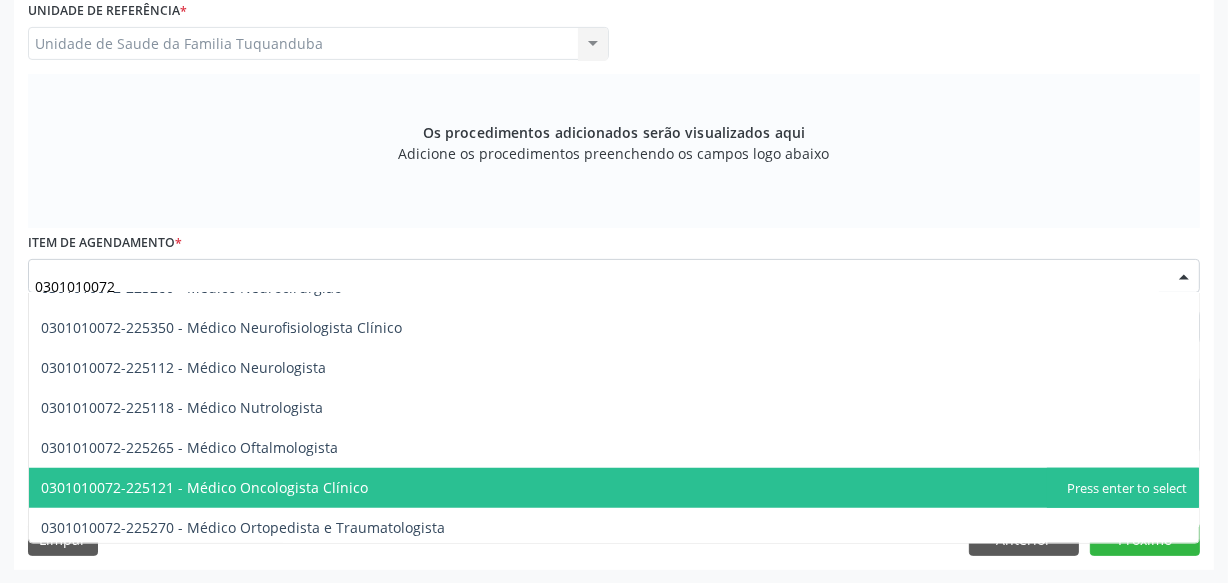 scroll, scrollTop: 1636, scrollLeft: 0, axis: vertical 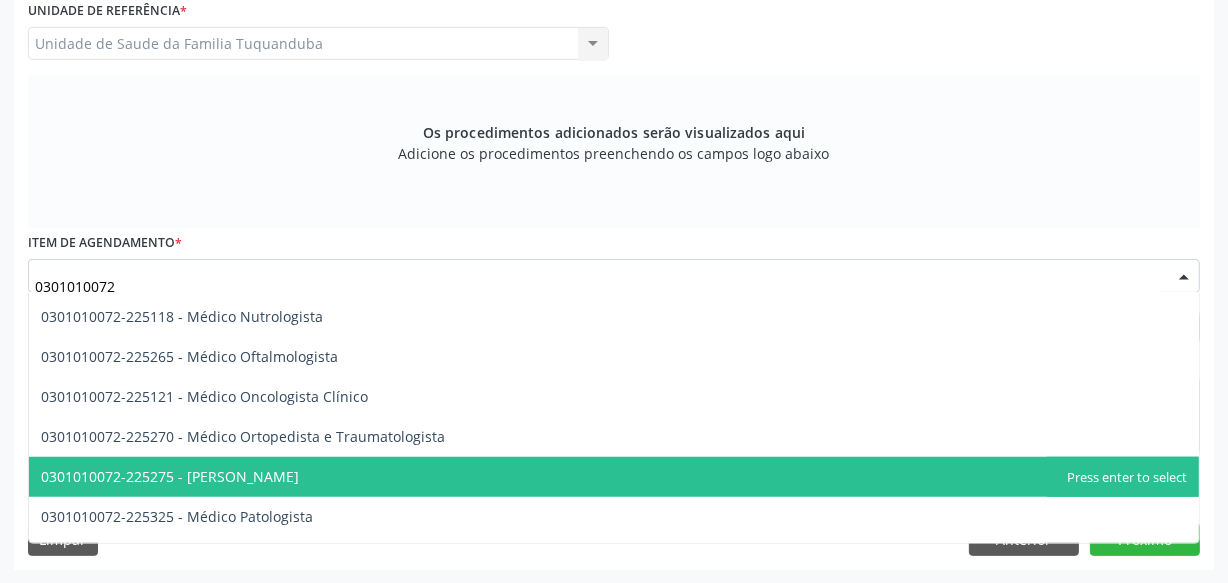 click on "0301010072-225275 - [PERSON_NAME]" at bounding box center (170, 476) 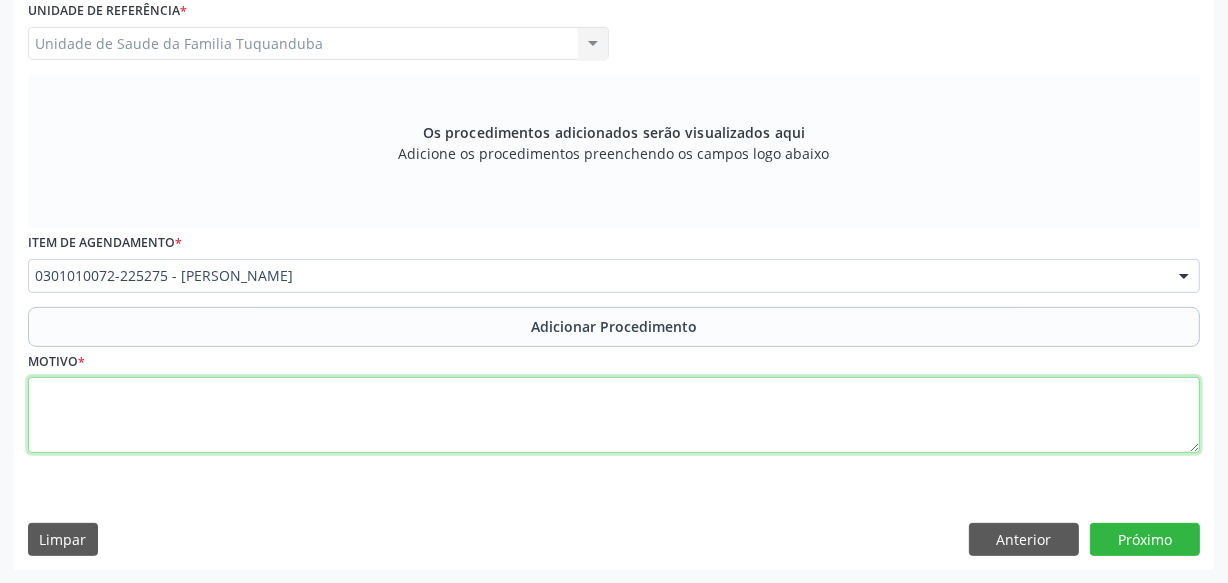 click at bounding box center (614, 415) 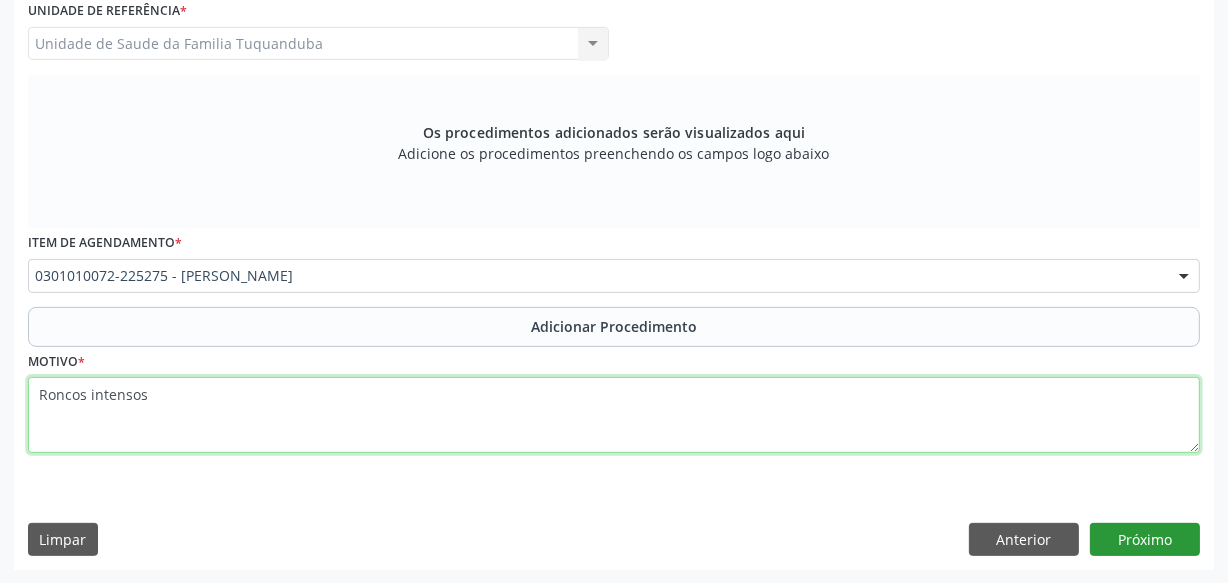 type on "Roncos intensos" 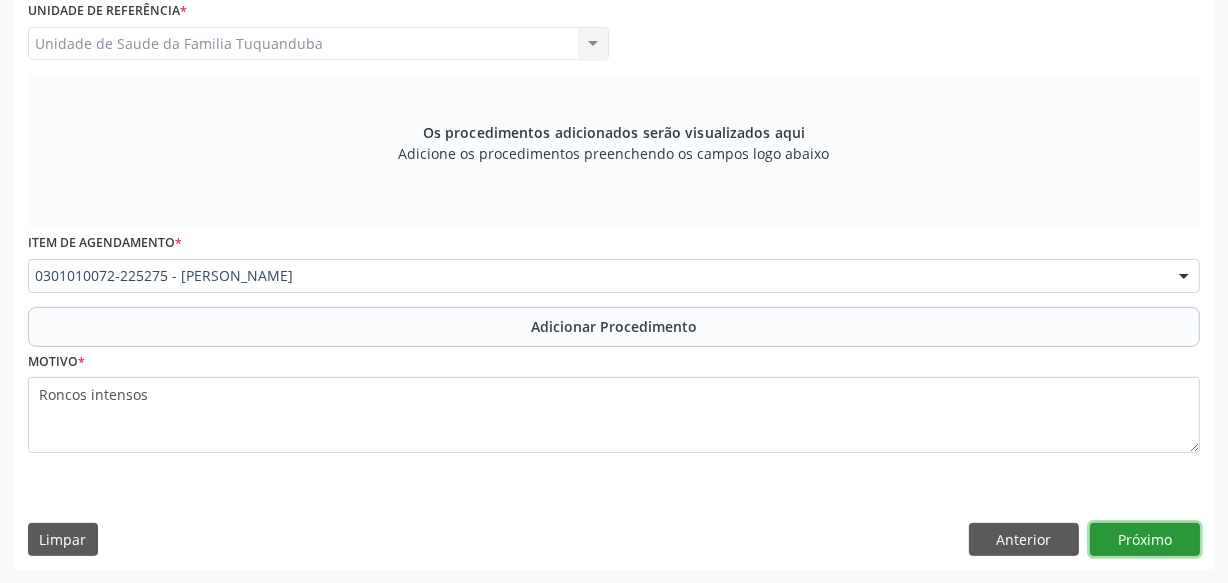 click on "Próximo" at bounding box center (1145, 540) 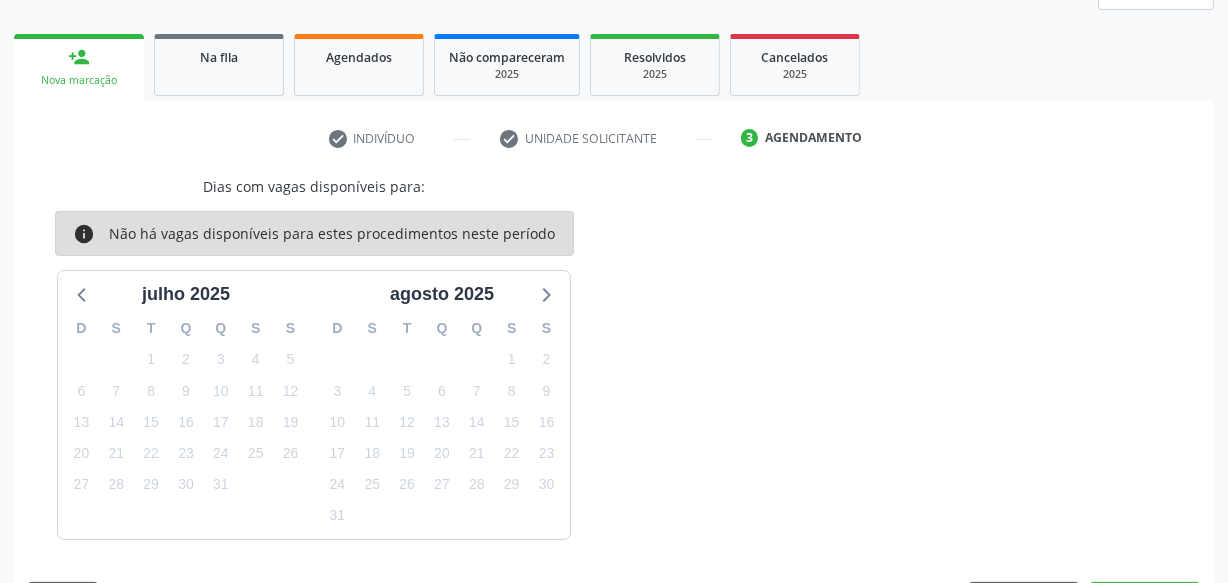 scroll, scrollTop: 351, scrollLeft: 0, axis: vertical 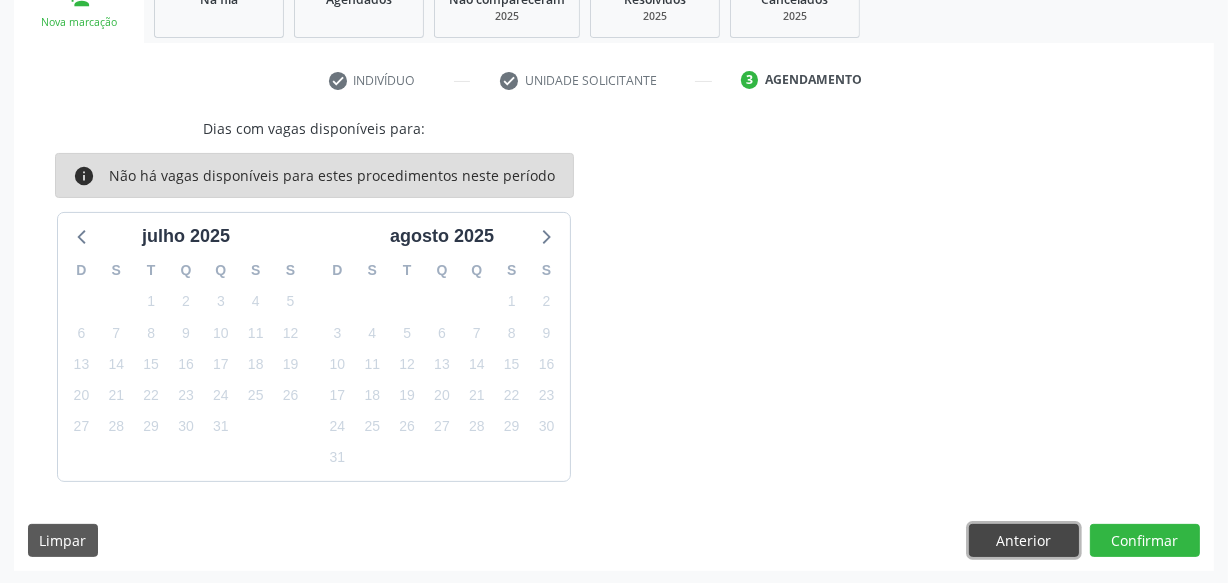 click on "Anterior" at bounding box center [1024, 541] 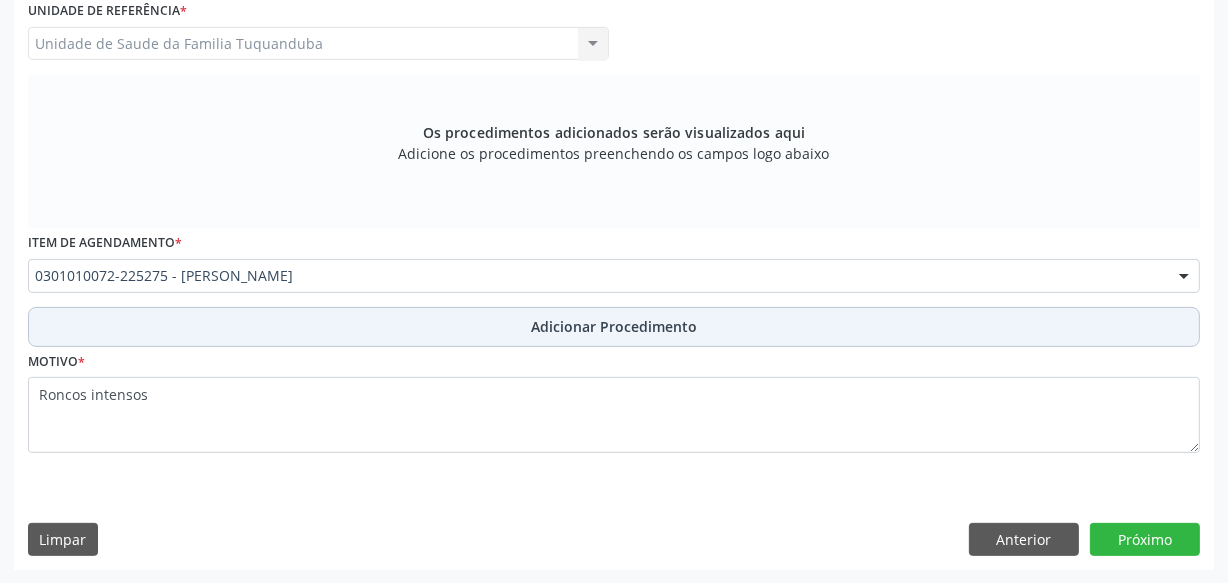 click on "Adicionar Procedimento" at bounding box center [614, 326] 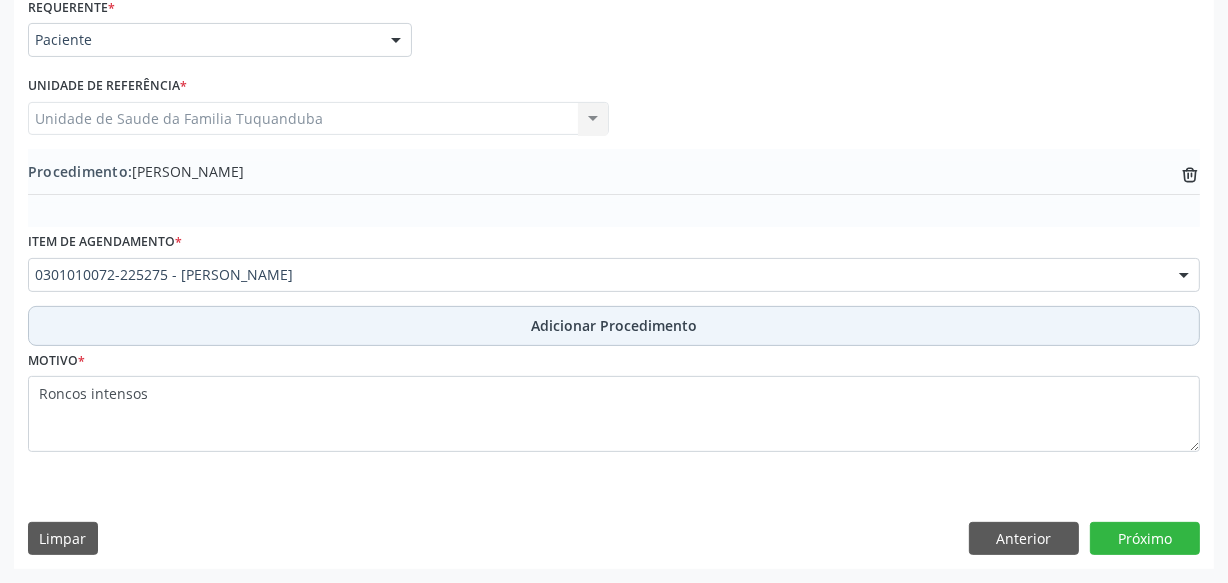scroll, scrollTop: 469, scrollLeft: 0, axis: vertical 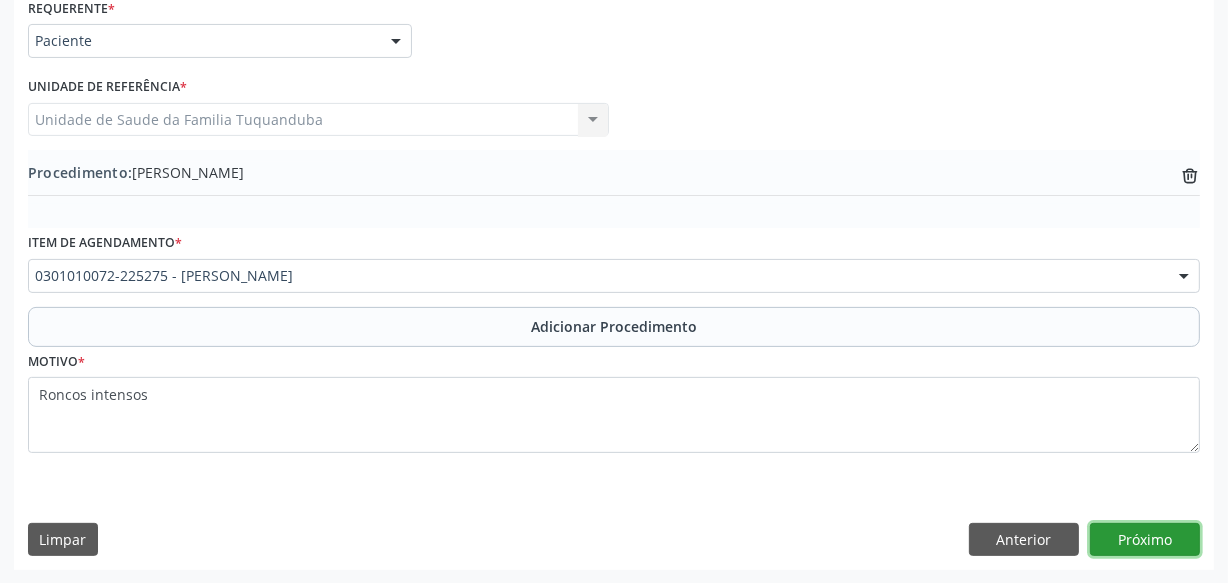 click on "Próximo" at bounding box center [1145, 540] 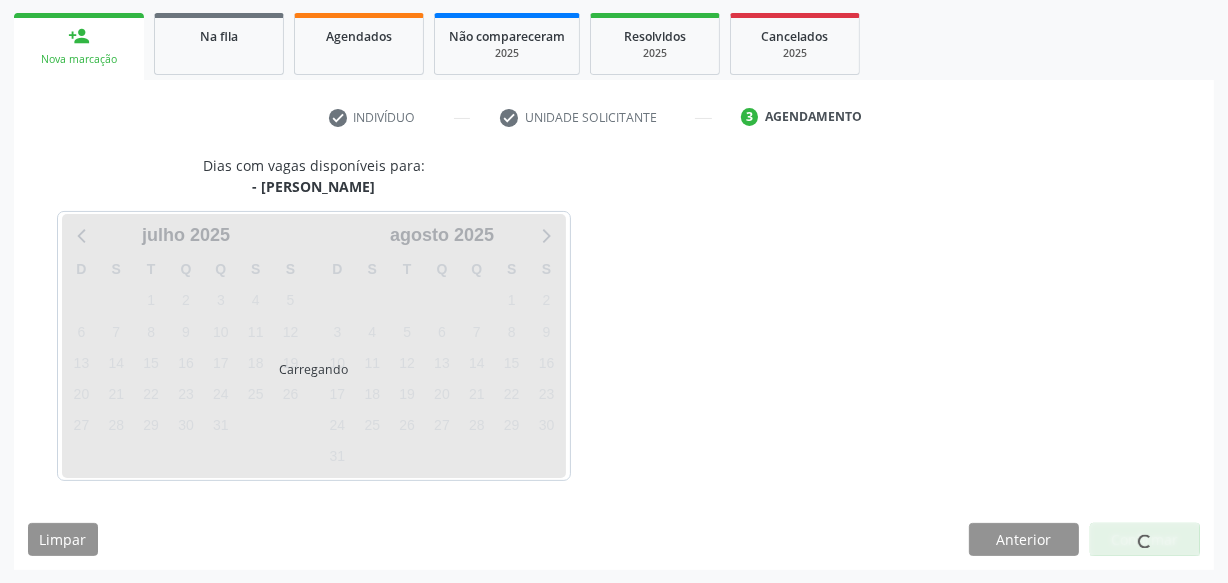 scroll, scrollTop: 372, scrollLeft: 0, axis: vertical 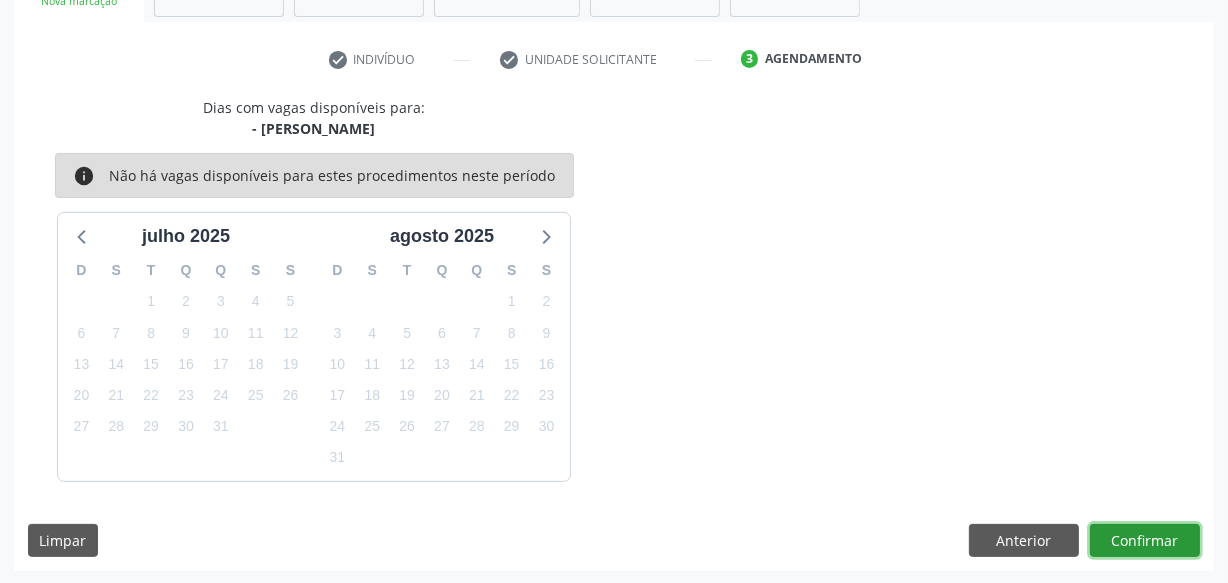 click on "Confirmar" at bounding box center [1145, 541] 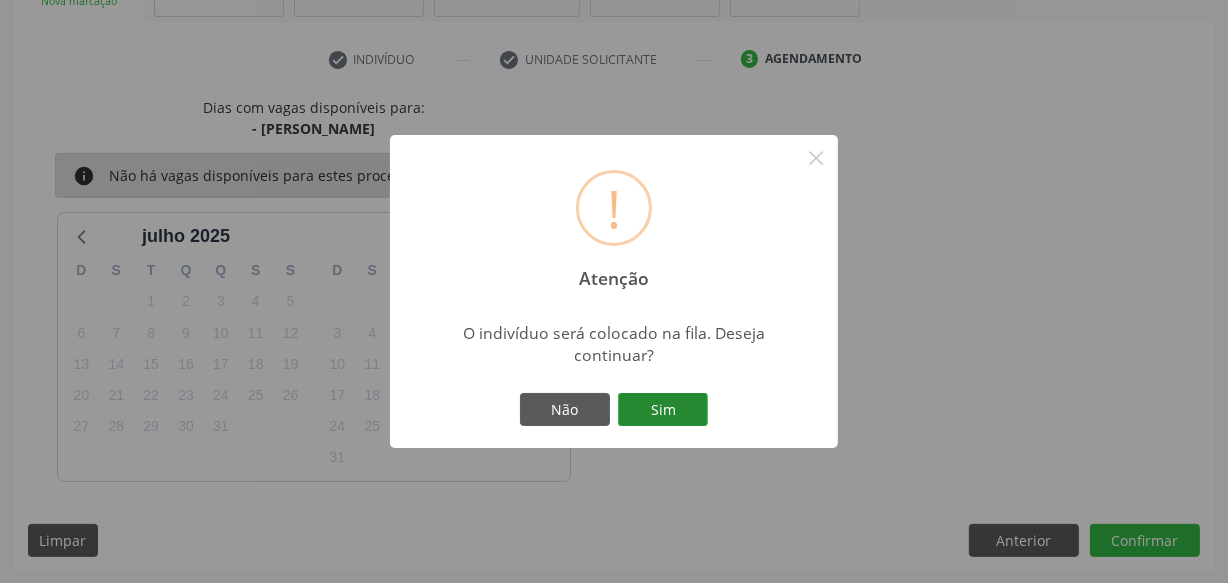 click on "Sim" at bounding box center (663, 410) 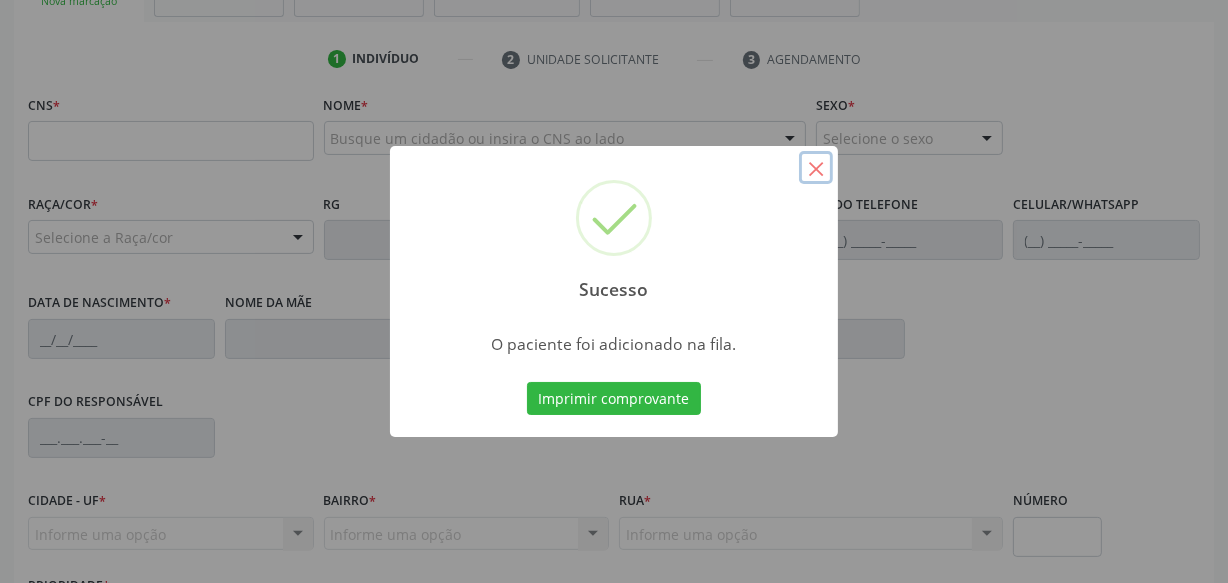 click on "×" at bounding box center [816, 168] 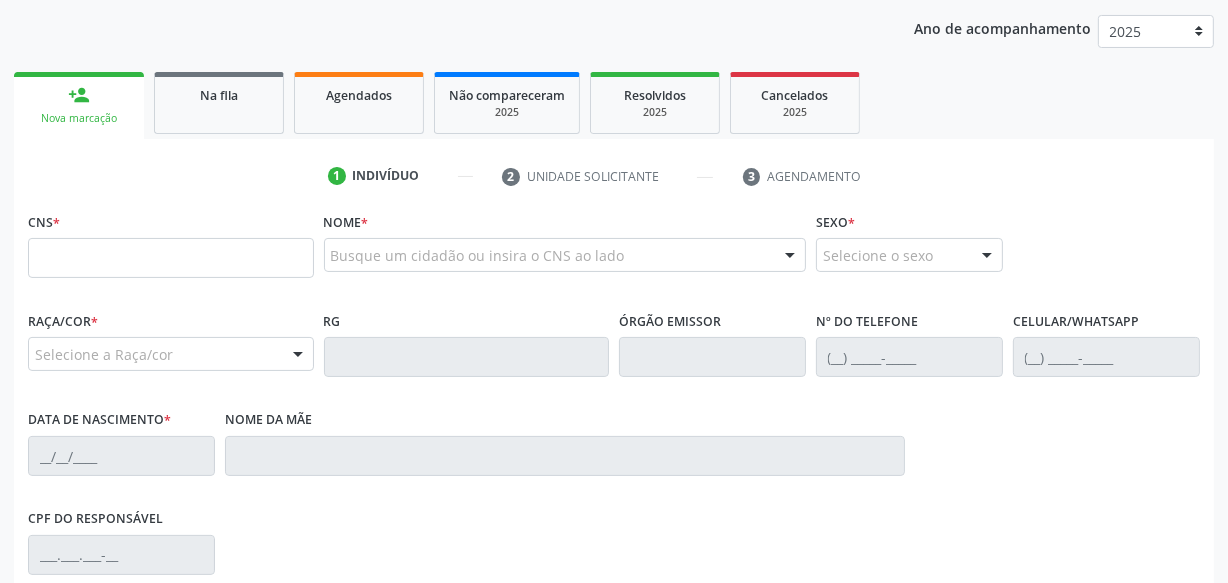 scroll, scrollTop: 100, scrollLeft: 0, axis: vertical 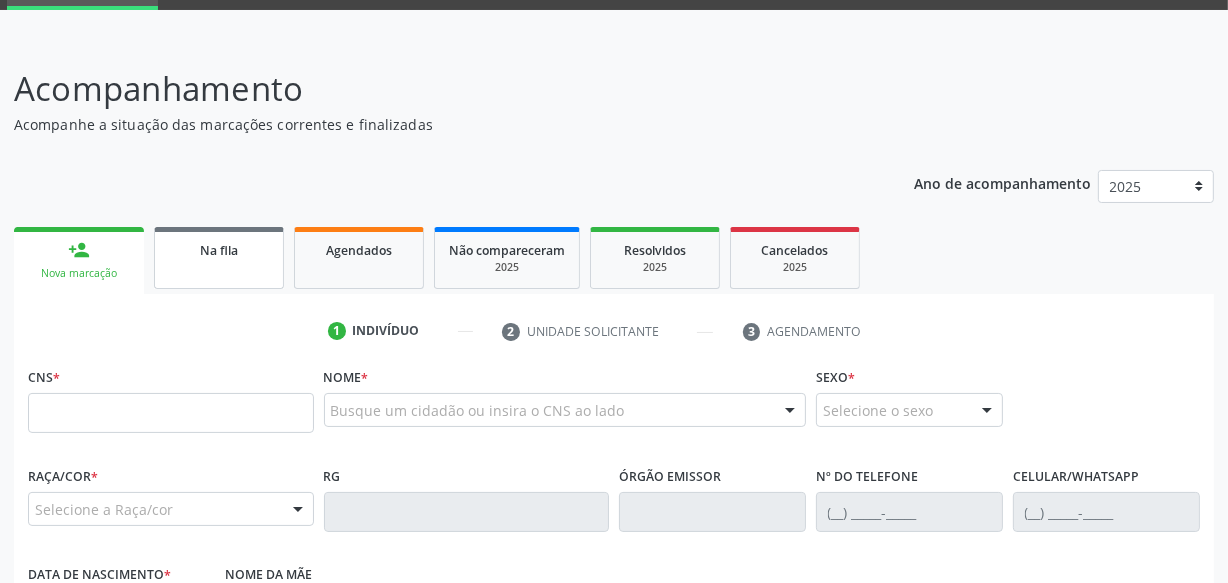 click on "Na fila" at bounding box center [219, 258] 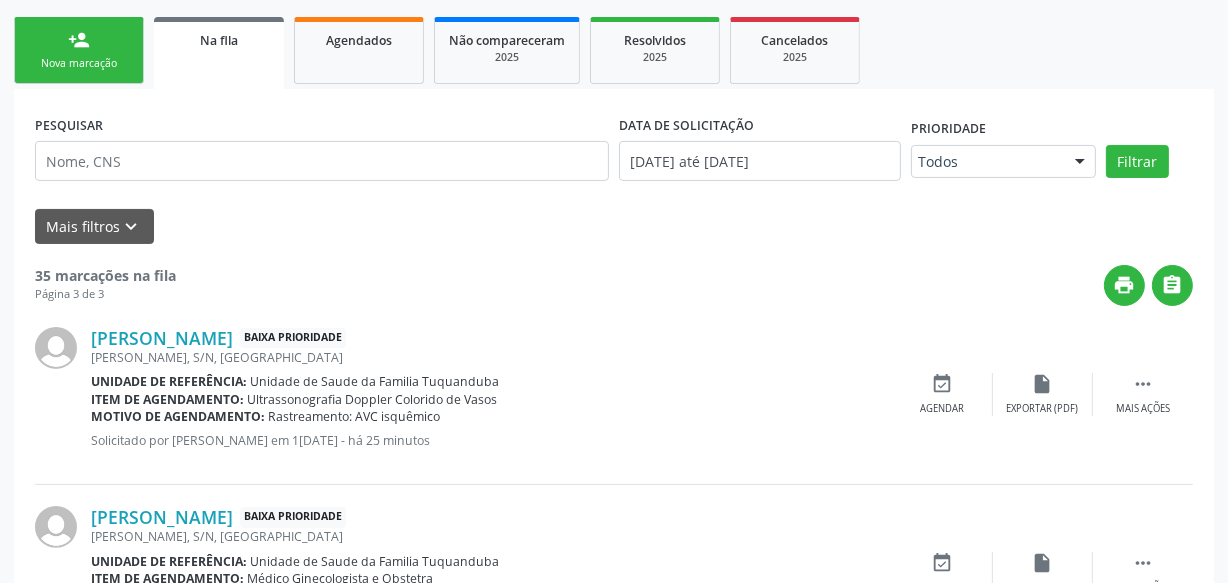 scroll, scrollTop: 308, scrollLeft: 0, axis: vertical 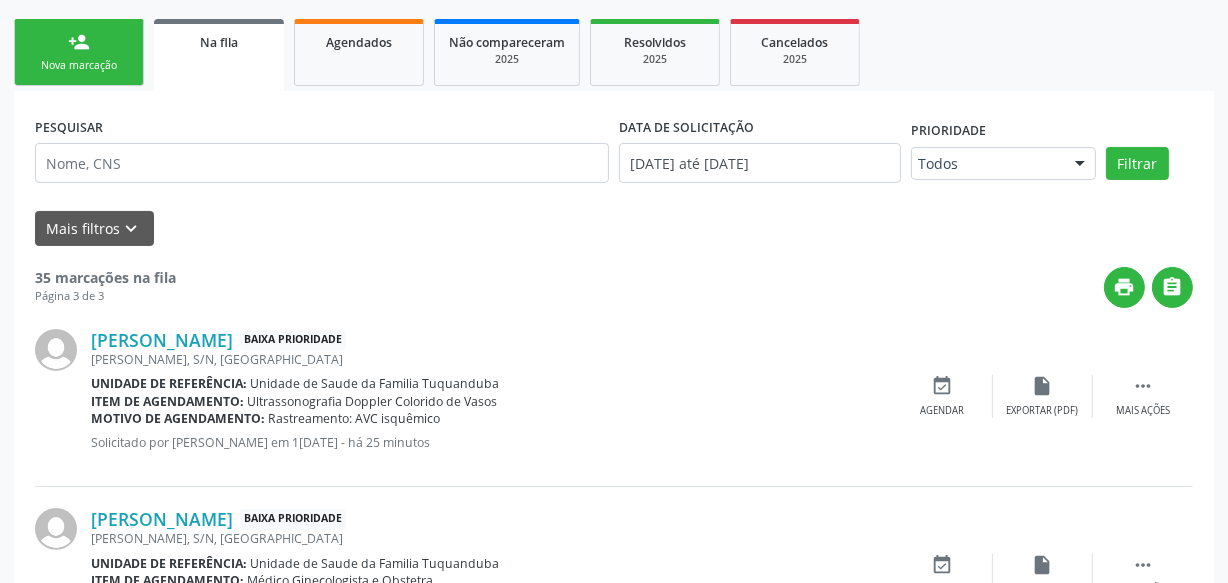 click on "person_add
Nova marcação" at bounding box center (79, 52) 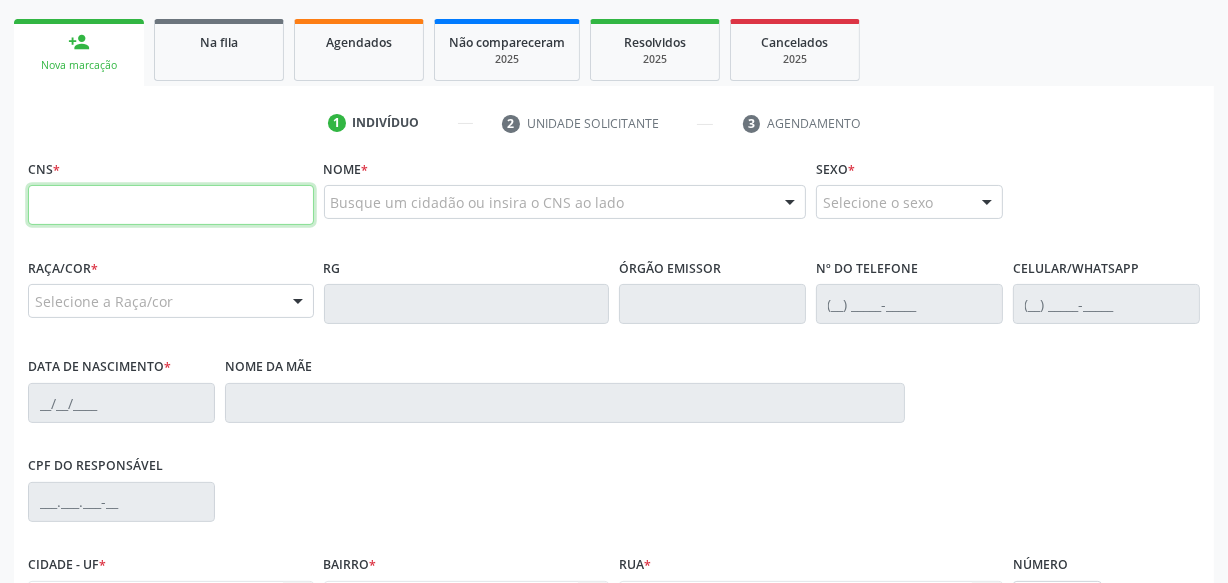 click at bounding box center [171, 205] 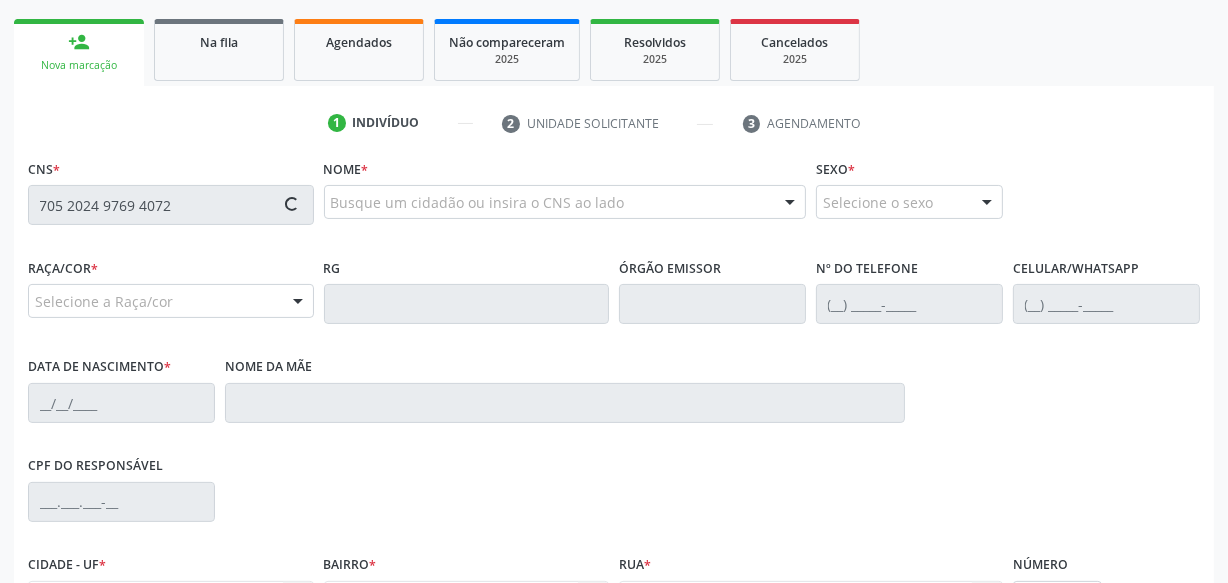 click on "CPF do responsável" at bounding box center (614, 500) 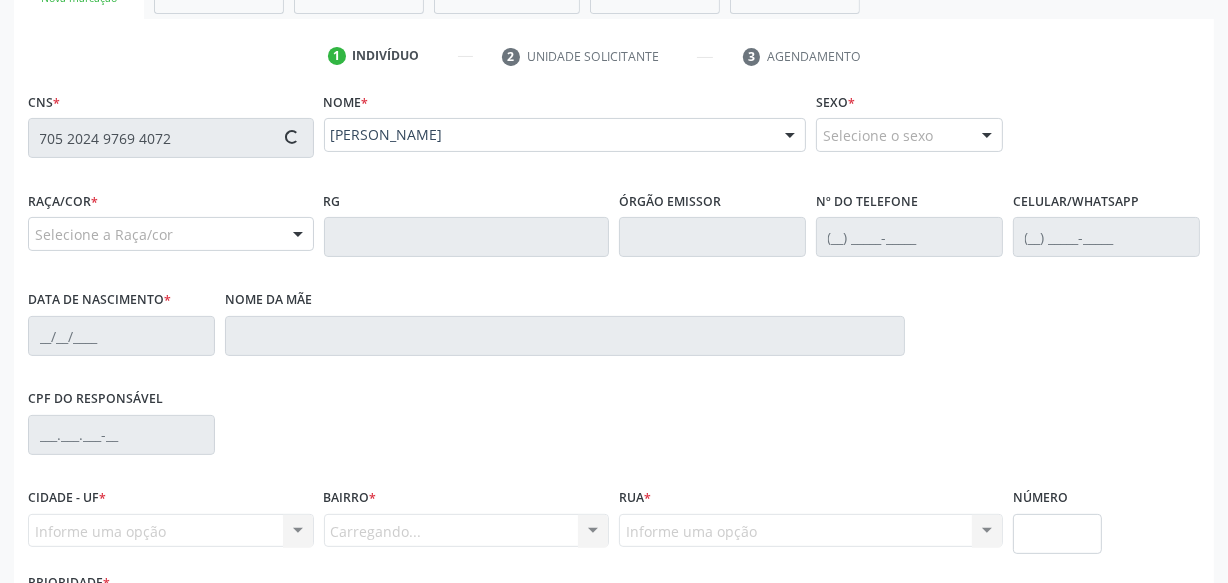 scroll, scrollTop: 490, scrollLeft: 0, axis: vertical 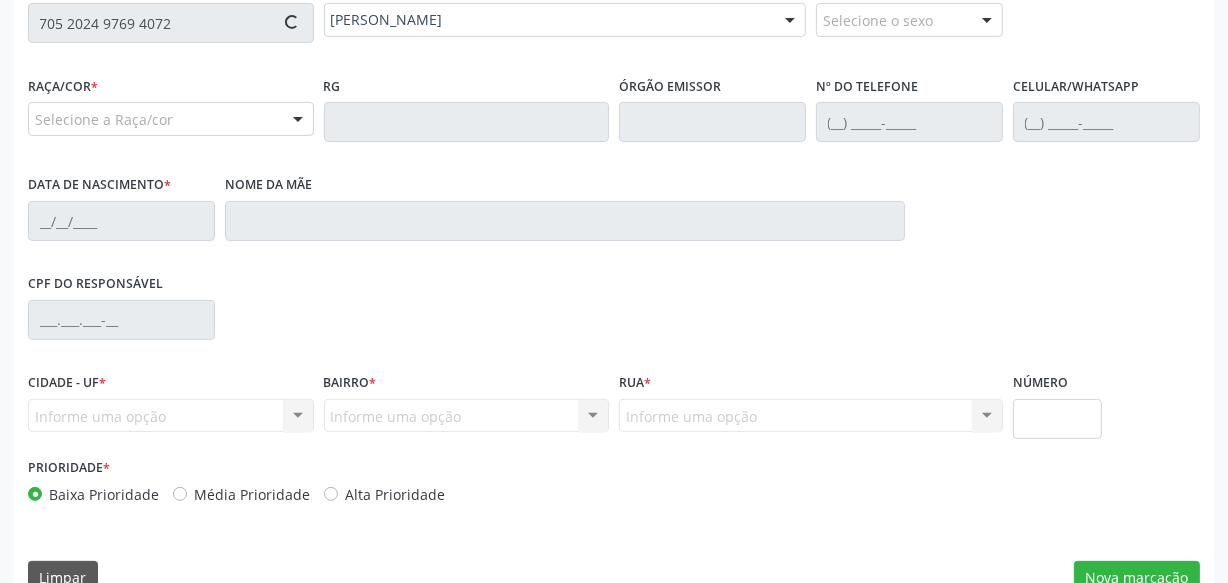 type on "[PHONE_NUMBER]" 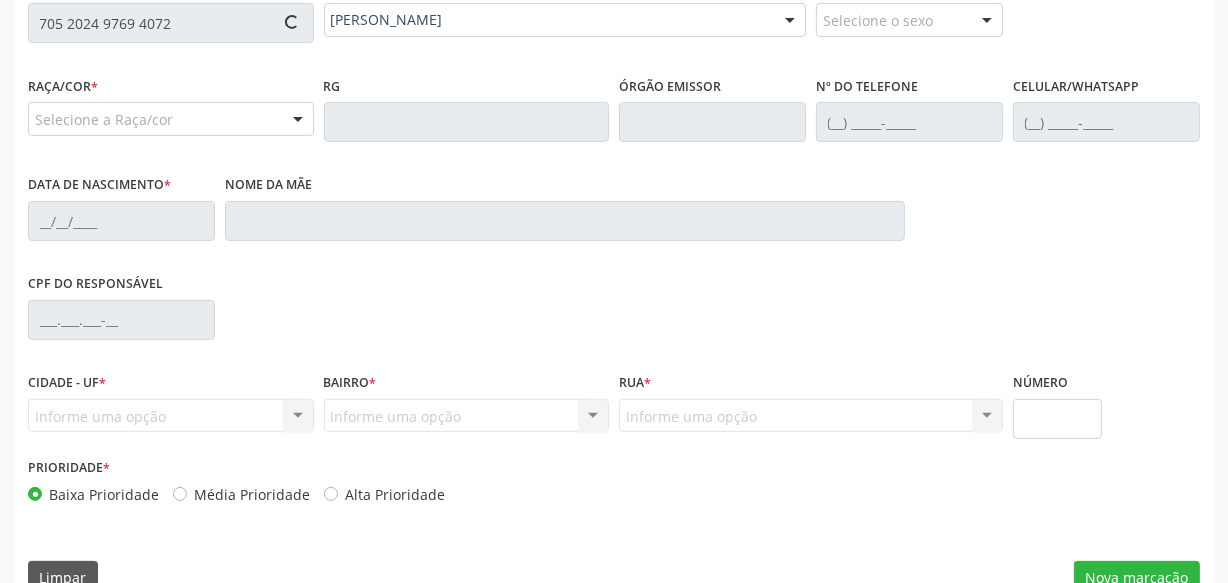 type on "[PHONE_NUMBER]" 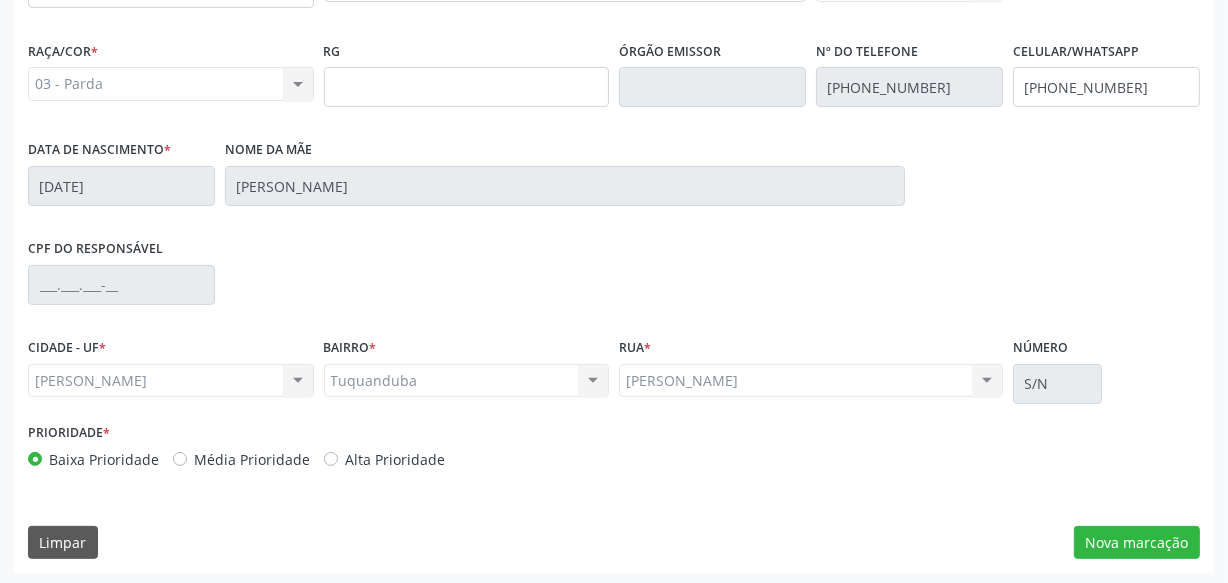 scroll, scrollTop: 528, scrollLeft: 0, axis: vertical 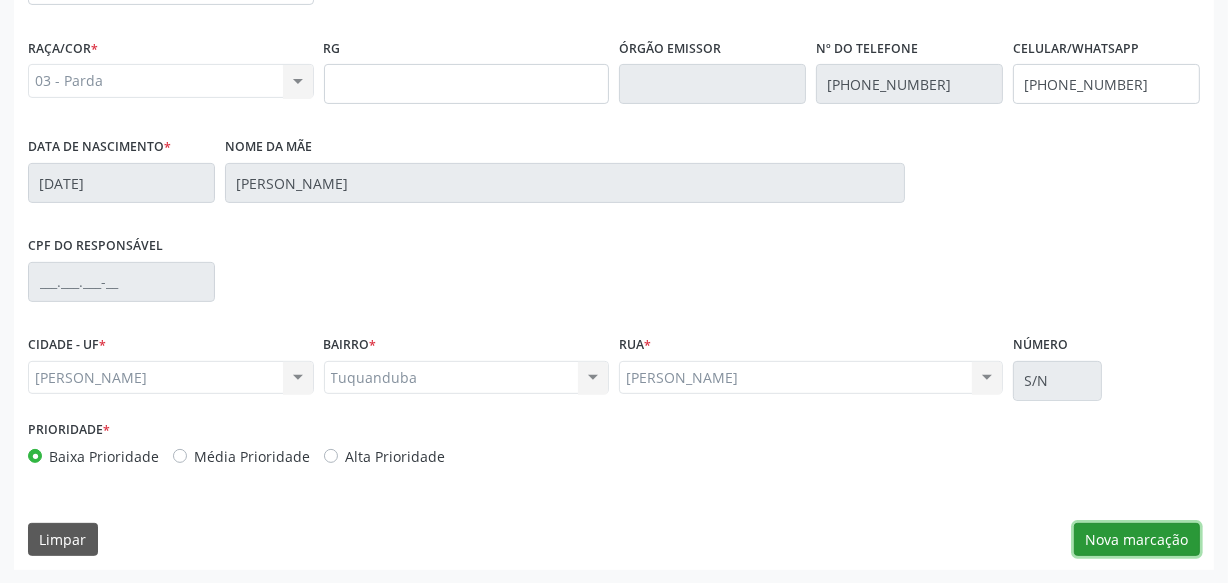 click on "Nova marcação" at bounding box center [1137, 540] 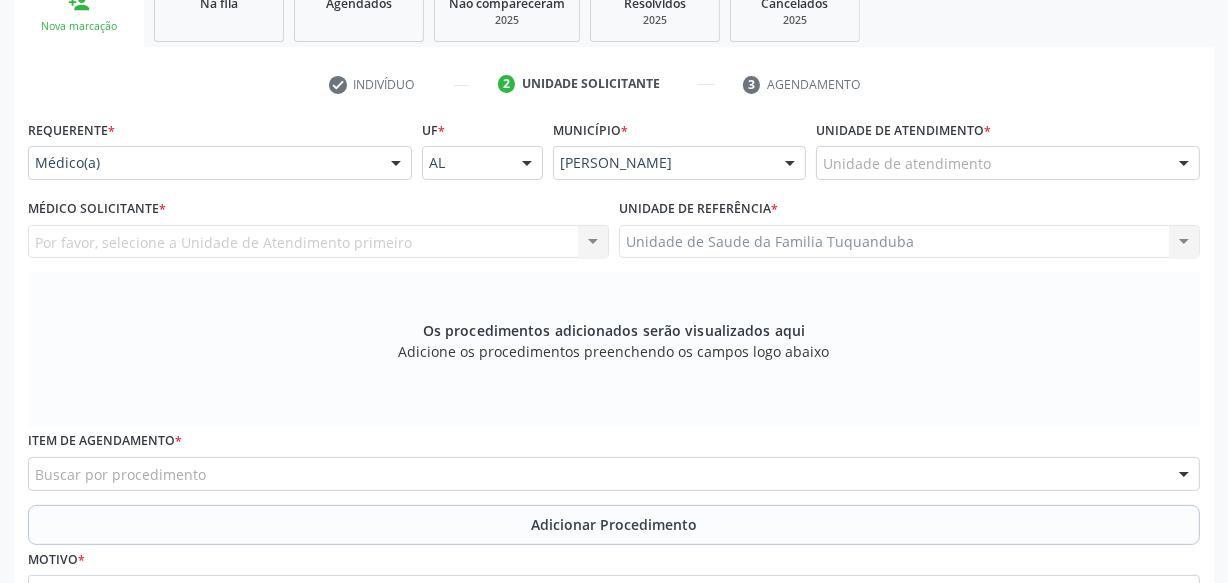 scroll, scrollTop: 346, scrollLeft: 0, axis: vertical 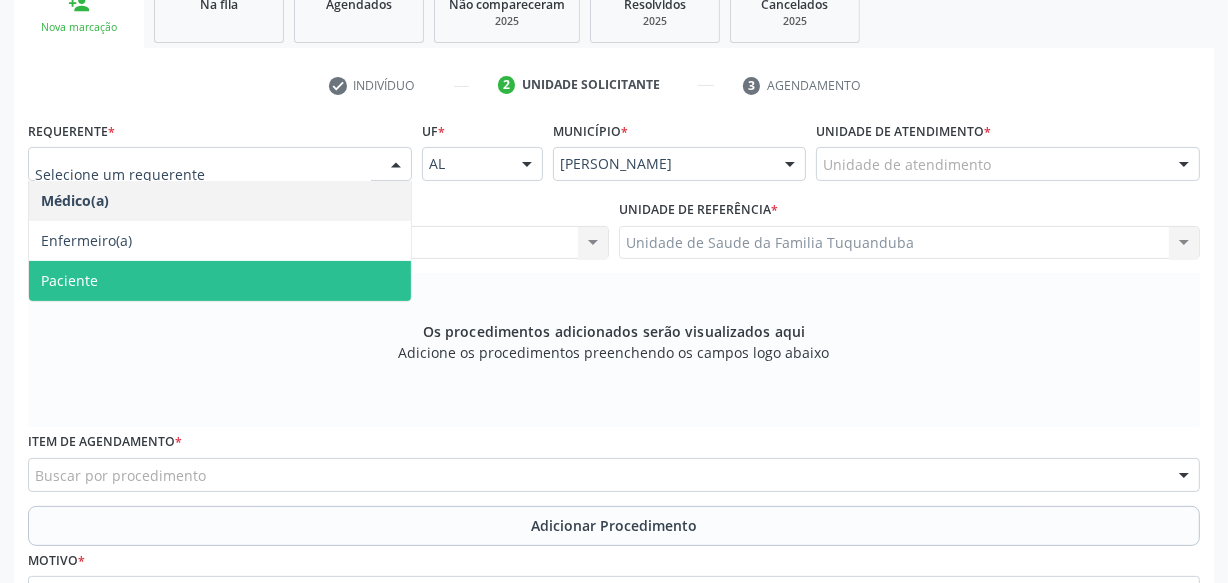 click on "Paciente" at bounding box center (220, 281) 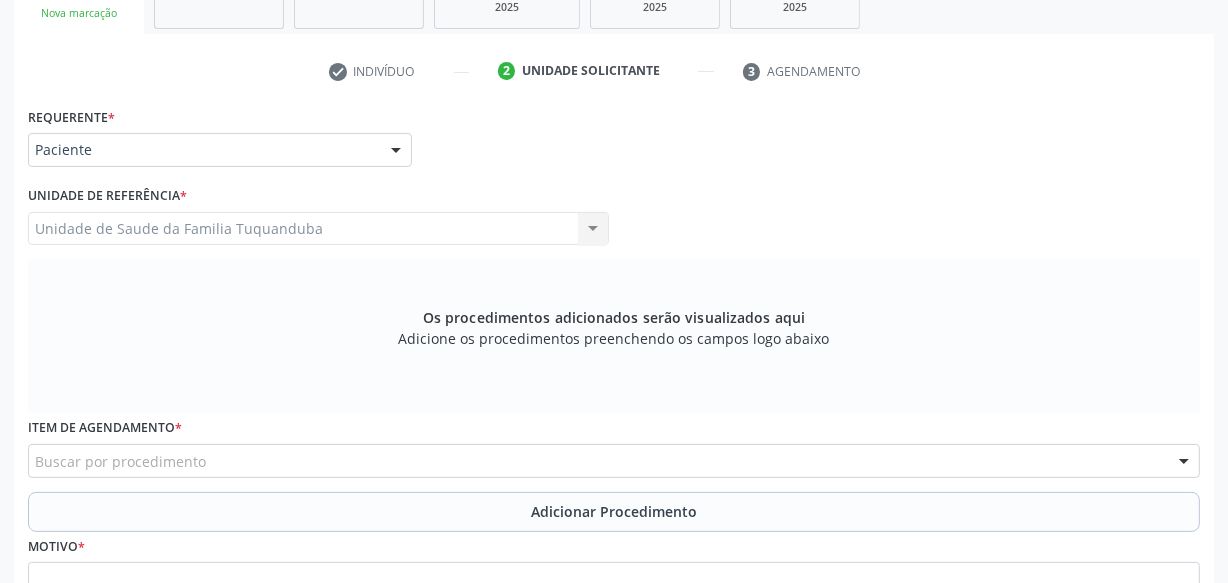 scroll, scrollTop: 545, scrollLeft: 0, axis: vertical 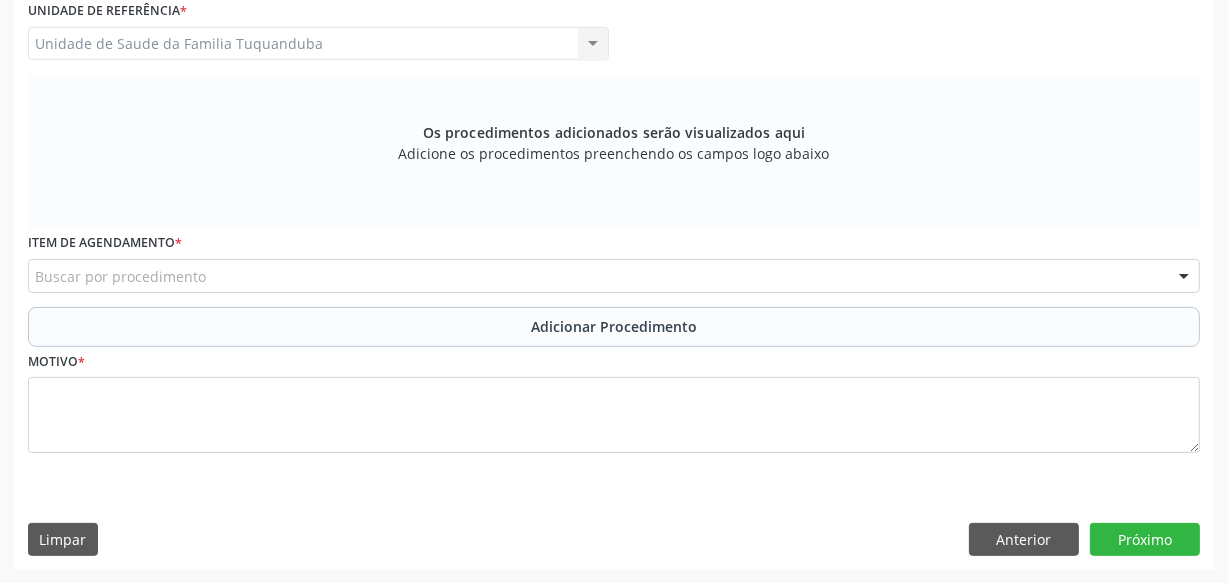click on "Buscar por procedimento" at bounding box center (614, 276) 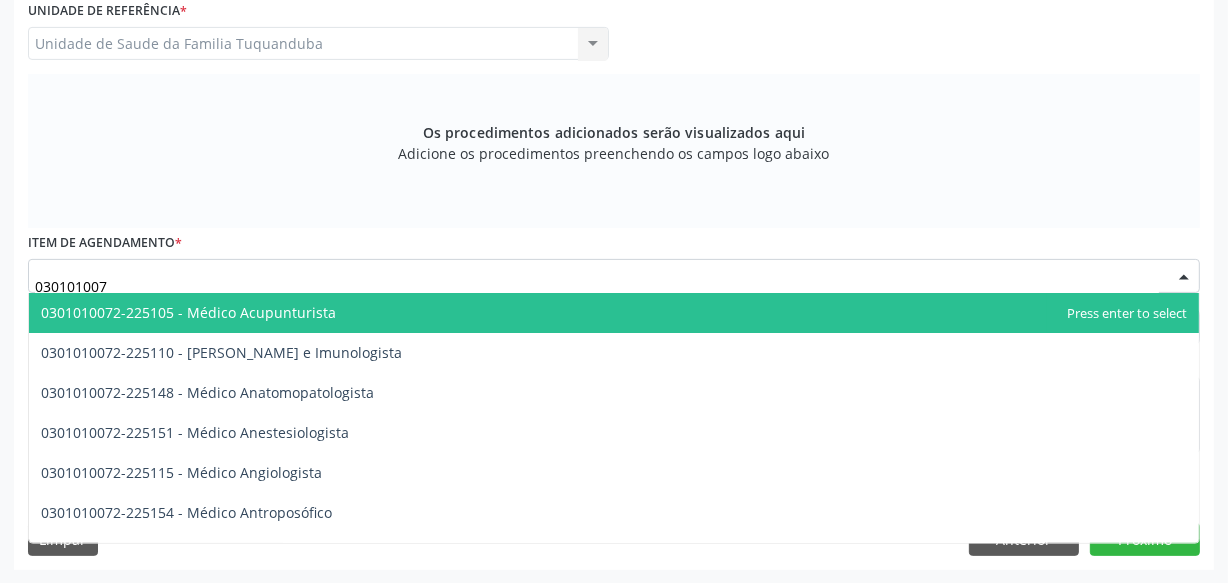 type on "0301010072" 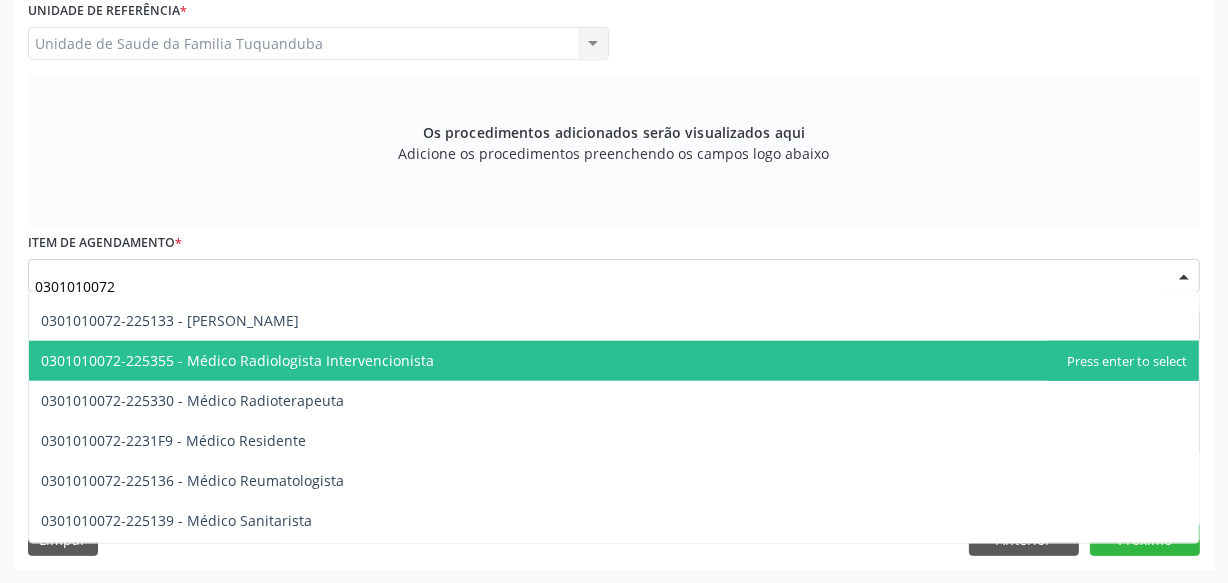 scroll, scrollTop: 2000, scrollLeft: 0, axis: vertical 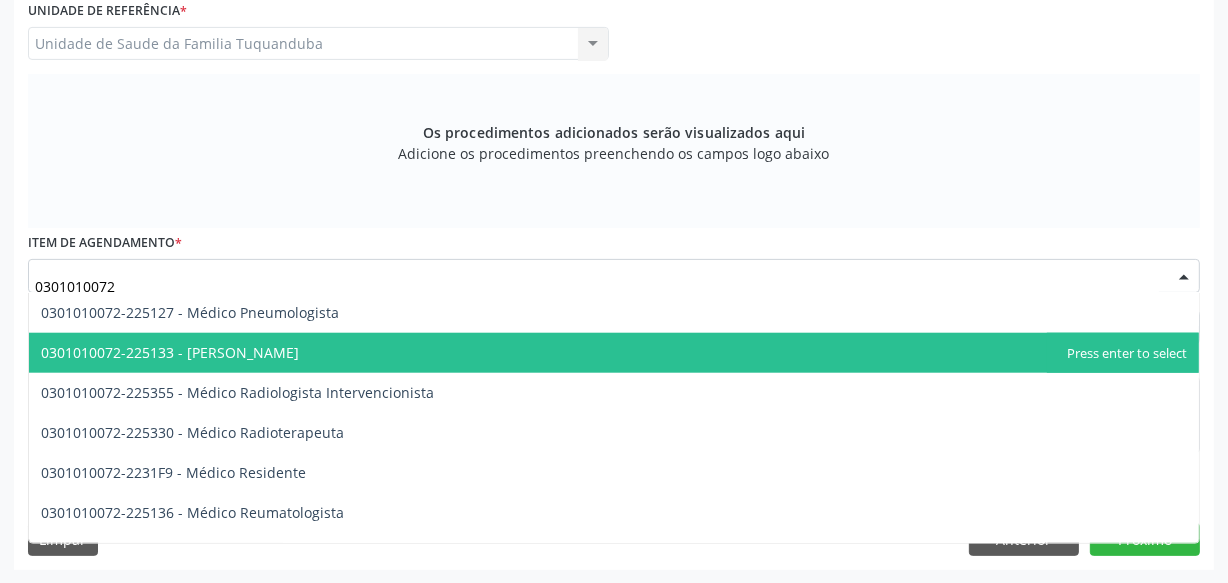 click on "0301010072-225133 - [PERSON_NAME]" at bounding box center (170, 352) 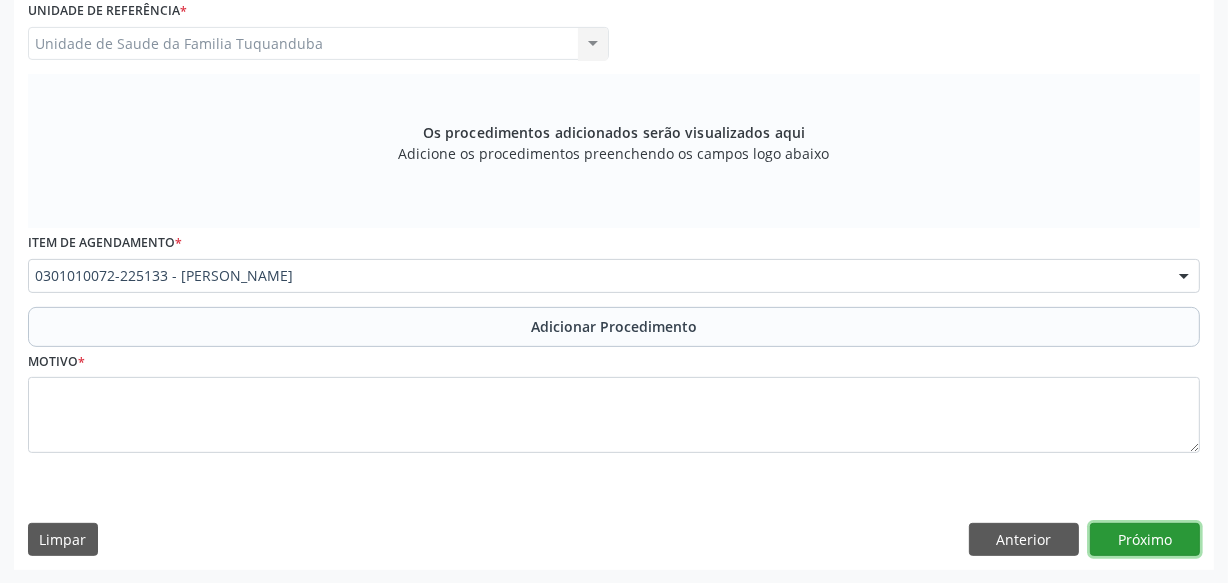 click on "Próximo" at bounding box center (1145, 540) 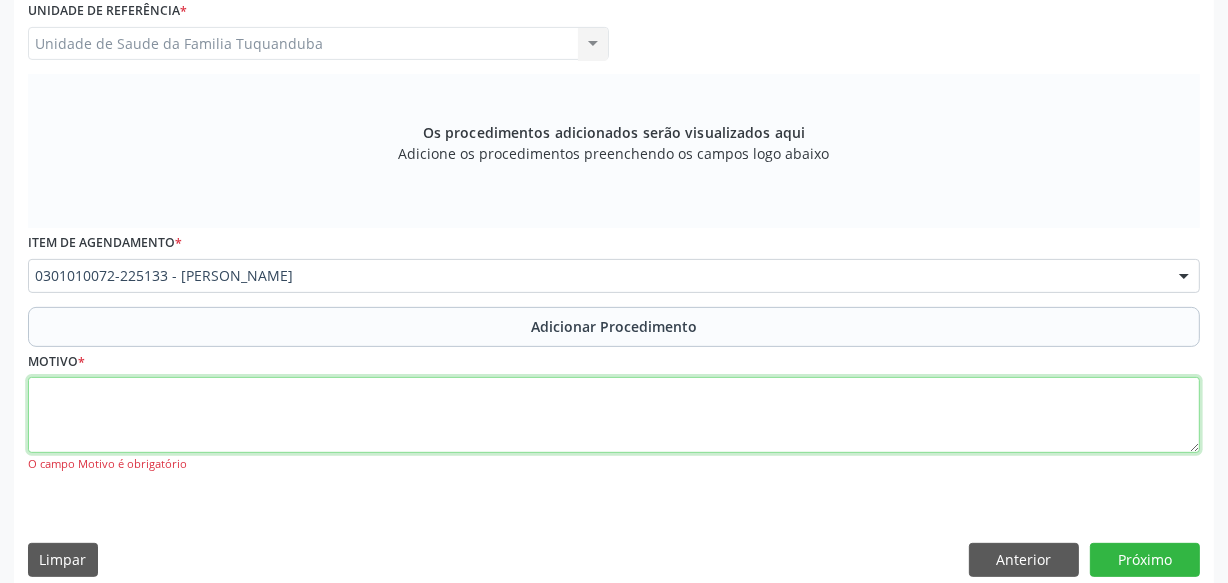 click at bounding box center (614, 415) 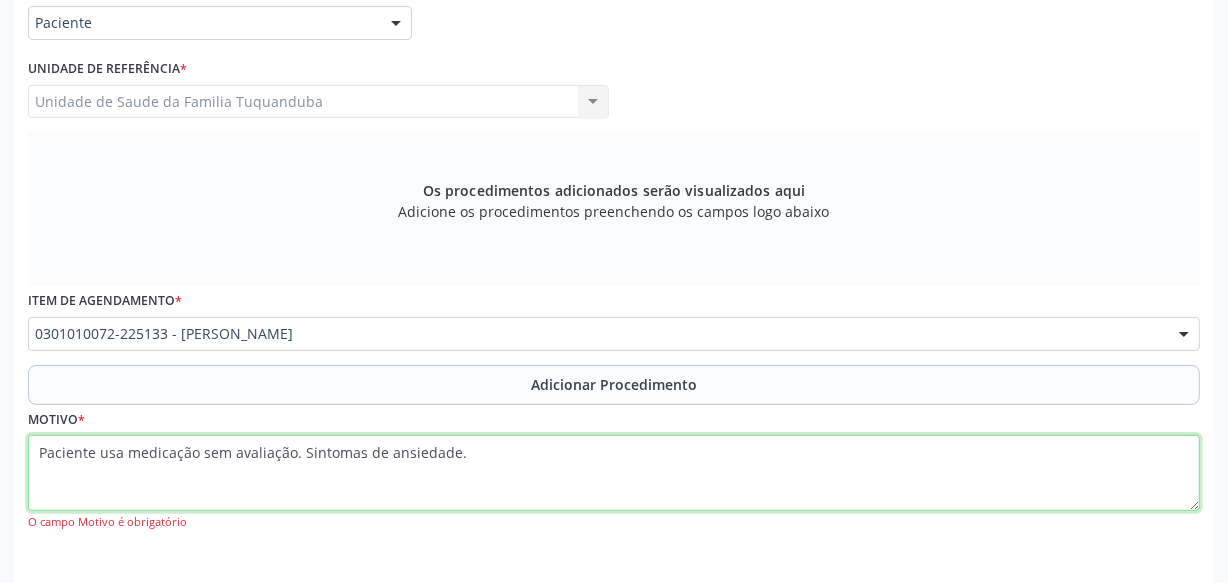 scroll, scrollTop: 454, scrollLeft: 0, axis: vertical 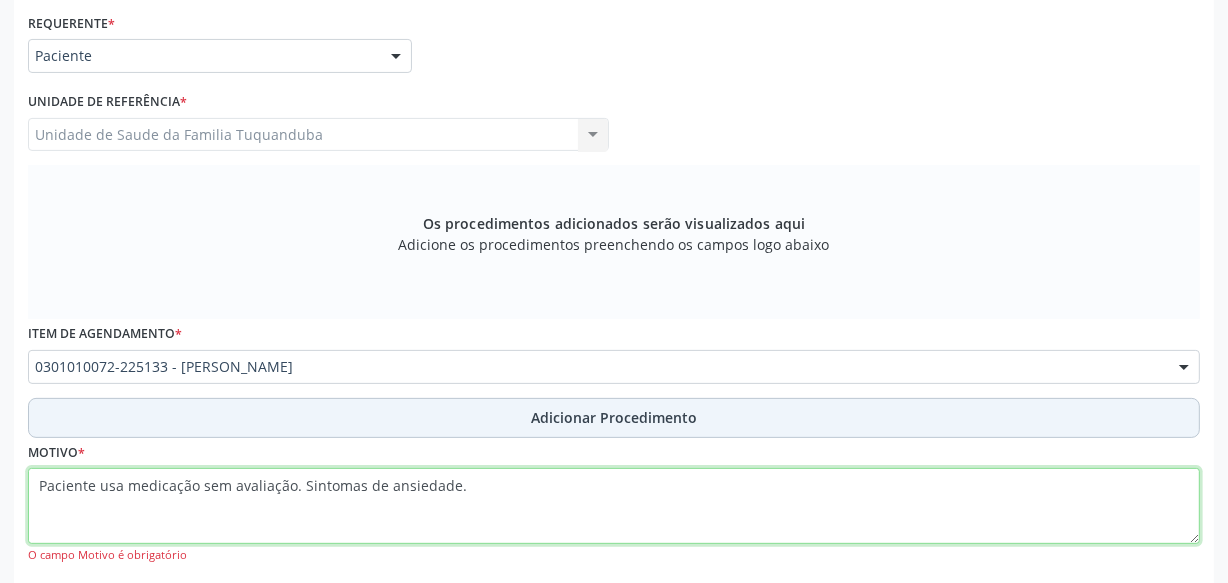 type on "Paciente usa medicação sem avaliação. Sintomas de ansiedade." 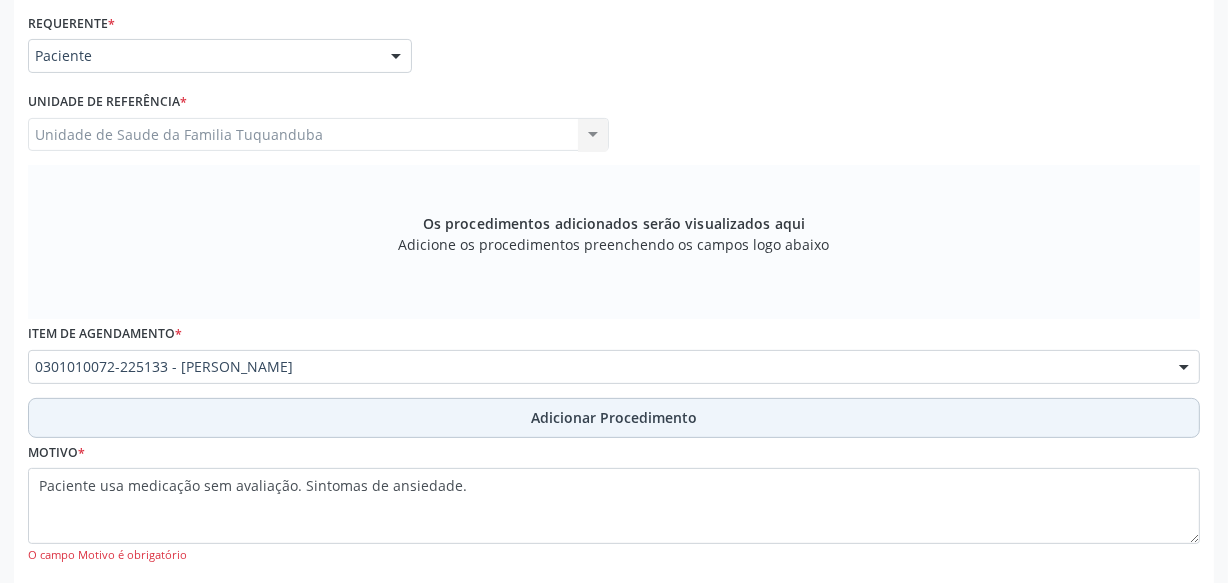 click on "Adicionar Procedimento" at bounding box center (614, 417) 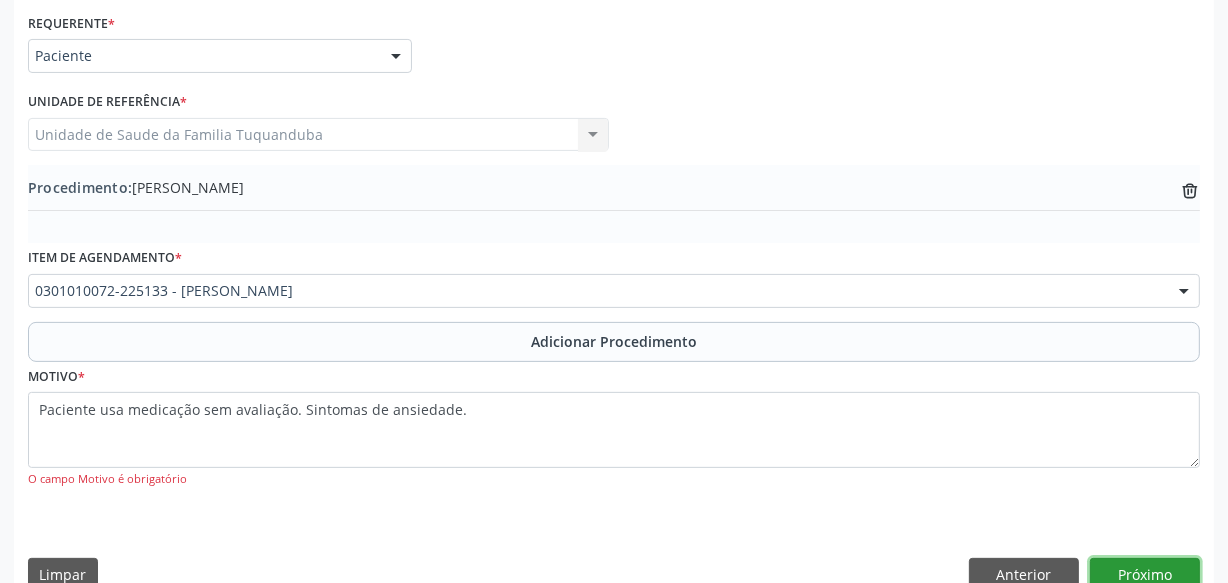 click on "Próximo" at bounding box center [1145, 575] 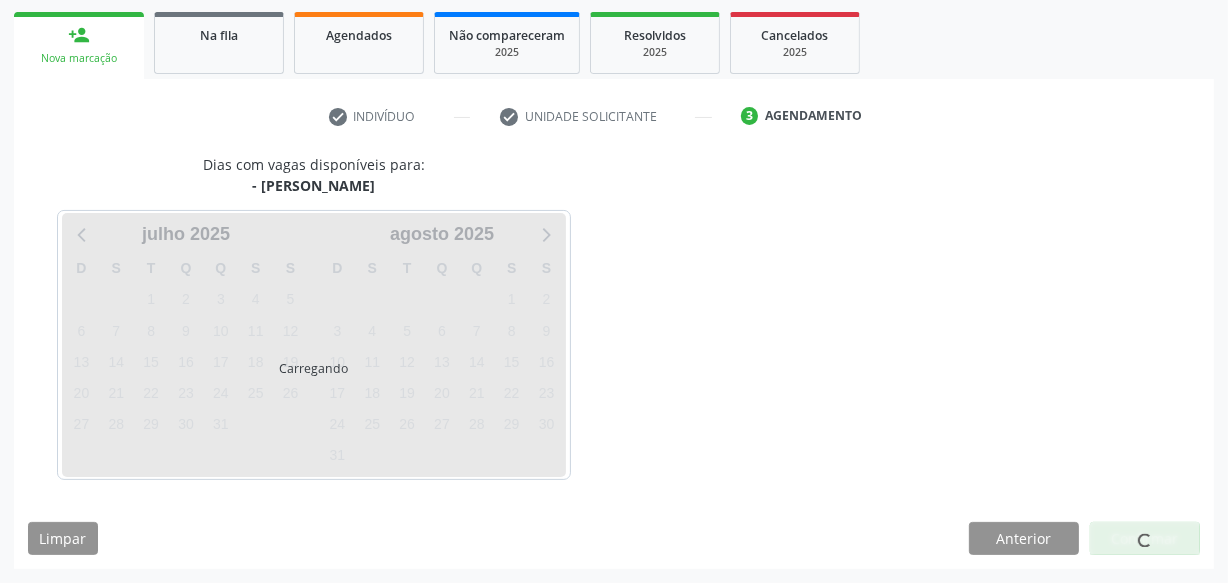 scroll, scrollTop: 314, scrollLeft: 0, axis: vertical 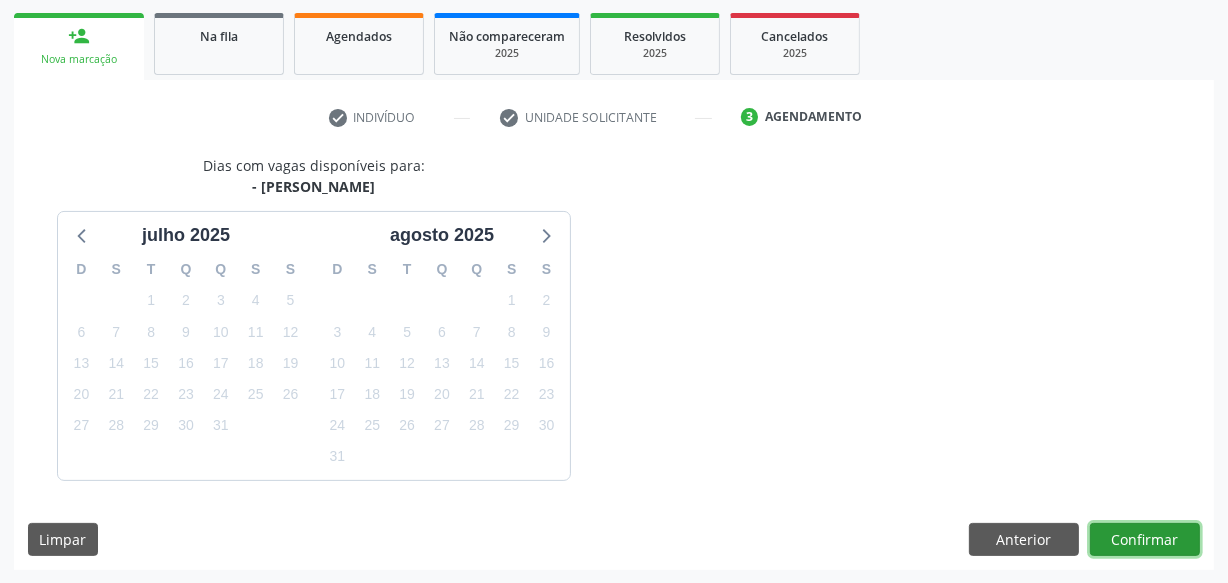 click on "Confirmar" at bounding box center [1145, 540] 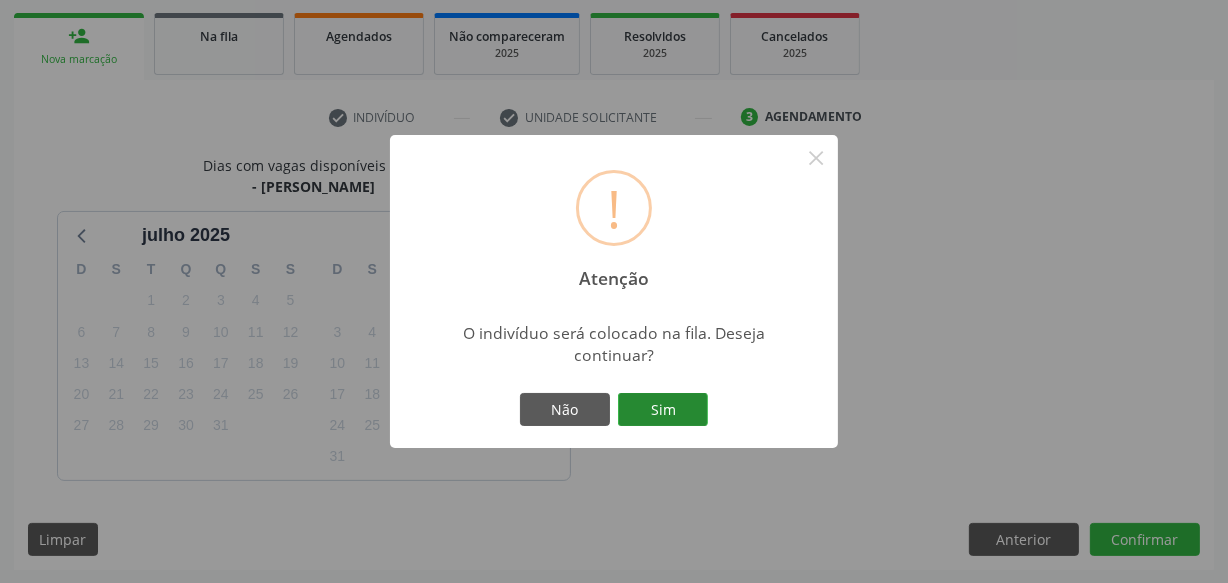 click on "Sim" at bounding box center [663, 410] 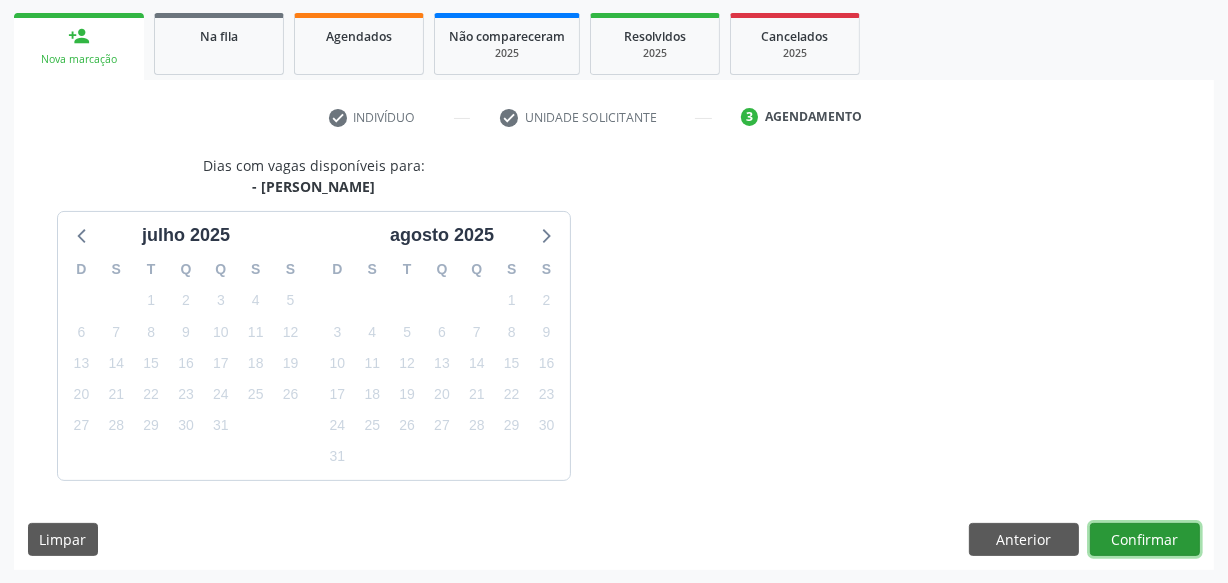 click on "Confirmar" at bounding box center (1145, 540) 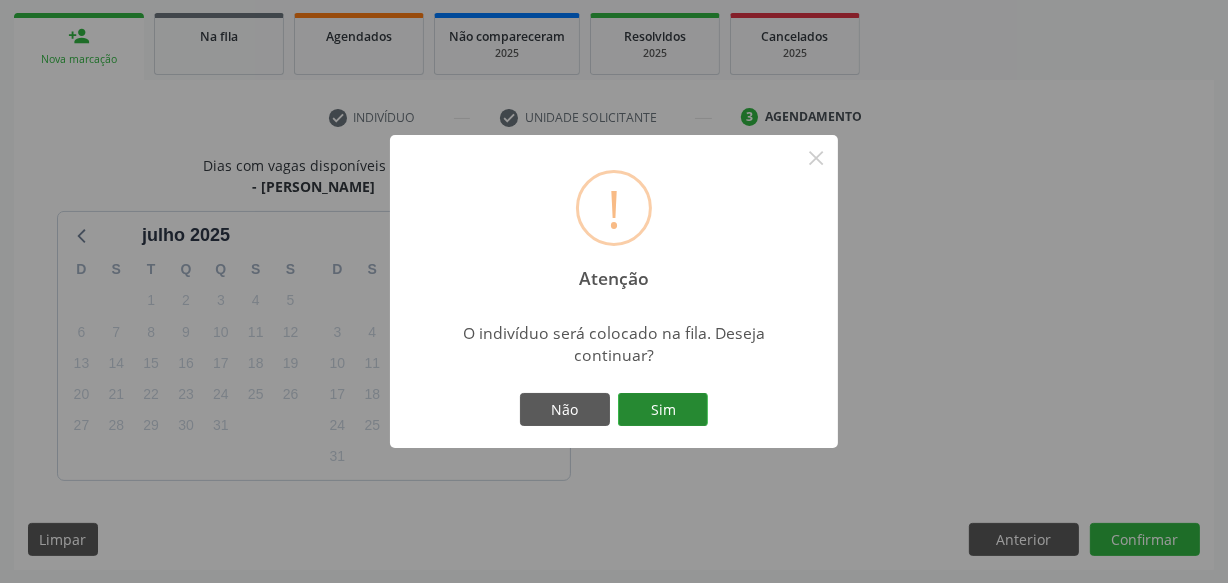 click on "Sim" at bounding box center [663, 410] 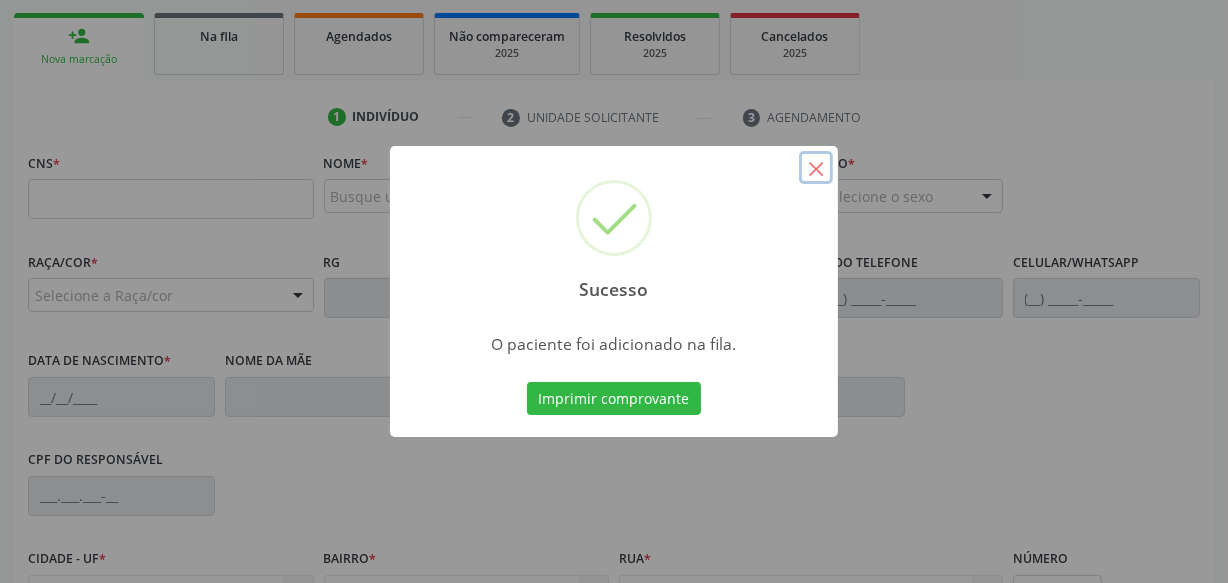 click on "×" at bounding box center (816, 168) 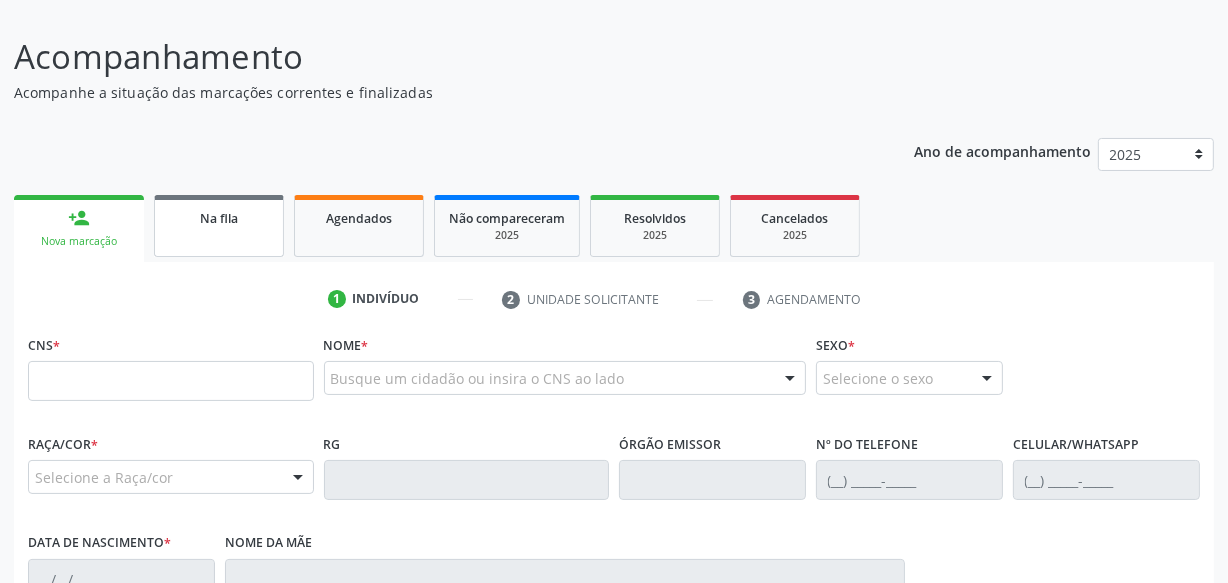 click on "Na fila" at bounding box center [219, 218] 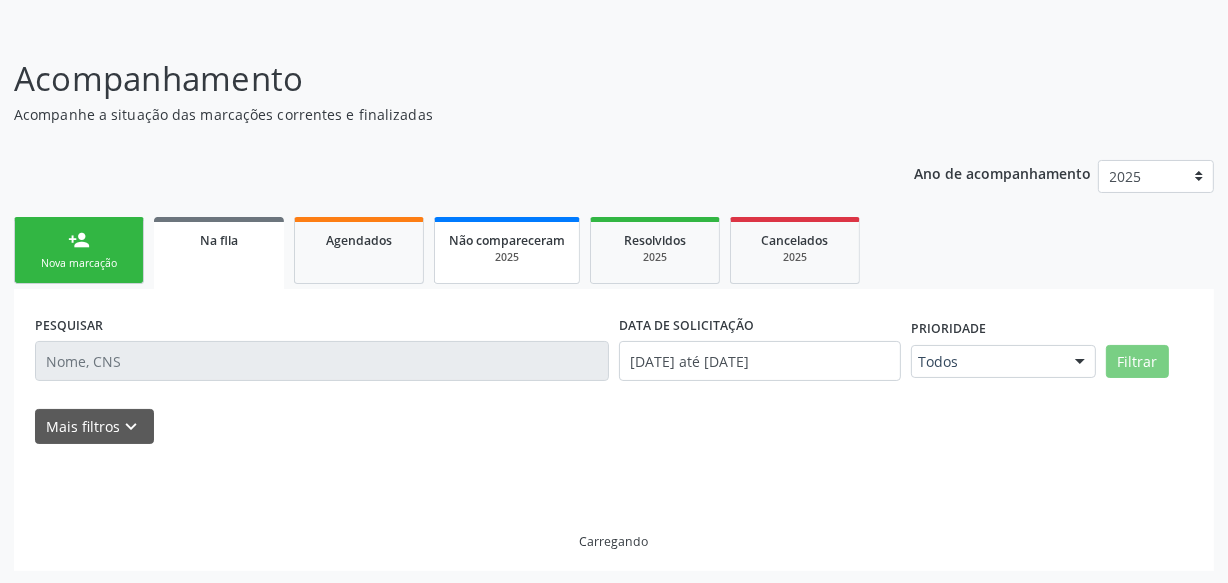 scroll, scrollTop: 62, scrollLeft: 0, axis: vertical 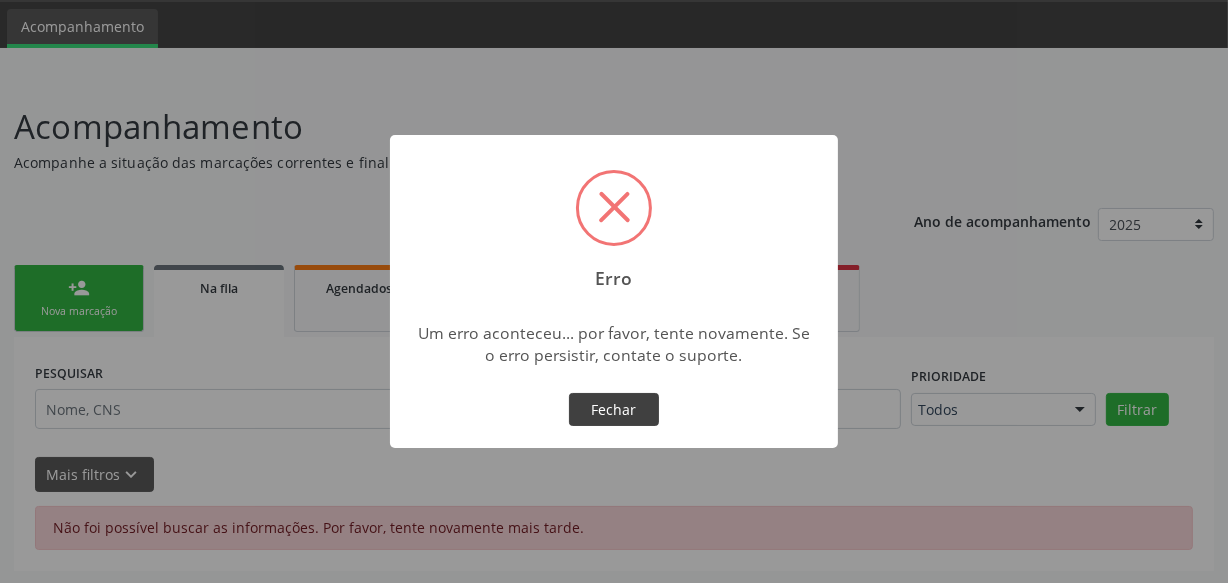click on "Fechar" at bounding box center [614, 410] 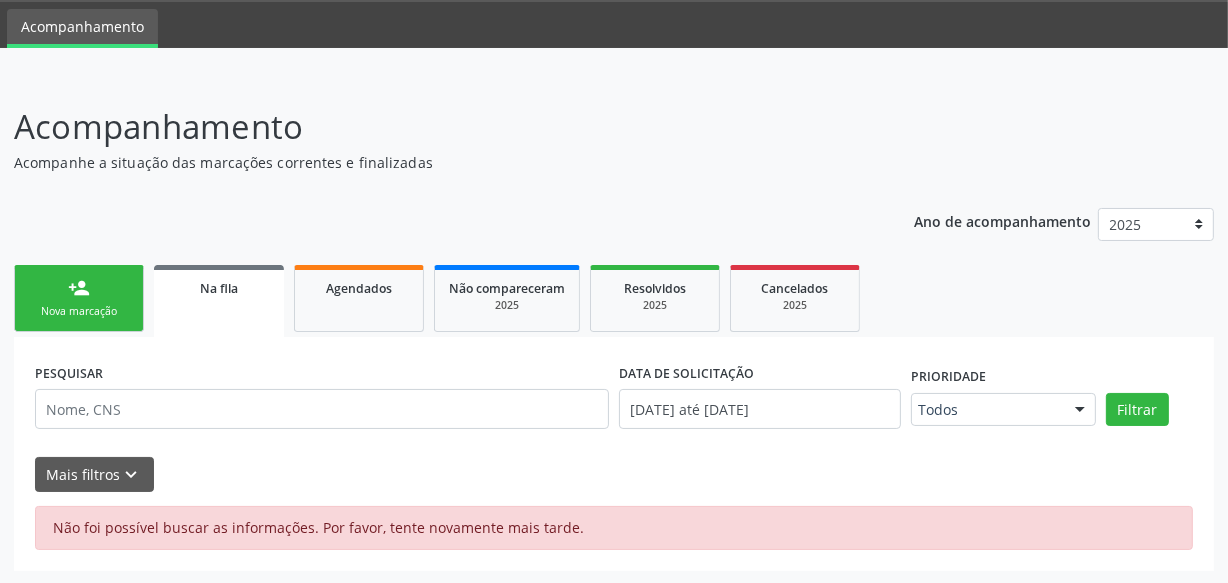 click on "person_add
Nova marcação" at bounding box center [79, 298] 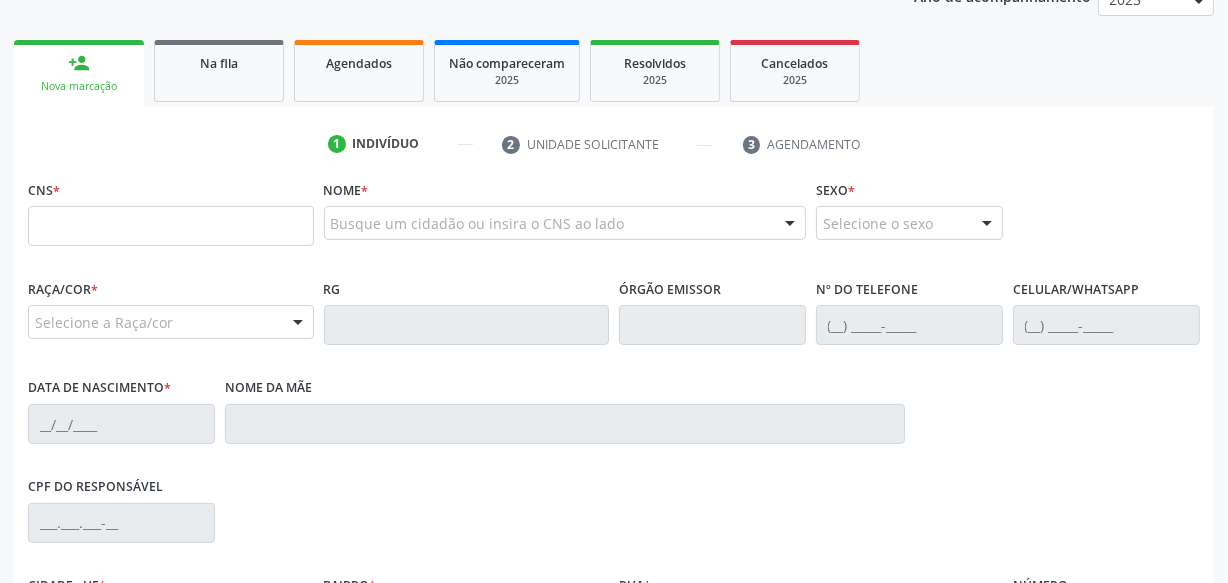 scroll, scrollTop: 0, scrollLeft: 0, axis: both 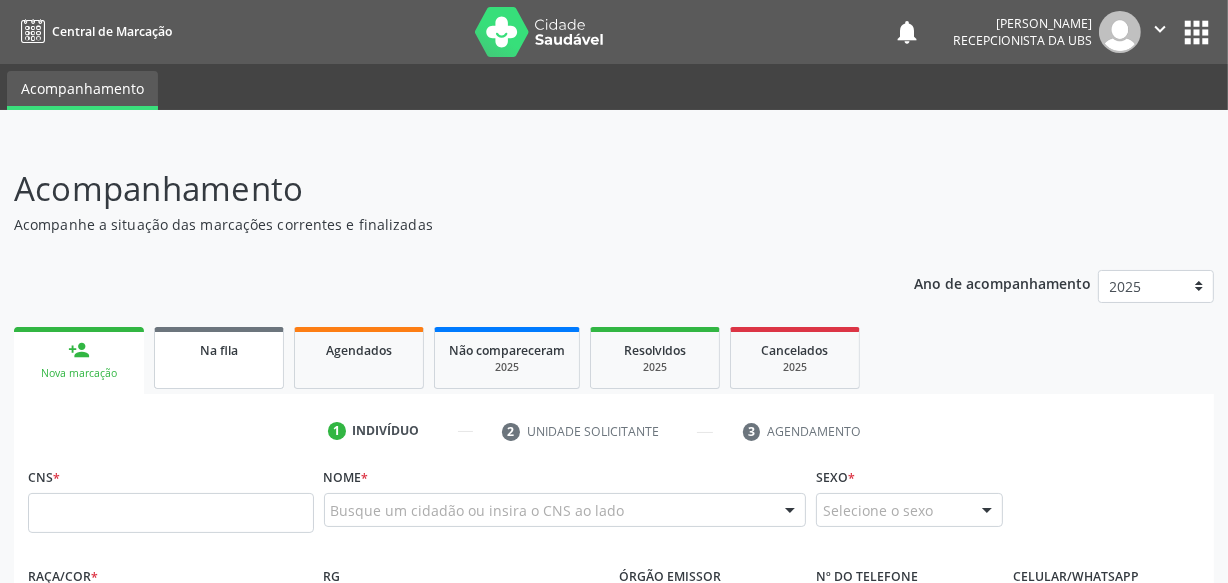 click on "Na fila" at bounding box center [219, 350] 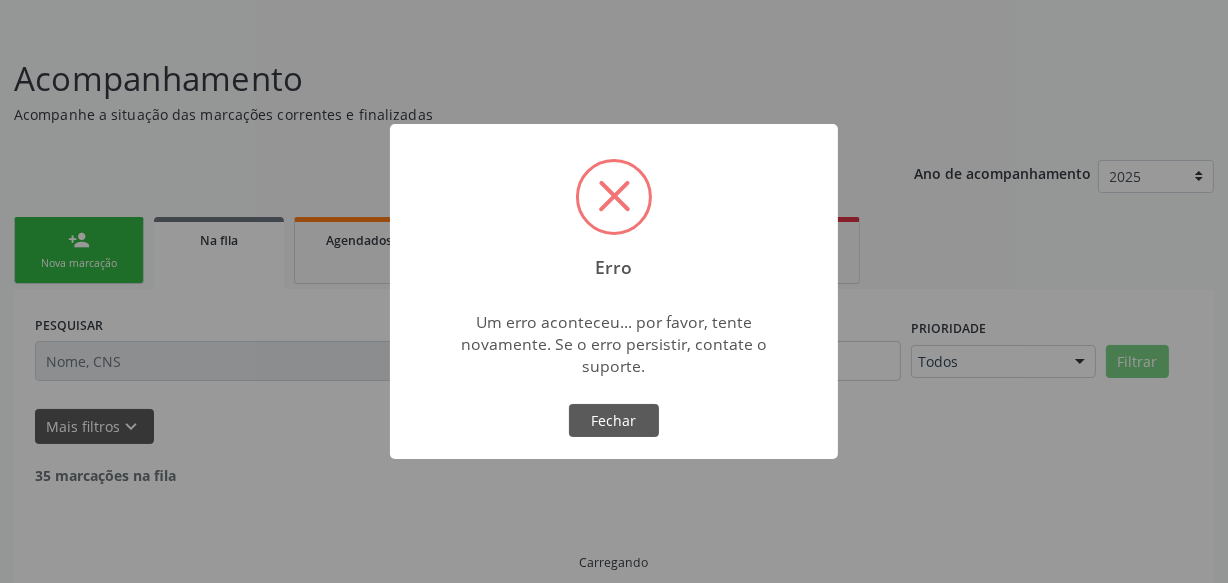 scroll, scrollTop: 62, scrollLeft: 0, axis: vertical 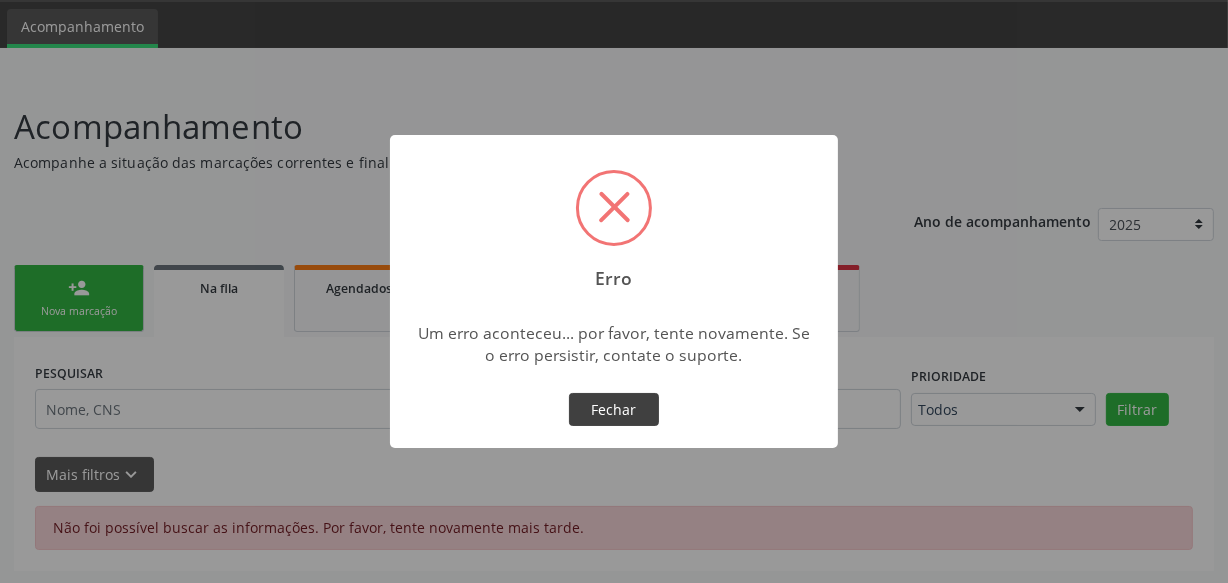 click on "Fechar" at bounding box center (614, 410) 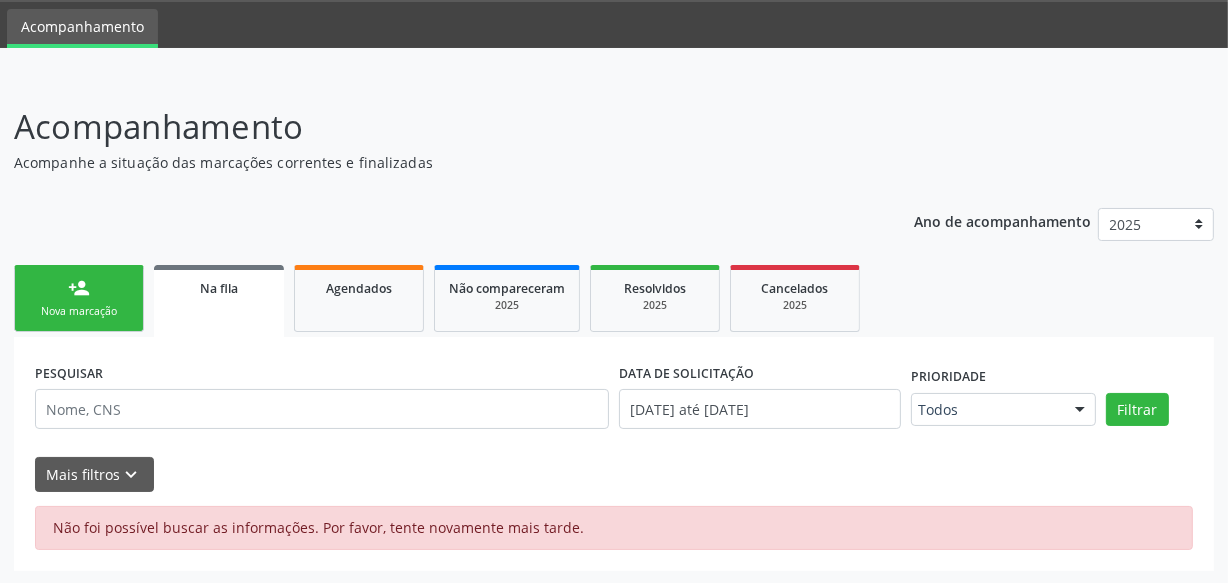 click on "Nova marcação" at bounding box center (79, 311) 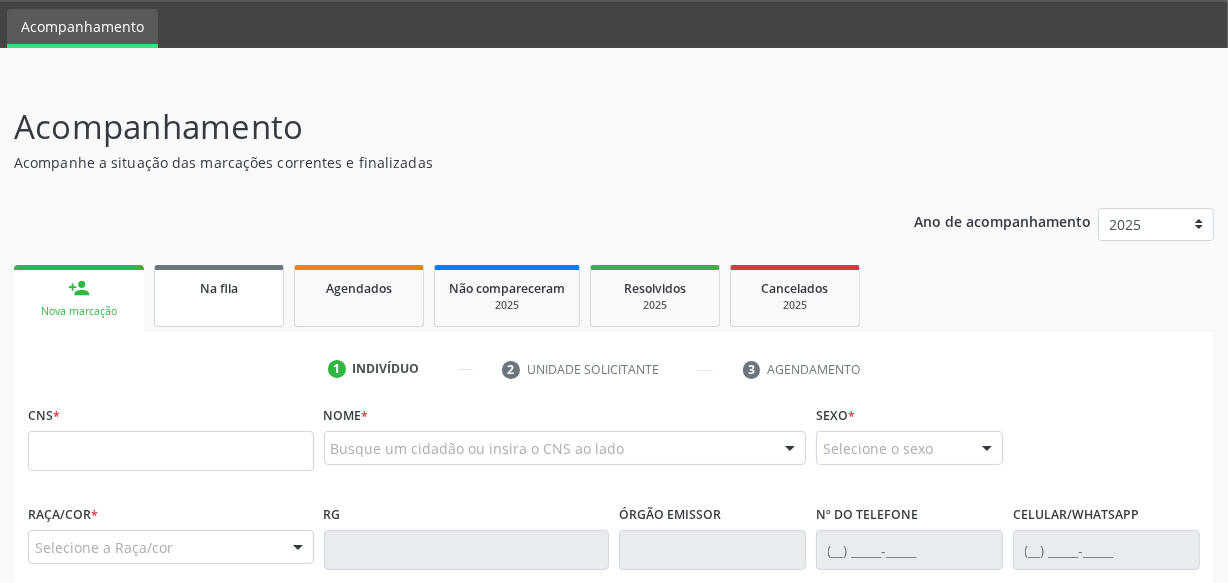 click on "Na fila" at bounding box center (219, 296) 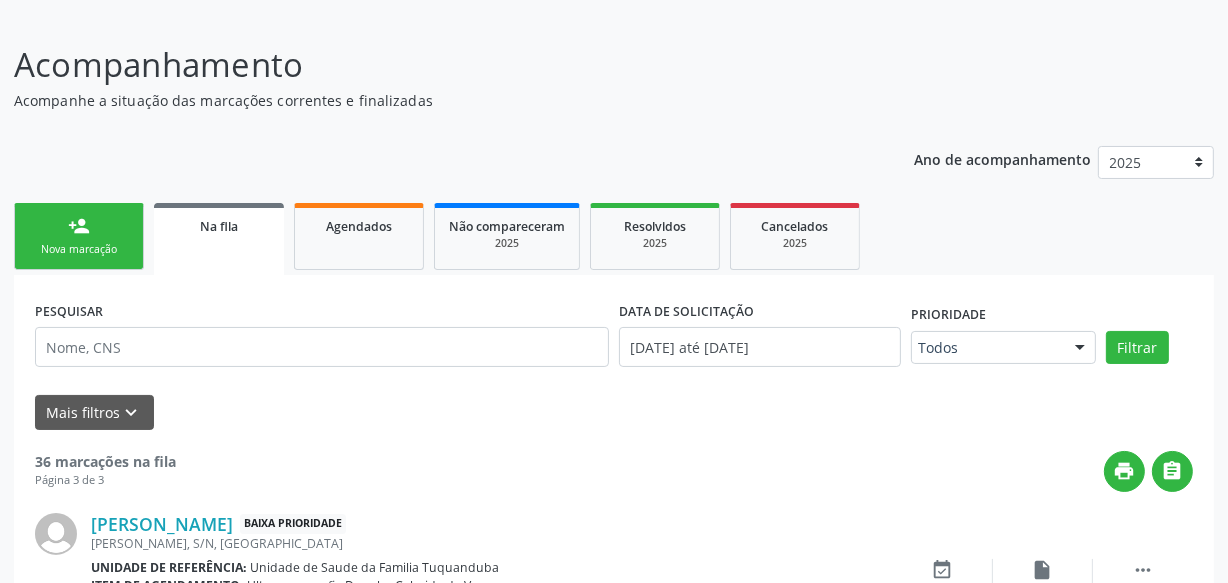scroll, scrollTop: 123, scrollLeft: 0, axis: vertical 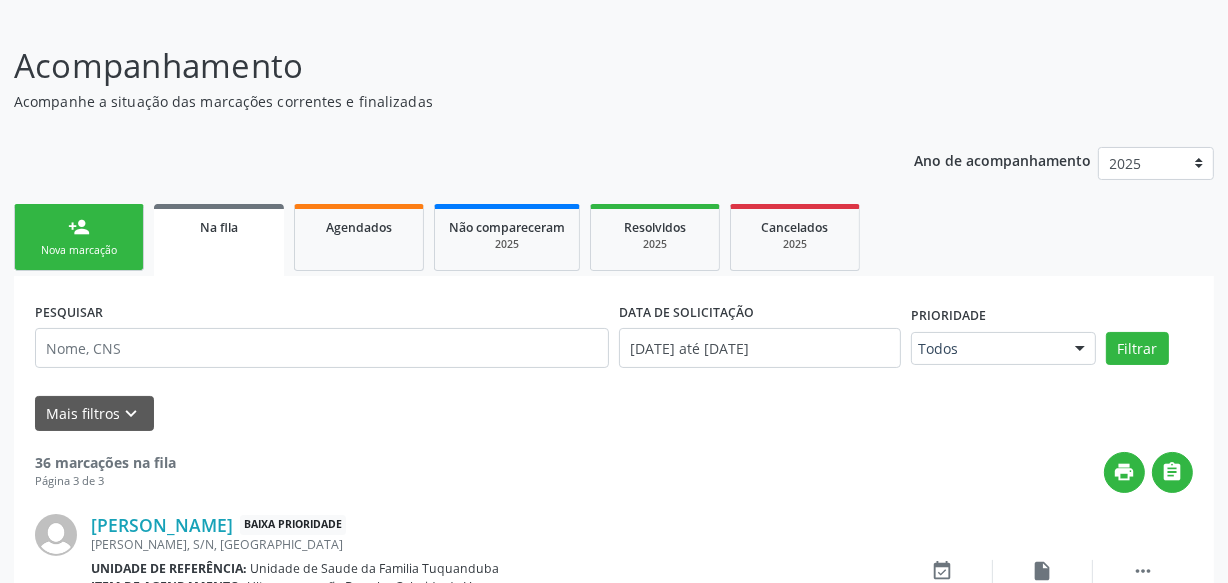 click on "person_add
Nova marcação" at bounding box center (79, 237) 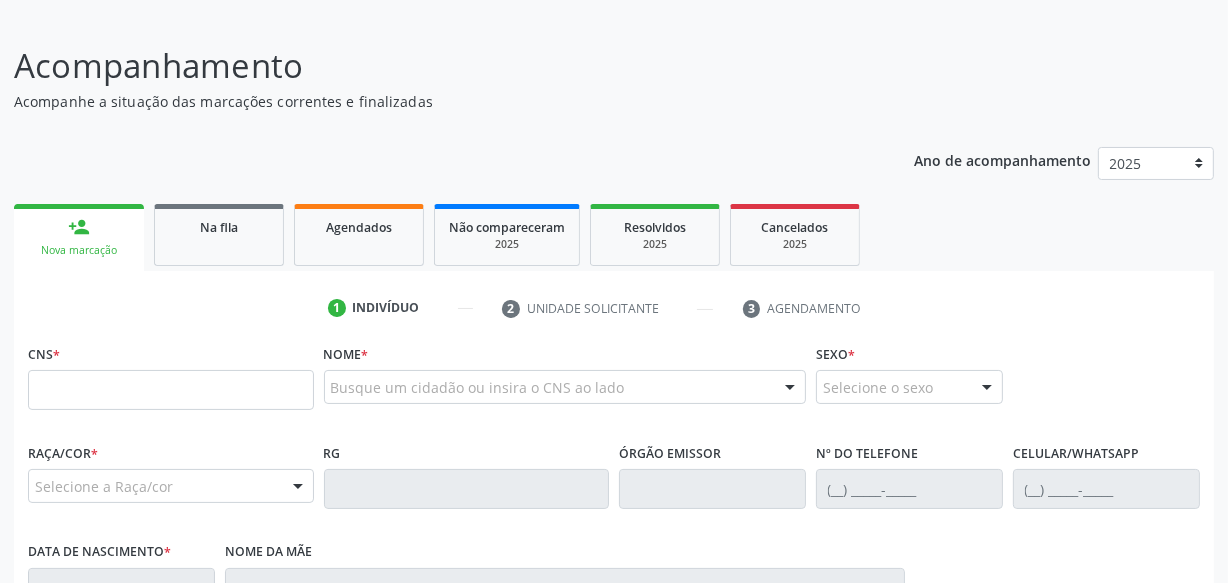 scroll, scrollTop: 305, scrollLeft: 0, axis: vertical 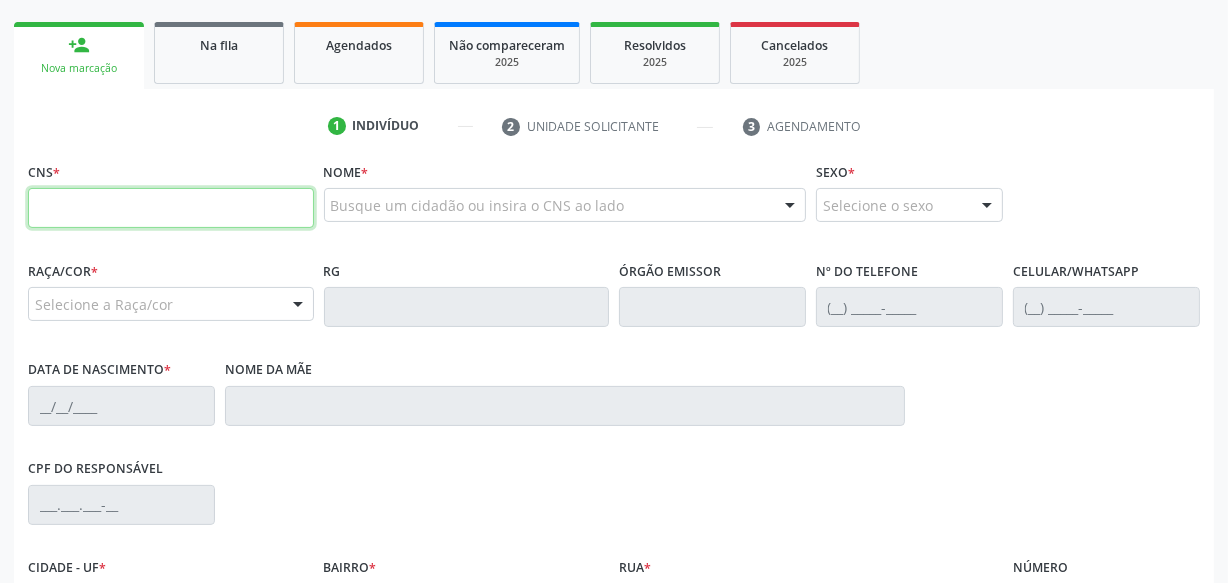 paste on "703 4022 1677 7418" 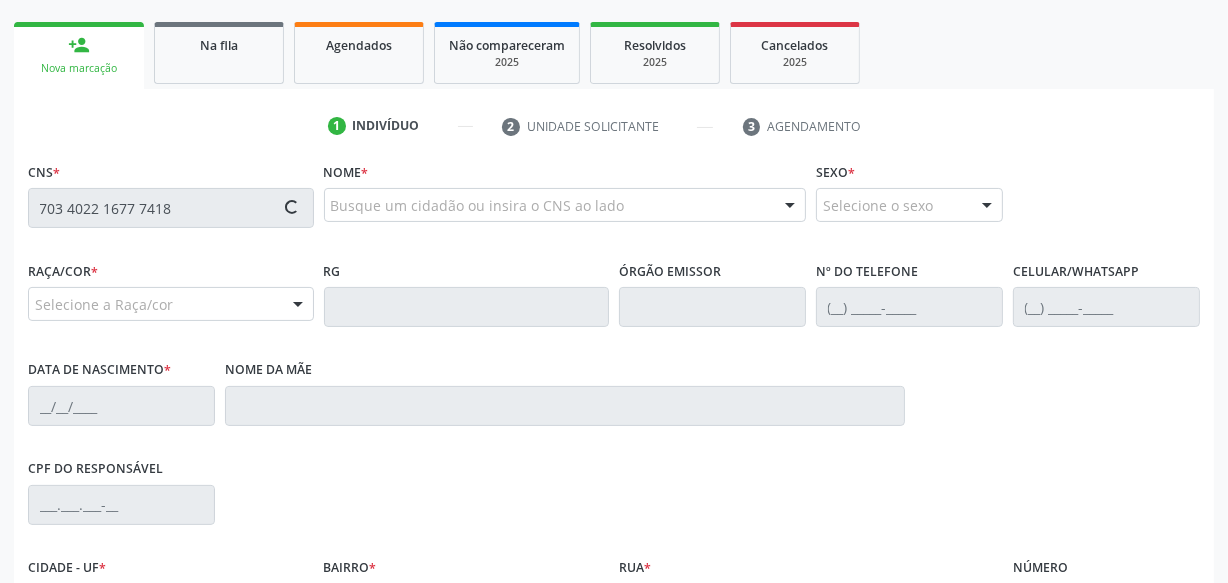 type on "703 4022 1677 7418" 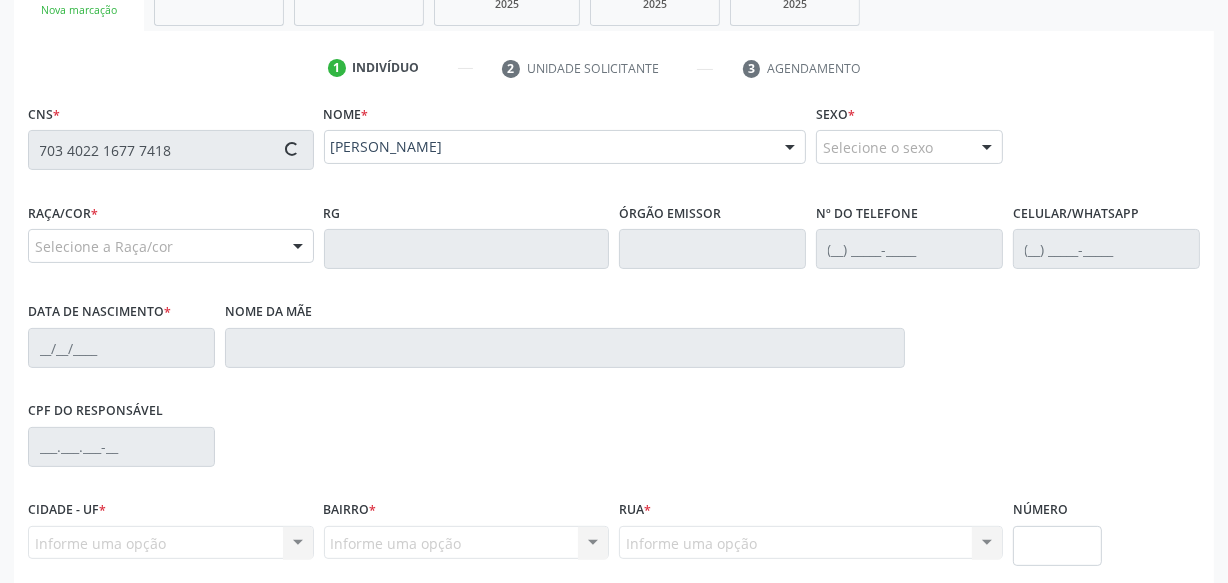 scroll, scrollTop: 396, scrollLeft: 0, axis: vertical 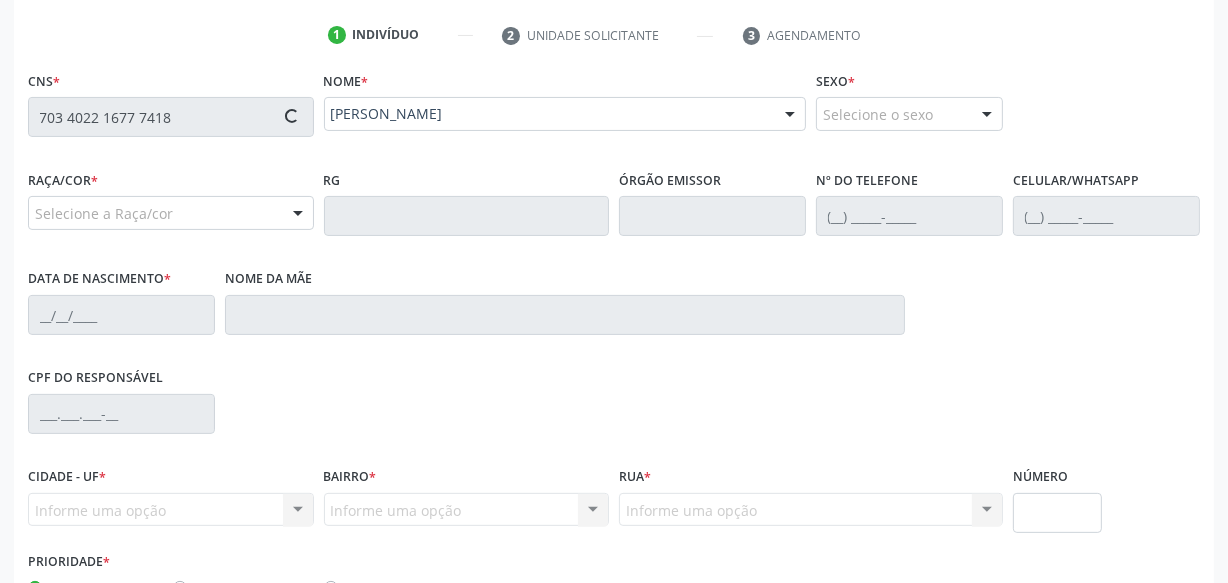 type on "[PHONE_NUMBER]" 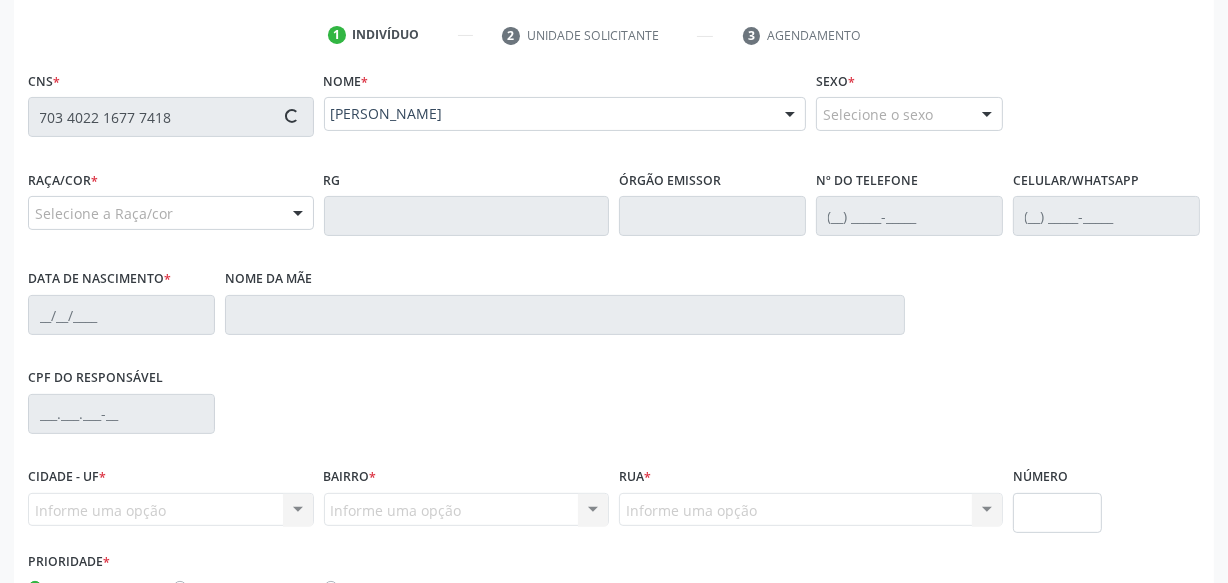 type on "[DATE]" 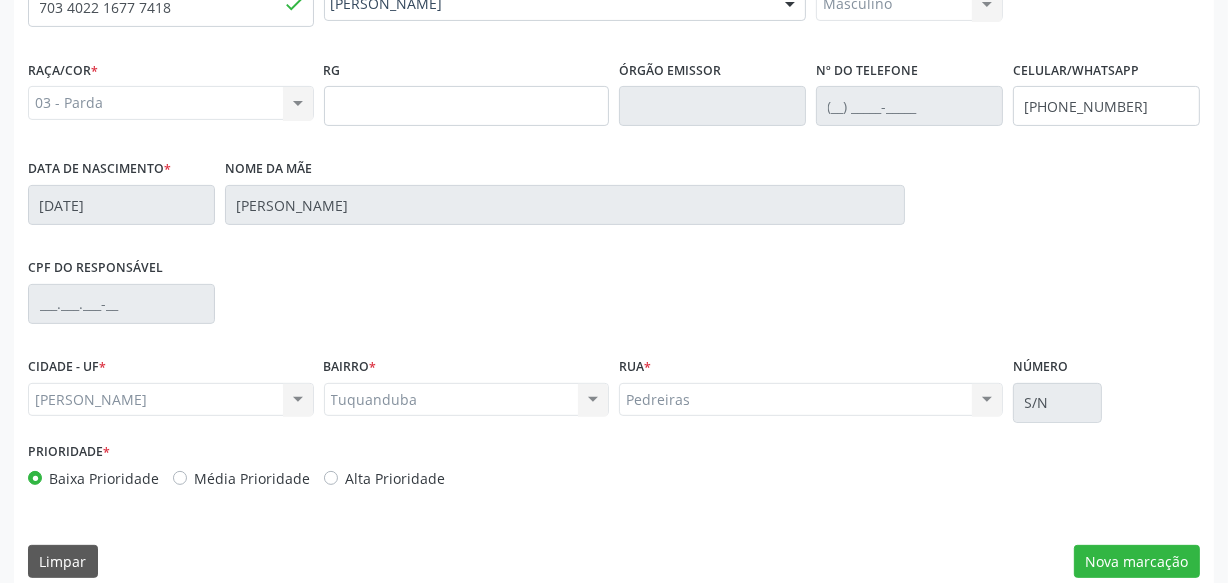 scroll, scrollTop: 528, scrollLeft: 0, axis: vertical 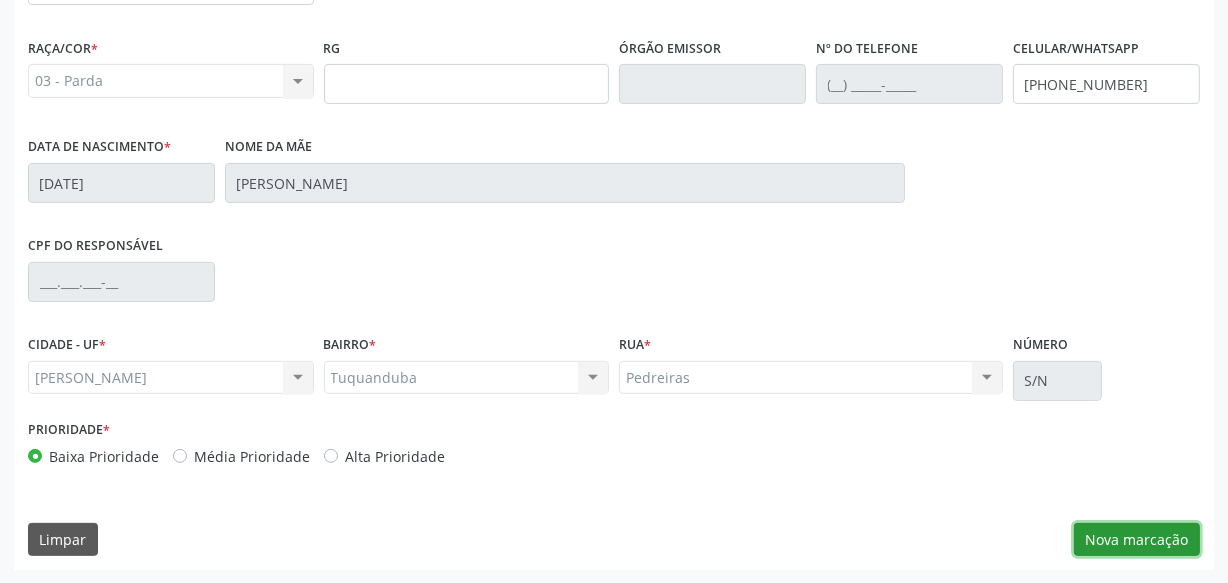 click on "Nova marcação" at bounding box center (1137, 540) 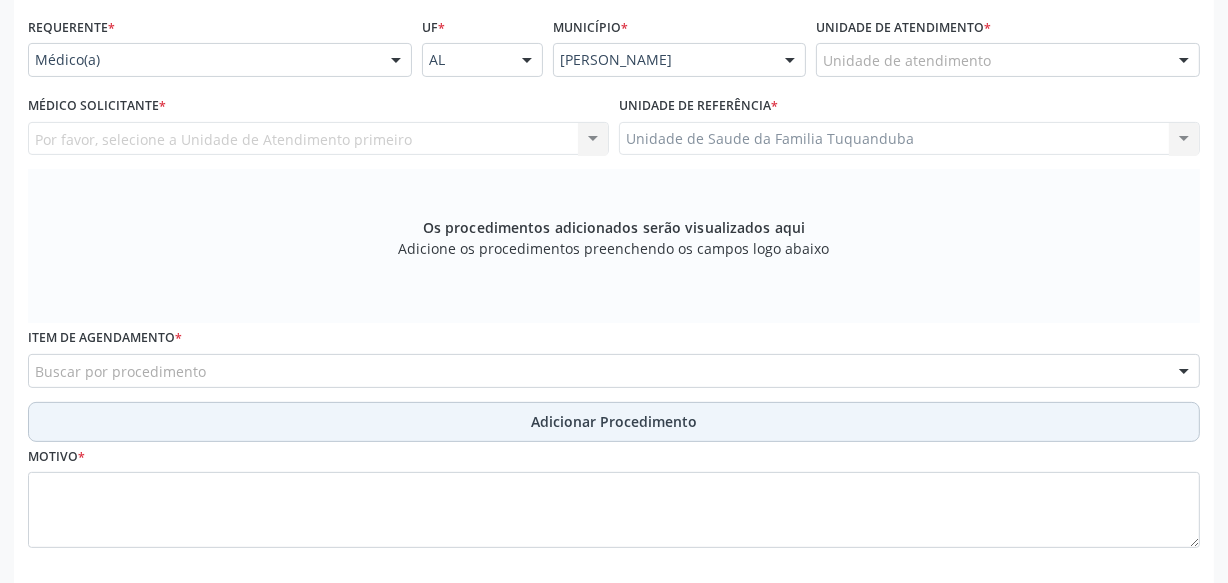 scroll, scrollTop: 346, scrollLeft: 0, axis: vertical 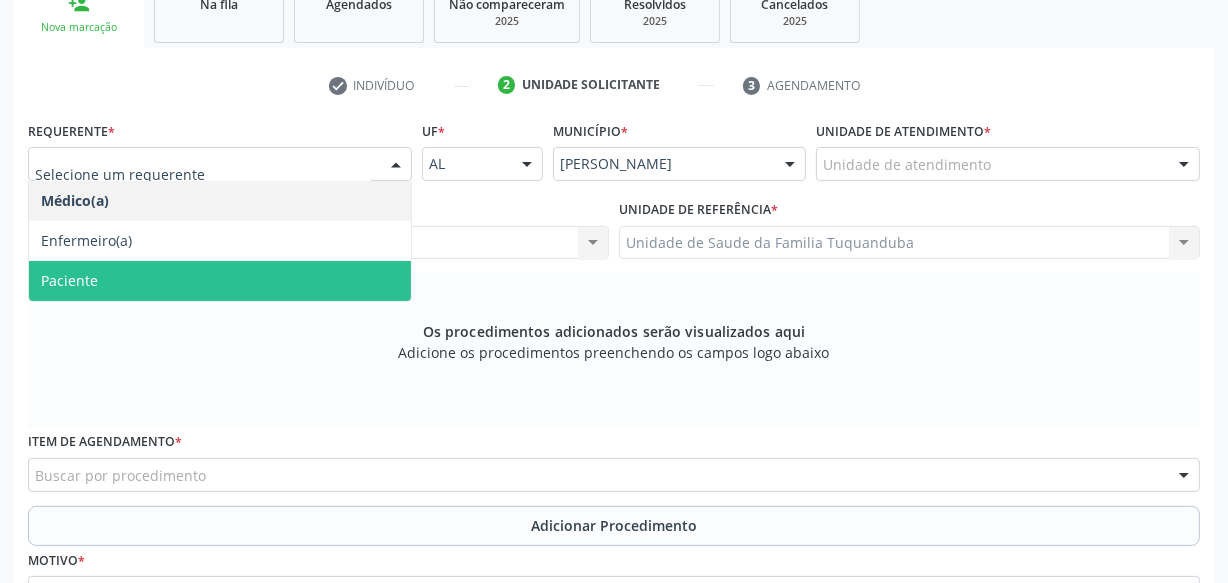 click on "Paciente" at bounding box center (220, 281) 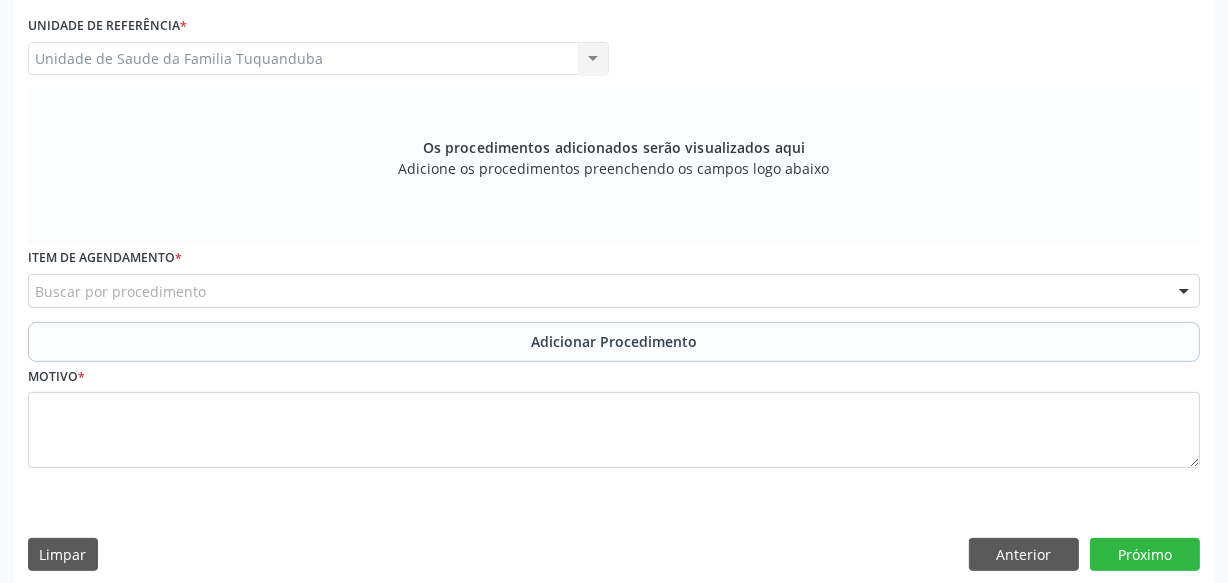 scroll, scrollTop: 545, scrollLeft: 0, axis: vertical 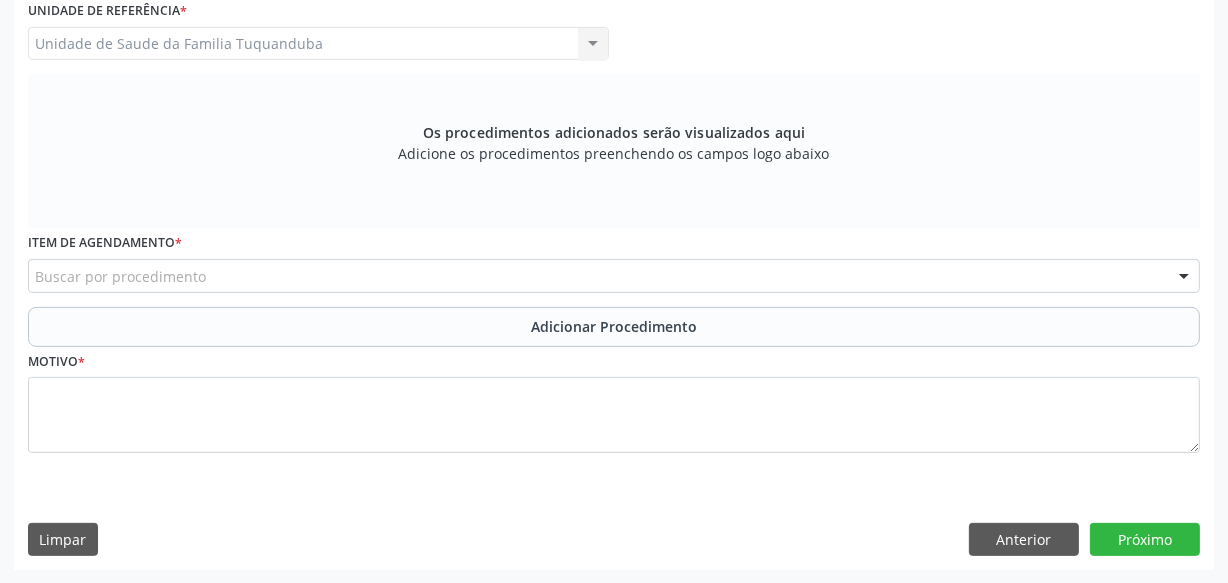 click on "Buscar por procedimento" at bounding box center [614, 276] 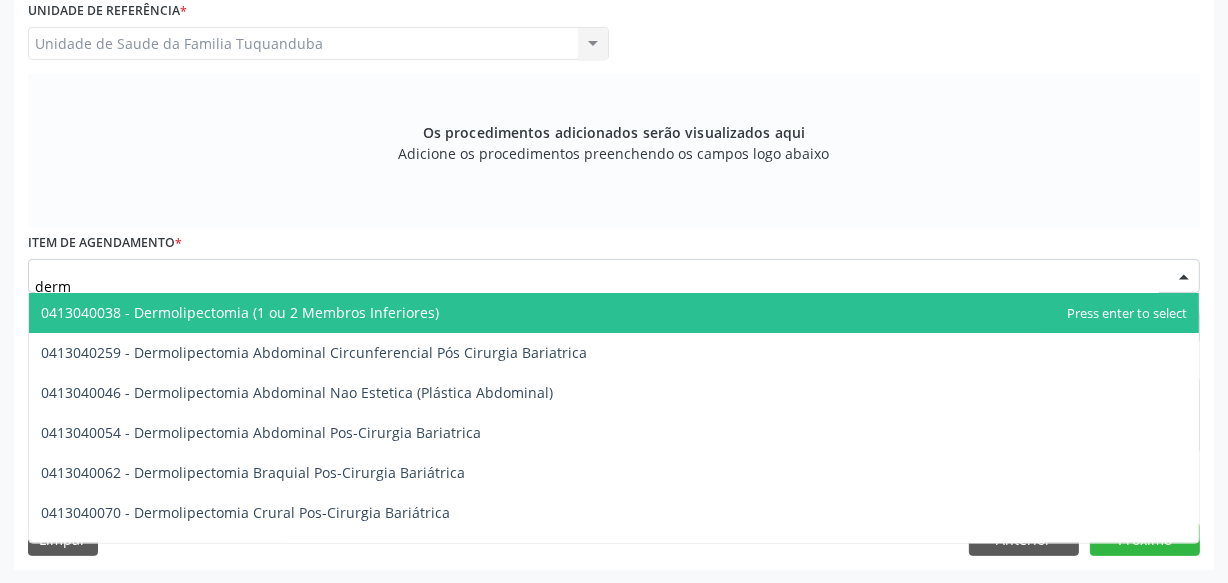 type on "derma" 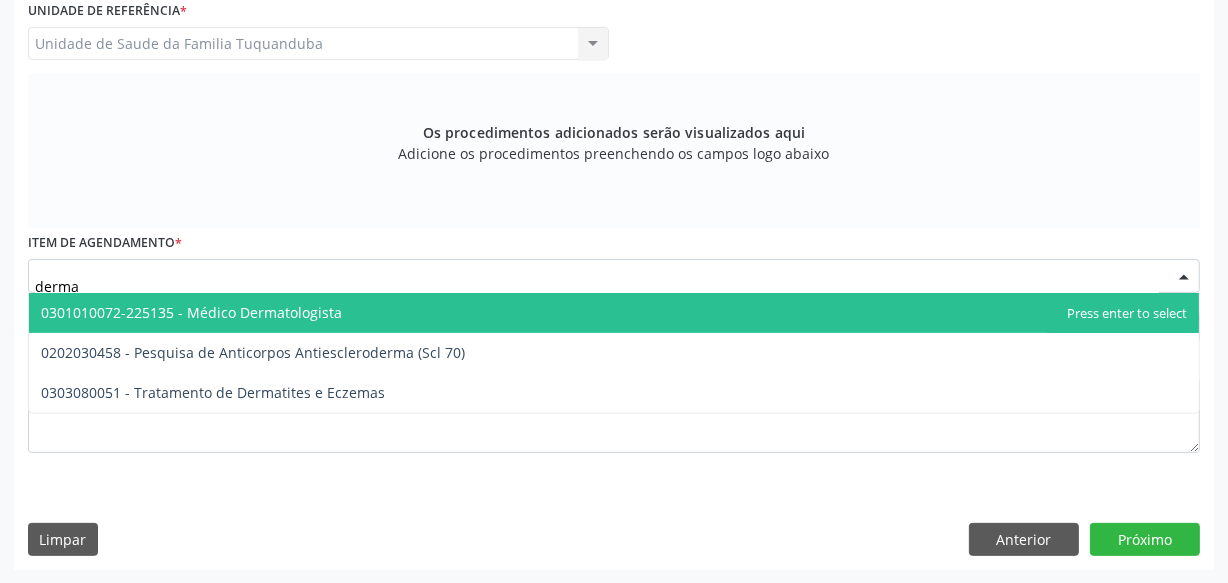 click on "0301010072-225135 - Médico Dermatologista" at bounding box center [614, 313] 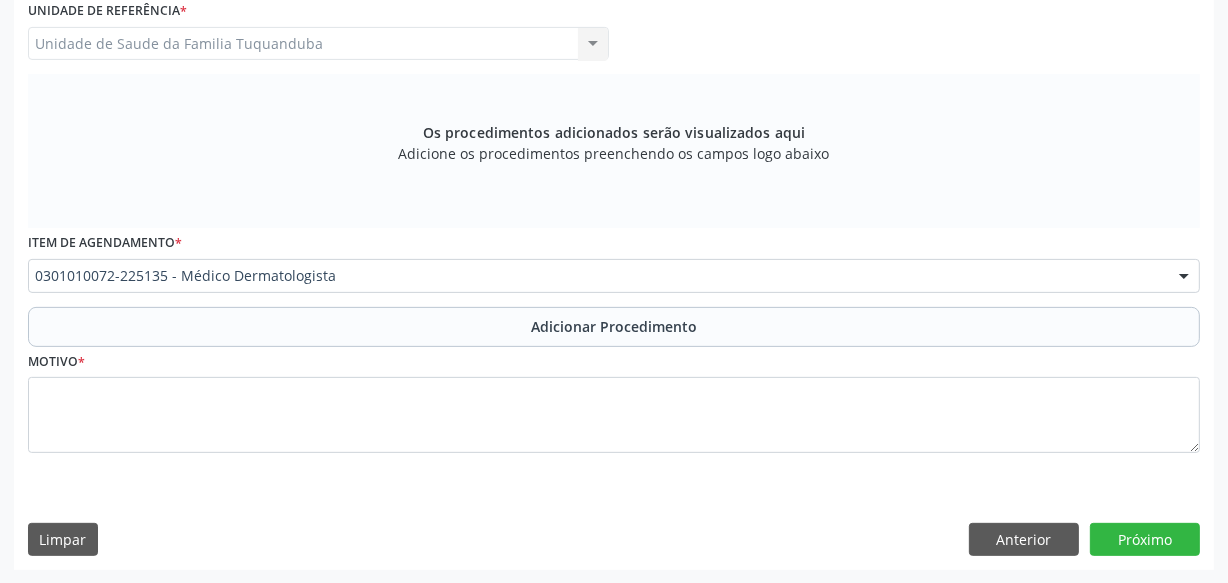 click on "Motivo
*" at bounding box center (614, 400) 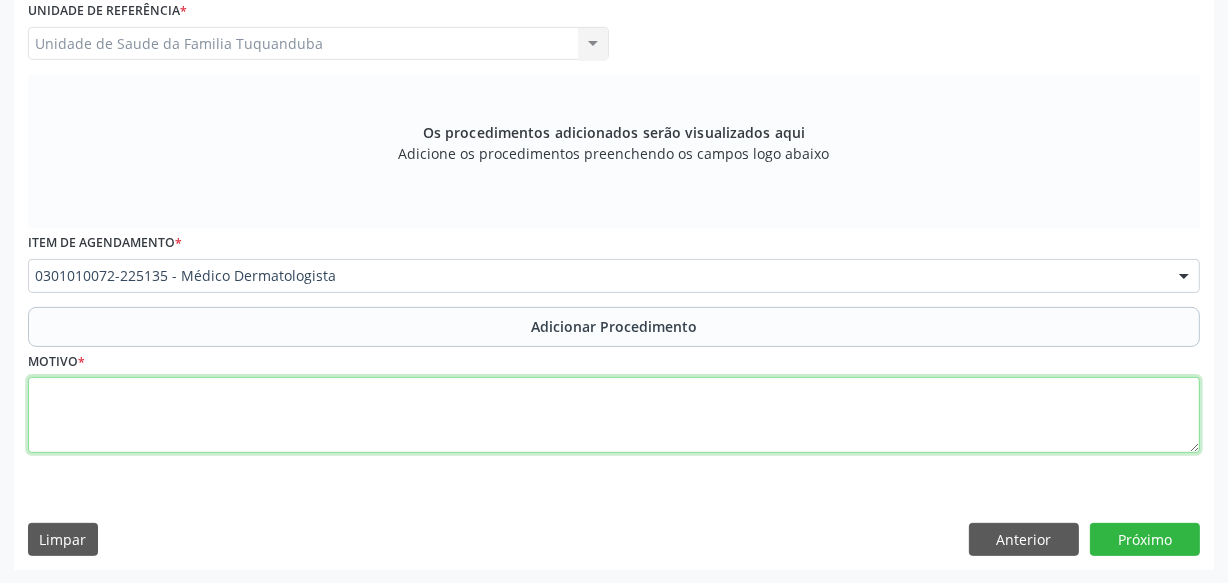click at bounding box center [614, 415] 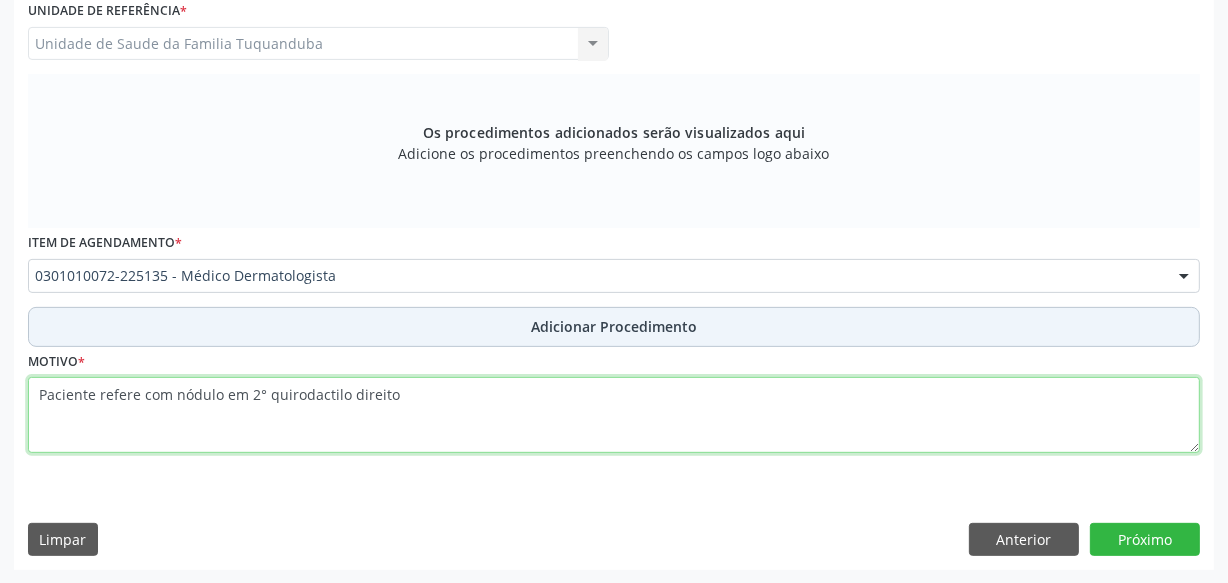 type on "Paciente refere com nódulo em 2° quirodactilo direito" 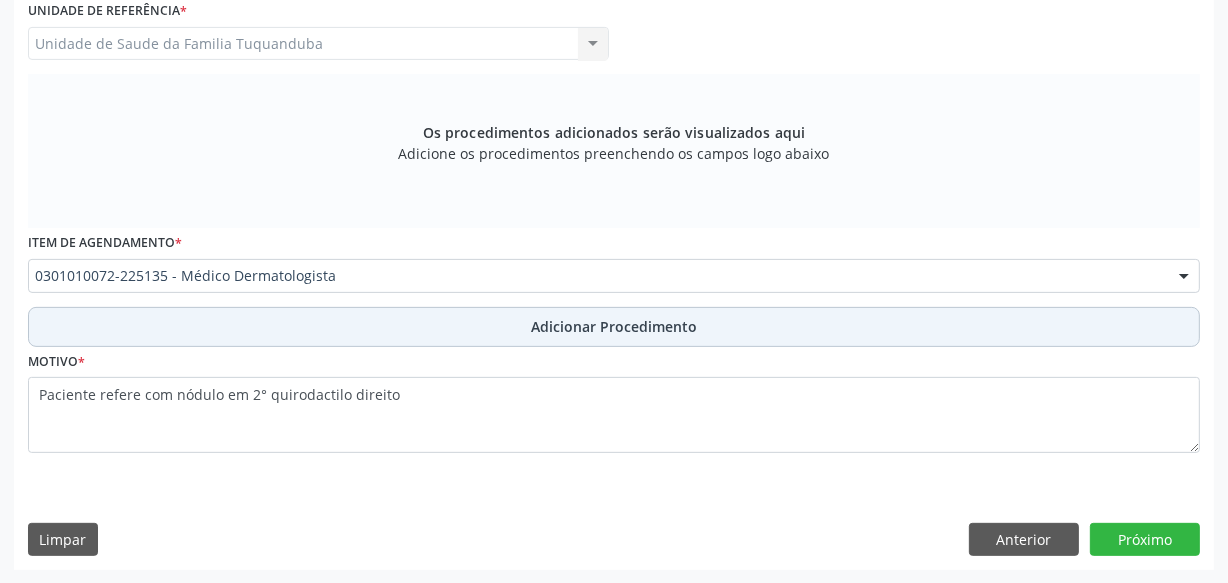 click on "Adicionar Procedimento" at bounding box center [614, 326] 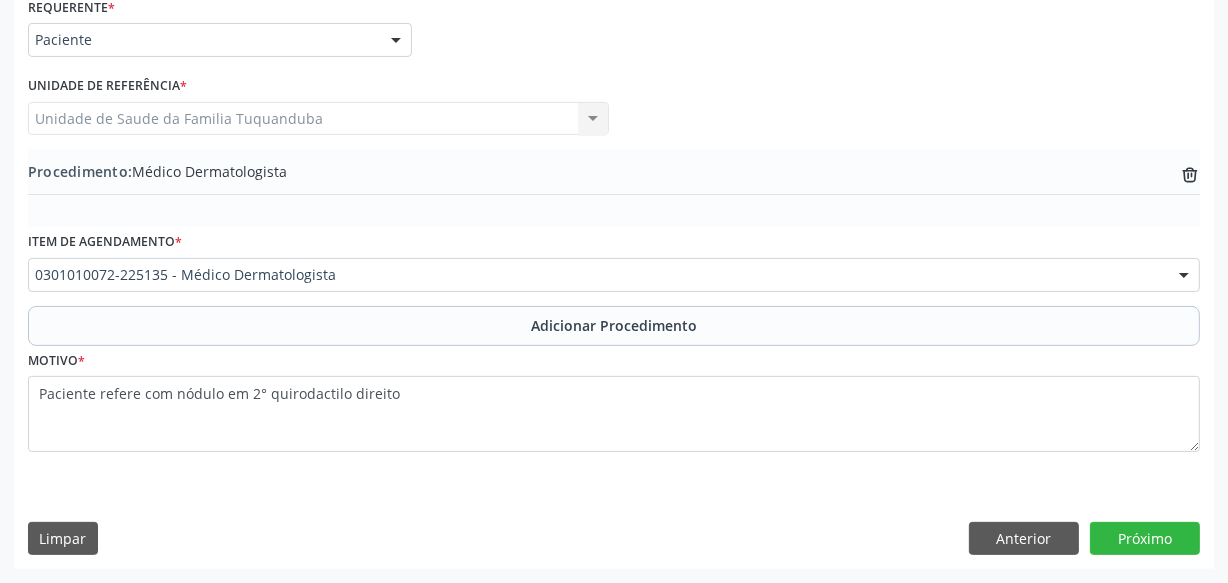 scroll, scrollTop: 469, scrollLeft: 0, axis: vertical 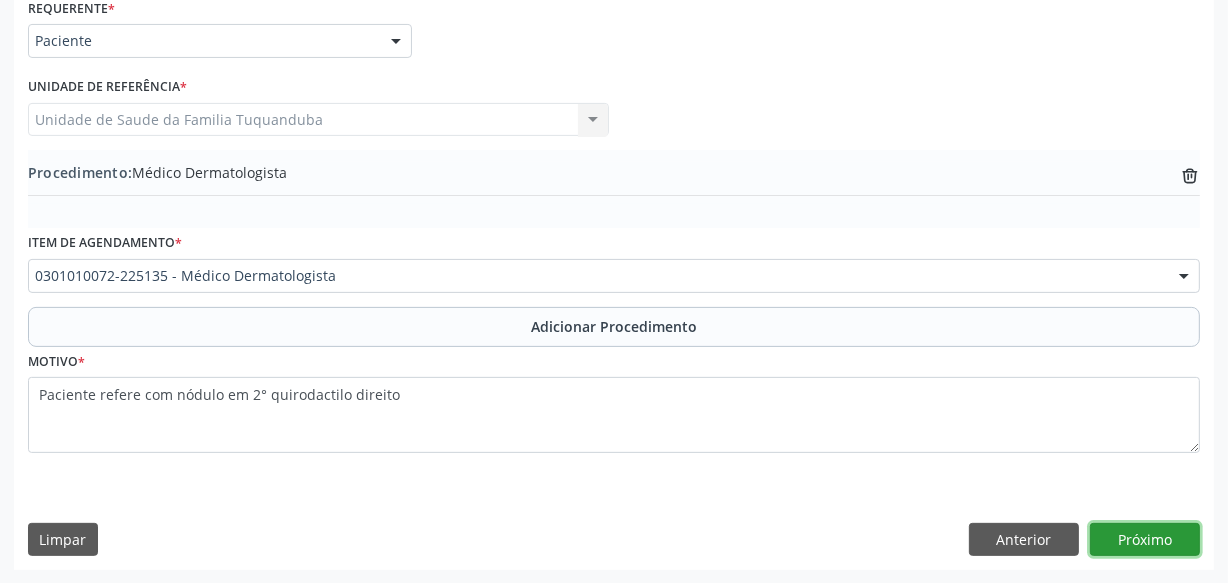 click on "Próximo" at bounding box center (1145, 540) 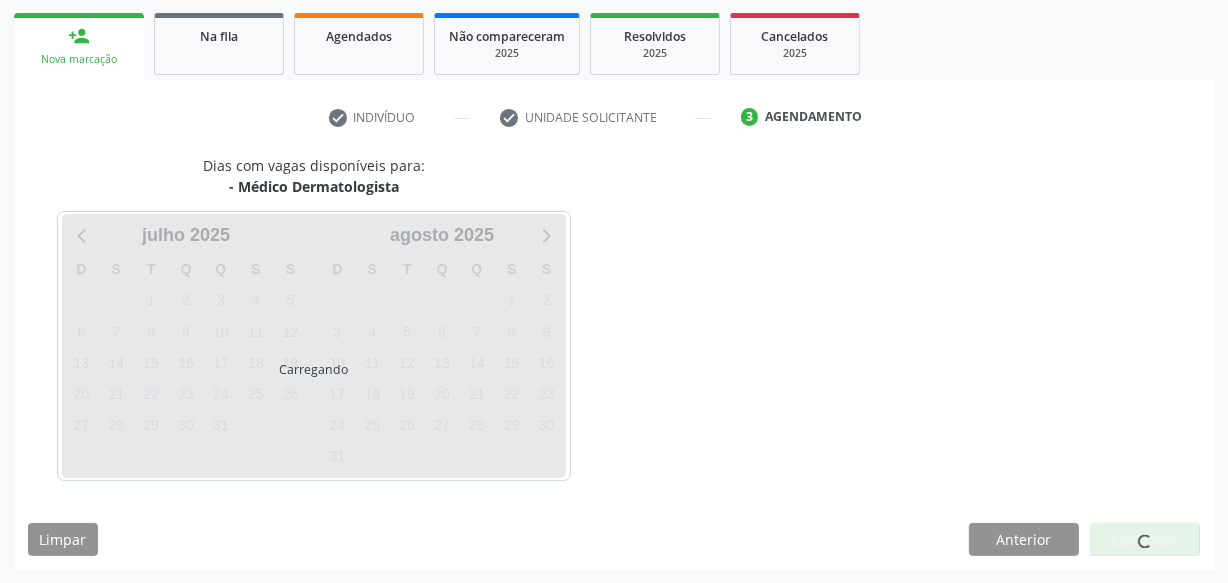 scroll, scrollTop: 372, scrollLeft: 0, axis: vertical 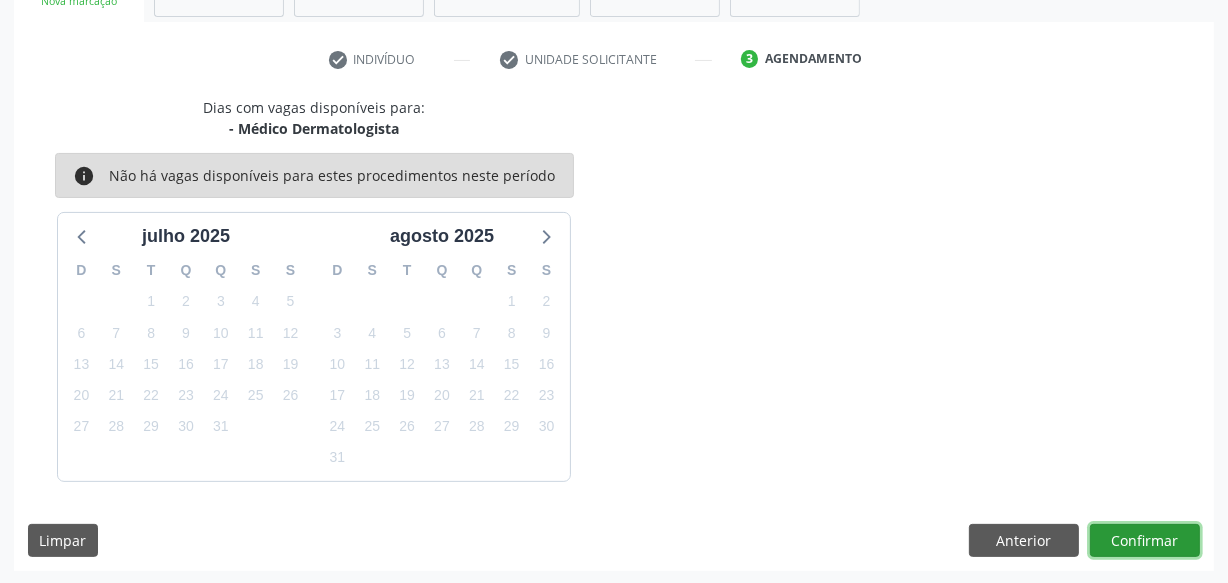 click on "Confirmar" at bounding box center [1145, 541] 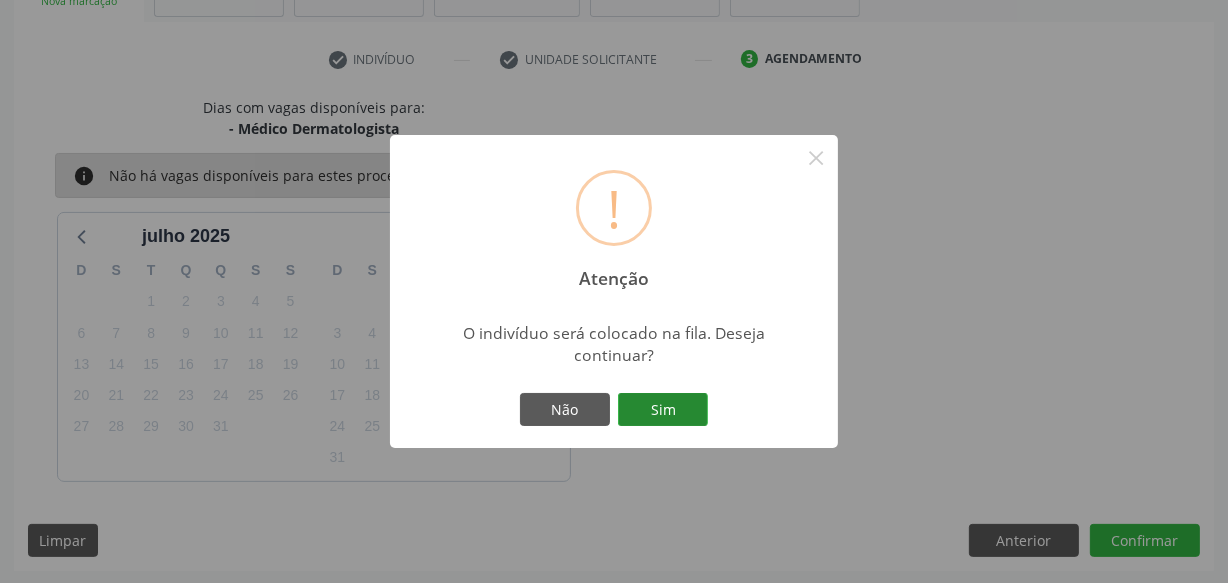click on "Sim" at bounding box center [663, 410] 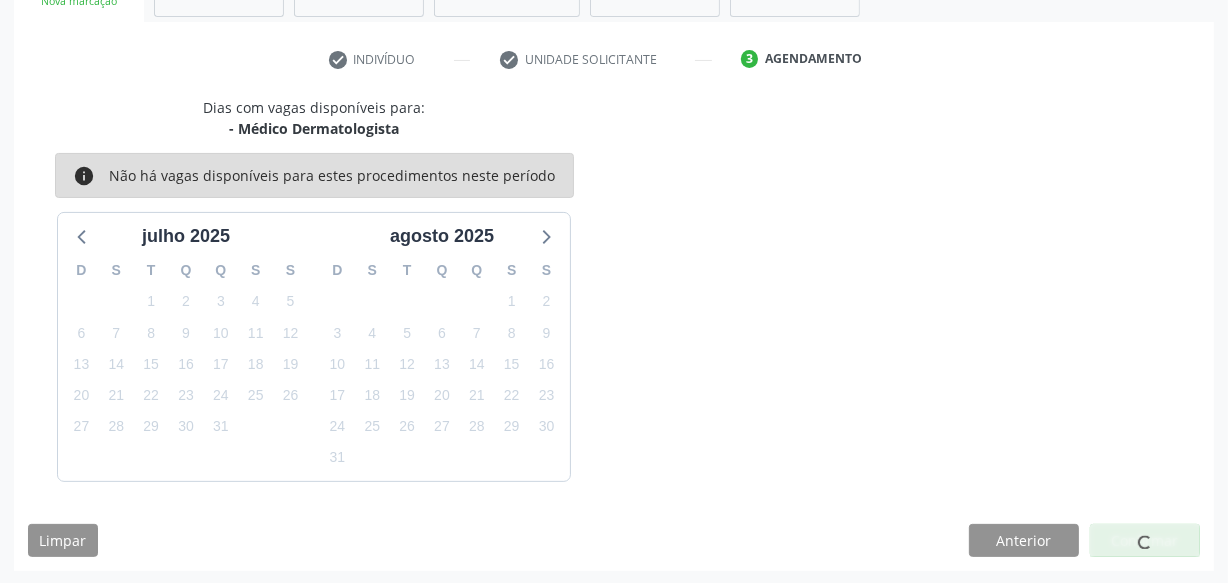 scroll, scrollTop: 326, scrollLeft: 0, axis: vertical 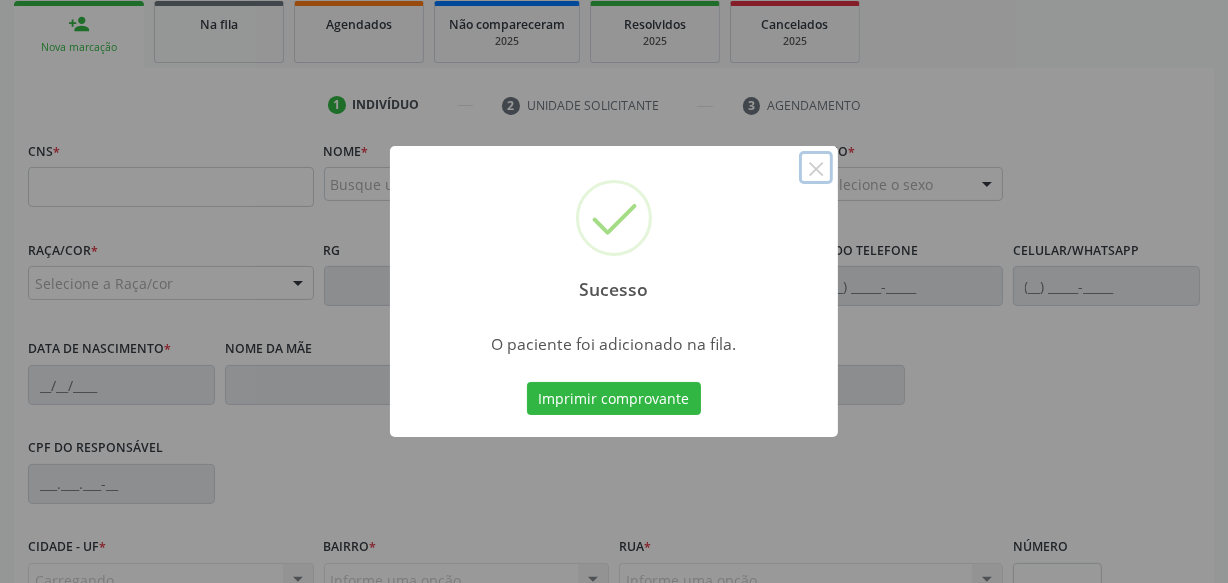drag, startPoint x: 820, startPoint y: 169, endPoint x: 775, endPoint y: 169, distance: 45 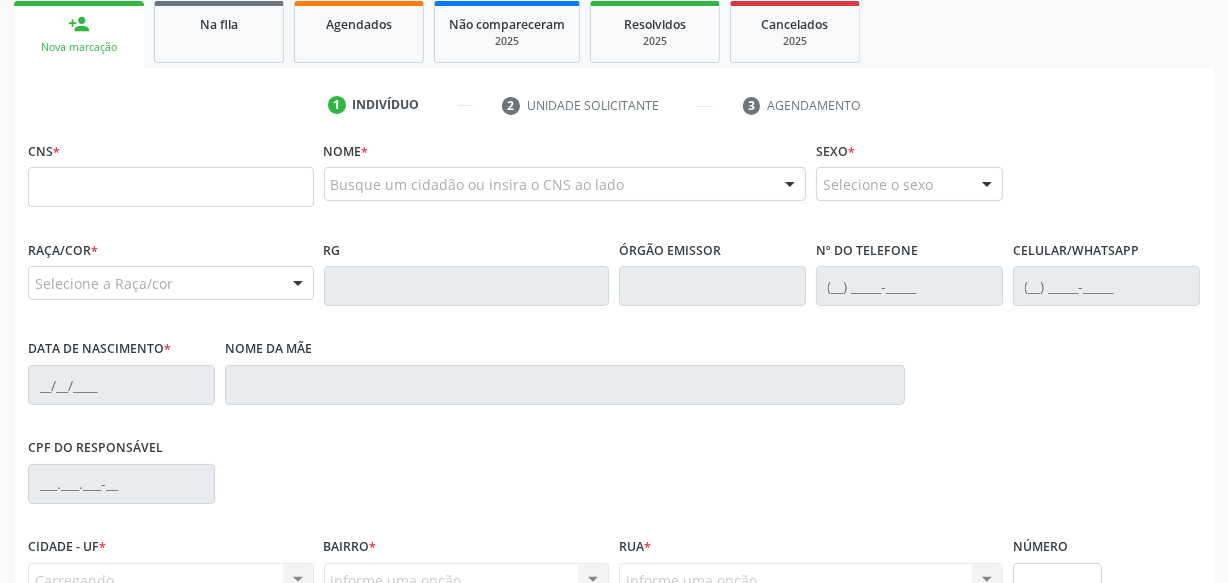 drag, startPoint x: 270, startPoint y: 45, endPoint x: 431, endPoint y: 224, distance: 240.75299 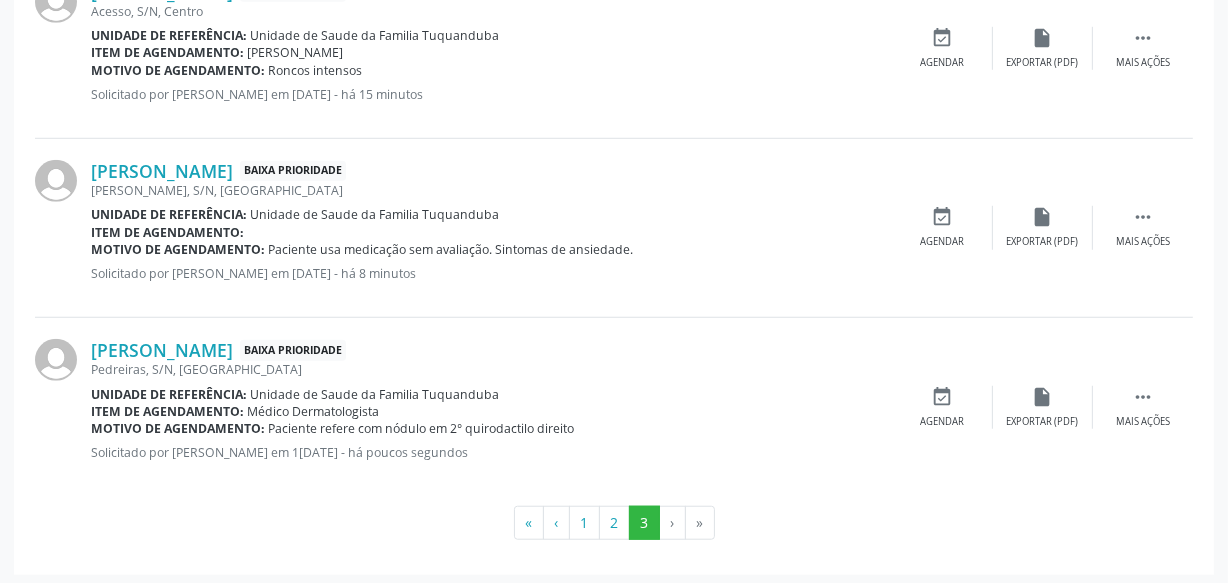 scroll, scrollTop: 1393, scrollLeft: 0, axis: vertical 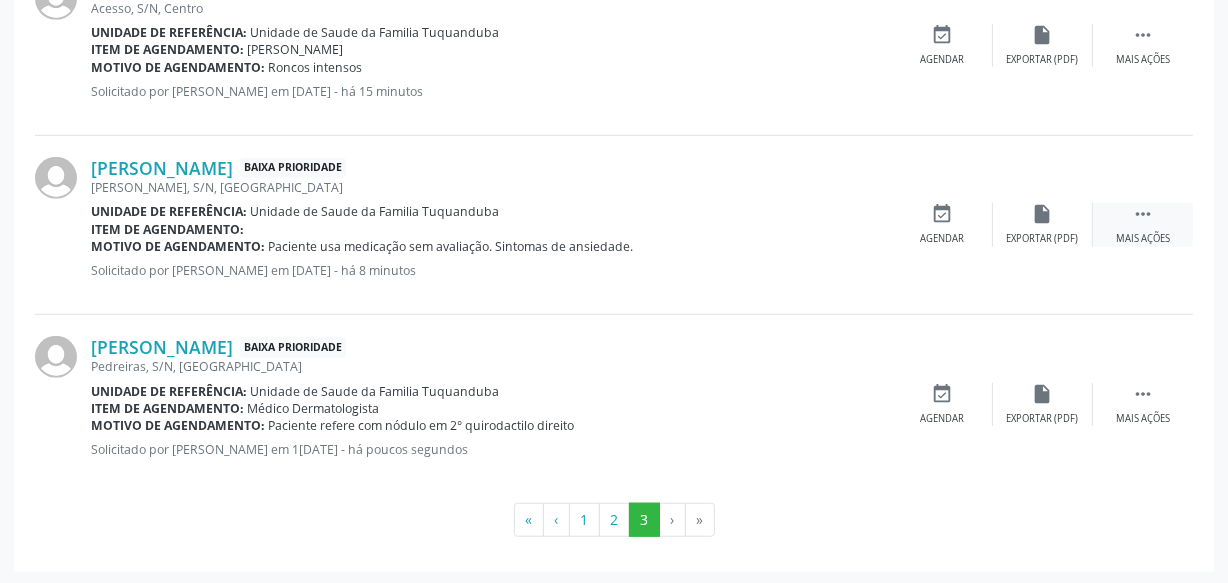 click on "
Mais ações" at bounding box center [1143, 224] 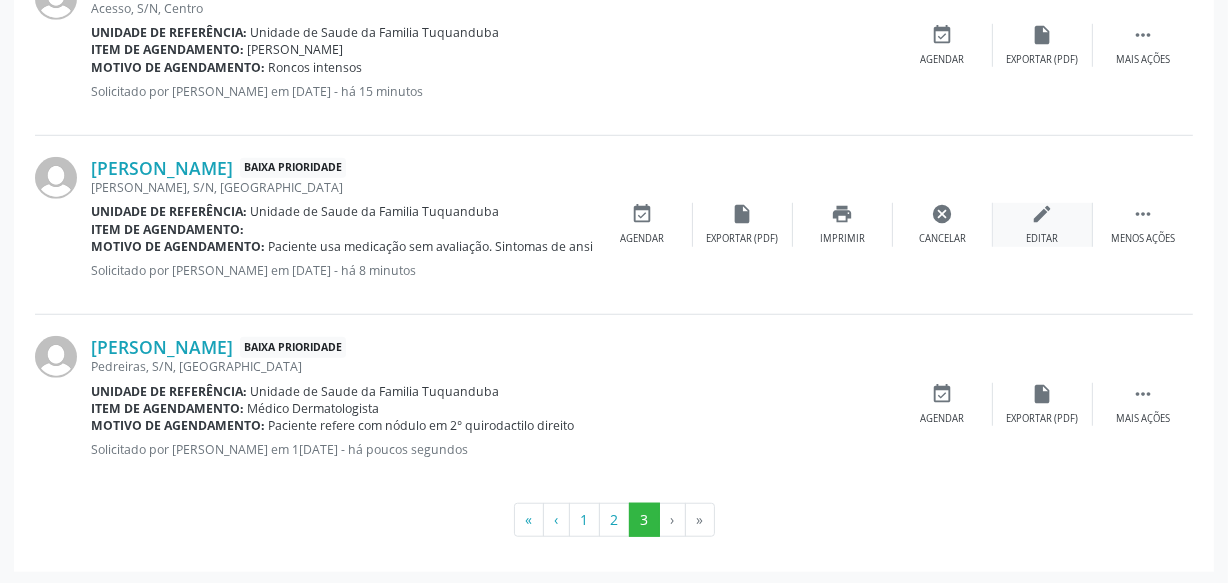 click on "edit" at bounding box center (1043, 214) 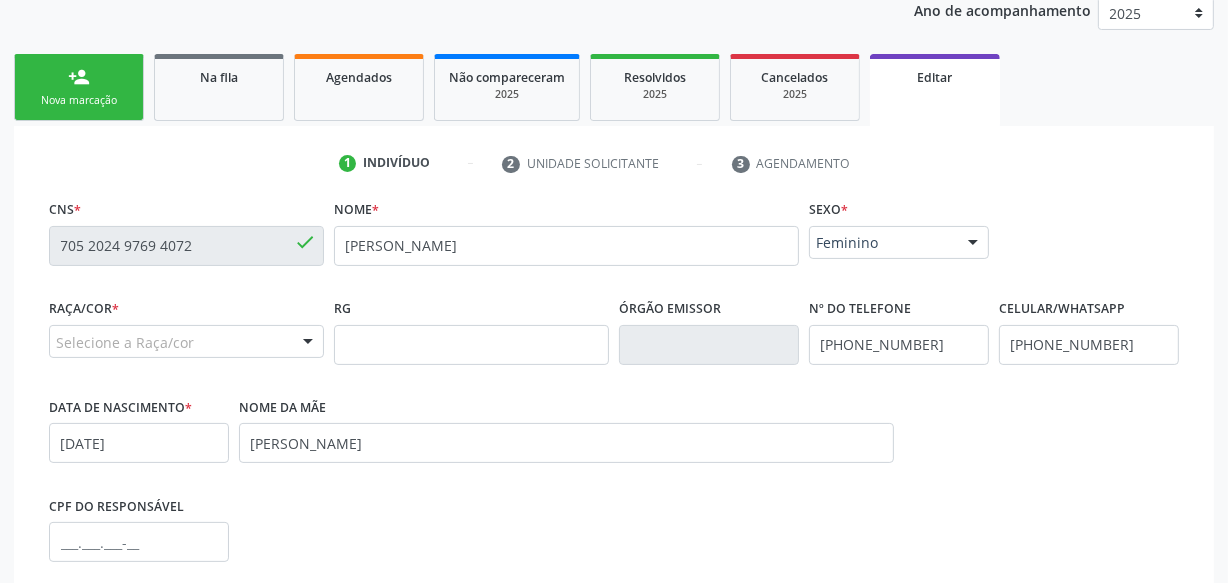 scroll, scrollTop: 272, scrollLeft: 0, axis: vertical 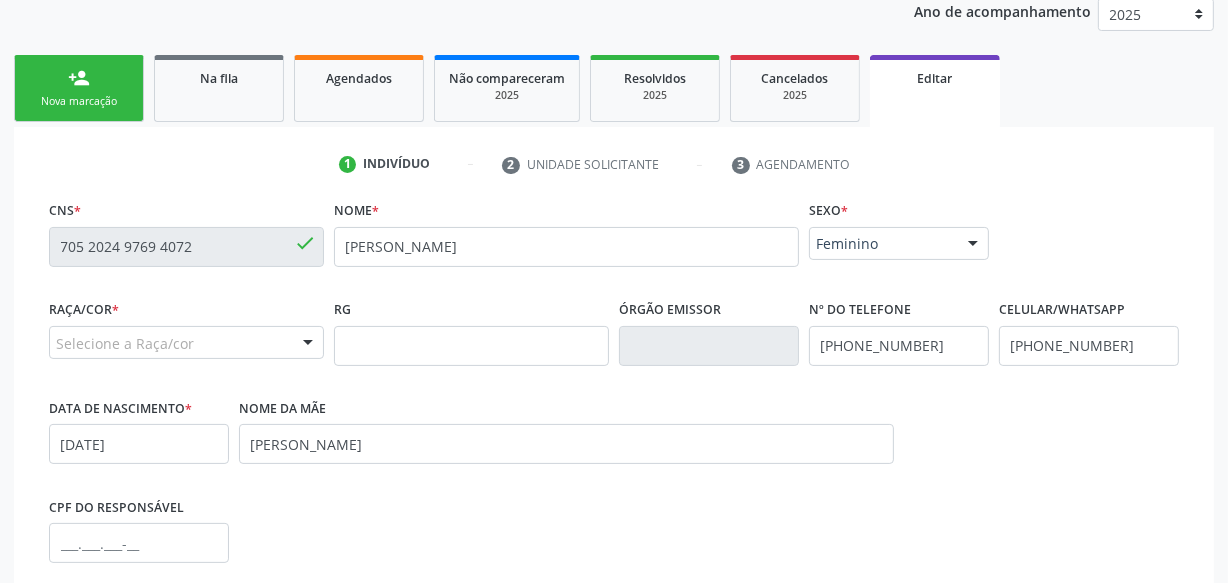 click on "Acompanhamento
Acompanhe a situação das marcações correntes e finalizadas
Relatórios
Ano de acompanhamento
2025
person_add
Nova marcação
Na fila   Agendados   Não compareceram
2025
Resolvidos
2025
Cancelados
2025
Editar
1
Indivíduo
2
Unidade solicitante
3
Agendamento
CNS
*
705 2024 9769 4072       done
[GEOGRAPHIC_DATA]
*
[PERSON_NAME]
*
Feminino         Masculino   Feminino
Nenhum resultado encontrado para: "   "
Não há nenhuma opção para ser exibida.
Raça/cor
*
Selecione a Raça/cor
01 - Branca   02 - Preta   04 - [GEOGRAPHIC_DATA]   03 - [MEDICAL_DATA]   05 - Indígena
Nenhum resultado encontrado para: "   "
RG" at bounding box center (614, 366) 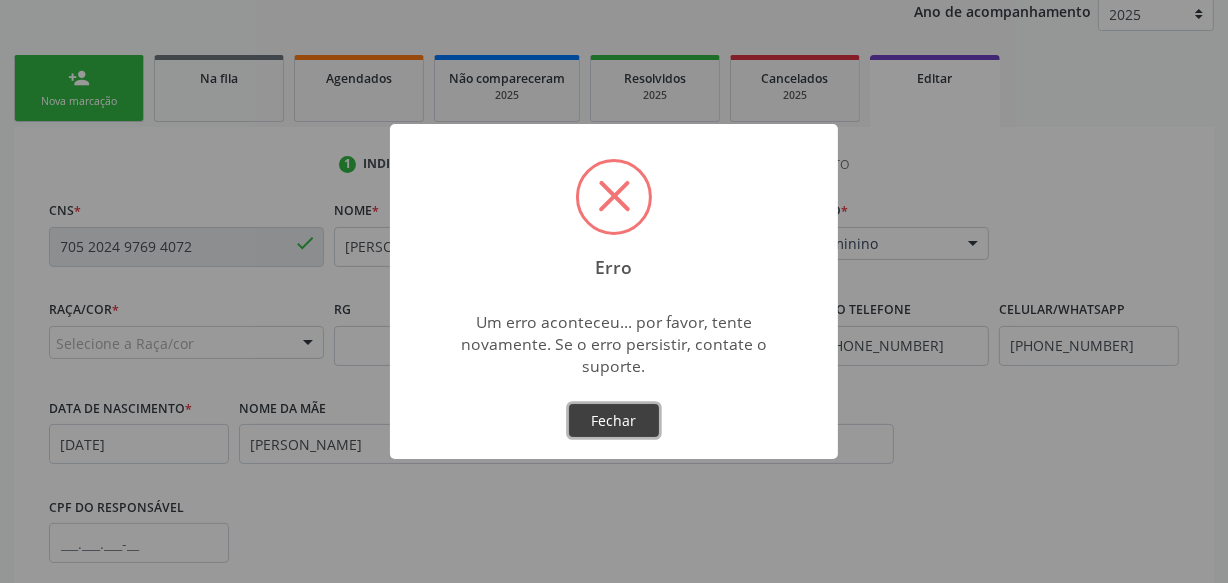 click on "Fechar" at bounding box center [614, 421] 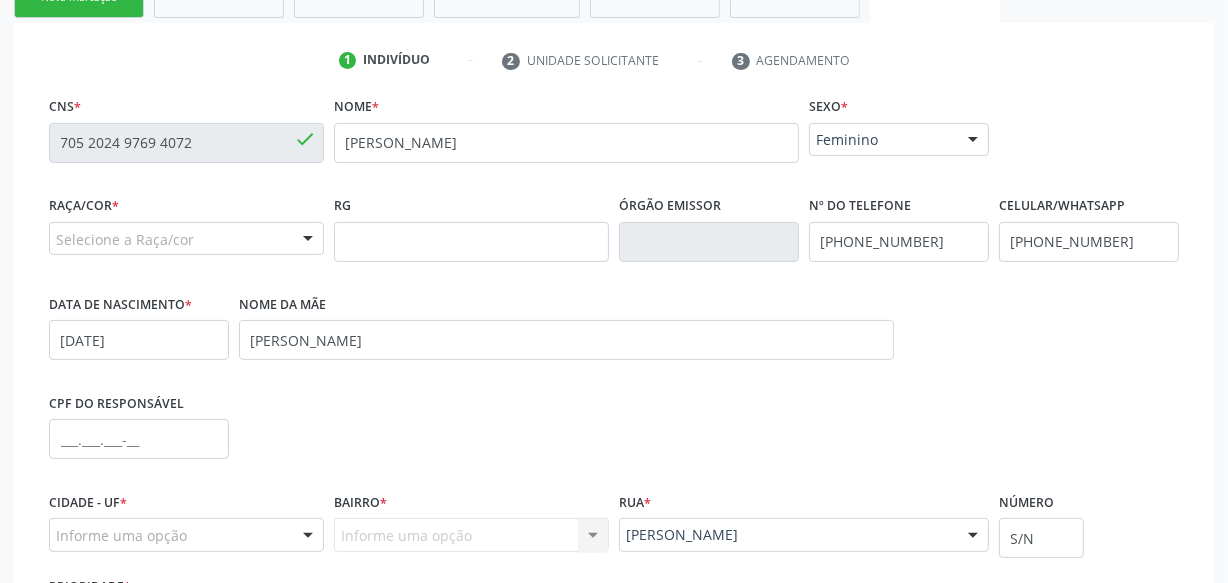 scroll, scrollTop: 454, scrollLeft: 0, axis: vertical 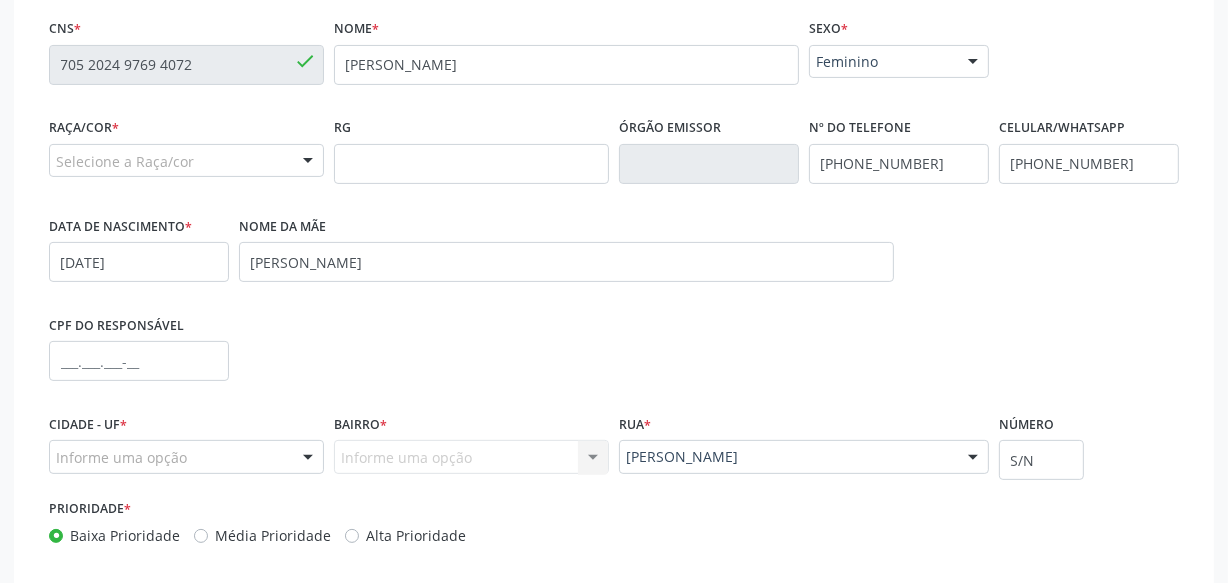 click on "CPF do responsável" at bounding box center [614, 359] 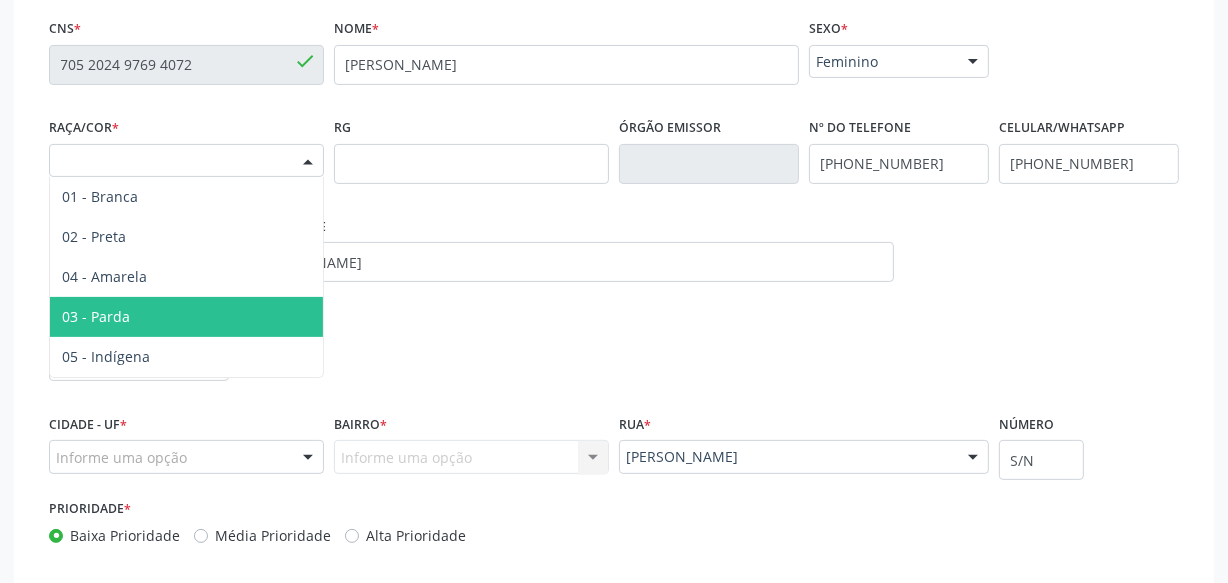 click on "03 - Parda" at bounding box center [186, 317] 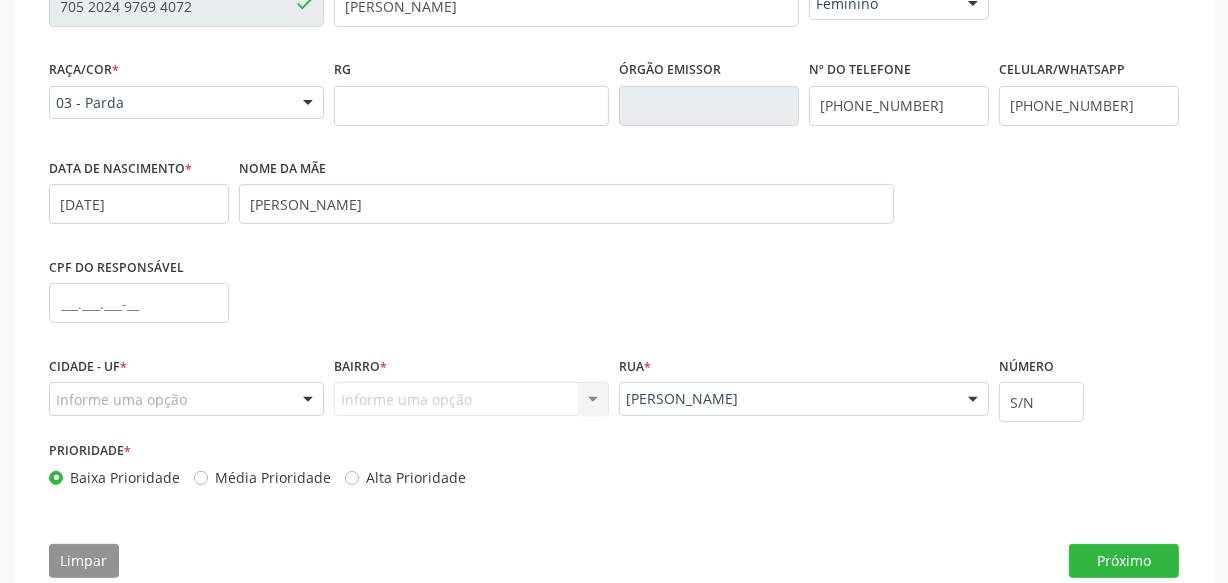 scroll, scrollTop: 554, scrollLeft: 0, axis: vertical 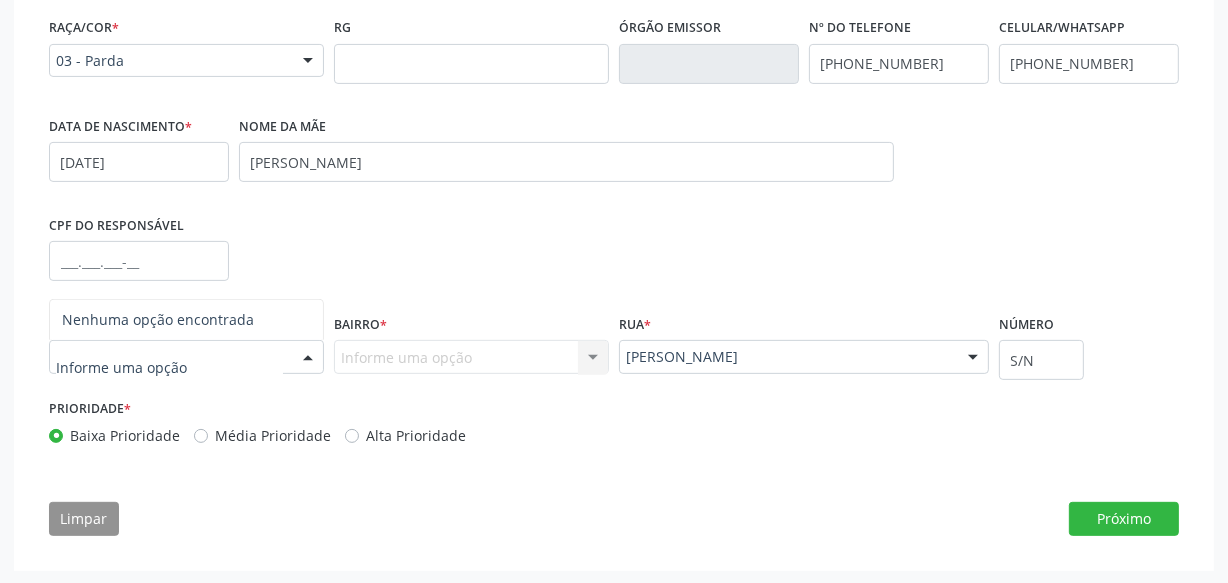 click at bounding box center (308, 358) 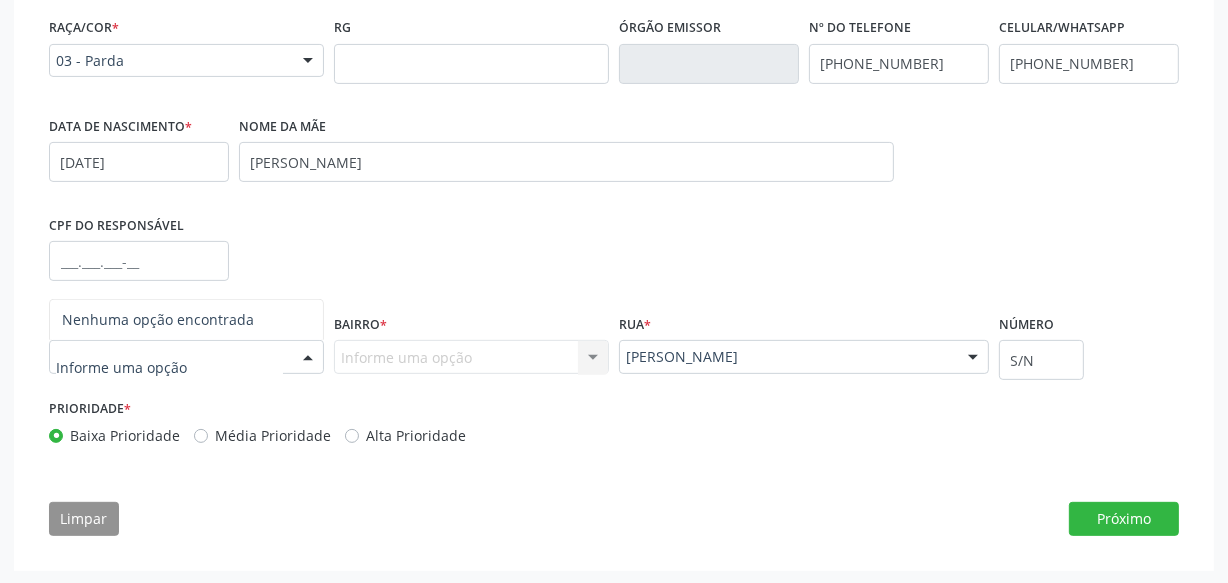 click on "Prioridade
*
Baixa Prioridade
Média Prioridade
Alta Prioridade" at bounding box center [329, 420] 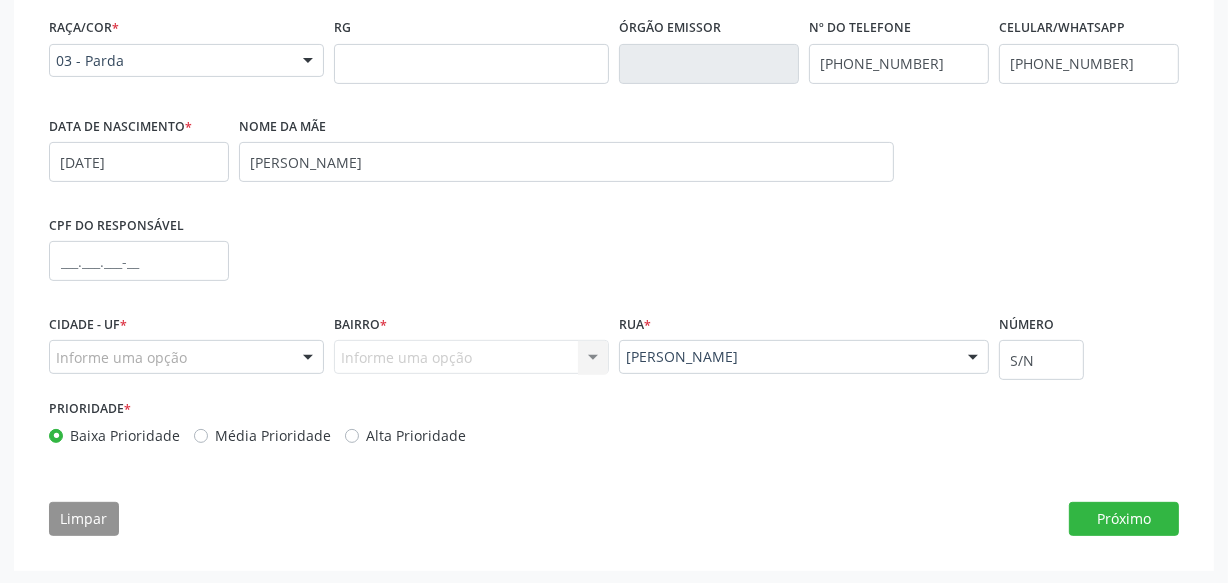 click at bounding box center (308, 358) 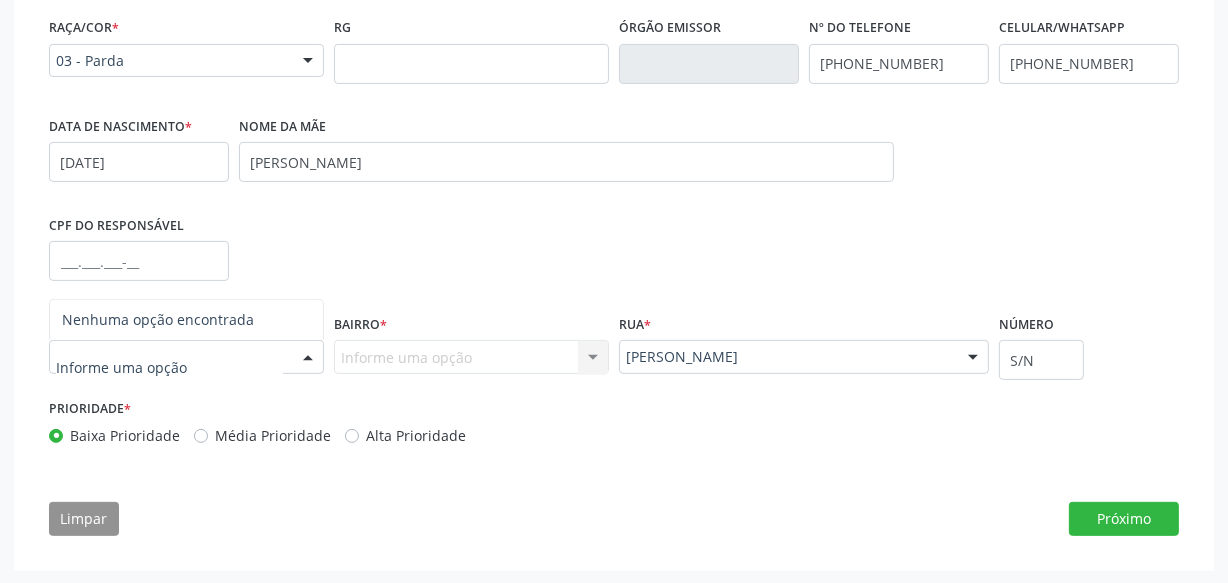 click at bounding box center [308, 358] 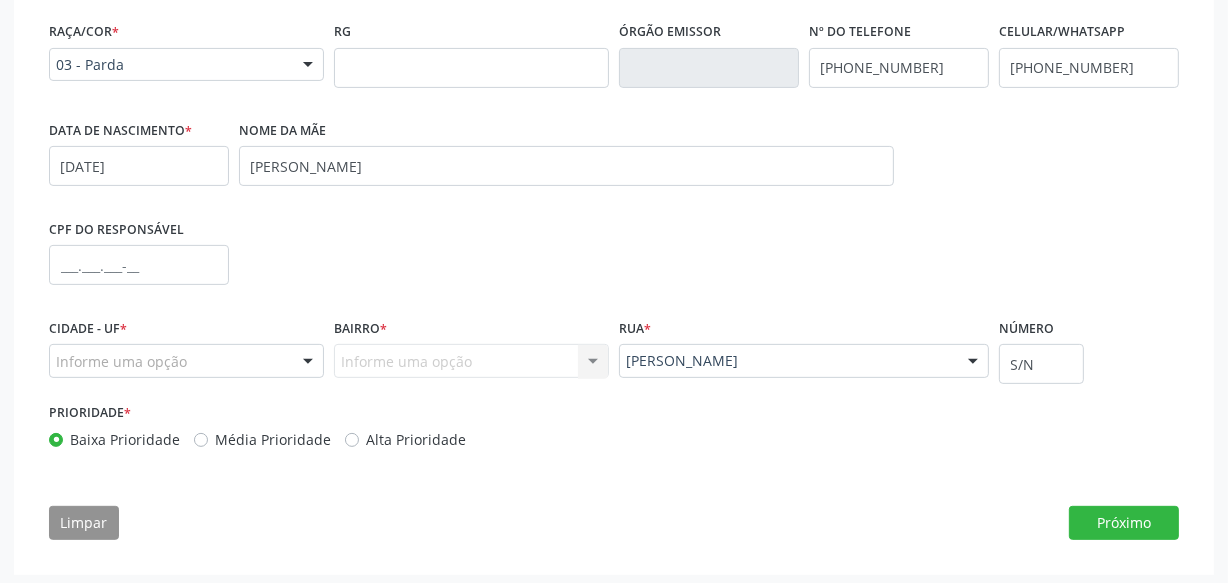 scroll, scrollTop: 554, scrollLeft: 0, axis: vertical 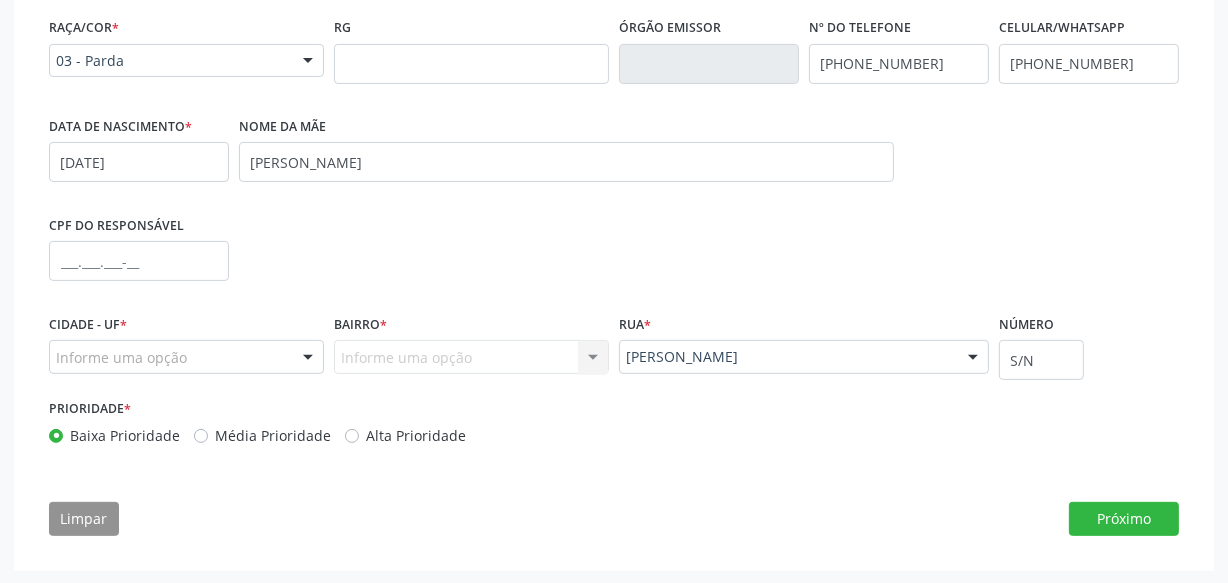 click on "Informe uma opção" at bounding box center (186, 357) 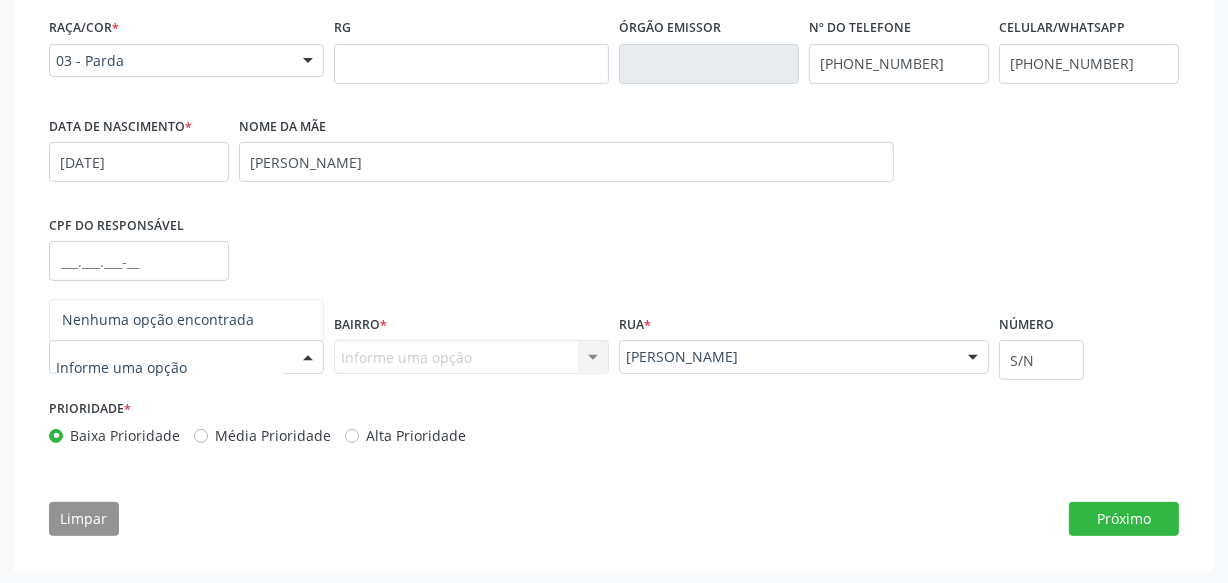 type on "m" 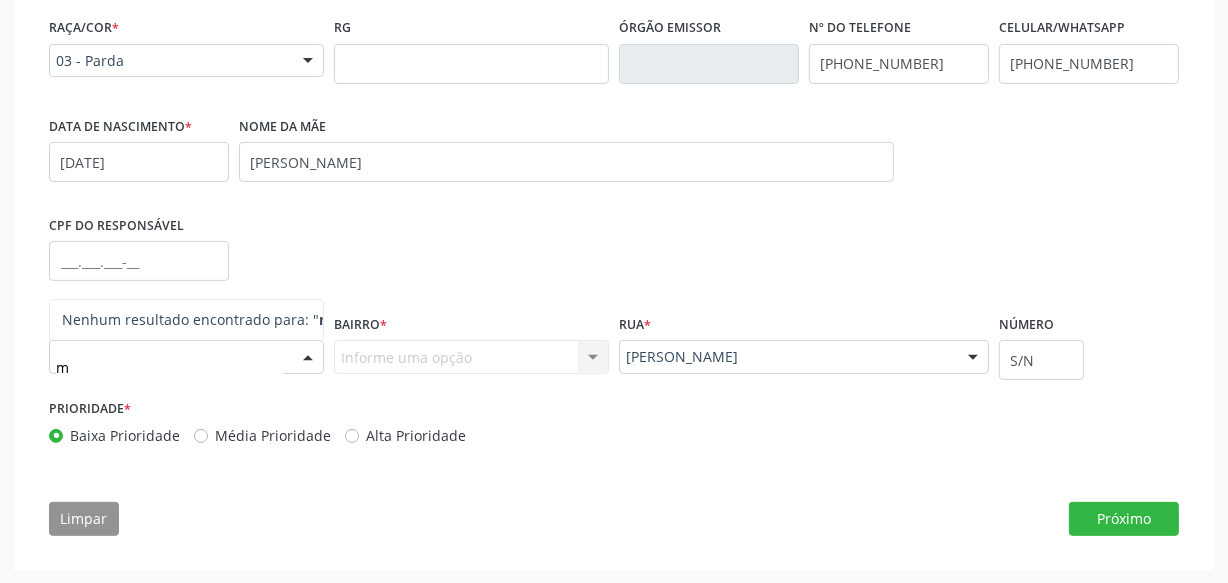 type 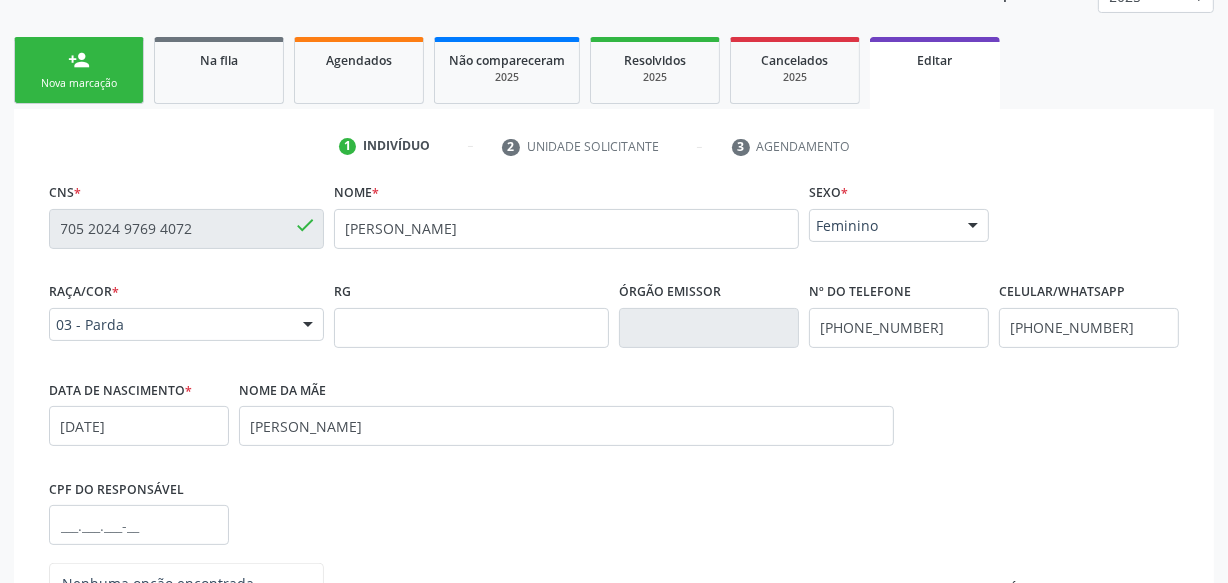 scroll, scrollTop: 0, scrollLeft: 0, axis: both 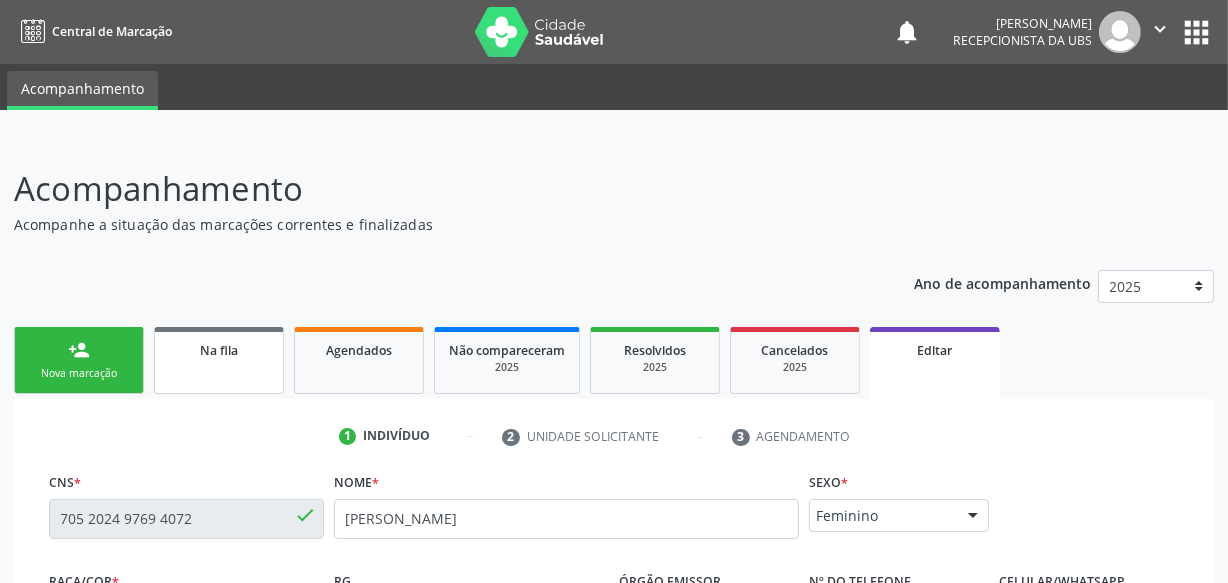 click on "Na fila" at bounding box center [219, 360] 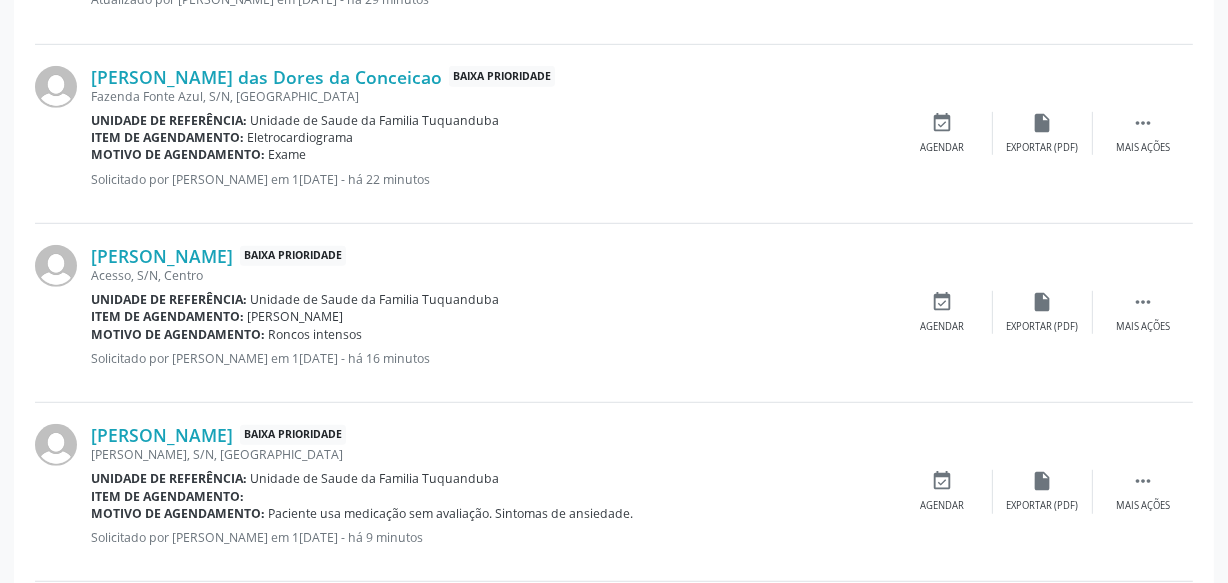 scroll, scrollTop: 1393, scrollLeft: 0, axis: vertical 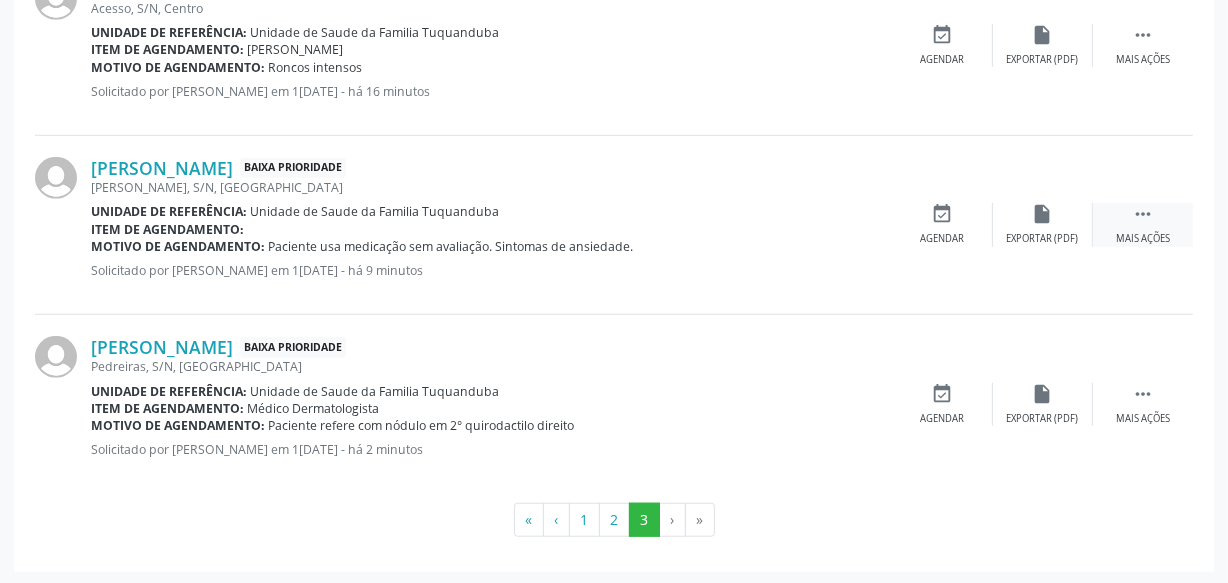 click on "Mais ações" at bounding box center [1143, 239] 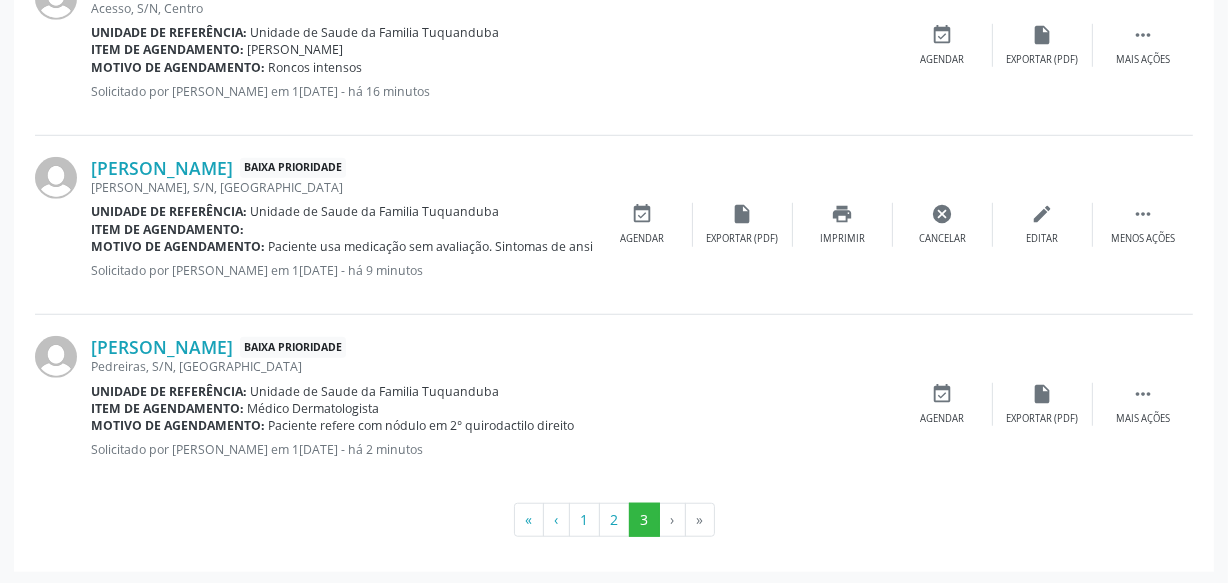 click on "Editar" at bounding box center (1043, 239) 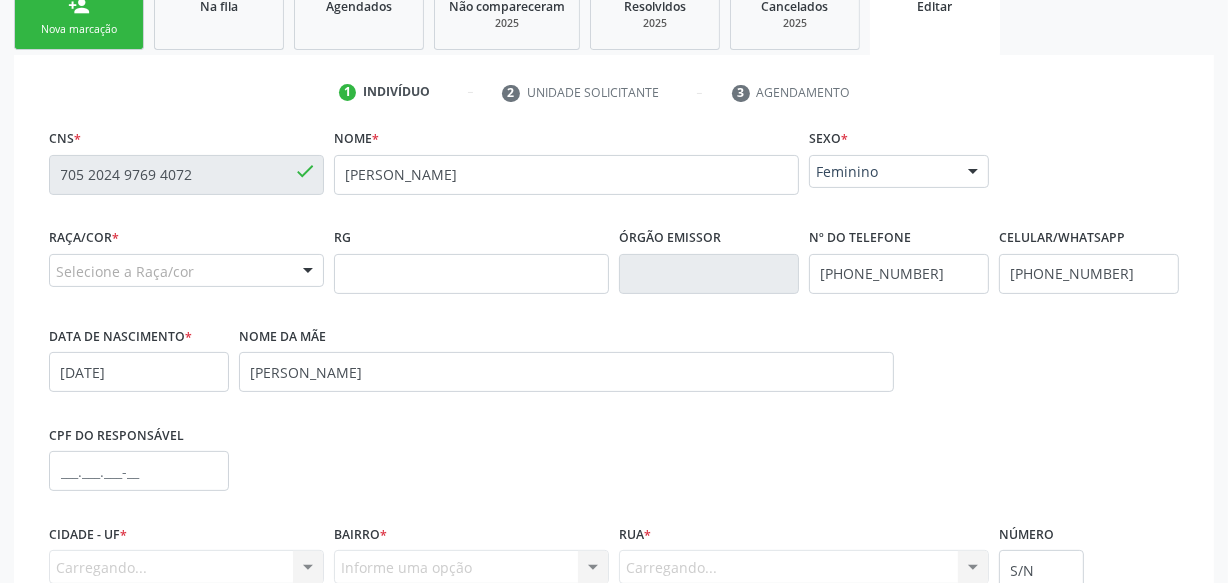 scroll, scrollTop: 554, scrollLeft: 0, axis: vertical 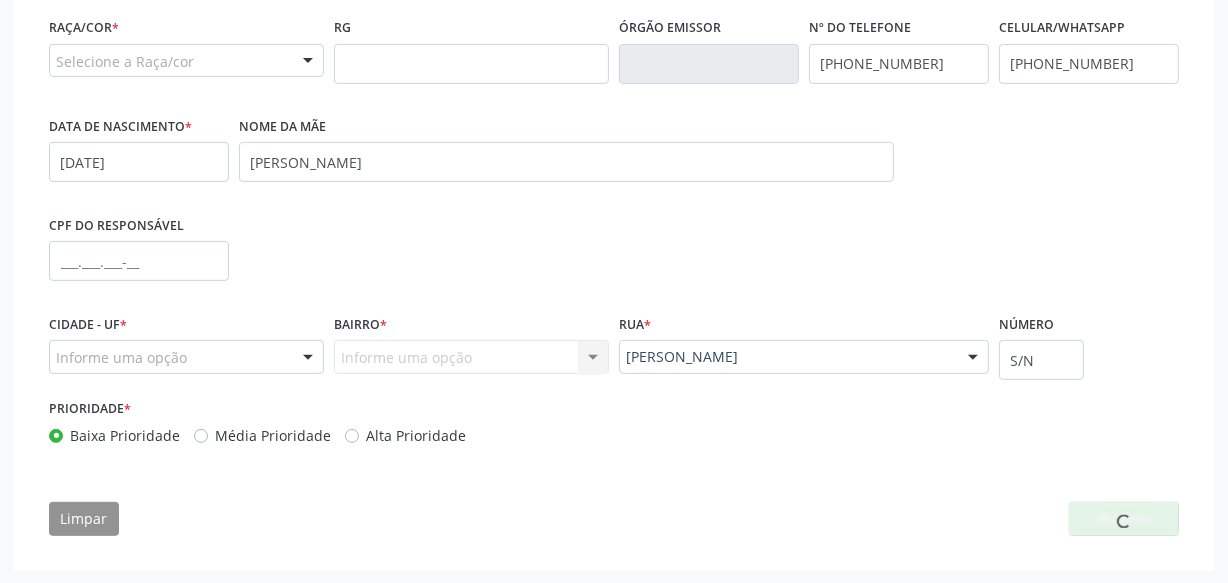click on "Selecione a Raça/cor" at bounding box center [186, 61] 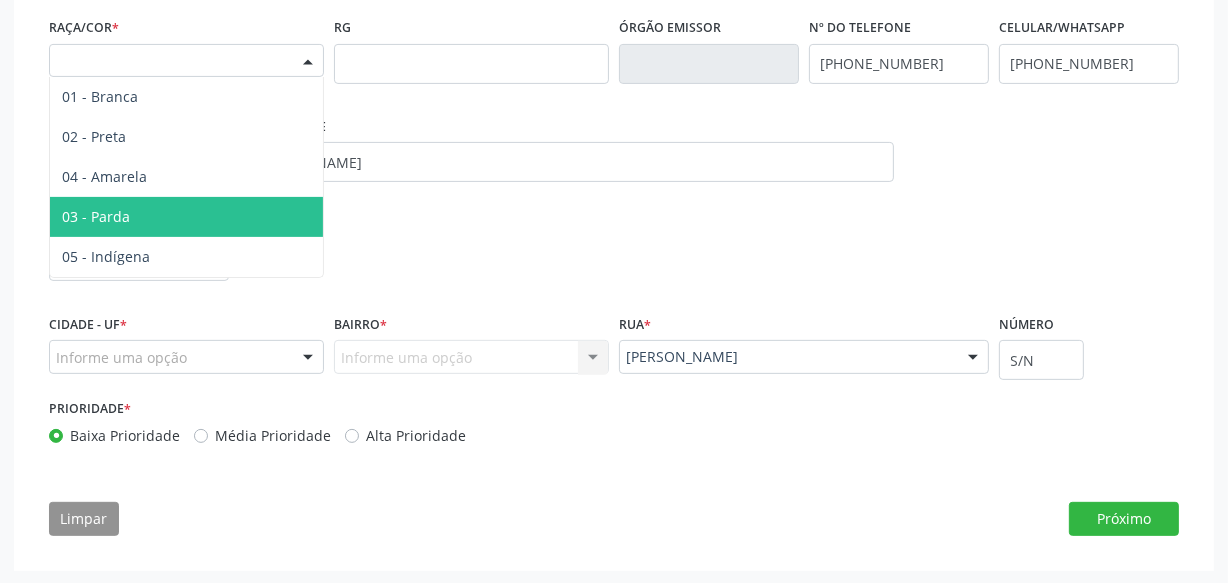 click on "03 - Parda" at bounding box center [186, 217] 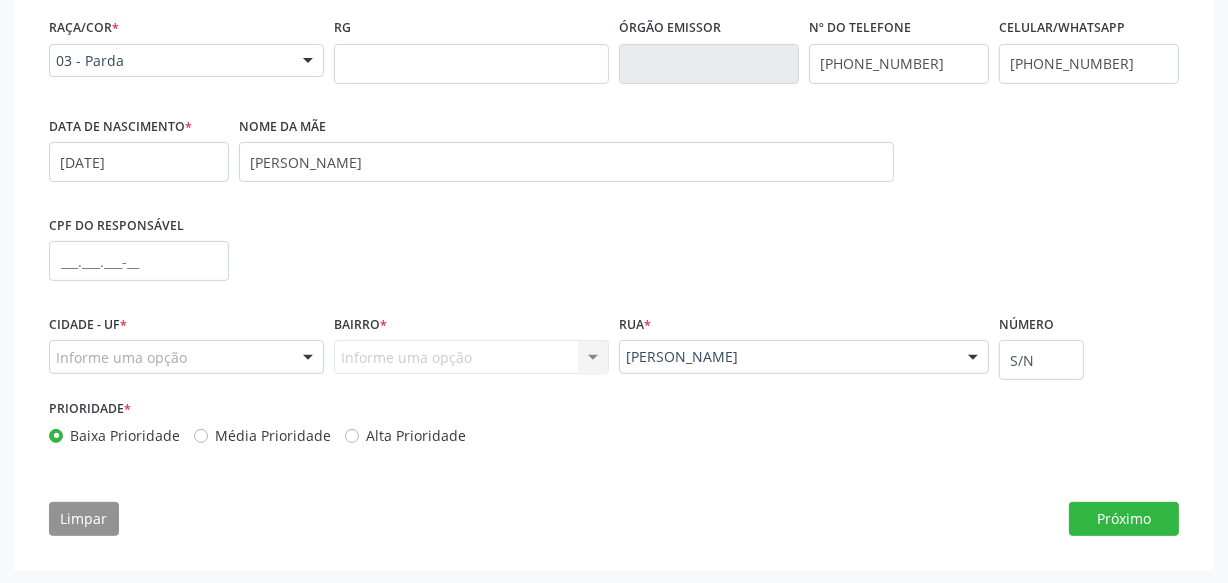 click at bounding box center [308, 358] 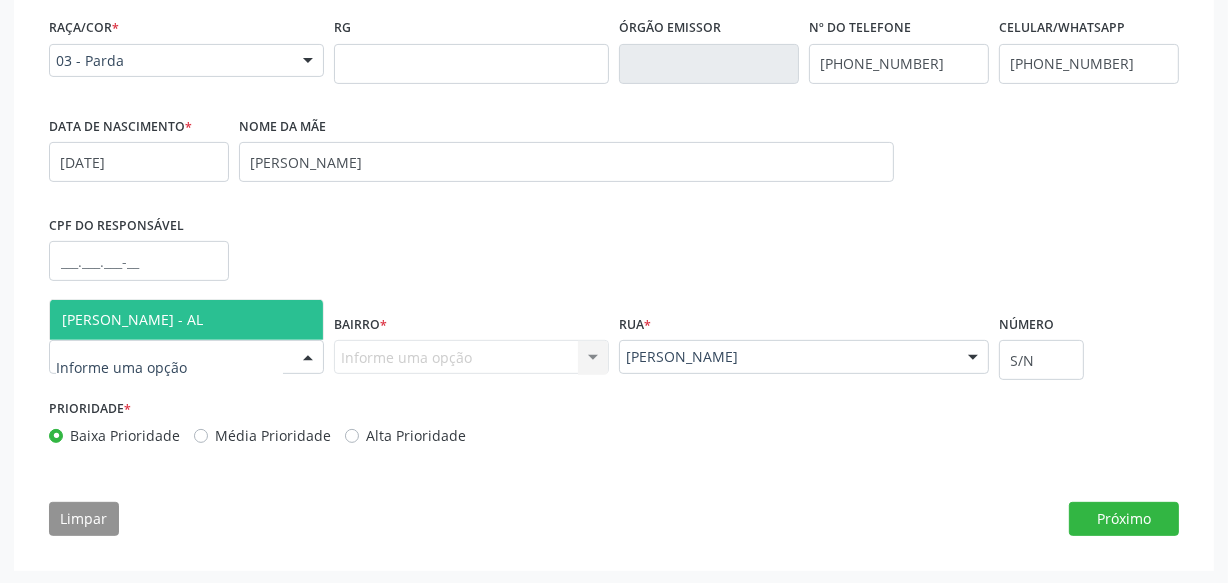 click on "[PERSON_NAME] - AL" at bounding box center (186, 320) 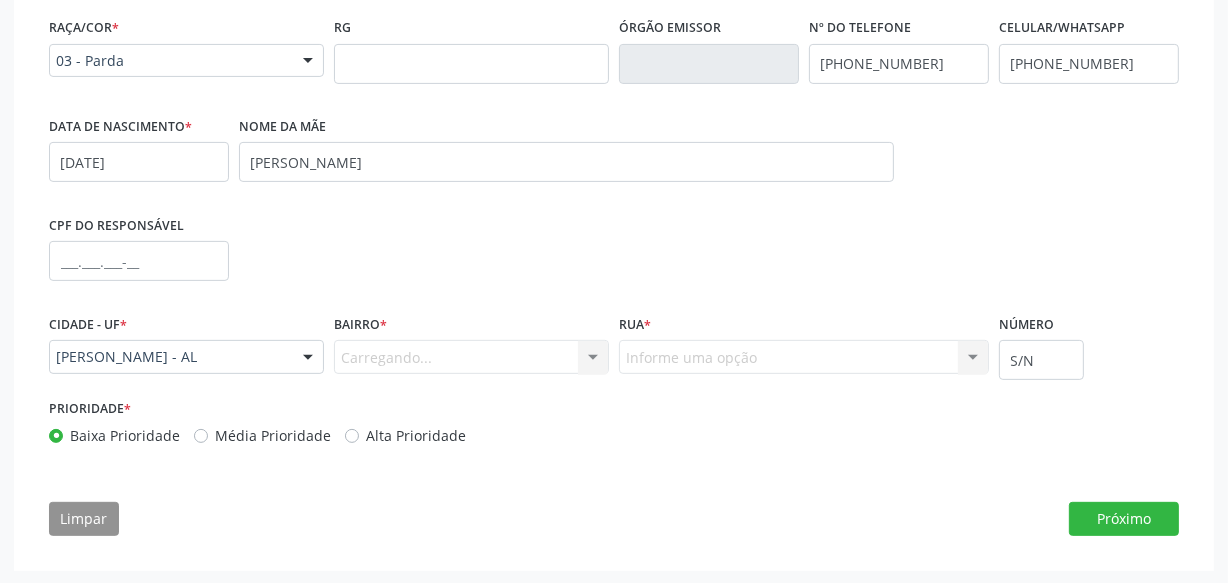 click on "Carregando...
Nenhum resultado encontrado para: "   "
Nenhuma opção encontrada. Digite para adicionar." at bounding box center (471, 357) 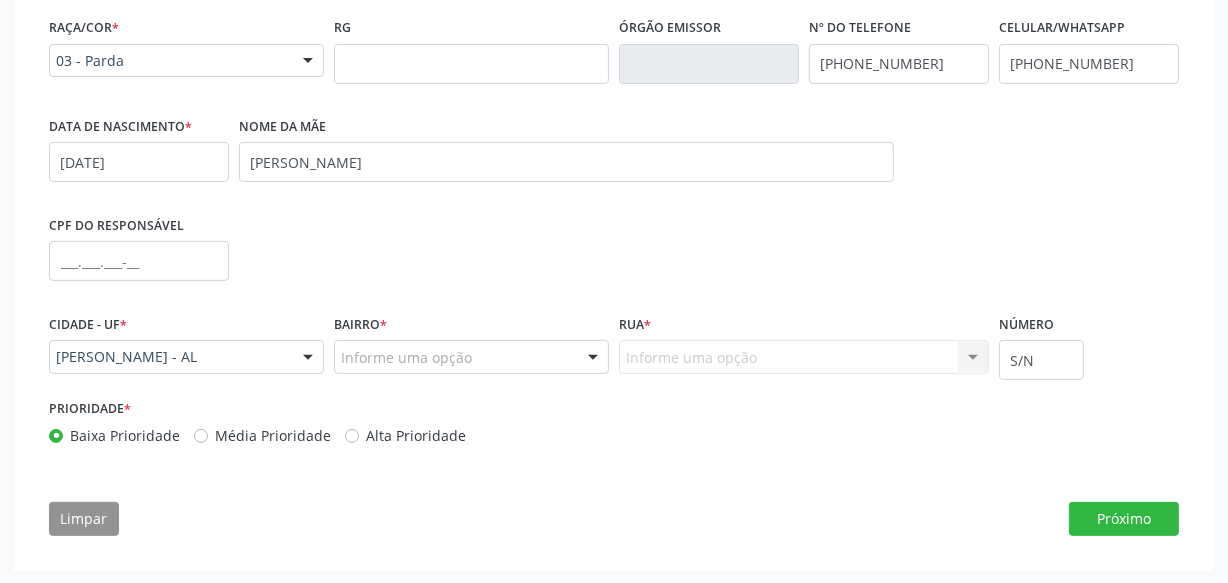 click on "Informe uma opção" at bounding box center (471, 357) 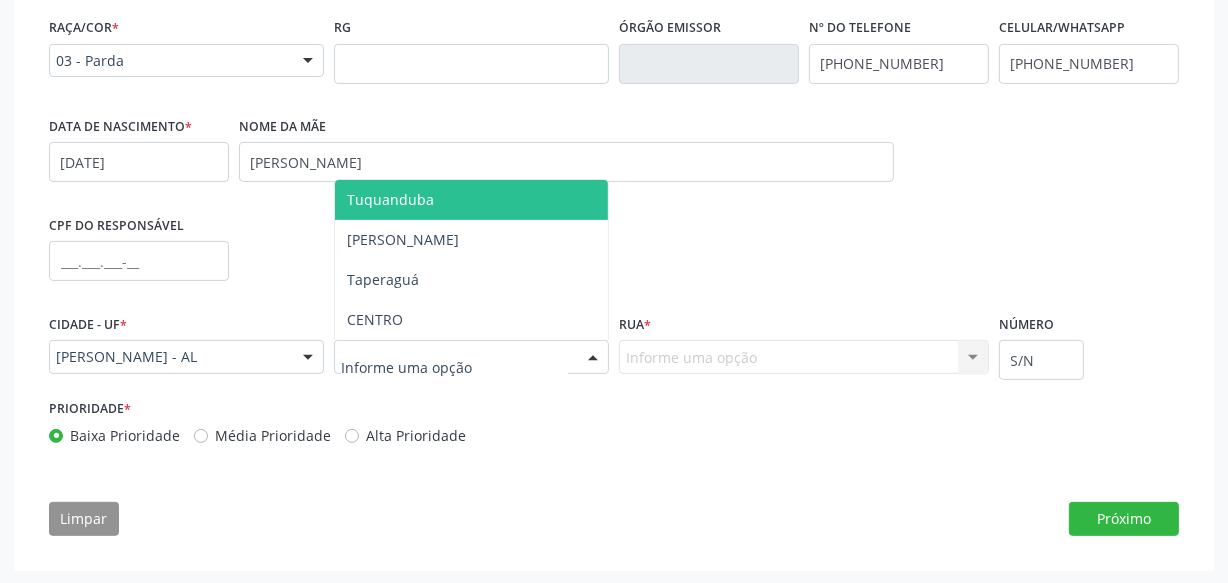 click on "Tuquanduba" at bounding box center (471, 200) 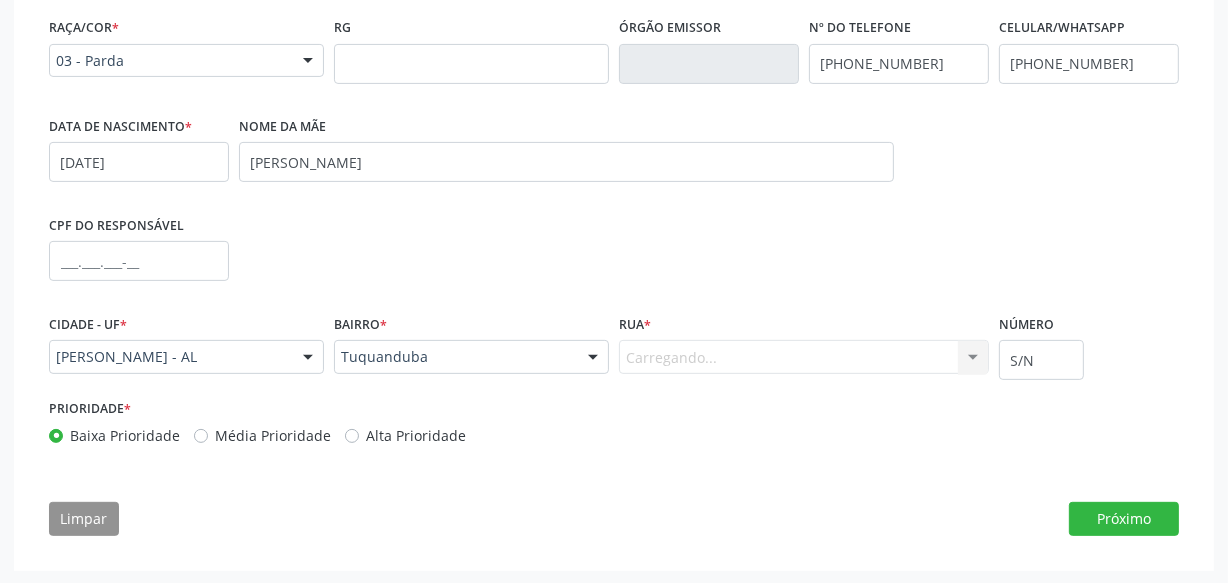 click on "Carregando...
[PERSON_NAME]   Povoado Tuquanduba   Povoado [PERSON_NAME]   Fazenda Hortelã   Povoado Manguinhos   Fazenda [GEOGRAPHIC_DATA]   Pedreiras
Nenhum resultado encontrado para: "   "
Nenhuma opção encontrada. Digite para adicionar." at bounding box center [804, 357] 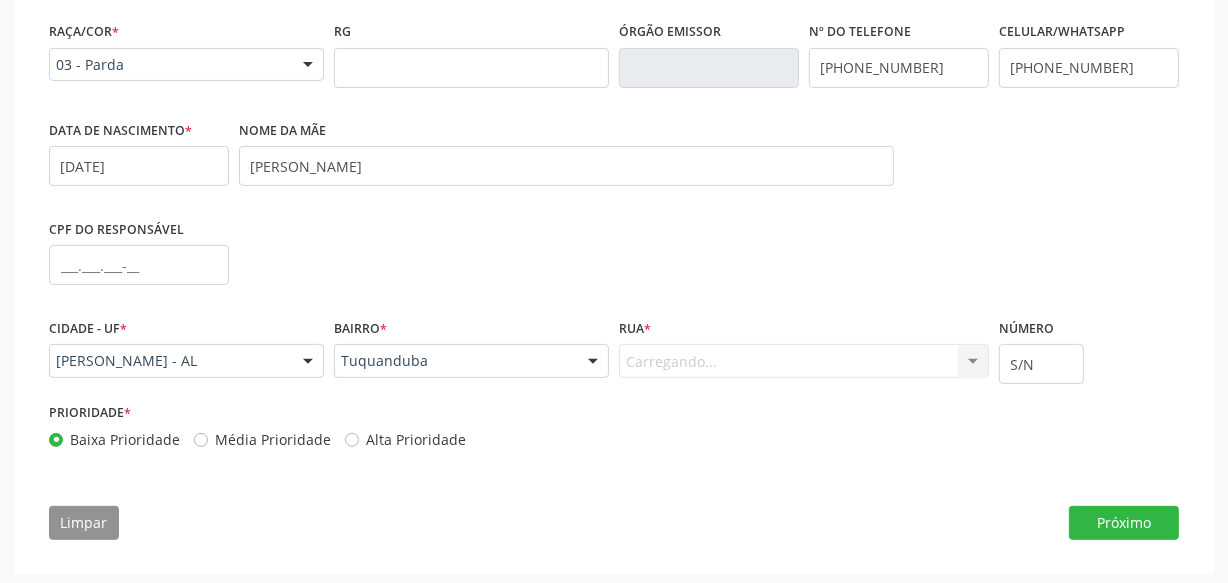 scroll, scrollTop: 554, scrollLeft: 0, axis: vertical 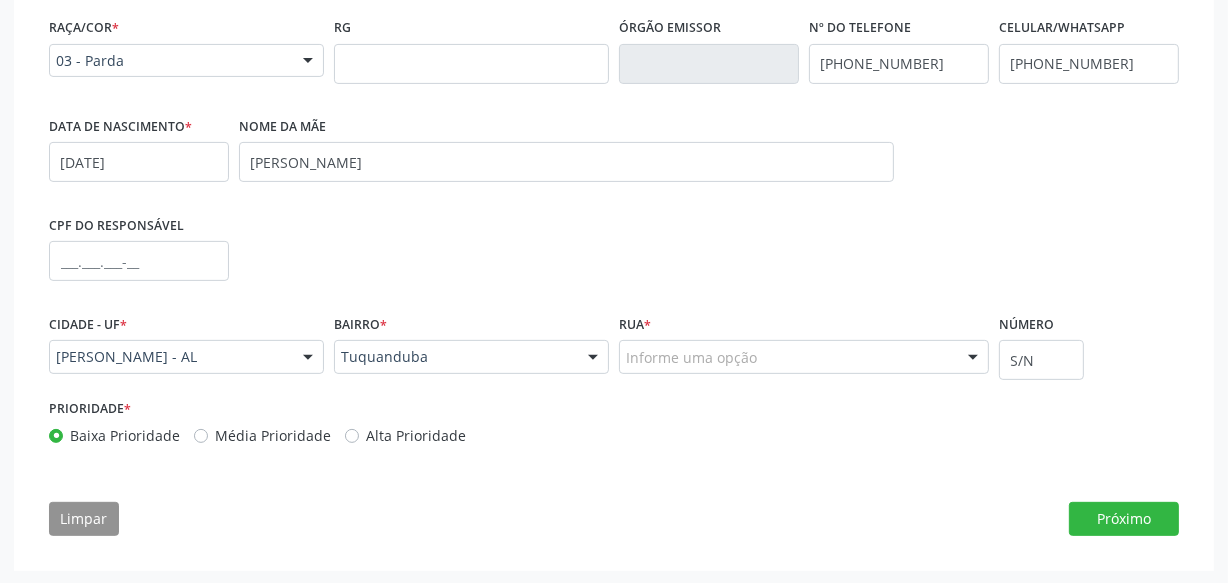 click at bounding box center [973, 358] 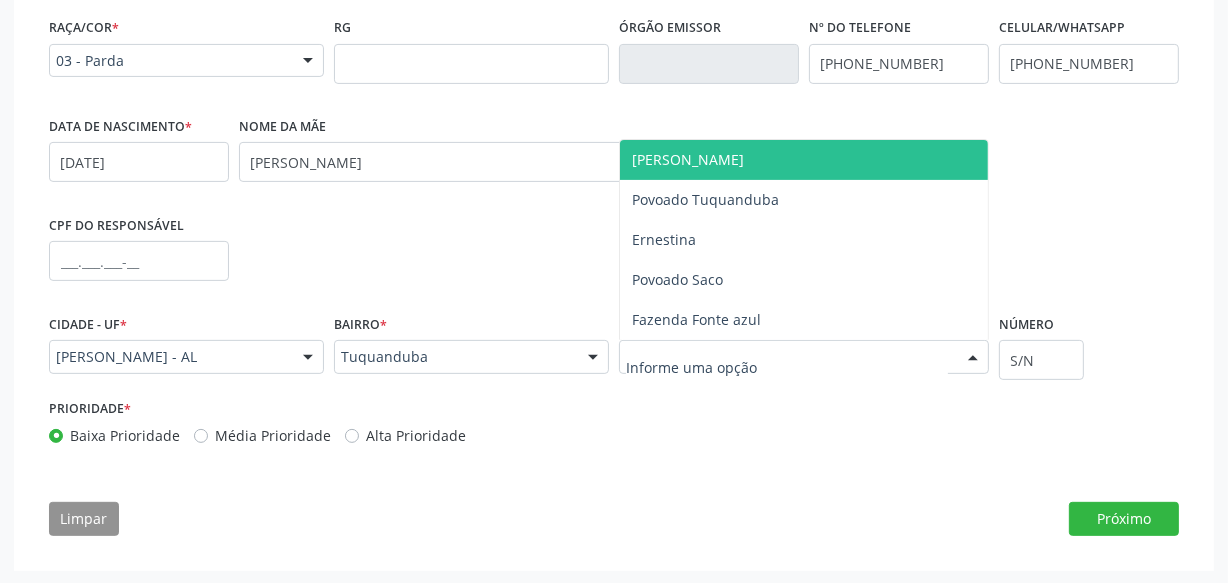 click on "[PERSON_NAME]" at bounding box center [804, 160] 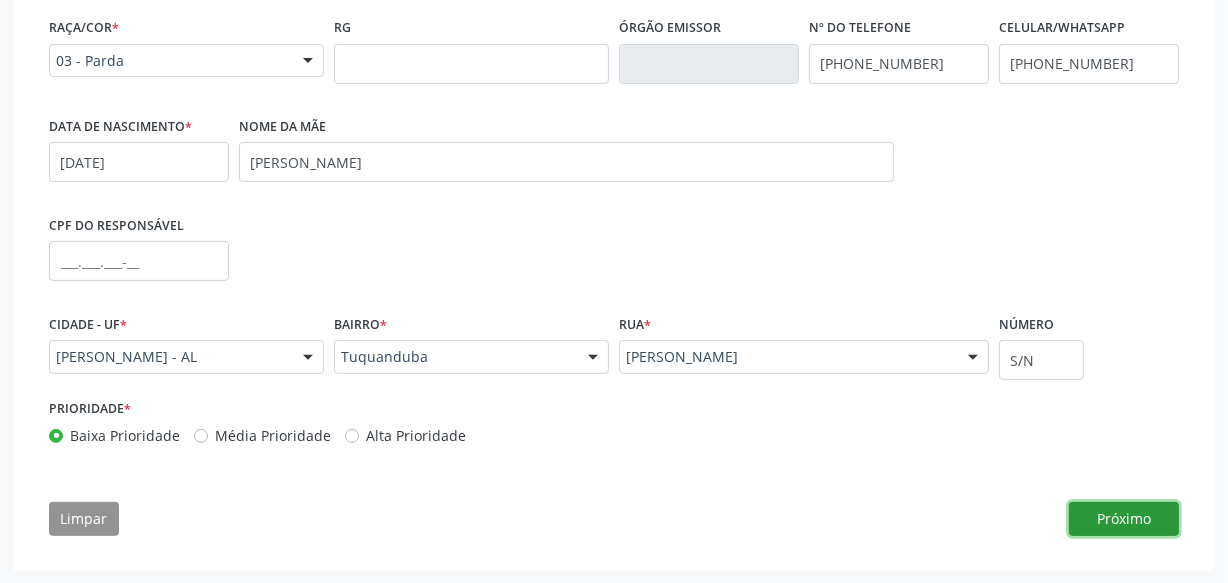 click on "Próximo" at bounding box center (1124, 519) 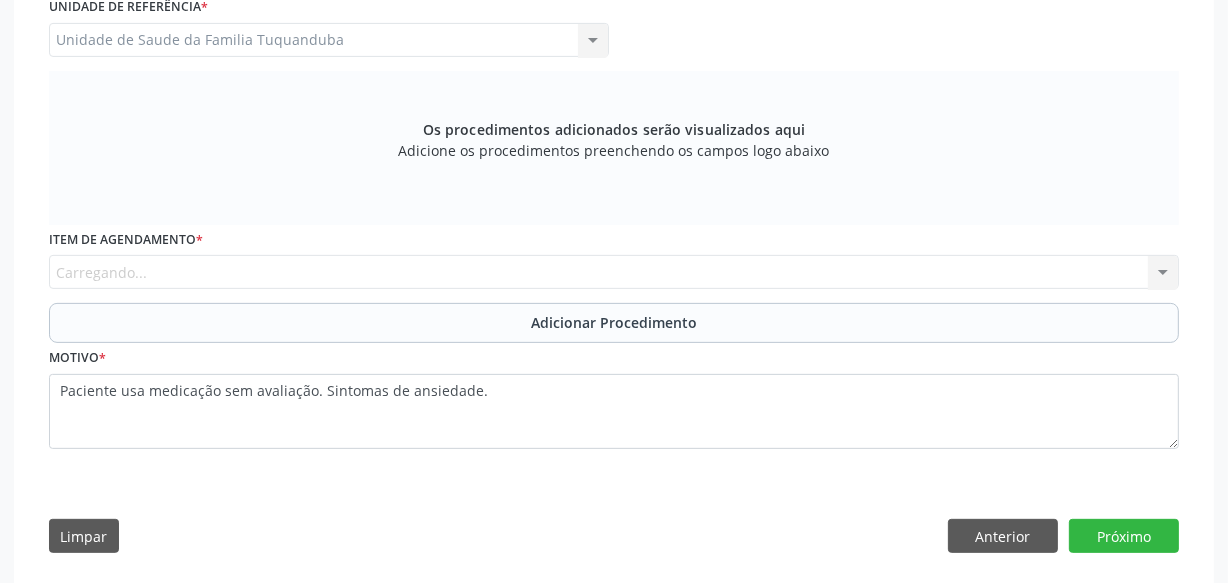 click on "Item de agendamento
*
[GEOGRAPHIC_DATA]...
No elements found. Consider changing the search query.   List is empty." at bounding box center [614, 257] 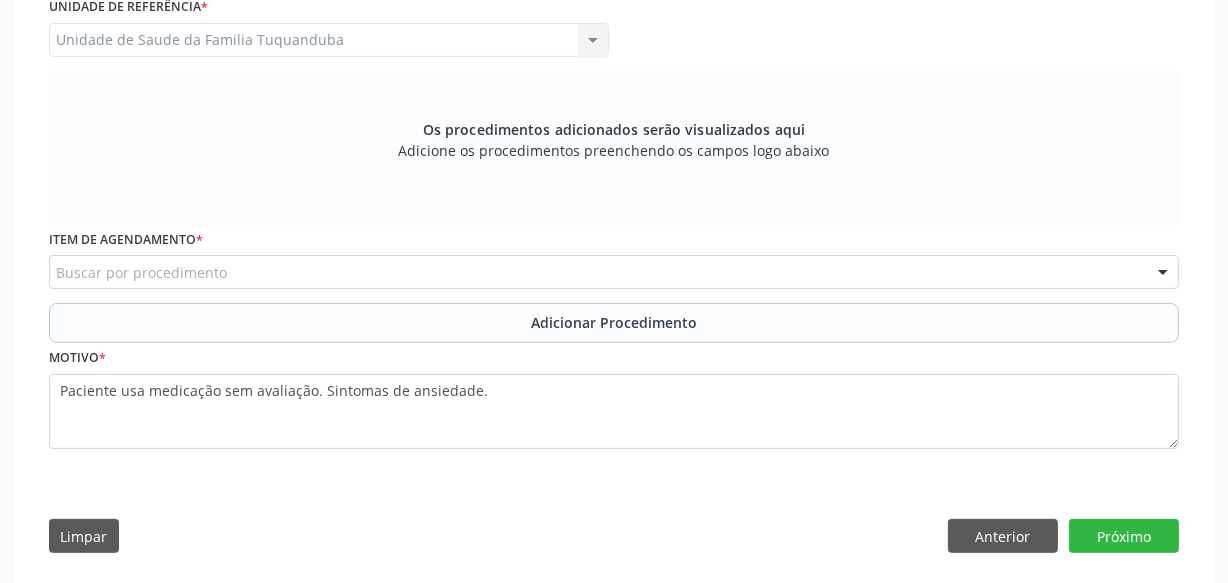 click on "Buscar por procedimento" at bounding box center [614, 272] 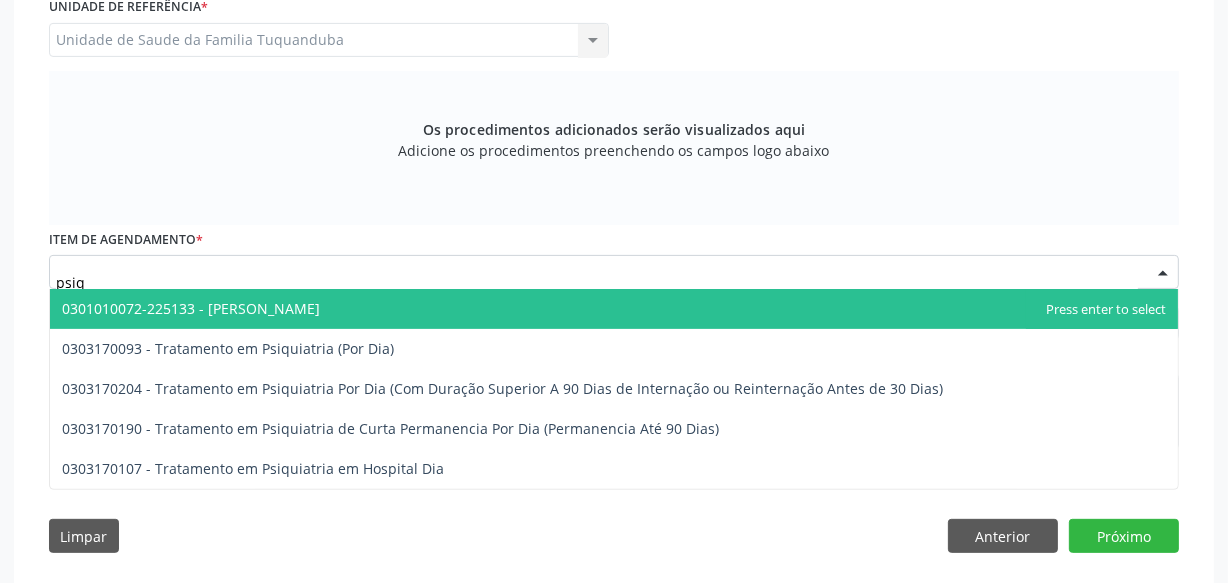 type on "psiqu" 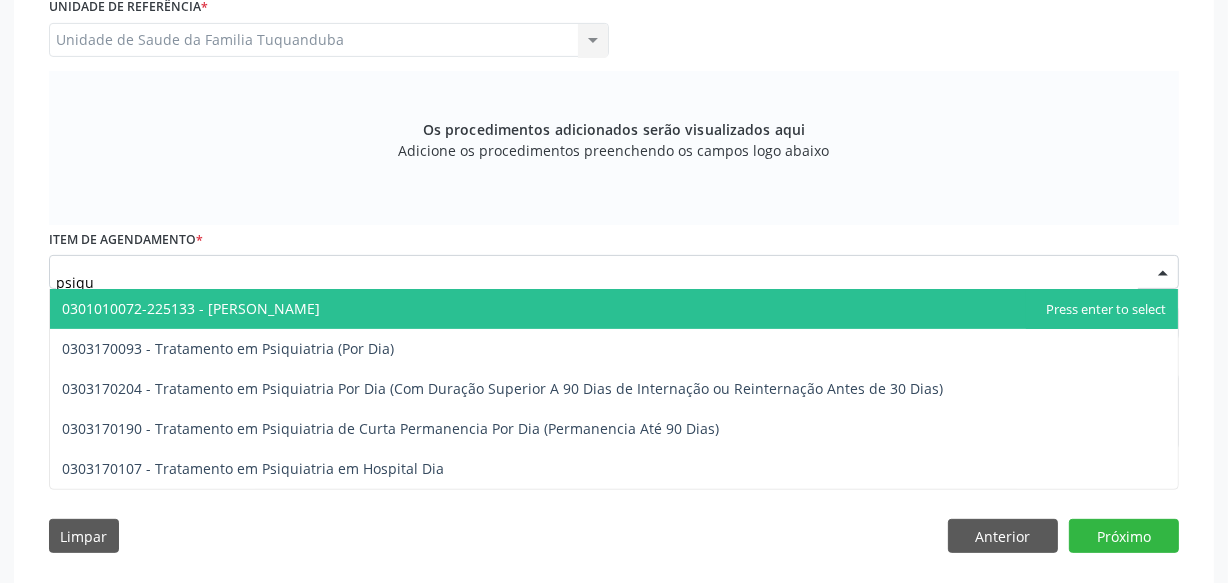 click on "0301010072-225133 - [PERSON_NAME]" at bounding box center (191, 308) 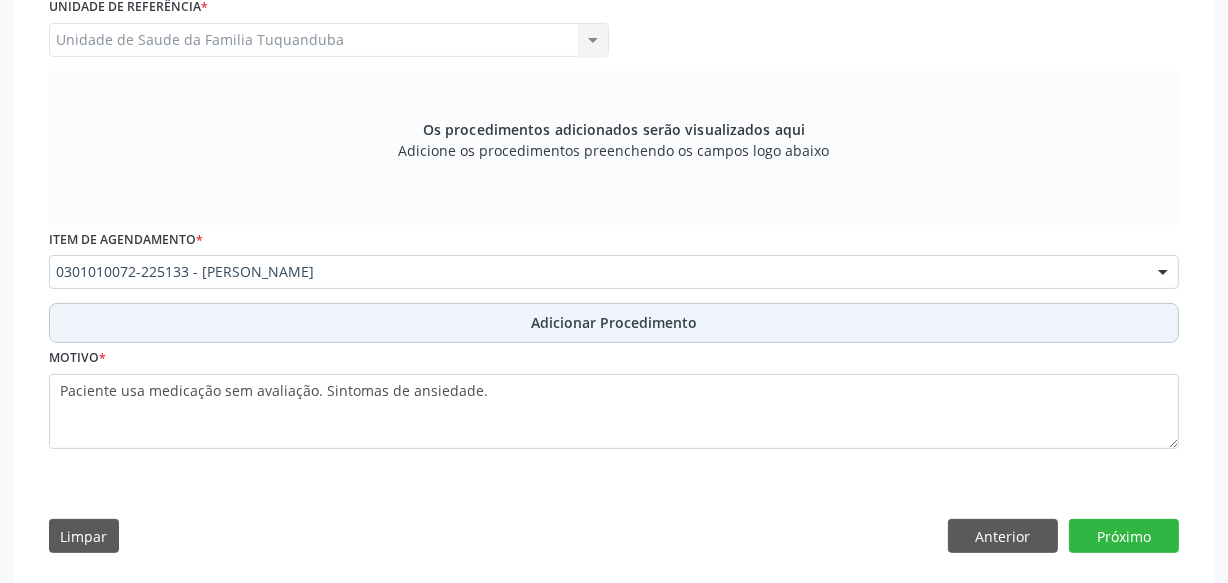 click on "Adicionar Procedimento" at bounding box center (614, 323) 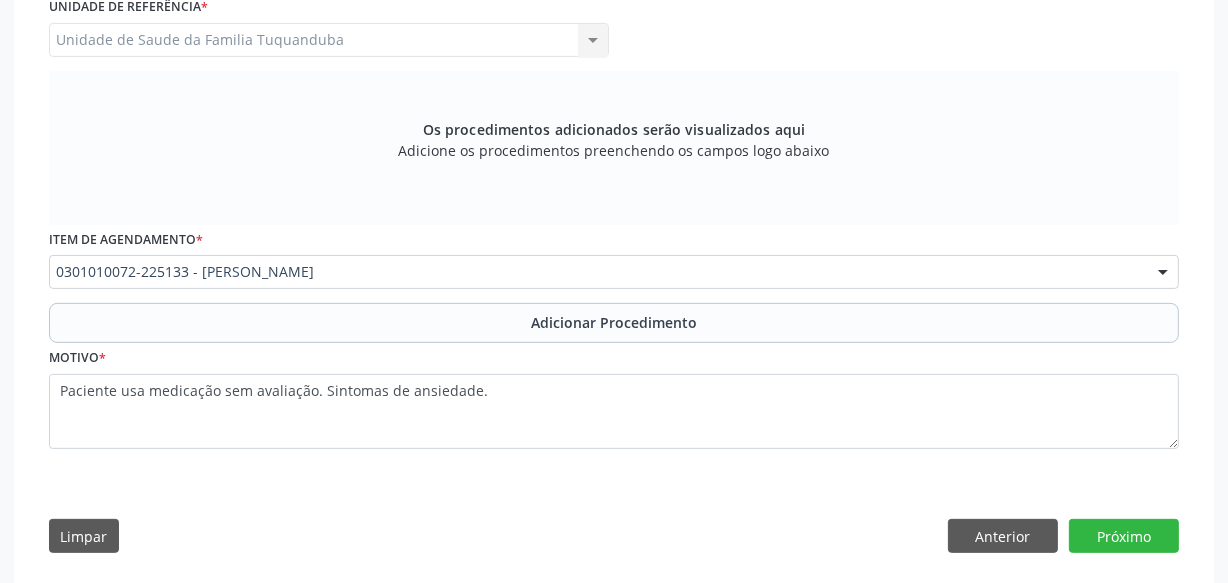 scroll, scrollTop: 495, scrollLeft: 0, axis: vertical 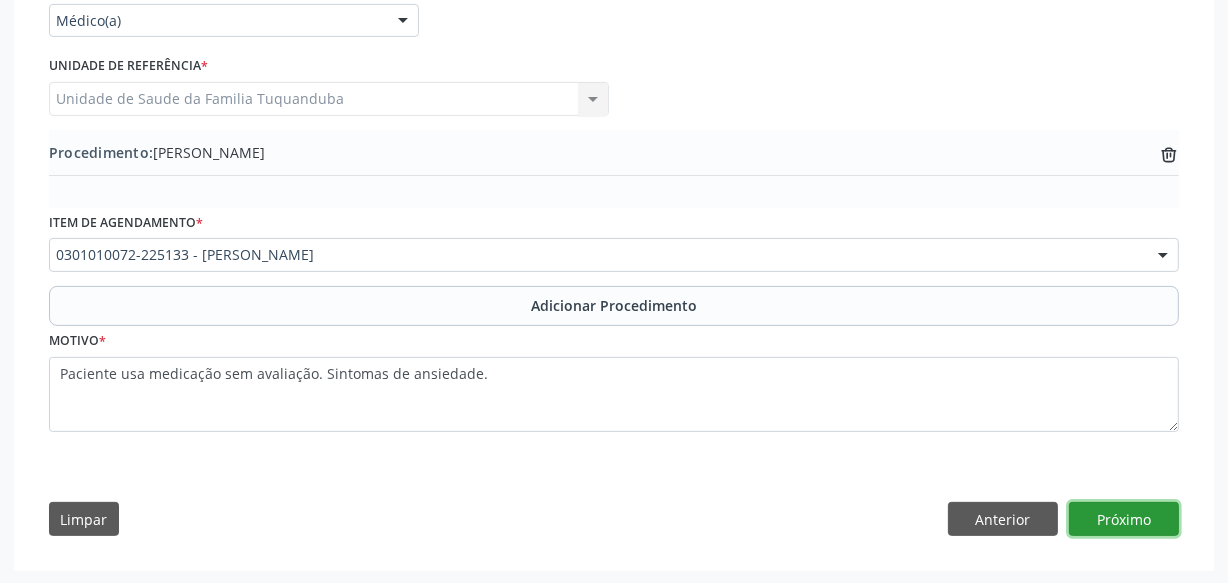 click on "Próximo" at bounding box center [1124, 519] 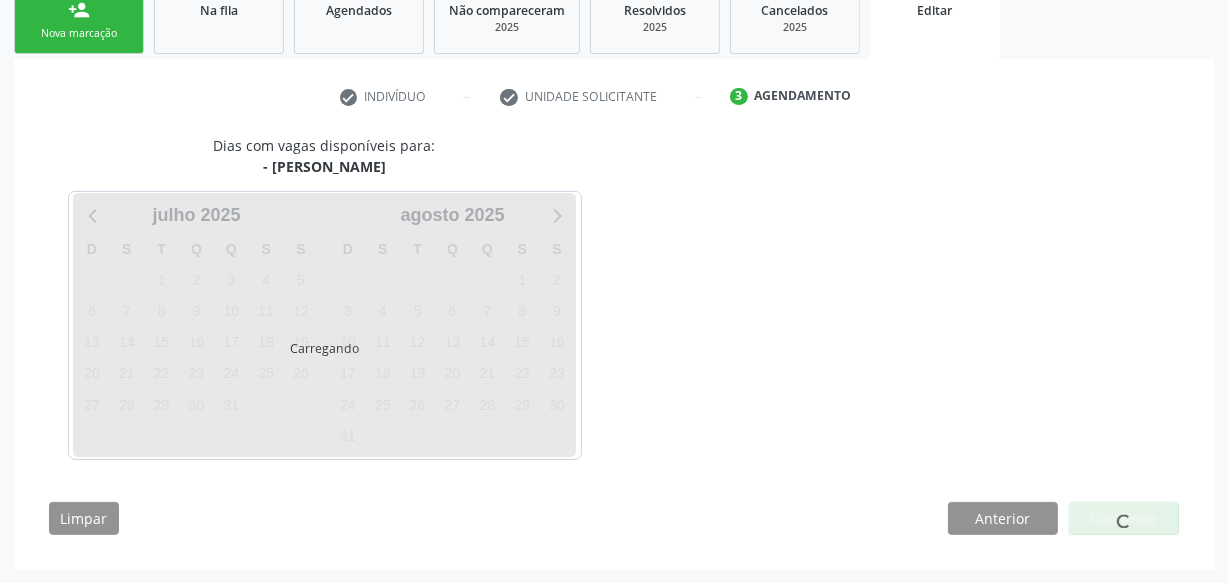 scroll, scrollTop: 399, scrollLeft: 0, axis: vertical 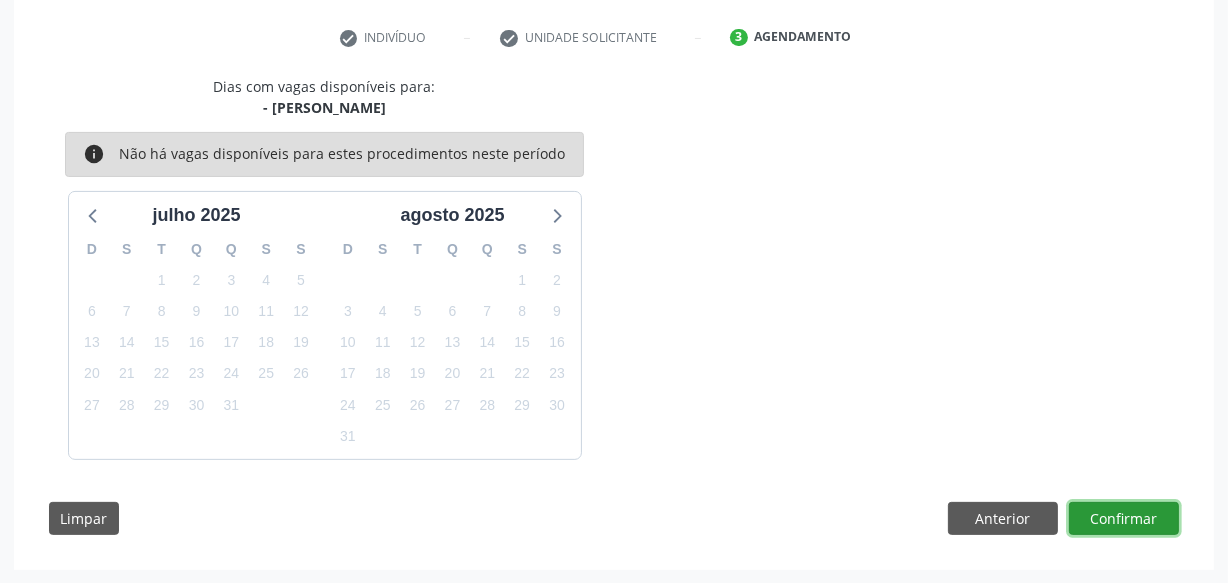 click on "Confirmar" at bounding box center [1124, 519] 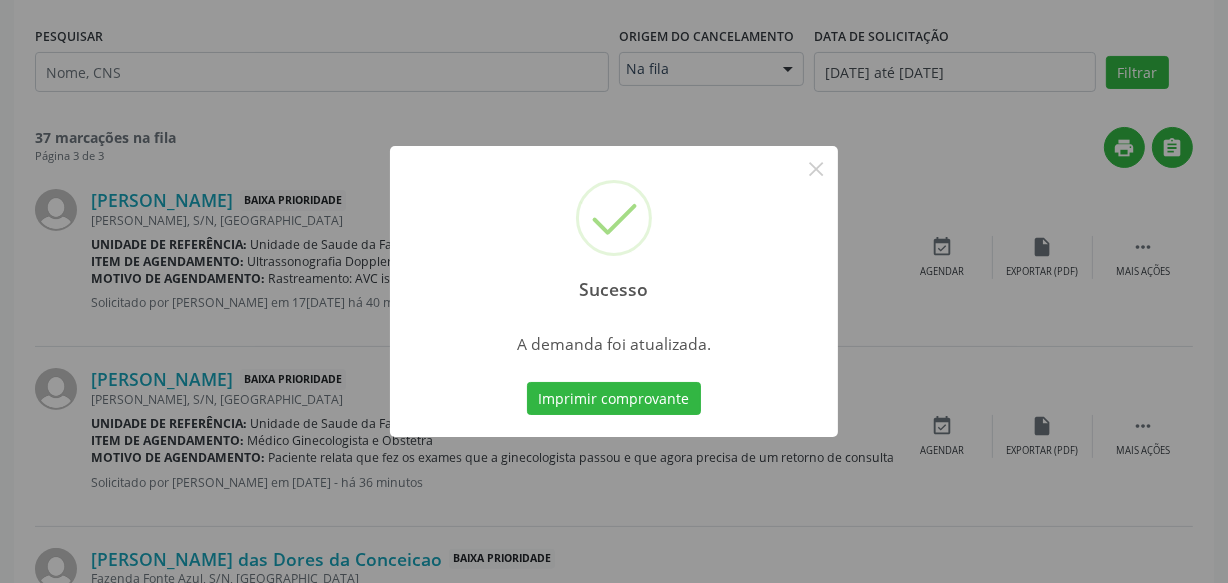 scroll, scrollTop: 0, scrollLeft: 0, axis: both 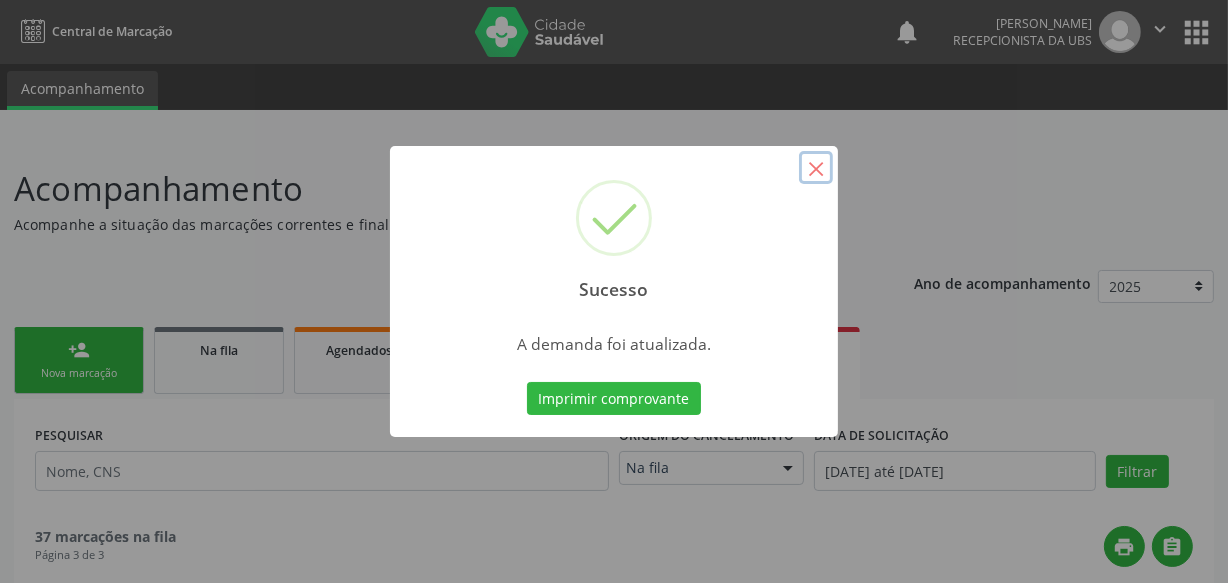 click on "×" at bounding box center (816, 168) 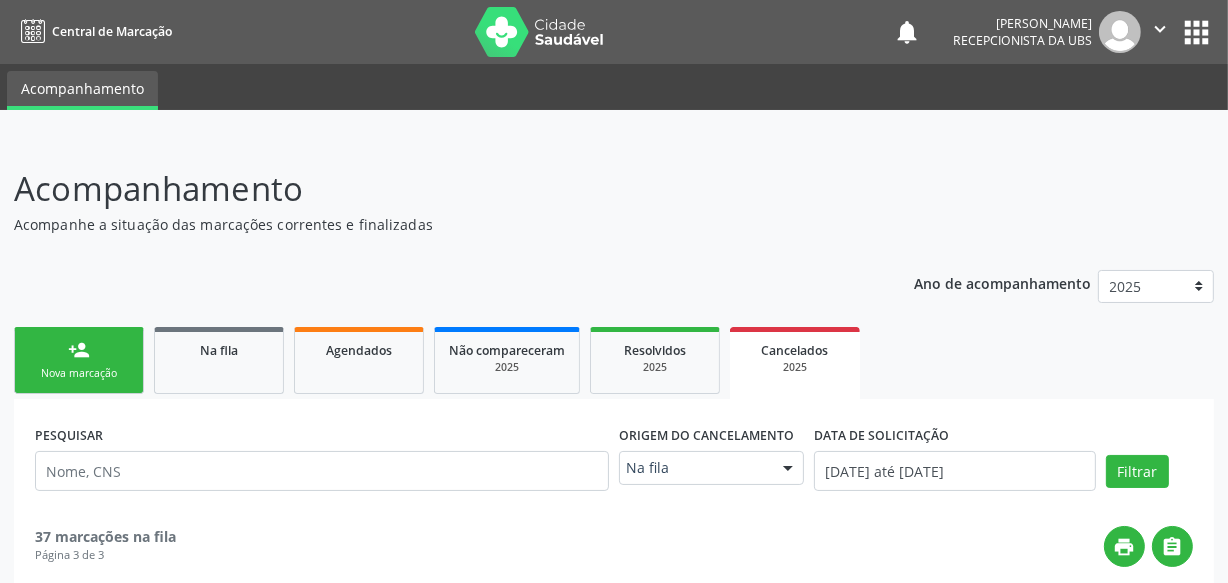 click on "person_add" at bounding box center (79, 350) 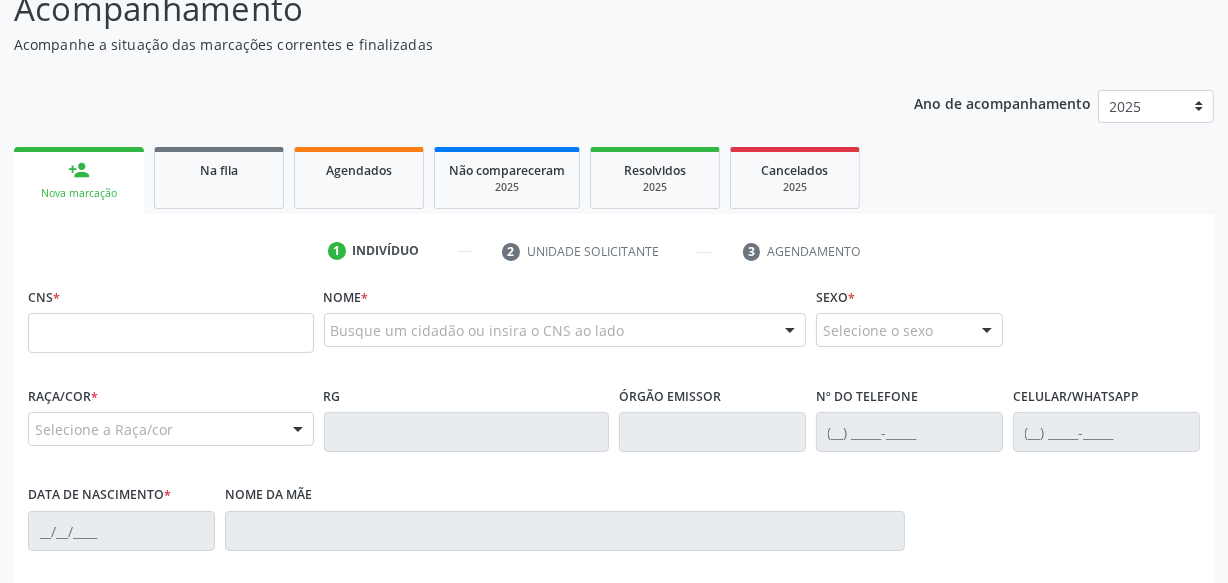 scroll, scrollTop: 181, scrollLeft: 0, axis: vertical 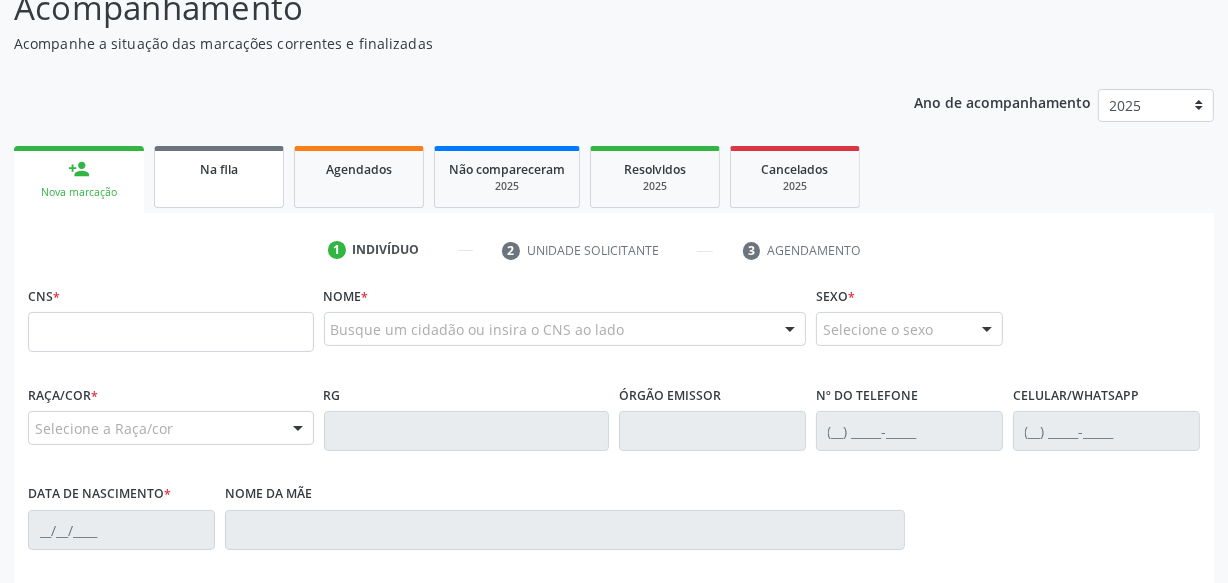 click on "Na fila" at bounding box center (219, 177) 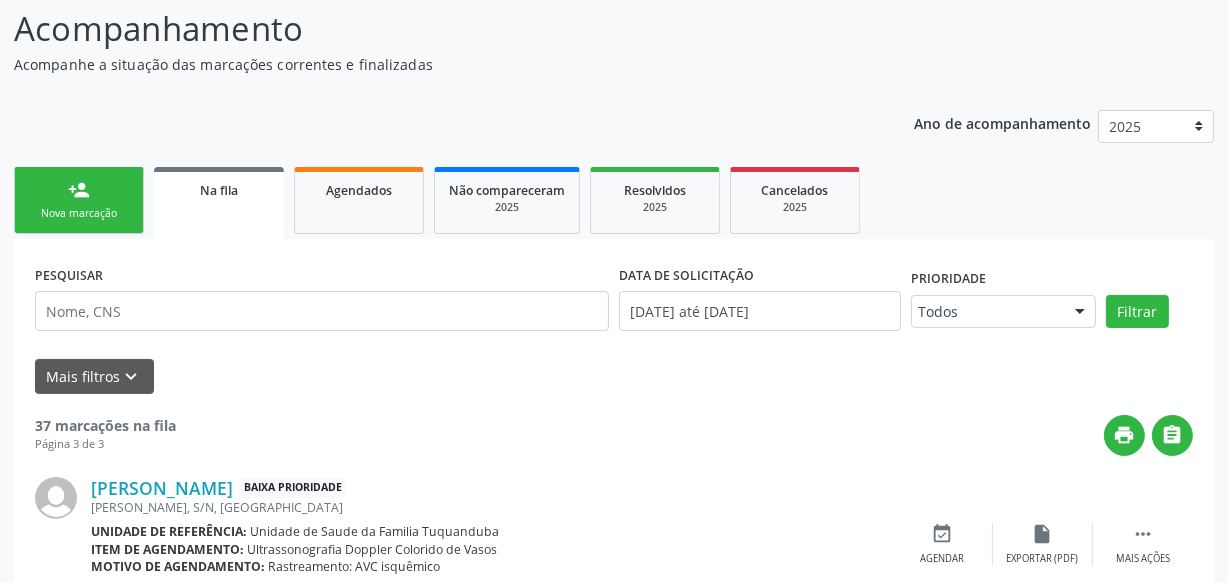 scroll, scrollTop: 0, scrollLeft: 0, axis: both 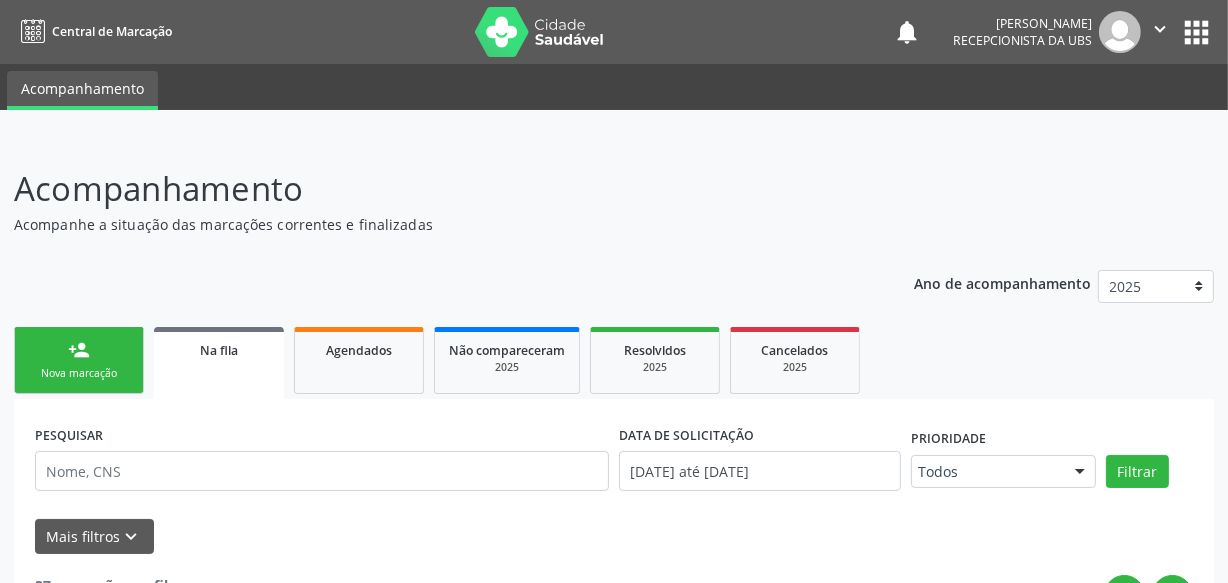 click on "person_add
Nova marcação" at bounding box center [79, 360] 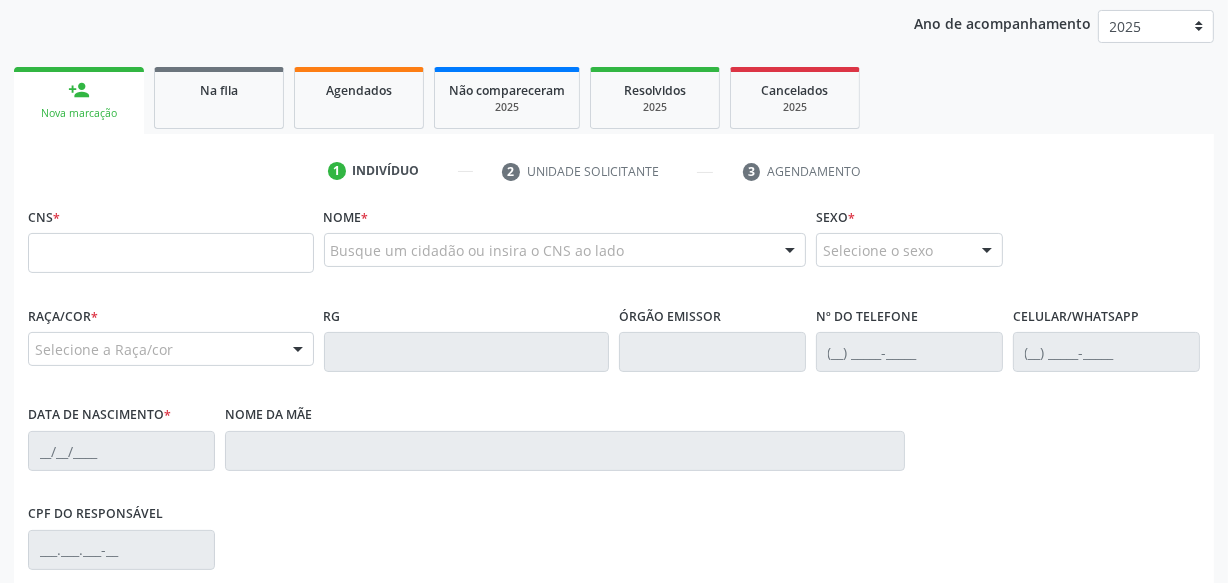 scroll, scrollTop: 272, scrollLeft: 0, axis: vertical 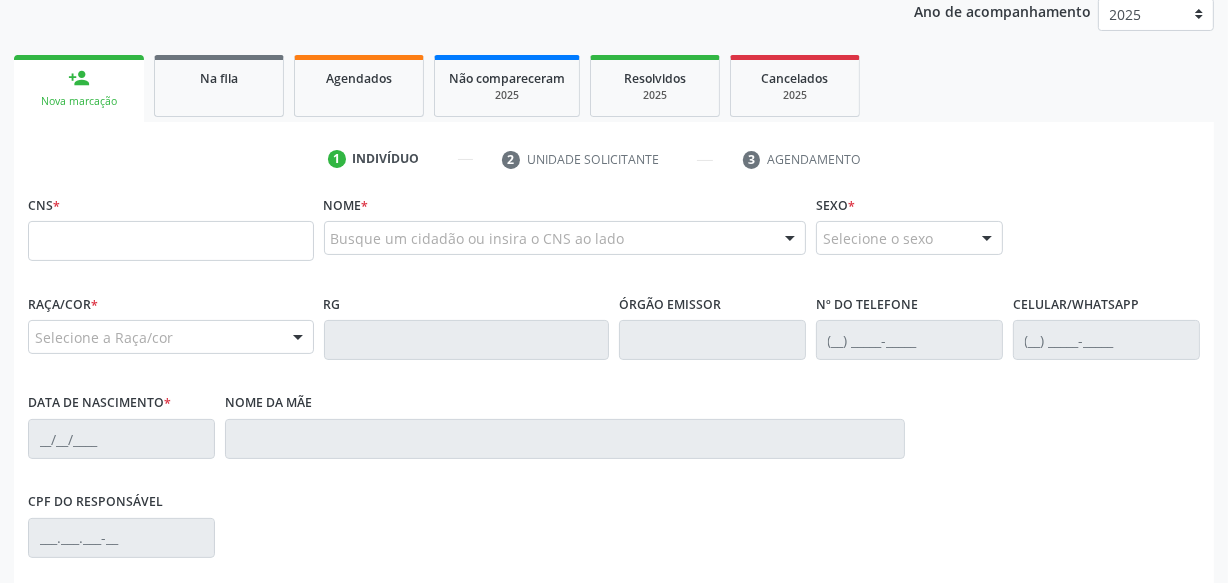 click on "Na fila" at bounding box center (219, 77) 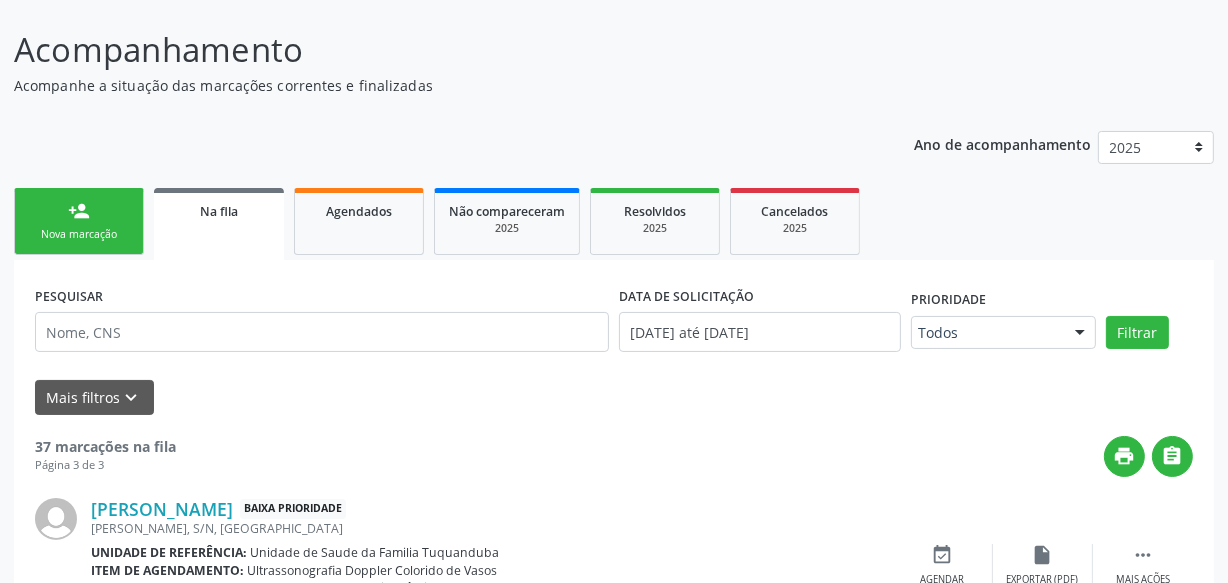 scroll, scrollTop: 138, scrollLeft: 0, axis: vertical 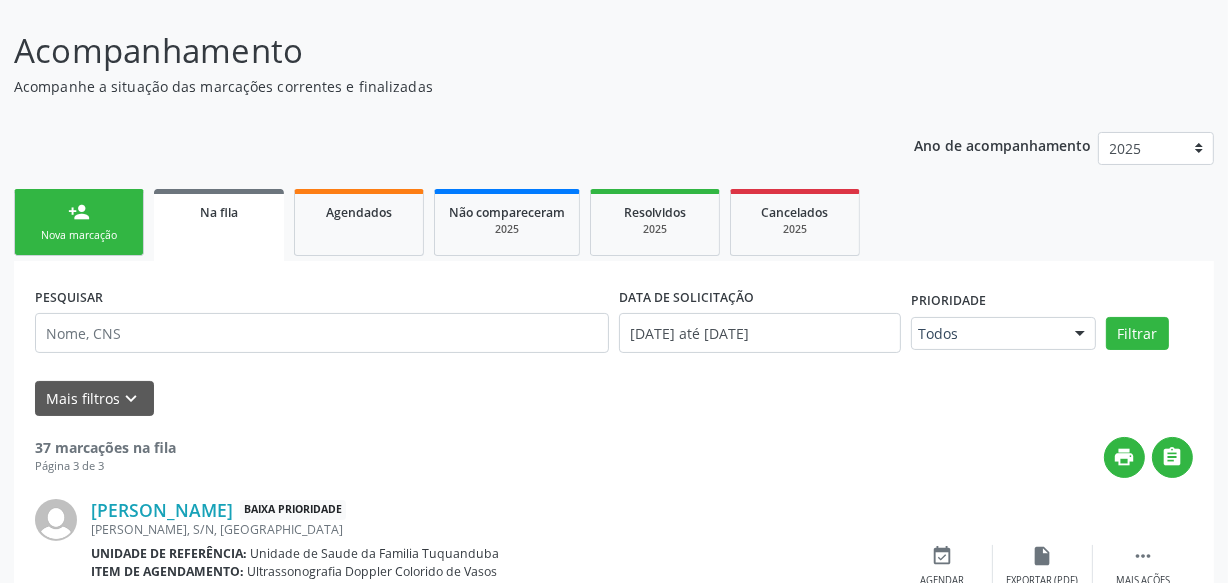 click on "Nova marcação" at bounding box center (79, 235) 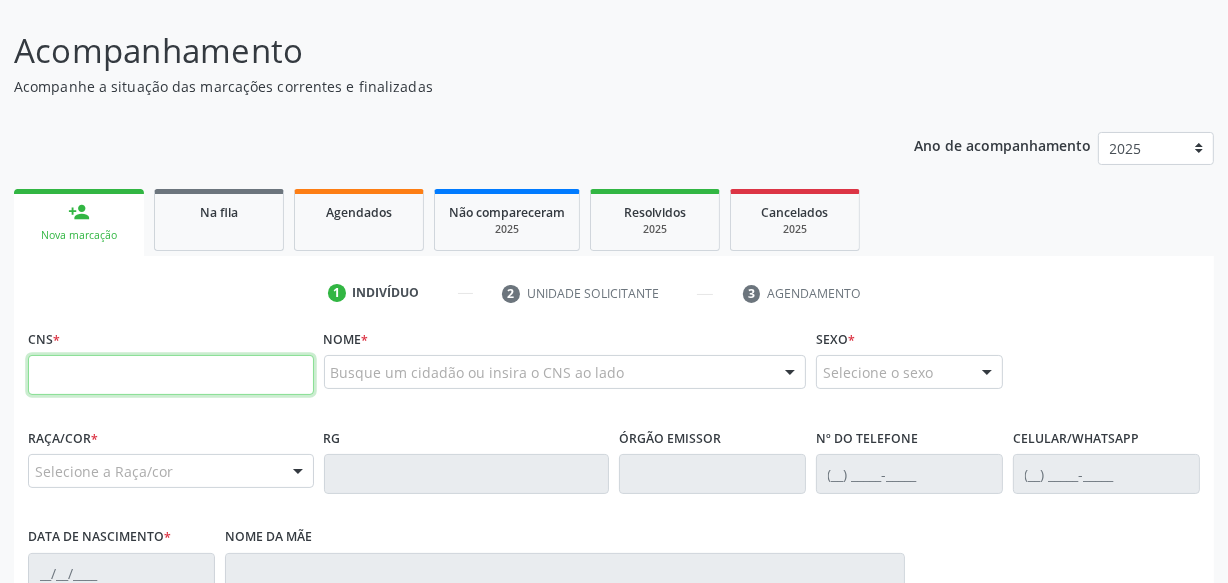 click at bounding box center [171, 375] 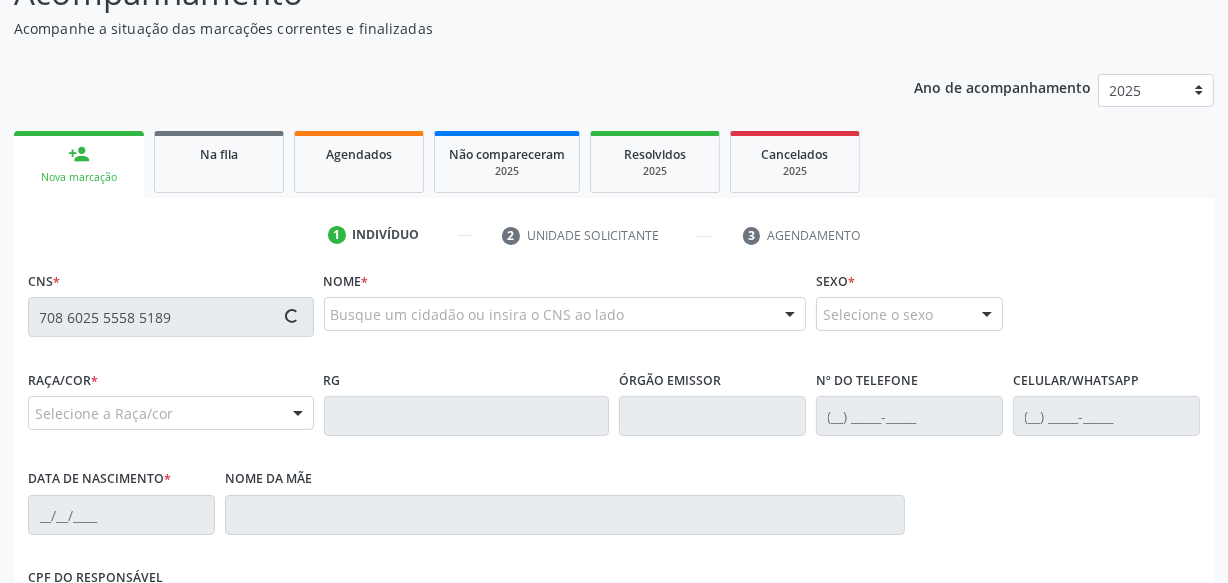 scroll, scrollTop: 229, scrollLeft: 0, axis: vertical 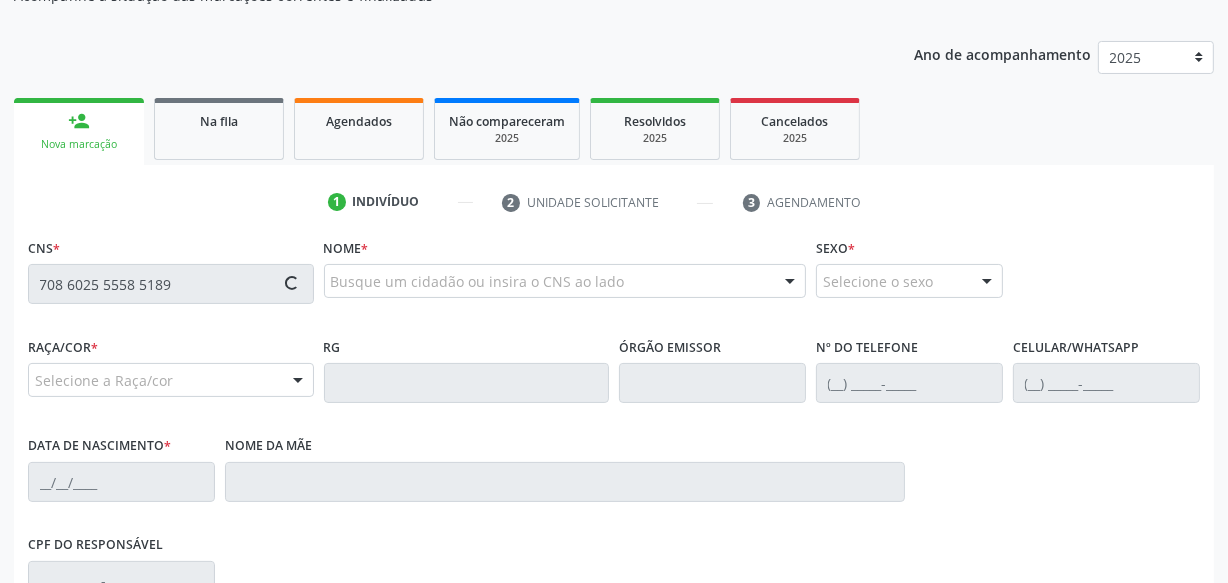 type on "708 6025 5558 5189" 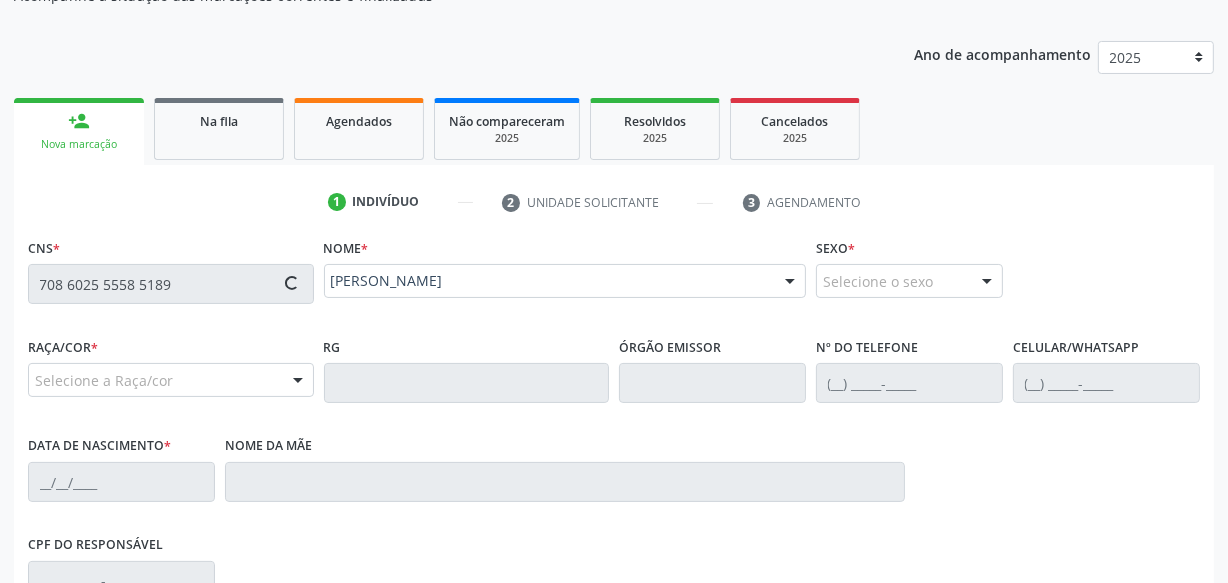 type on "[PHONE_NUMBER]" 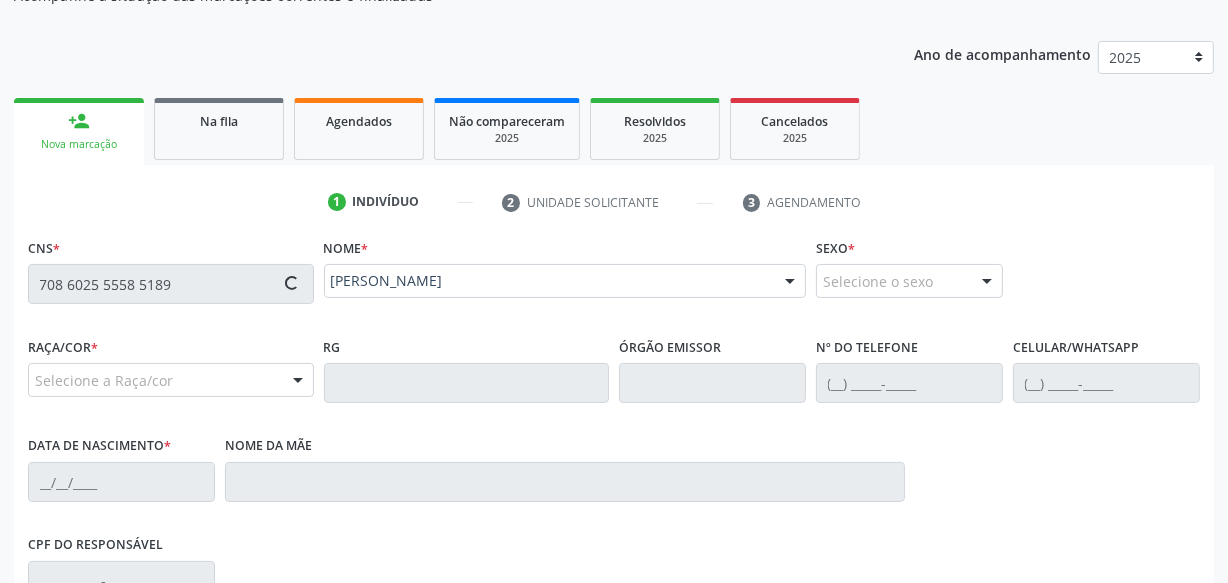 type on "0[DATE]" 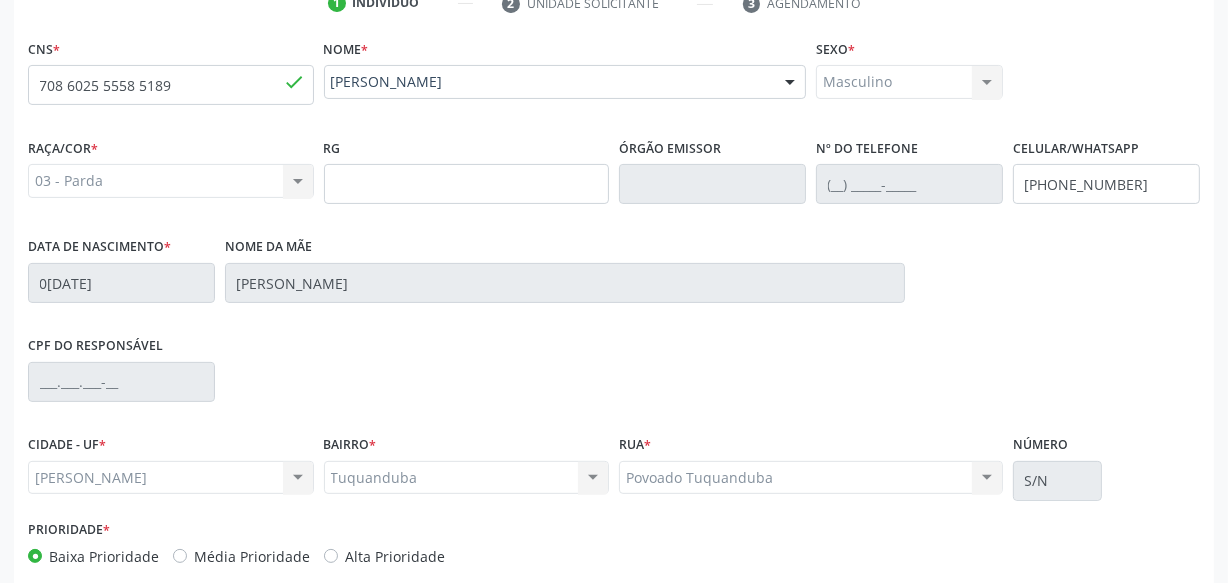 scroll, scrollTop: 528, scrollLeft: 0, axis: vertical 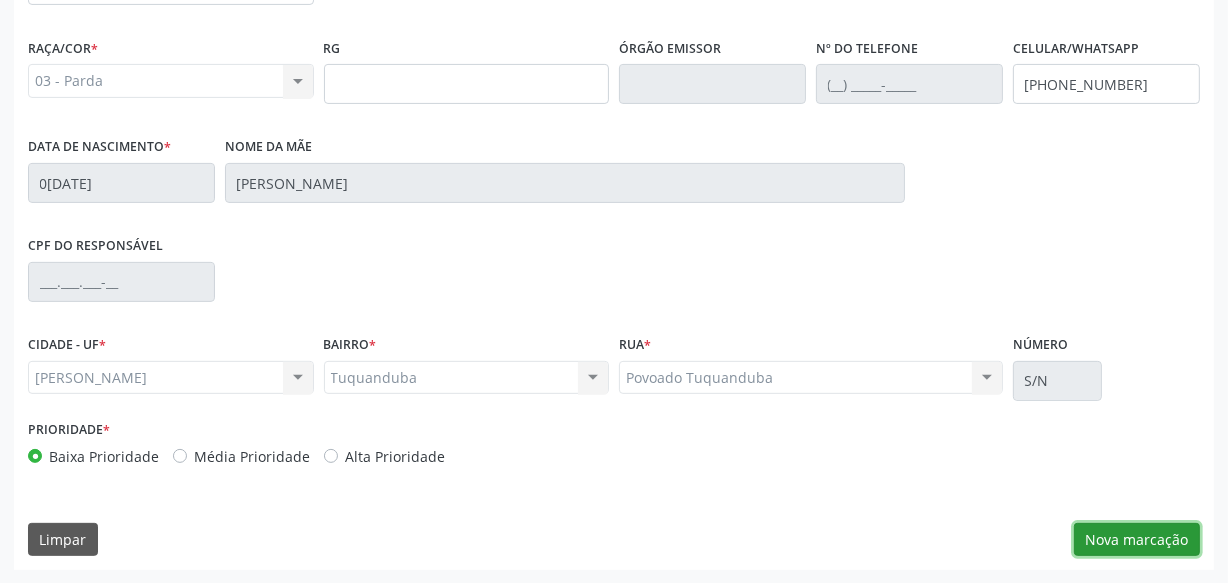 click on "Nova marcação" at bounding box center [1137, 540] 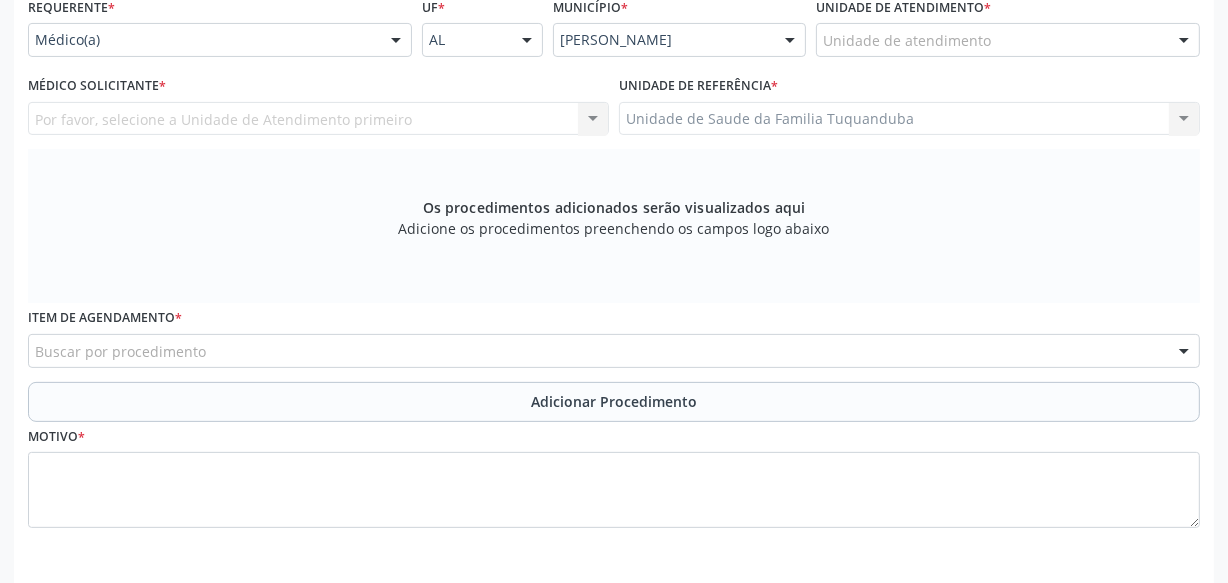 scroll, scrollTop: 437, scrollLeft: 0, axis: vertical 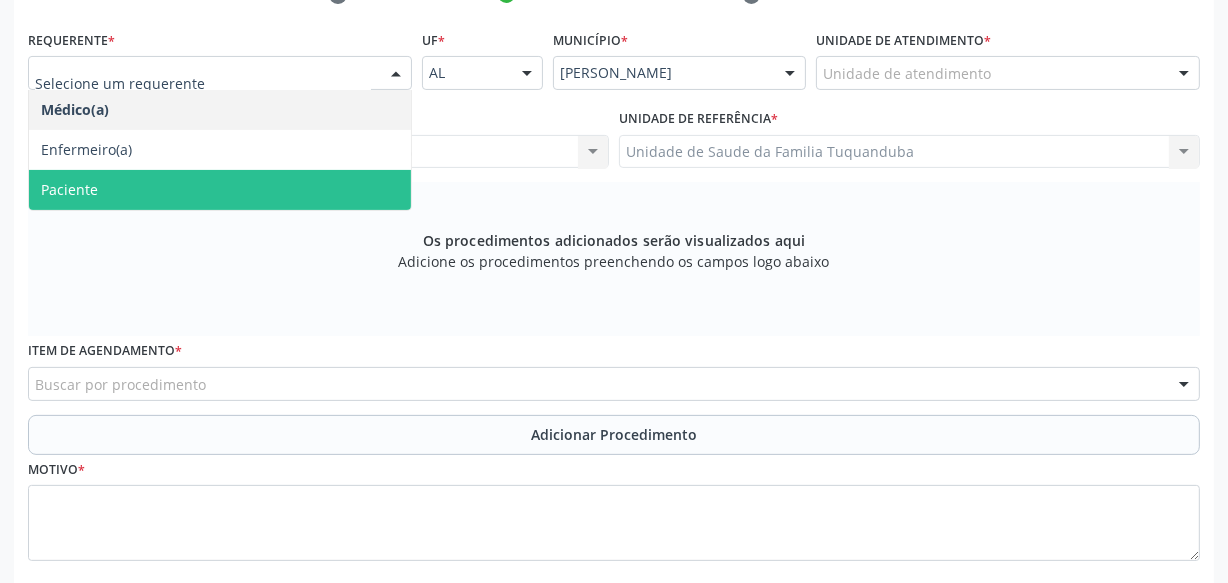 click on "Paciente" at bounding box center [220, 190] 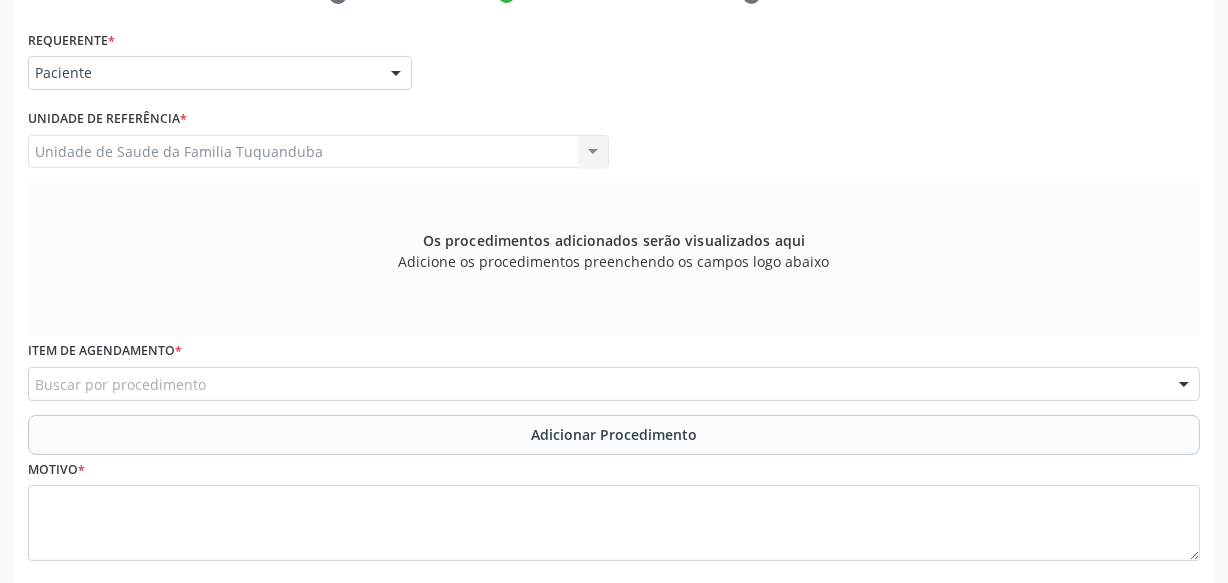 click on "Buscar por procedimento" at bounding box center (614, 384) 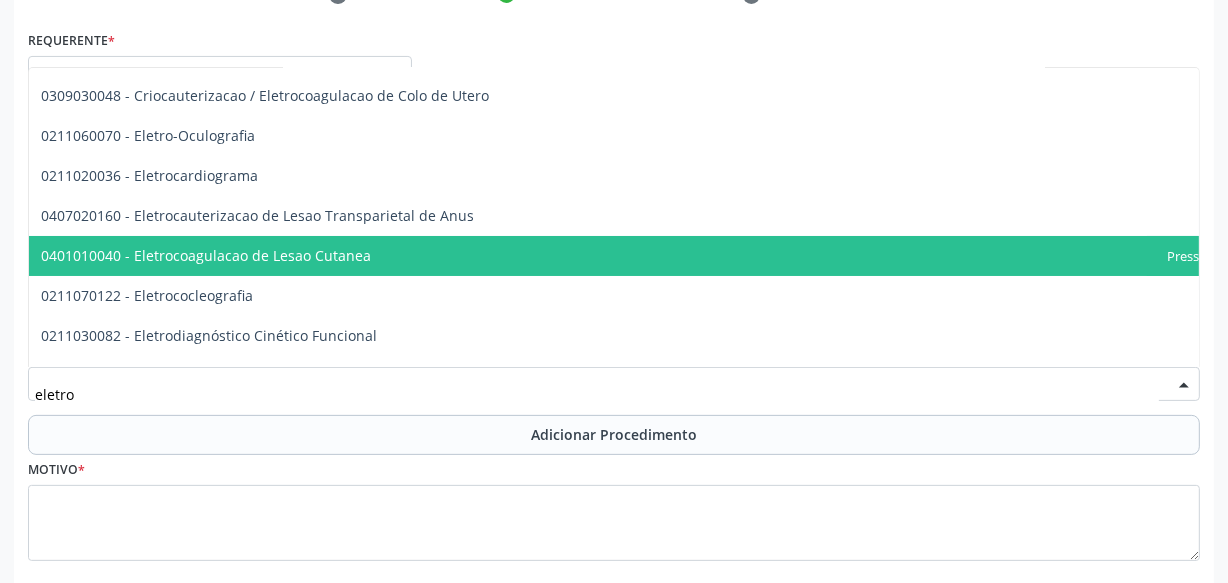 scroll, scrollTop: 0, scrollLeft: 0, axis: both 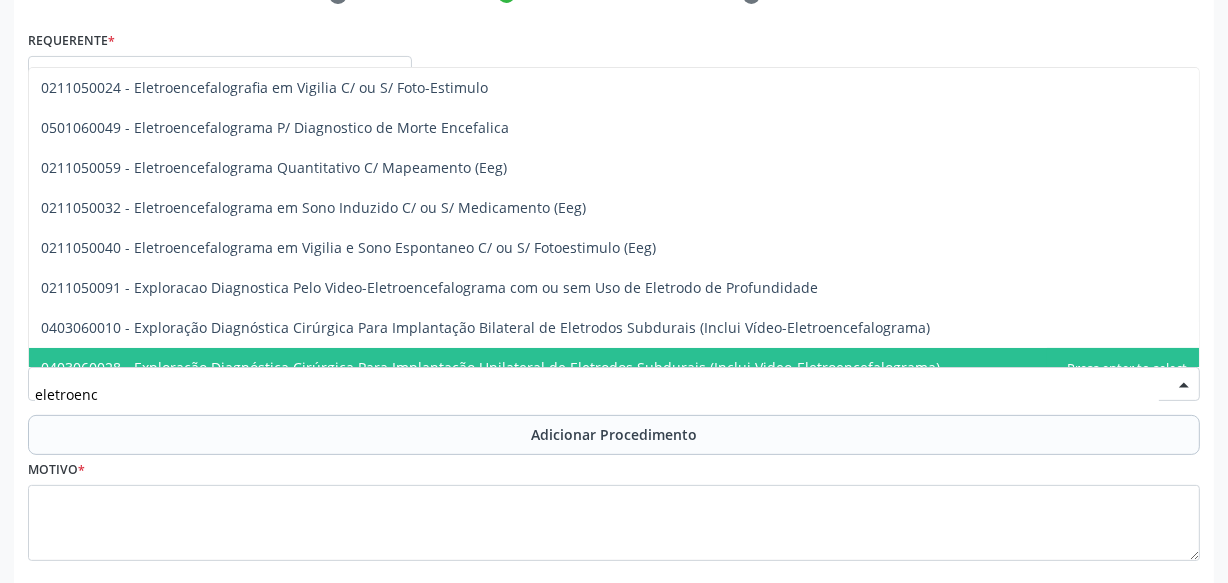 type on "eletroence" 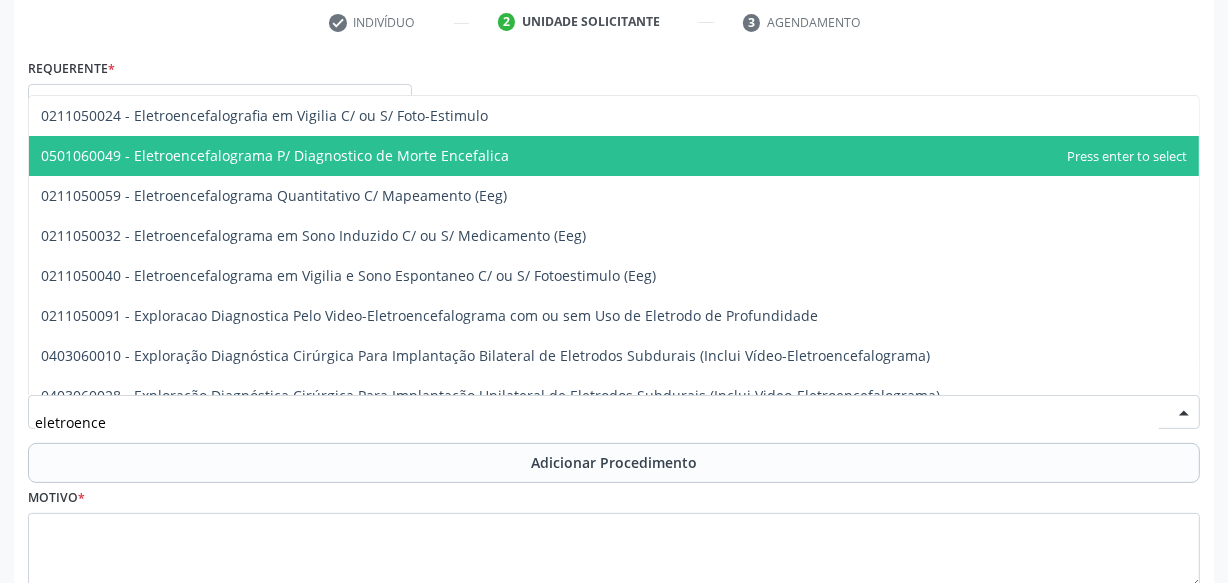 scroll, scrollTop: 437, scrollLeft: 0, axis: vertical 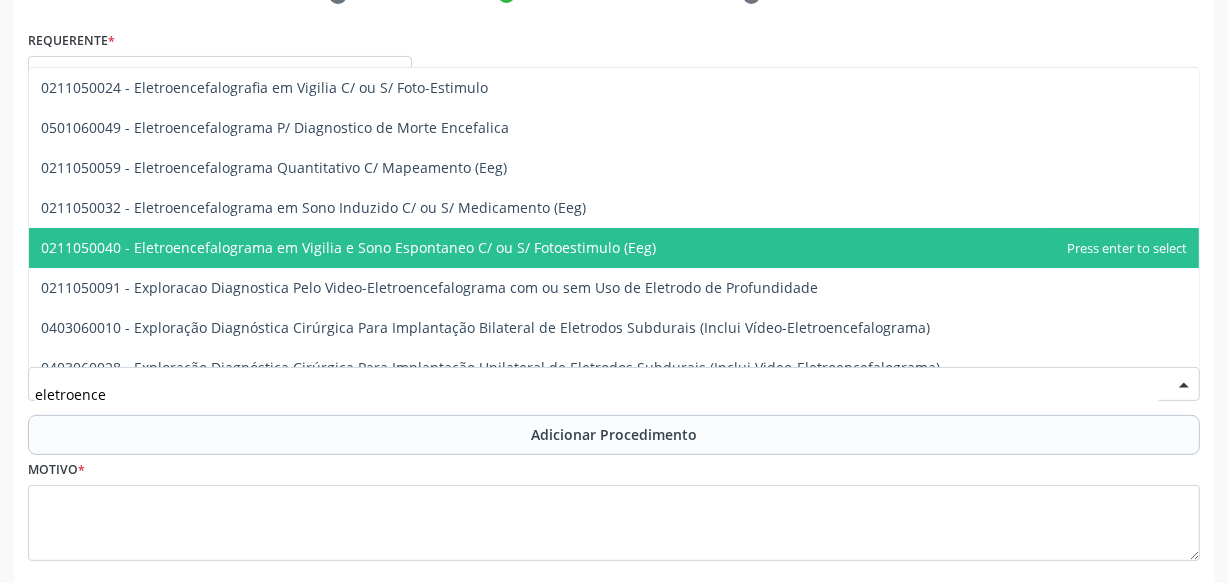 click on "0211050040 - Eletroencefalograma em Vigilia e Sono Espontaneo C/ ou S/ Fotoestimulo (Eeg)" at bounding box center [348, 247] 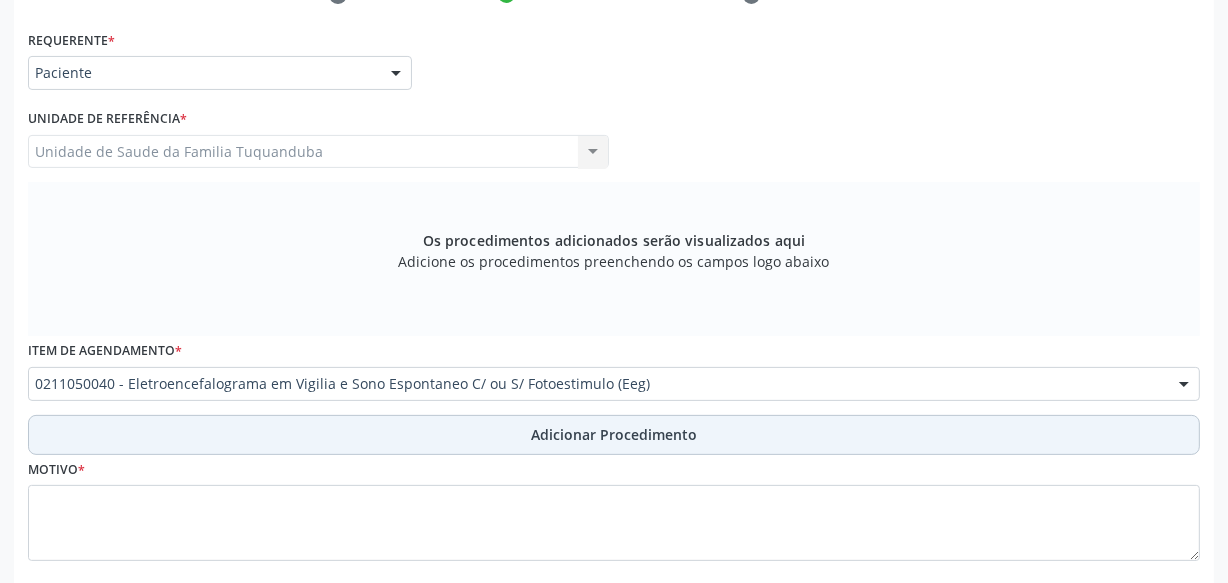 click on "Adicionar Procedimento" at bounding box center (614, 435) 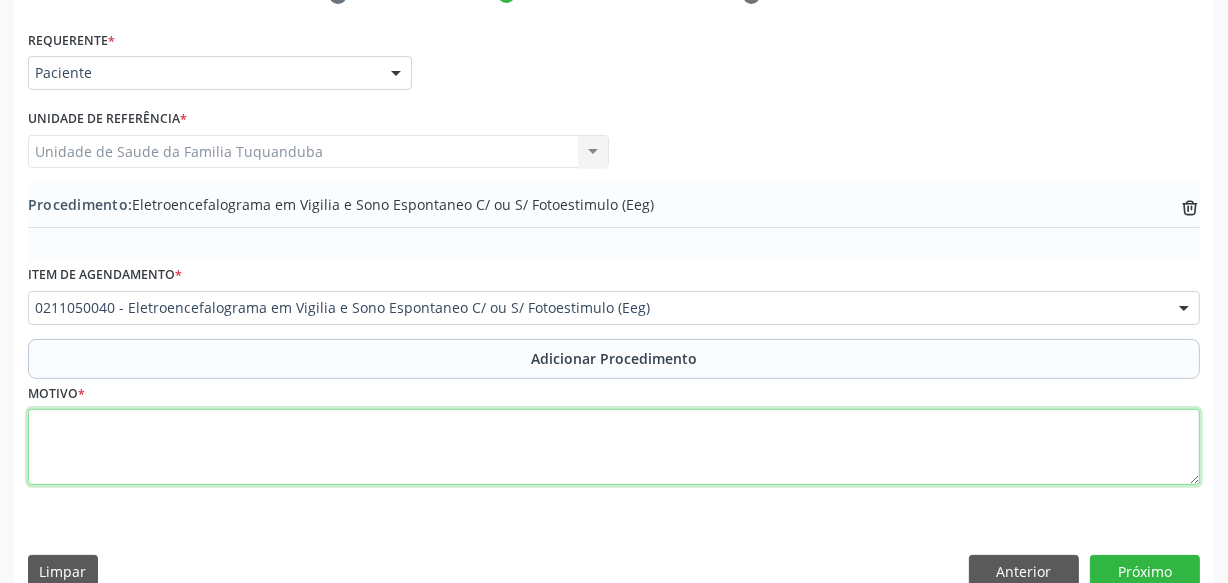 click at bounding box center [614, 447] 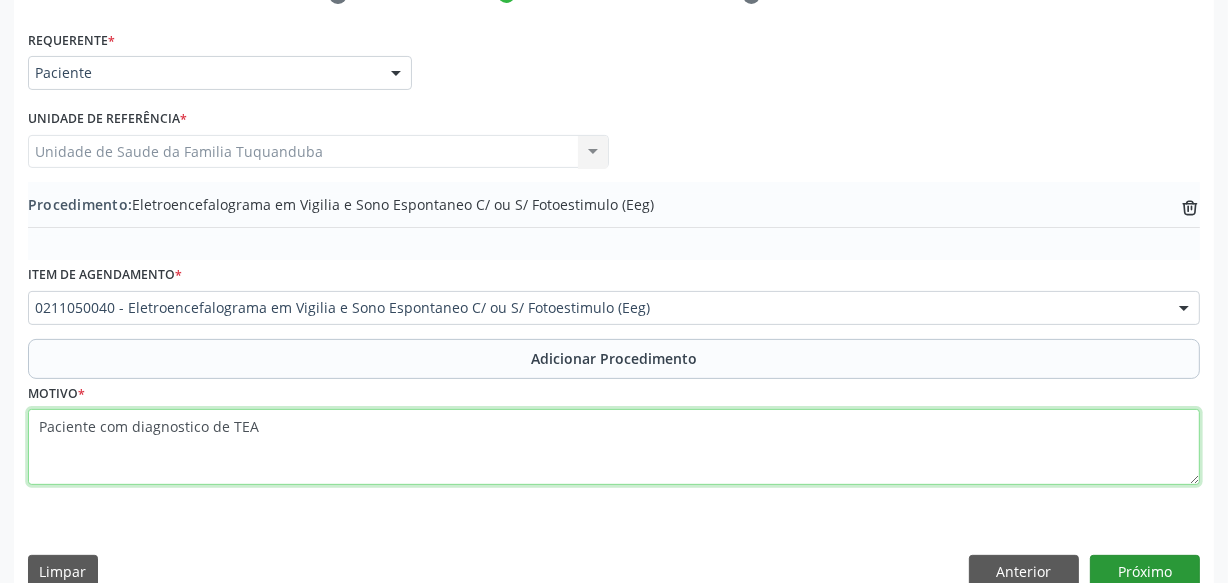 type on "Paciente com diagnostico de TEA" 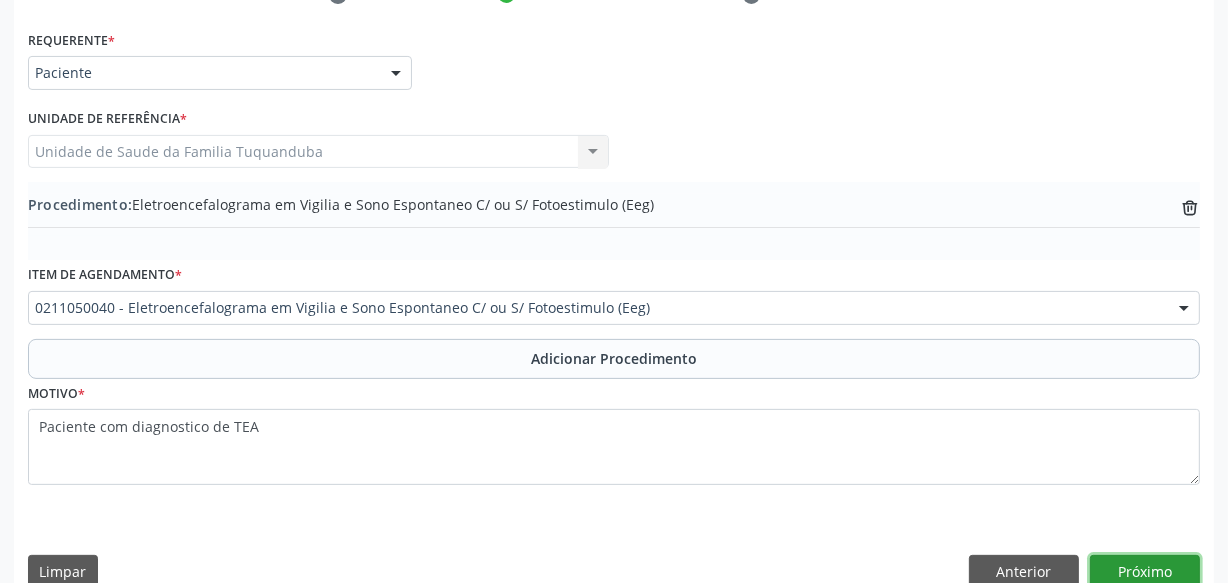 click on "Próximo" at bounding box center [1145, 572] 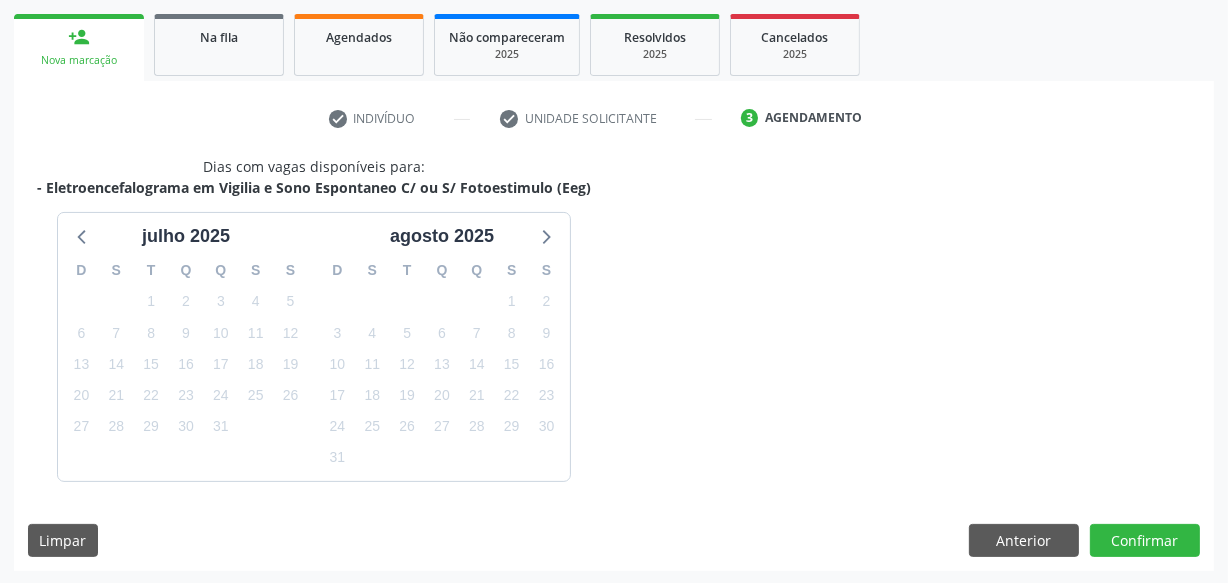scroll, scrollTop: 314, scrollLeft: 0, axis: vertical 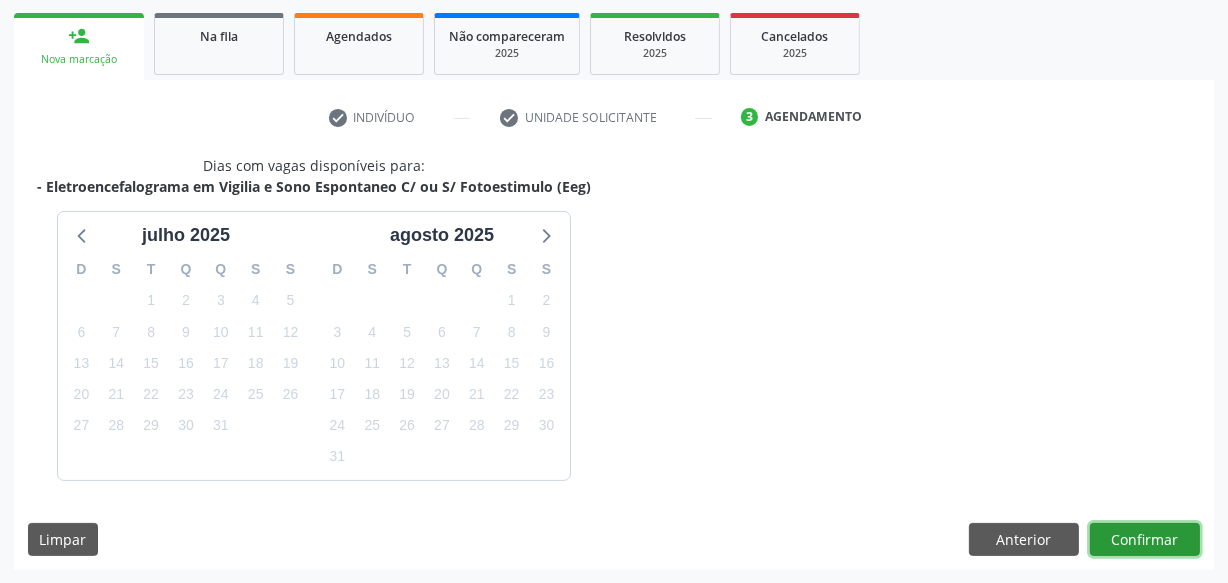 click on "Confirmar" at bounding box center [1145, 540] 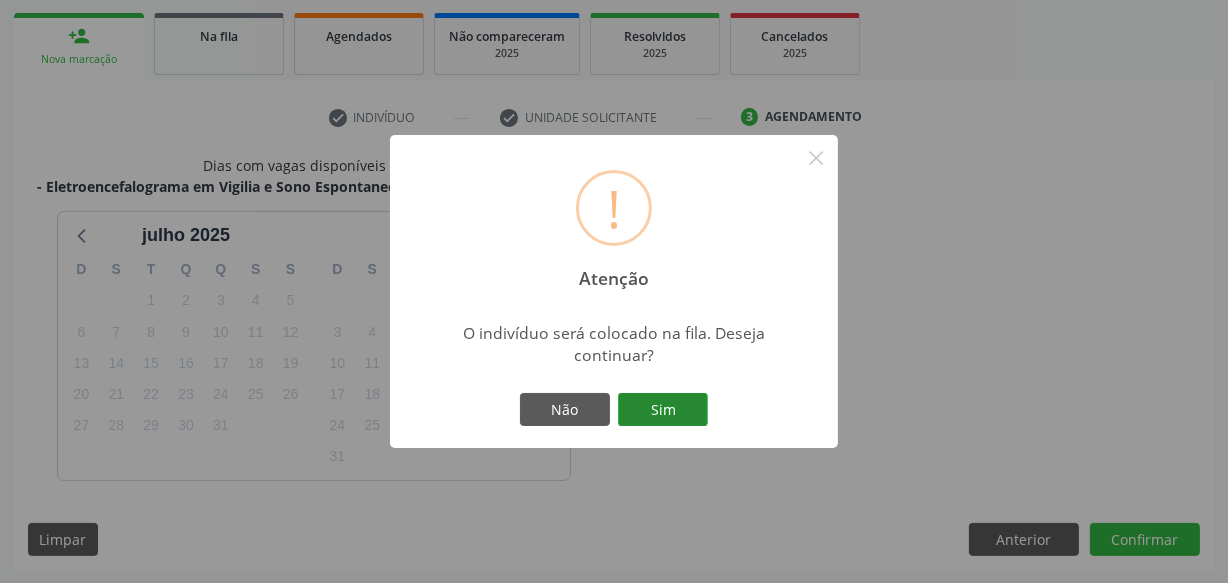 click on "Sim" at bounding box center (663, 410) 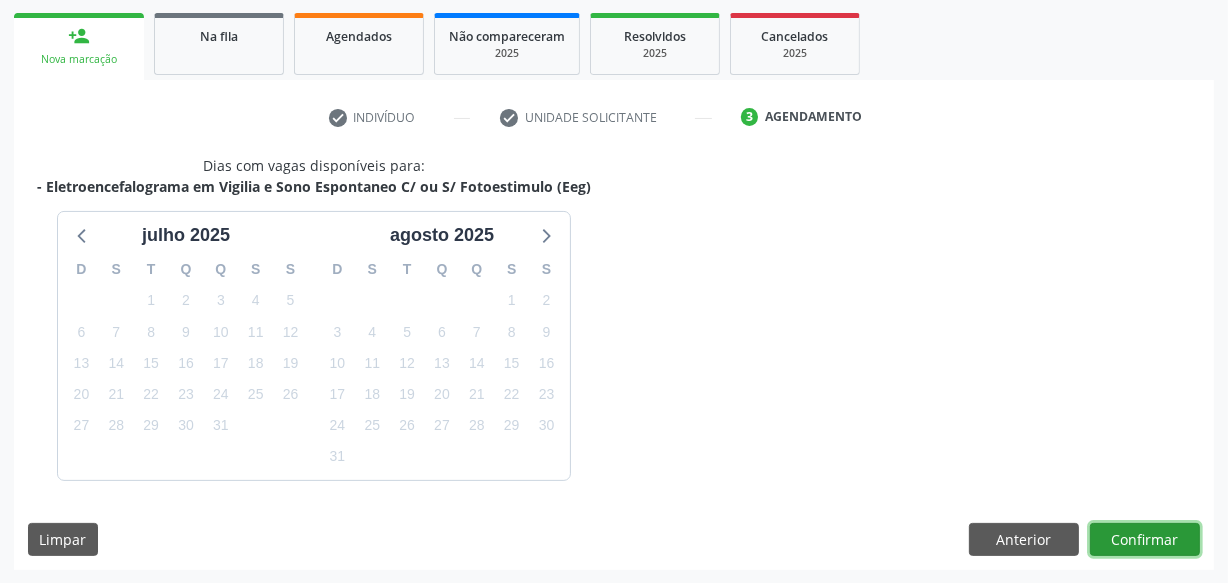 click on "Confirmar" at bounding box center [1145, 540] 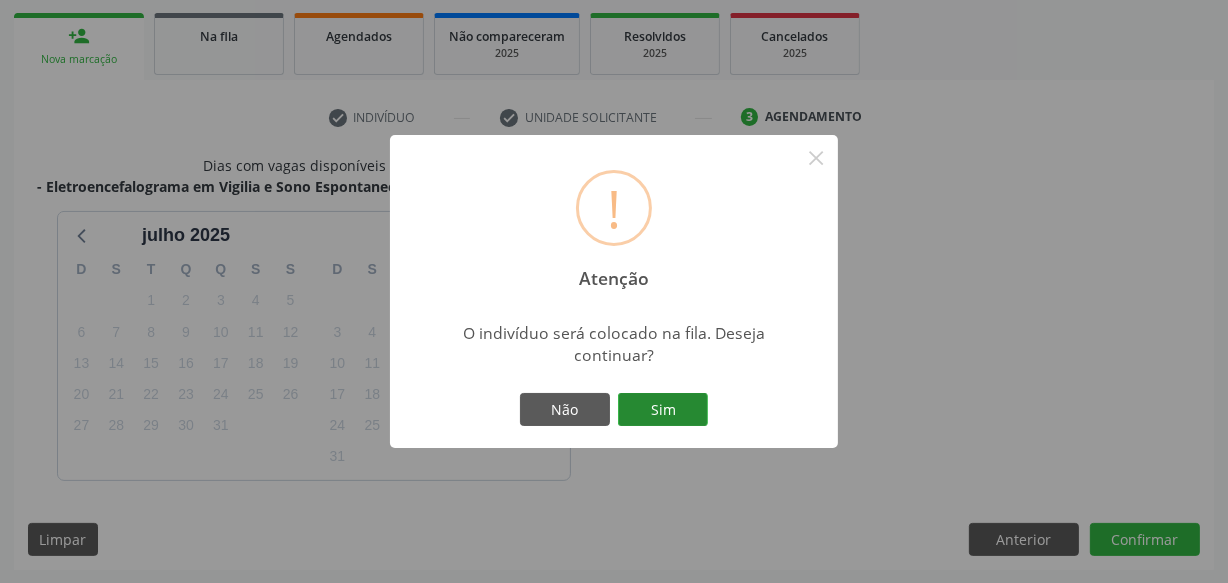click on "Sim" at bounding box center [663, 410] 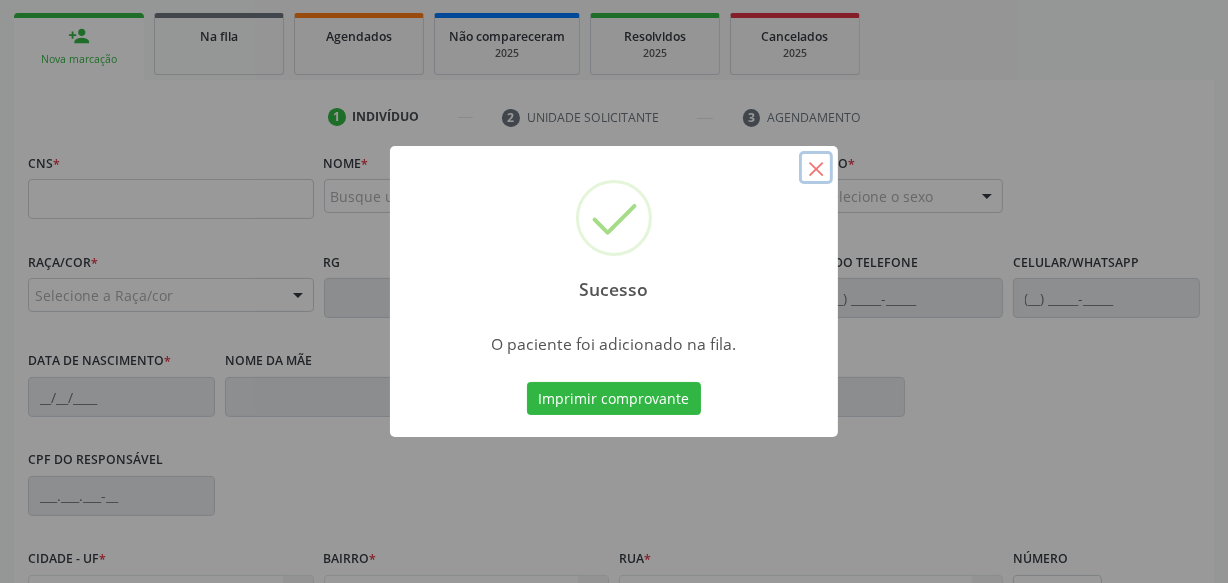 click on "×" at bounding box center [816, 168] 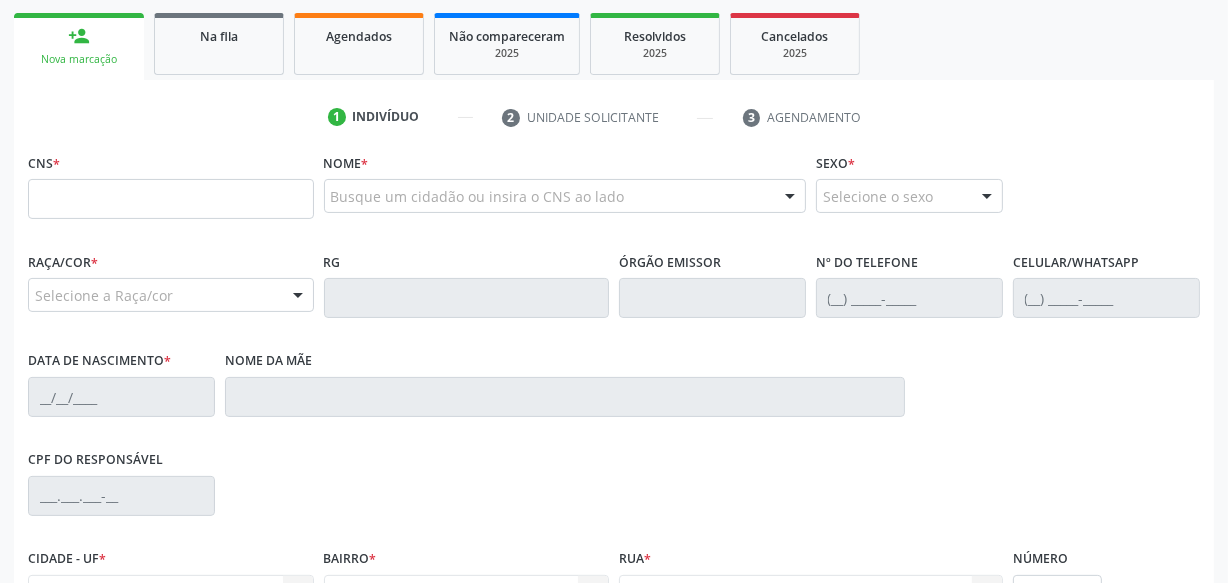 click on "CPF do responsável" at bounding box center (614, 494) 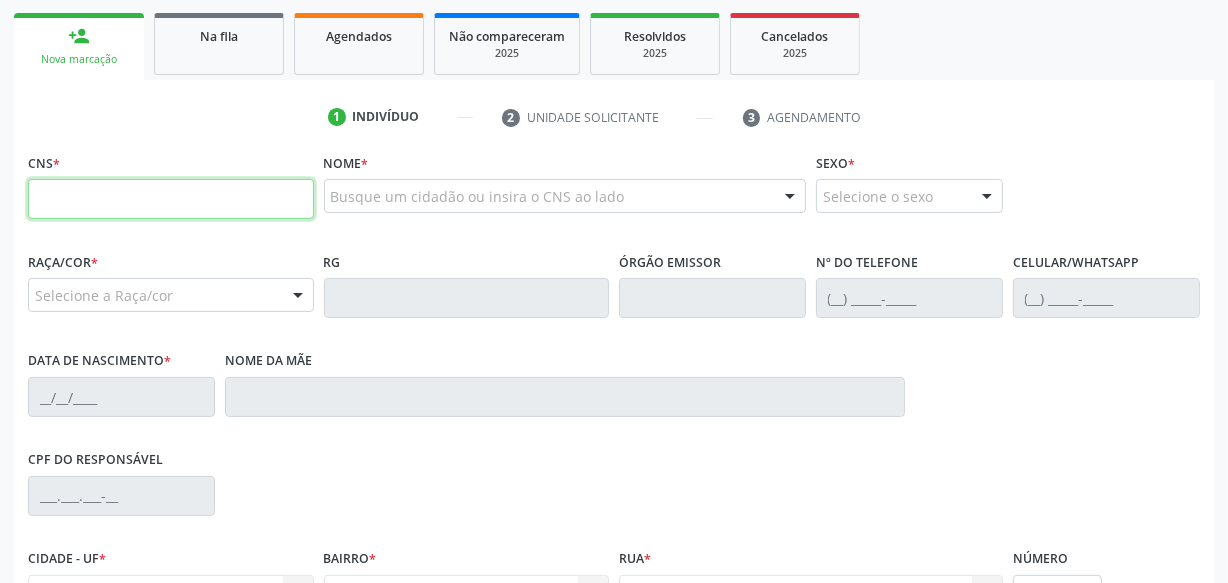 paste on "700 0005 4674 2208" 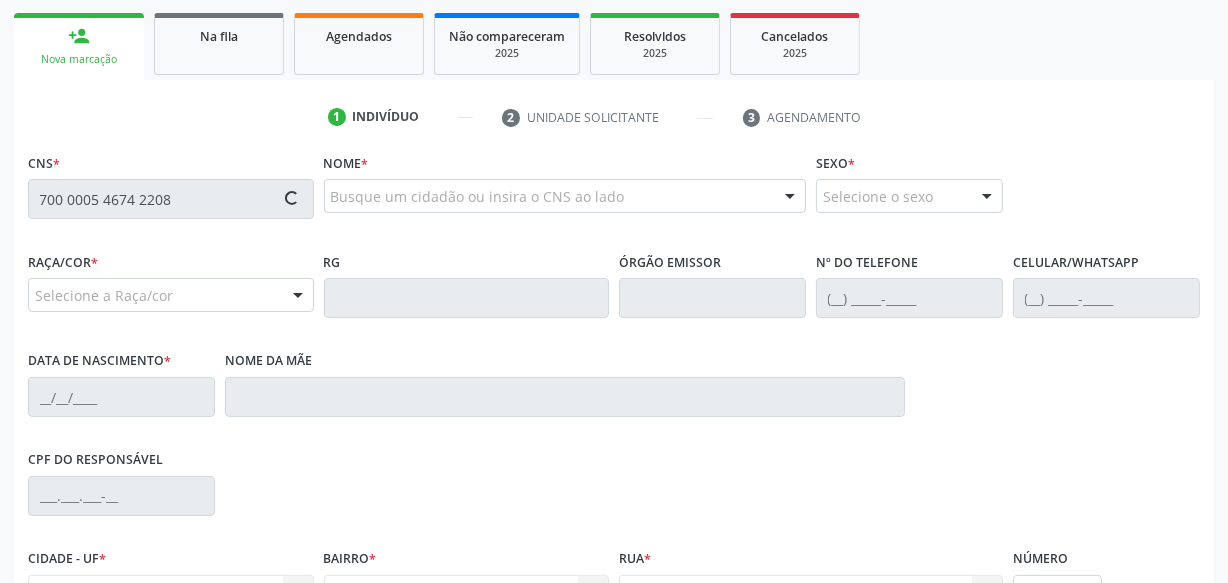type on "700 0005 4674 2208" 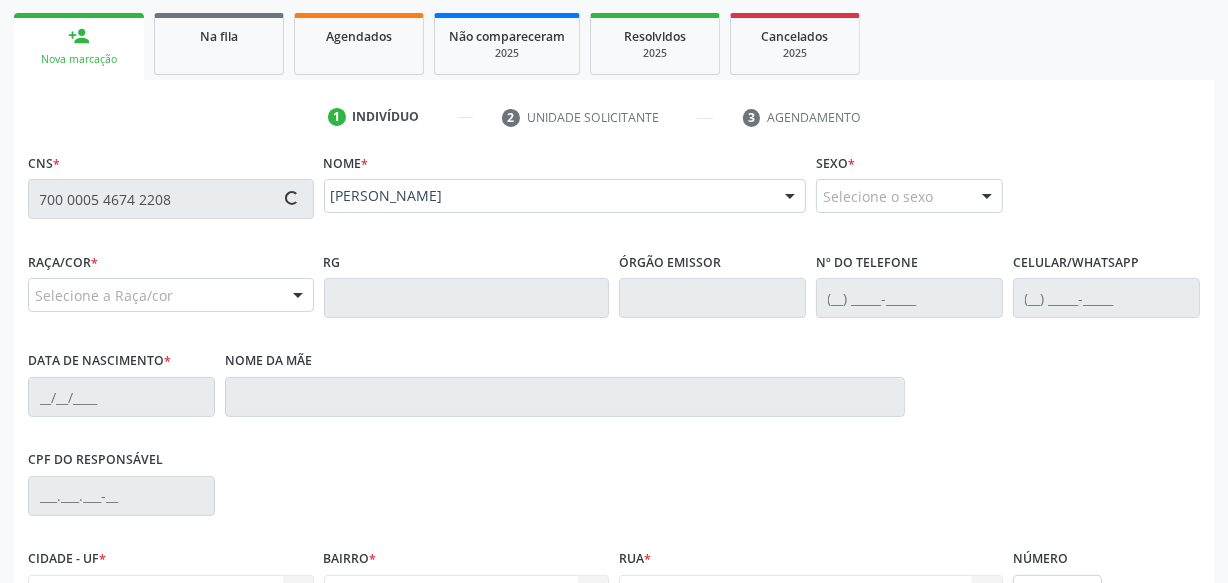 type on "[PHONE_NUMBER]" 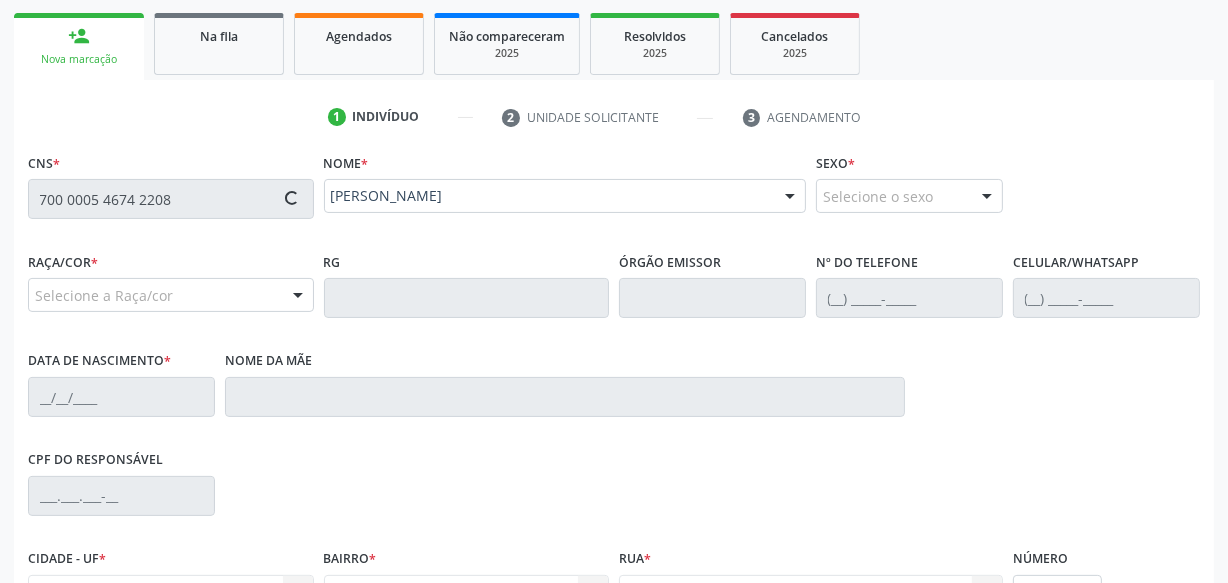 type on "0[DATE]" 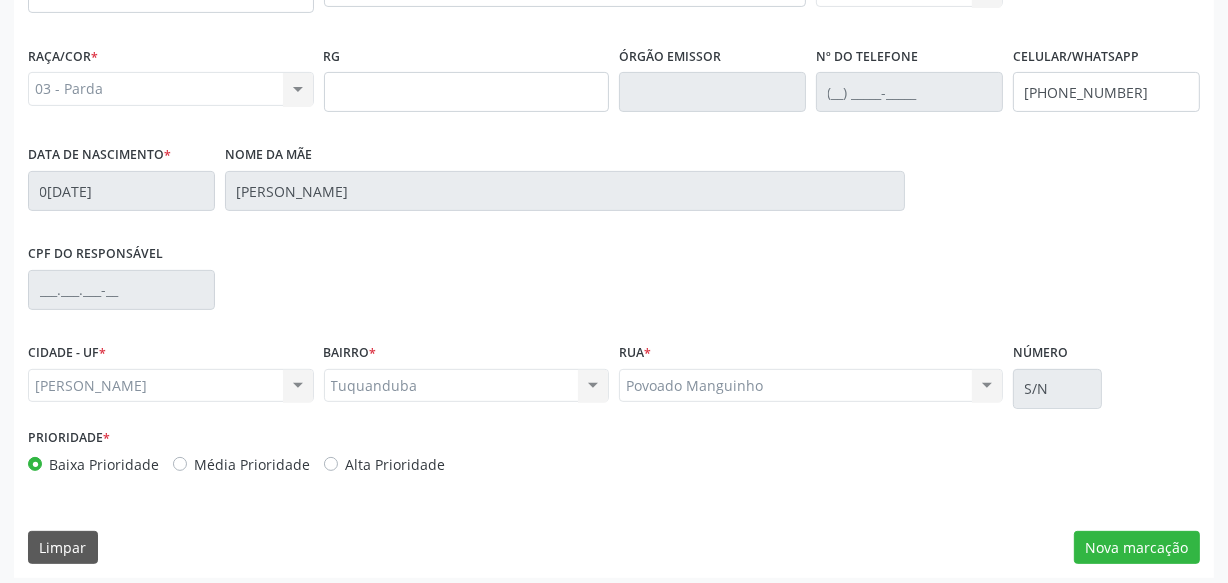 scroll, scrollTop: 528, scrollLeft: 0, axis: vertical 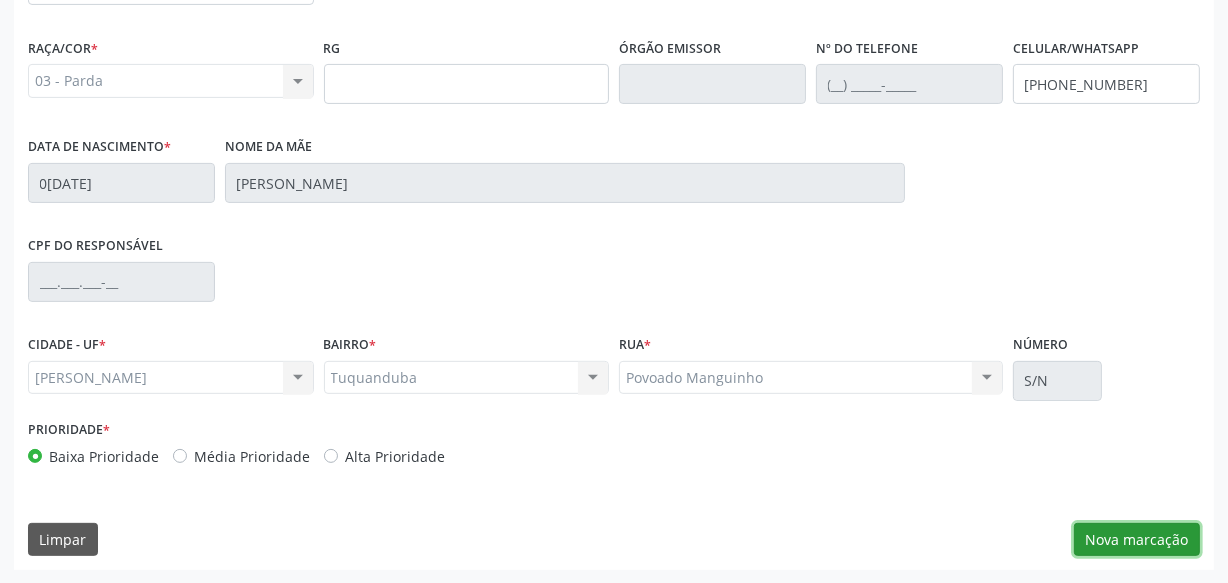click on "Nova marcação" at bounding box center [1137, 540] 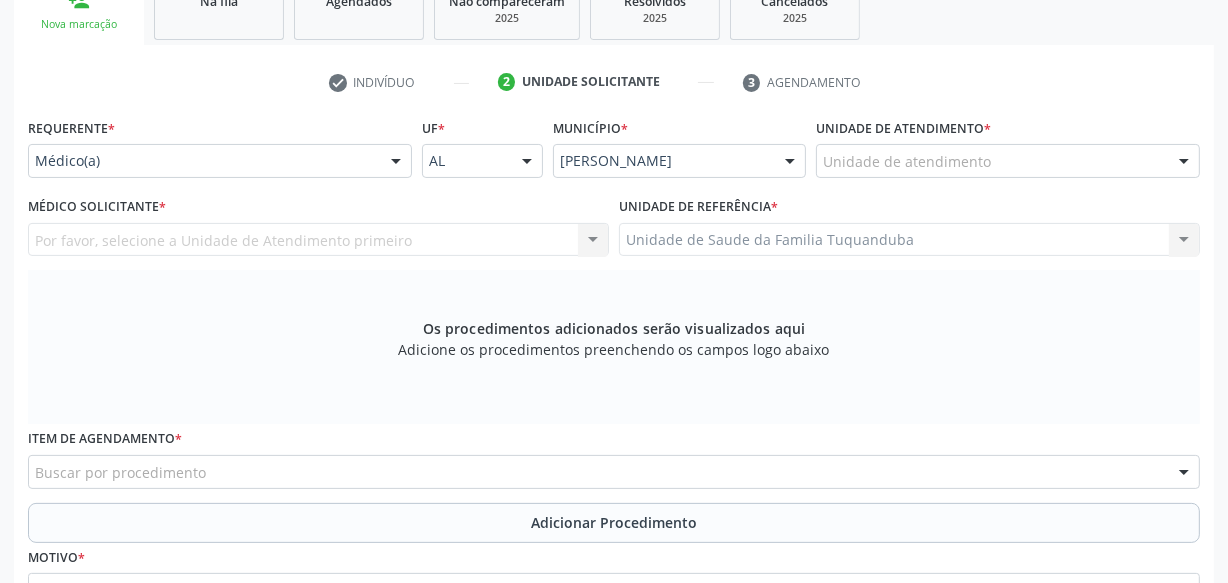 scroll, scrollTop: 346, scrollLeft: 0, axis: vertical 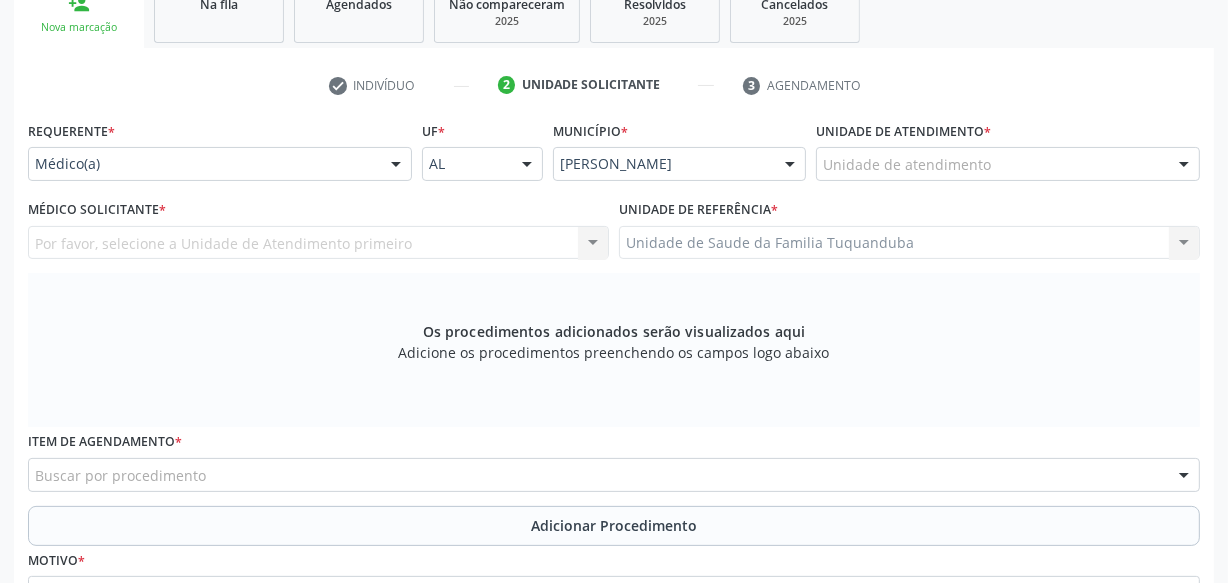 click on "Unidade de atendimento
*" at bounding box center [903, 131] 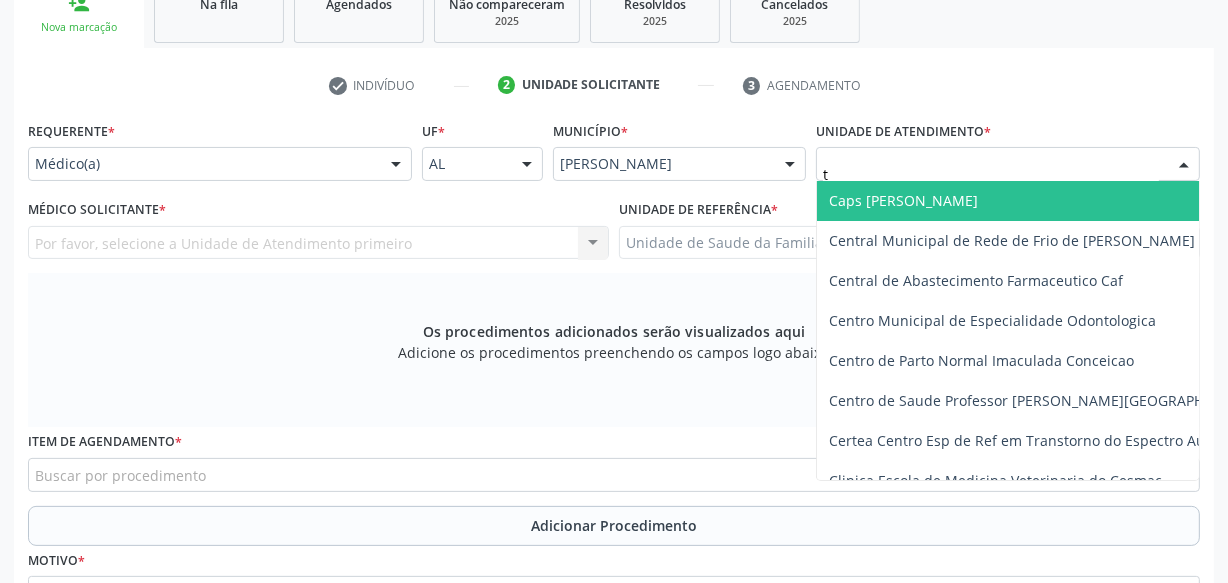 type on "tu" 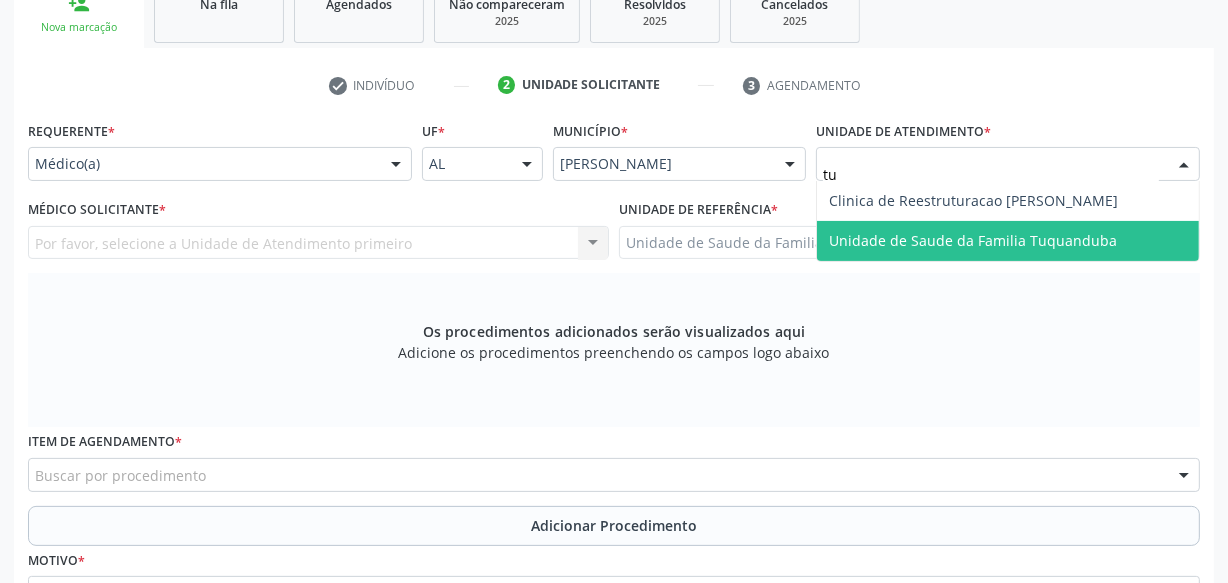click on "Unidade de Saude da Familia Tuquanduba" at bounding box center (973, 240) 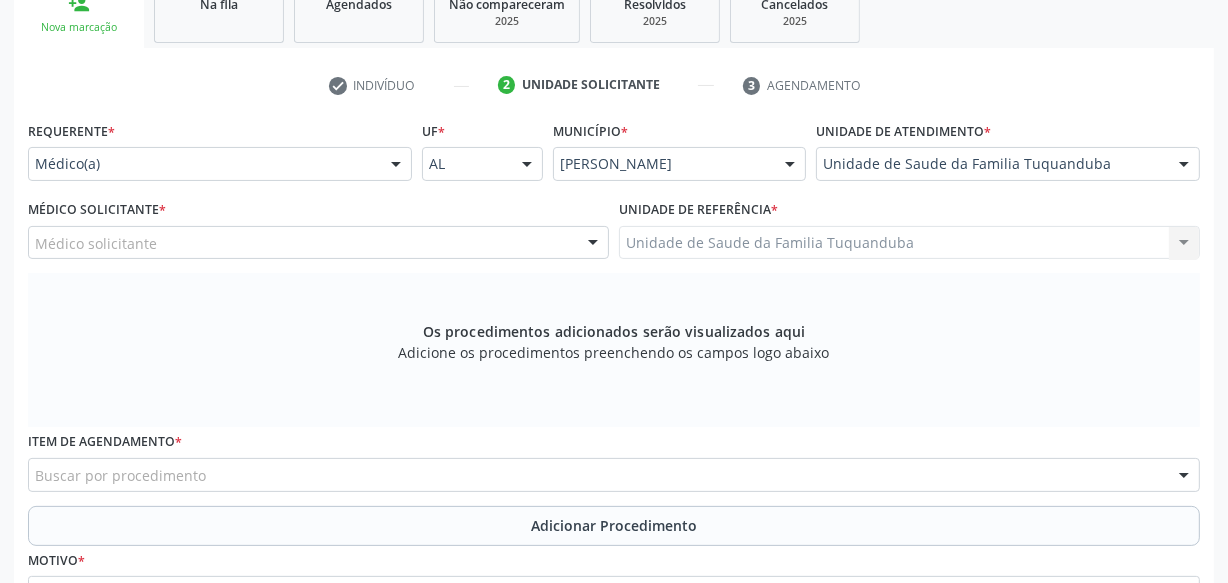 click on "Médico solicitante" at bounding box center [318, 243] 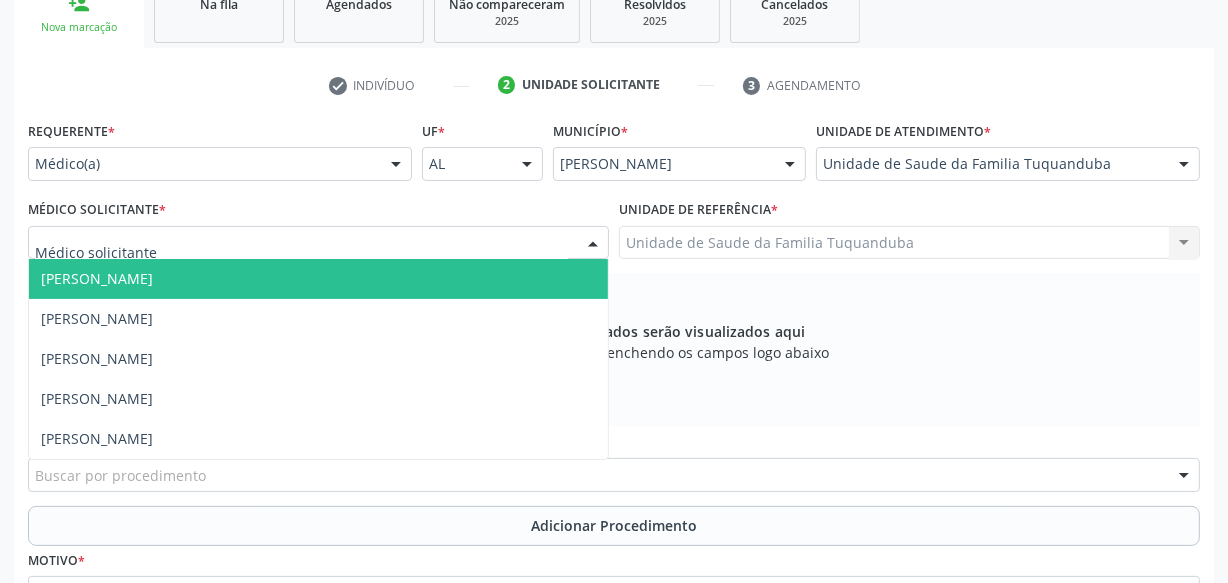click on "[PERSON_NAME]" at bounding box center [97, 278] 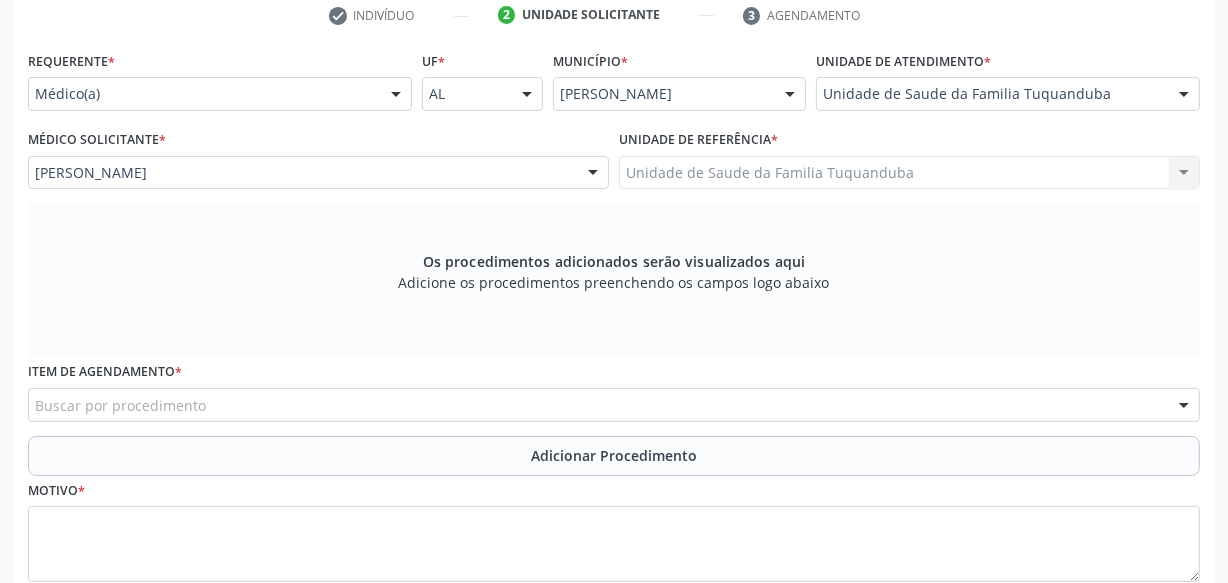 scroll, scrollTop: 437, scrollLeft: 0, axis: vertical 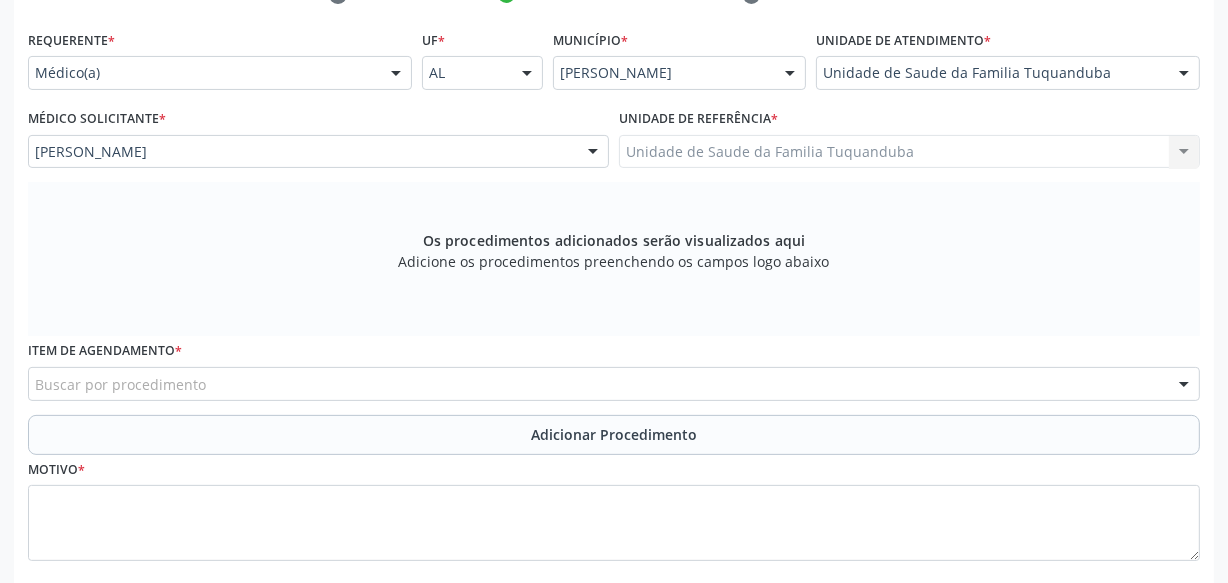 click on "Buscar por procedimento" at bounding box center (614, 384) 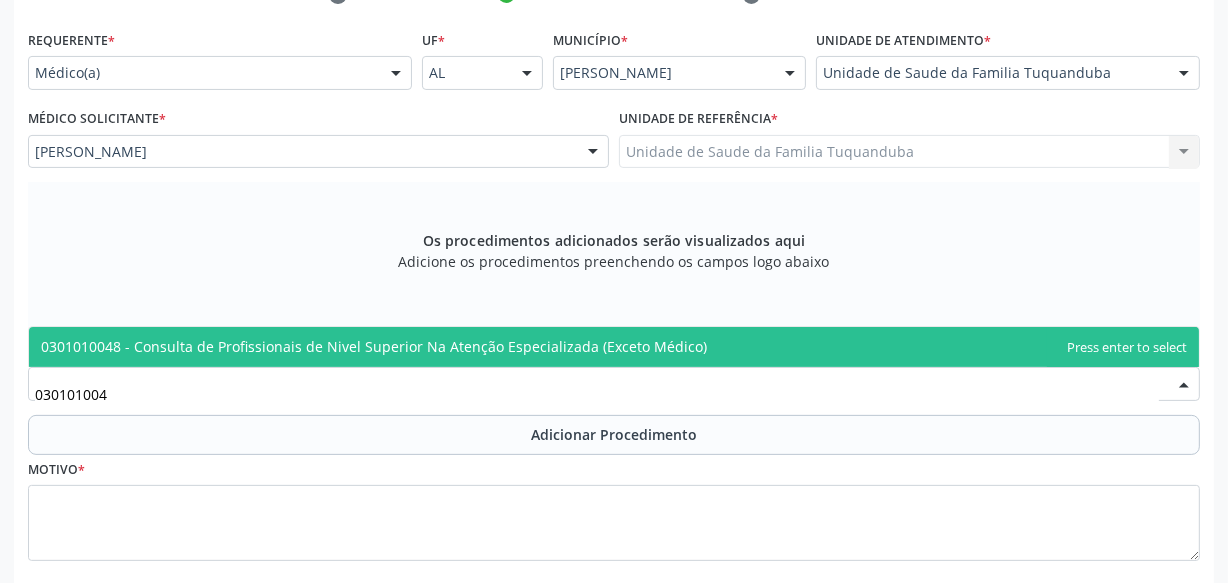 type on "0301010048" 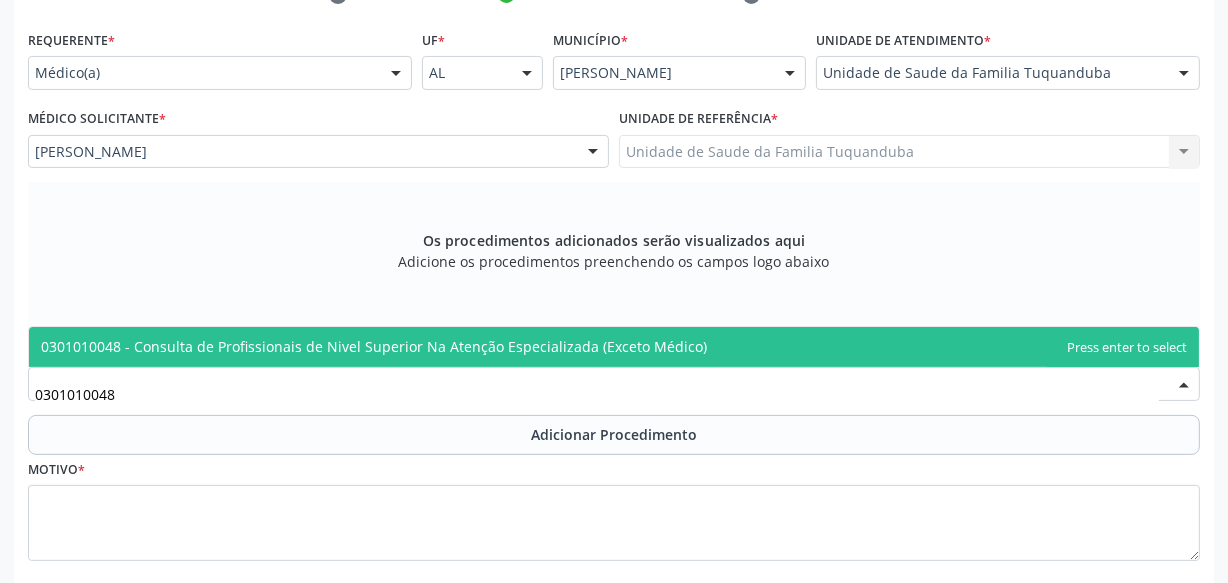 click on "0301010048 - Consulta de Profissionais de Nivel Superior Na Atenção Especializada (Exceto Médico)" at bounding box center (374, 346) 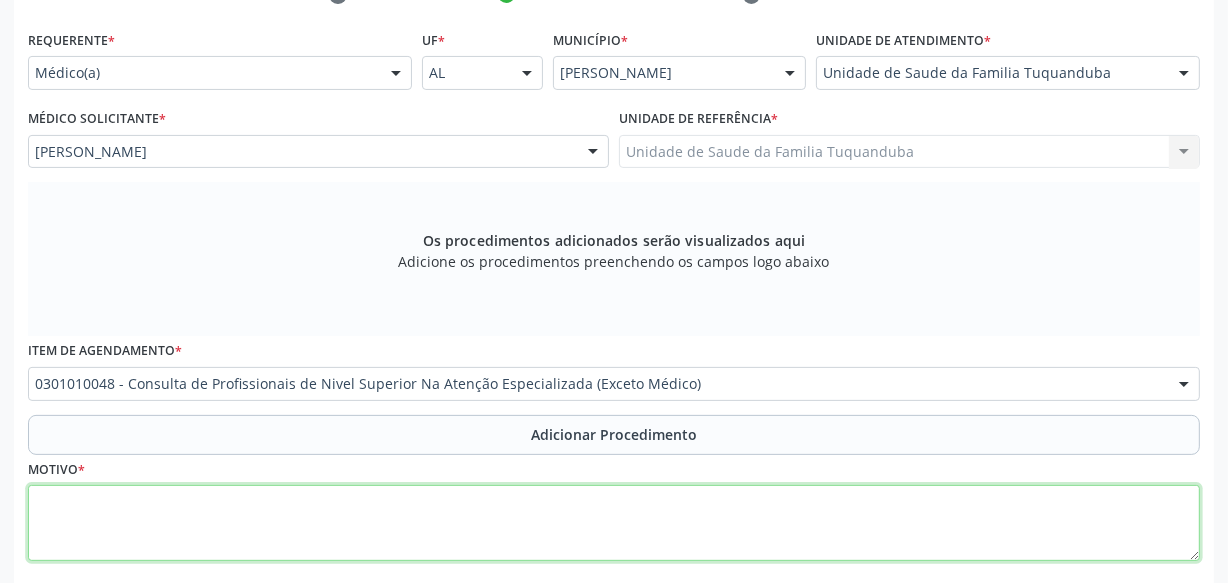 click at bounding box center [614, 523] 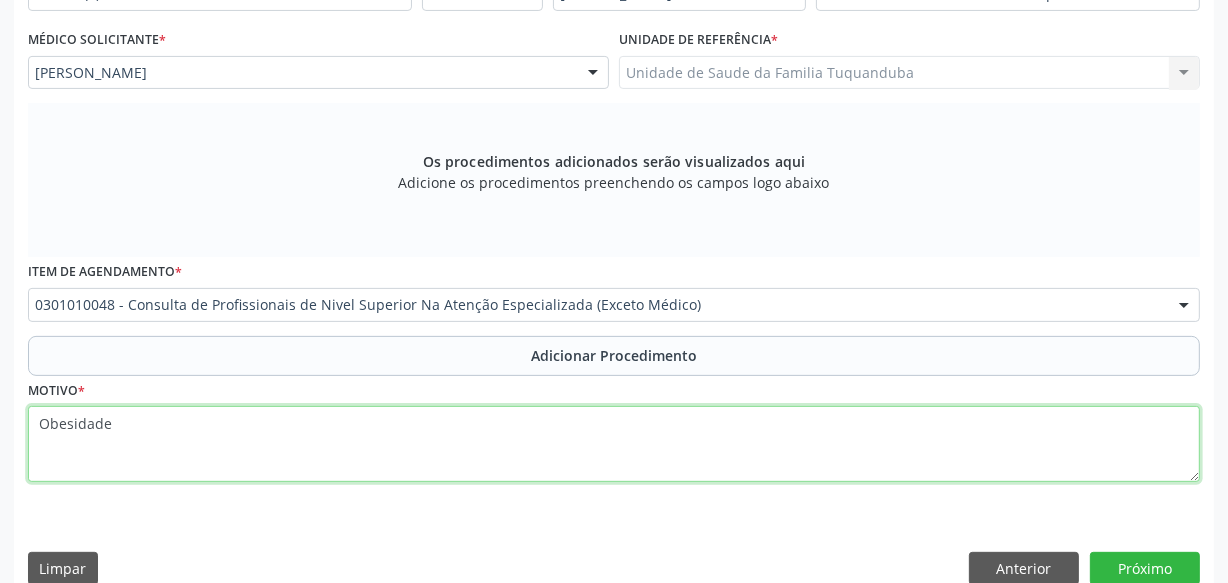 scroll, scrollTop: 528, scrollLeft: 0, axis: vertical 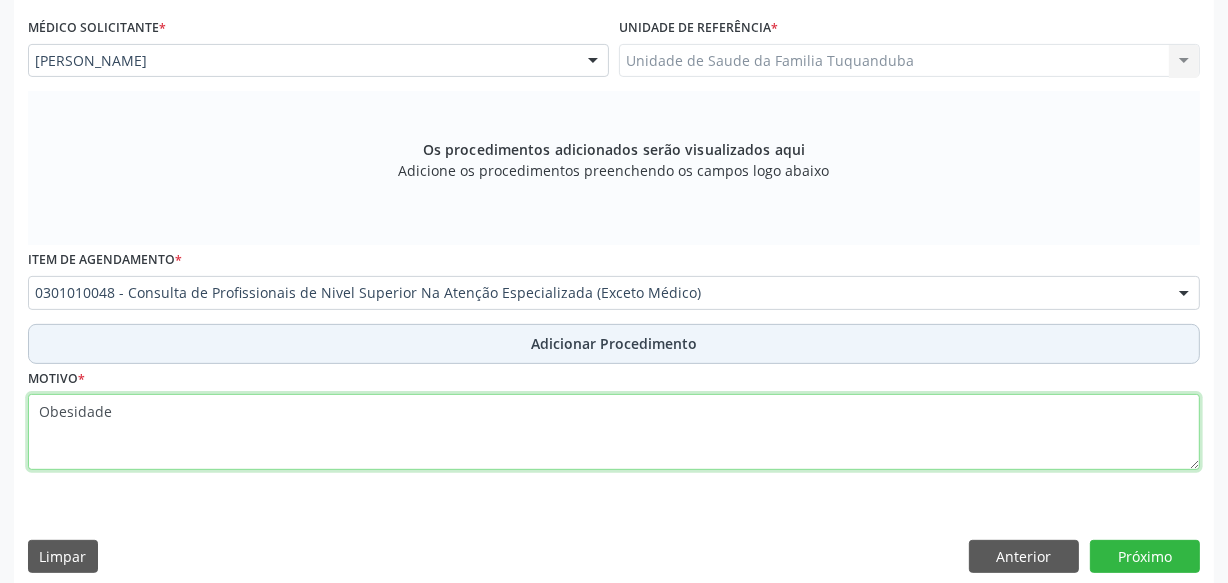 type on "Obesidade" 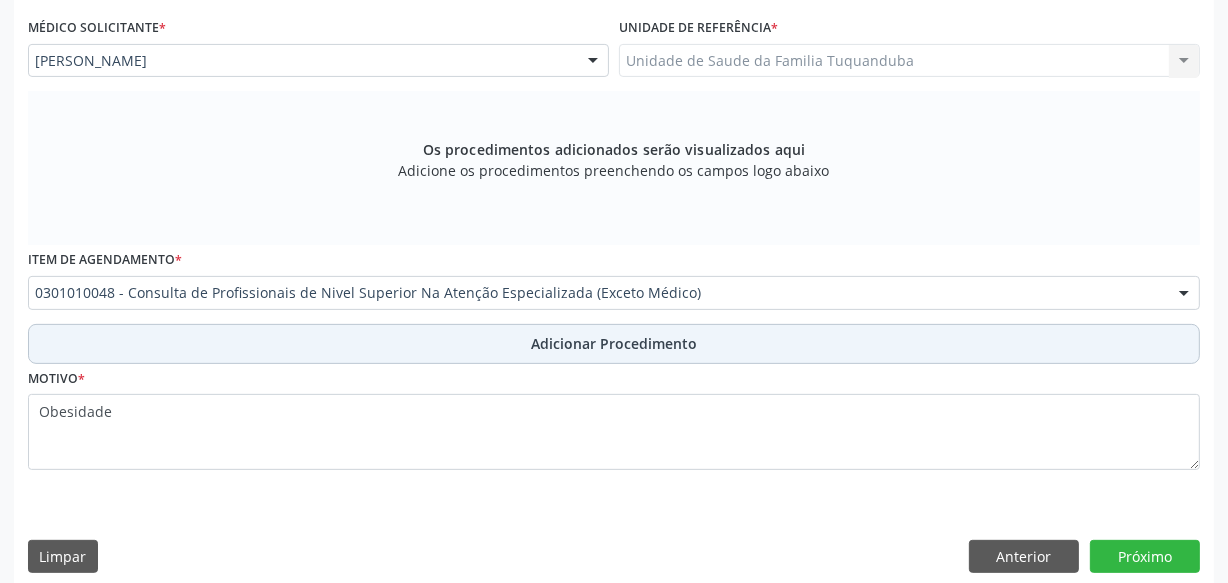 click on "Adicionar Procedimento" at bounding box center (614, 343) 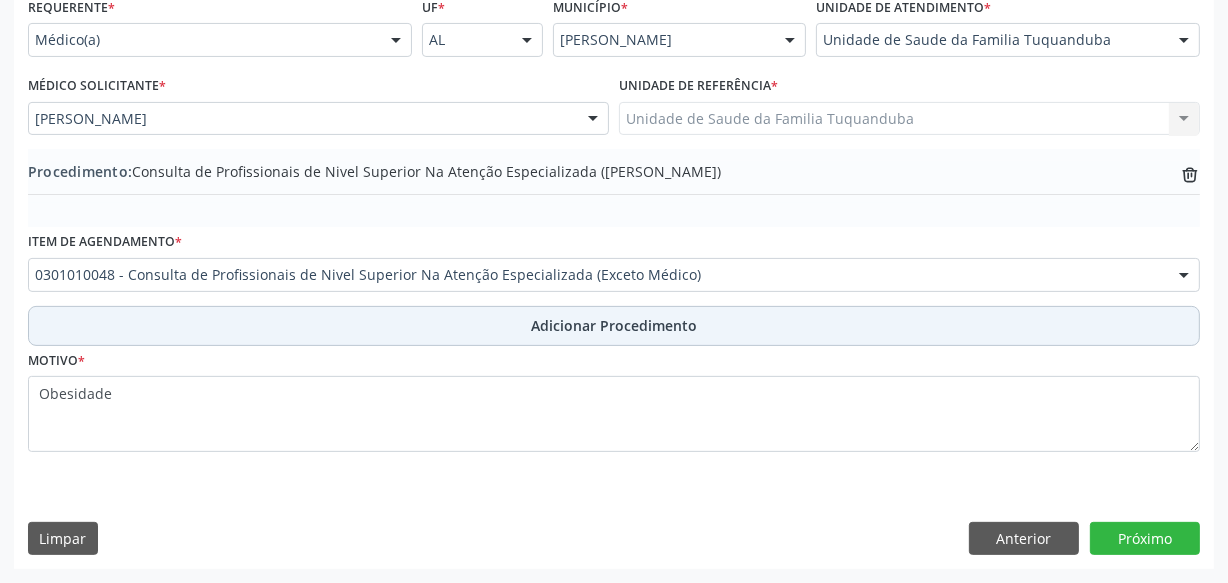 scroll, scrollTop: 469, scrollLeft: 0, axis: vertical 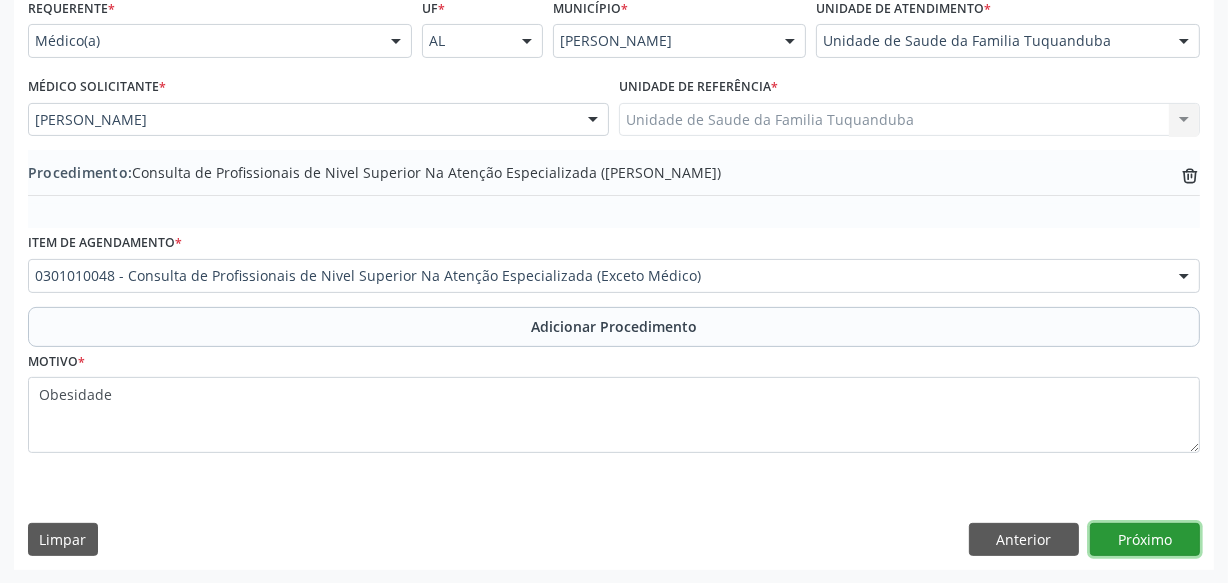 click on "Próximo" at bounding box center [1145, 540] 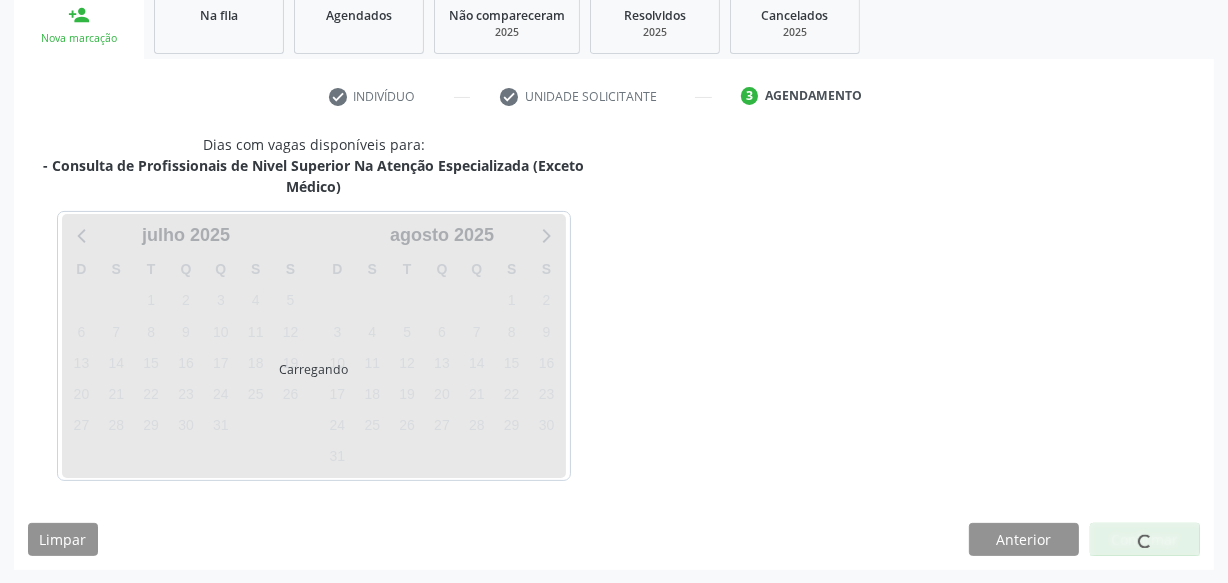 scroll, scrollTop: 394, scrollLeft: 0, axis: vertical 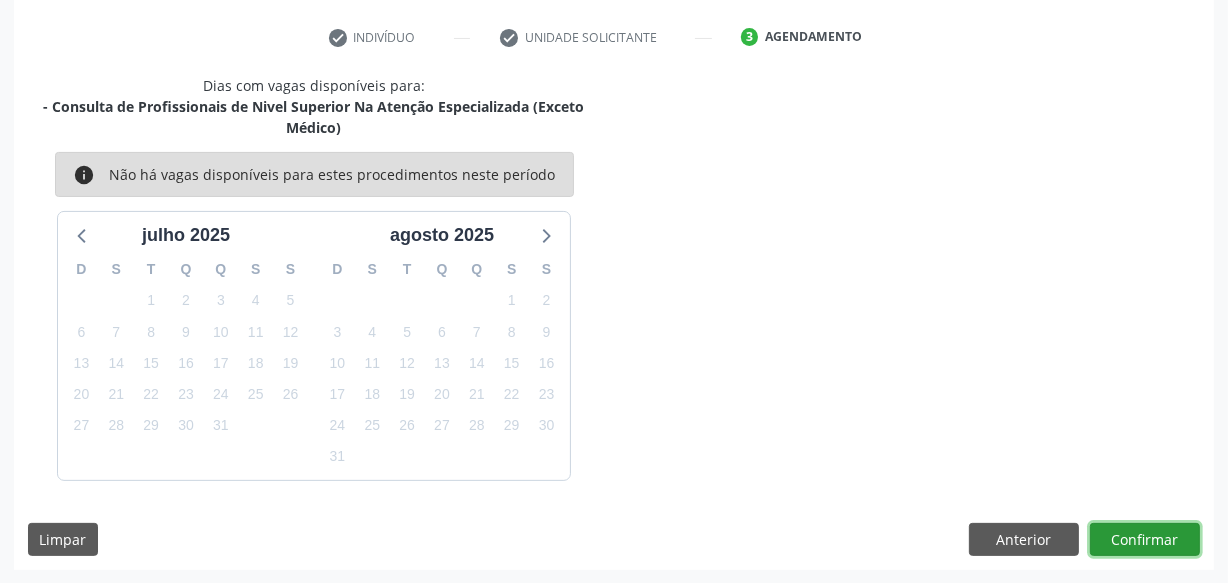 click on "Confirmar" at bounding box center (1145, 540) 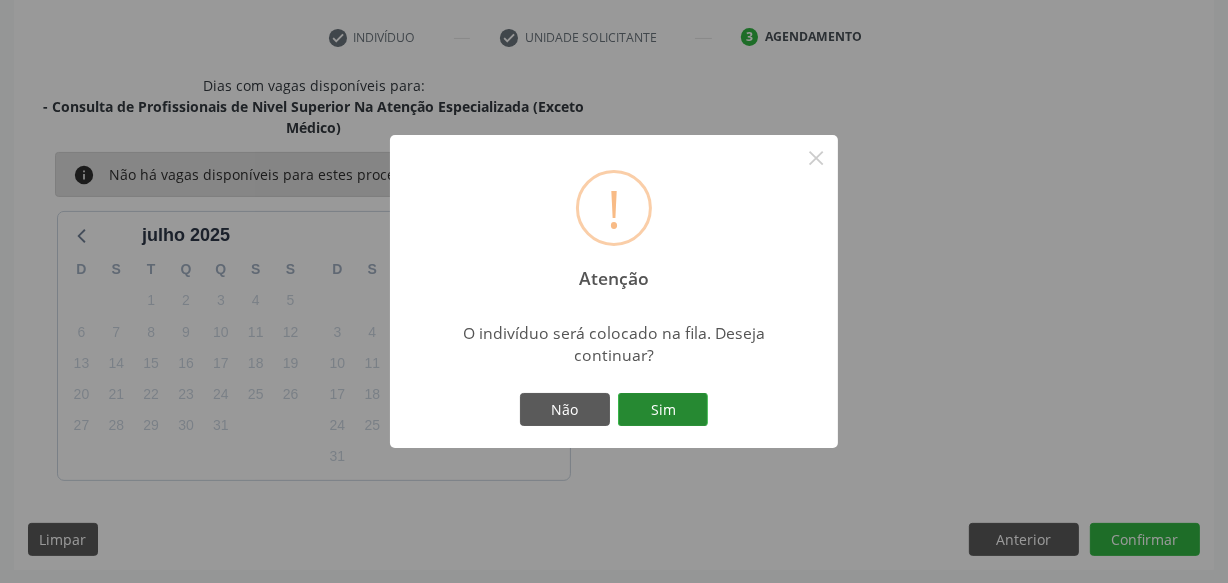 click on "Sim" at bounding box center [663, 410] 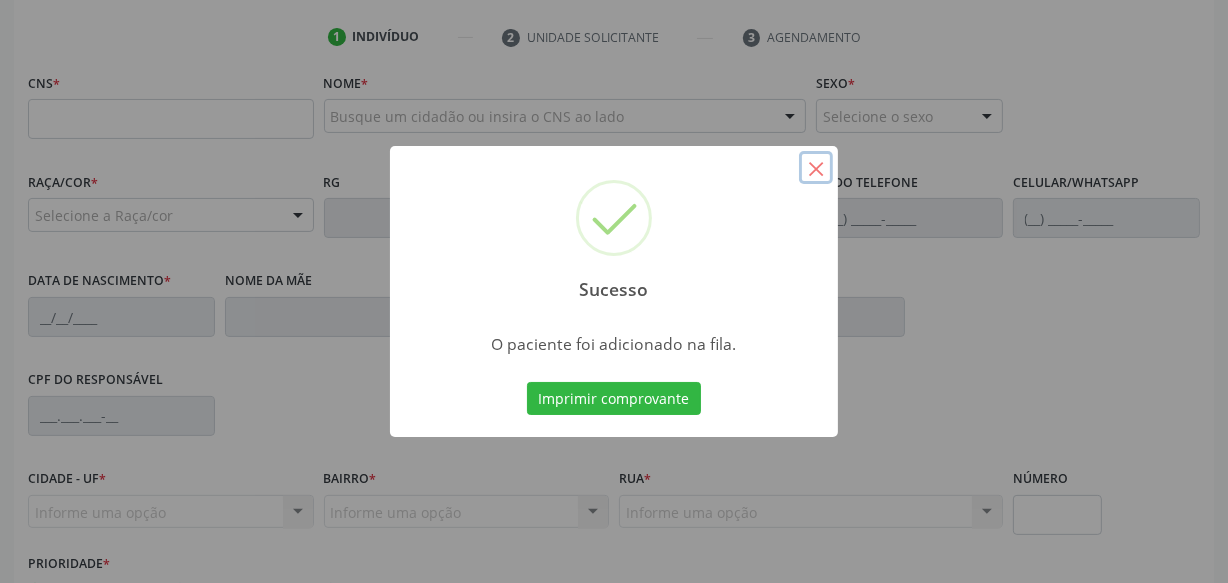 click on "×" at bounding box center (816, 168) 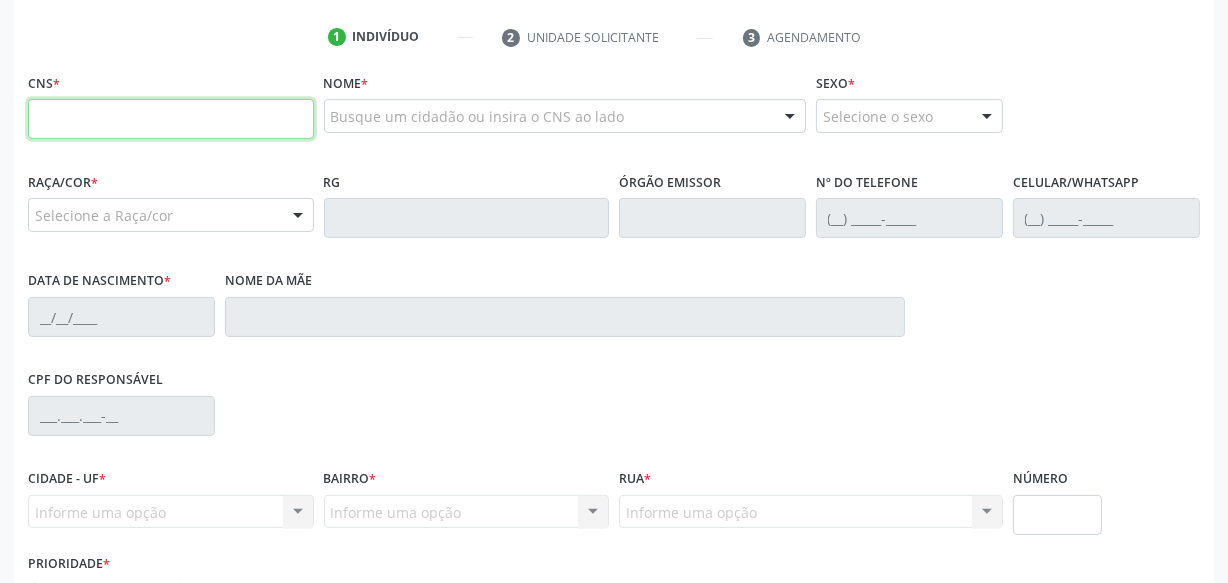 click at bounding box center [171, 119] 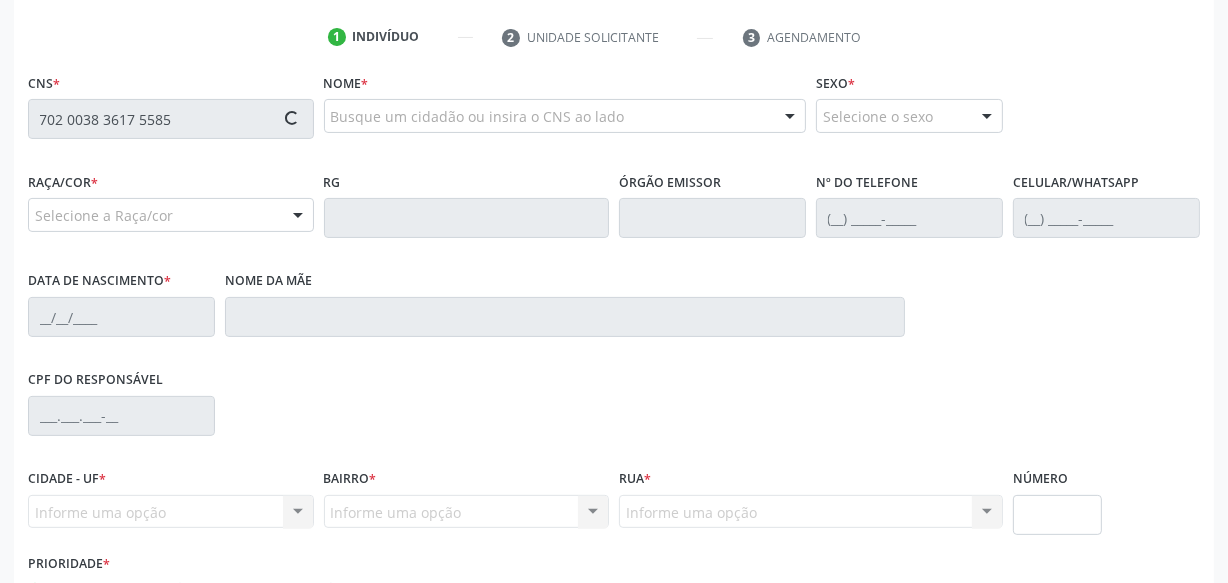 type on "702 0038 3617 5585" 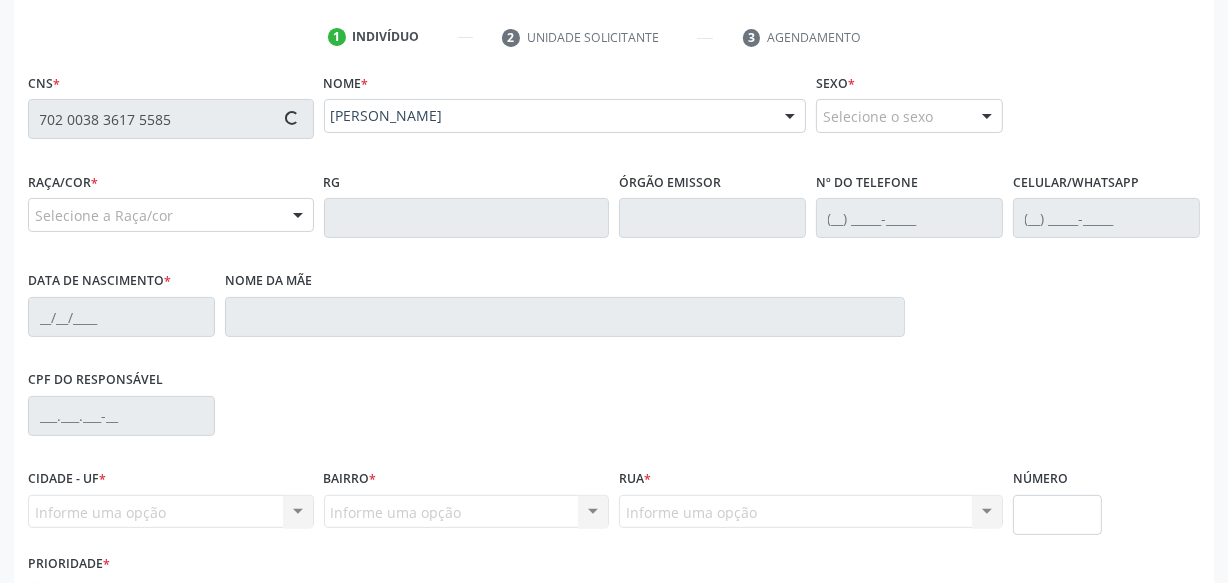 type on "[PHONE_NUMBER]" 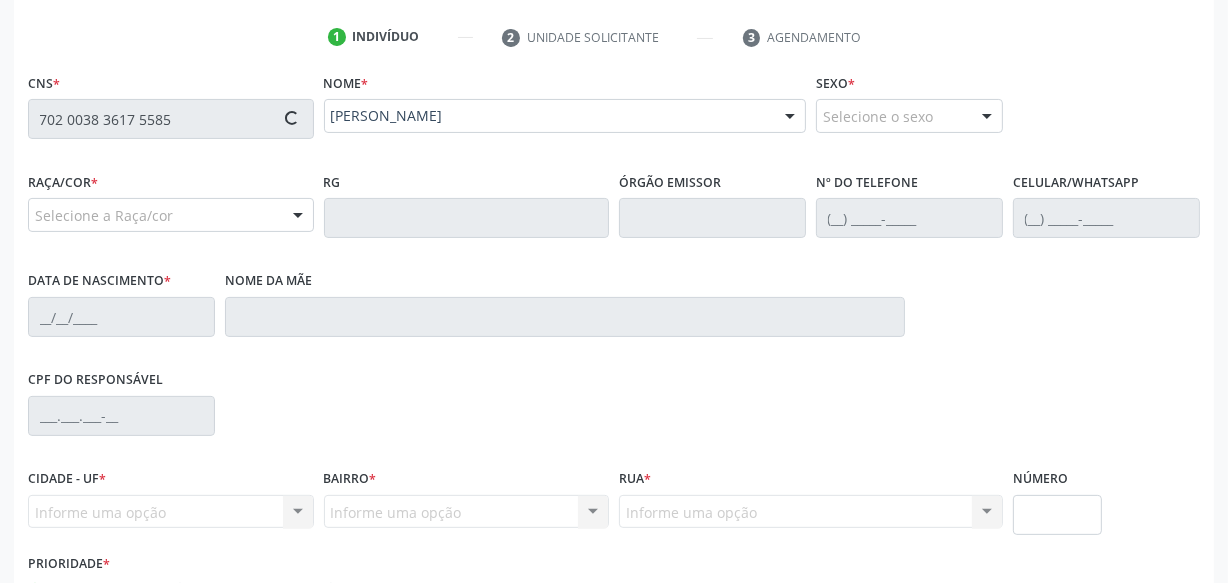 type on "05[DATE]" 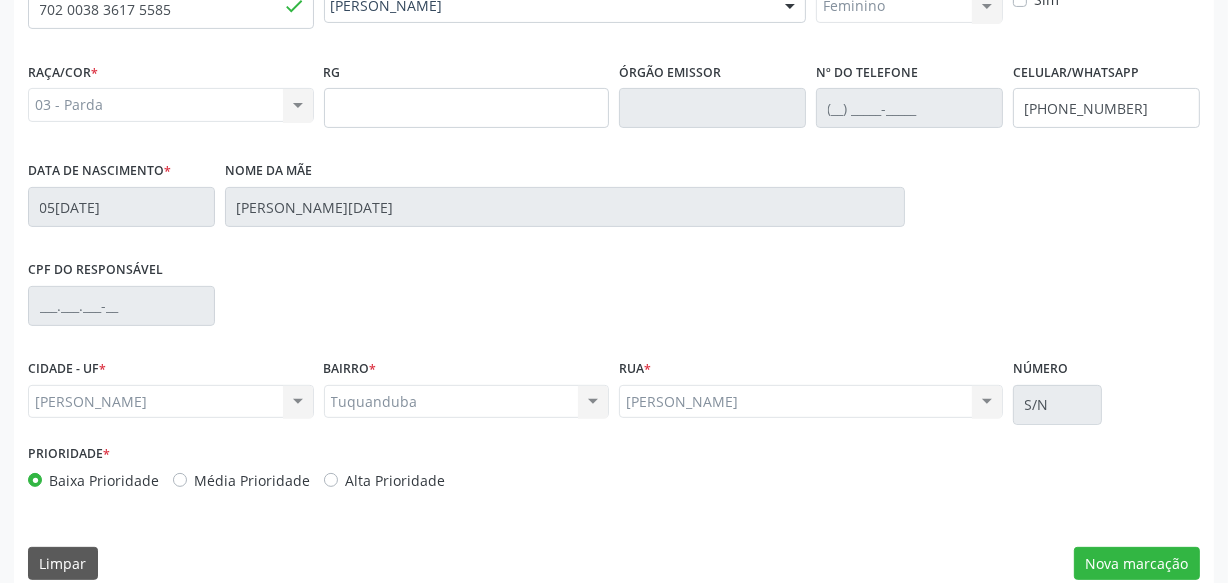 scroll, scrollTop: 528, scrollLeft: 0, axis: vertical 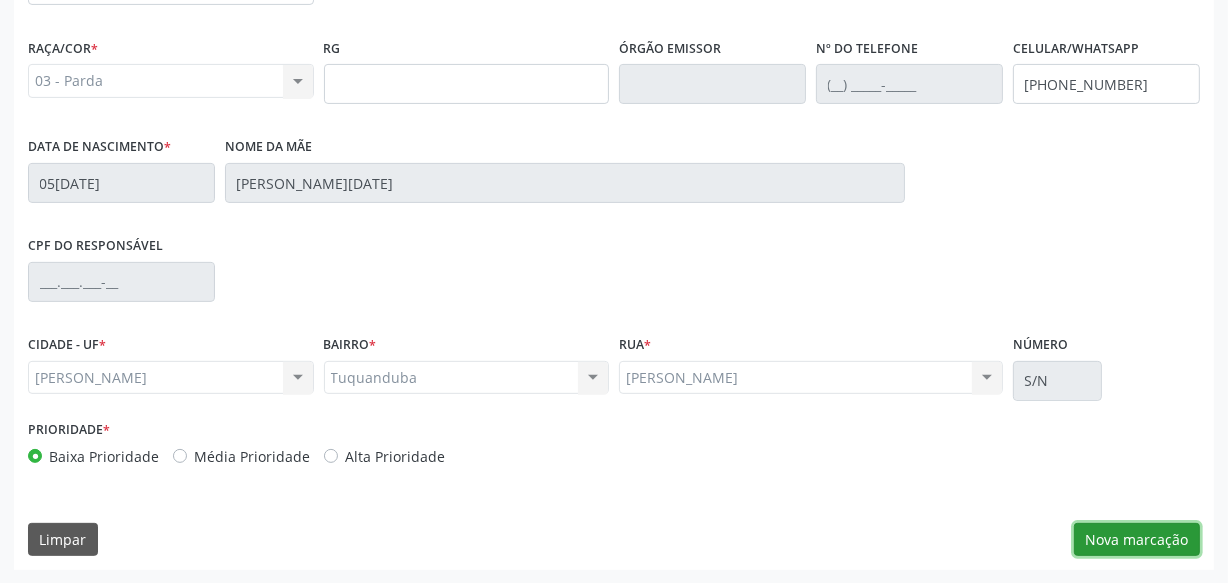 click on "Nova marcação" at bounding box center (1137, 540) 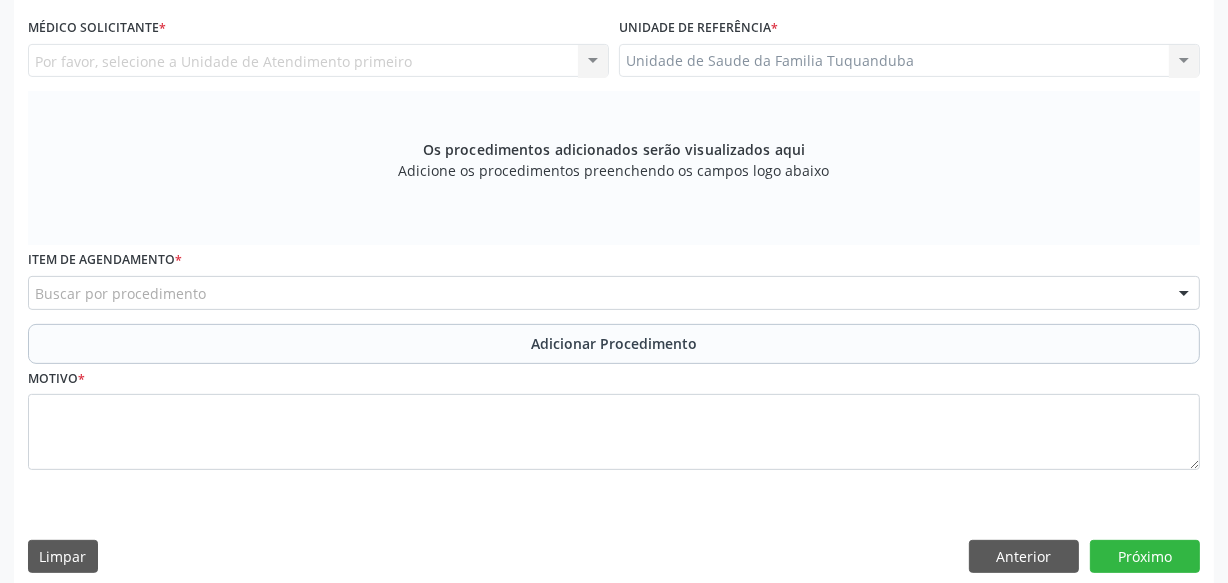 scroll, scrollTop: 437, scrollLeft: 0, axis: vertical 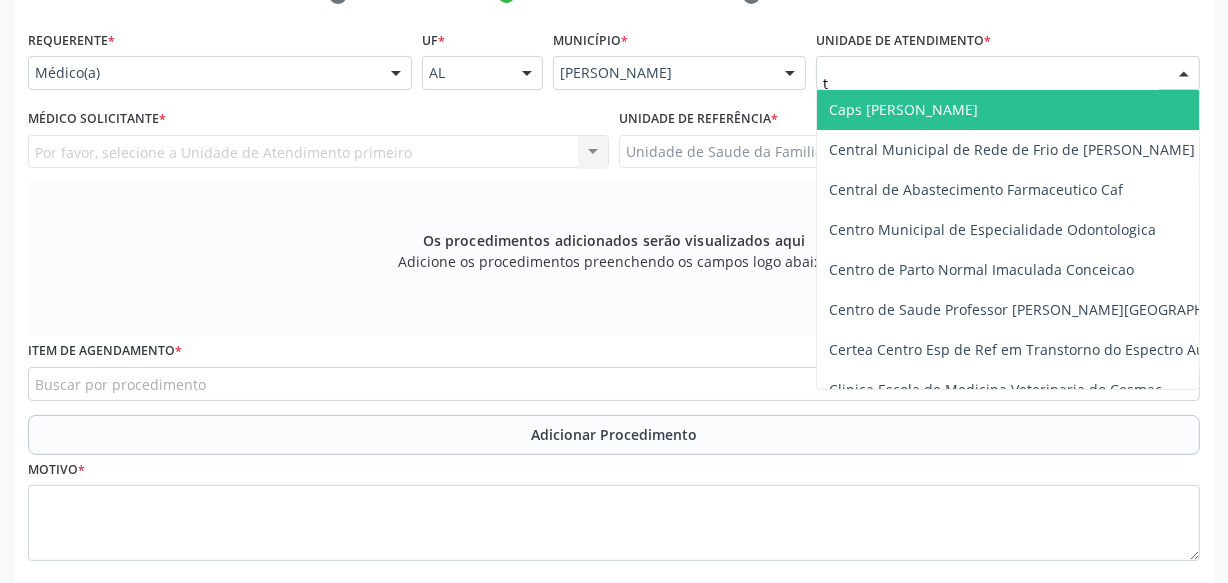 type on "tu" 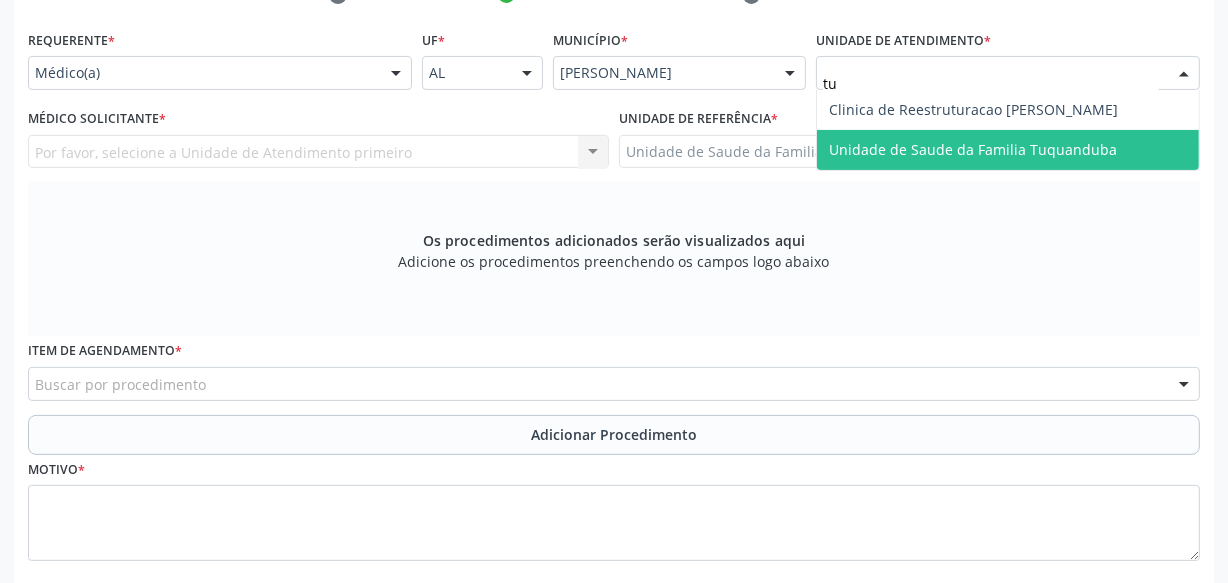 click on "Unidade de Saude da Familia Tuquanduba" at bounding box center [973, 149] 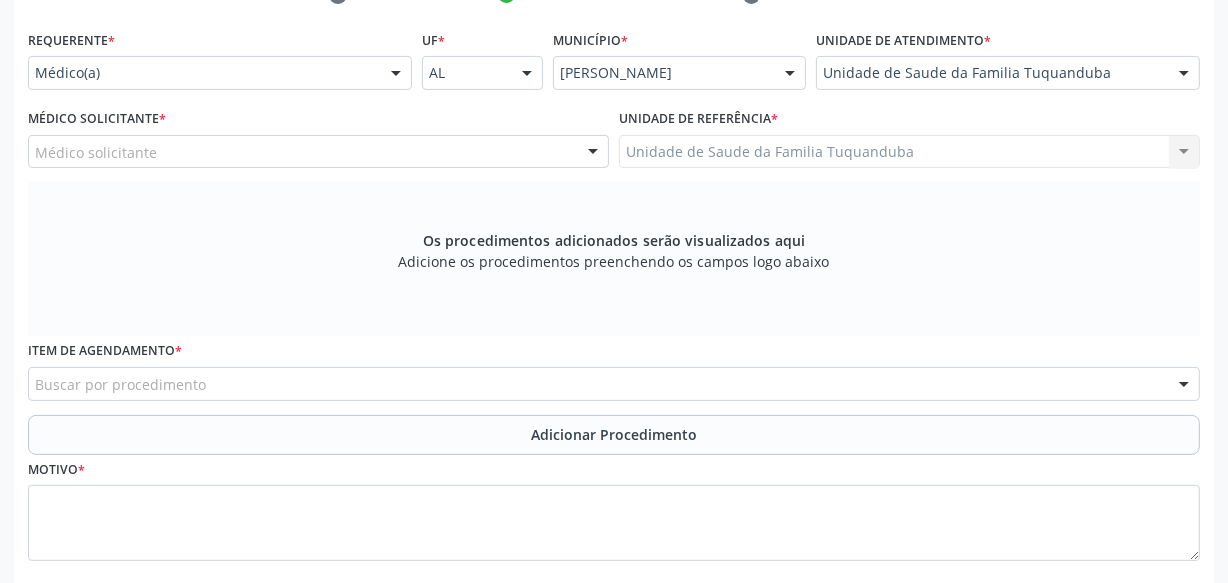 click on "Médico solicitante" at bounding box center (318, 152) 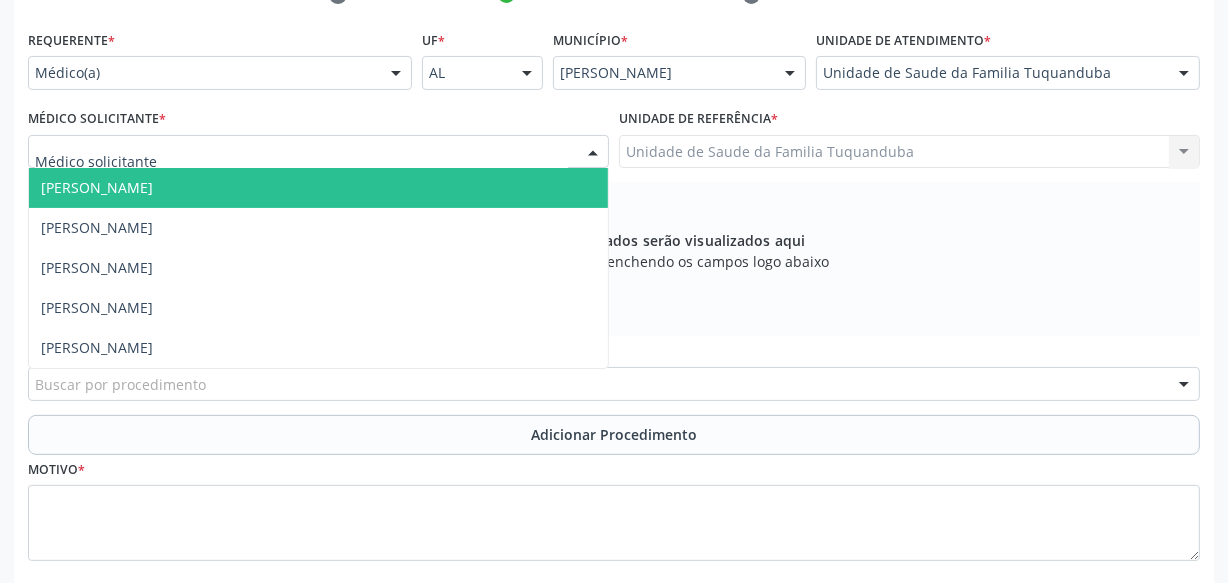 click on "[PERSON_NAME]" at bounding box center [318, 188] 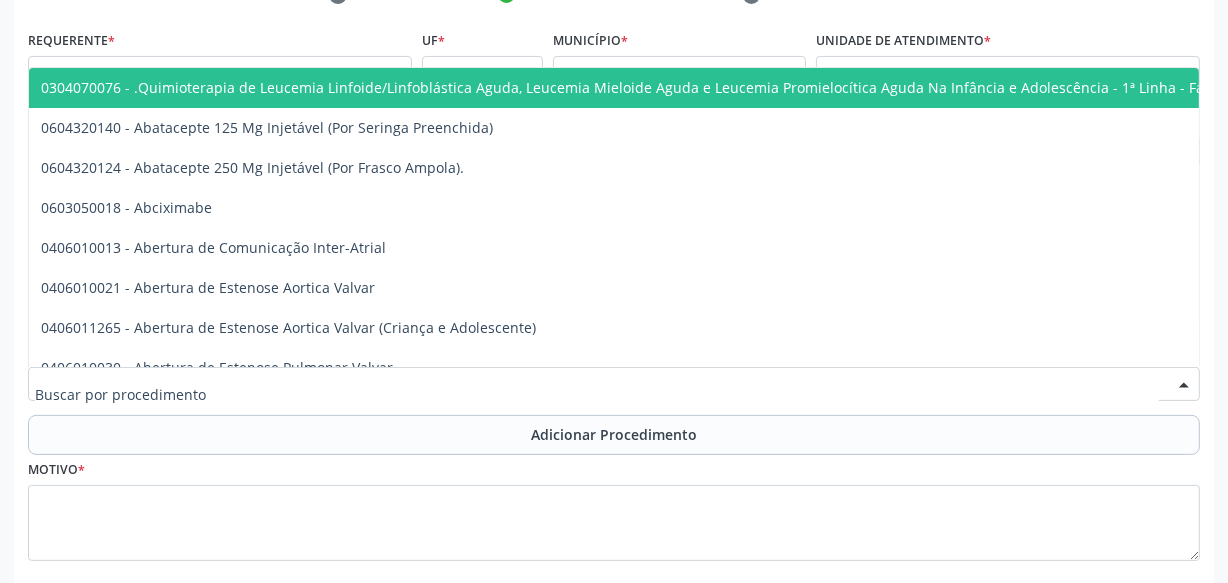 click at bounding box center (614, 384) 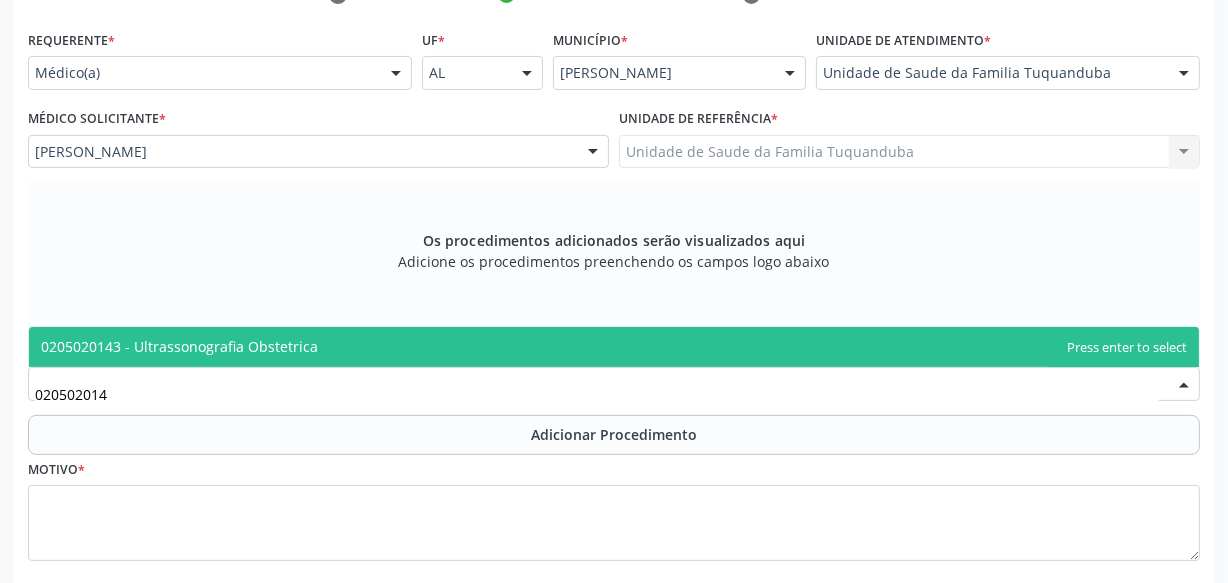 type on "0205020143" 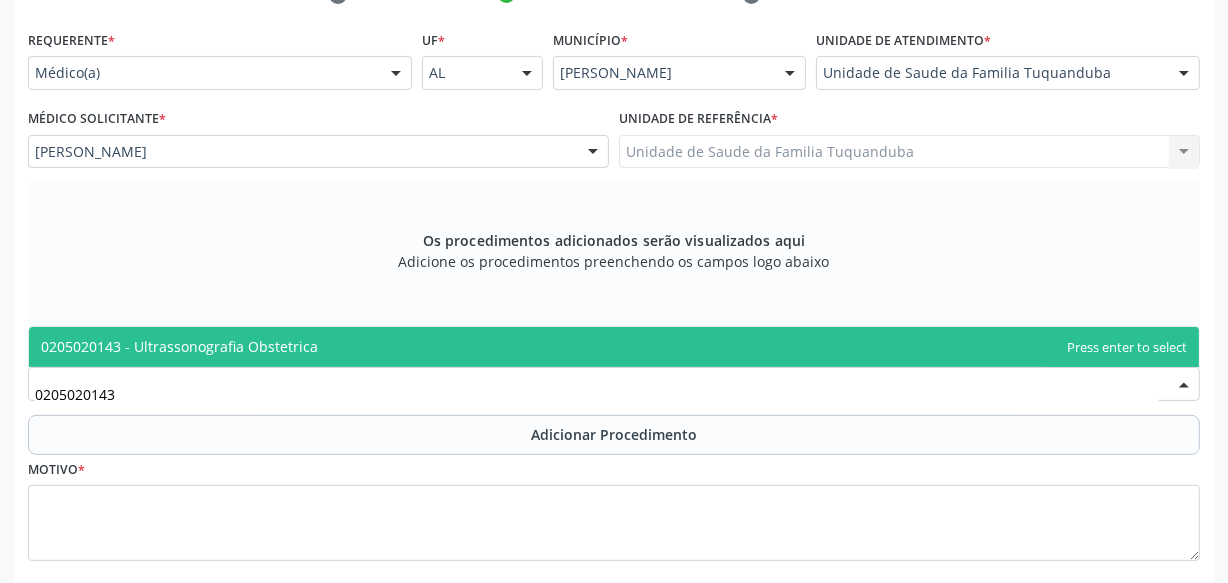 click on "0205020143 - Ultrassonografia Obstetrica" at bounding box center [614, 347] 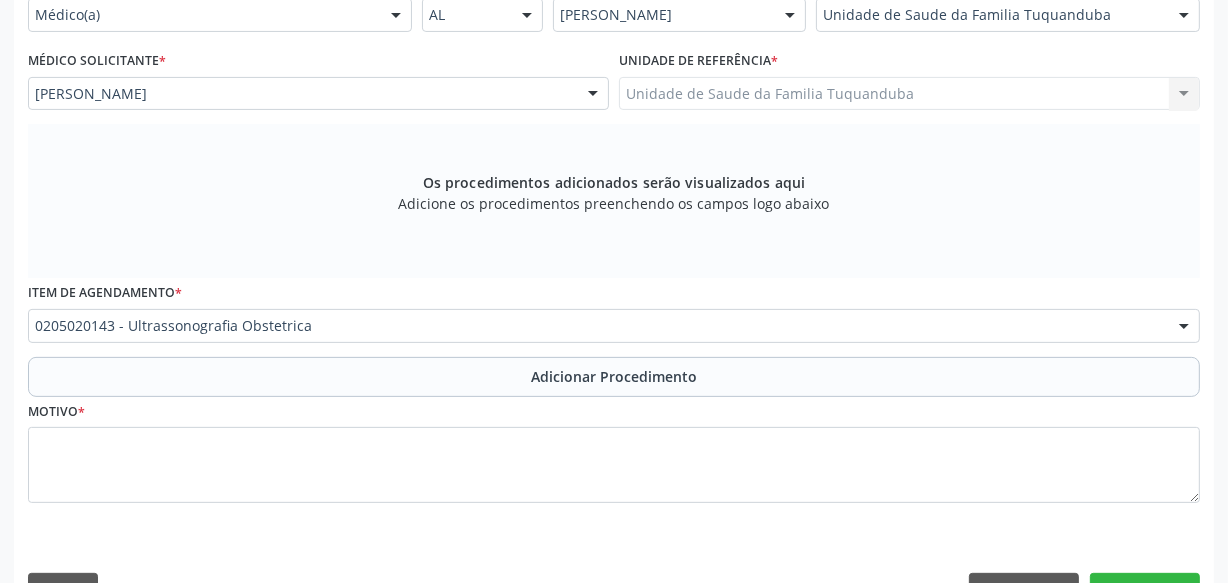 scroll, scrollTop: 528, scrollLeft: 0, axis: vertical 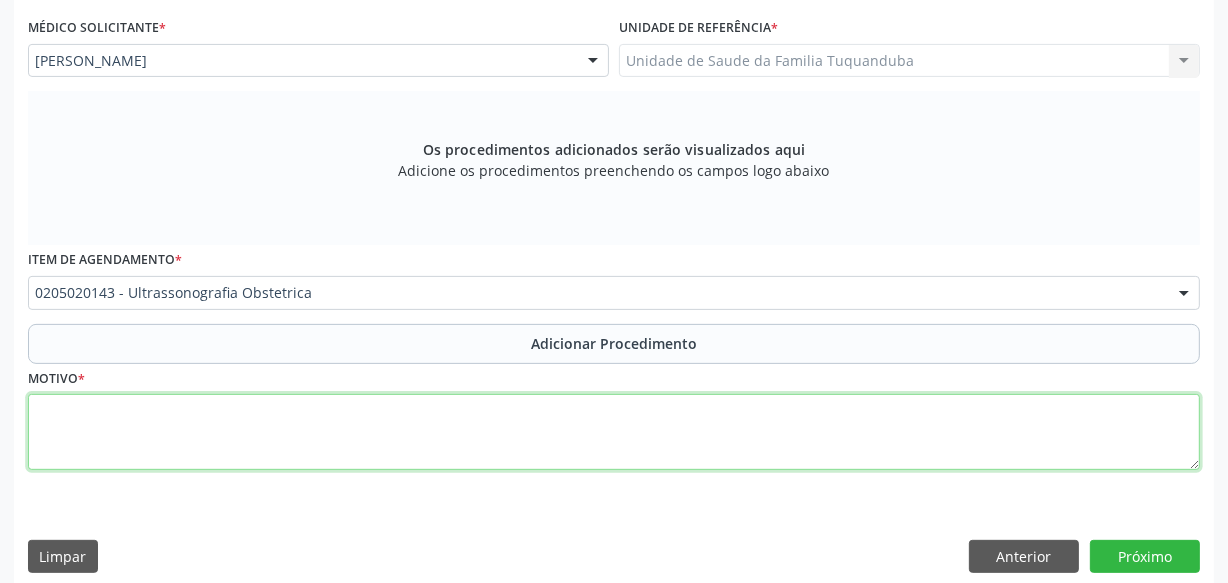 click at bounding box center (614, 432) 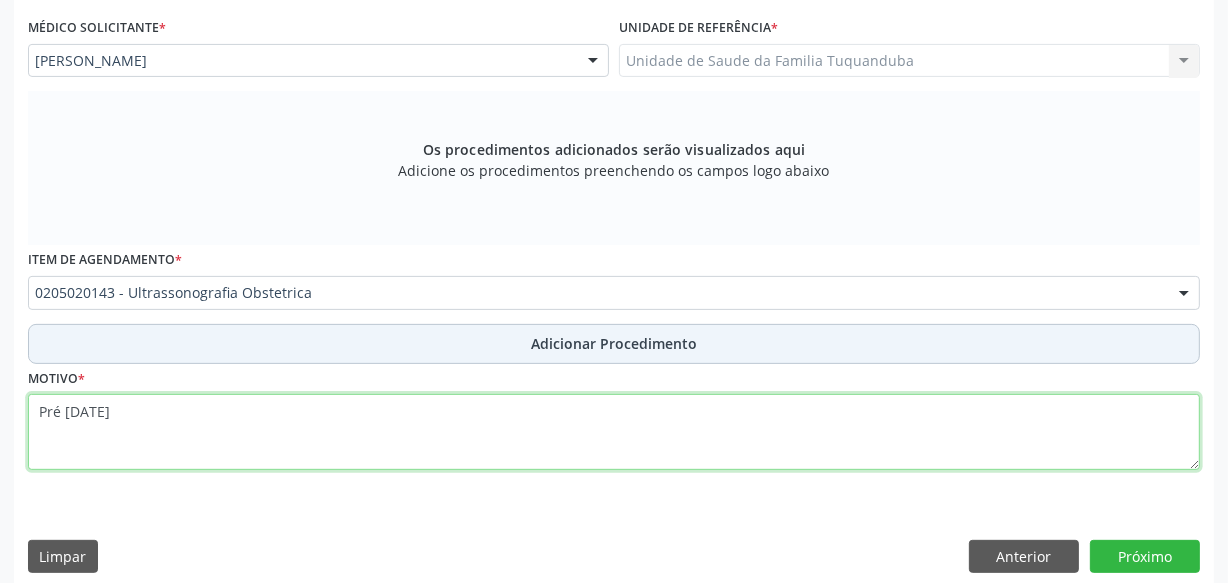 type on "Pré [DATE]" 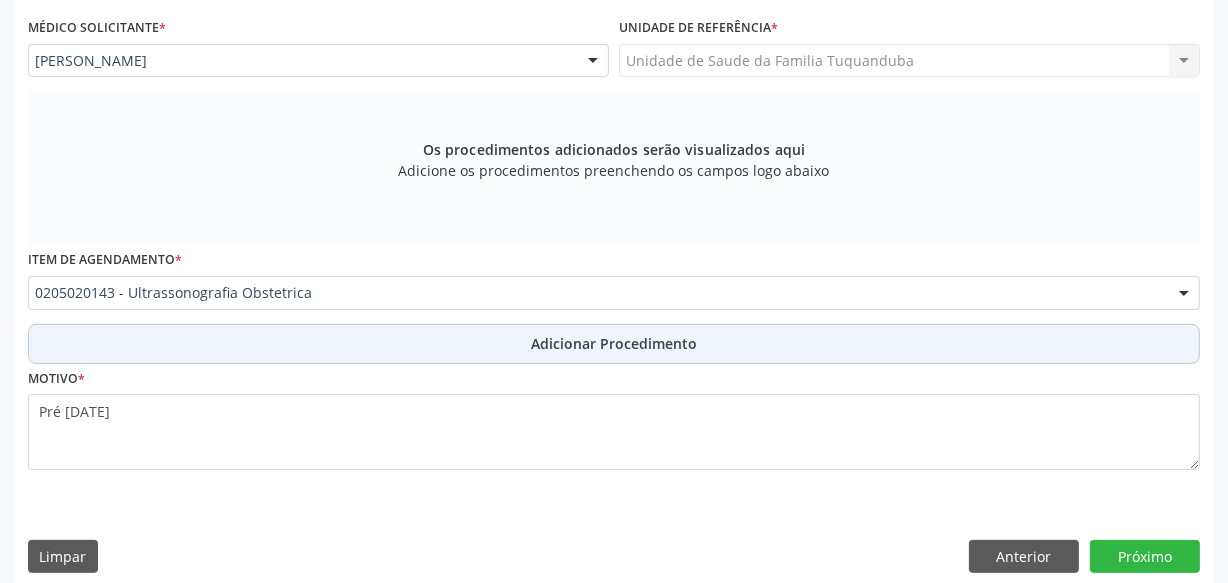 click on "Adicionar Procedimento" at bounding box center (614, 344) 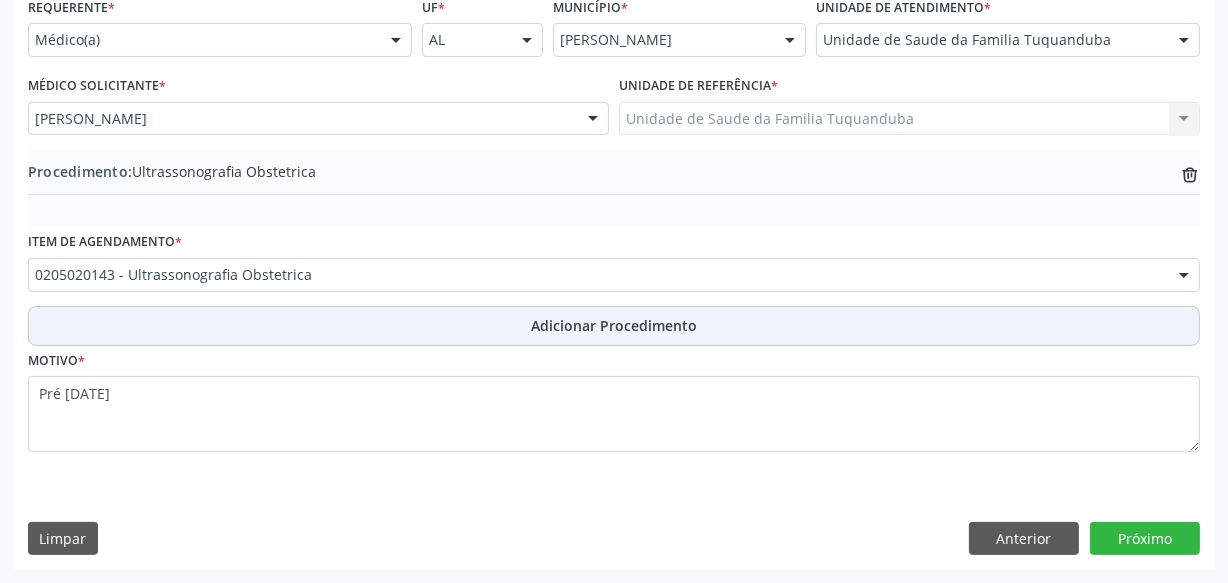 scroll, scrollTop: 469, scrollLeft: 0, axis: vertical 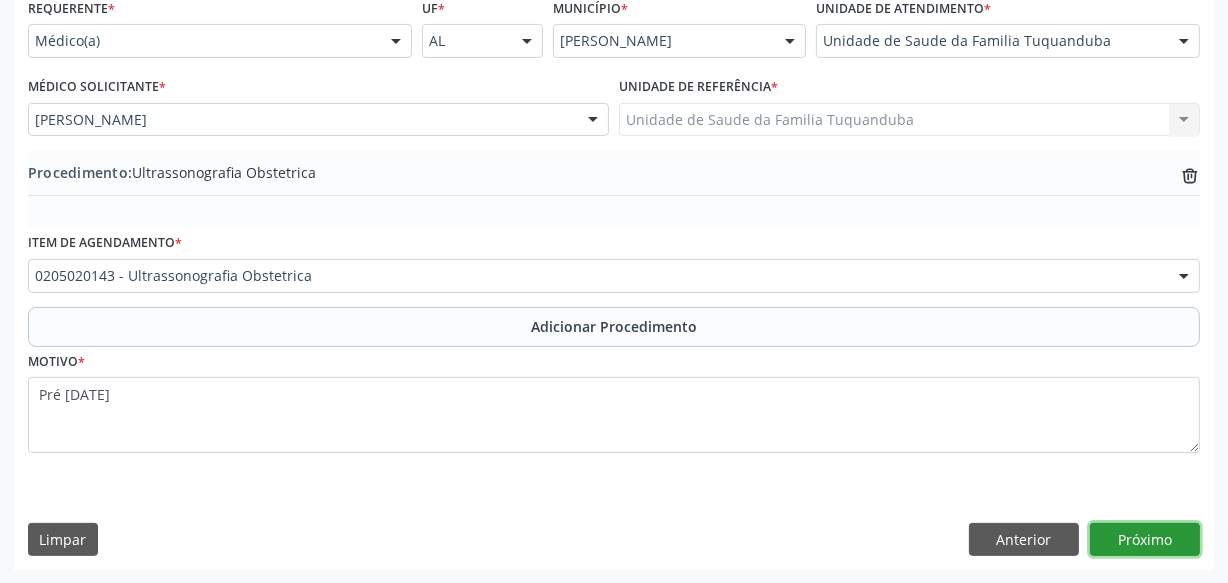 click on "Próximo" at bounding box center (1145, 540) 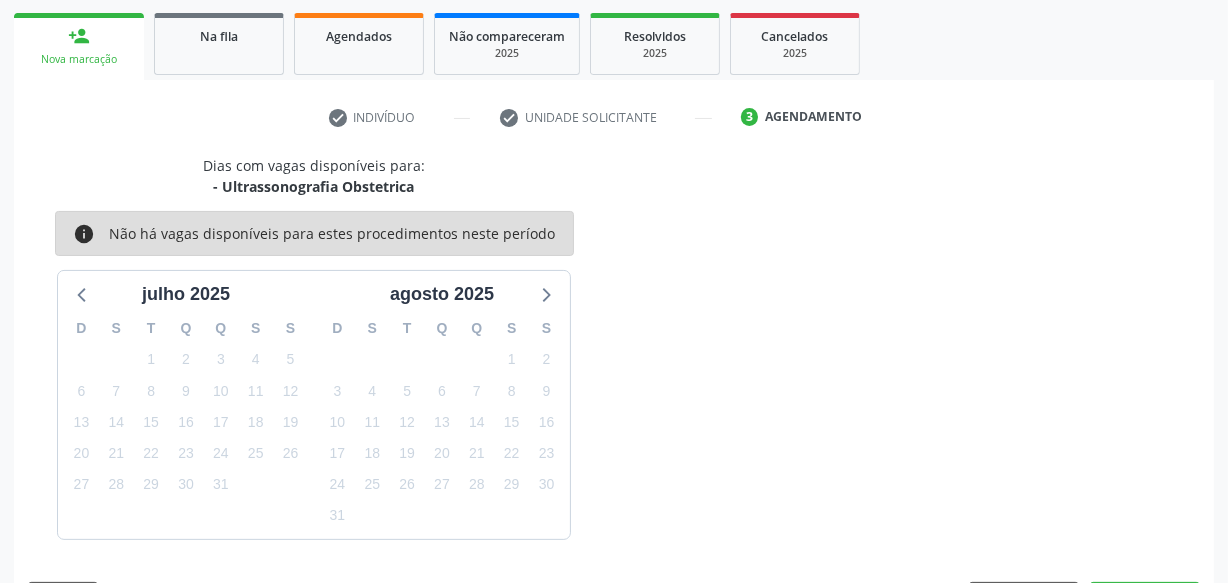 scroll, scrollTop: 372, scrollLeft: 0, axis: vertical 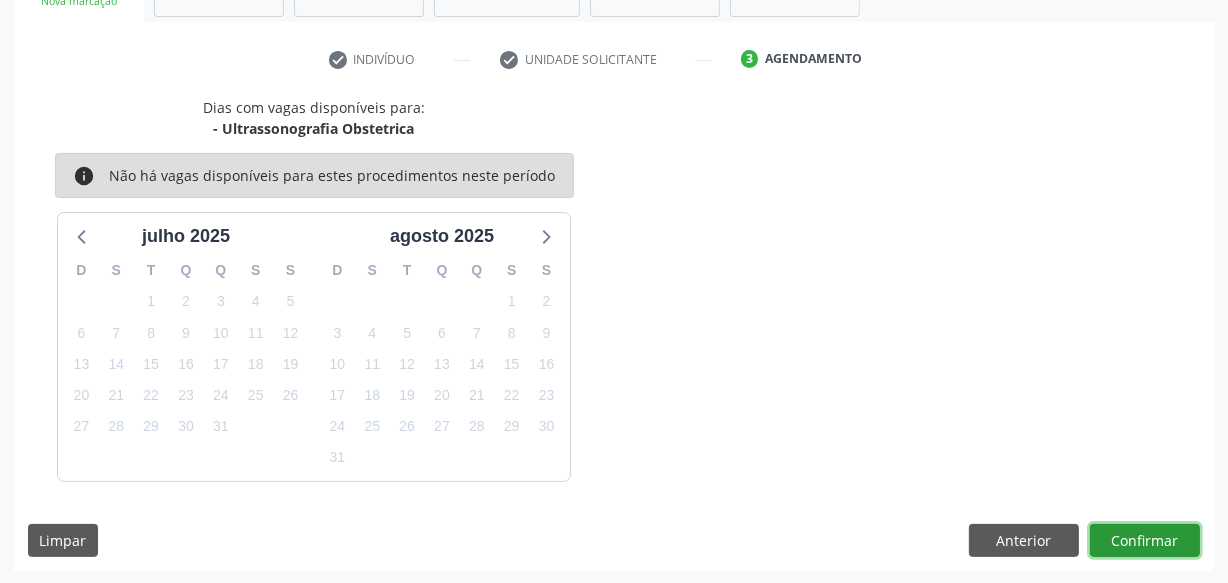 click on "Confirmar" at bounding box center (1145, 541) 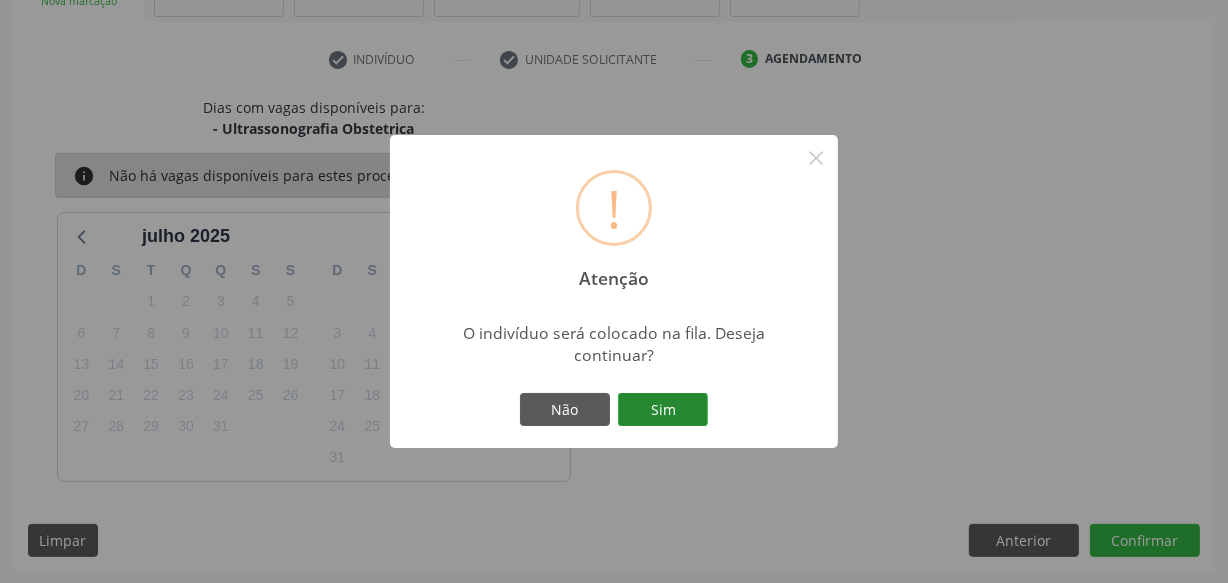 click on "Sim" at bounding box center (663, 410) 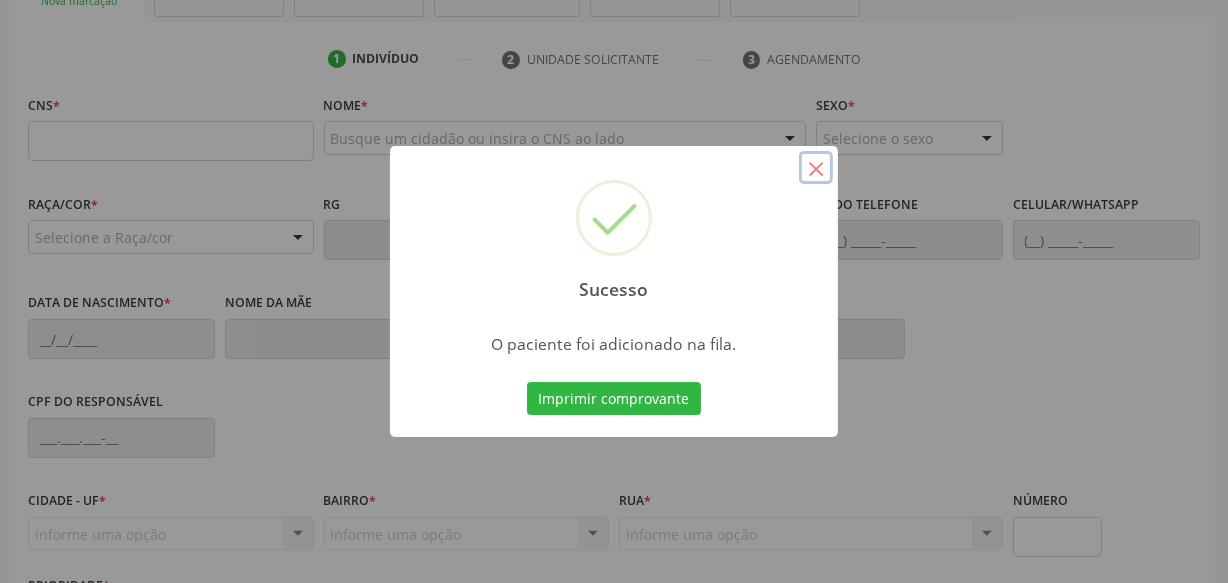 click on "×" at bounding box center [816, 168] 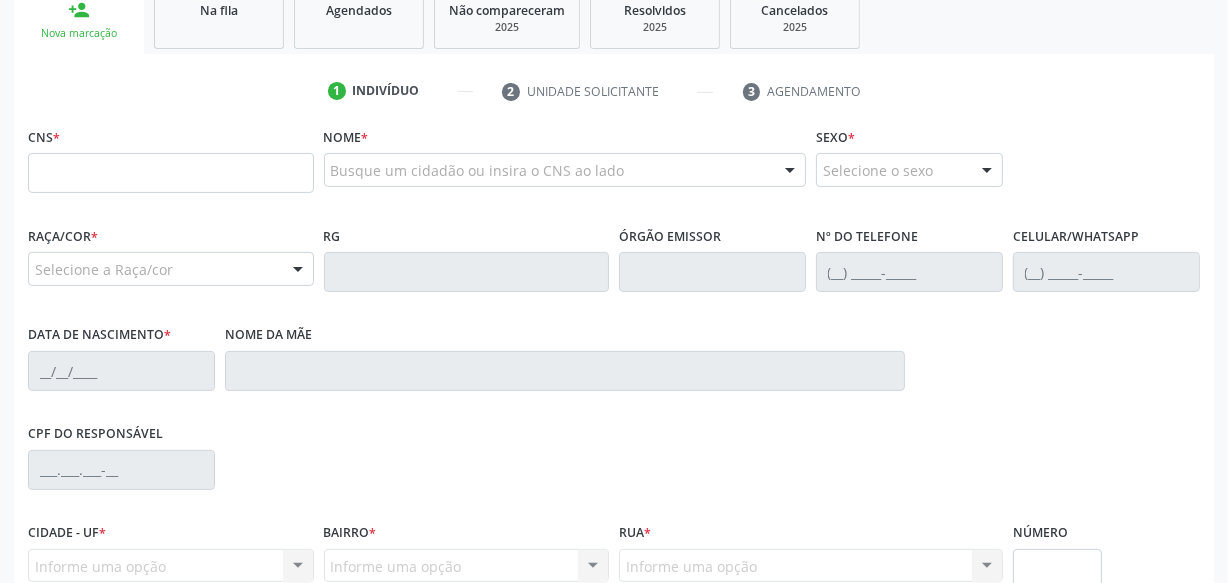 scroll, scrollTop: 372, scrollLeft: 0, axis: vertical 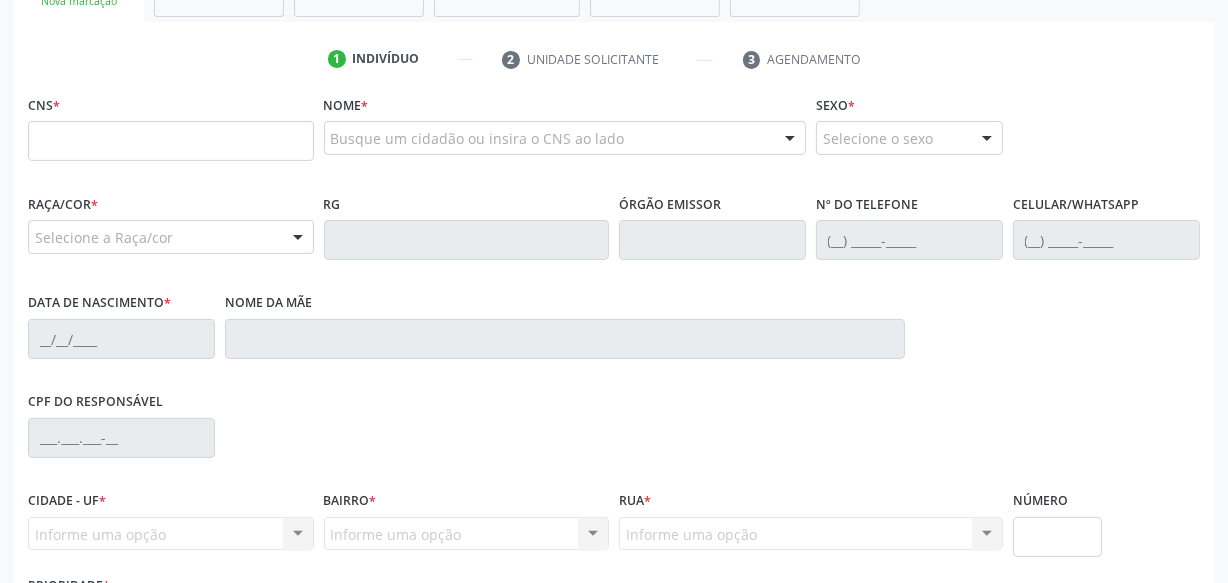 click on "CPF do responsável" at bounding box center [614, 436] 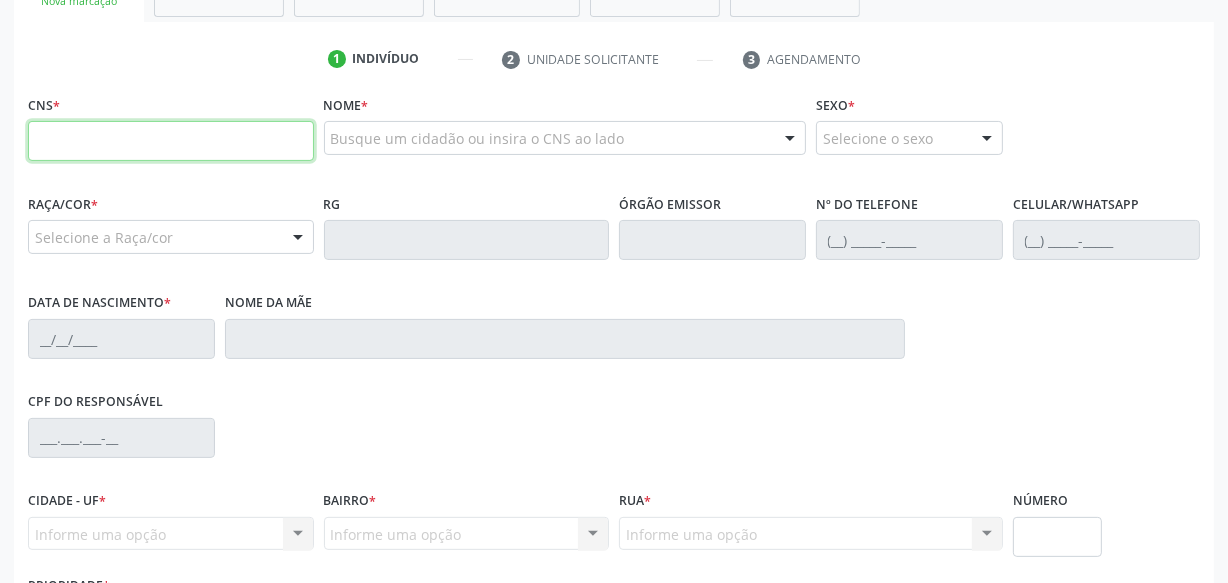 click at bounding box center [171, 141] 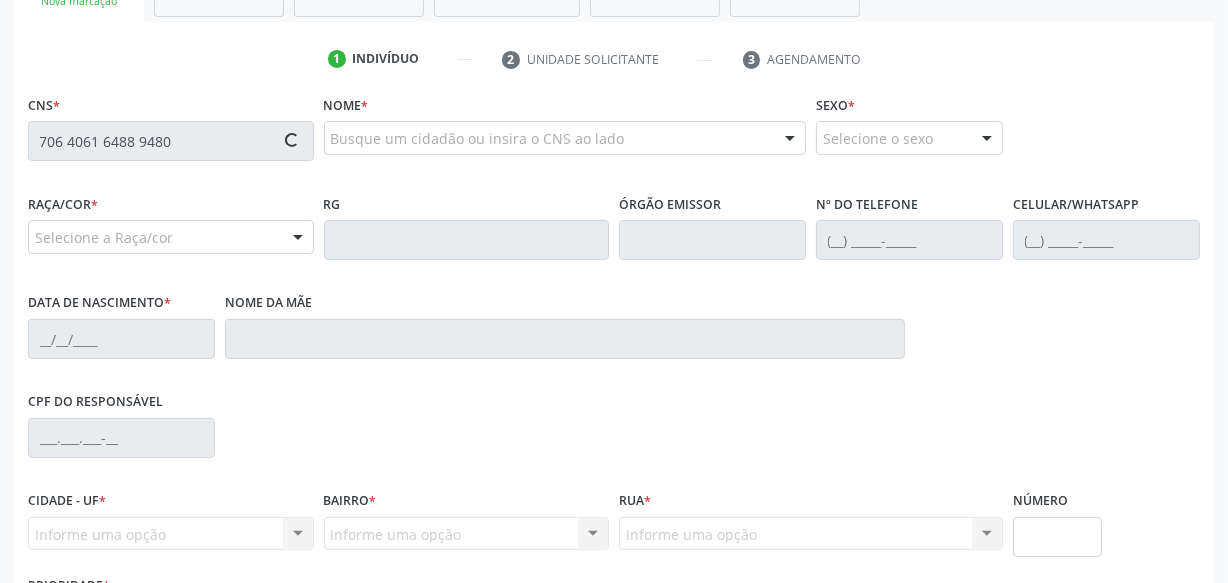 type on "706 4061 6488 9480" 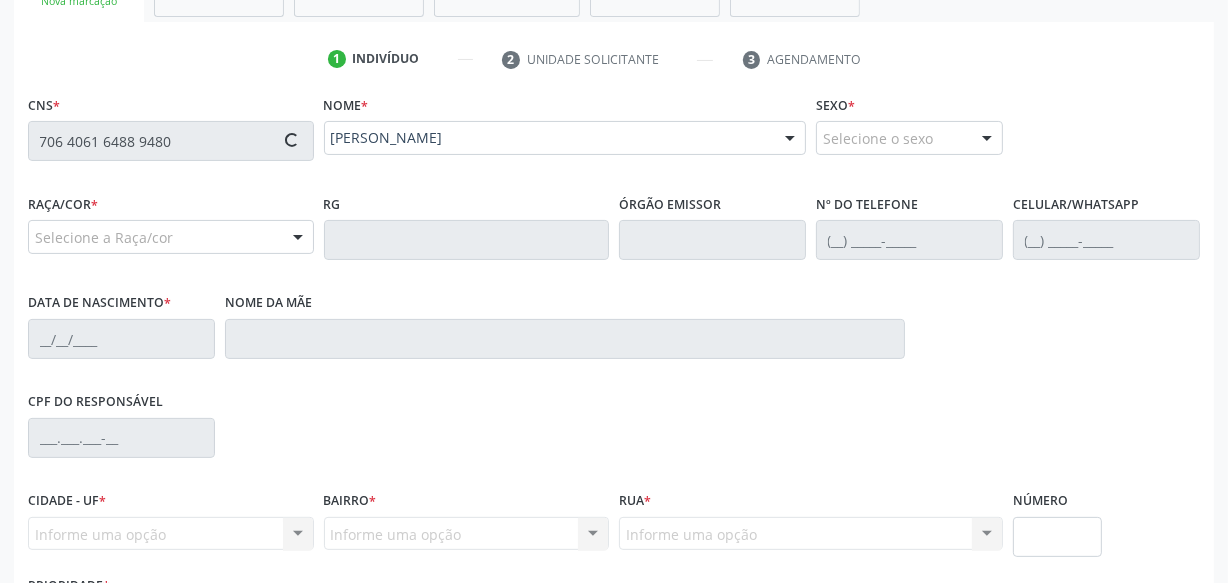 type on "[PHONE_NUMBER]" 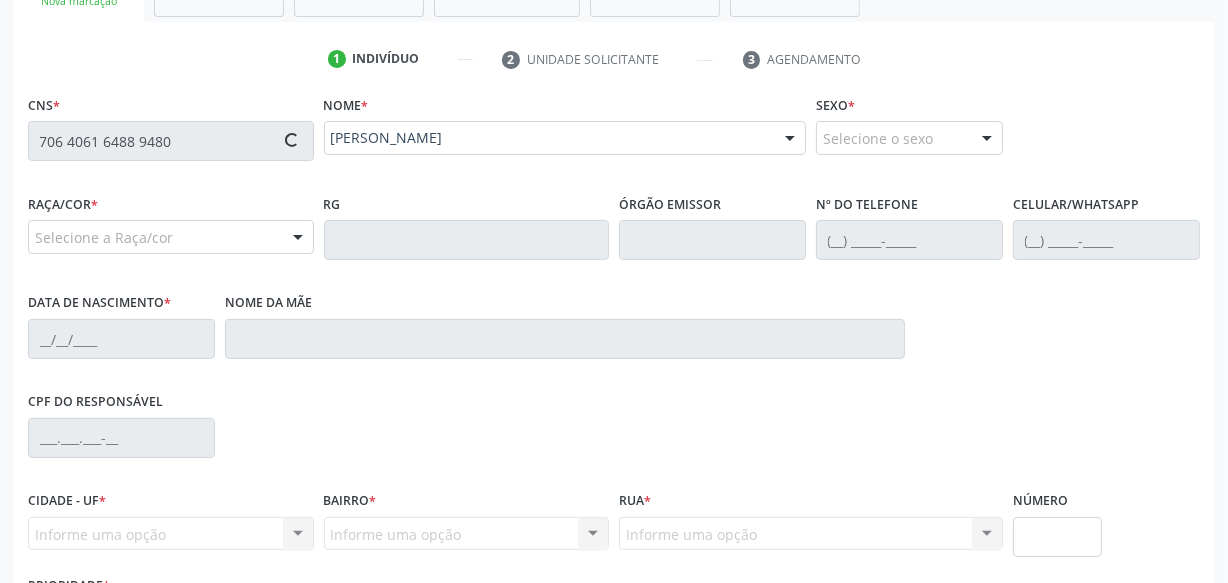 type on "[PHONE_NUMBER]" 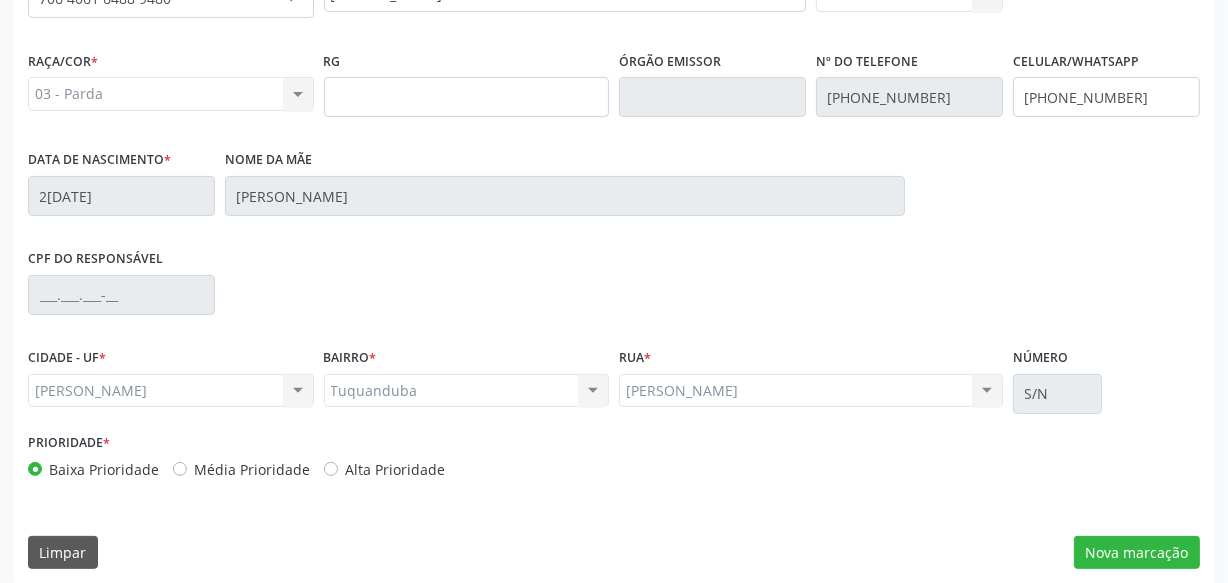 scroll, scrollTop: 528, scrollLeft: 0, axis: vertical 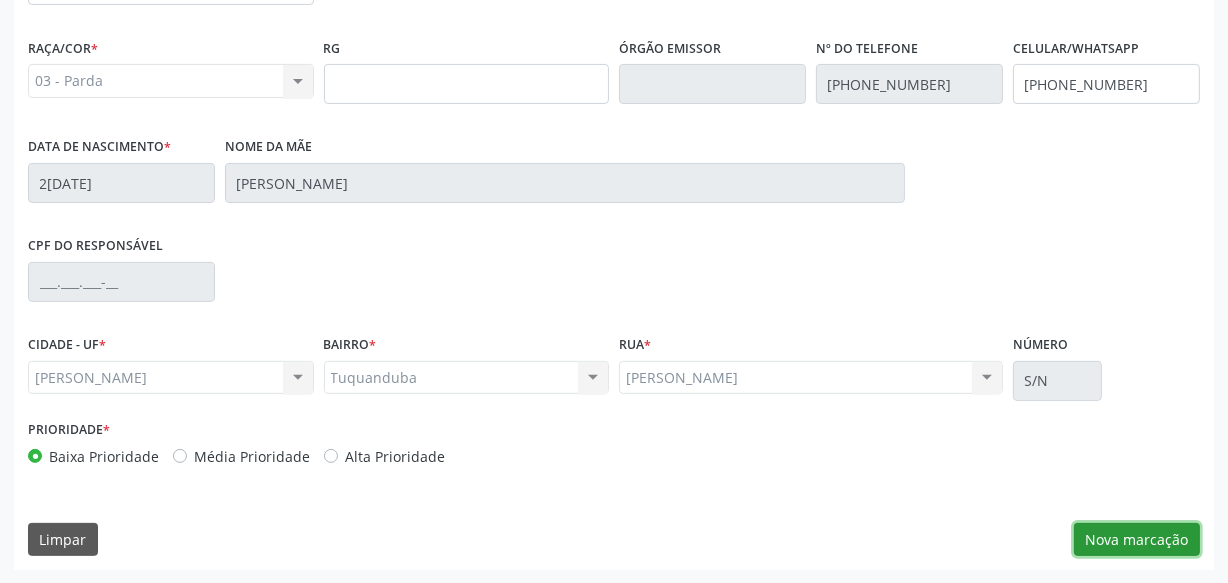 click on "Nova marcação" at bounding box center [1137, 540] 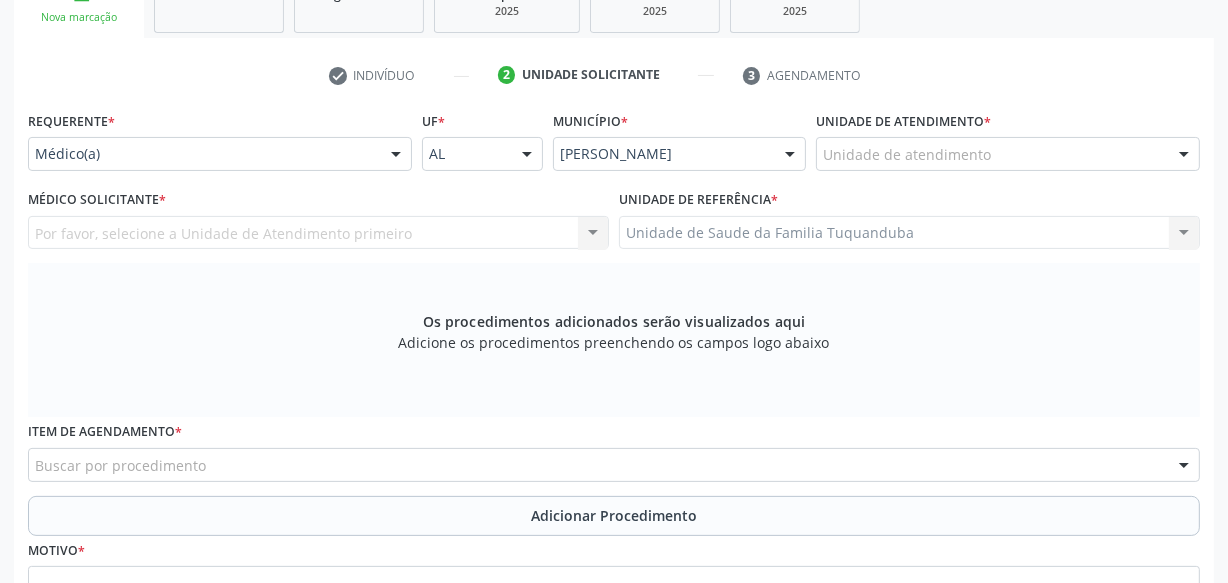 scroll, scrollTop: 346, scrollLeft: 0, axis: vertical 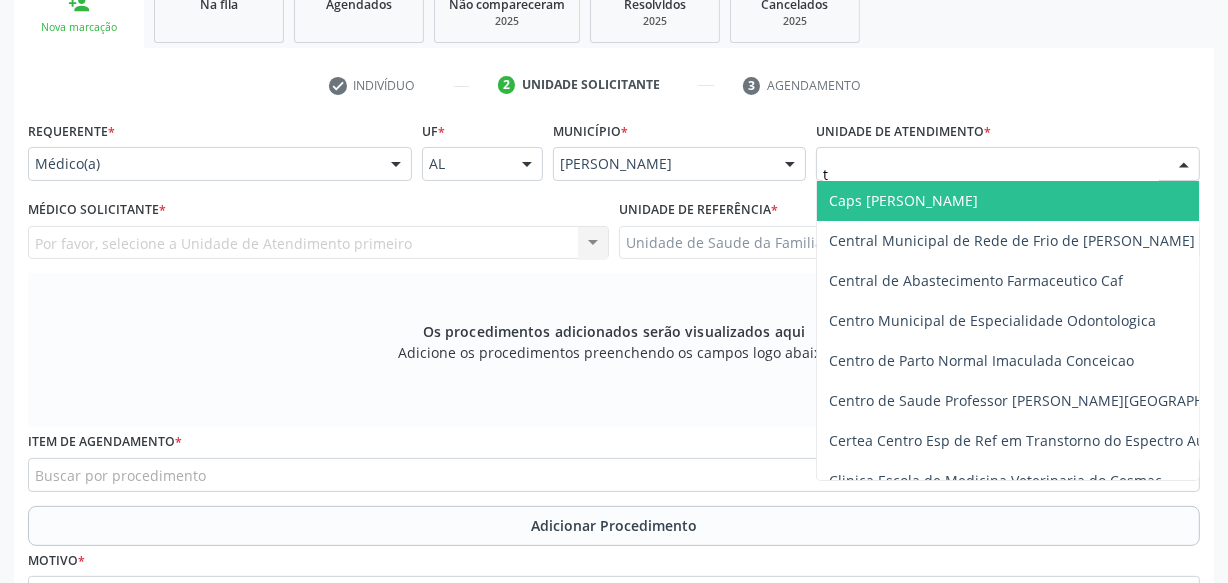 type on "tu" 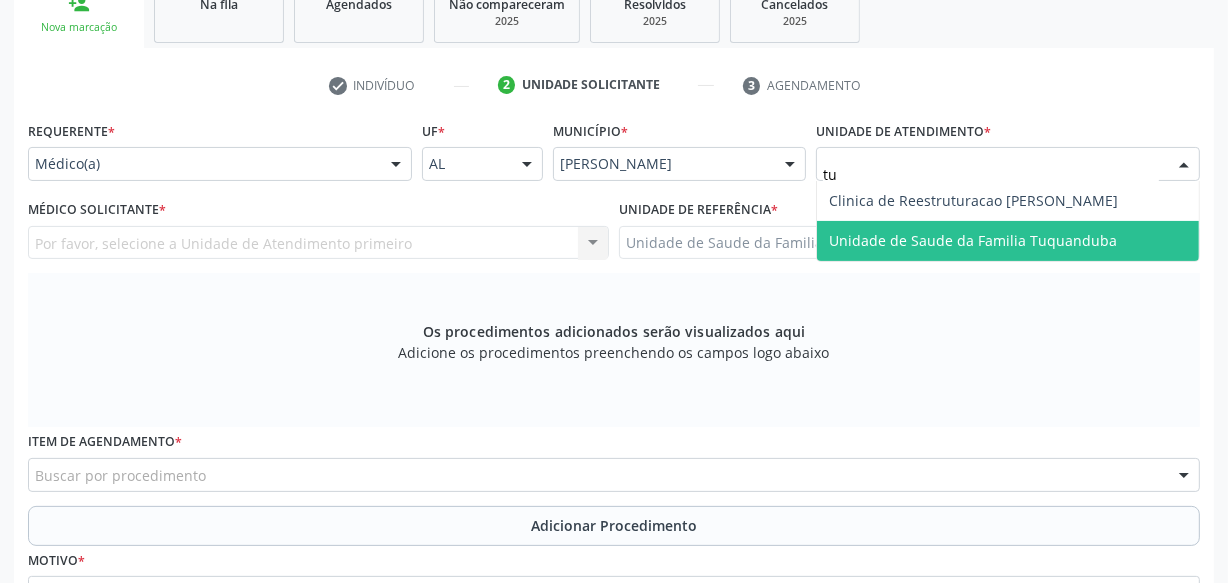 click on "Unidade de Saude da Familia Tuquanduba" at bounding box center (973, 240) 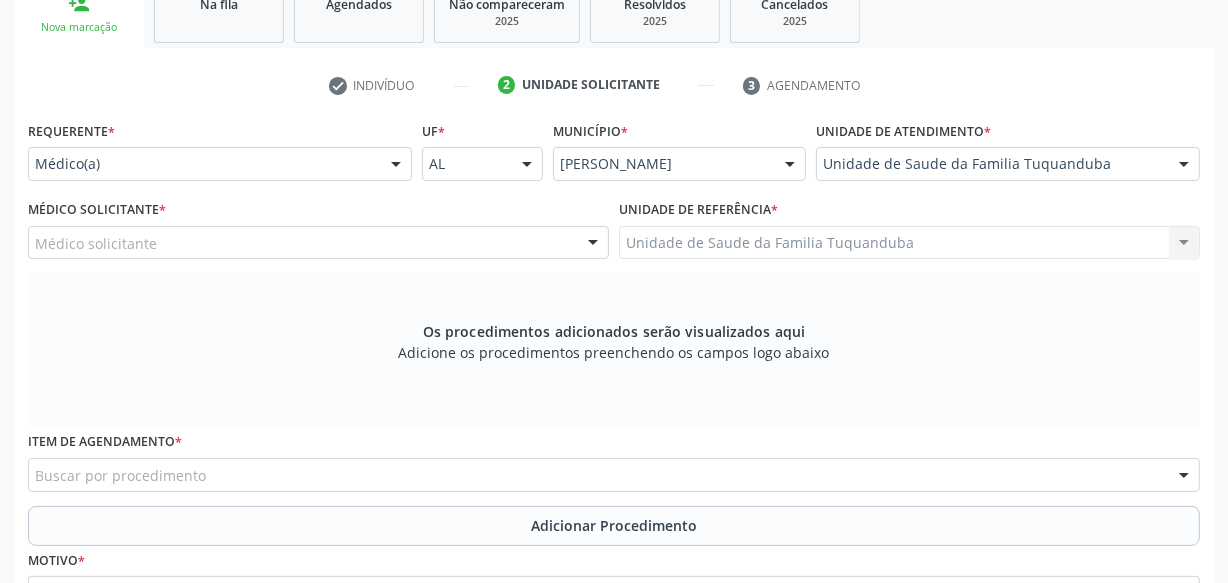 click on "Médico solicitante" at bounding box center [318, 243] 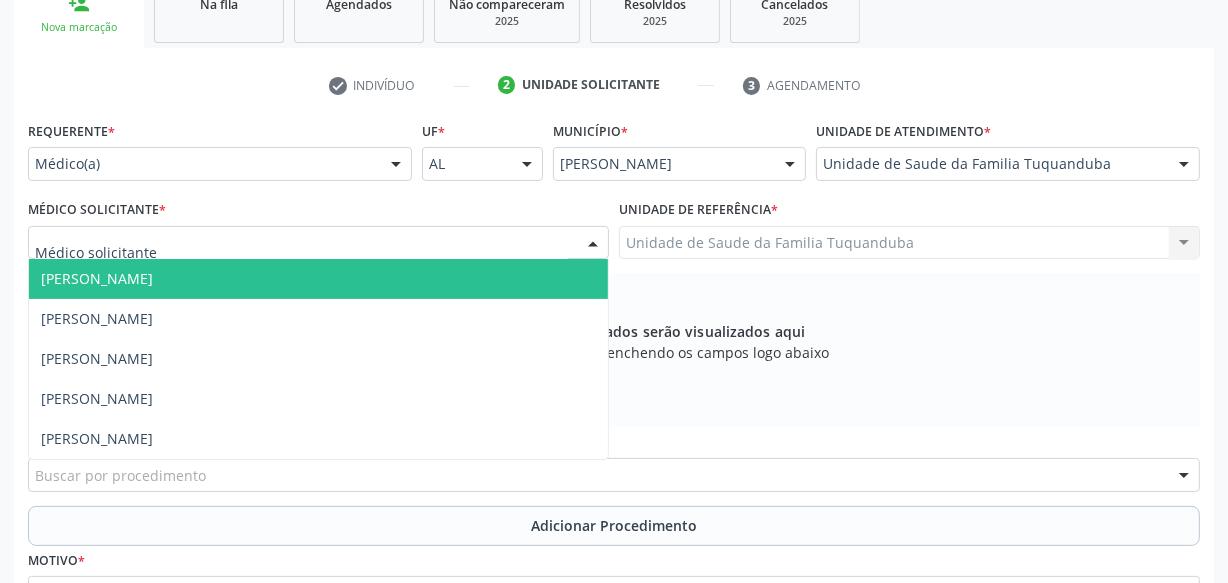 click on "[PERSON_NAME]" at bounding box center (318, 279) 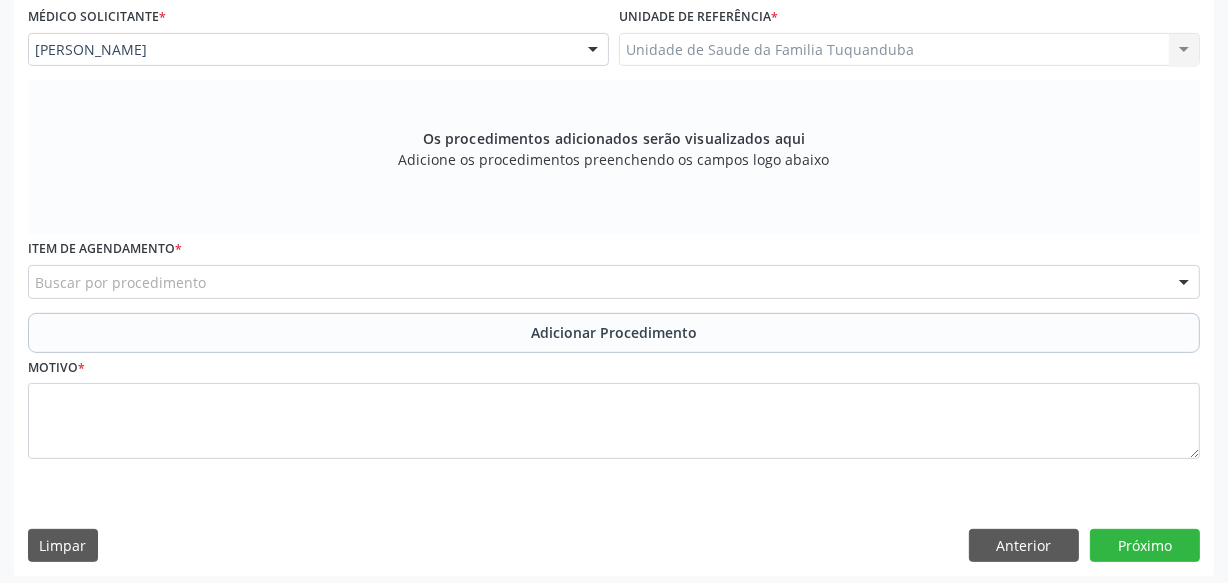 scroll, scrollTop: 545, scrollLeft: 0, axis: vertical 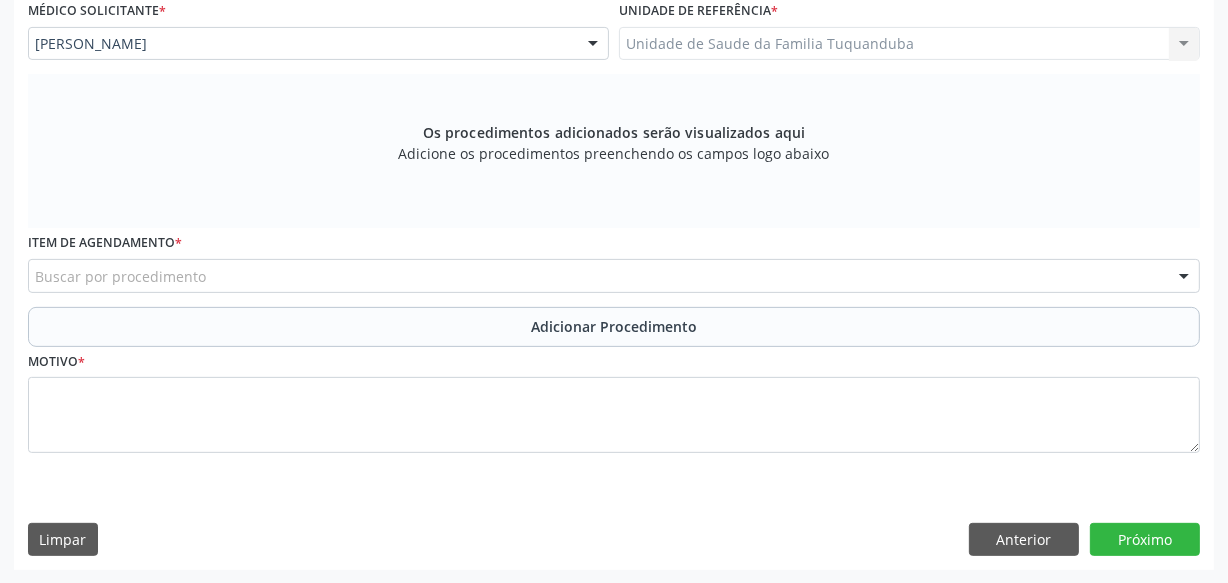 click on "Buscar por procedimento" at bounding box center [614, 276] 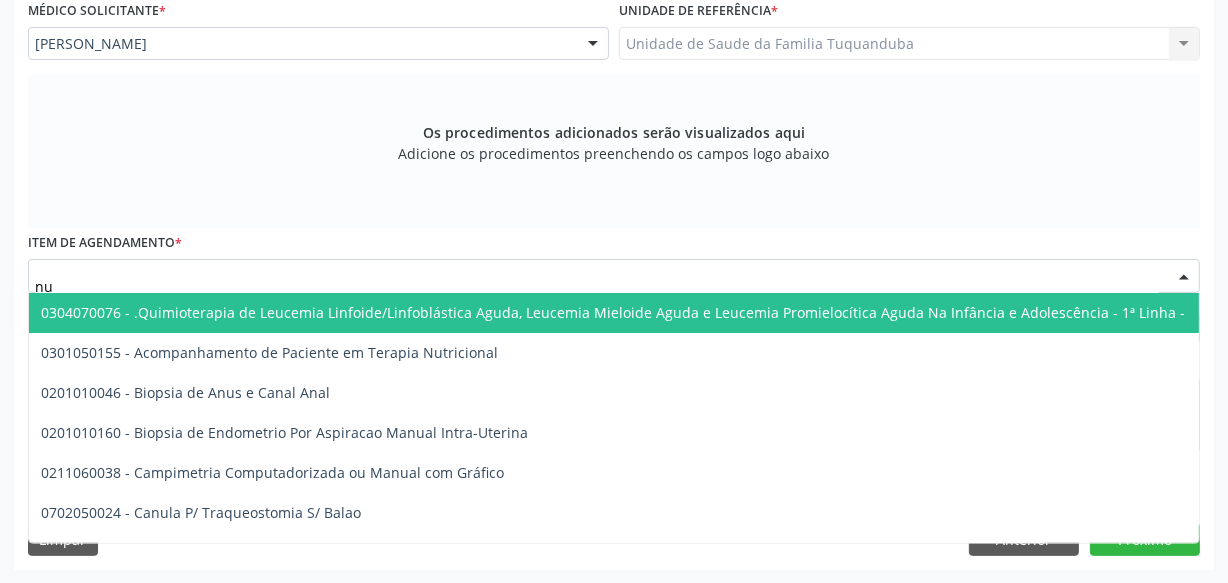 type on "n" 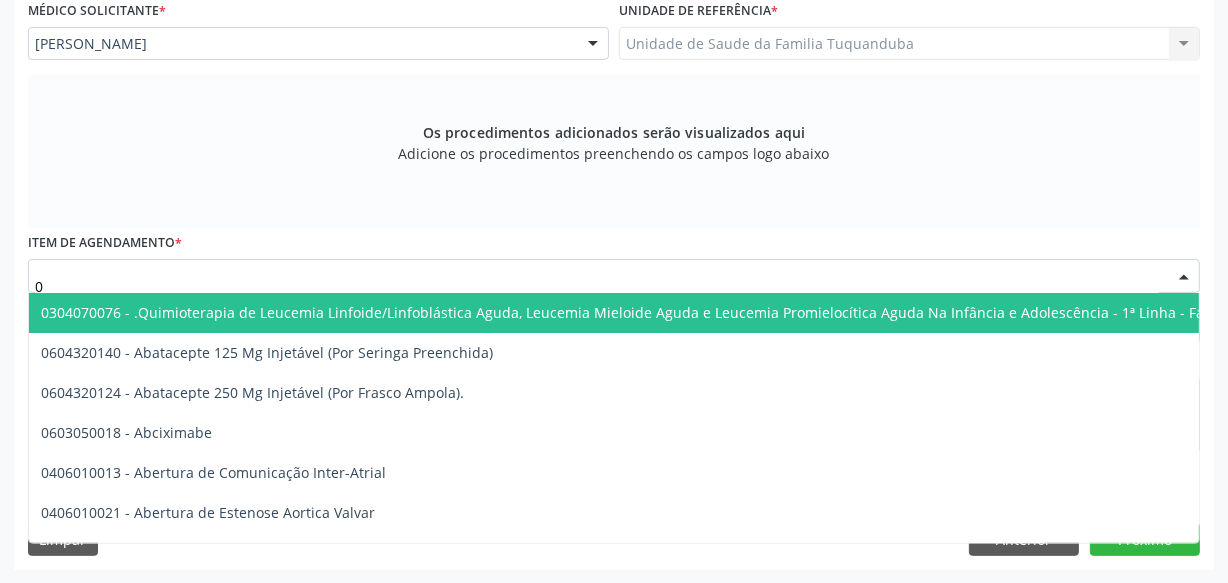 type on "03" 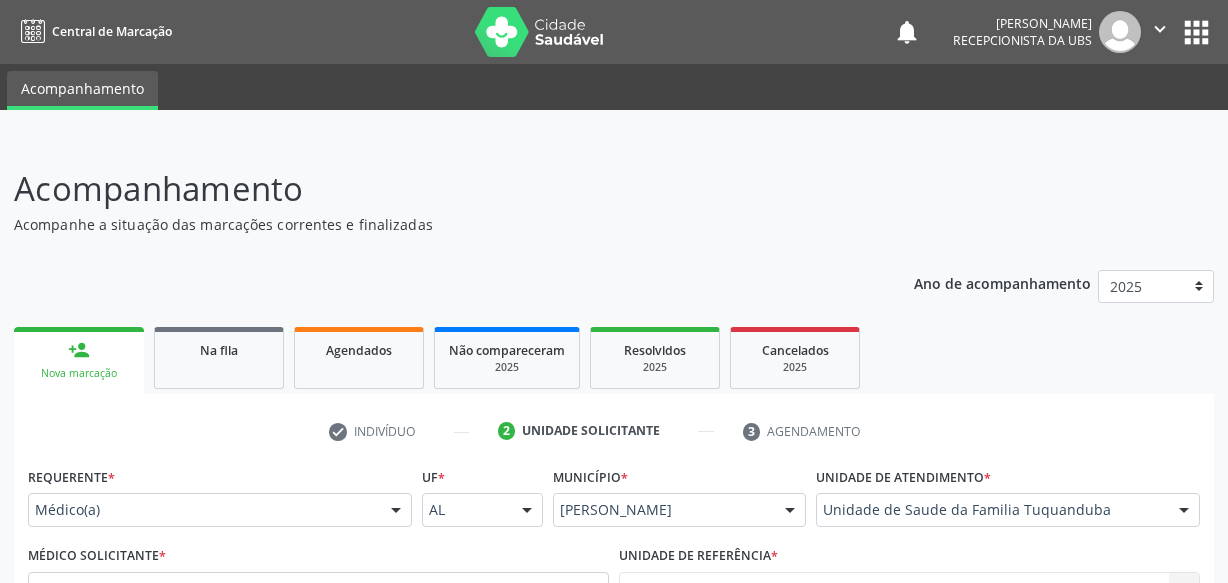 scroll, scrollTop: 545, scrollLeft: 0, axis: vertical 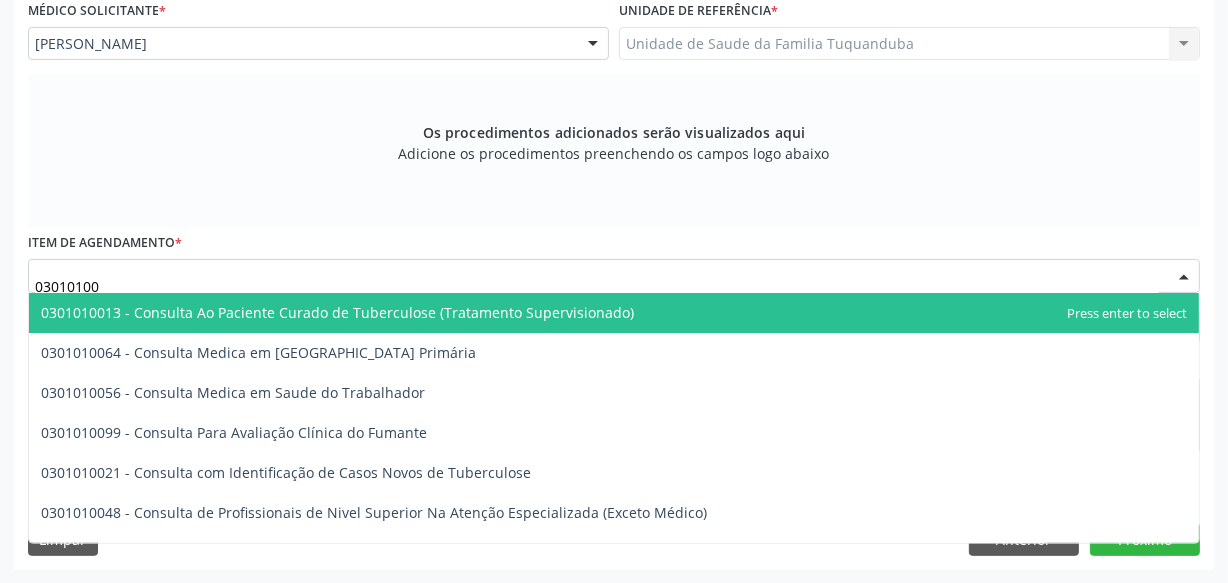 type on "030101004" 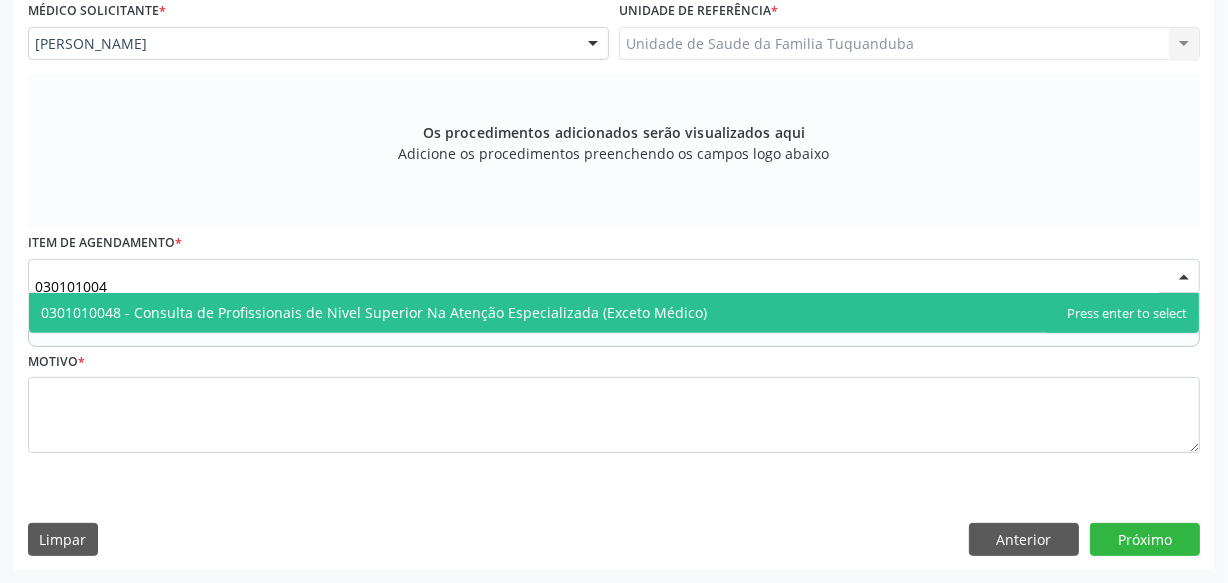 click on "0301010048 - Consulta de Profissionais de Nivel Superior Na Atenção Especializada (Exceto Médico)" at bounding box center (374, 312) 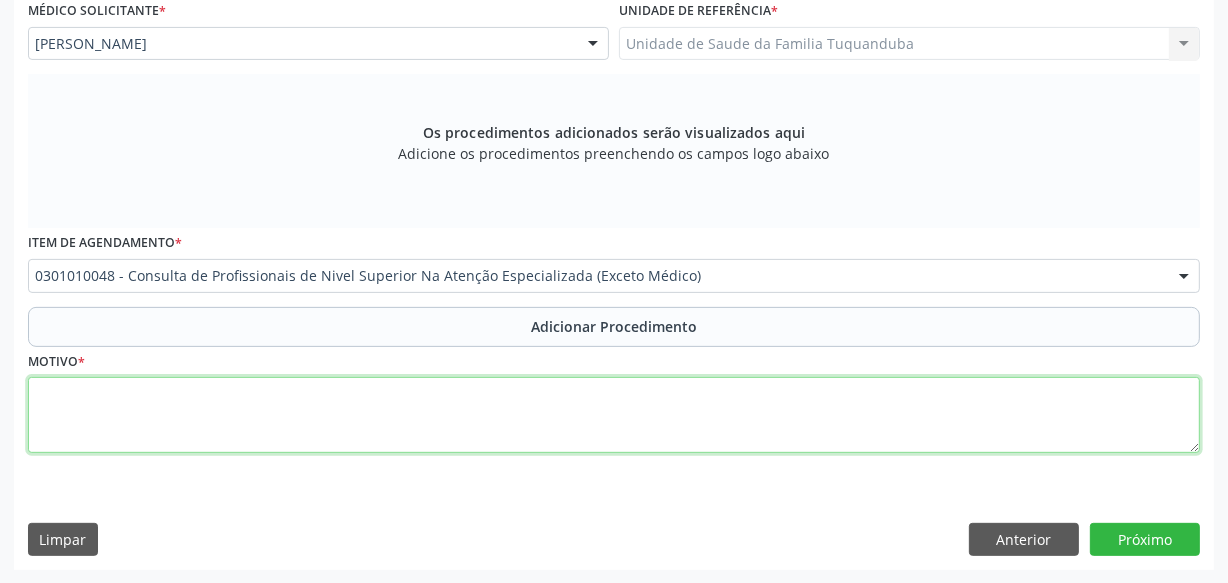 click at bounding box center [614, 415] 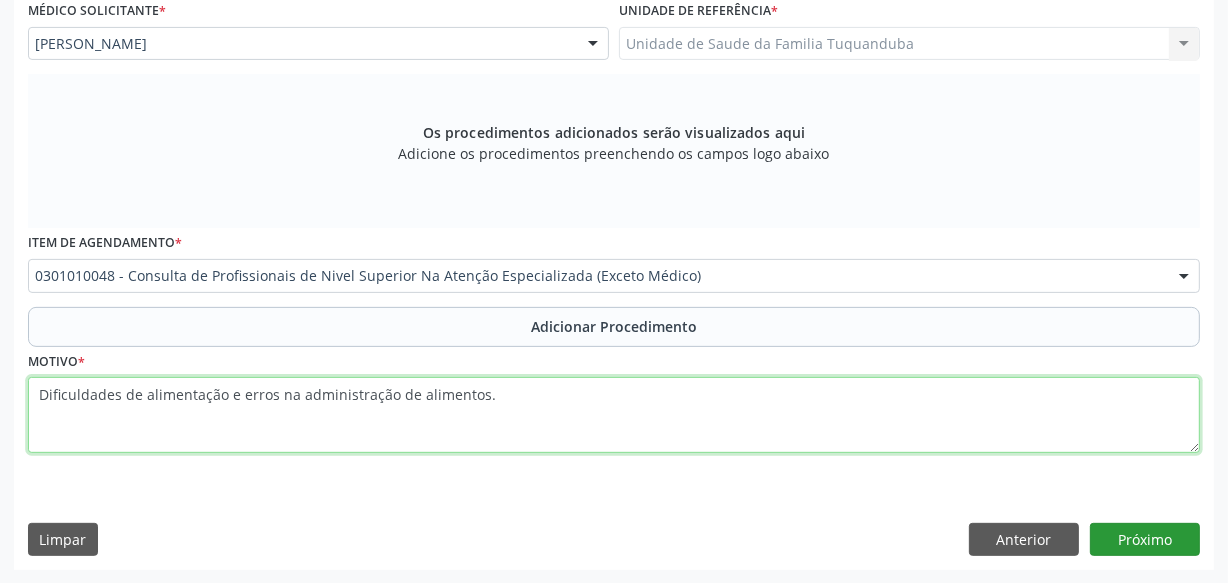 type on "Dificuldades de alimentação e erros na administração de alimentos." 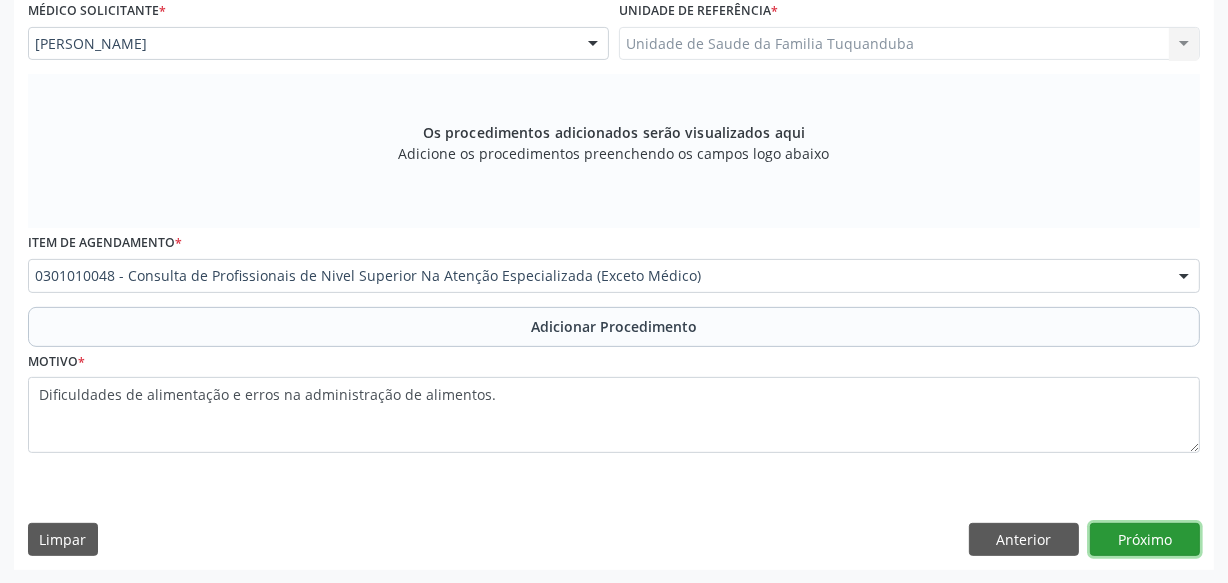 click on "Próximo" at bounding box center [1145, 540] 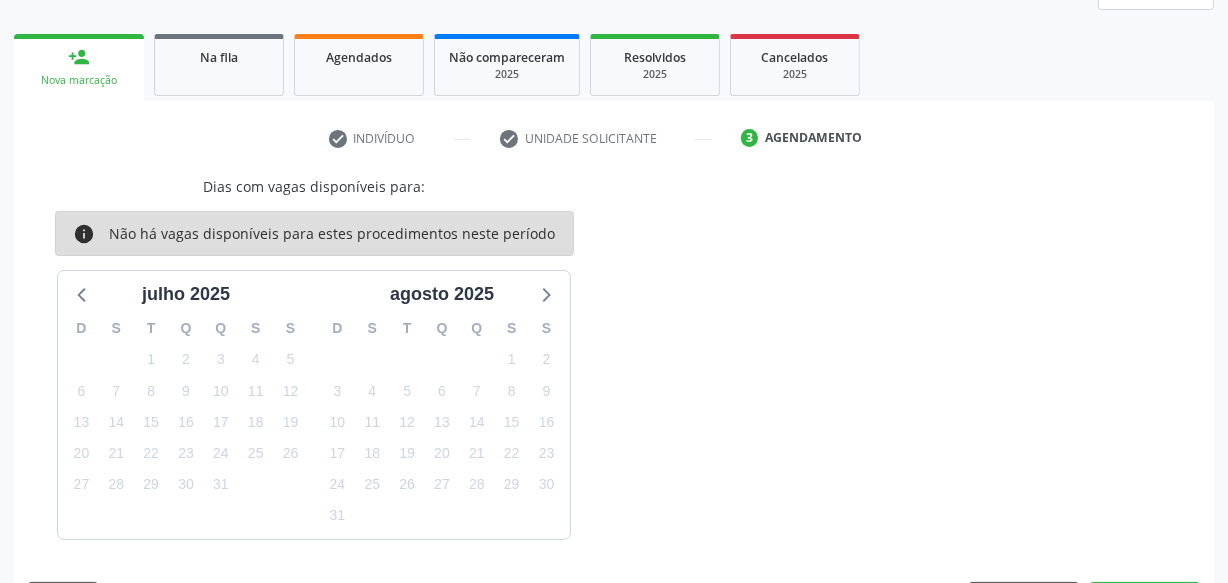 scroll, scrollTop: 351, scrollLeft: 0, axis: vertical 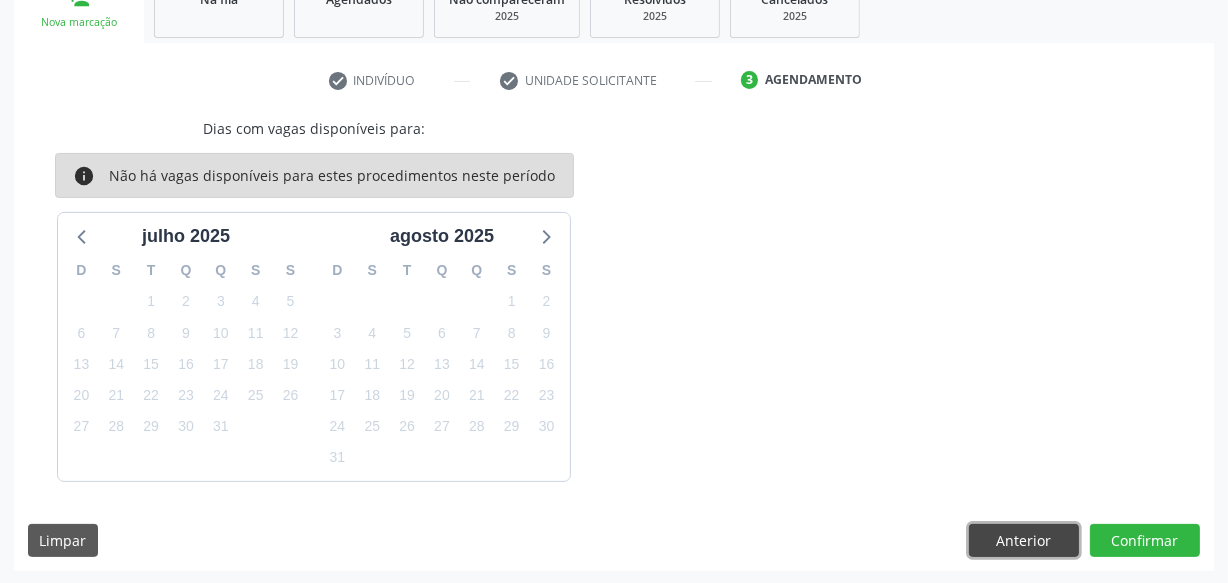 click on "Anterior" at bounding box center (1024, 541) 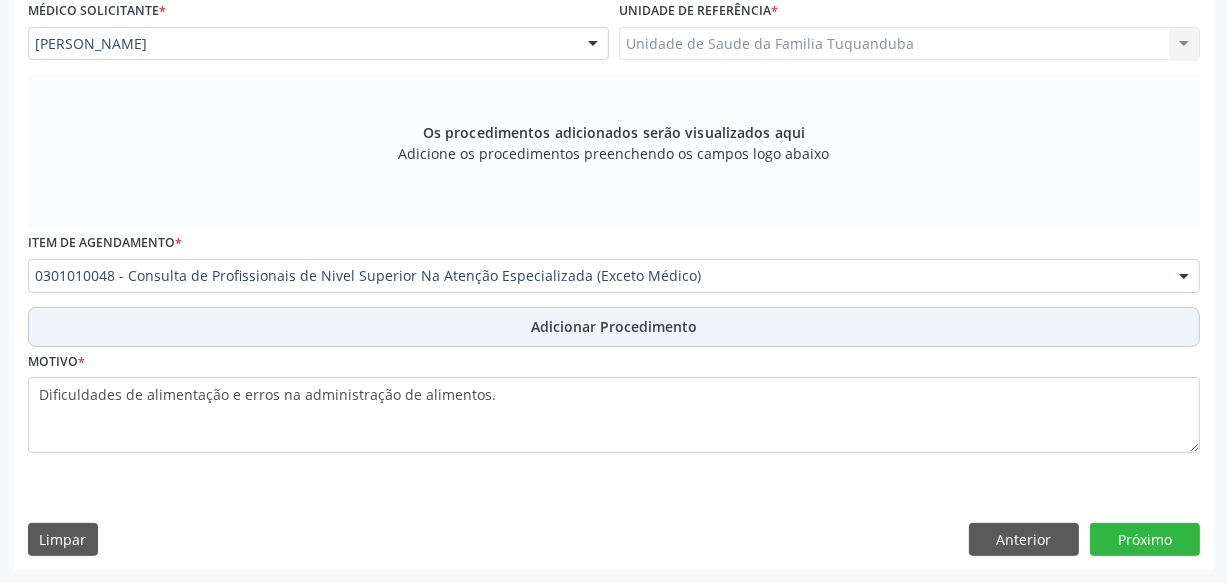 click on "Adicionar Procedimento" at bounding box center (614, 326) 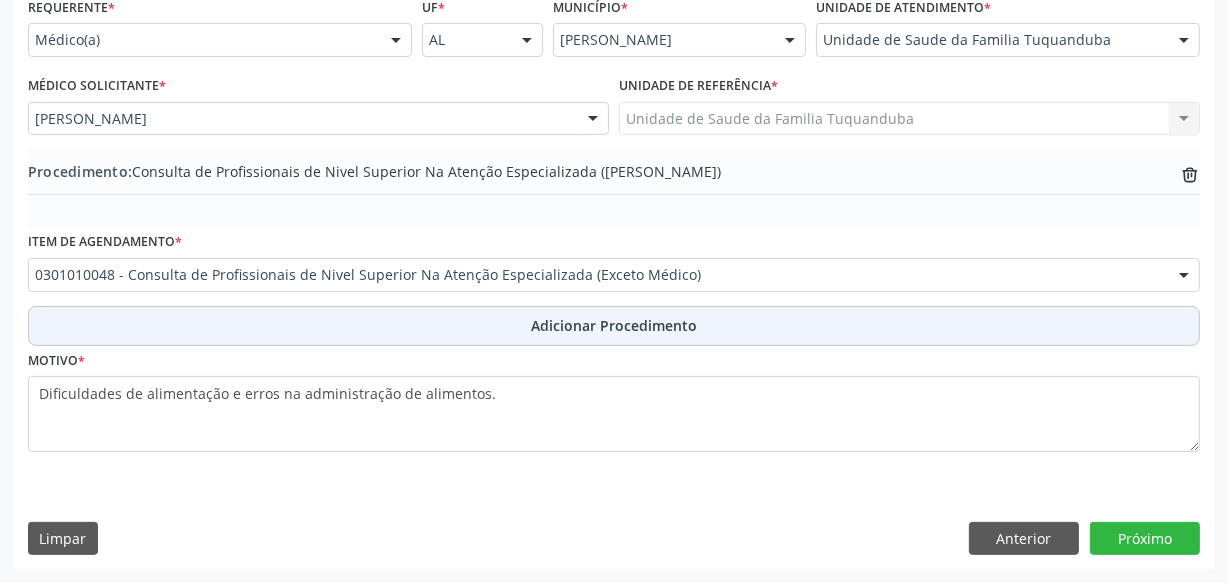 scroll, scrollTop: 469, scrollLeft: 0, axis: vertical 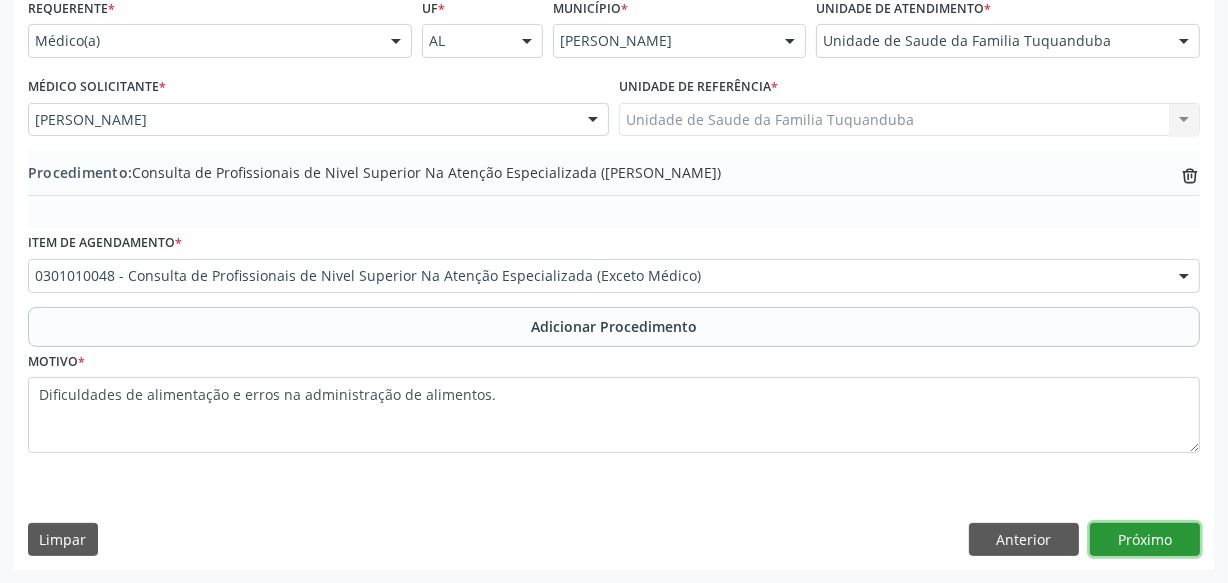 click on "Próximo" at bounding box center [1145, 540] 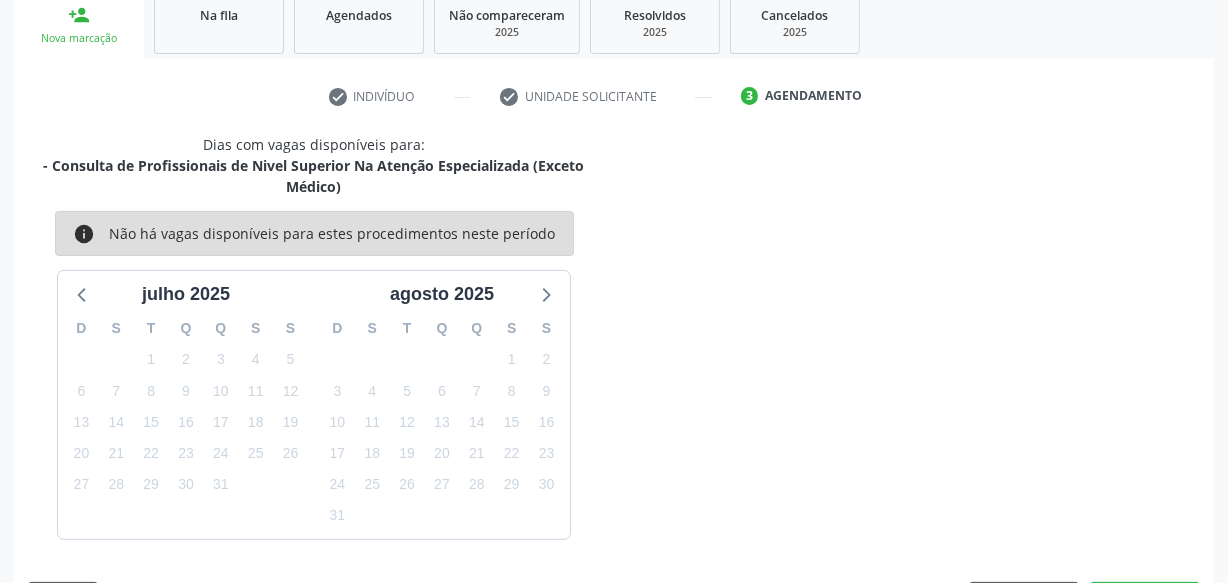 scroll, scrollTop: 394, scrollLeft: 0, axis: vertical 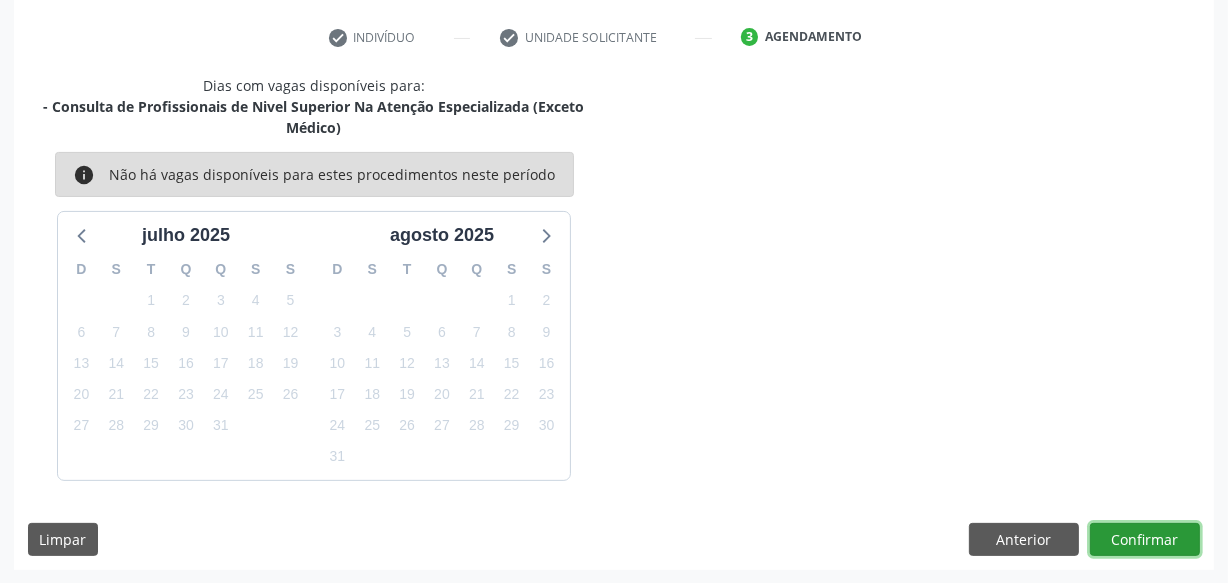 click on "Confirmar" at bounding box center [1145, 540] 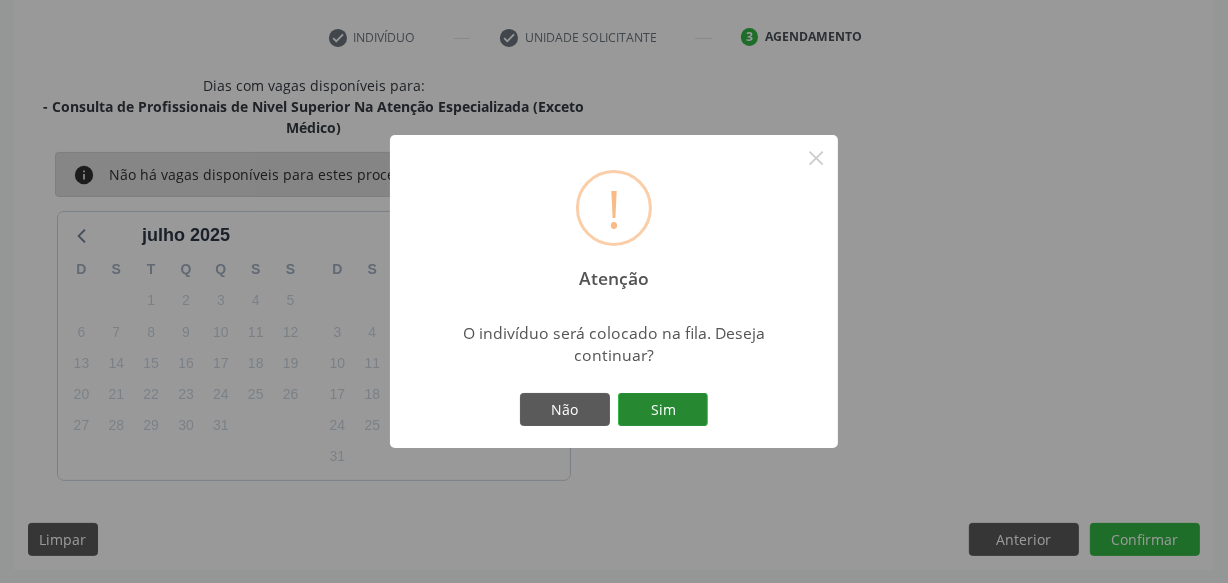 click on "Sim" at bounding box center [663, 410] 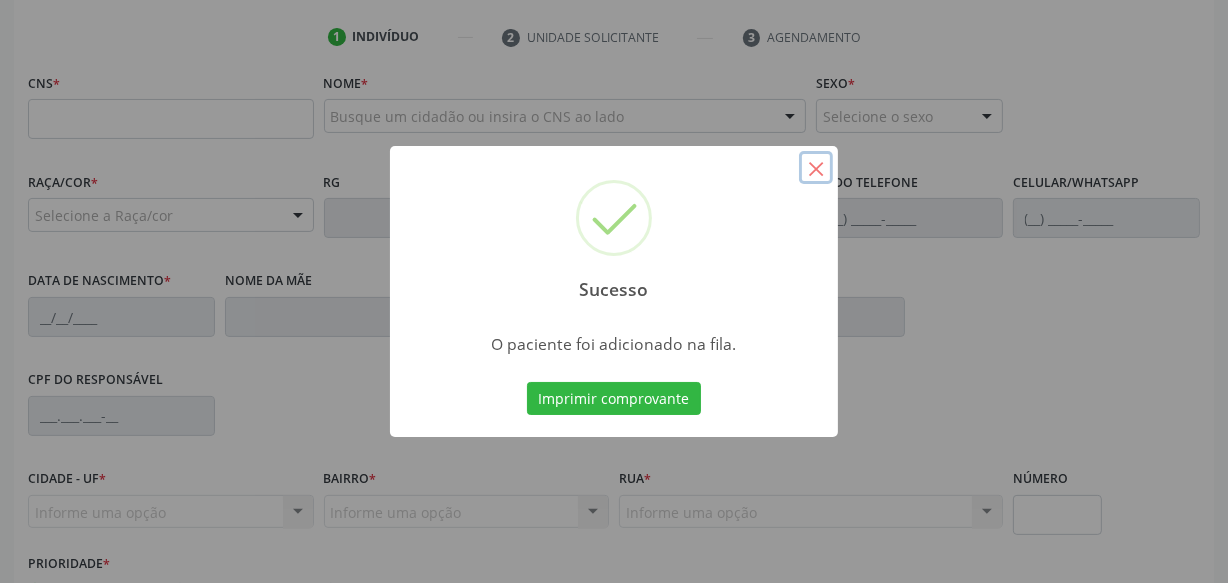 click on "×" at bounding box center (816, 168) 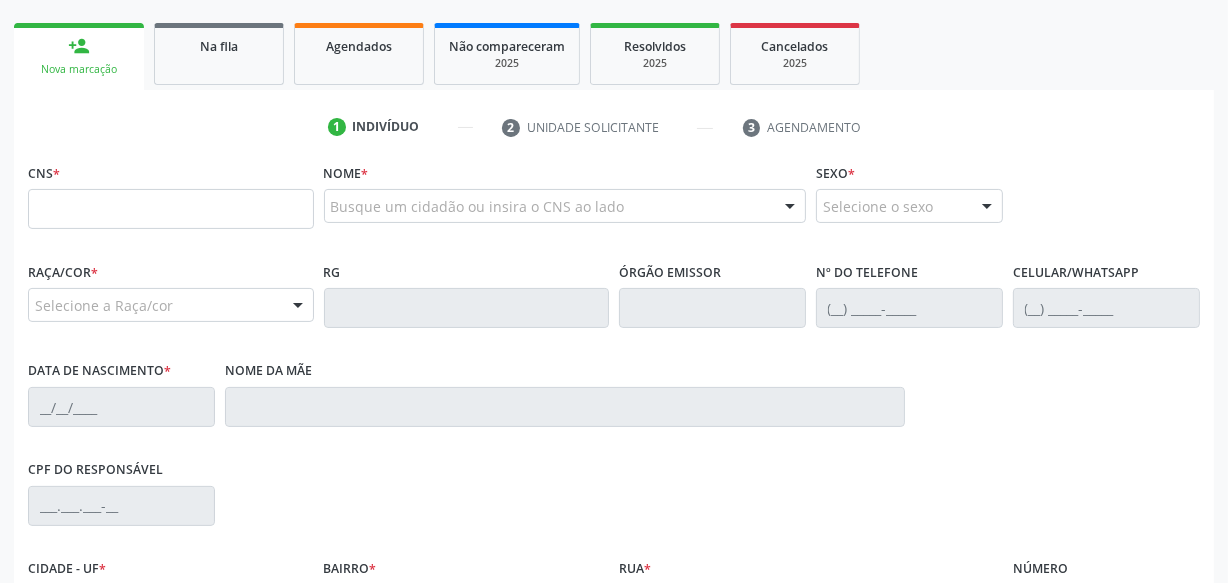 scroll, scrollTop: 121, scrollLeft: 0, axis: vertical 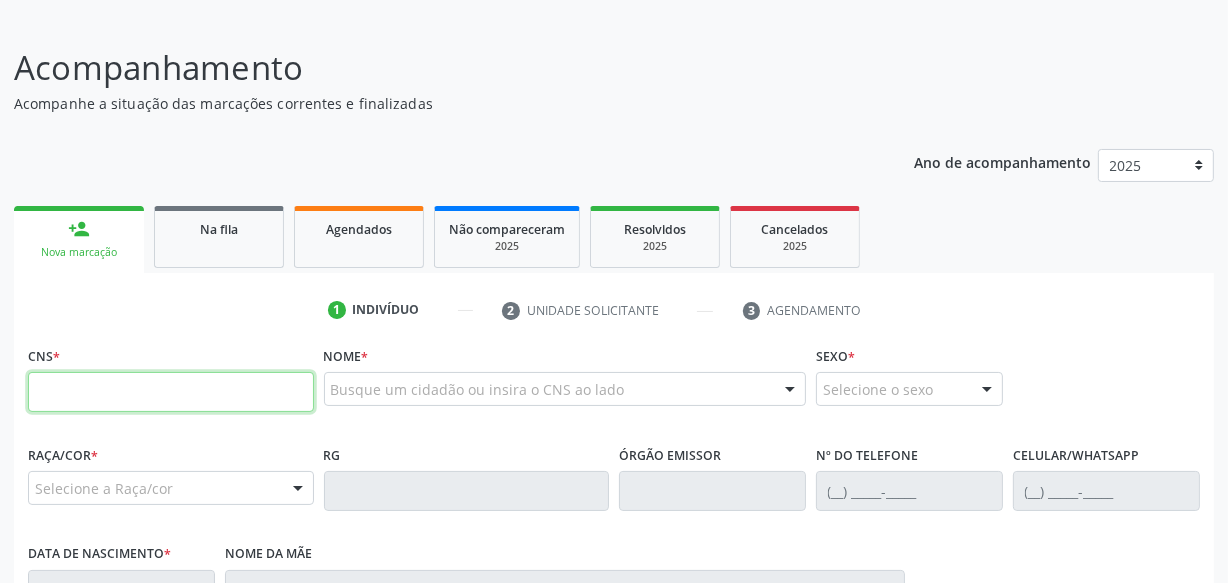 click at bounding box center (171, 392) 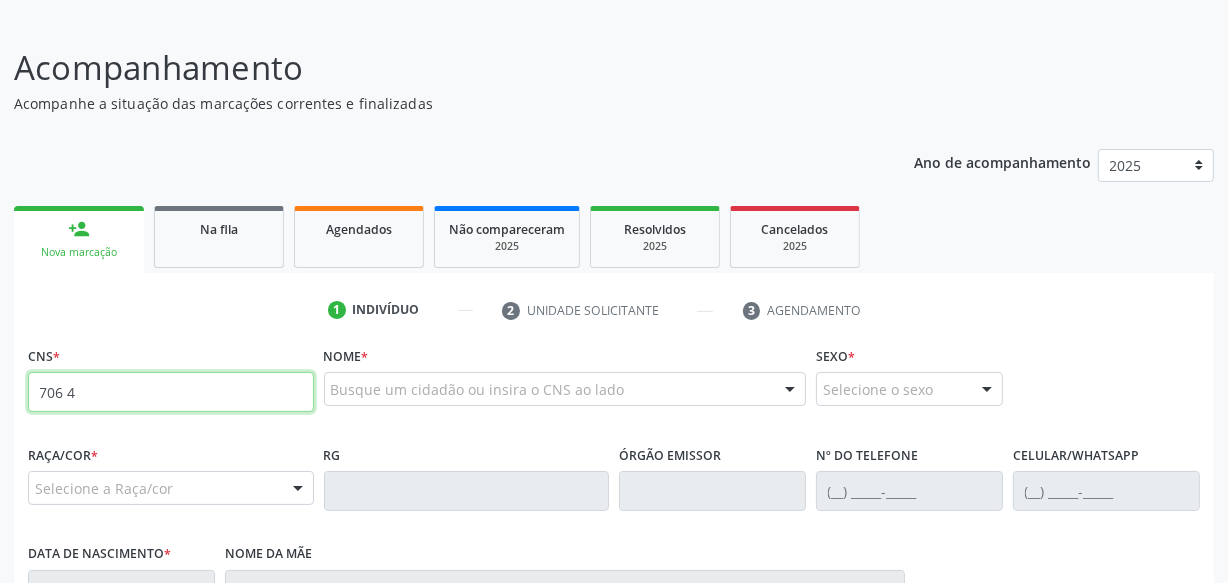 type on "706 4061 6488 9480" 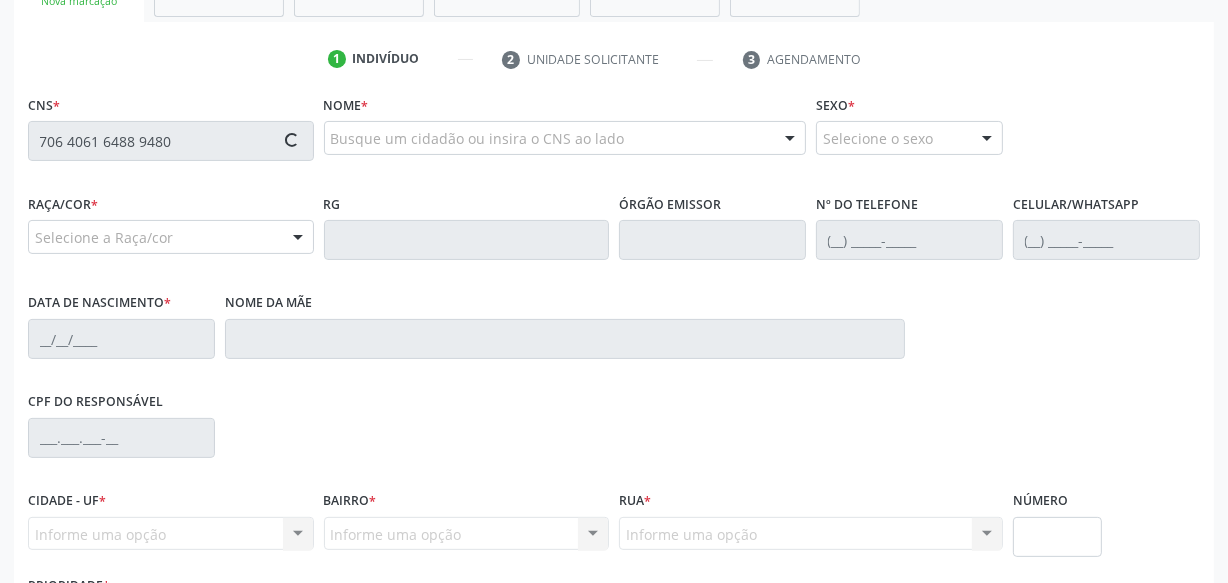 scroll, scrollTop: 346, scrollLeft: 0, axis: vertical 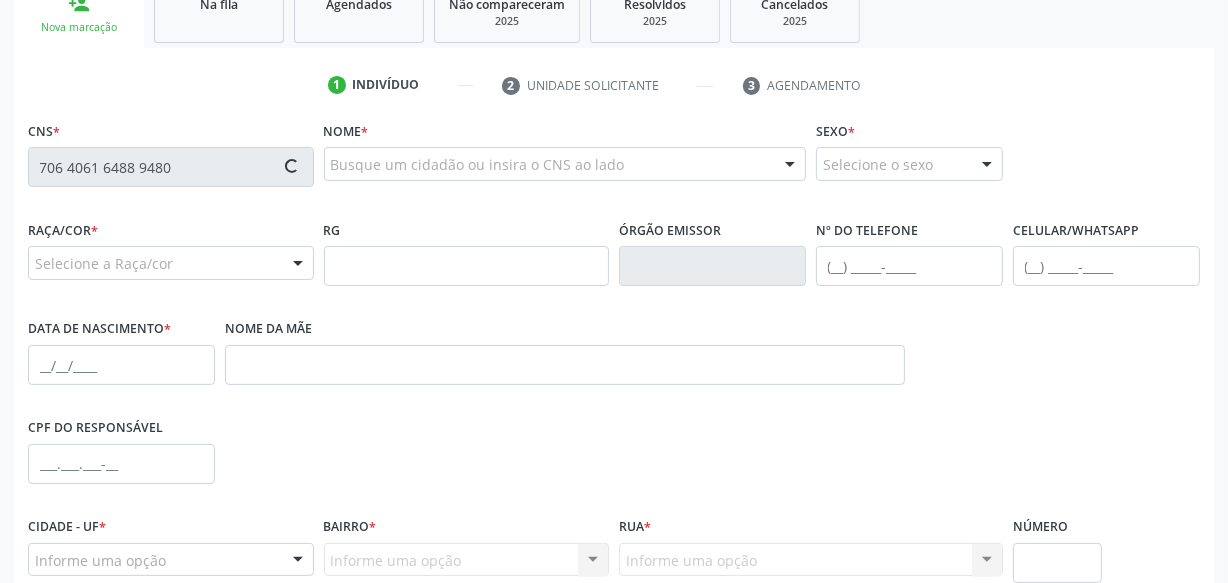 click on "CPF do responsável" at bounding box center (614, 462) 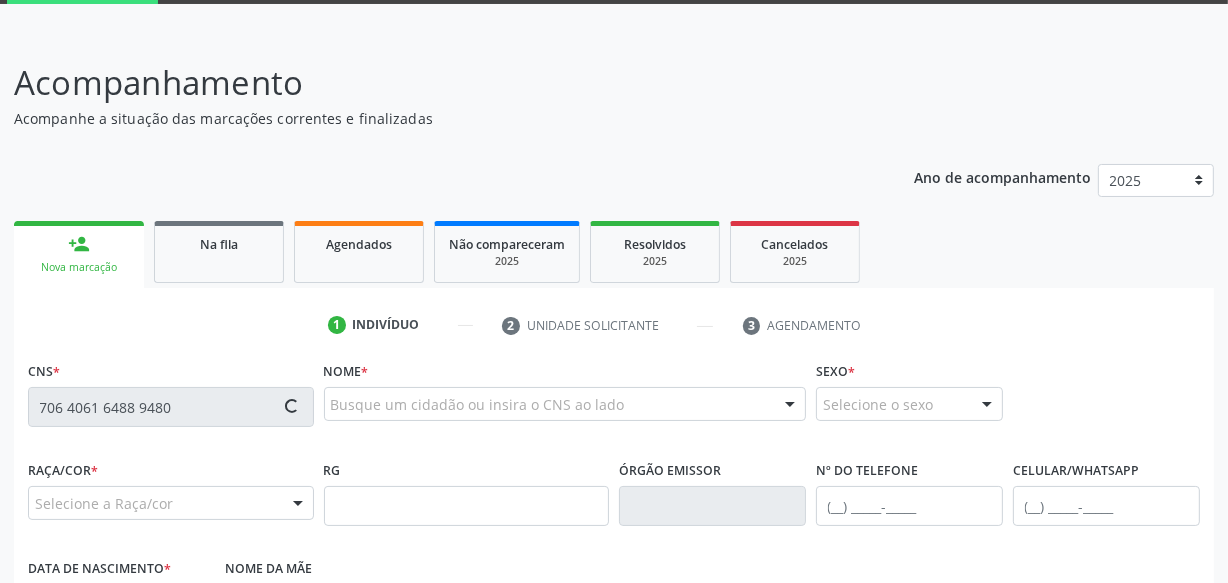scroll, scrollTop: 0, scrollLeft: 0, axis: both 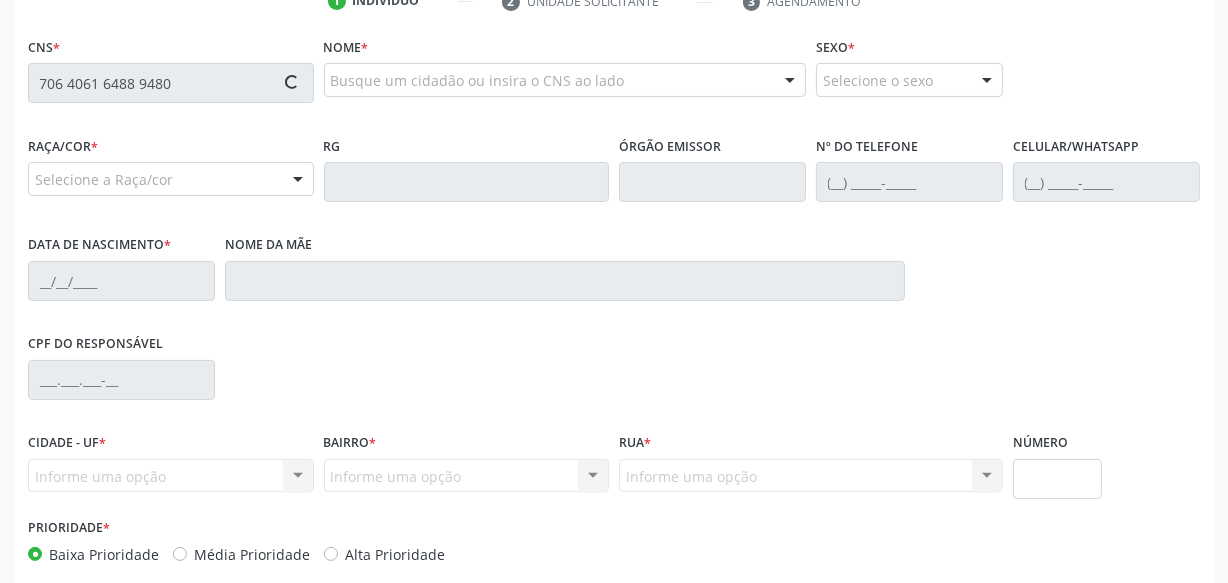 type on "706 4061 6488 9480" 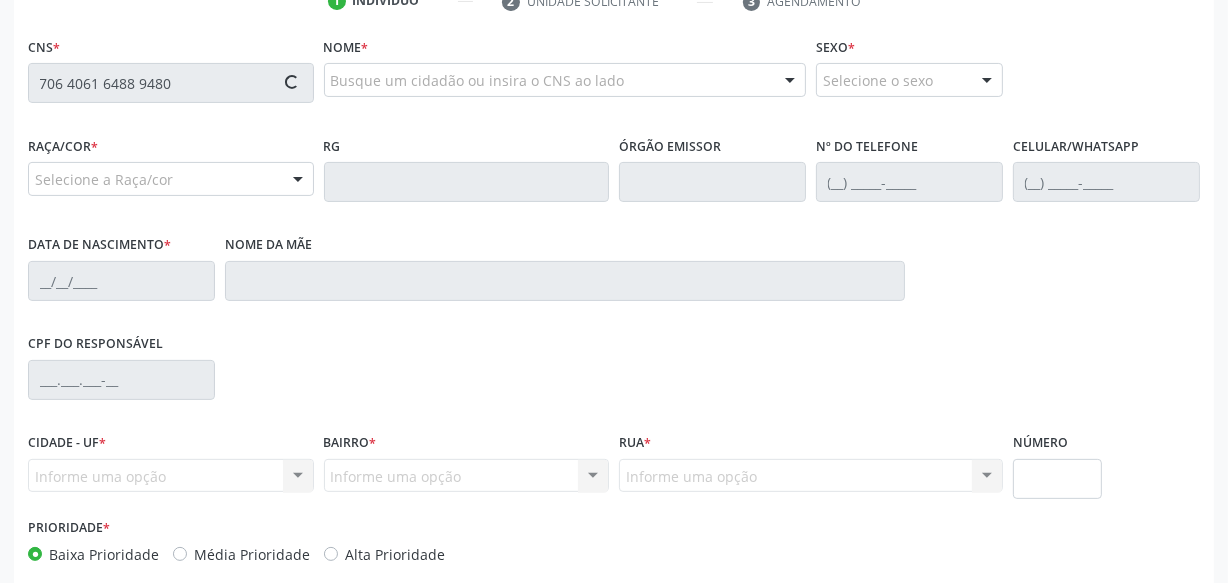 type 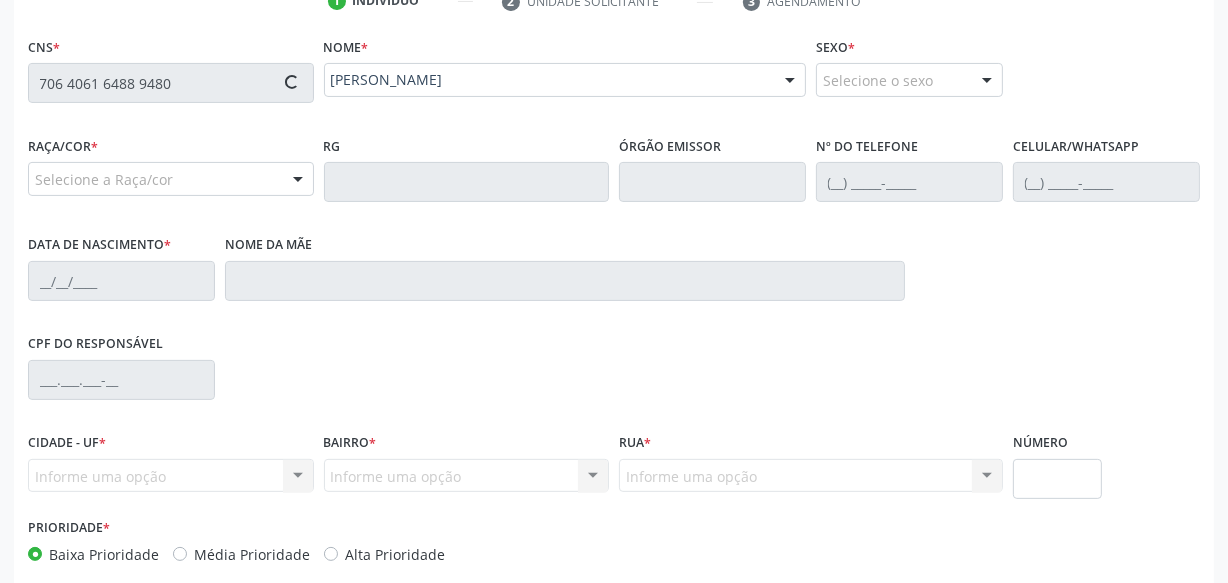 type on "(82) 99149-2470" 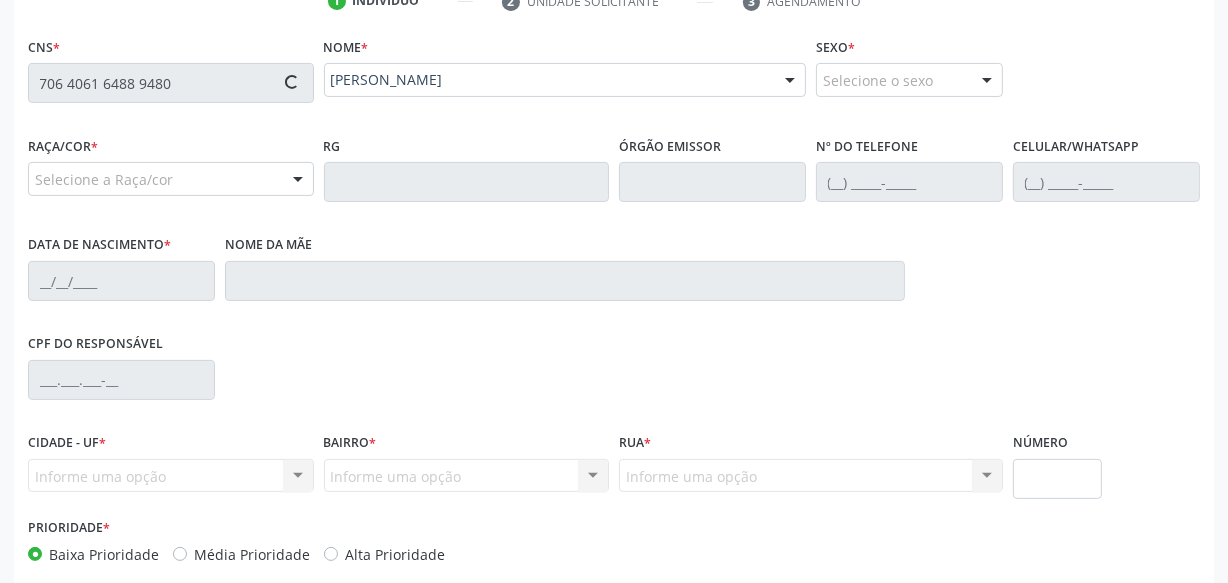 type on "(82) 99638-5346" 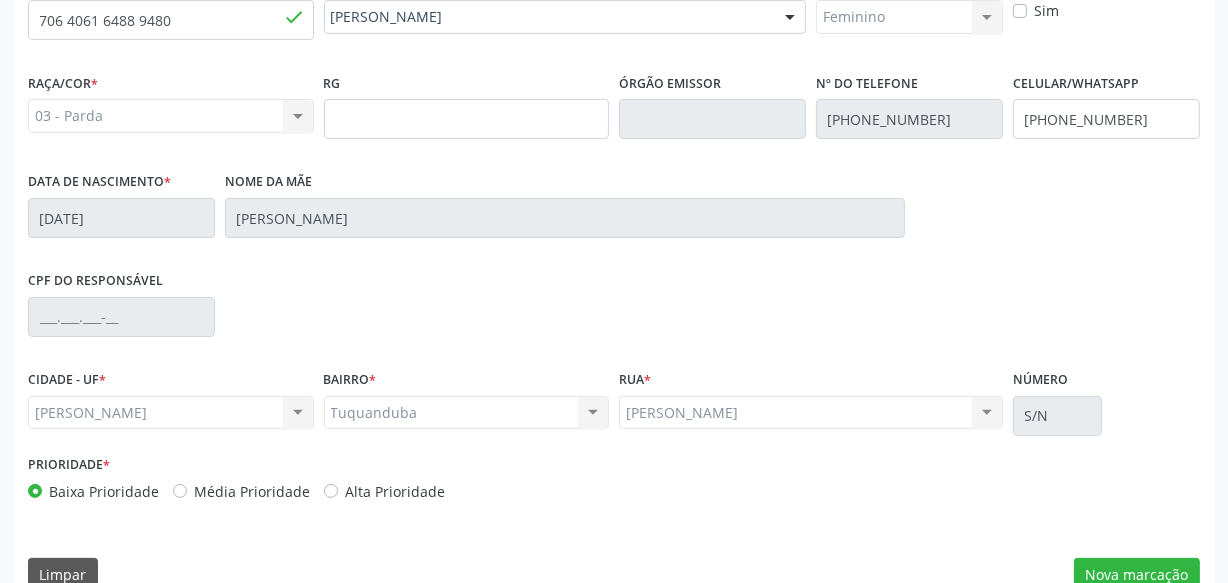 scroll, scrollTop: 528, scrollLeft: 0, axis: vertical 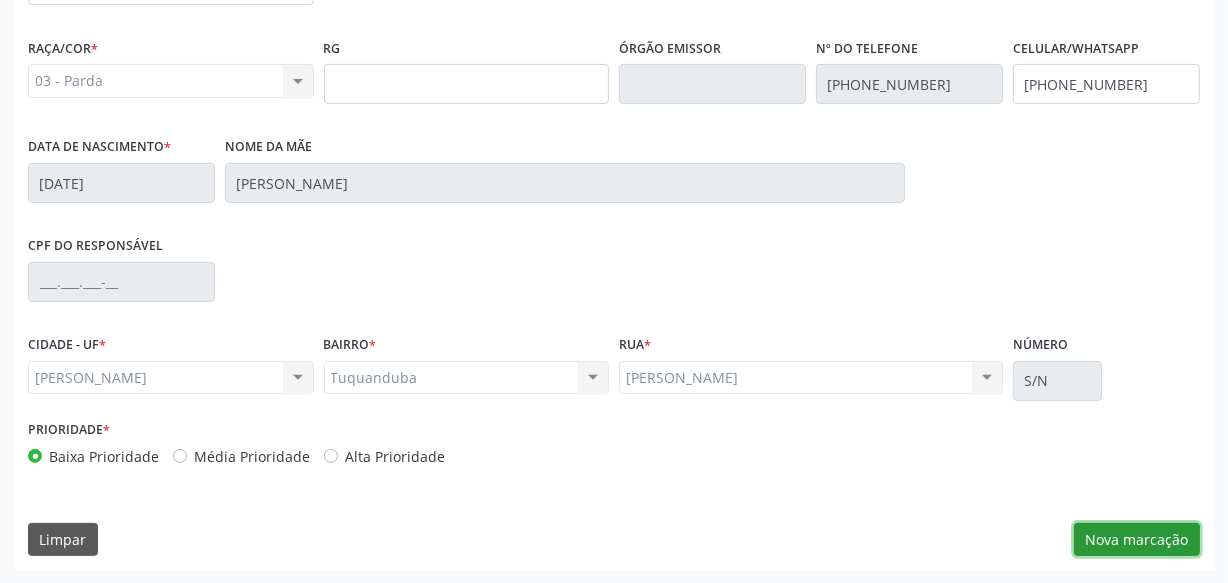 click on "Nova marcação" at bounding box center [1137, 540] 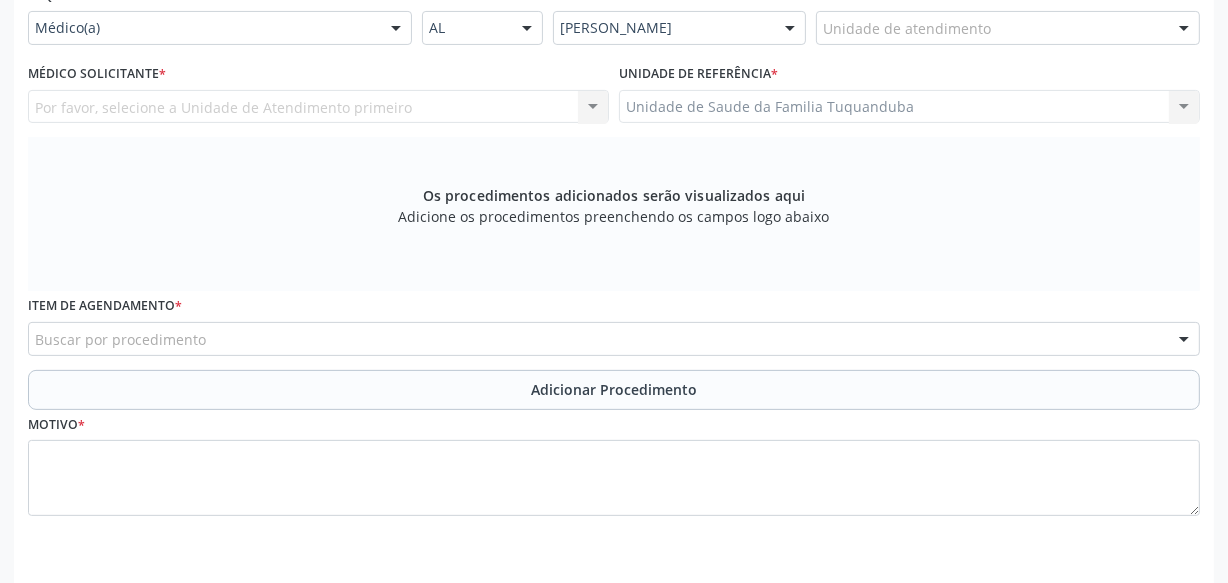 scroll, scrollTop: 437, scrollLeft: 0, axis: vertical 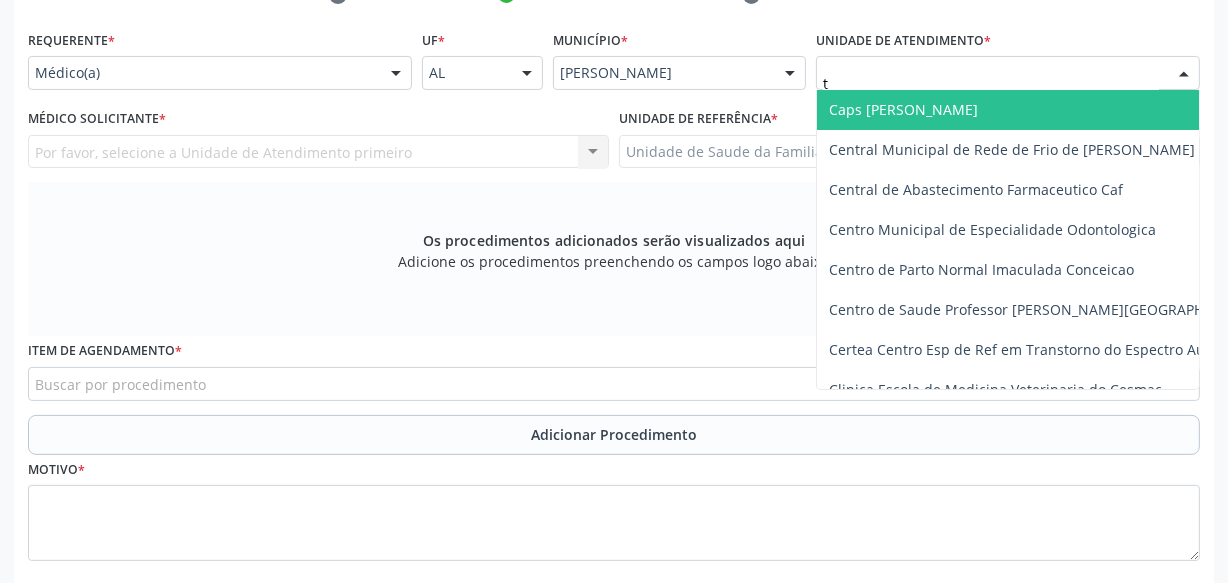 type on "tu" 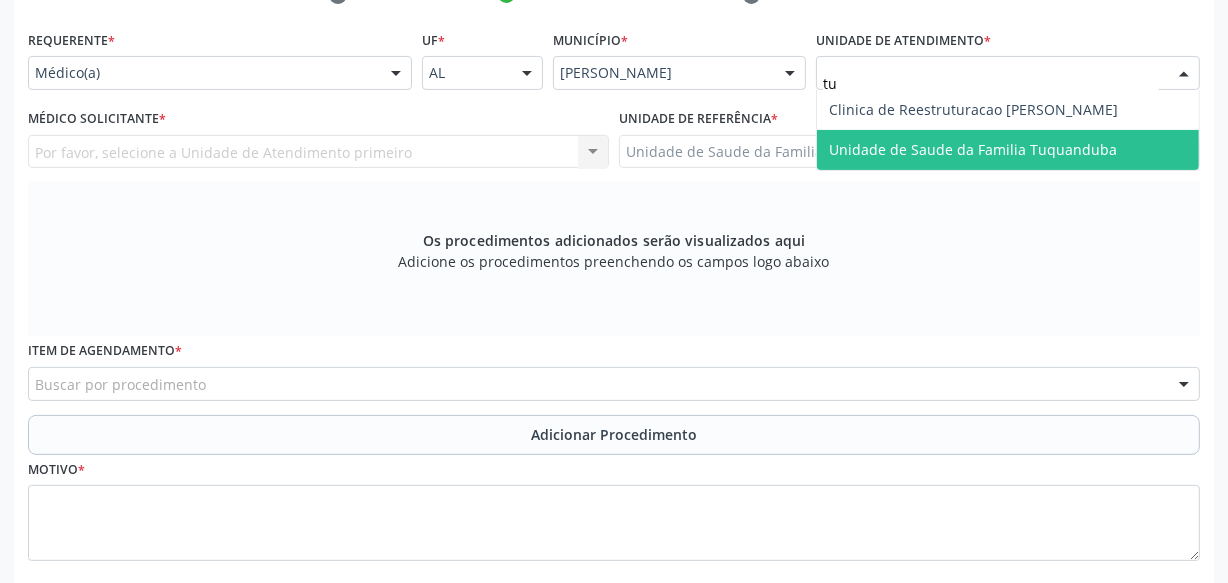 click on "Unidade de Saude da Familia Tuquanduba" at bounding box center (973, 149) 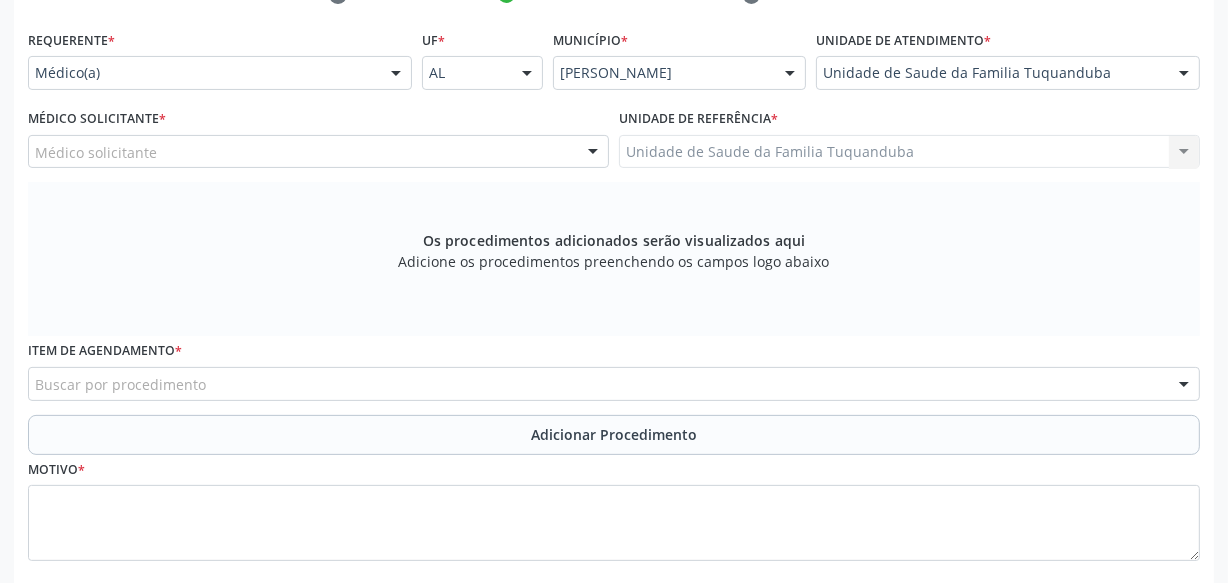 click on "Médico solicitante" at bounding box center (318, 152) 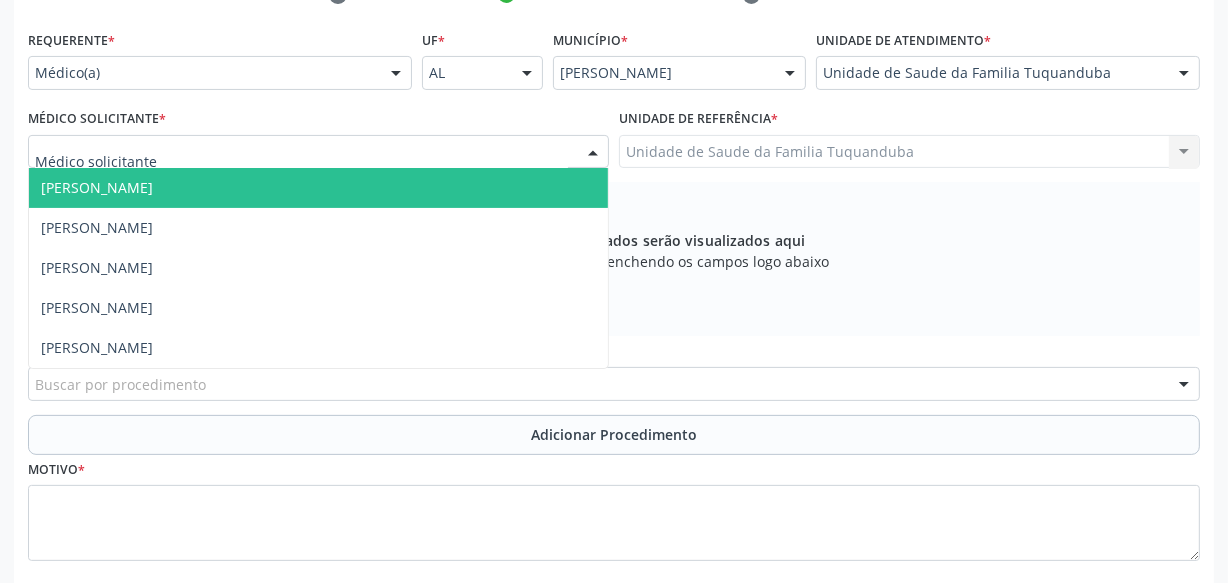 click on "[PERSON_NAME]" at bounding box center [97, 187] 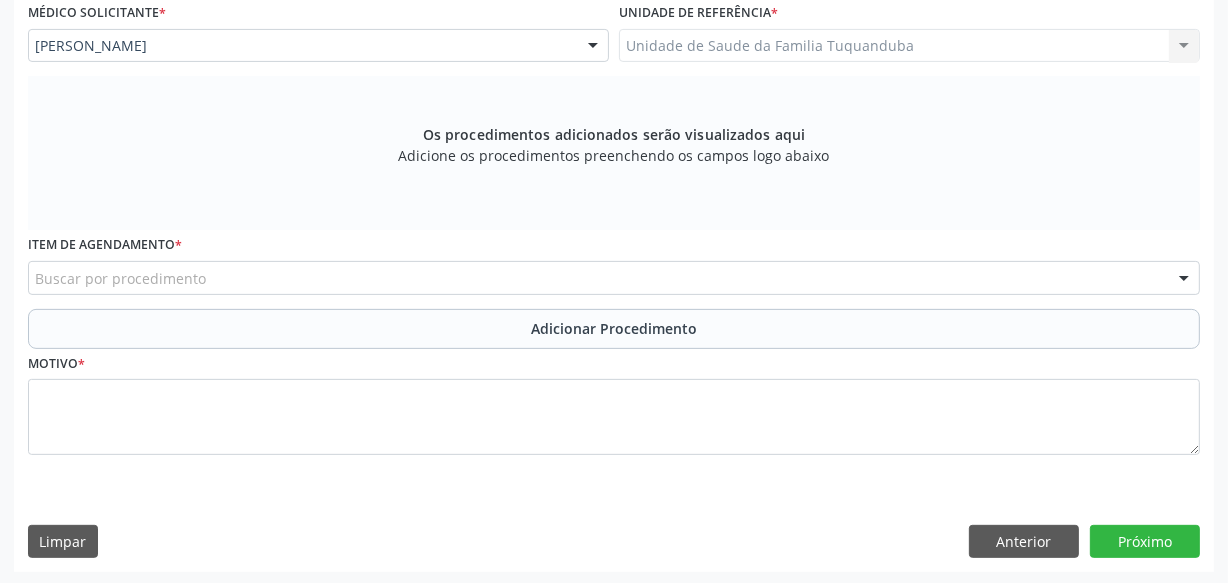 scroll, scrollTop: 545, scrollLeft: 0, axis: vertical 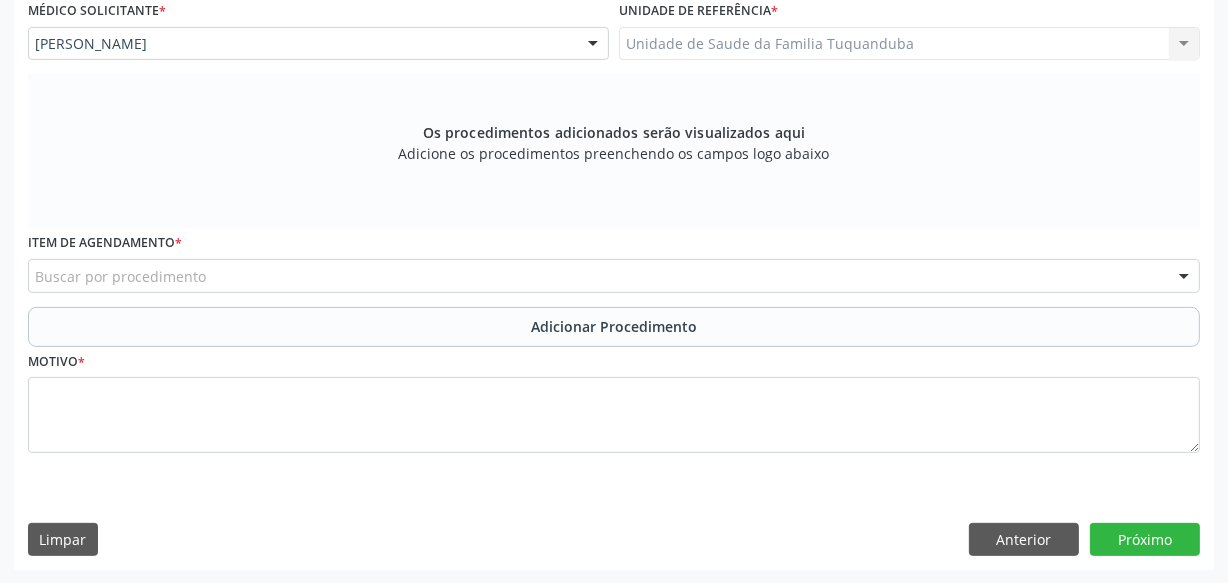 click on "Buscar por procedimento" at bounding box center (614, 276) 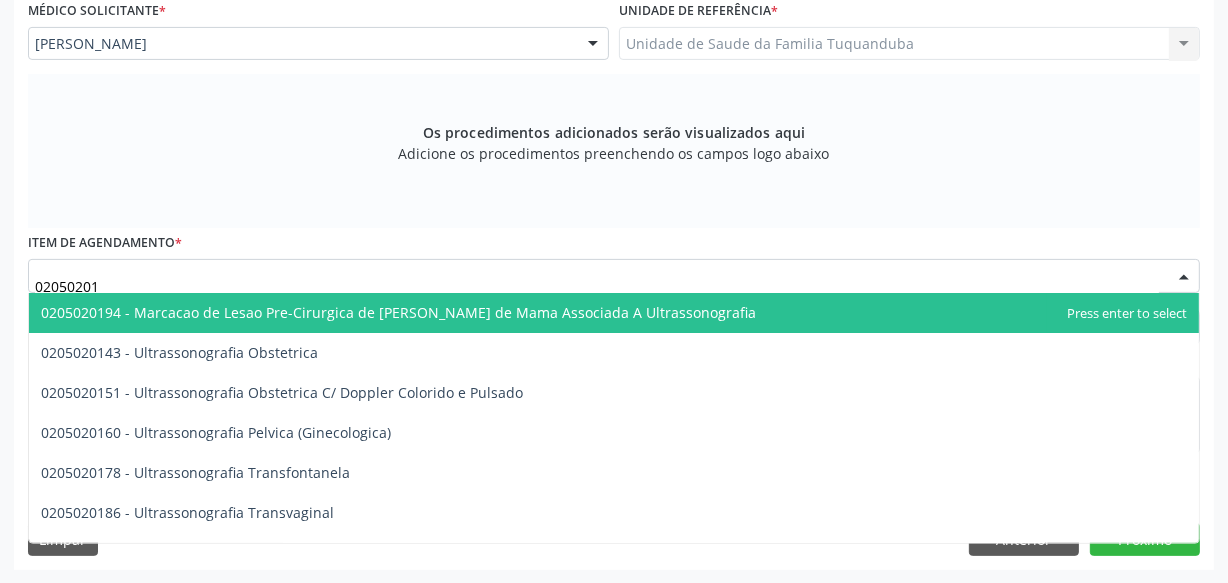 type on "020502014" 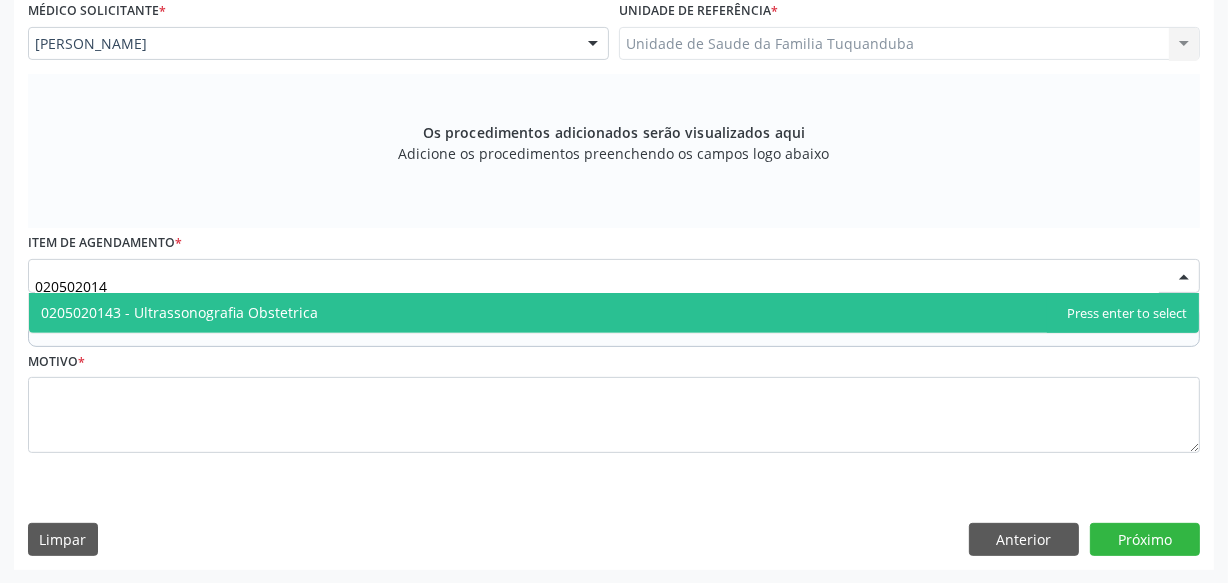 click on "0205020143 - Ultrassonografia Obstetrica" at bounding box center (179, 312) 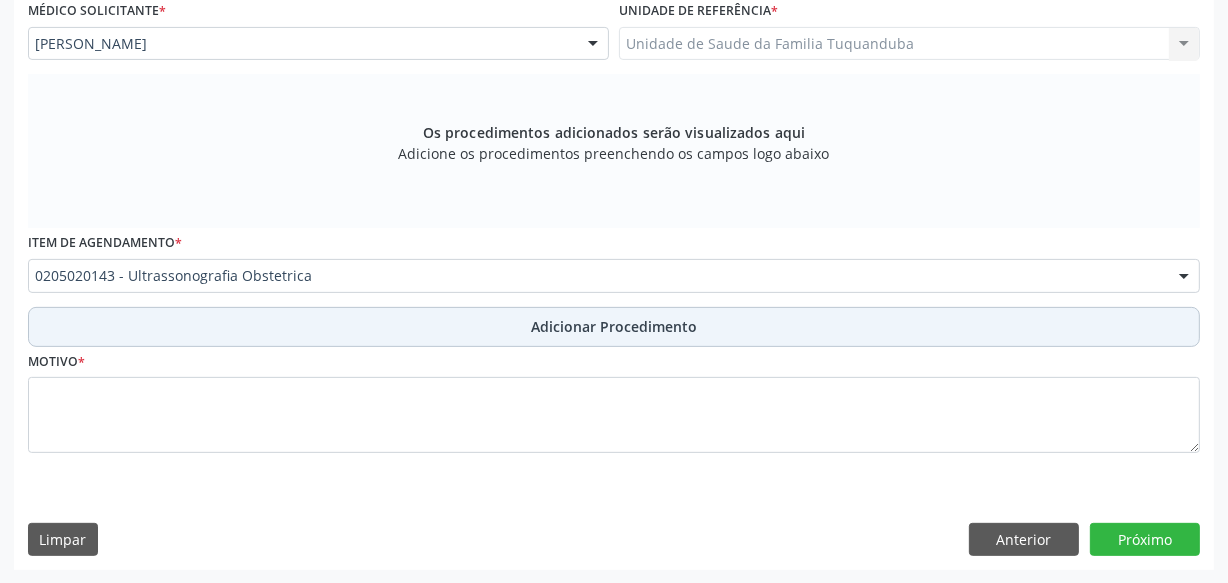 click on "Adicionar Procedimento" at bounding box center (614, 327) 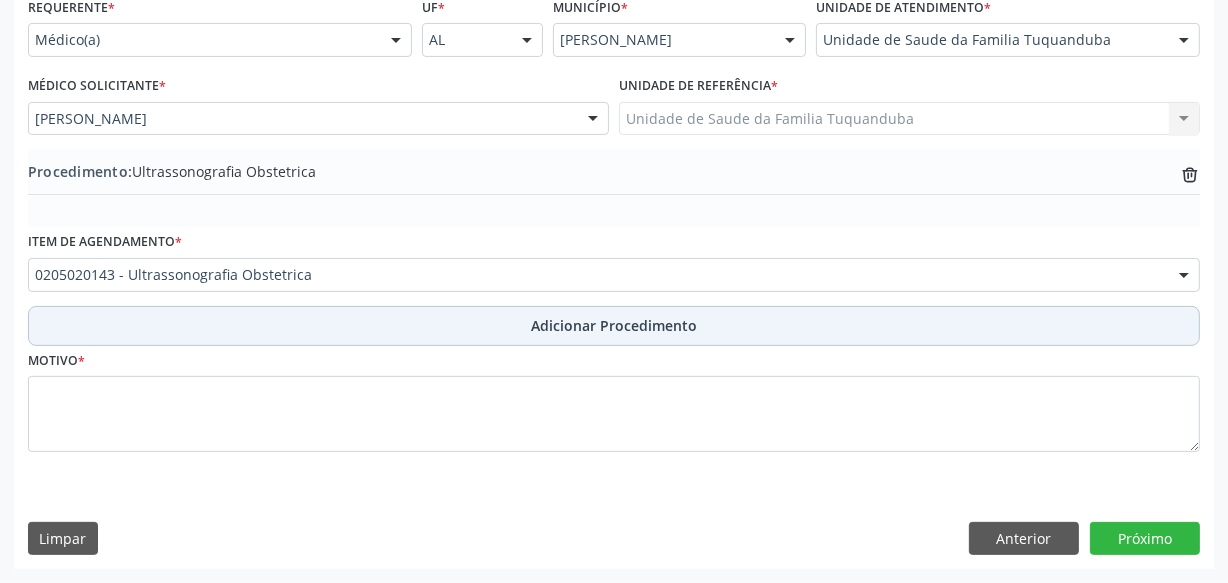 scroll, scrollTop: 469, scrollLeft: 0, axis: vertical 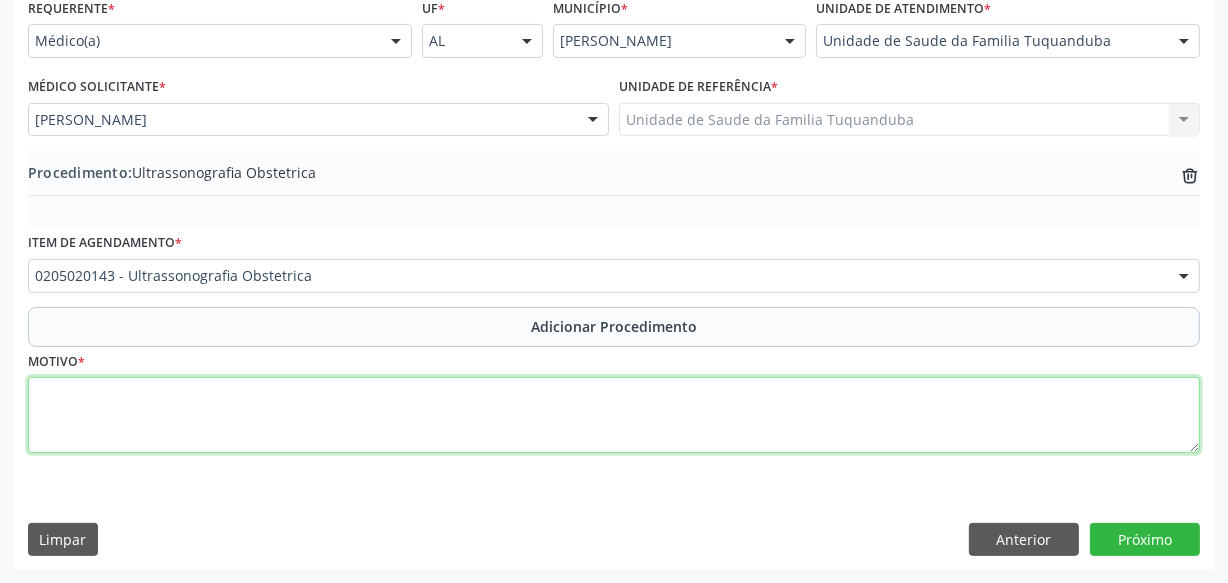 click at bounding box center (614, 415) 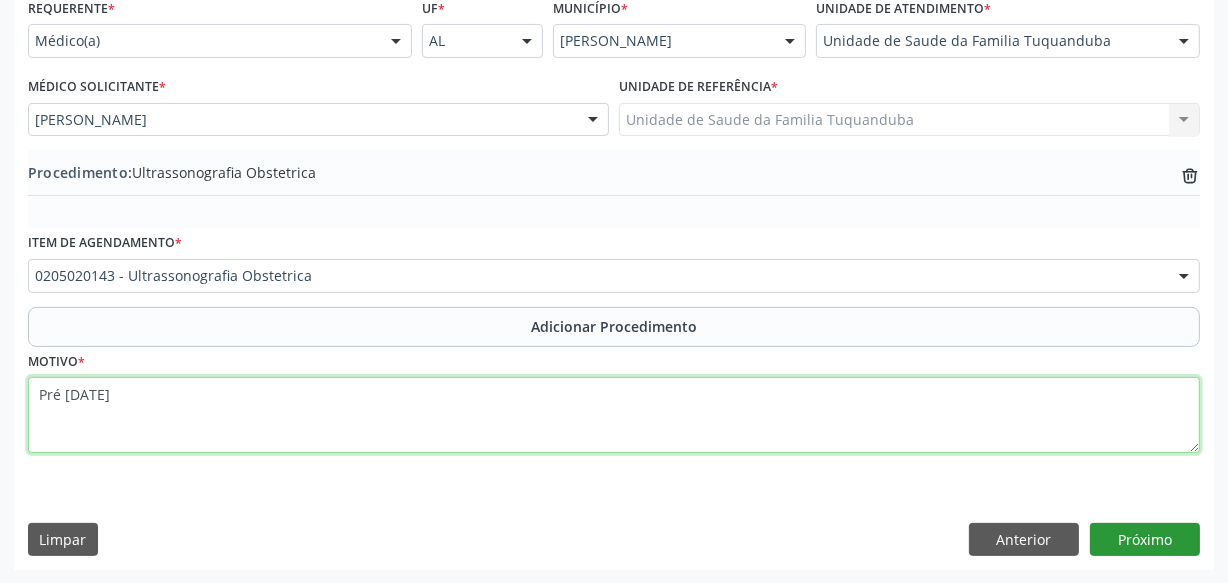 type on "Pré [DATE]" 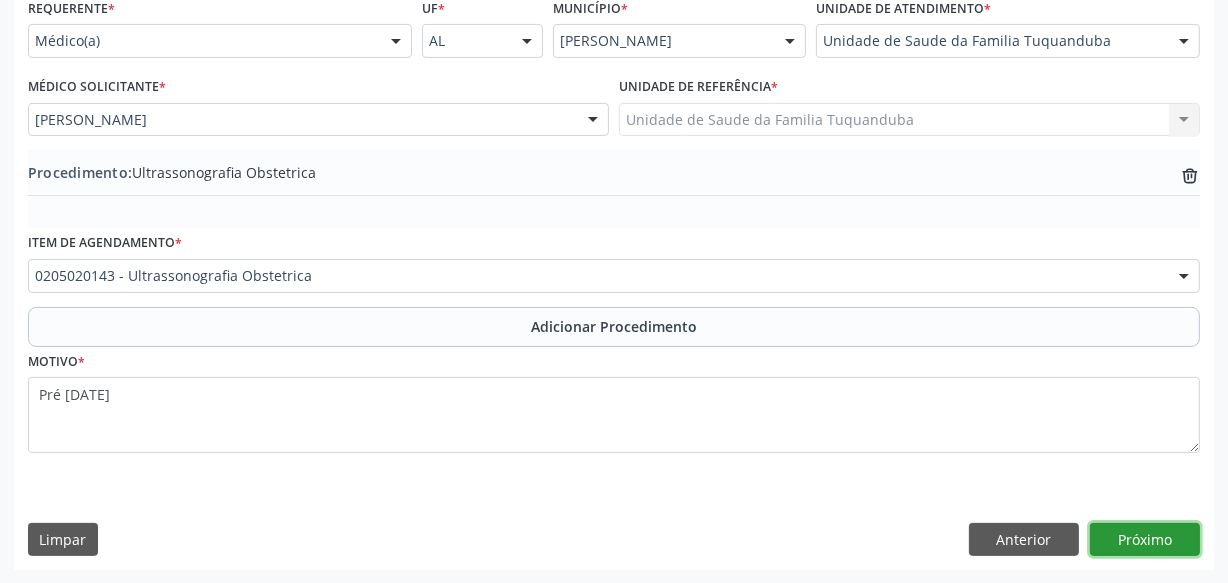 click on "Próximo" at bounding box center [1145, 540] 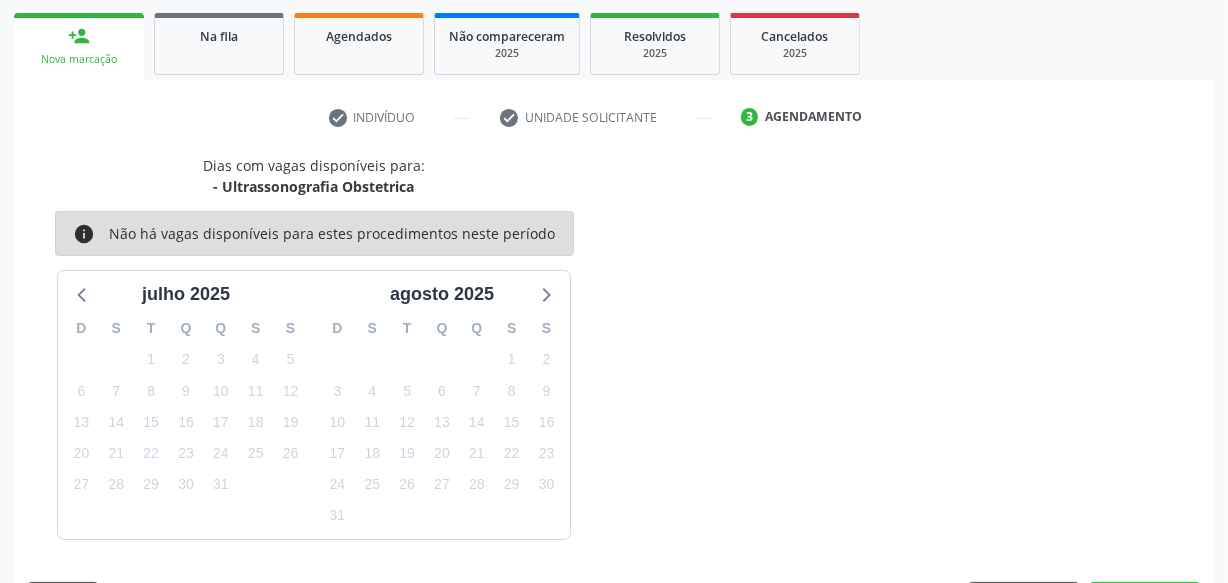 scroll, scrollTop: 372, scrollLeft: 0, axis: vertical 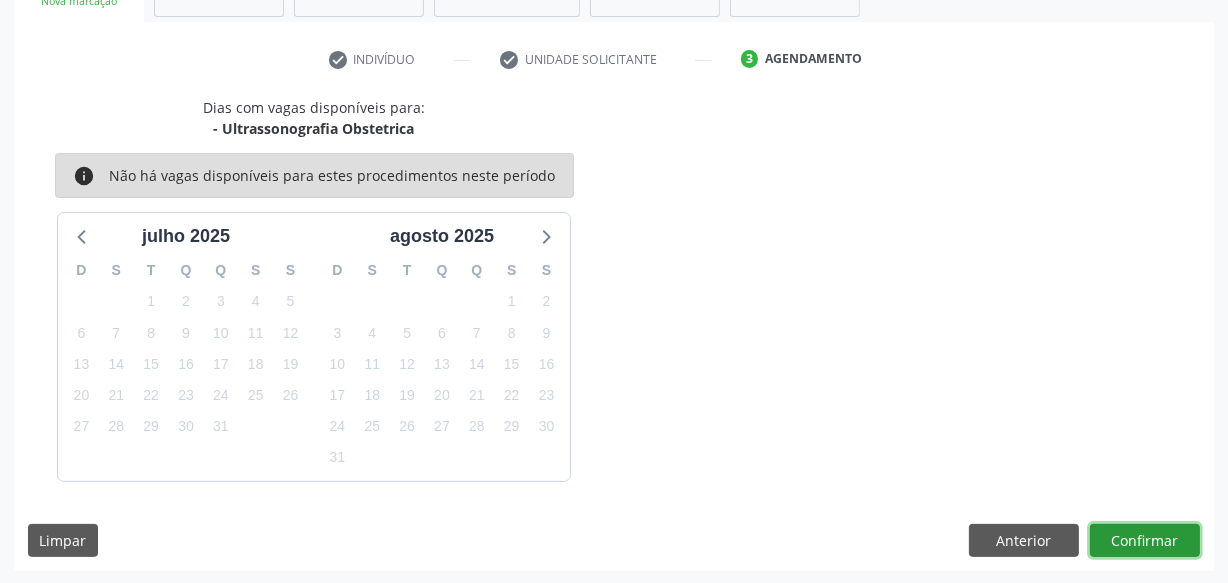click on "Confirmar" at bounding box center [1145, 541] 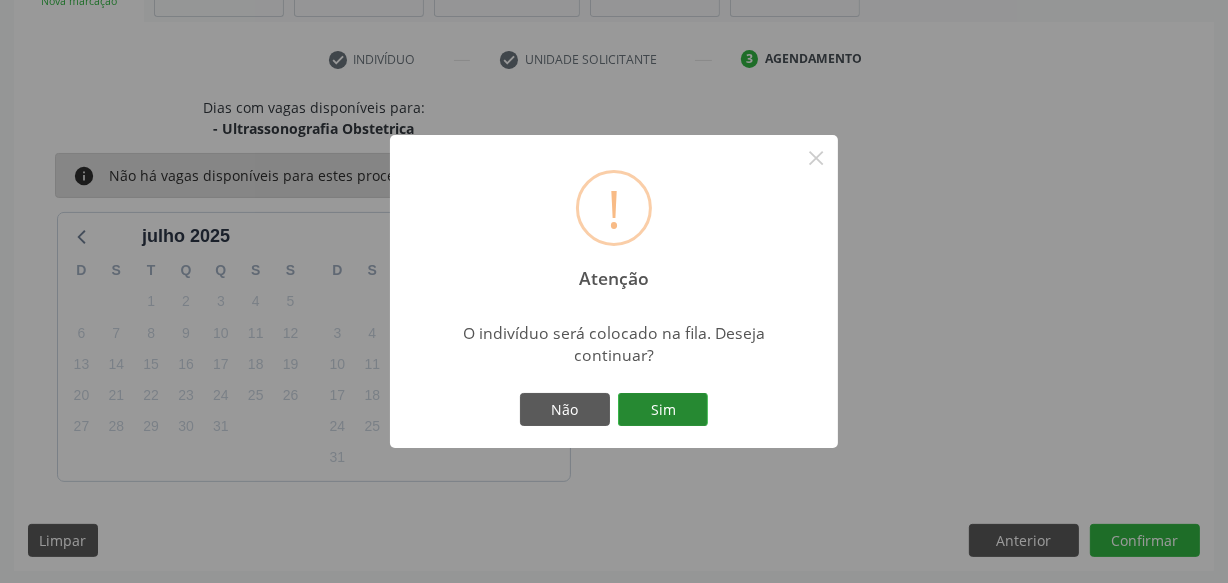 click on "Sim" at bounding box center (663, 410) 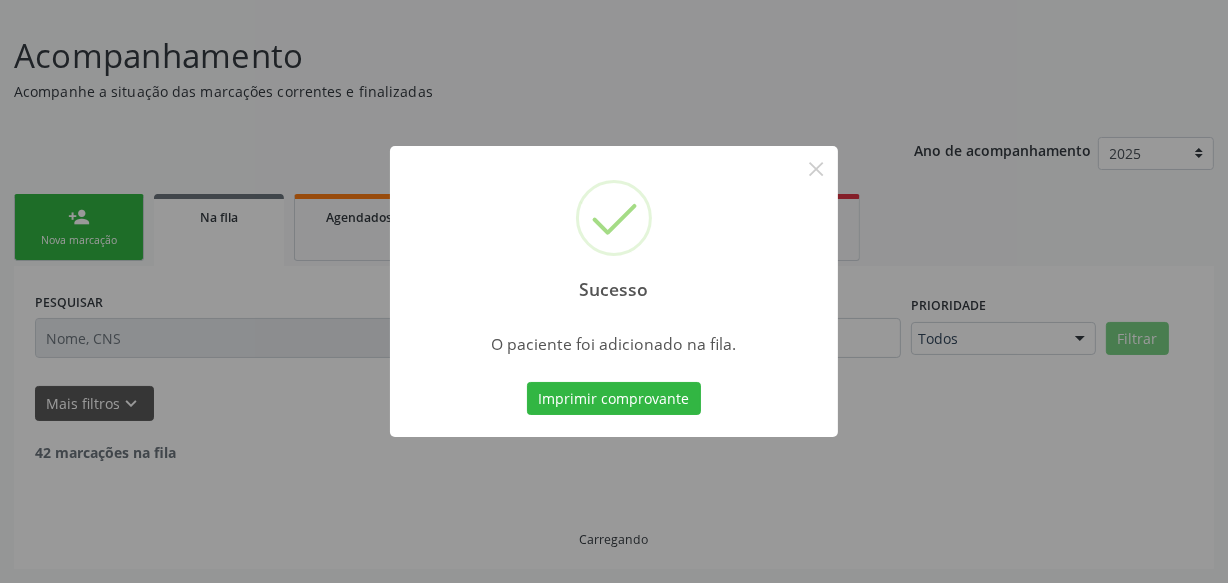 scroll, scrollTop: 110, scrollLeft: 0, axis: vertical 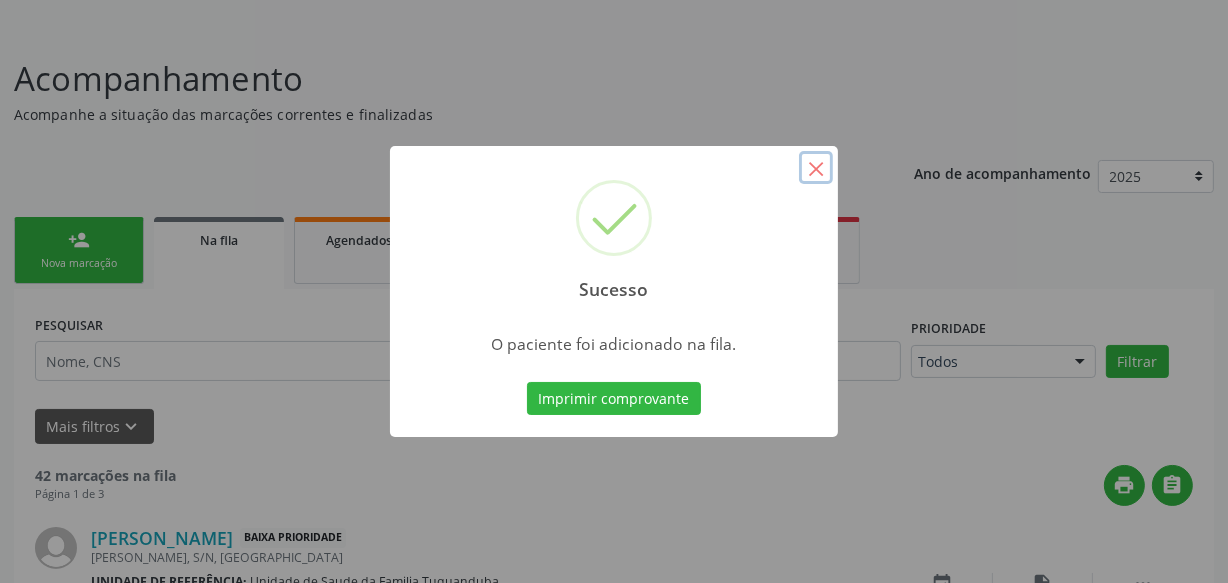 click on "×" at bounding box center [816, 168] 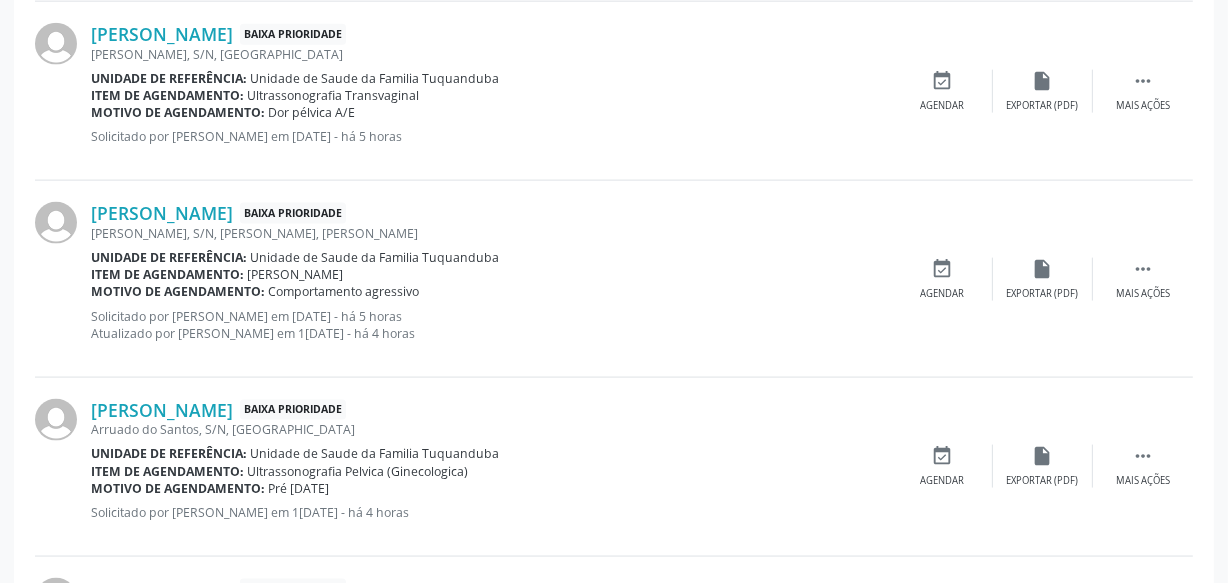 scroll, scrollTop: 2894, scrollLeft: 0, axis: vertical 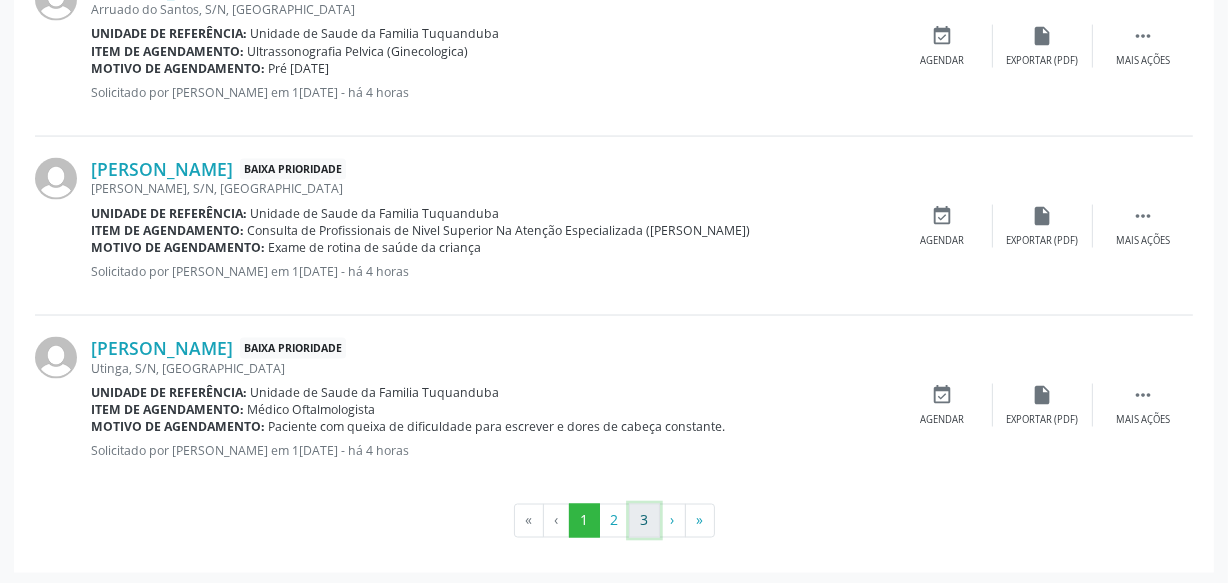 click on "3" at bounding box center (644, 521) 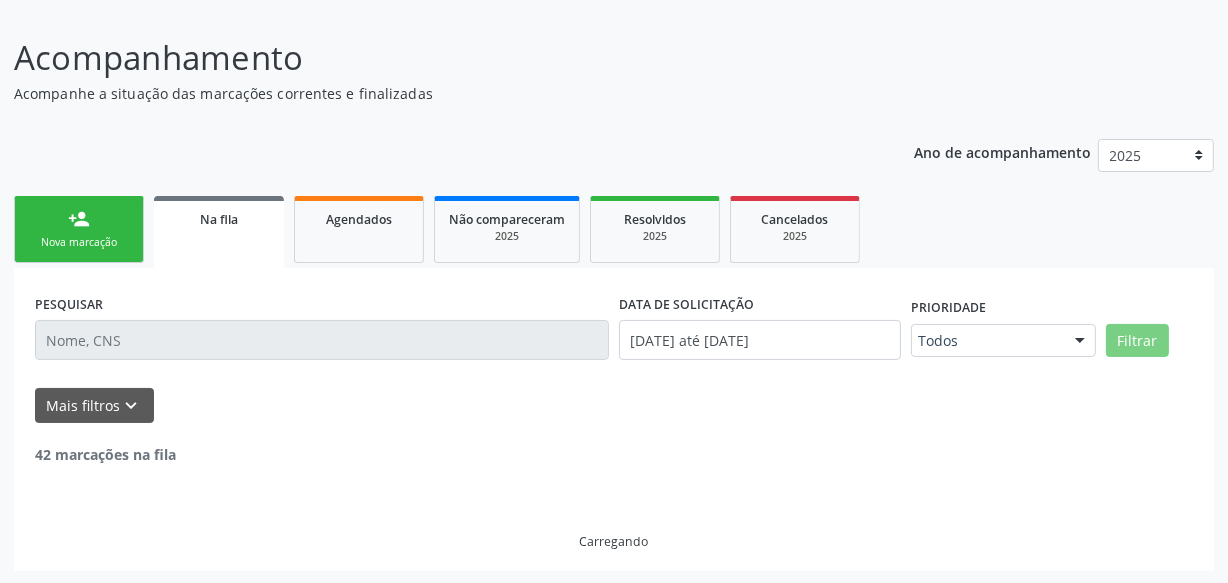 scroll, scrollTop: 62, scrollLeft: 0, axis: vertical 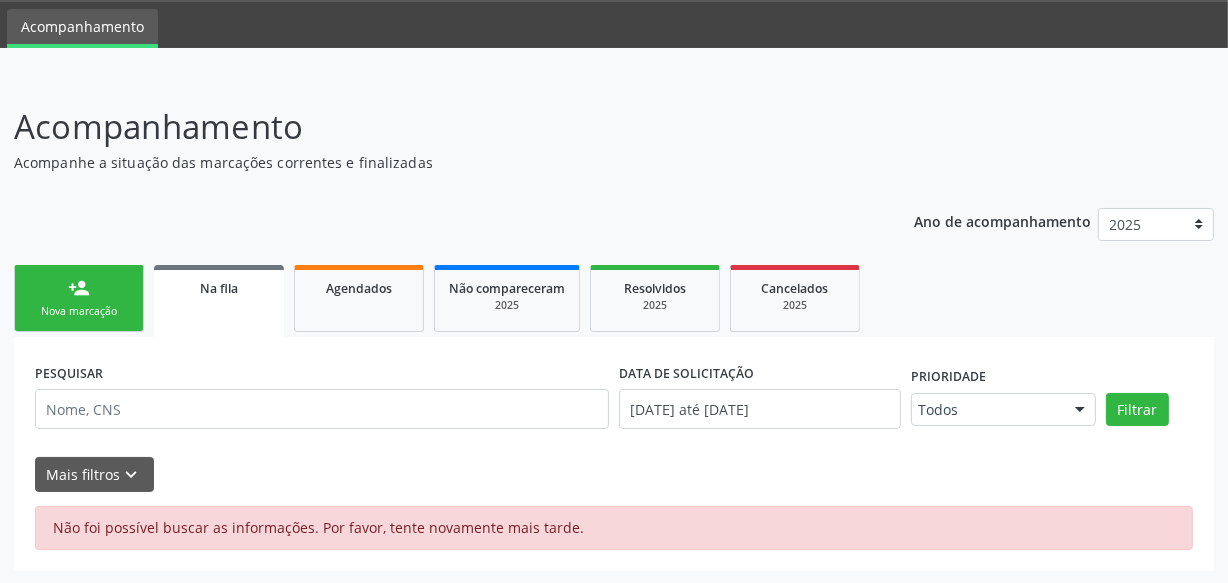 click on "person_add
Nova marcação" at bounding box center (79, 298) 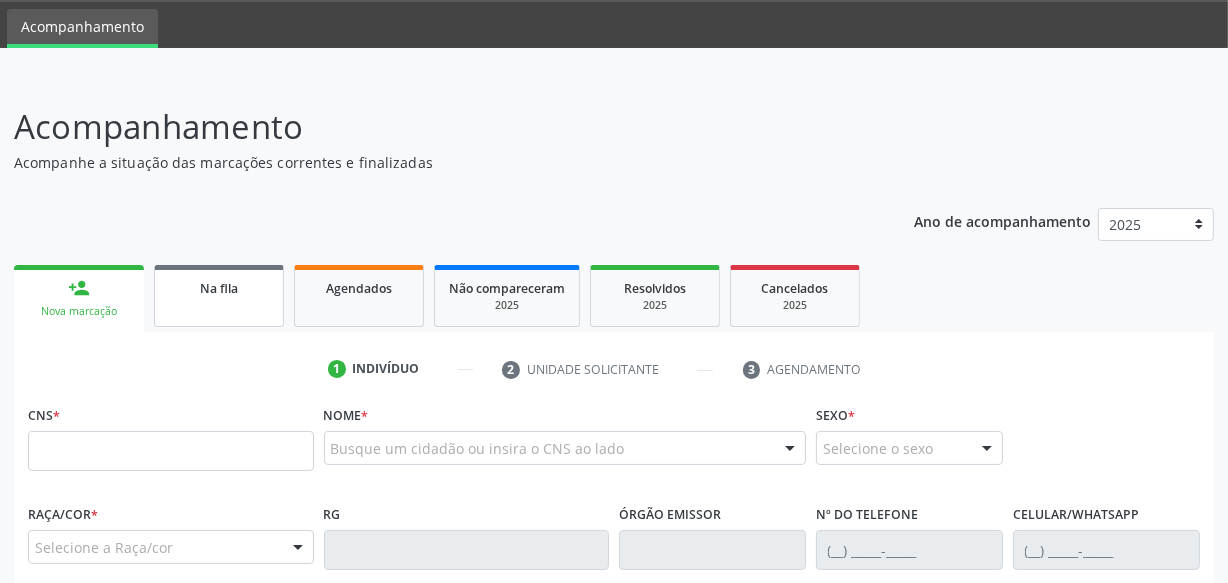 click on "Na fila" at bounding box center [219, 296] 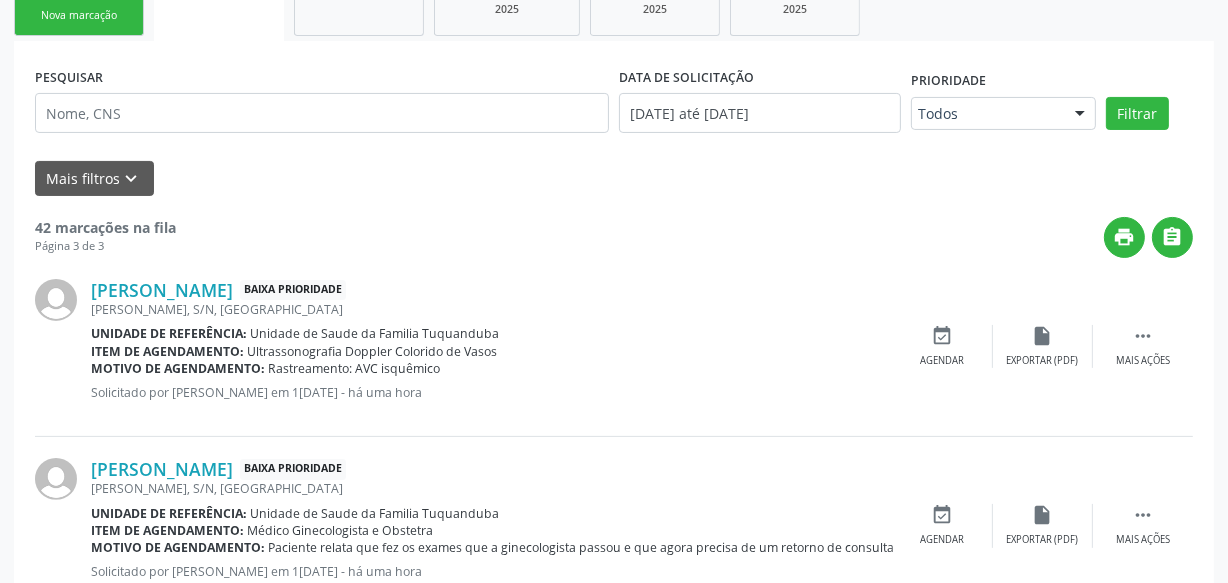 scroll, scrollTop: 214, scrollLeft: 0, axis: vertical 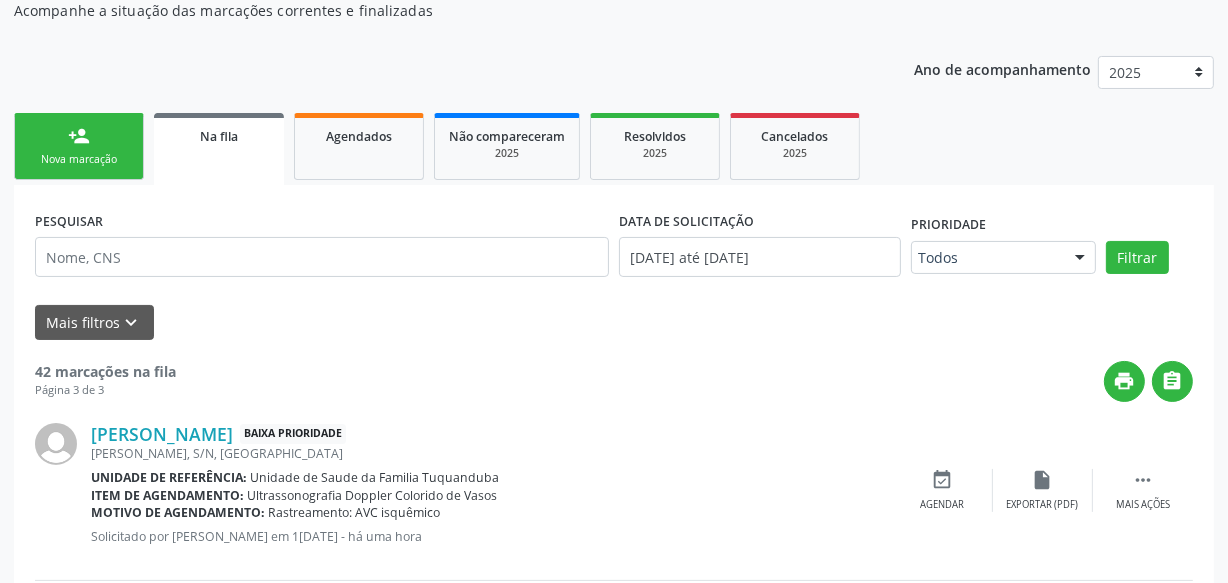 click on "Nova marcação" at bounding box center (79, 159) 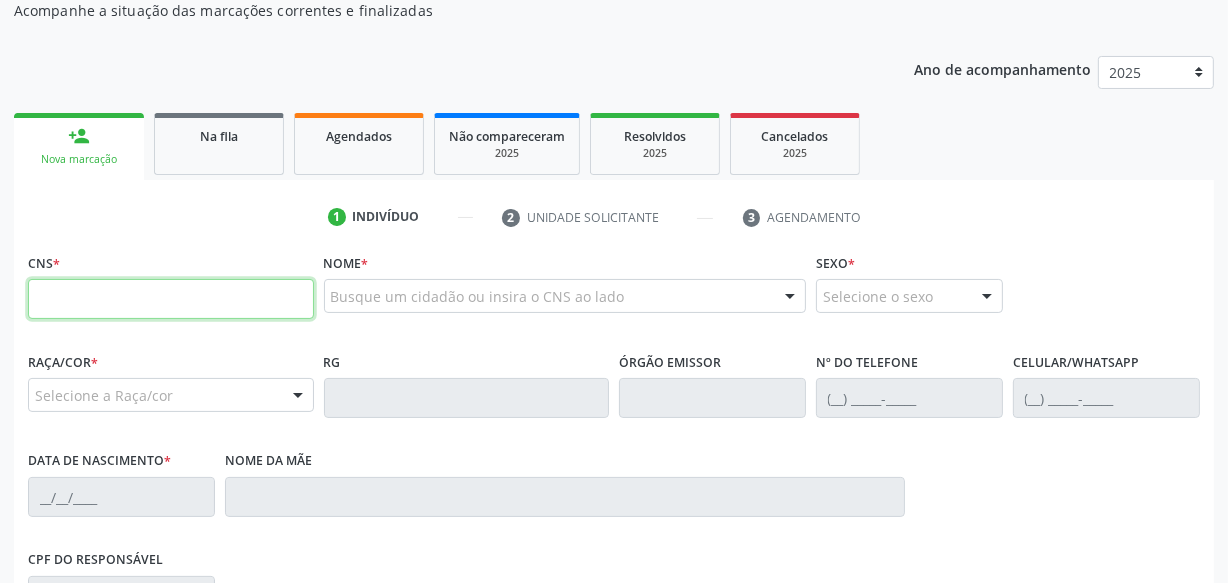click at bounding box center [171, 299] 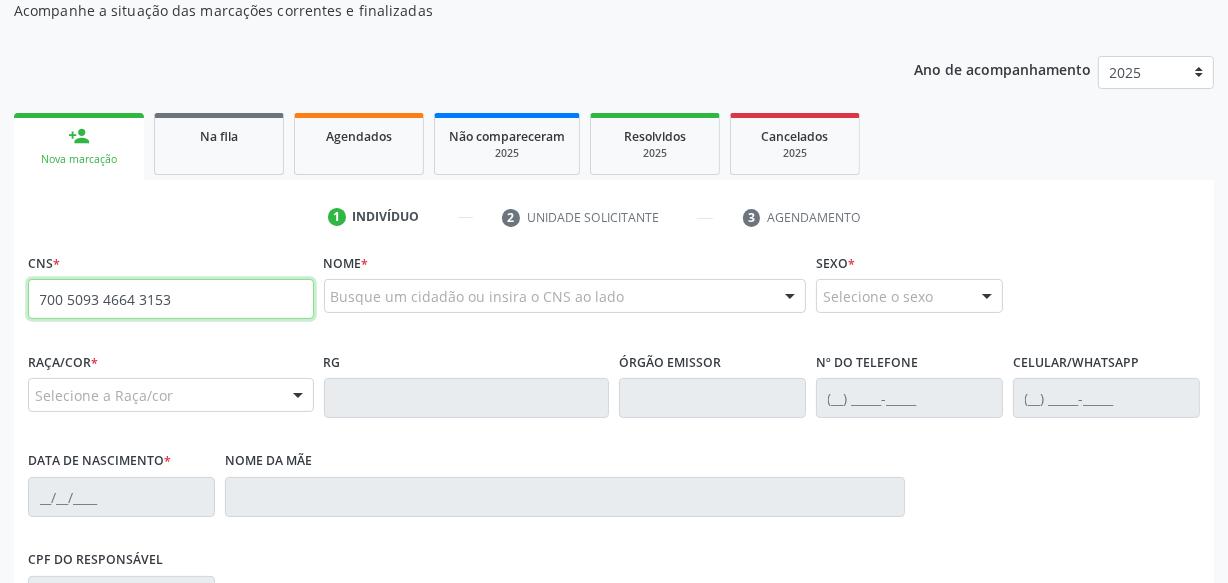 type on "700 5093 4664 3153" 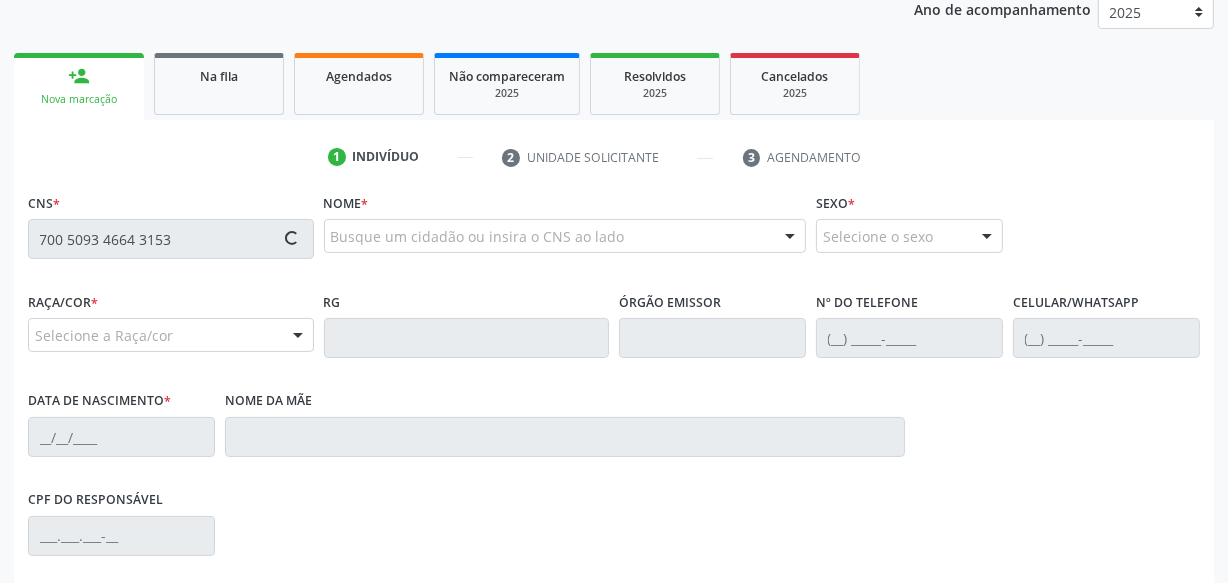 scroll, scrollTop: 396, scrollLeft: 0, axis: vertical 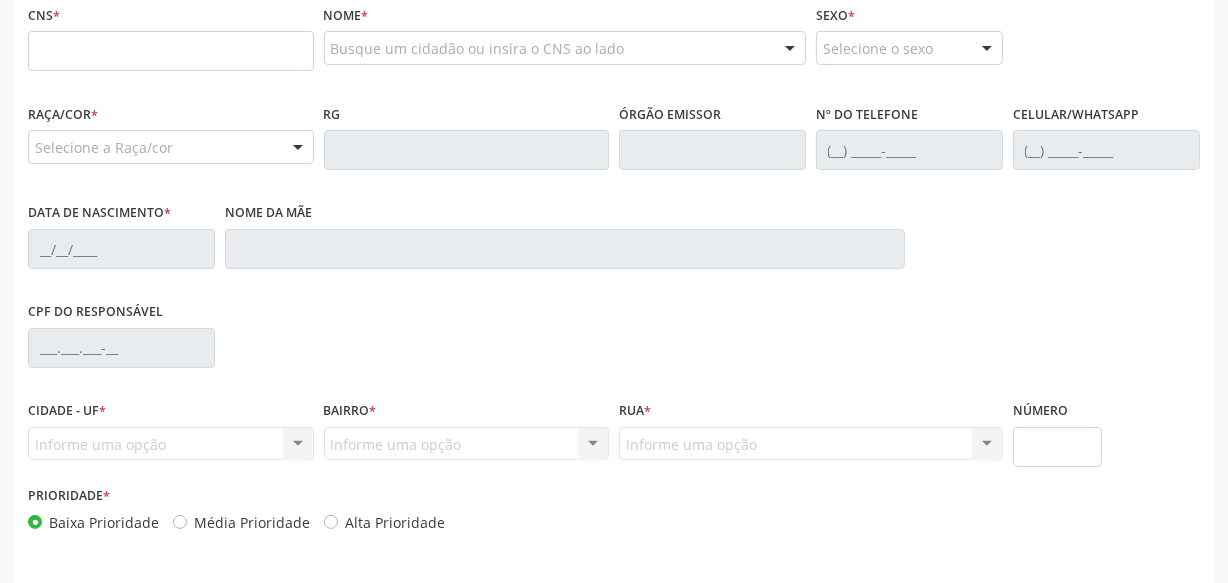 click at bounding box center (171, 51) 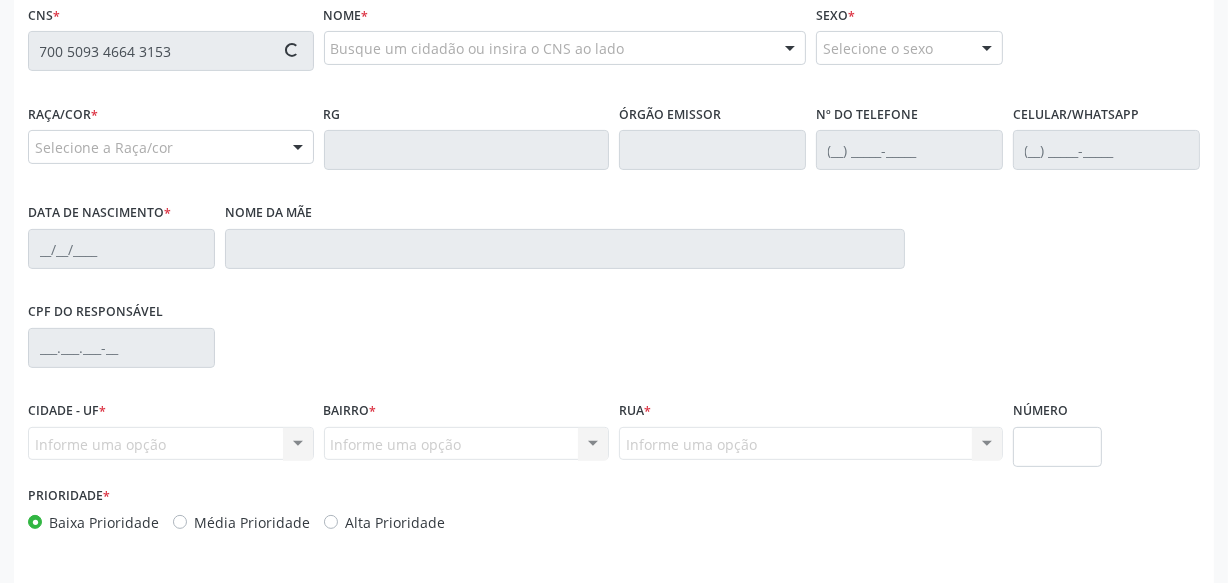 type on "700 5093 4664 3153" 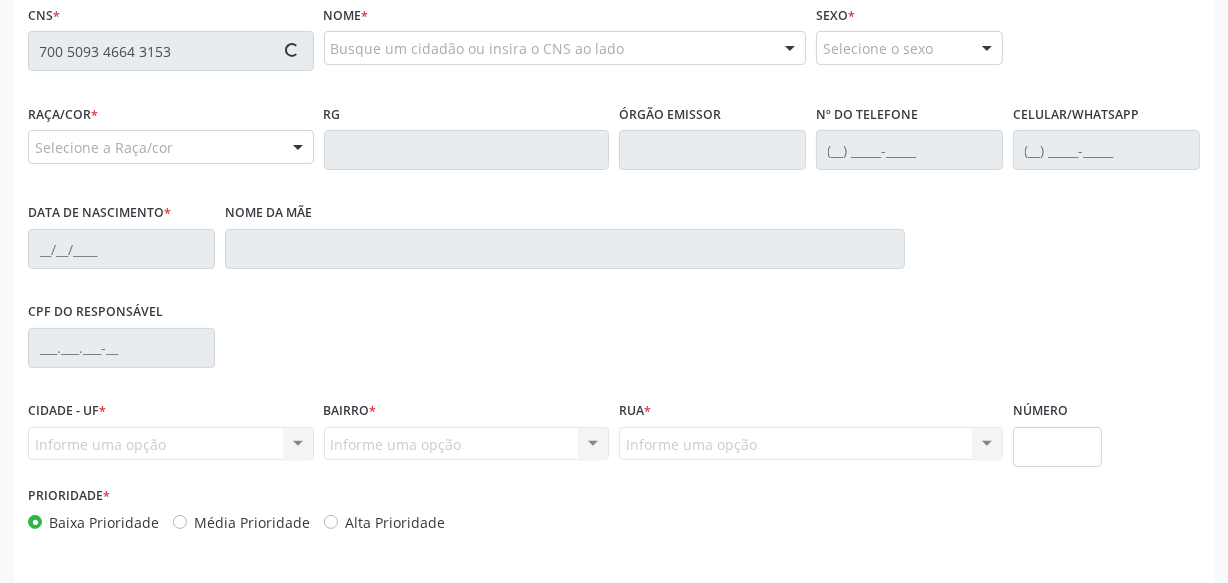 type 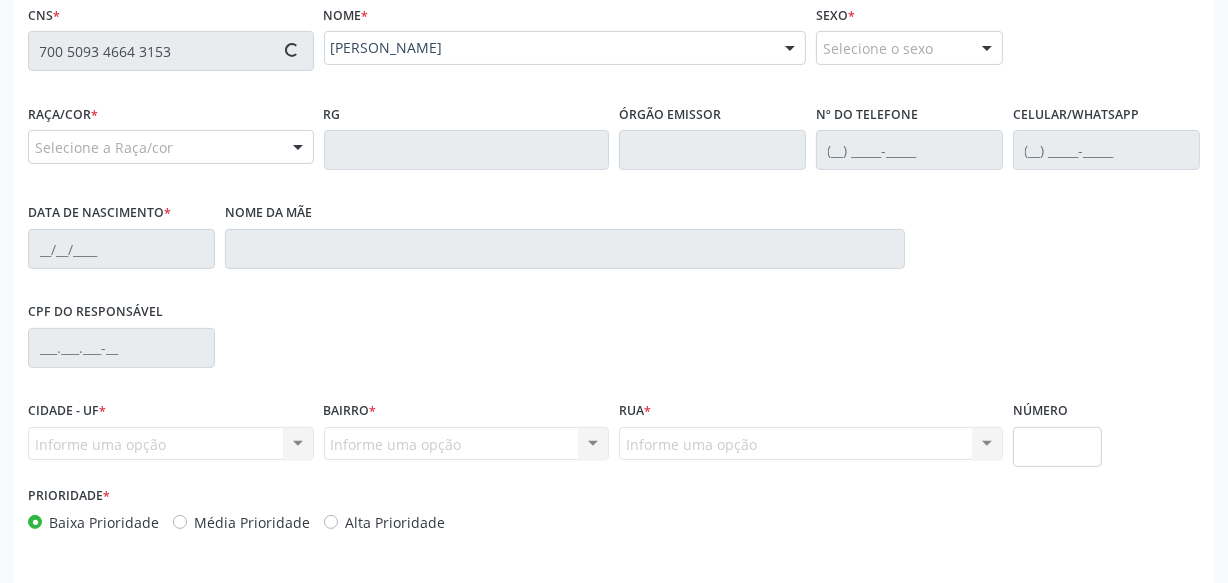 type on "[PHONE_NUMBER]" 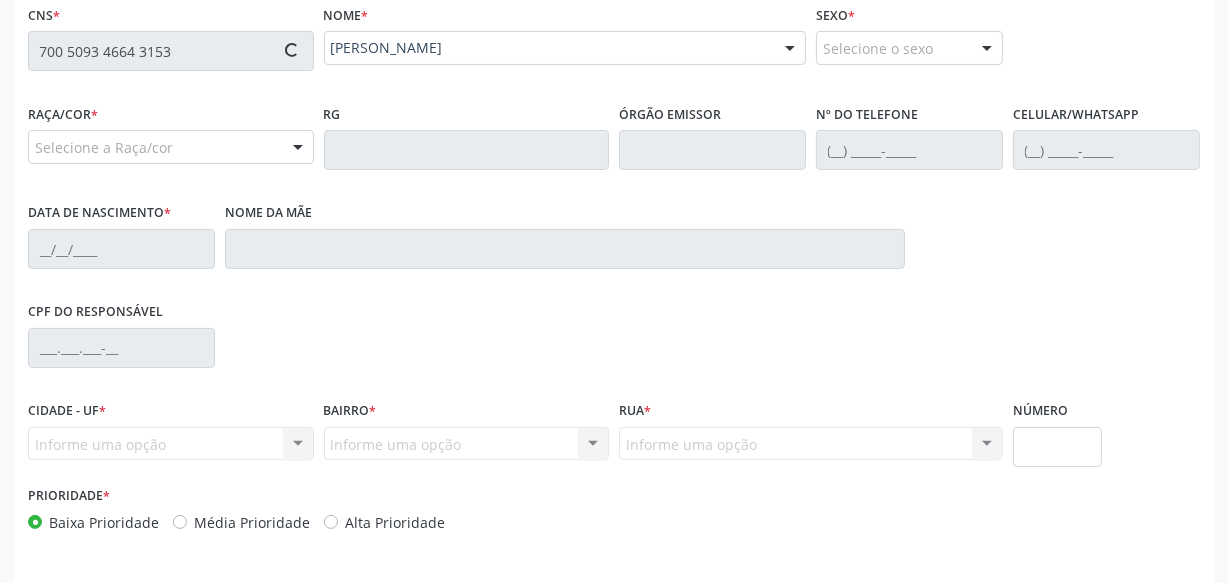 type on "[DATE]" 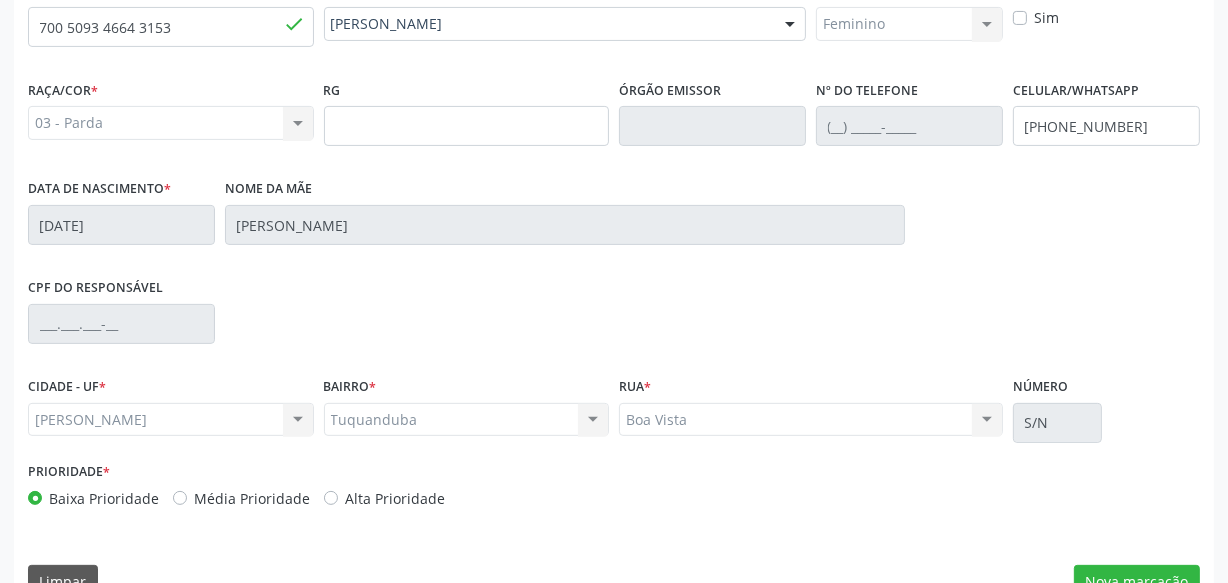 scroll, scrollTop: 528, scrollLeft: 0, axis: vertical 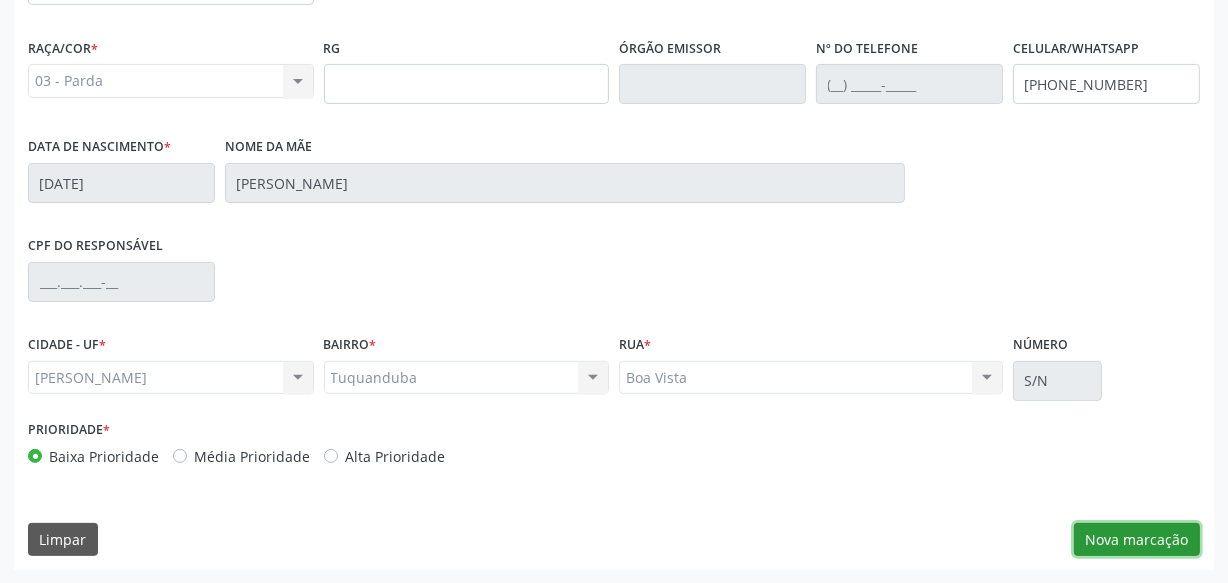 click on "Nova marcação" at bounding box center (1137, 540) 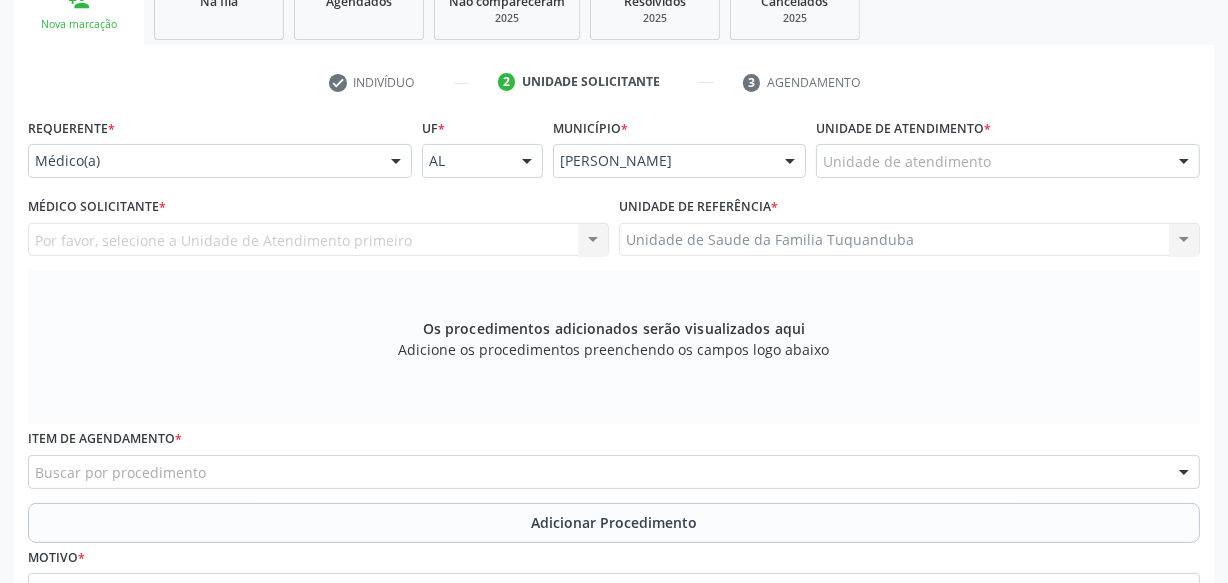 scroll, scrollTop: 346, scrollLeft: 0, axis: vertical 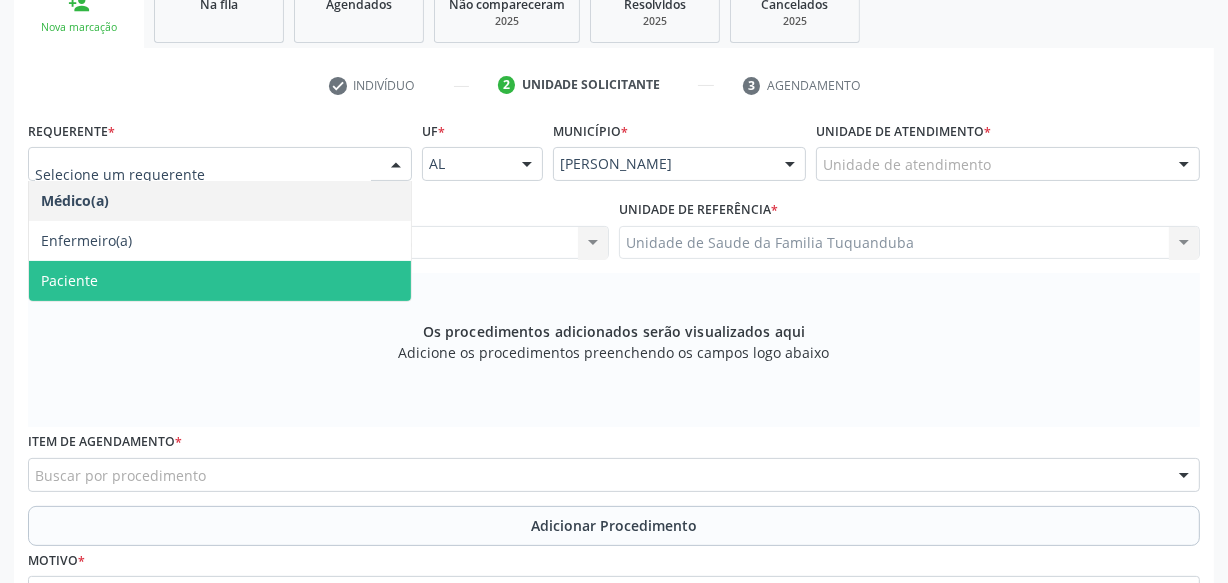 click on "Paciente" at bounding box center [220, 281] 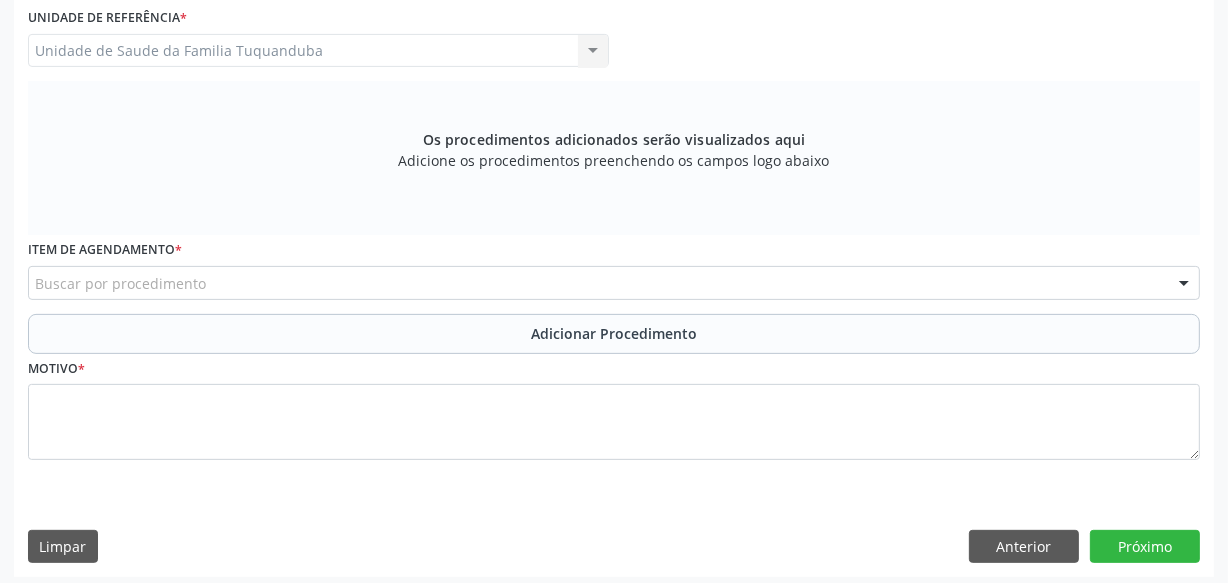 scroll, scrollTop: 545, scrollLeft: 0, axis: vertical 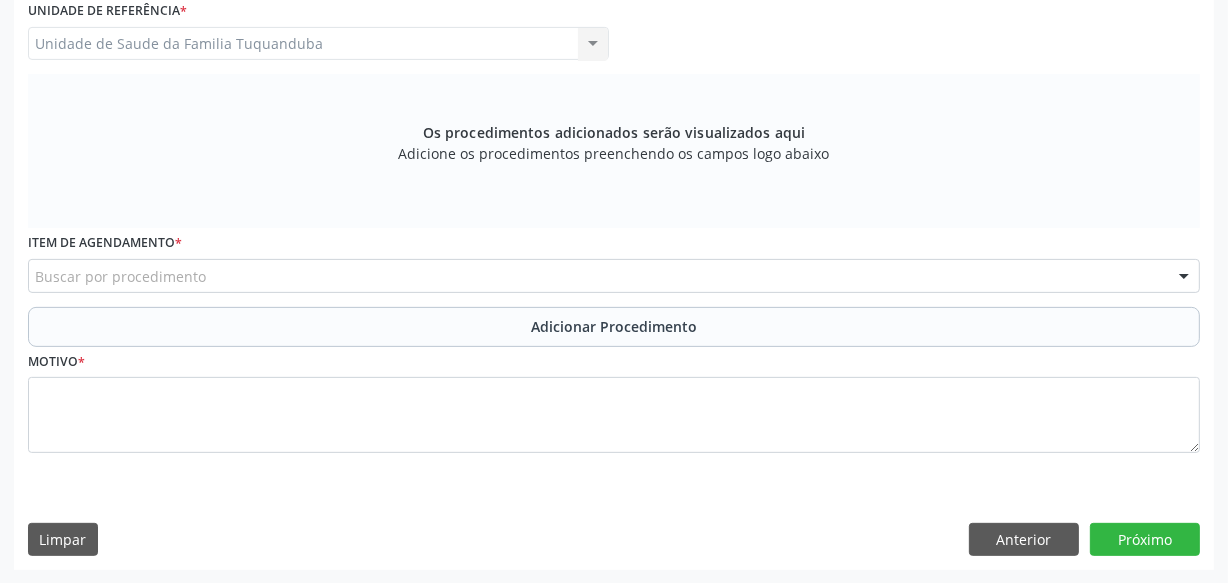 click on "Buscar por procedimento" at bounding box center (614, 276) 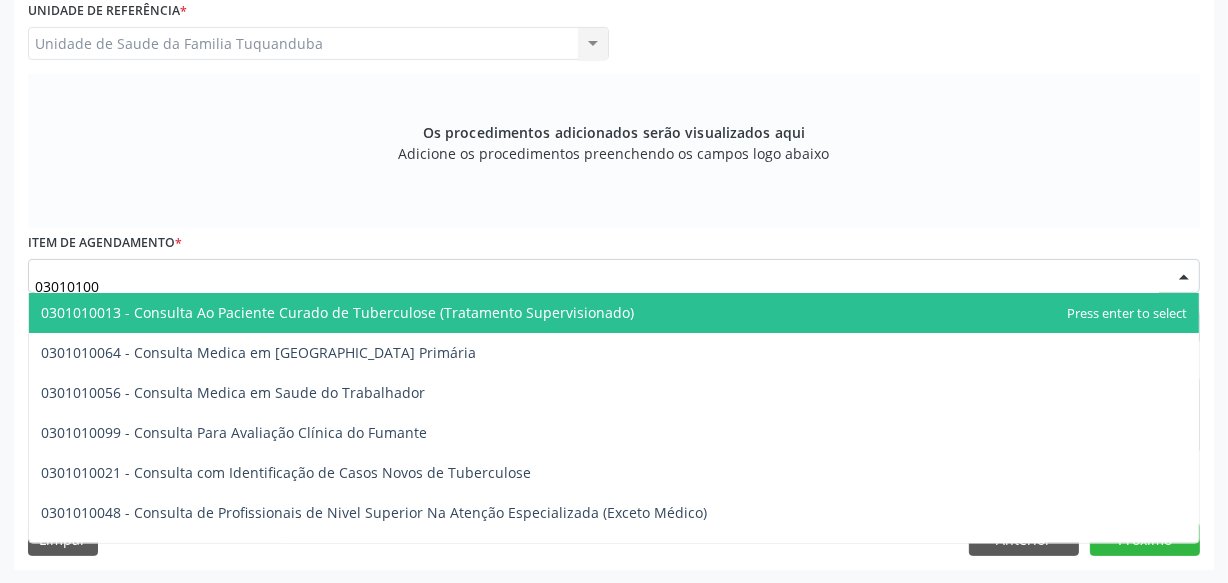type on "030101004" 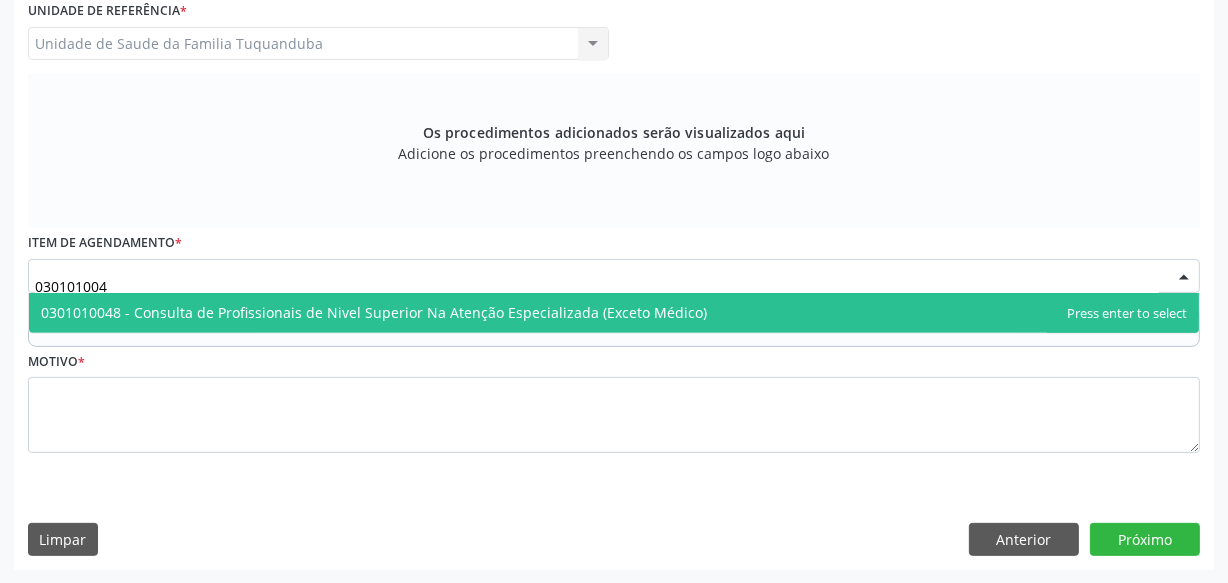 click on "0301010048 - Consulta de Profissionais de Nivel Superior Na Atenção Especializada (Exceto Médico)" at bounding box center [374, 312] 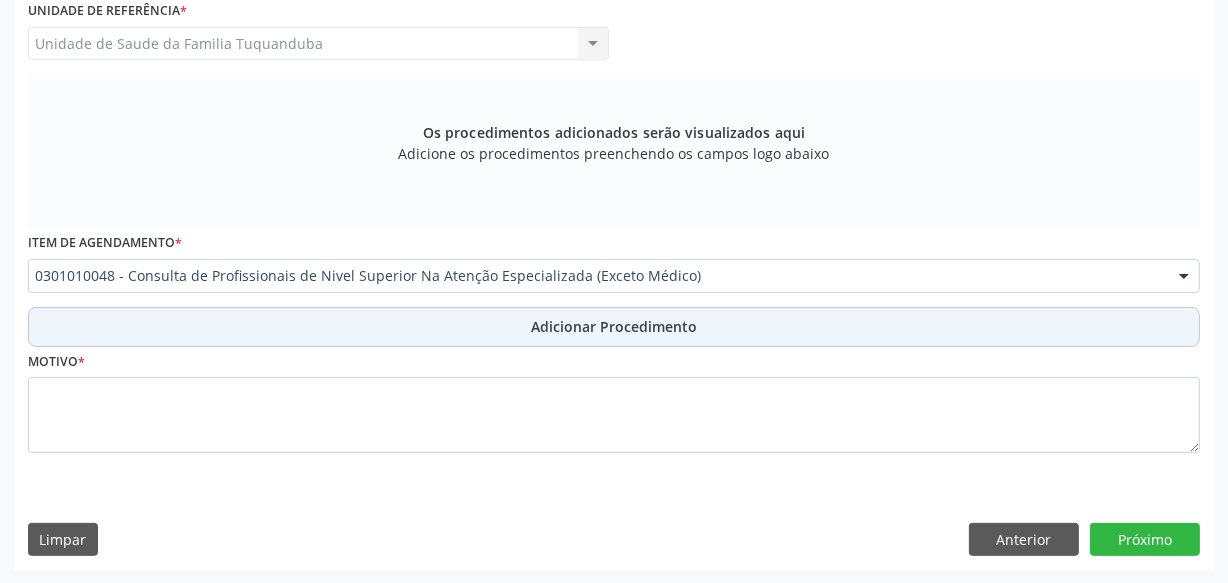 click on "Adicionar Procedimento" at bounding box center (614, 327) 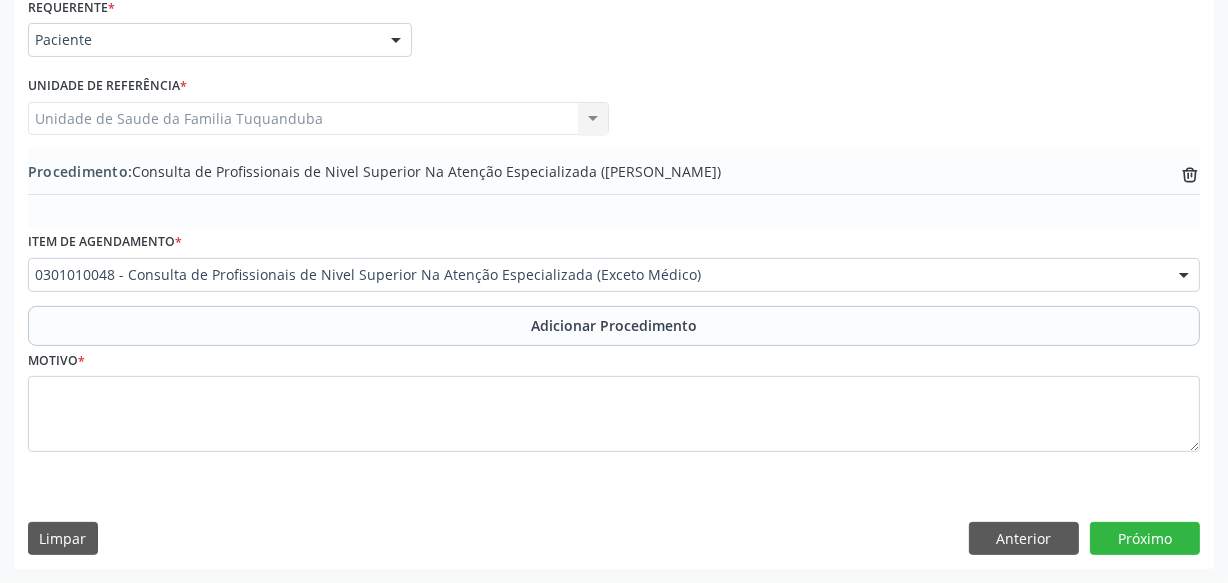 scroll, scrollTop: 469, scrollLeft: 0, axis: vertical 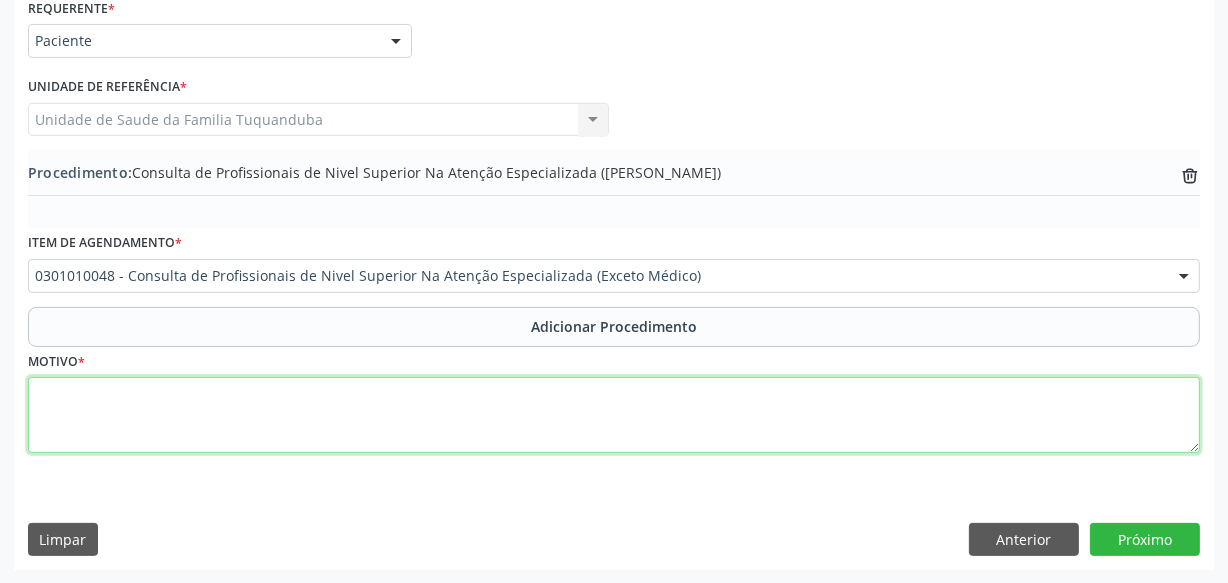 click at bounding box center (614, 415) 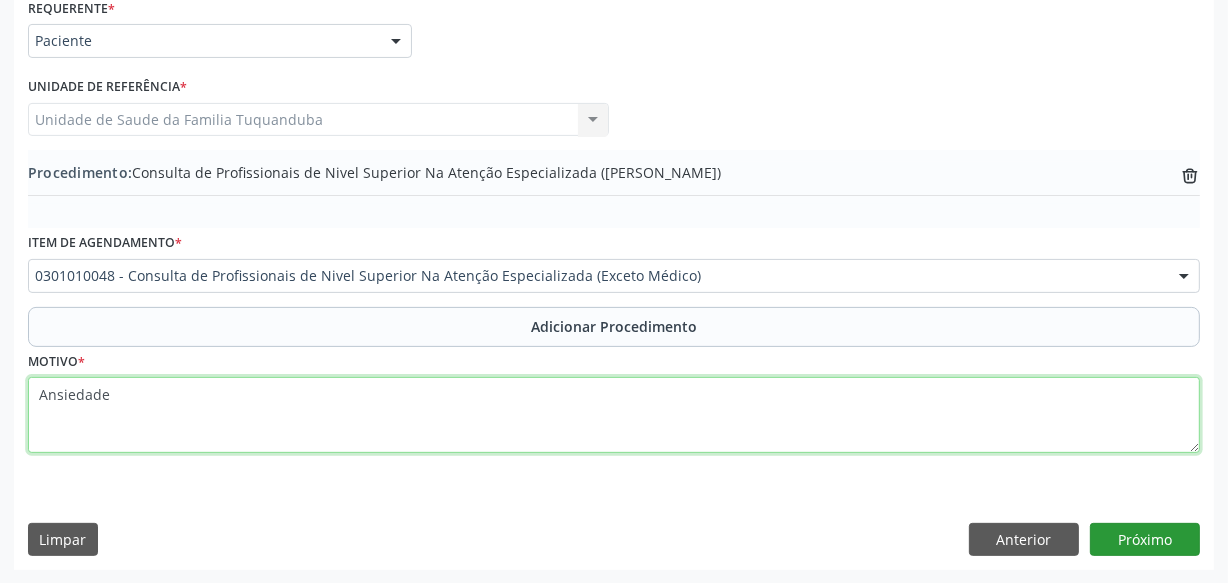 type on "Ansiedade" 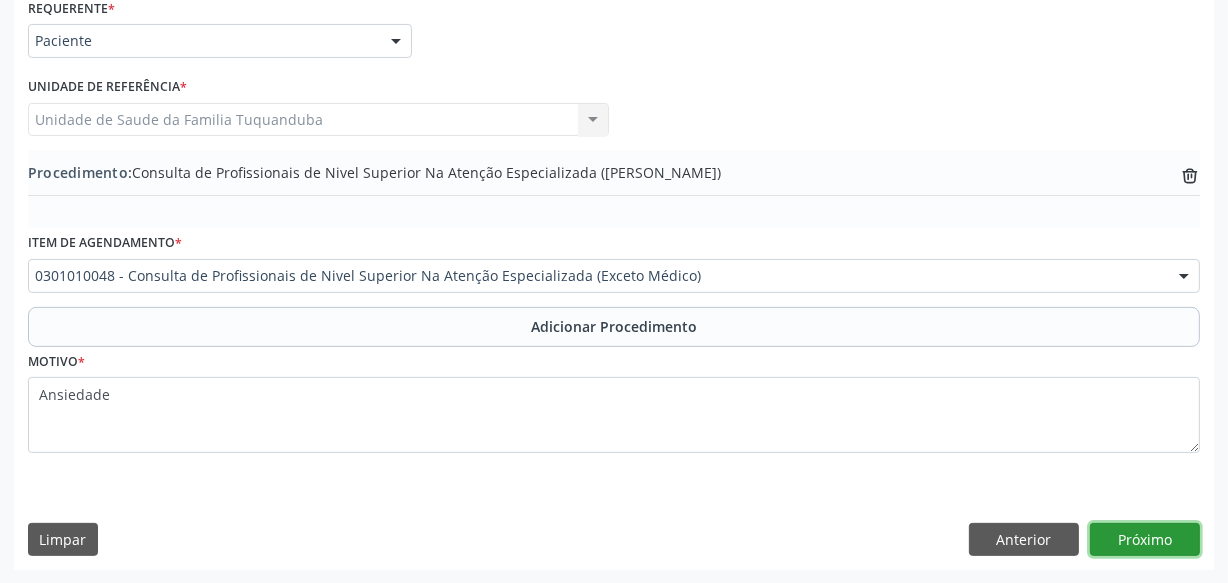 click on "Próximo" at bounding box center [1145, 540] 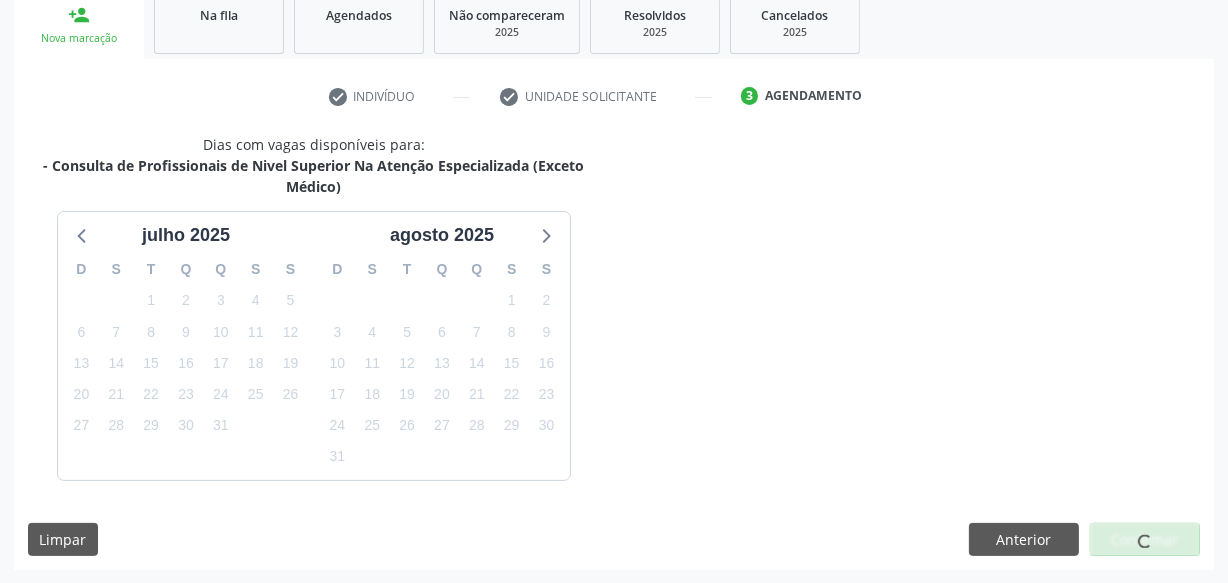 scroll, scrollTop: 394, scrollLeft: 0, axis: vertical 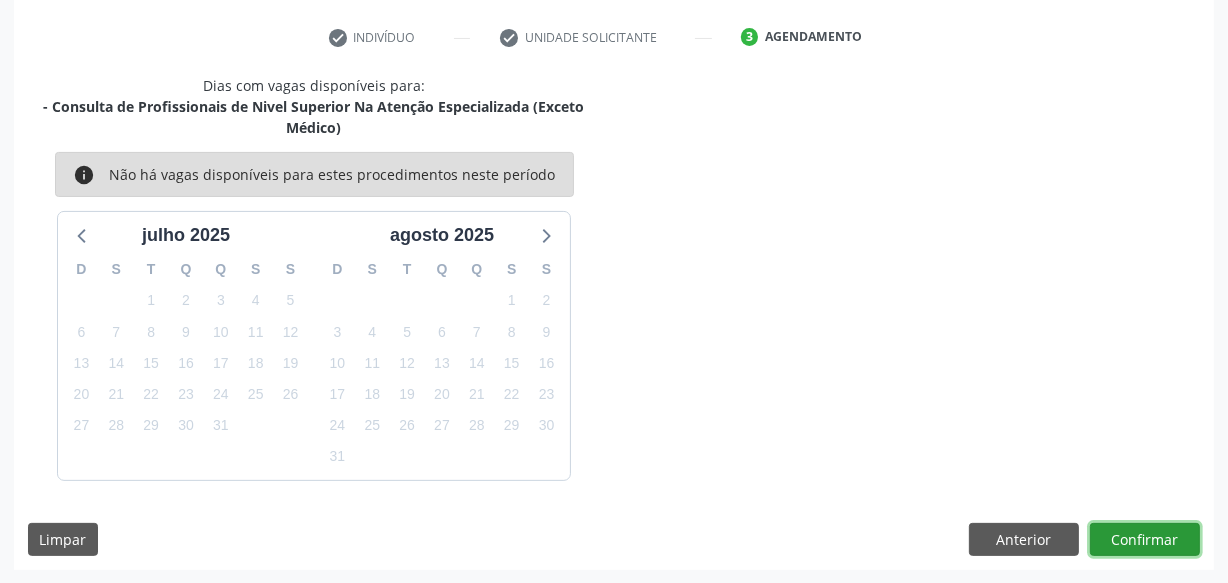 click on "Confirmar" at bounding box center [1145, 540] 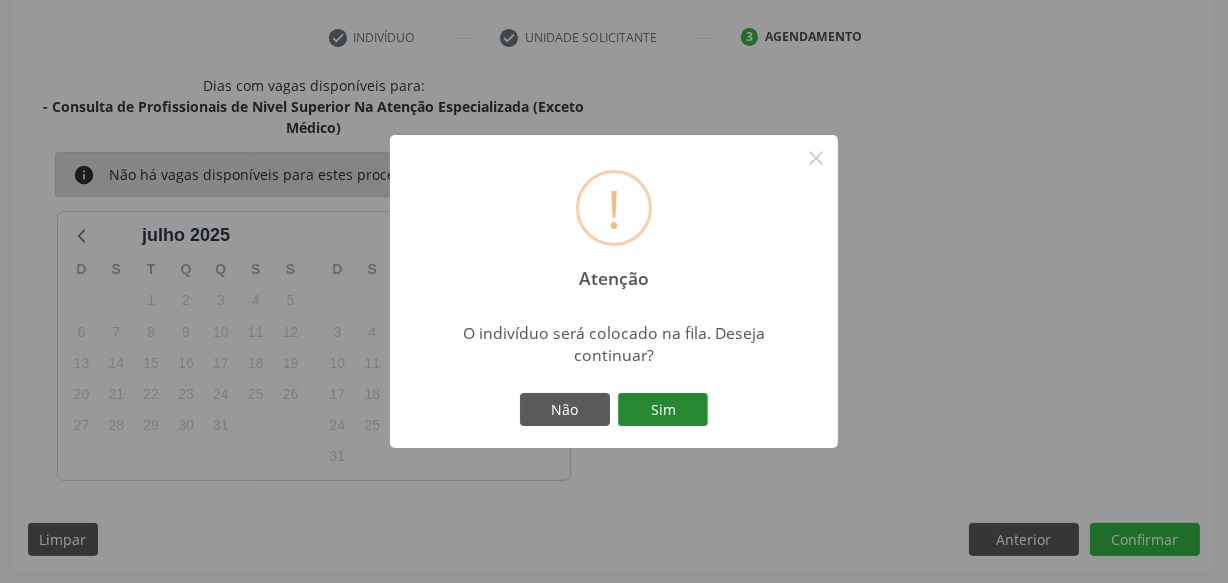 click on "Sim" at bounding box center [663, 410] 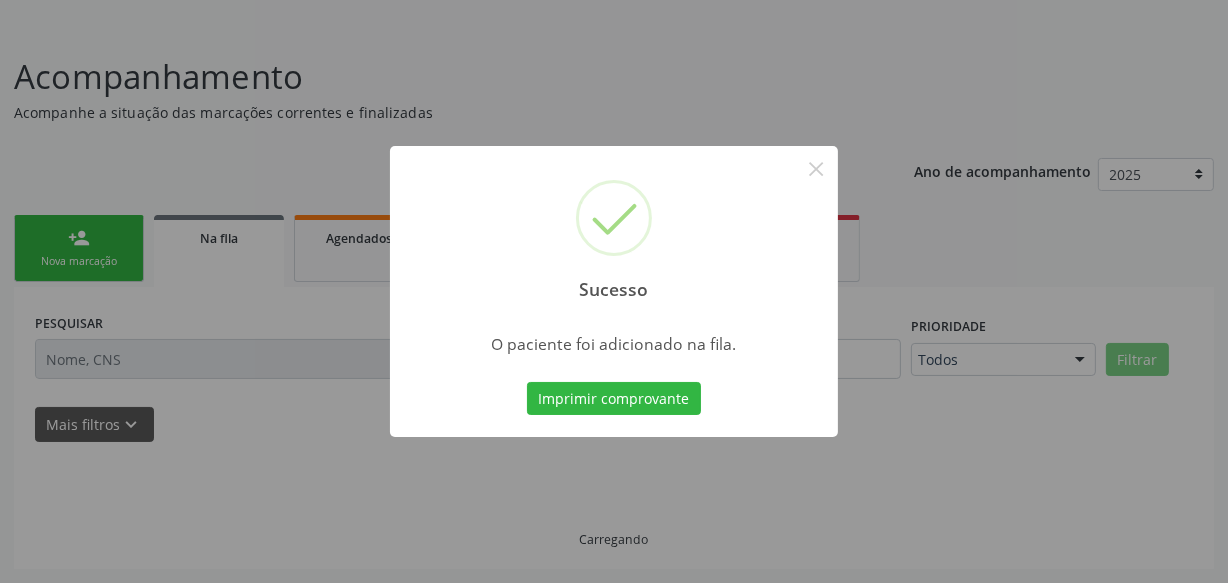 scroll, scrollTop: 110, scrollLeft: 0, axis: vertical 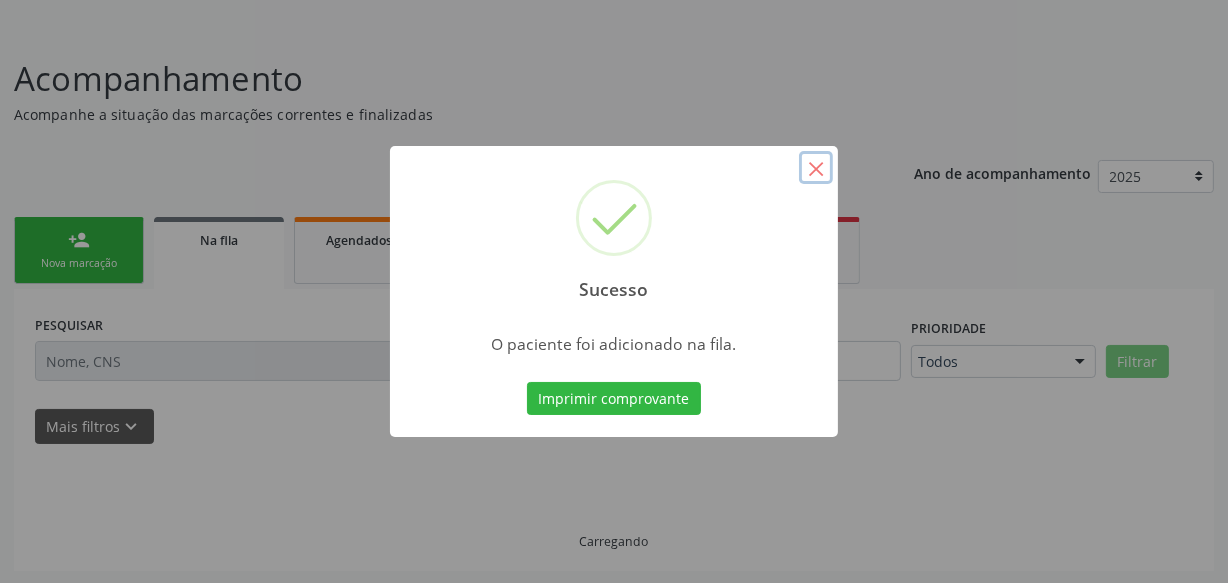 click on "×" at bounding box center [816, 168] 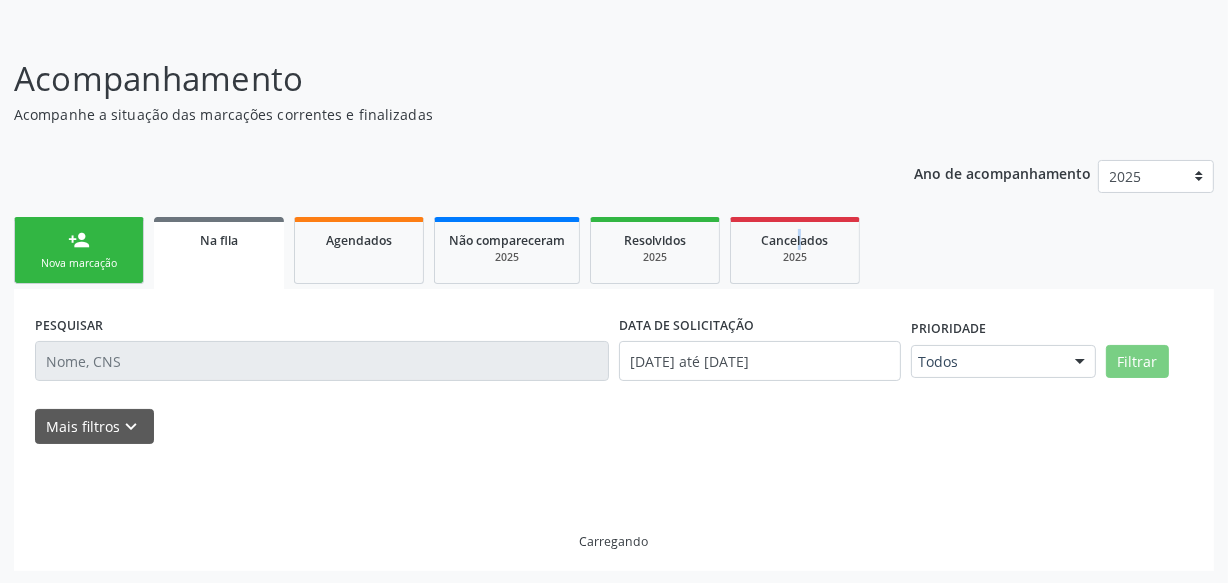 click on "Acompanhamento
Acompanhe a situação das marcações correntes e finalizadas
Relatórios
Ano de acompanhamento
2025
person_add
Nova marcação
Na fila   Agendados   Não compareceram
2025
Resolvidos
2025
Cancelados
2025
PESQUISAR
DATA DE SOLICITAÇÃO
01/01/2025 até 17/07/2025
Prioridade
Todos         Todos   Baixa Prioridade   Média Prioridade   Alta Prioridade
Nenhum resultado encontrado para: "   "
Não há nenhuma opção para ser exibida.
Filtrar
Grupo/Subgrupo
Carregando...
Nenhum resultado encontrado para: "   "
Nenhuma opção encontrada
Item de agendamento
Selecionar procedimento
0604320140 - Abatacepte 125 Mg Injetável (Por Seringa Preenchida)" at bounding box center (614, 312) 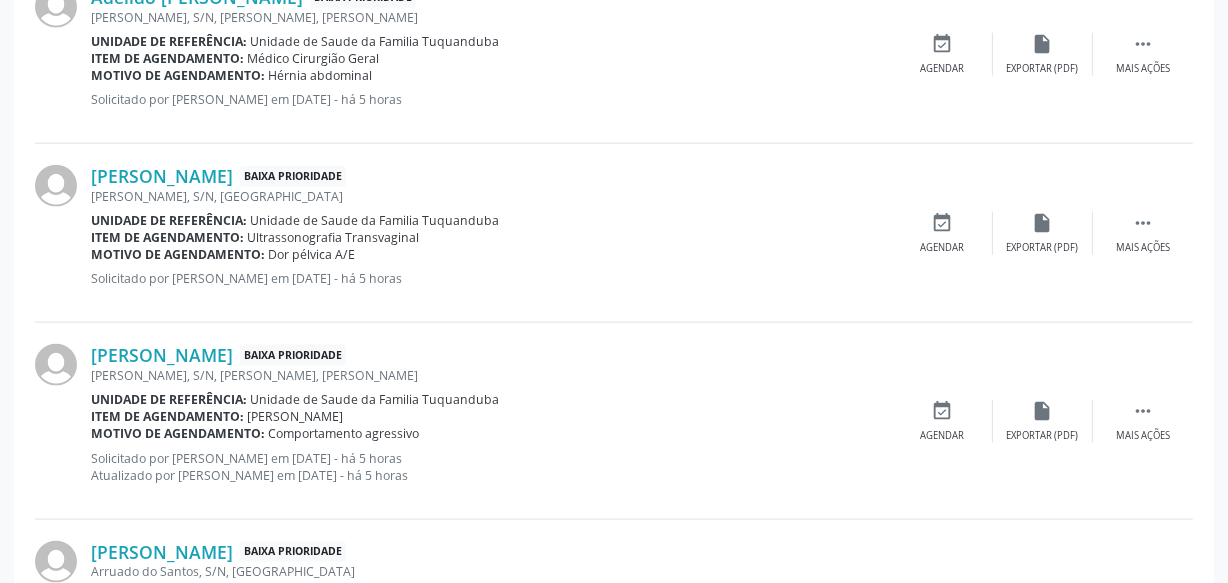 scroll, scrollTop: 2894, scrollLeft: 0, axis: vertical 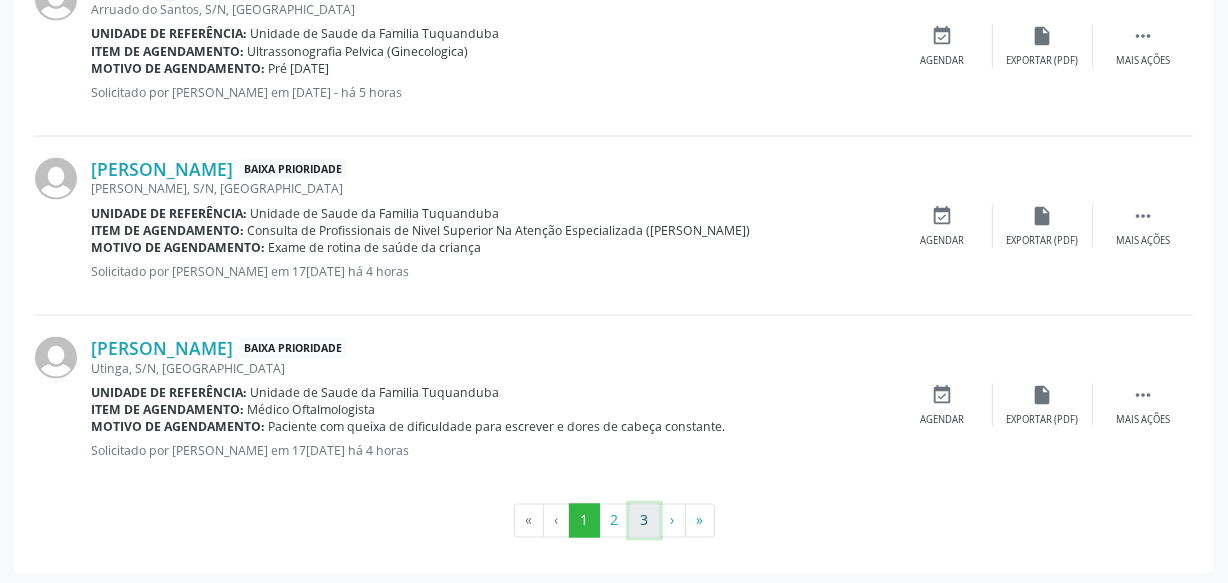click on "3" at bounding box center (644, 521) 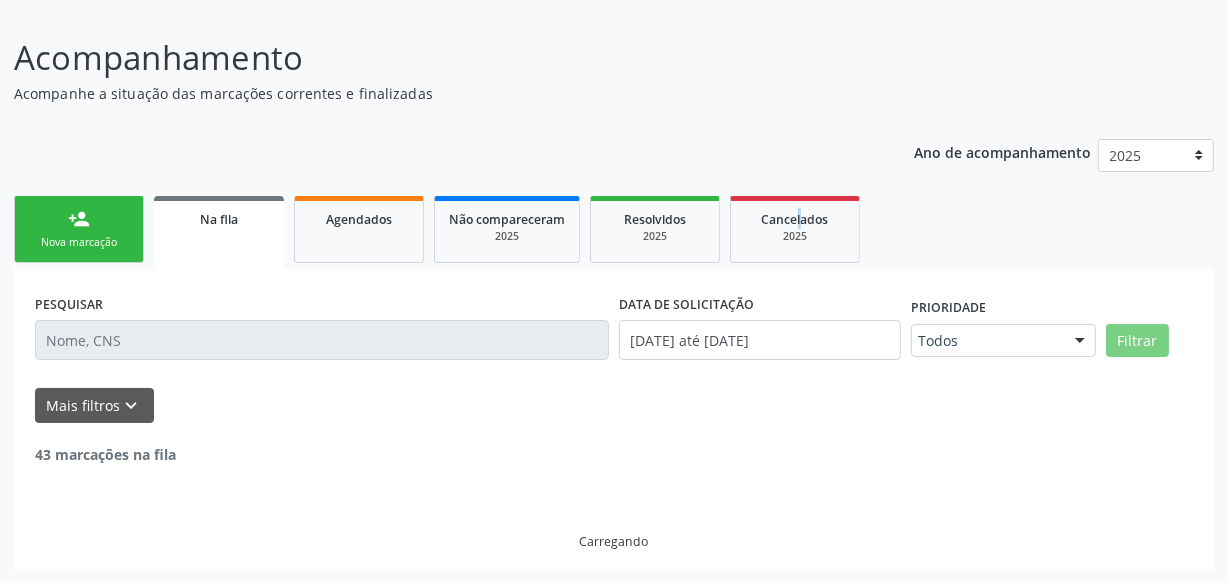 scroll, scrollTop: 62, scrollLeft: 0, axis: vertical 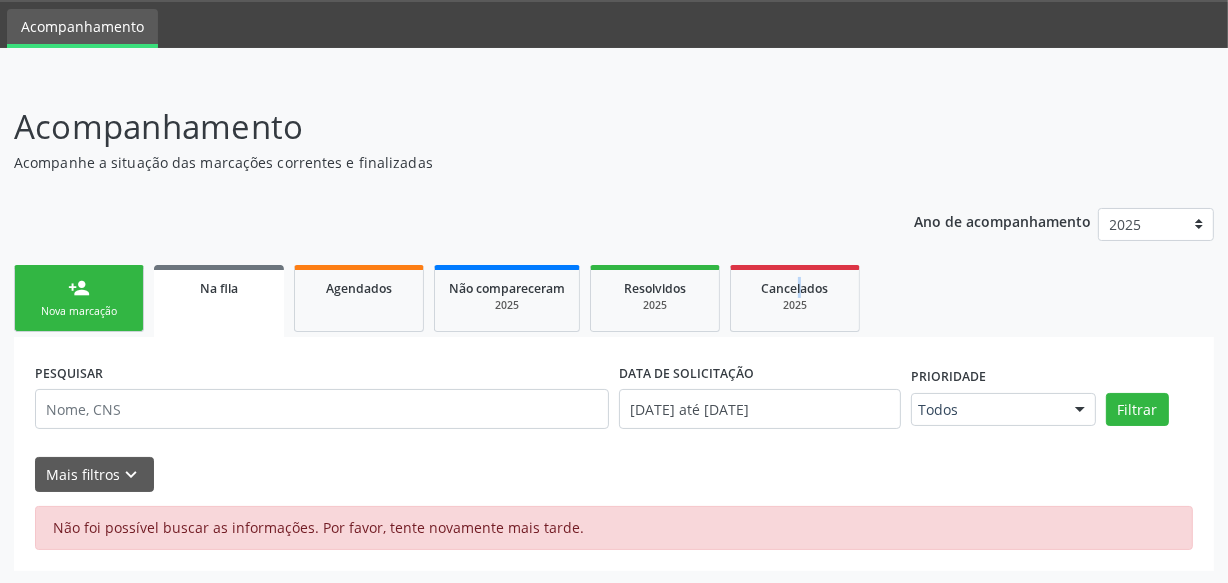 click on "Nova marcação" at bounding box center (79, 311) 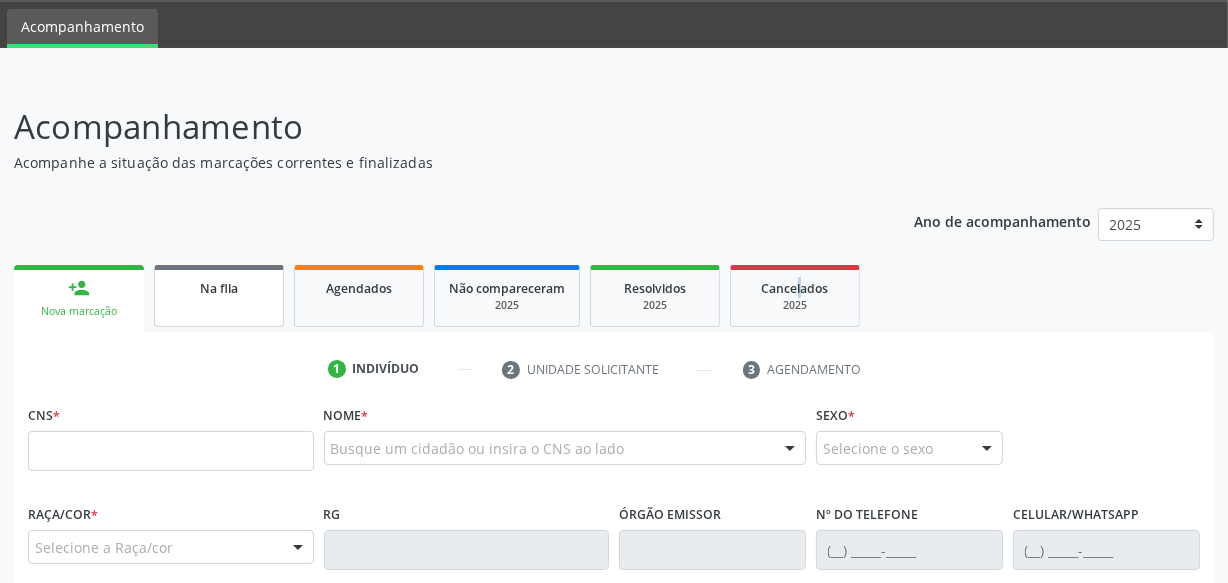 click on "Na fila" at bounding box center [219, 296] 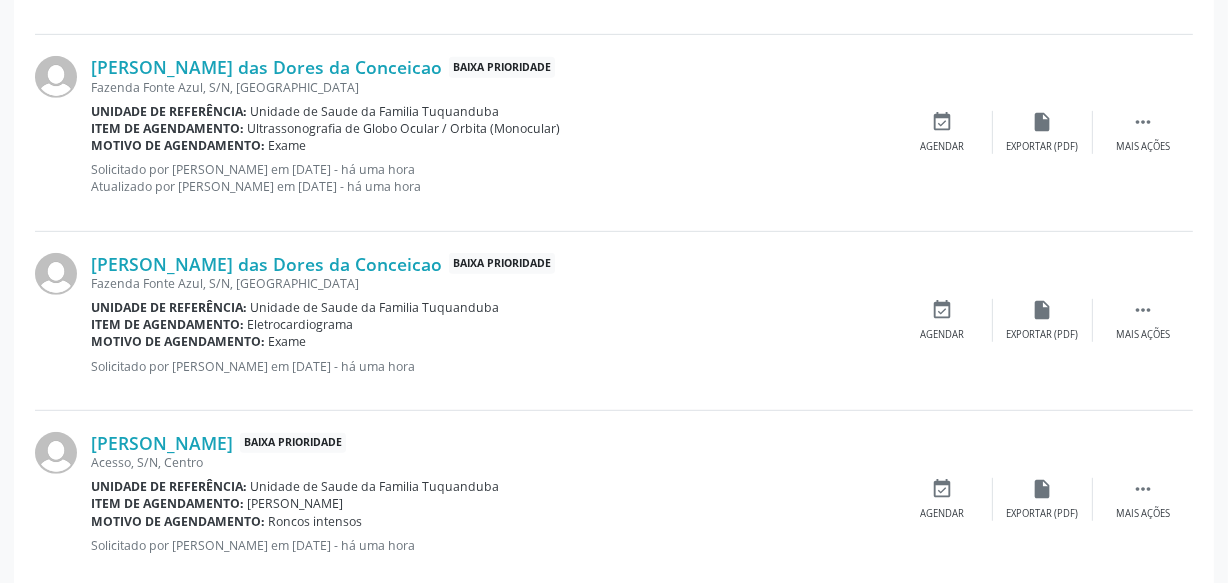 scroll, scrollTop: 120, scrollLeft: 0, axis: vertical 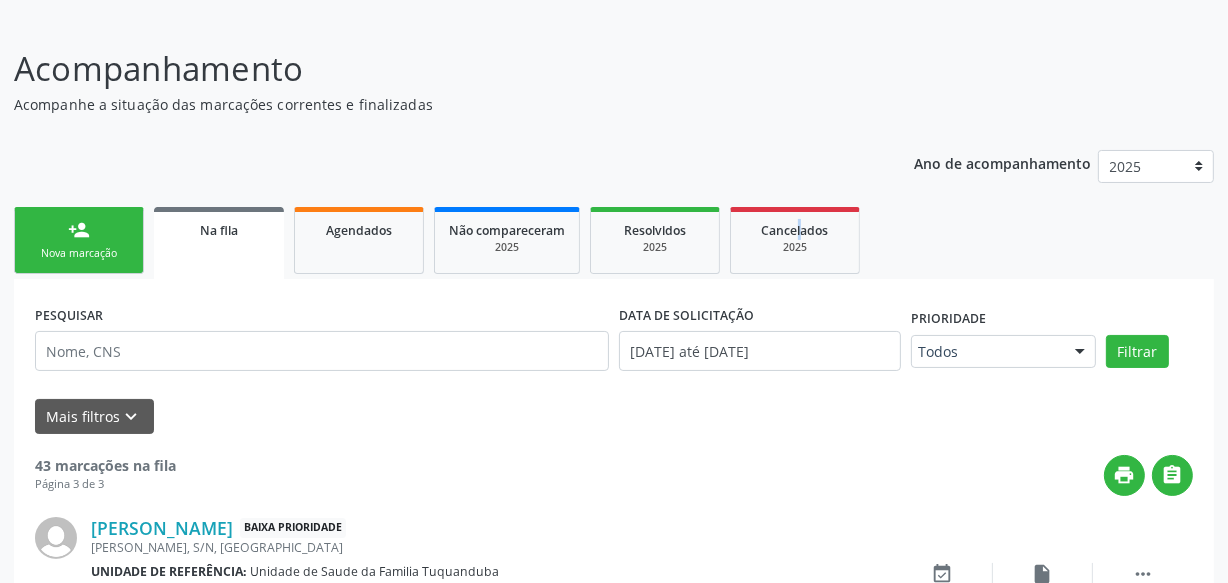click on "person_add
Nova marcação" at bounding box center [79, 240] 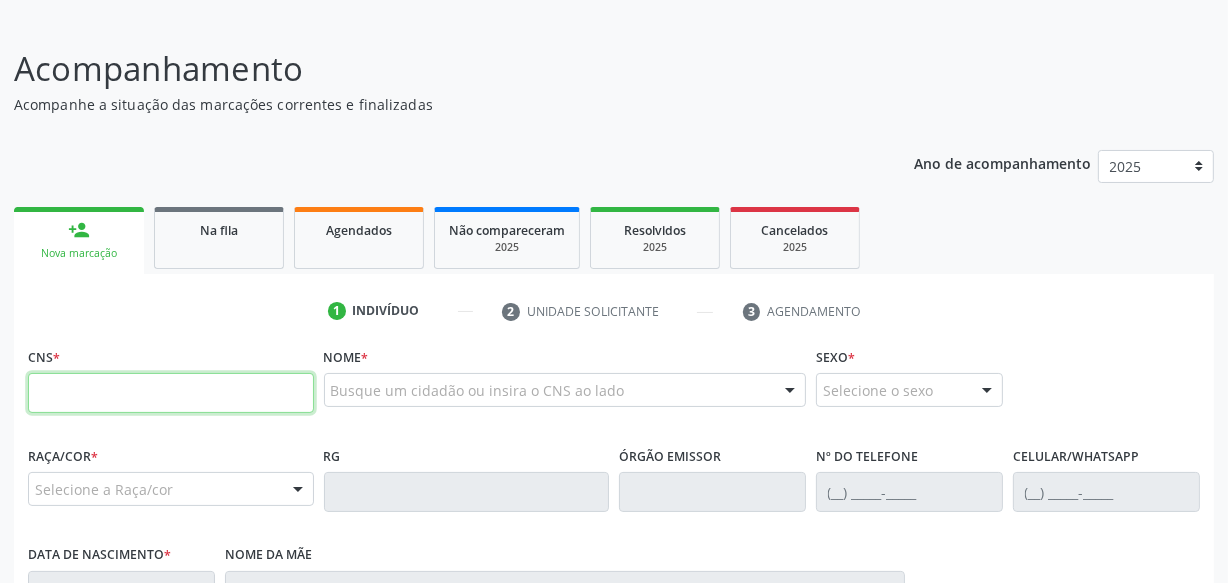 click at bounding box center (171, 393) 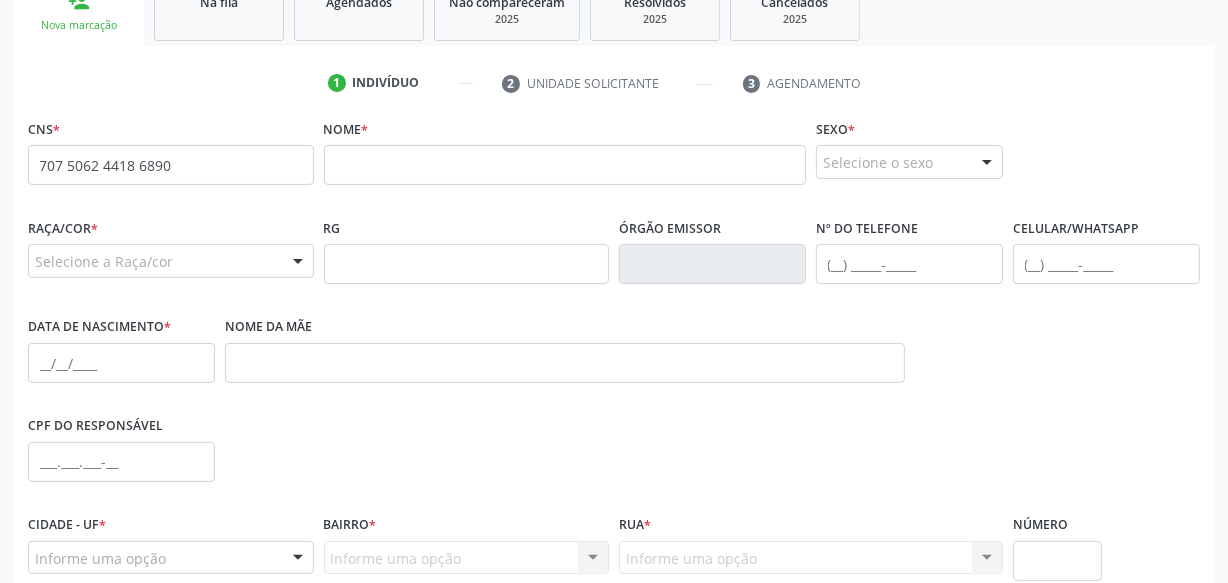 scroll, scrollTop: 164, scrollLeft: 0, axis: vertical 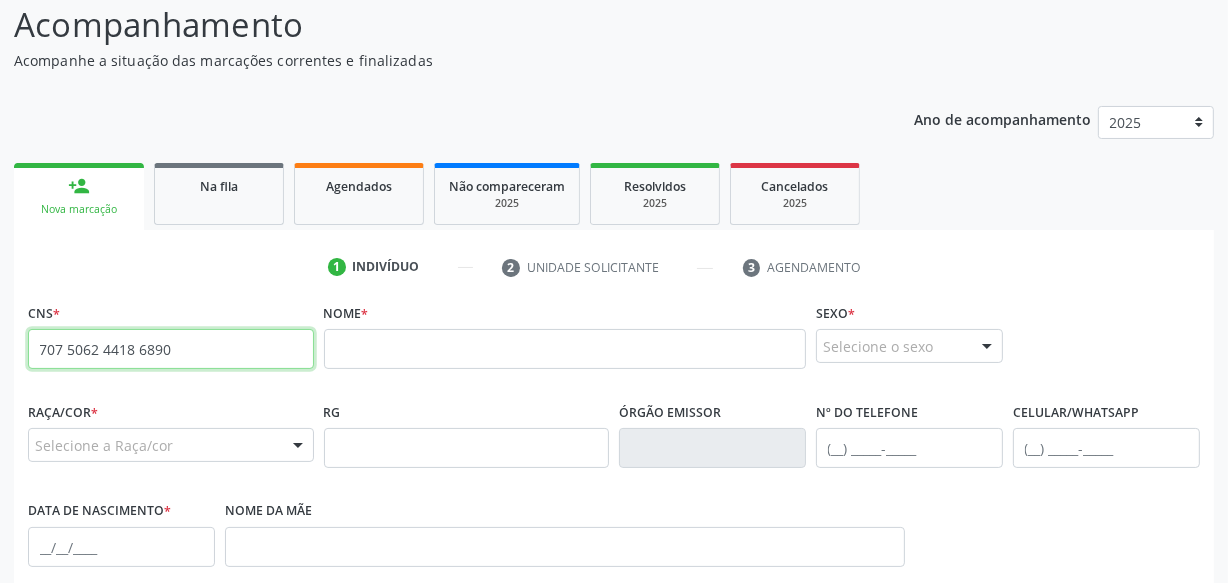 click on "707 5062 4418 6890" at bounding box center (171, 349) 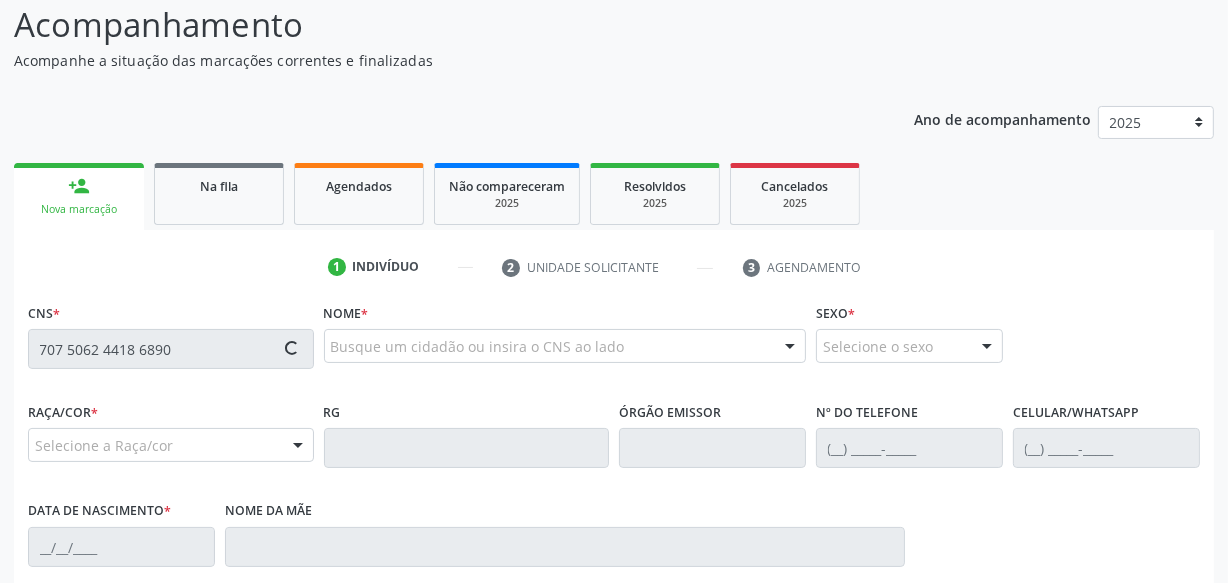 type on "707 5062 4418 6890" 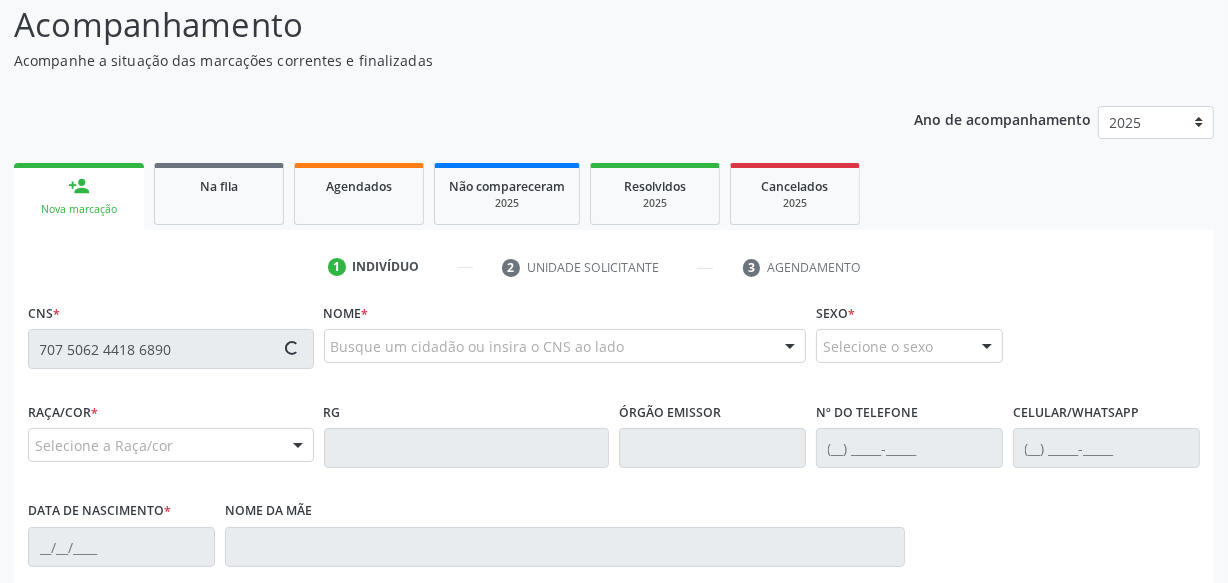 type 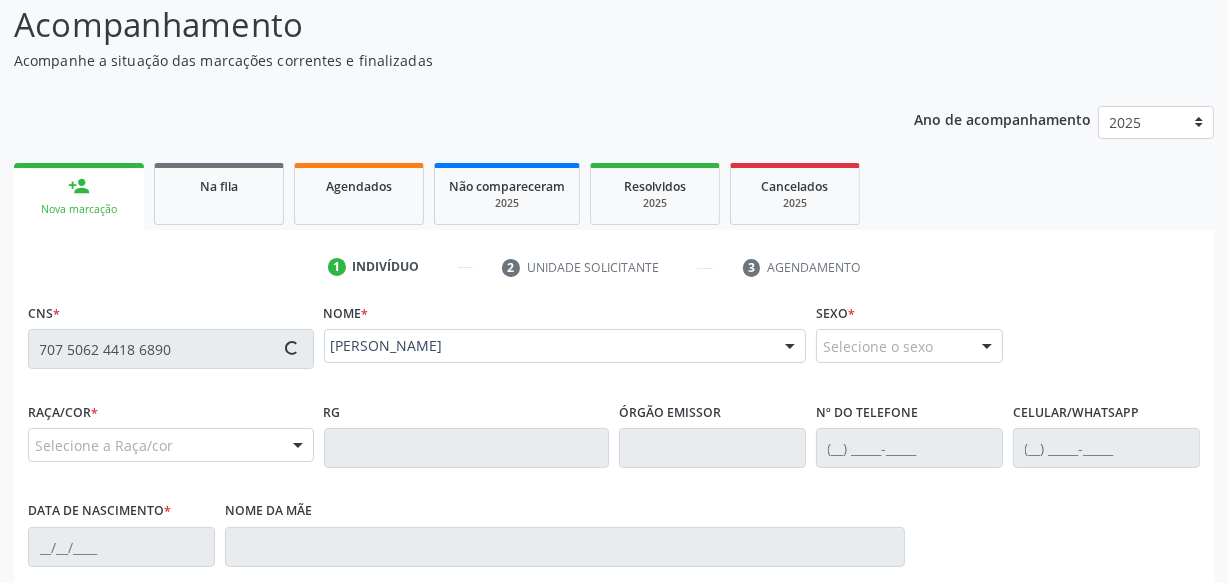 type on "(82) 99193-3392" 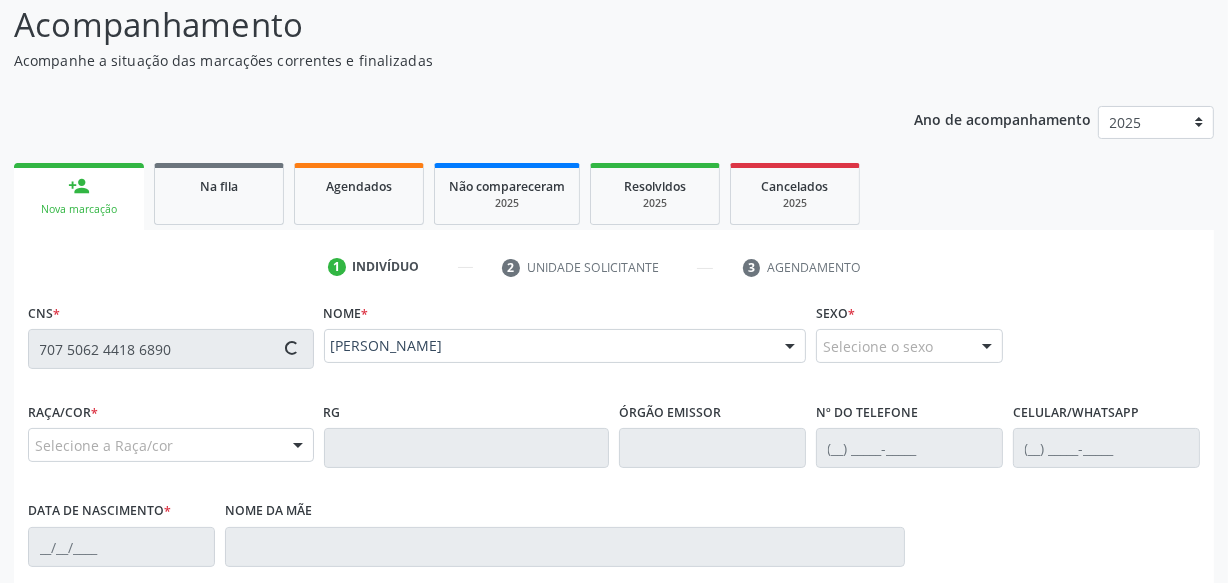type on "05/04/2023" 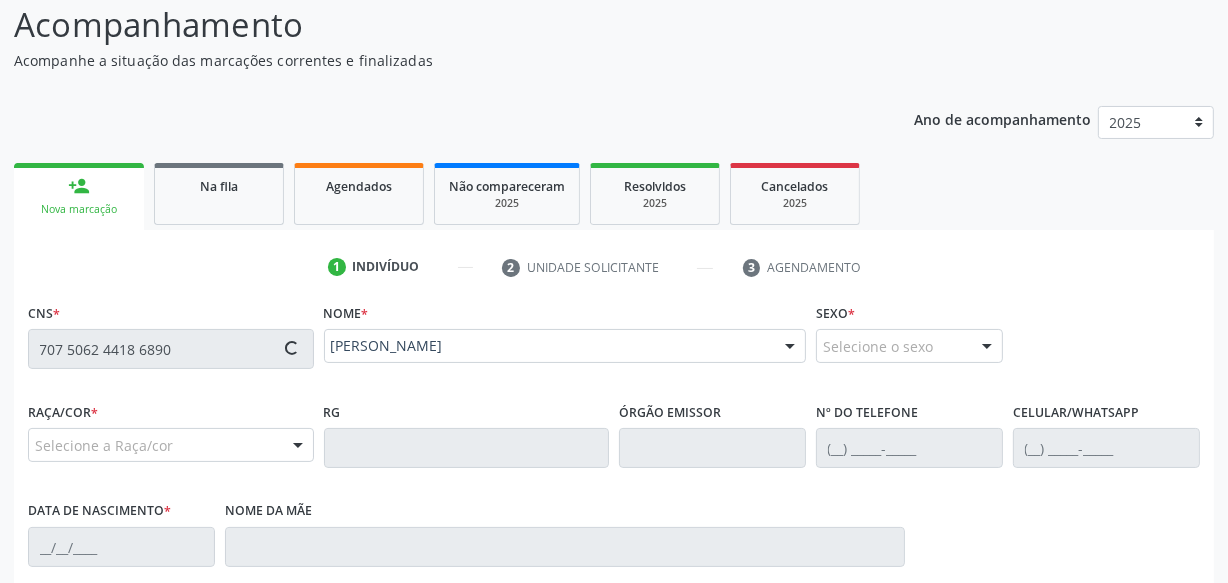 type on "Edmarcia Carvalho Silva" 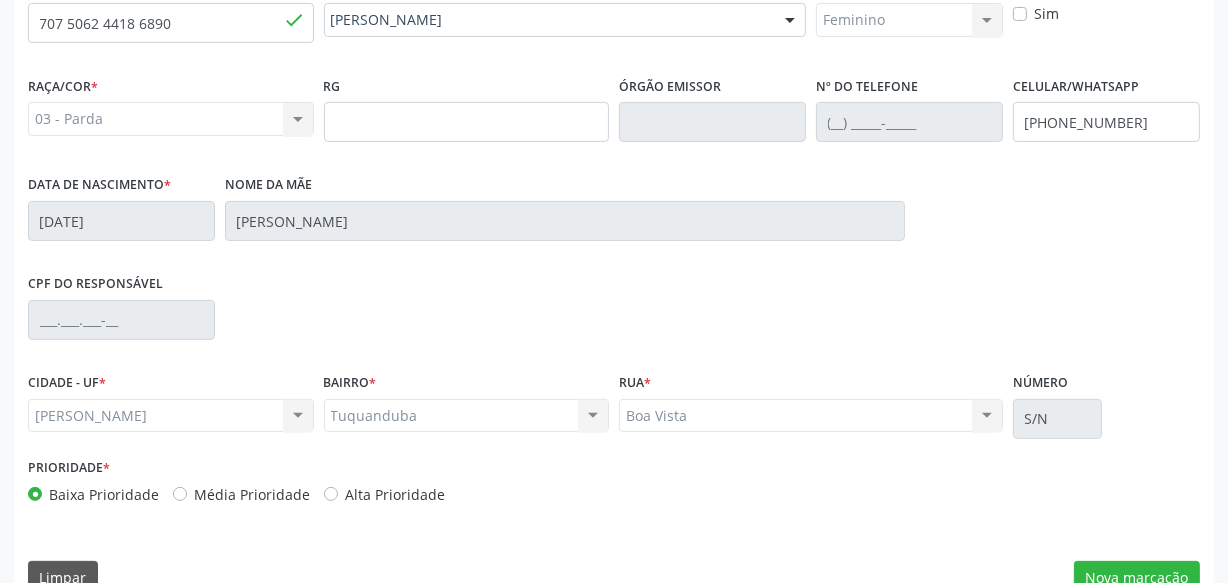 scroll, scrollTop: 528, scrollLeft: 0, axis: vertical 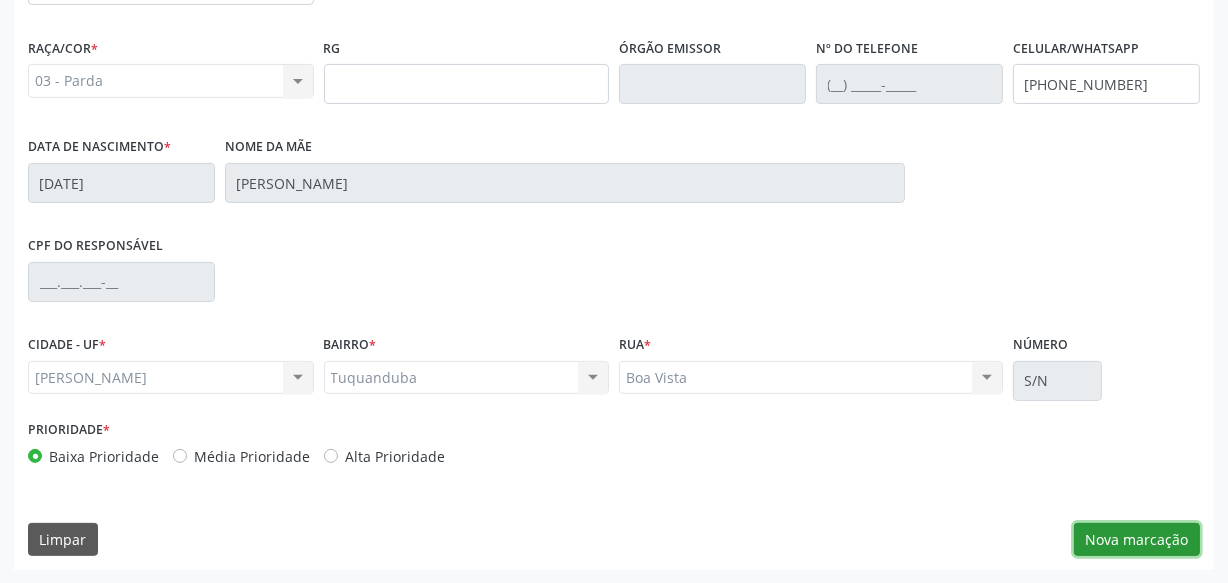 click on "Nova marcação" at bounding box center [1137, 540] 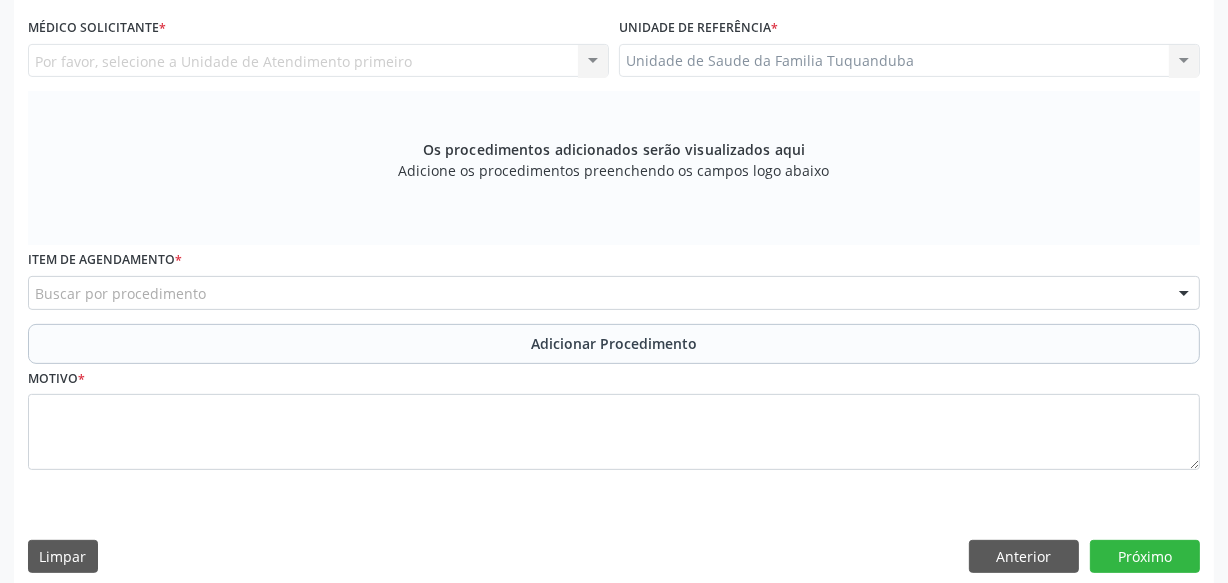 click on "Buscar por procedimento
0304070076 - .Quimioterapia de Leucemia Linfoide/Linfoblástica Aguda, Leucemia Mieloide Aguda e Leucemia Promielocítica Aguda Na Infância e Adolescência - 1ª Linha - Fase de Manutenção   0604320140 - Abatacepte 125 Mg Injetável (Por Seringa Preenchida)   0604320124 - Abatacepte 250 Mg Injetável (Por Frasco Ampola).   0603050018 - Abciximabe   0406010013 - Abertura de Comunicação Inter-Atrial   0406010021 - Abertura de Estenose Aortica Valvar   0406011265 - Abertura de Estenose Aortica Valvar (Criança e Adolescente)   0406010030 - Abertura de Estenose Pulmonar Valvar   0406011273 - Abertura de Estenose Pulmonar Valvar (Criança e Adolescente)   0301080011 - Abordagem Cognitiva Comportamental do Fumante (Por Atendimento / Paciente)   0307020010 - Acesso A Polpa Dentaria e Medicacao (Por Dente)   0604660030 - Acetazolamida 250 Mg (Por Comprimido)   0202010783 - Acidez Titulável no Leite Humano (Dornic)" at bounding box center [614, 293] 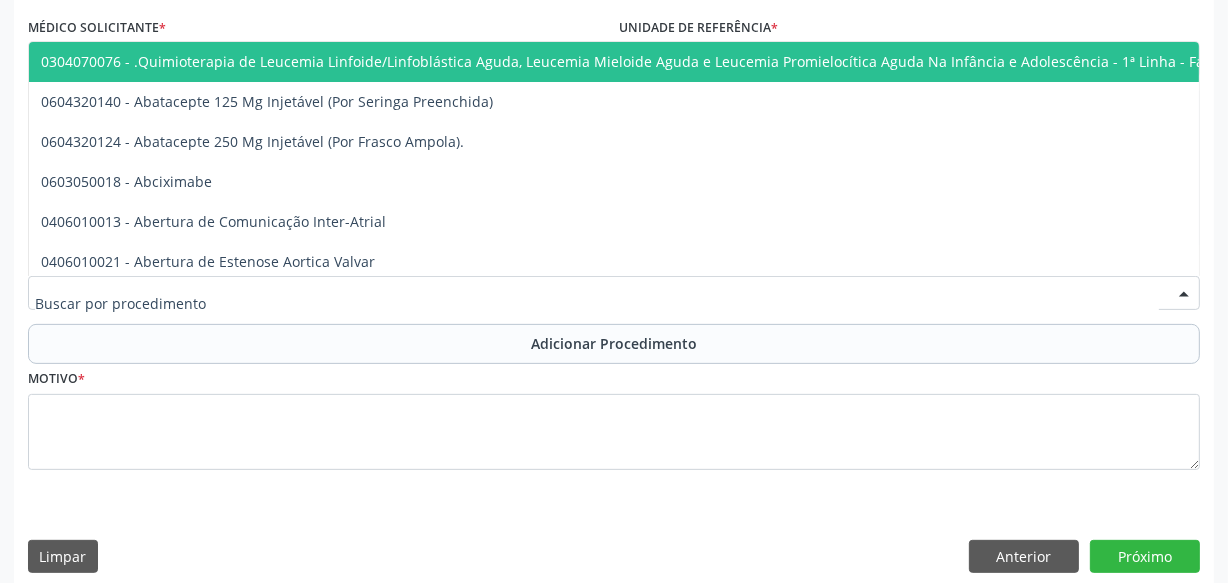 click at bounding box center [614, 293] 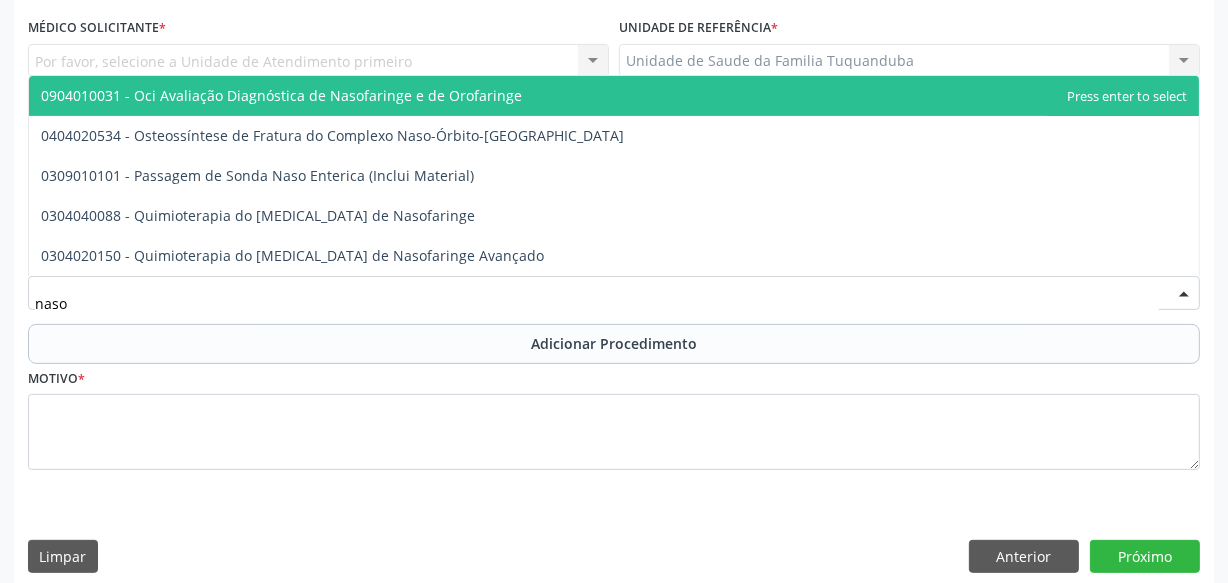 type on "nasof" 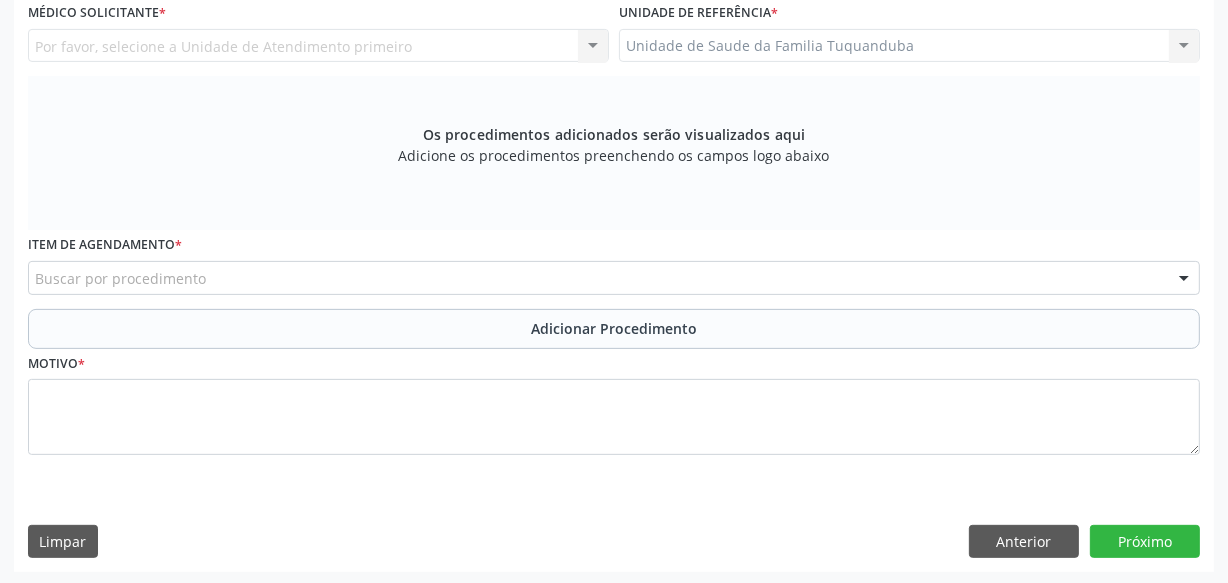 scroll, scrollTop: 545, scrollLeft: 0, axis: vertical 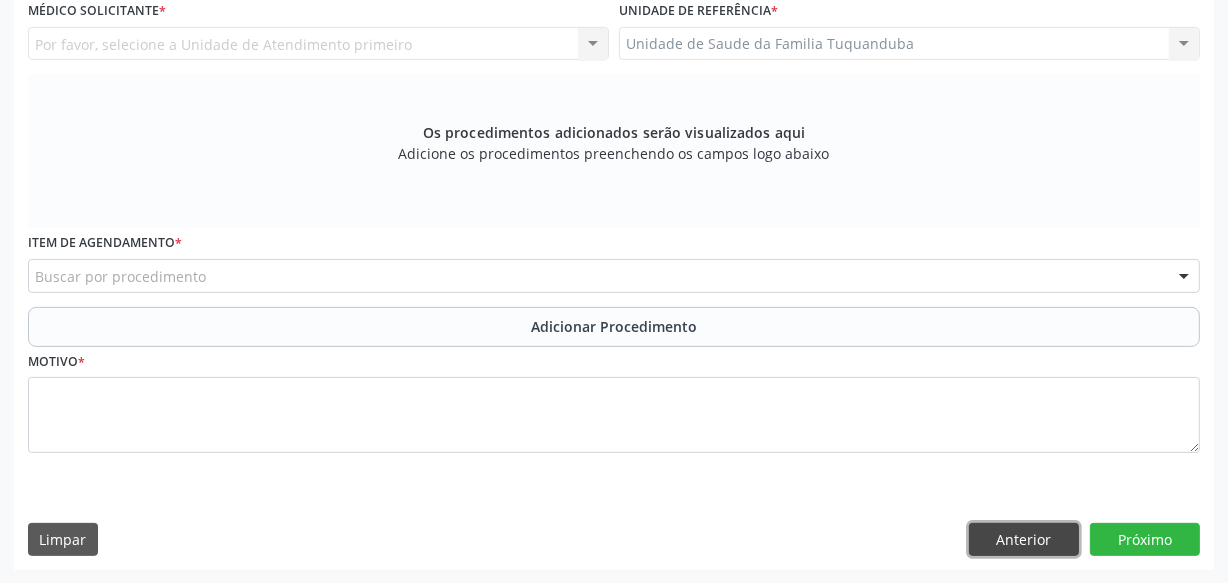 click on "Anterior" at bounding box center (1024, 540) 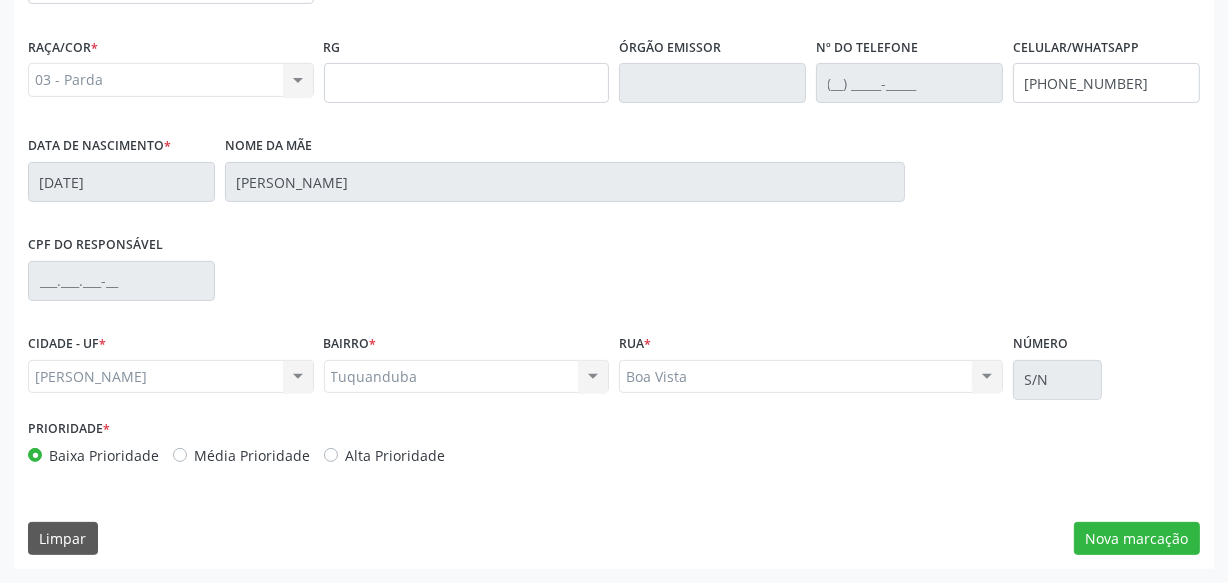 scroll, scrollTop: 528, scrollLeft: 0, axis: vertical 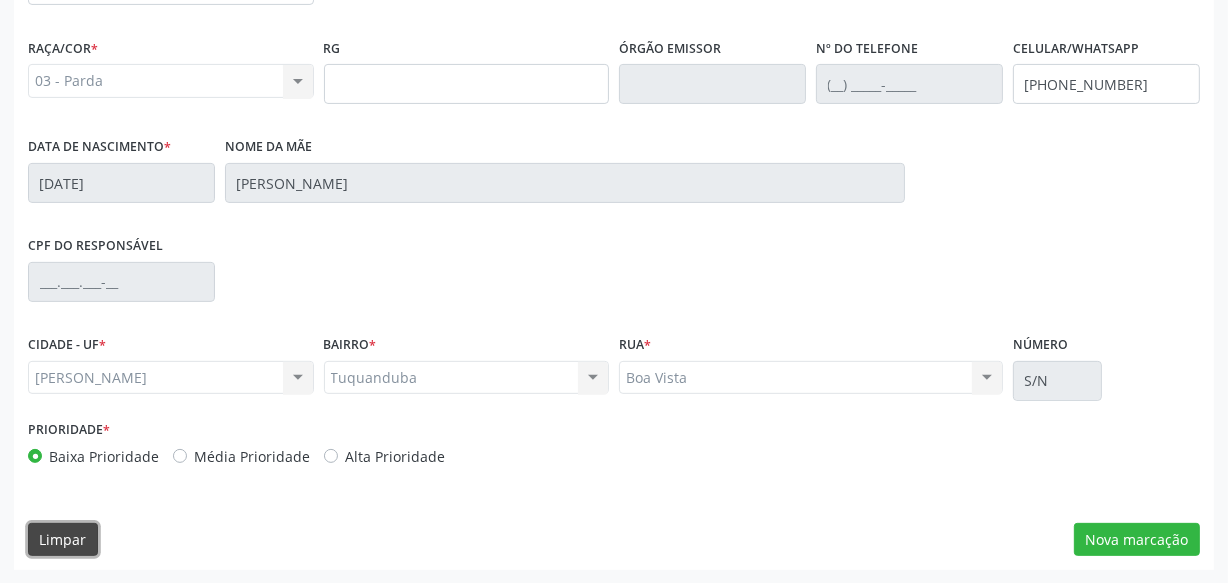 drag, startPoint x: 89, startPoint y: 531, endPoint x: 100, endPoint y: 538, distance: 13.038404 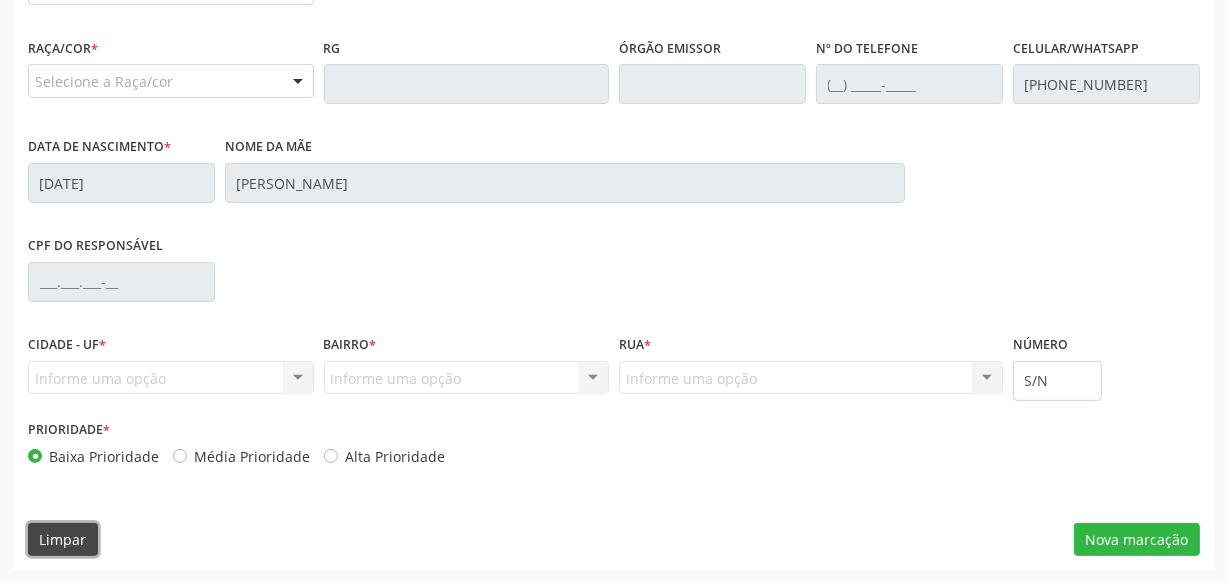 type 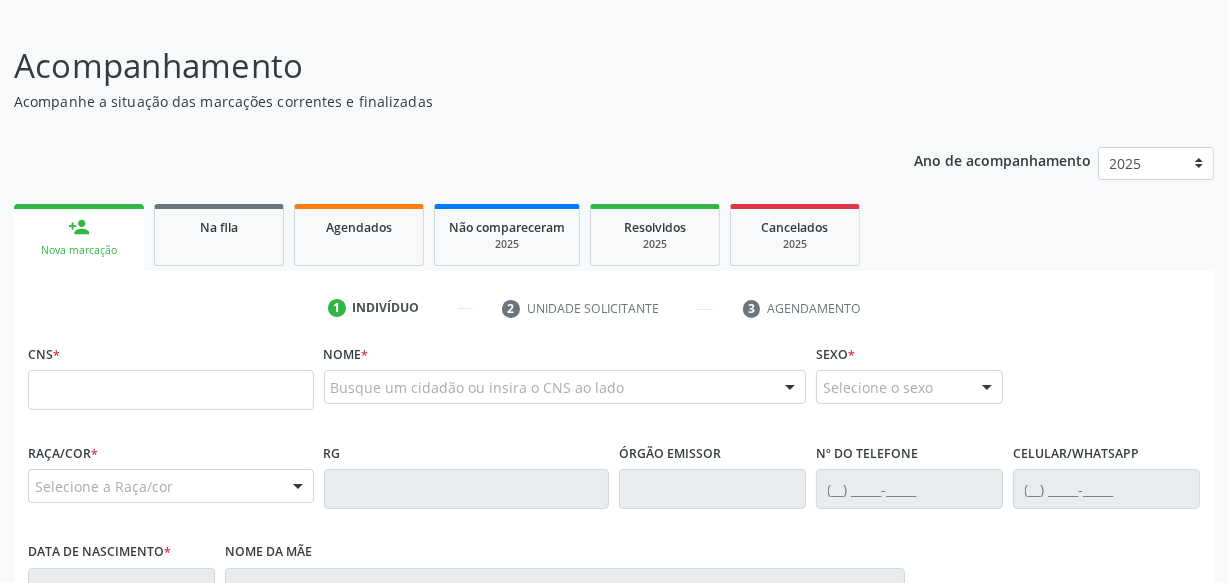 scroll, scrollTop: 73, scrollLeft: 0, axis: vertical 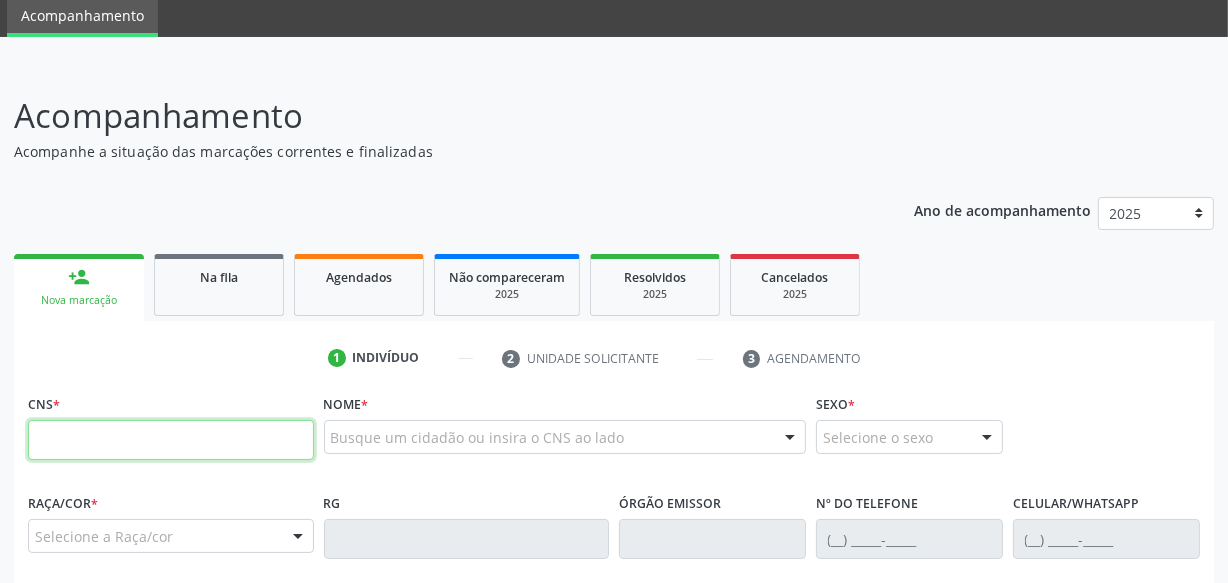 click at bounding box center (171, 440) 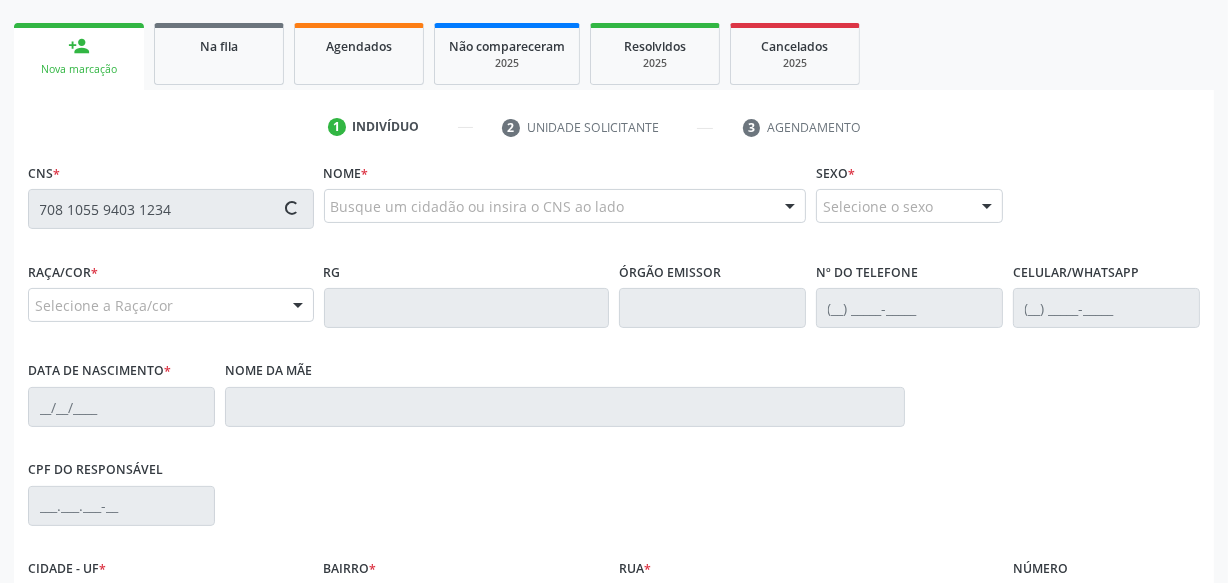 scroll, scrollTop: 346, scrollLeft: 0, axis: vertical 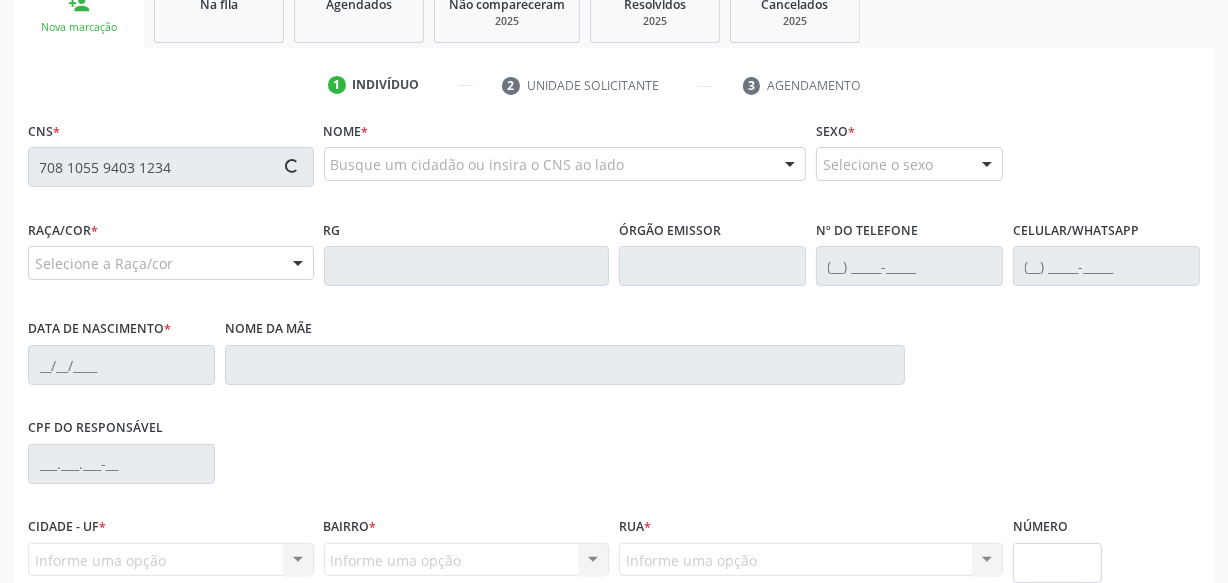 type on "708 1055 9403 1234" 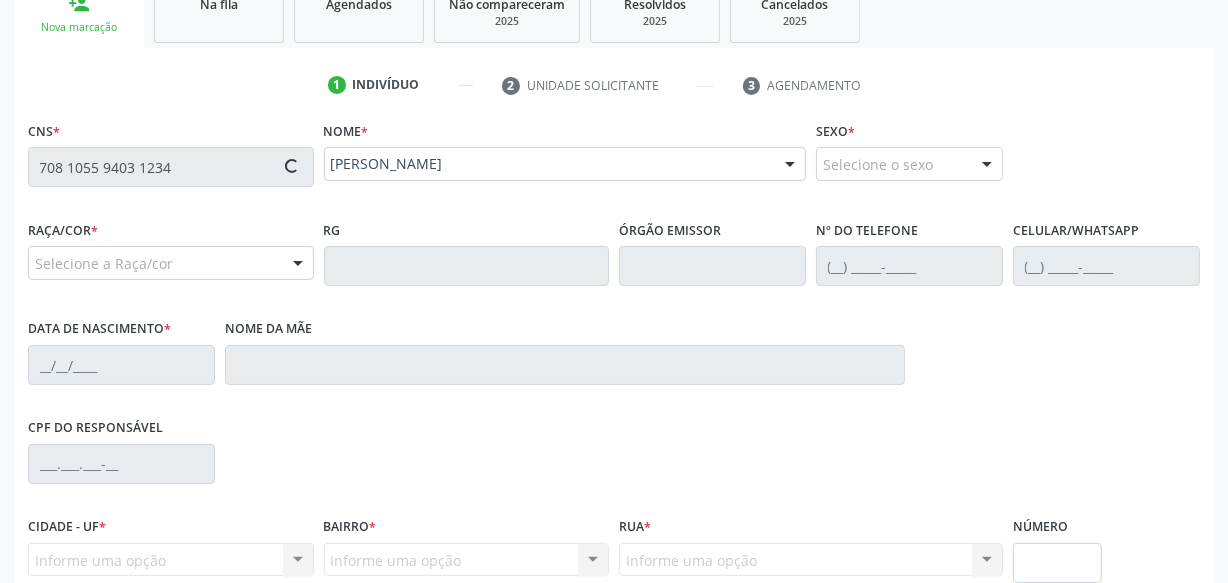 type on "(82) 99993-2667" 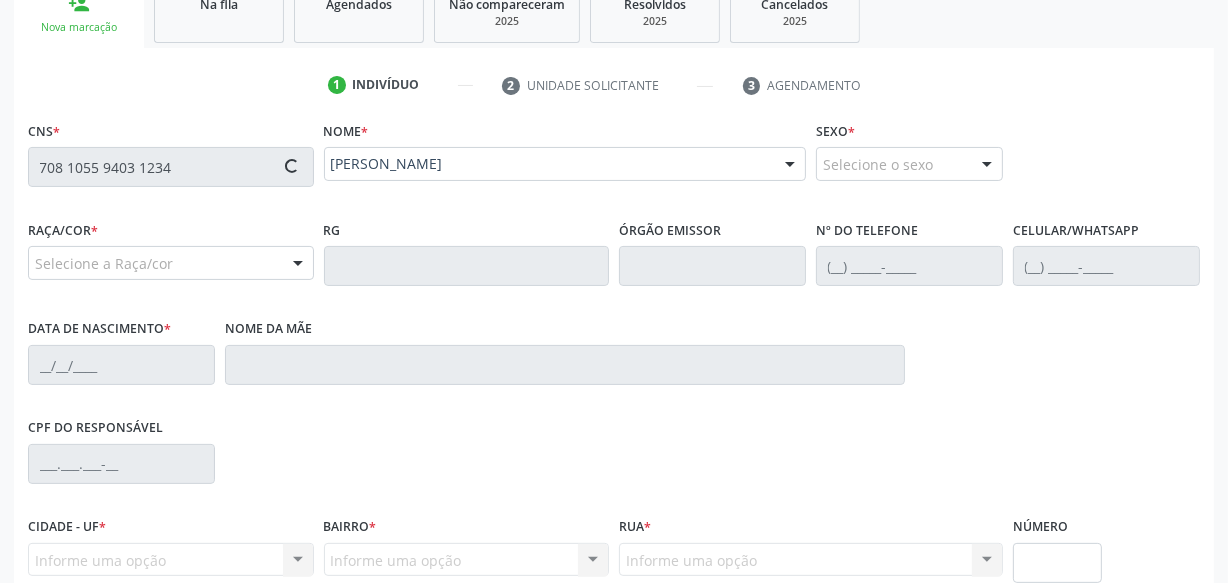 type on "06/08/1980" 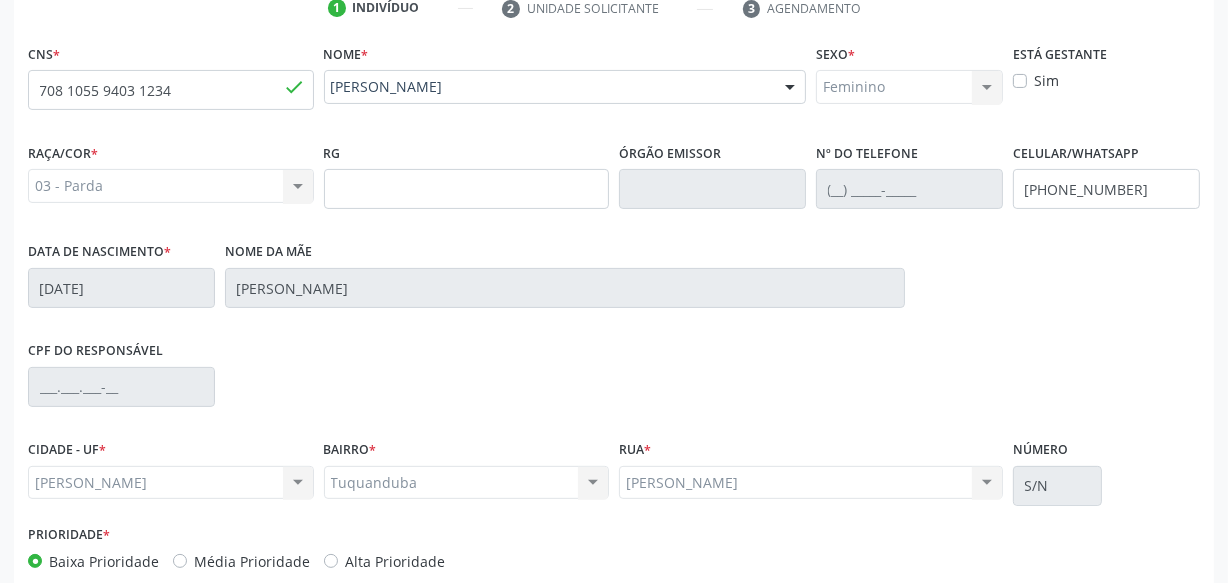 scroll, scrollTop: 528, scrollLeft: 0, axis: vertical 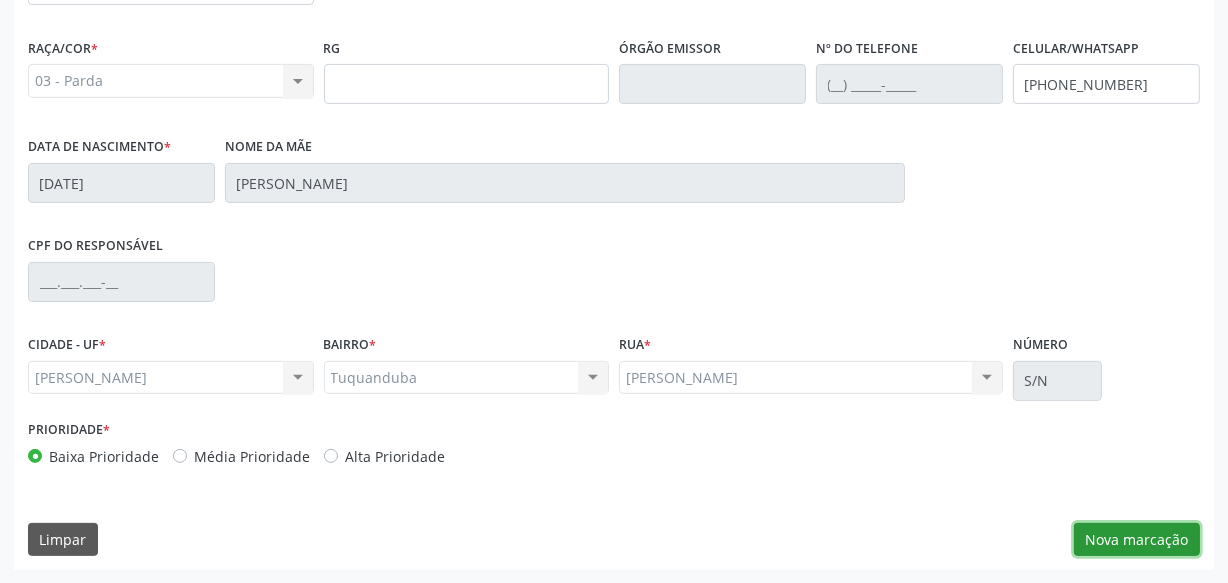 click on "Nova marcação" at bounding box center (1137, 540) 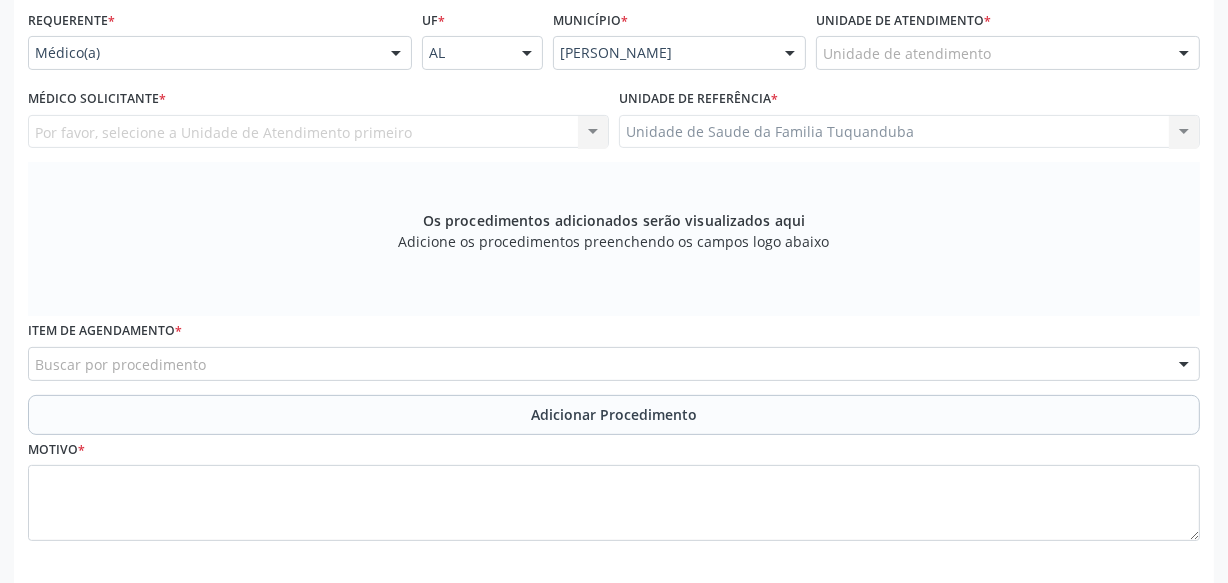 scroll, scrollTop: 346, scrollLeft: 0, axis: vertical 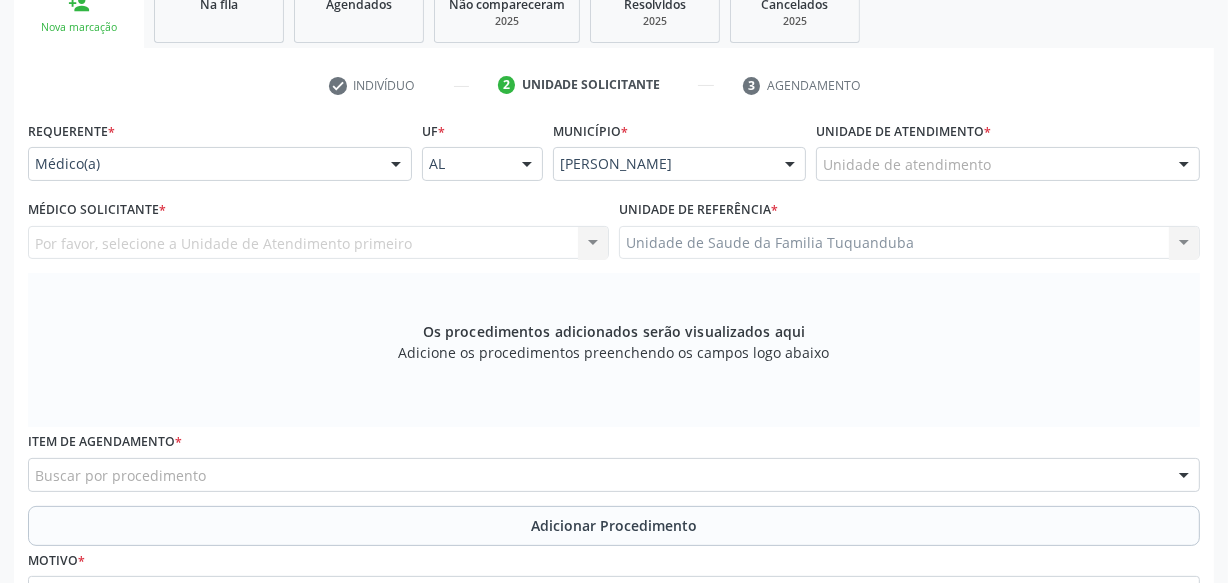 click on "Por favor, selecione a Unidade de Atendimento primeiro
Nenhum resultado encontrado para: "   "
Não há nenhuma opção para ser exibida." at bounding box center [318, 243] 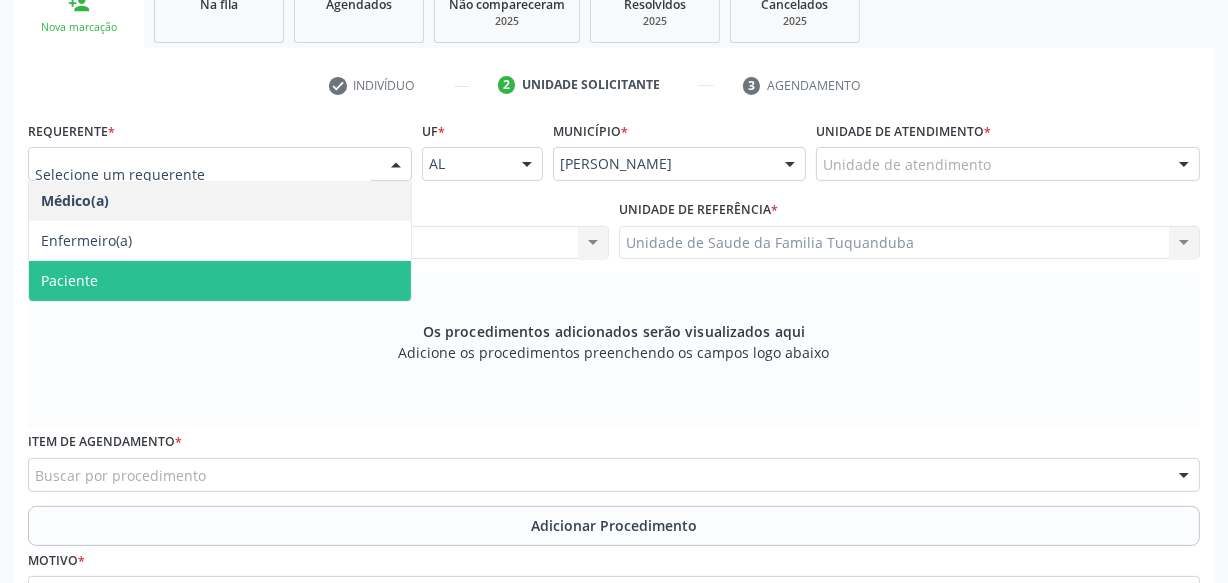 click on "Paciente" at bounding box center (220, 281) 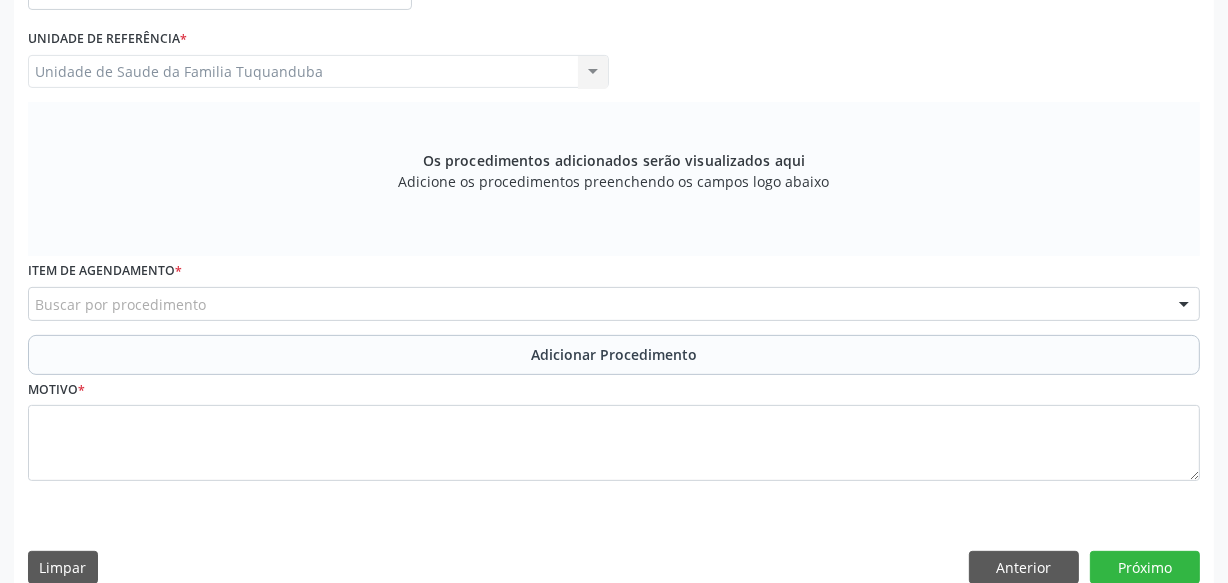 scroll, scrollTop: 528, scrollLeft: 0, axis: vertical 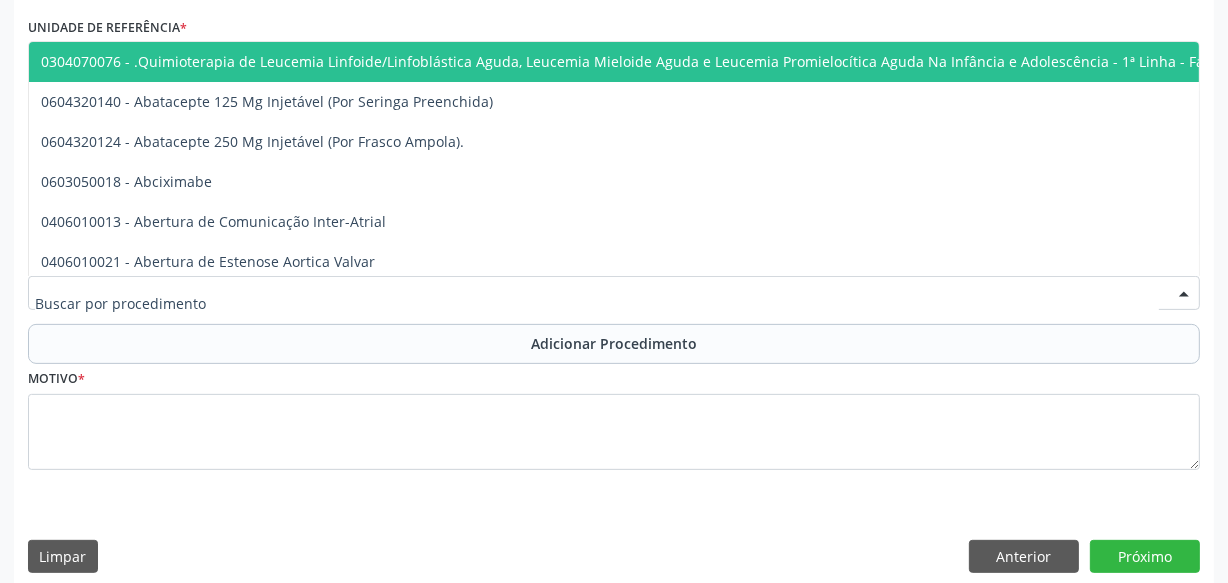 click at bounding box center (614, 293) 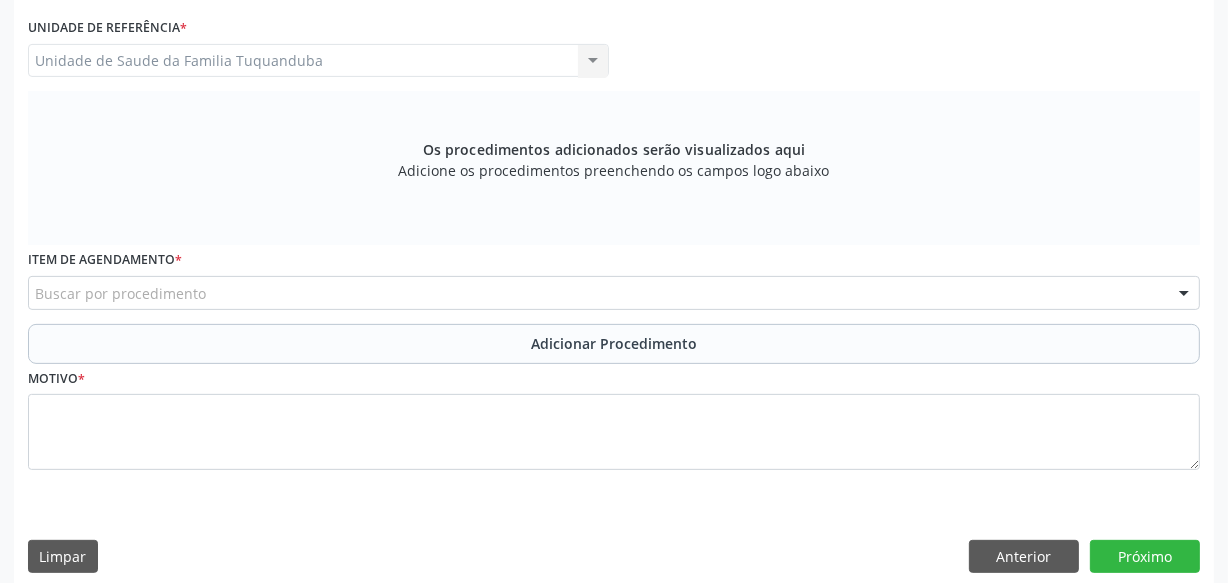 click on "Buscar por procedimento" at bounding box center [614, 293] 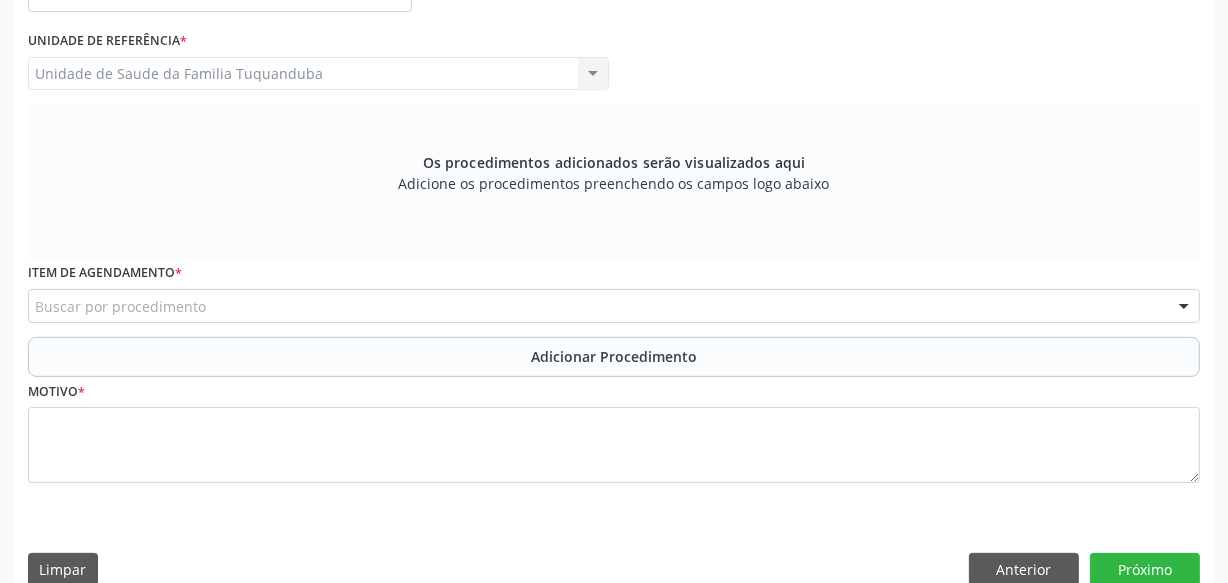 scroll, scrollTop: 528, scrollLeft: 0, axis: vertical 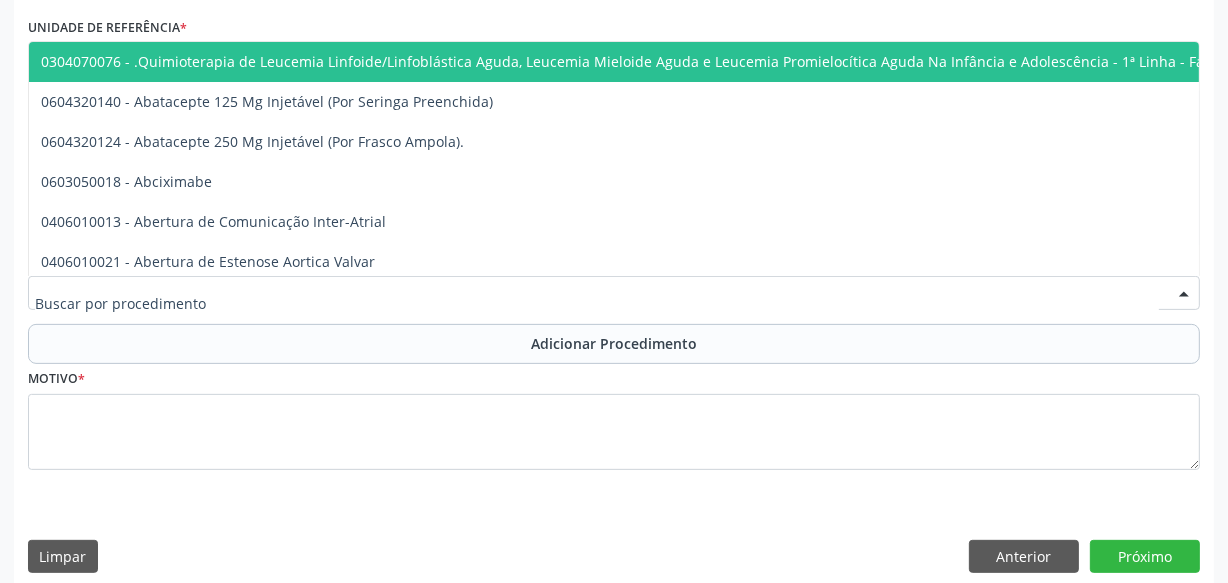 click at bounding box center [614, 293] 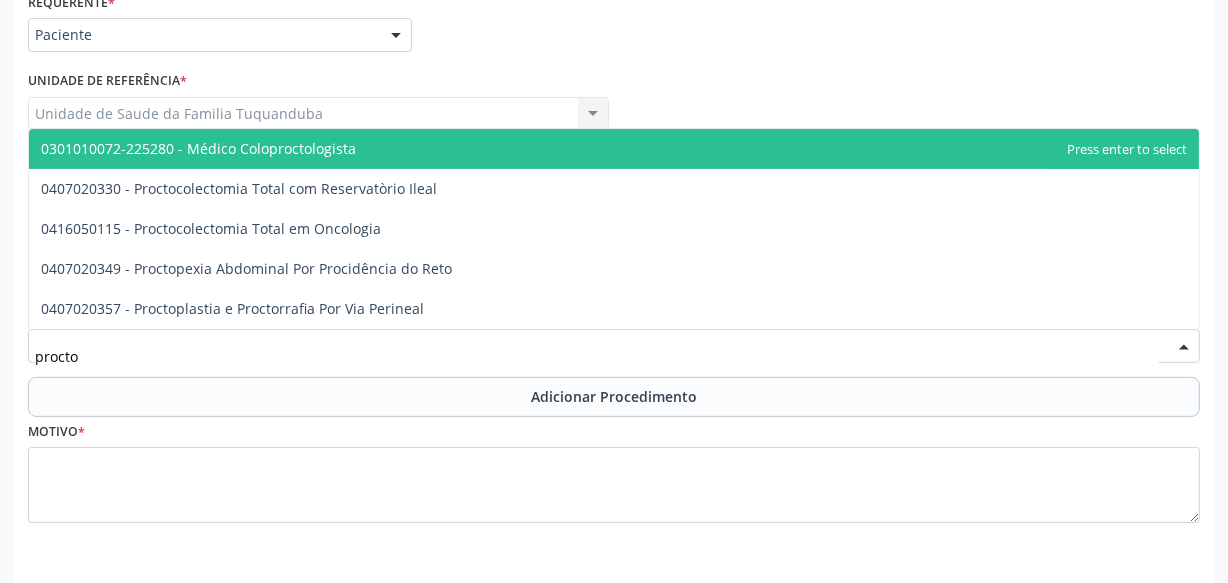 scroll, scrollTop: 528, scrollLeft: 0, axis: vertical 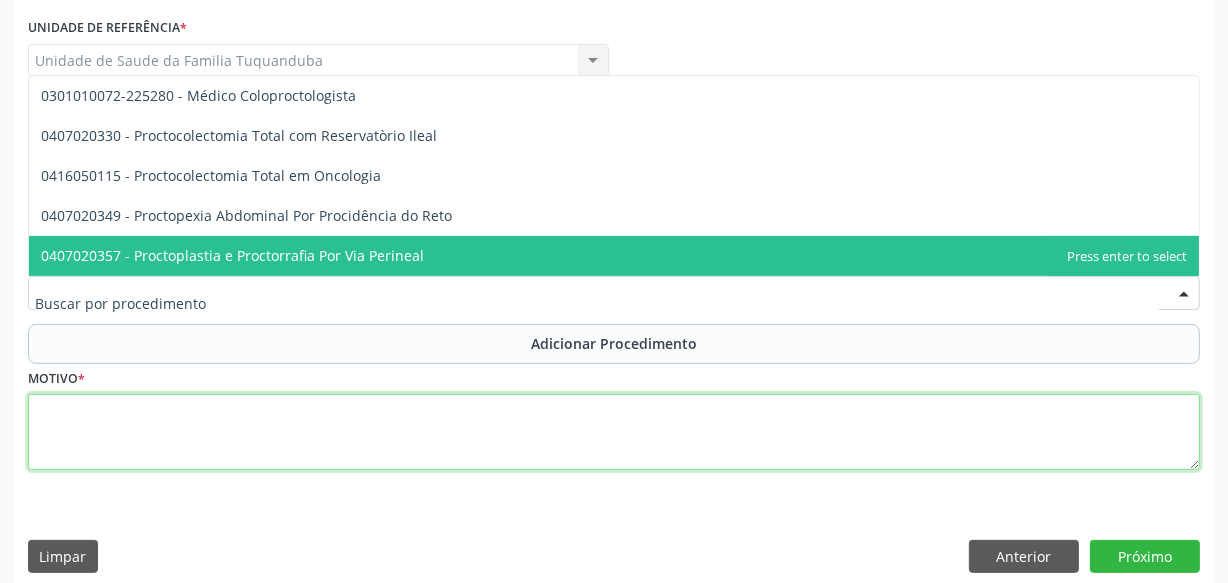 click at bounding box center (614, 432) 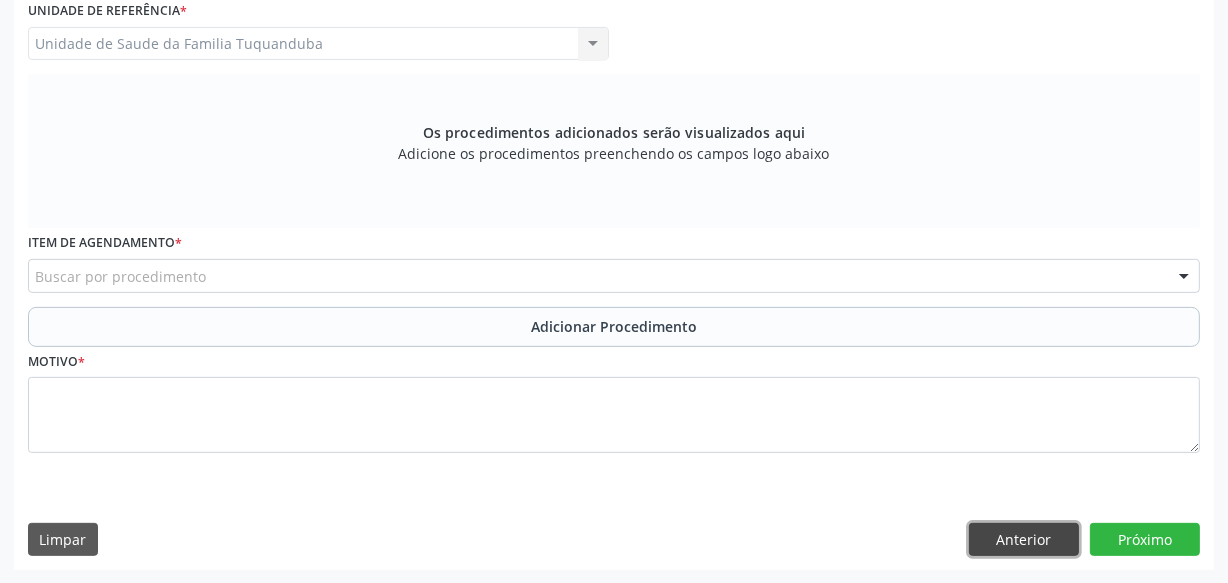 click on "Anterior" at bounding box center [1024, 540] 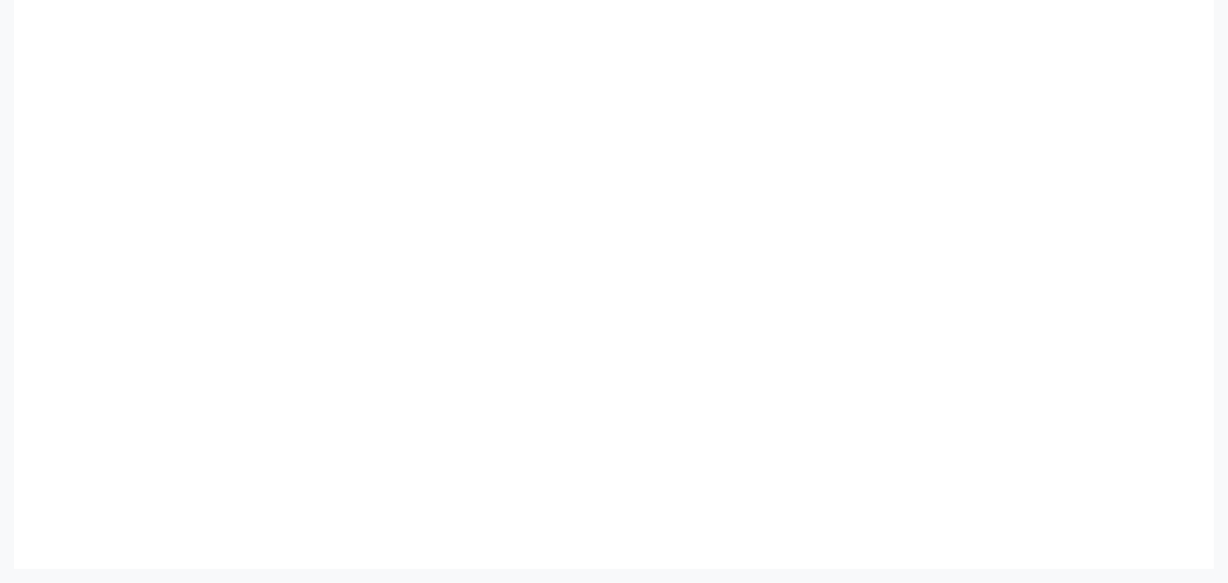 scroll, scrollTop: 528, scrollLeft: 0, axis: vertical 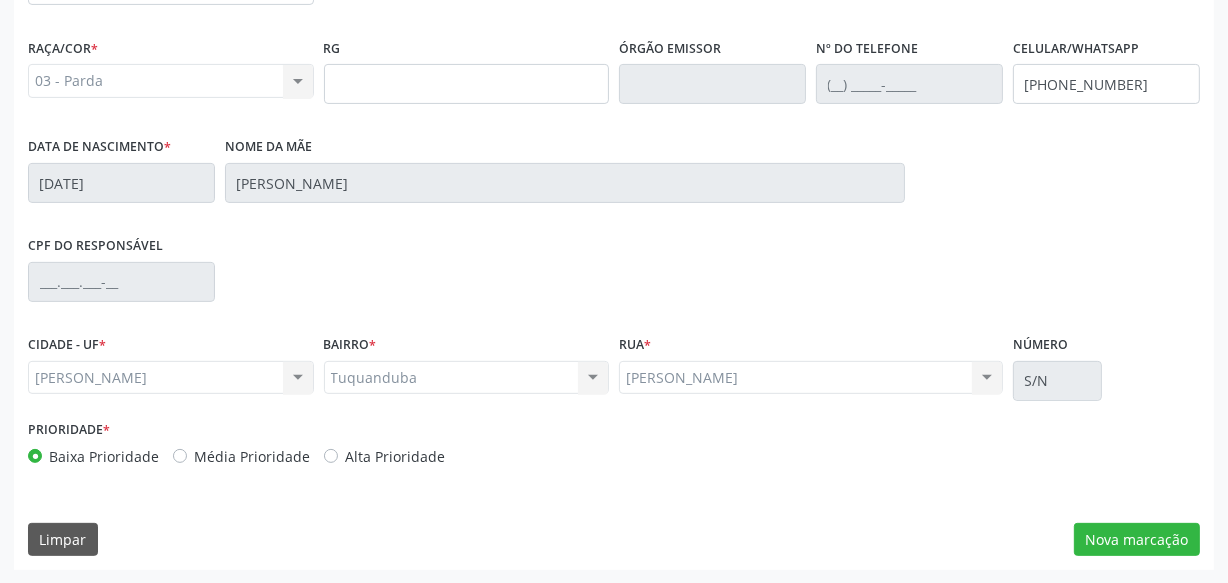 click on "CNS
*
708 1055 9403 1234       done
Nome
*
Maria Celia Aurelio do Nascimento
Maria Celia Aurelio do Nascimento
CNS:
708 1055 9403 1234
CPF:    --   Nascimento:
06/08/1980
Nenhum resultado encontrado para: "   "
Digite o nome ou CNS para buscar um indivíduo
Sexo
*
Feminino         Masculino   Feminino
Nenhum resultado encontrado para: "   "
Não há nenhuma opção para ser exibida.
Está gestante
Sim
Raça/cor
*
03 - Parda         01 - Branca   02 - Preta   04 - Amarela   03 - Parda   05 - Indígena
Nenhum resultado encontrado para: "   "
Não há nenhuma opção para ser exibida.
RG
Órgão emissor
Nº do Telefone
Celular/WhatsApp" at bounding box center (614, 252) 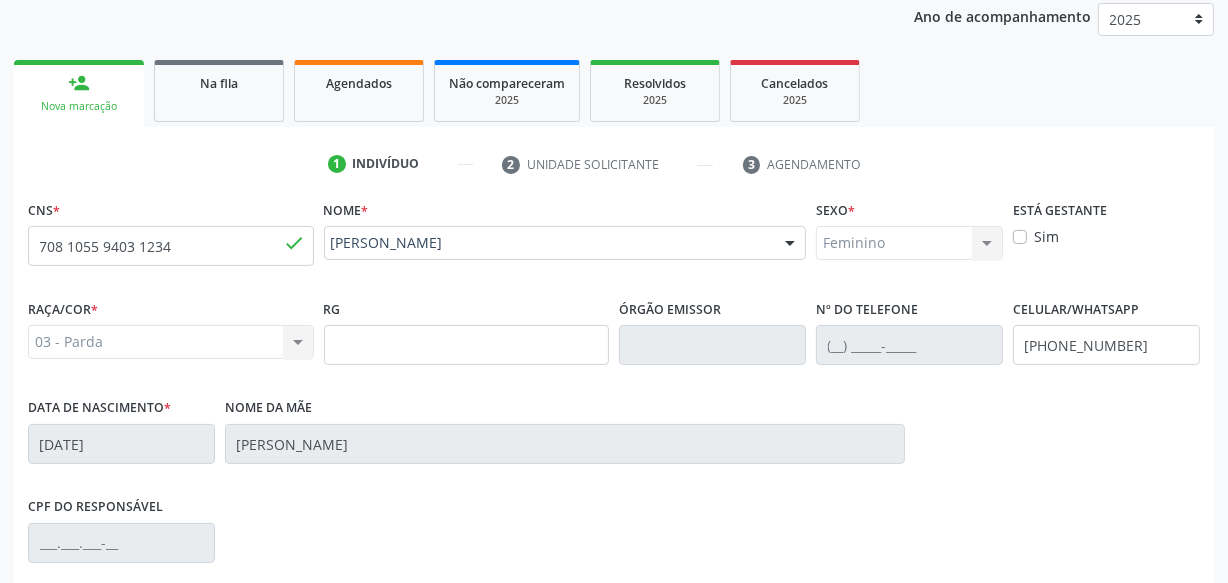 scroll, scrollTop: 0, scrollLeft: 0, axis: both 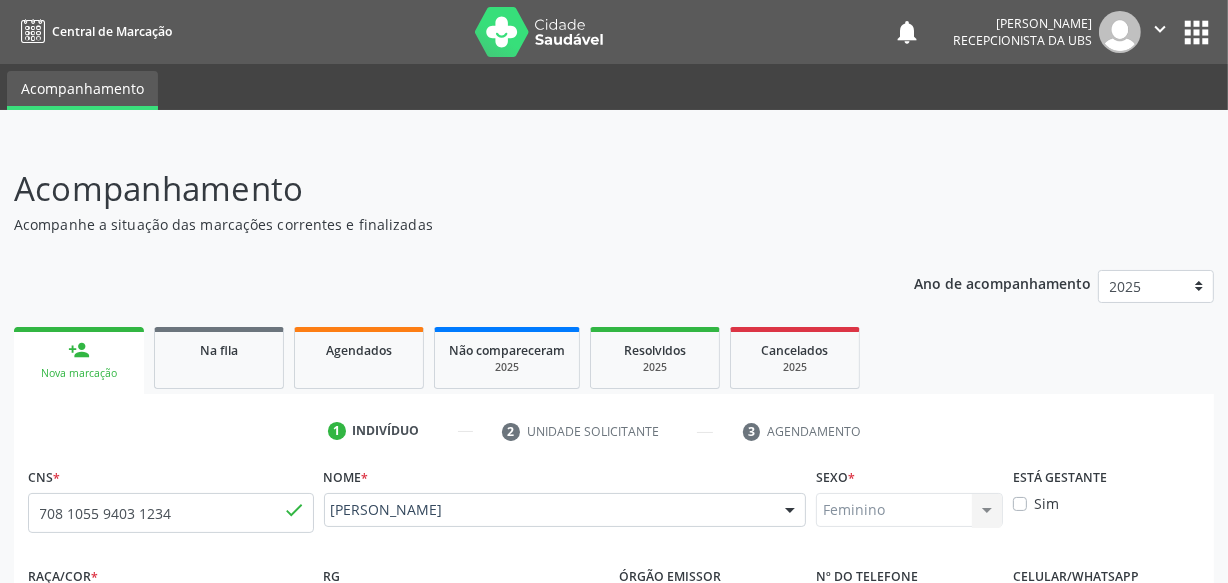 click on "person_add
Nova marcação" at bounding box center [79, 360] 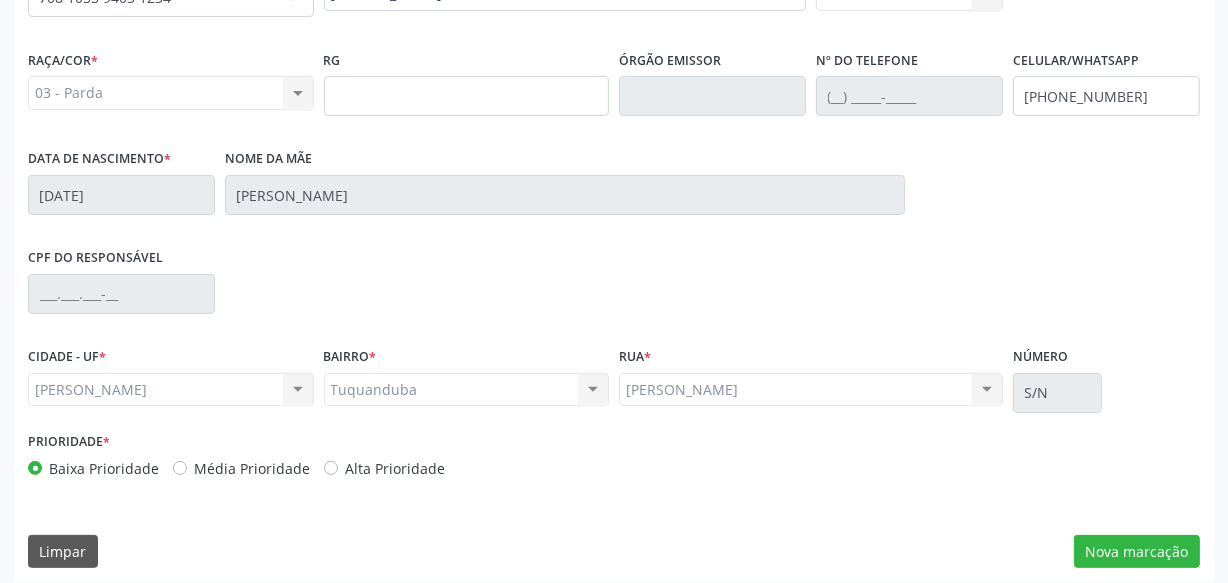 scroll, scrollTop: 528, scrollLeft: 0, axis: vertical 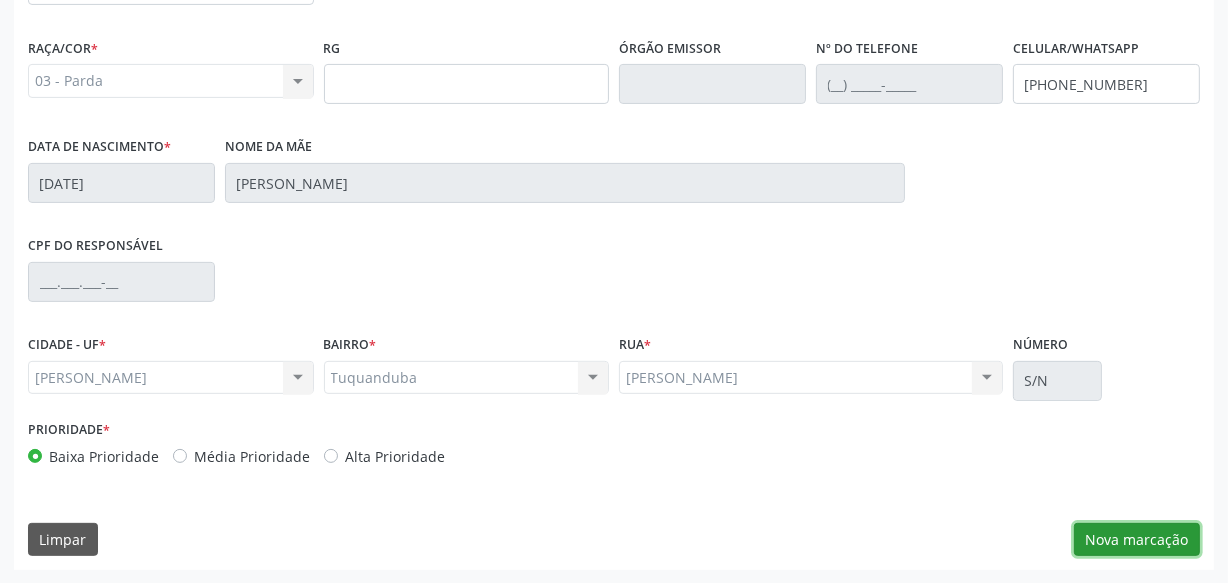 click on "Nova marcação" at bounding box center [1137, 540] 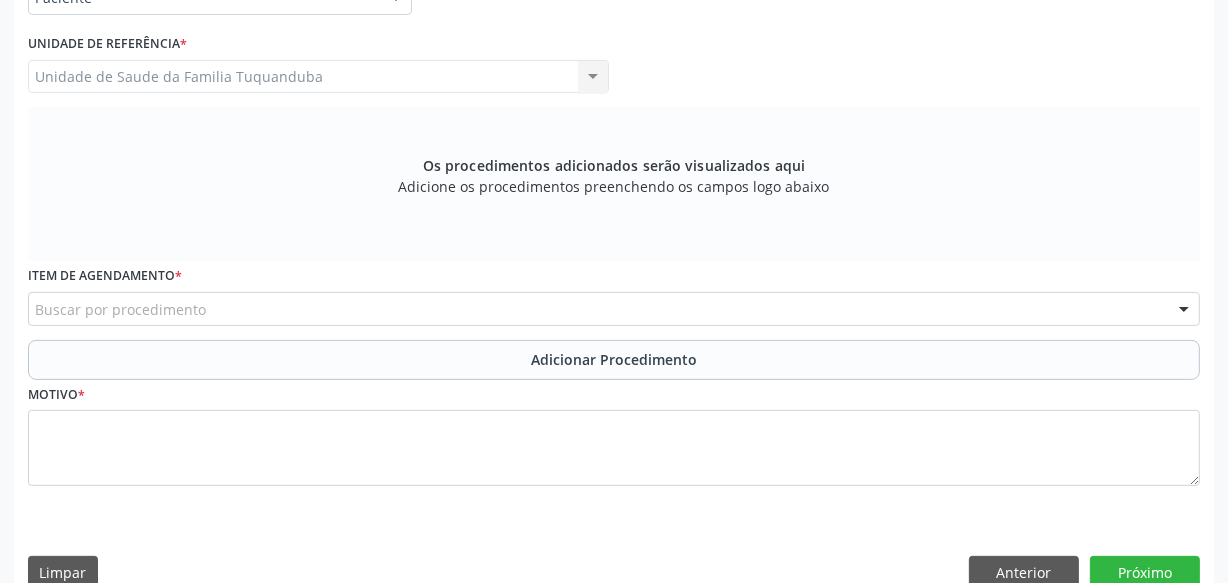 scroll, scrollTop: 545, scrollLeft: 0, axis: vertical 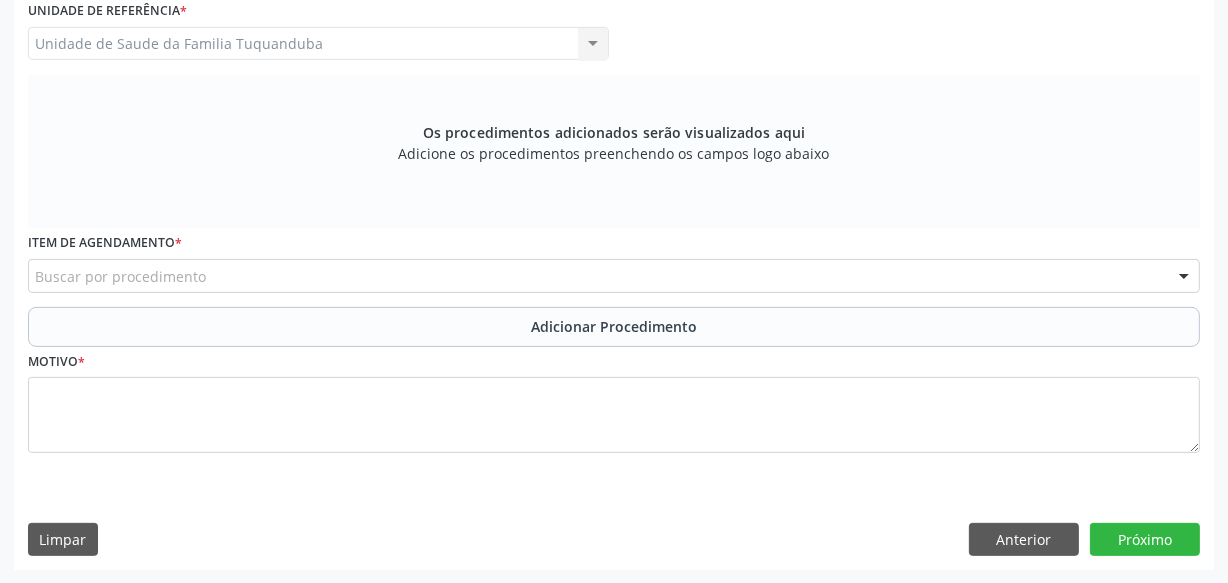 click on "Buscar por procedimento" at bounding box center [614, 276] 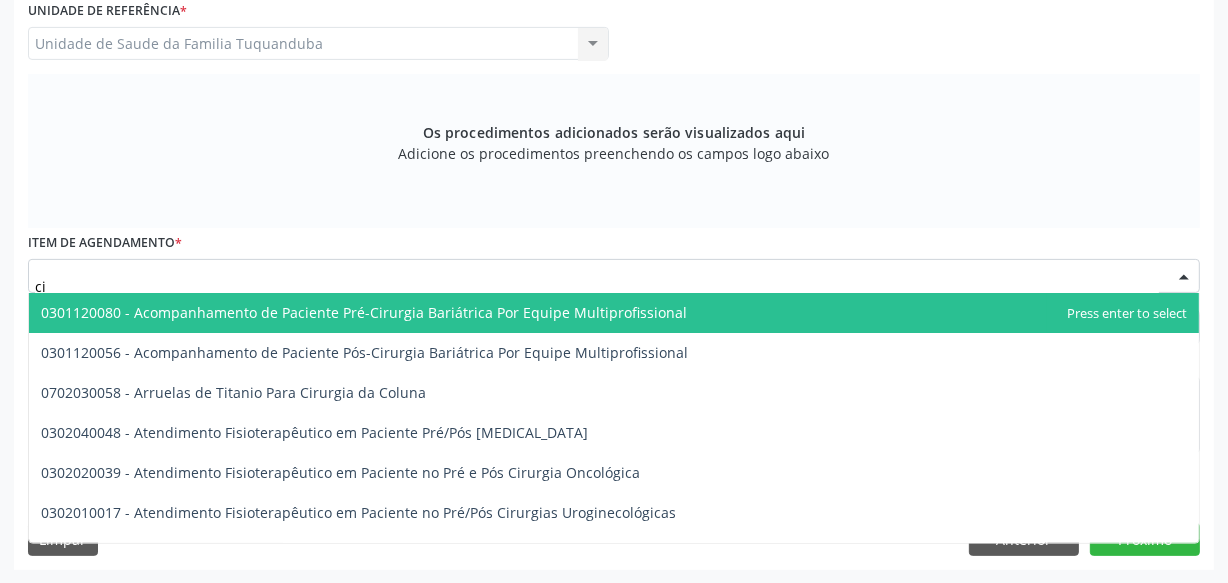 type on "c" 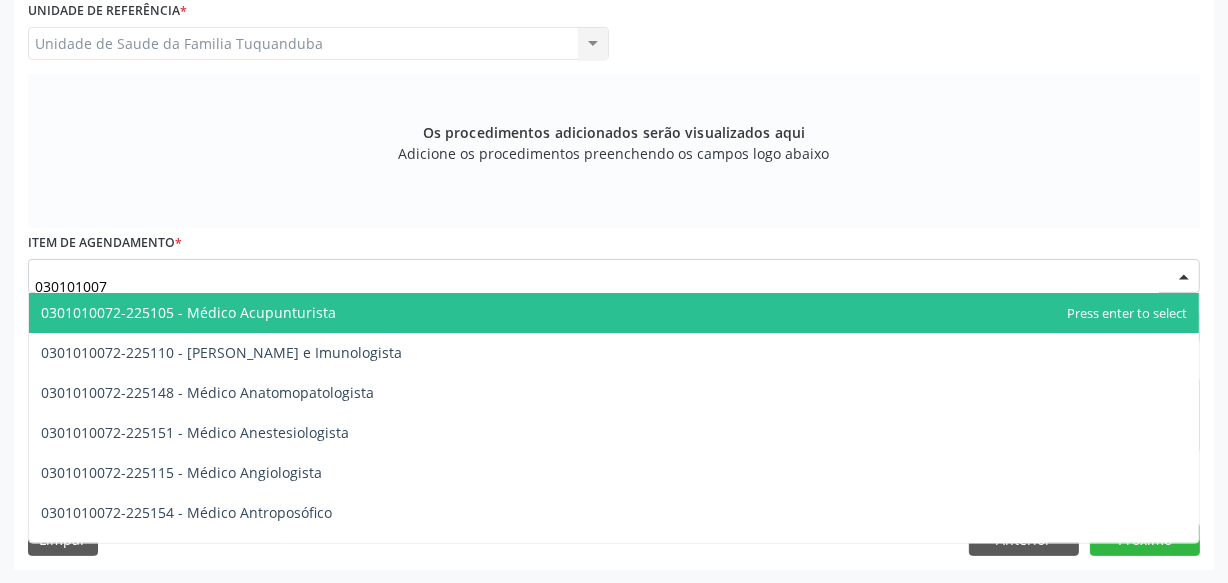 type on "0301010072" 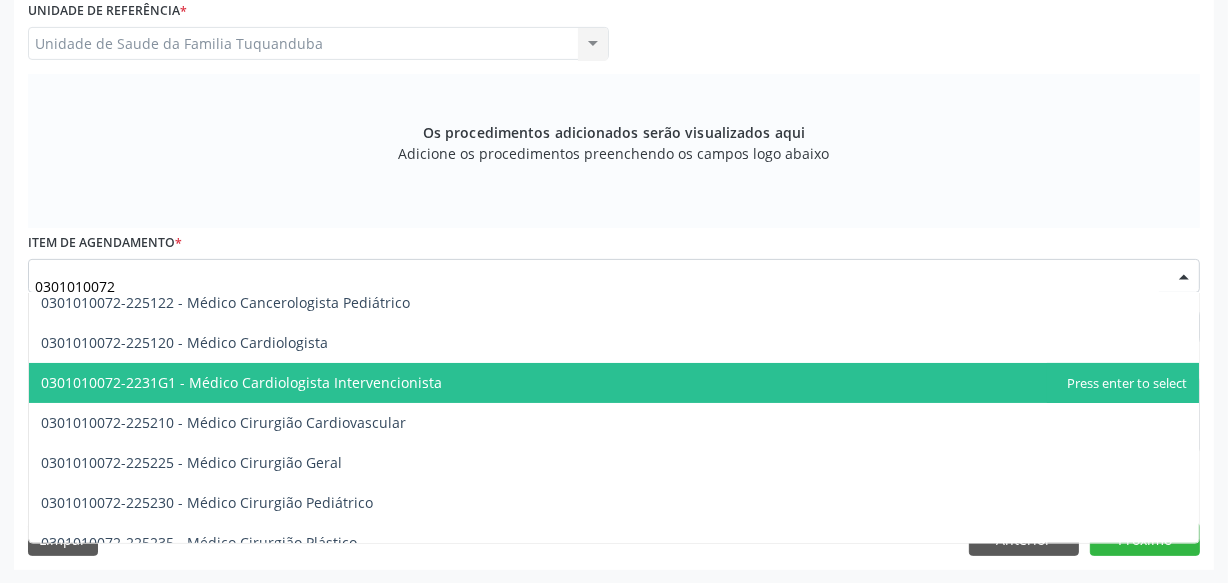 scroll, scrollTop: 363, scrollLeft: 0, axis: vertical 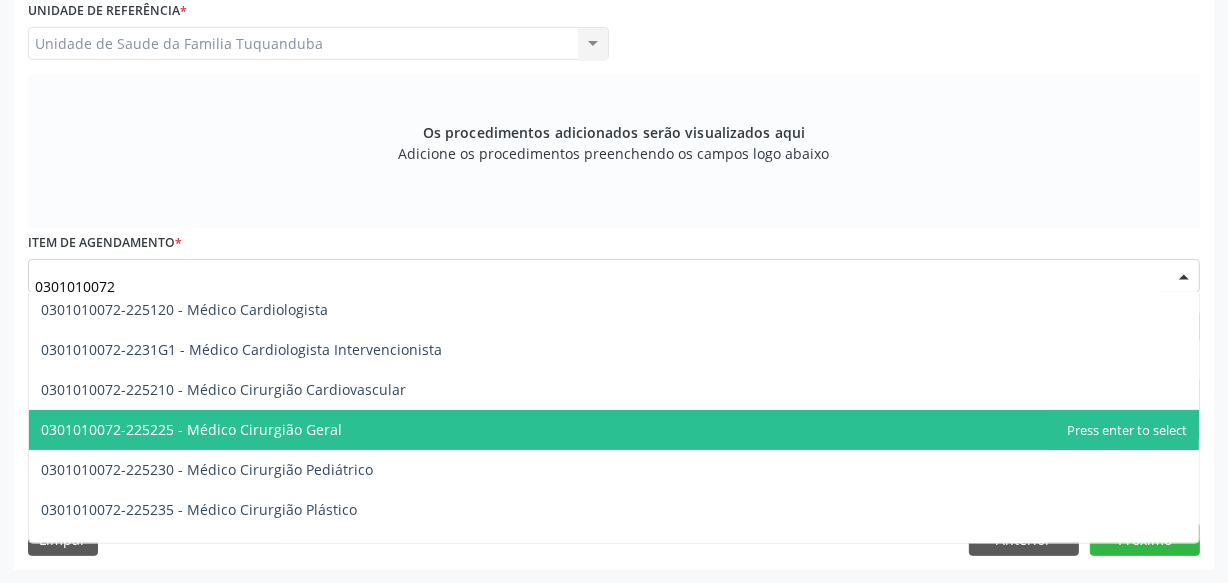 click on "0301010072-225225 - Médico Cirurgião Geral" at bounding box center (614, 430) 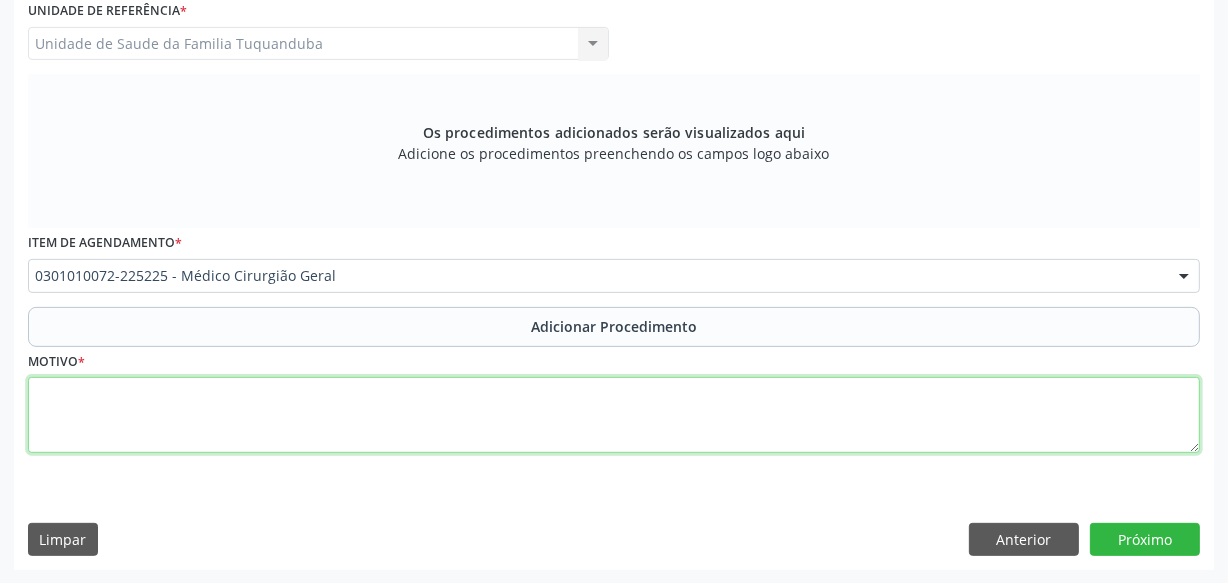 click at bounding box center [614, 415] 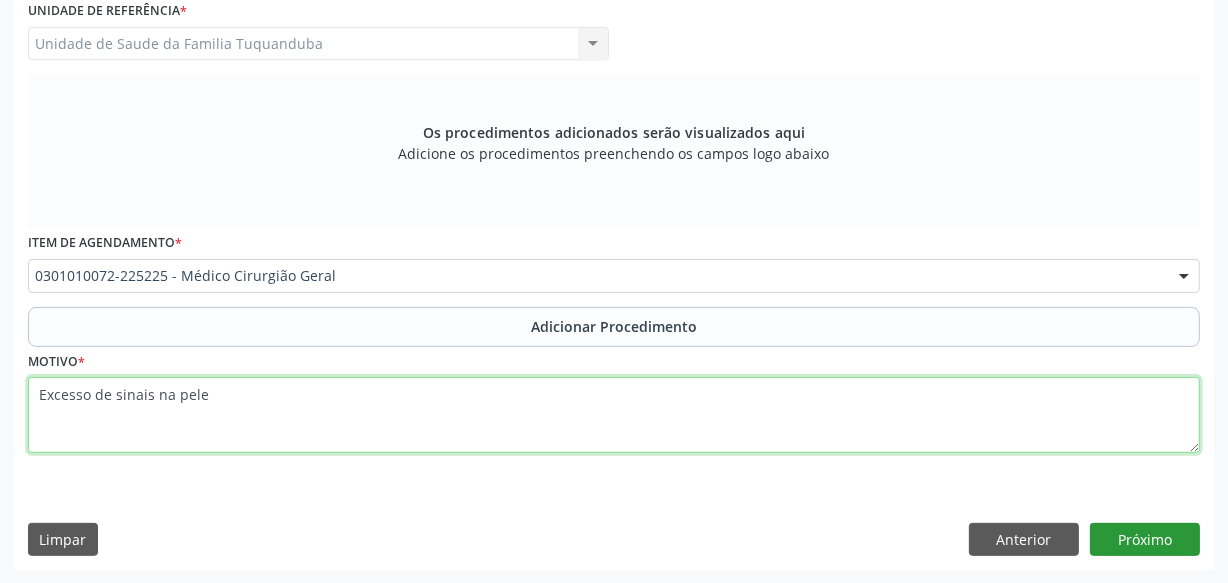 type on "Excesso de sinais na pele" 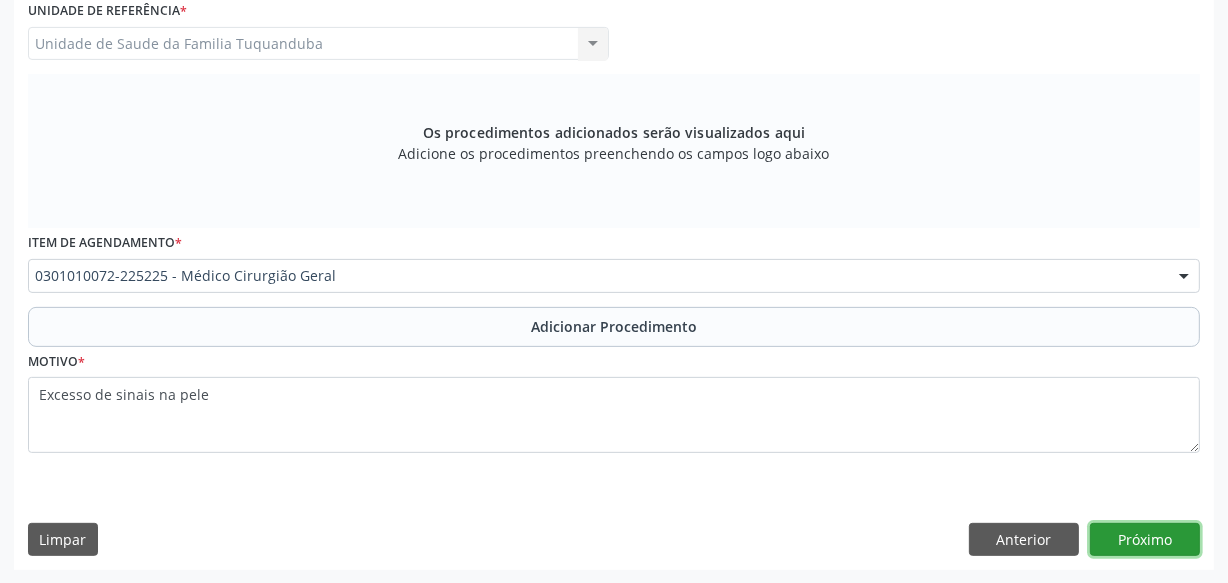 click on "Próximo" at bounding box center [1145, 540] 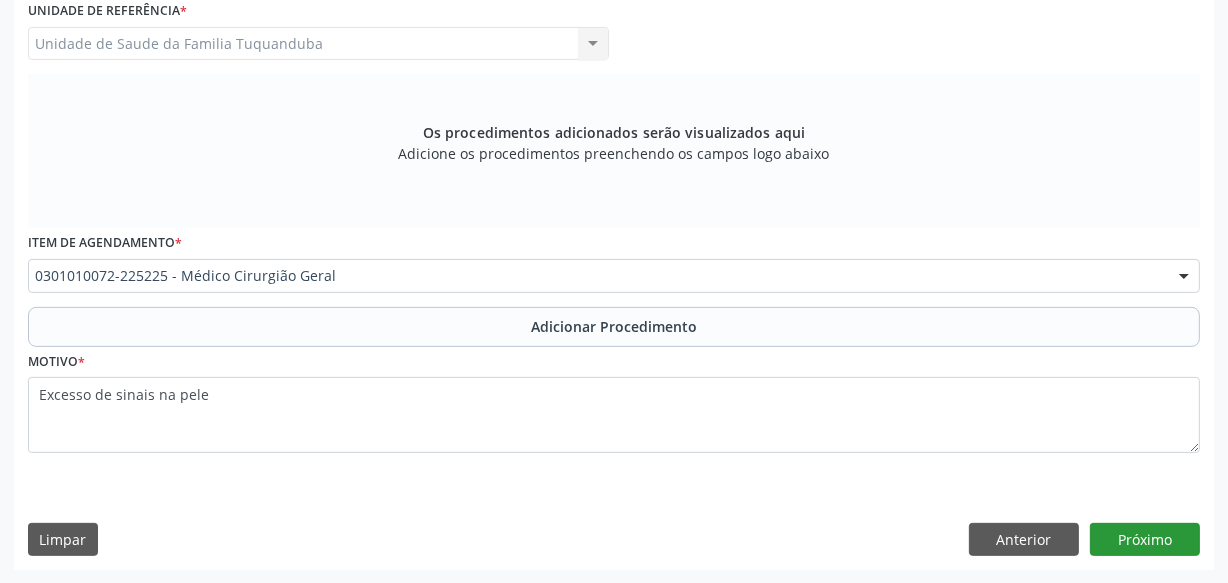 scroll, scrollTop: 293, scrollLeft: 0, axis: vertical 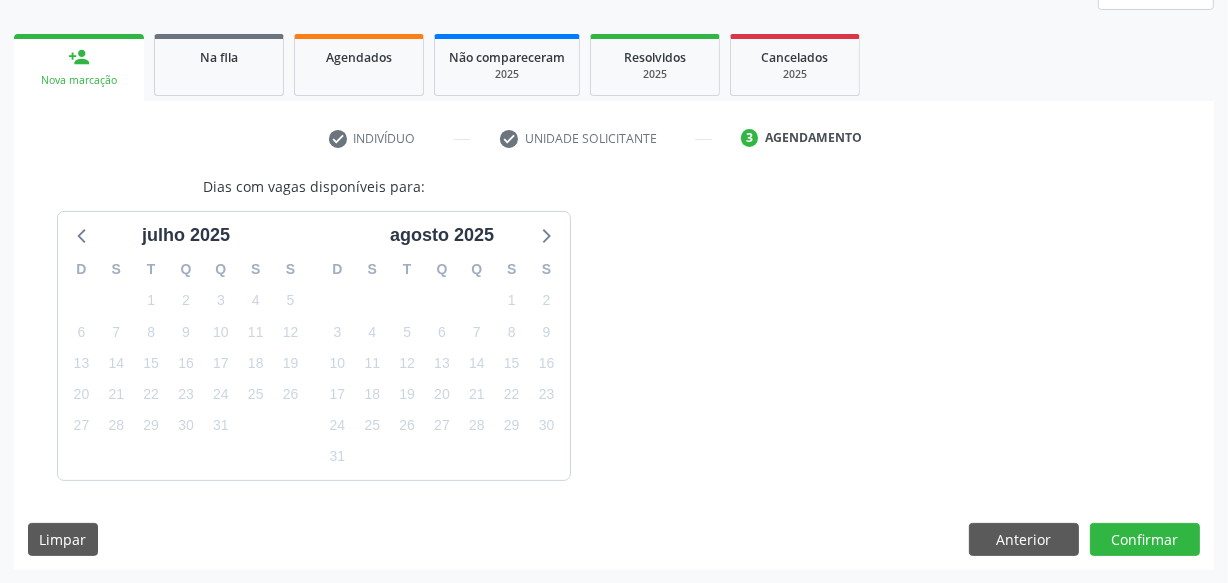 click on "Dias com vagas disponíveis para:
julho 2025 D S T Q Q S S 29 30 1 2 3 4 5 6 7 8 9 10 11 12 13 14 15 16 17 18 19 20 21 22 23 24 25 26 27 28 29 30 31 1 2 3 4 5 6 7 8 9 agosto 2025 D S T Q Q S S 27 28 29 30 31 1 2 3 4 5 6 7 8 9 10 11 12 13 14 15 16 17 18 19 20 21 22 23 24 25 26 27 28 29 30 31 1 2 3 4 5 6
Limpar
Anterior
Confirmar" at bounding box center (614, 373) 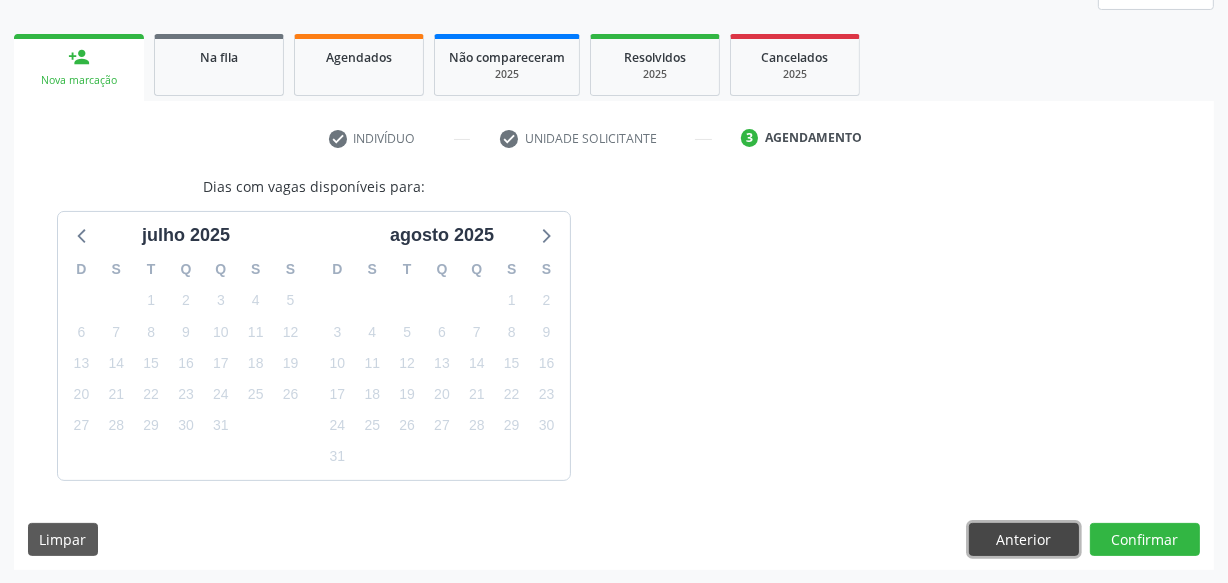 click on "Anterior" at bounding box center (1024, 540) 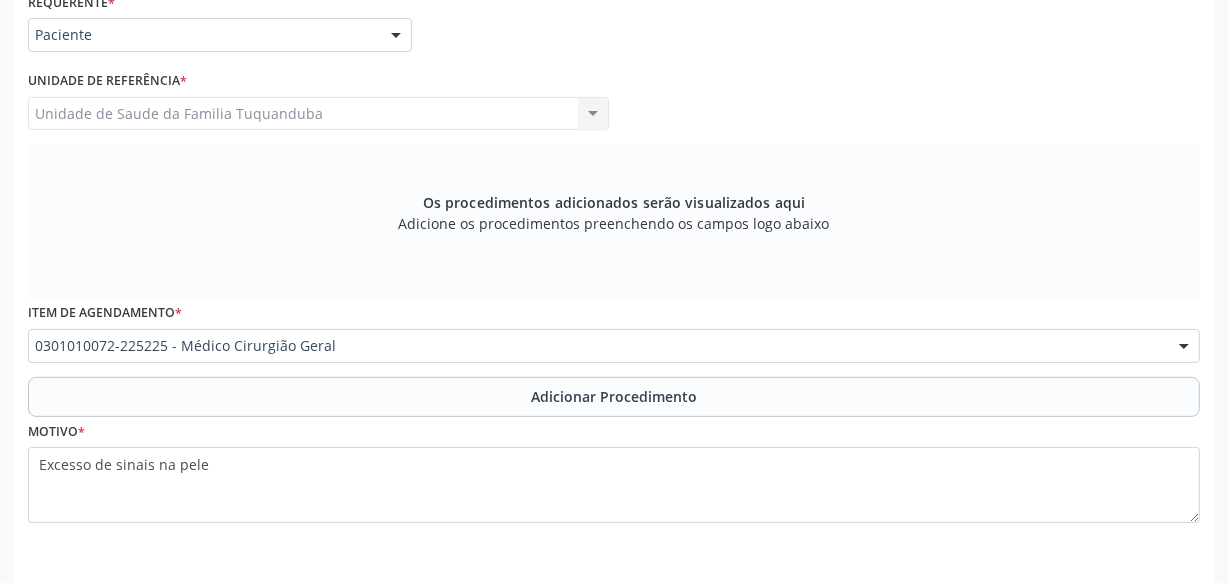 click on "Adicionar Procedimento" at bounding box center [614, 397] 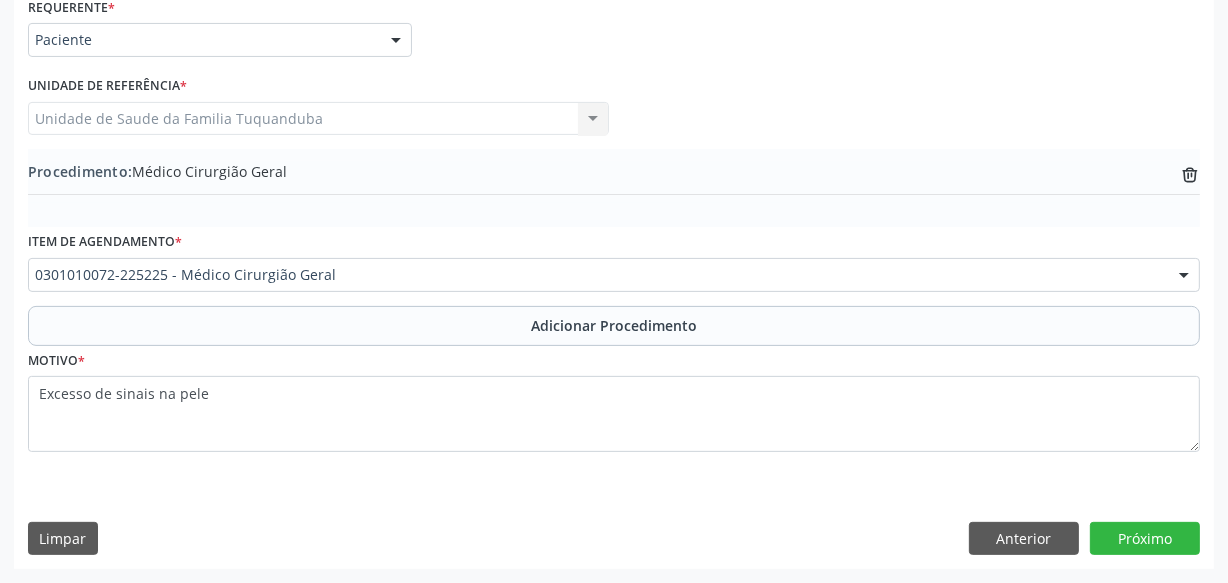 scroll, scrollTop: 469, scrollLeft: 0, axis: vertical 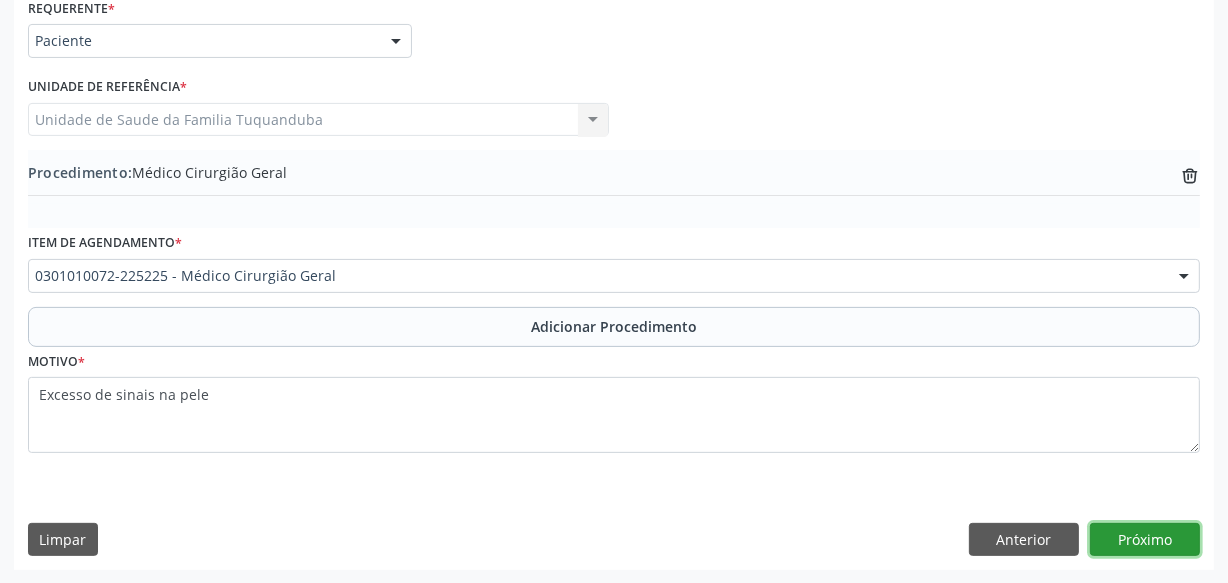 click on "Próximo" at bounding box center [1145, 540] 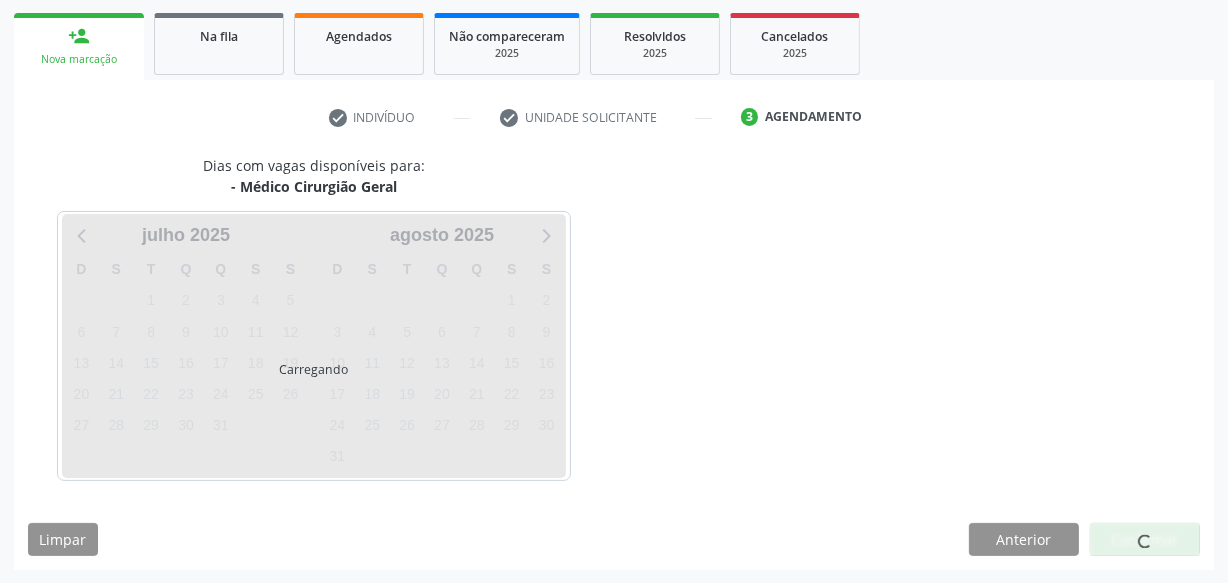 scroll, scrollTop: 372, scrollLeft: 0, axis: vertical 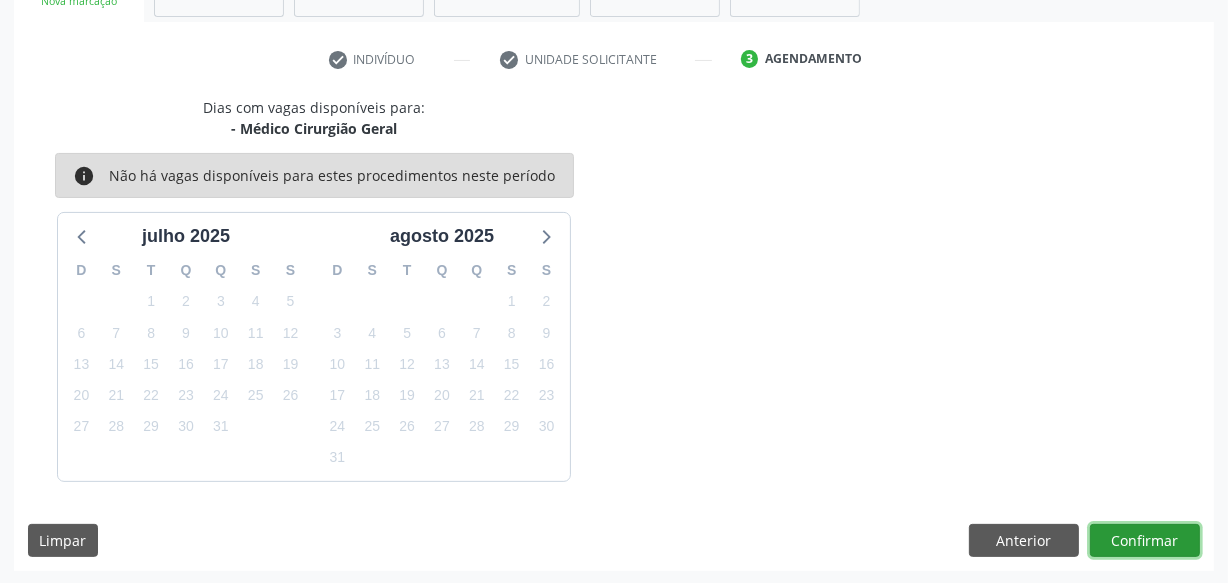 click on "Confirmar" at bounding box center [1145, 541] 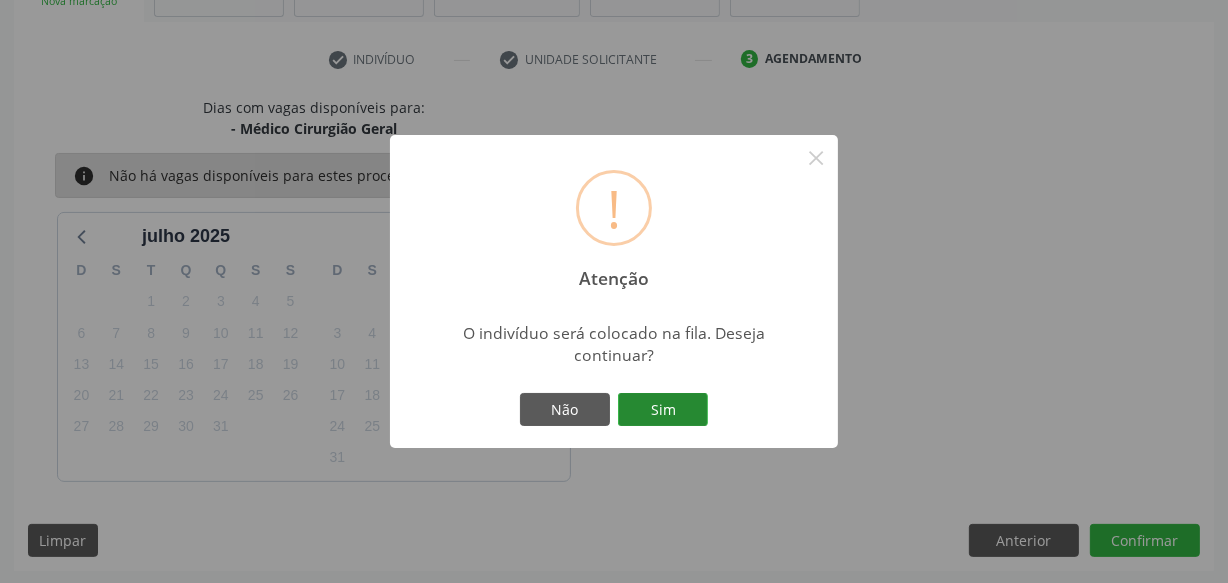 click on "Sim" at bounding box center [663, 410] 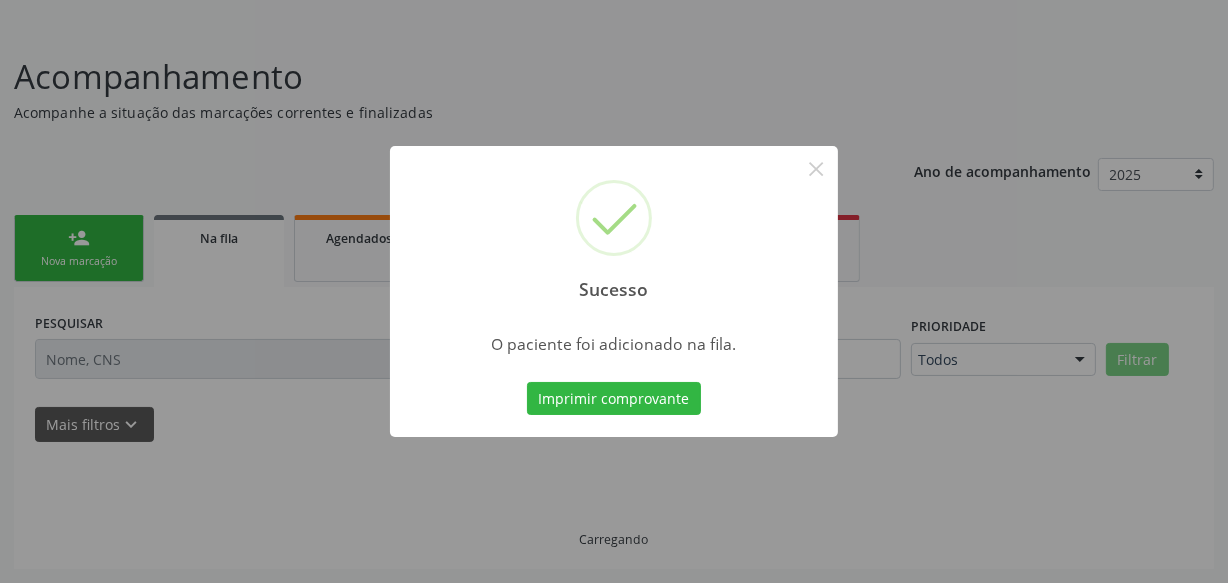 scroll, scrollTop: 110, scrollLeft: 0, axis: vertical 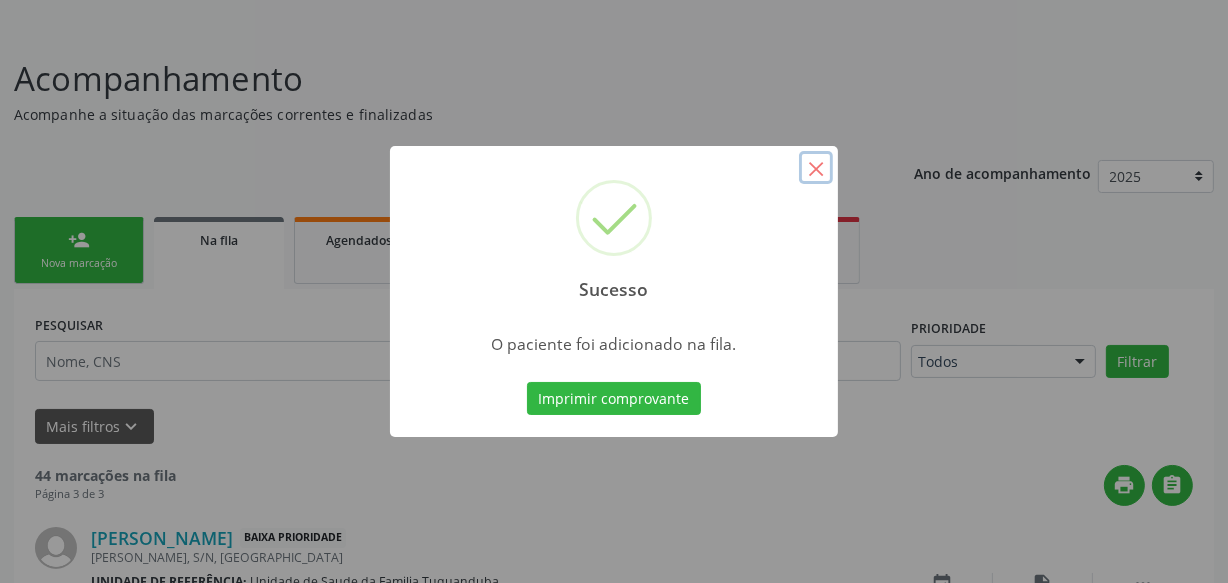 click on "×" at bounding box center [816, 168] 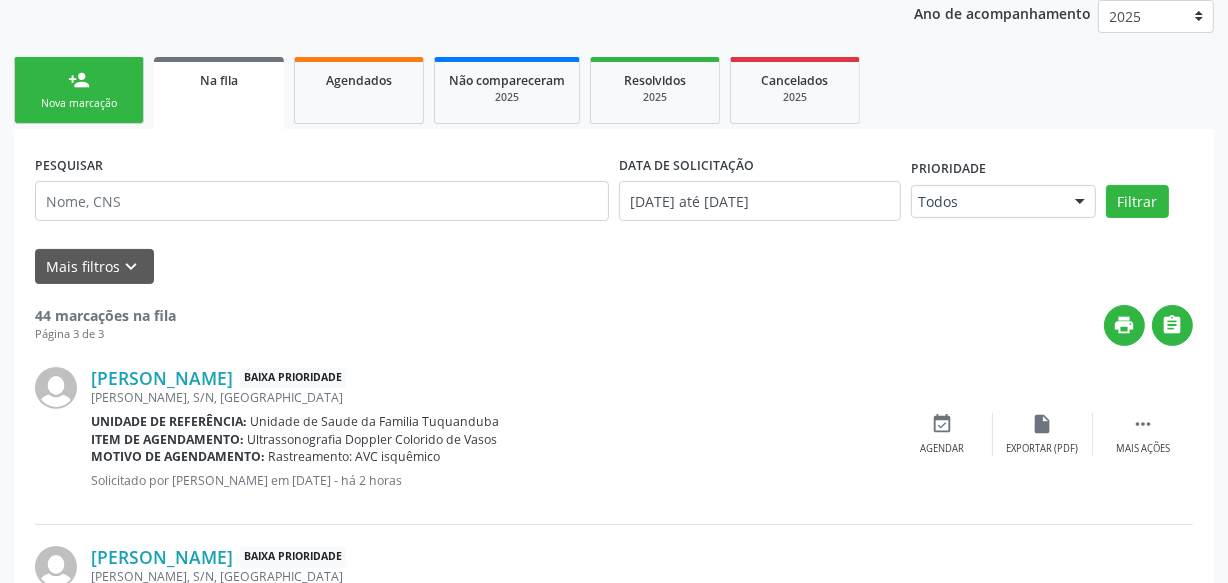 scroll, scrollTop: 272, scrollLeft: 0, axis: vertical 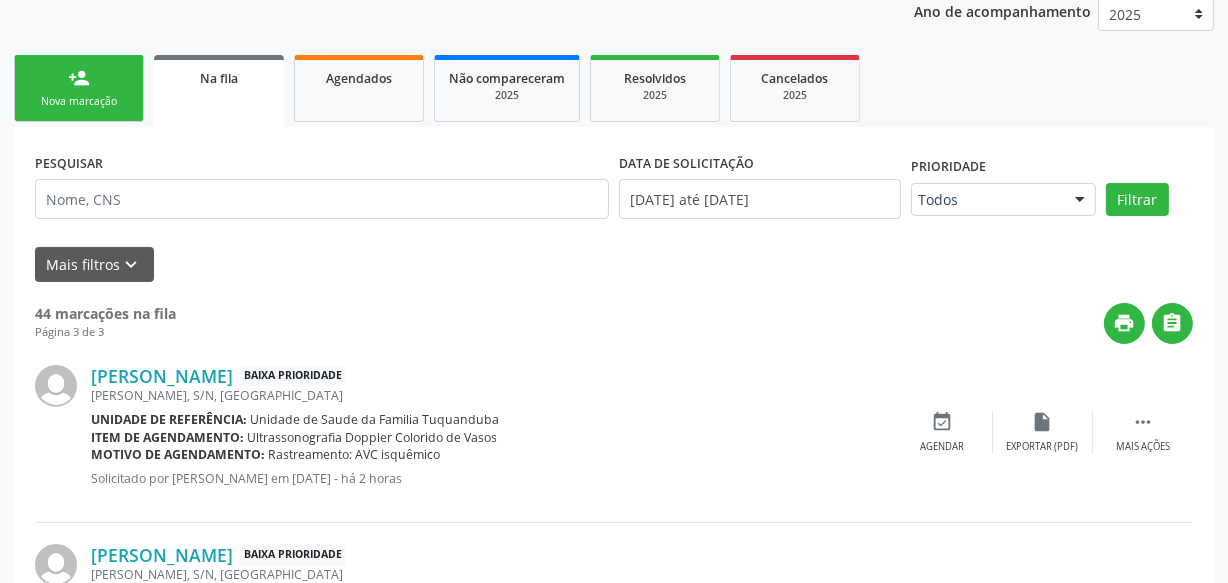 click on "person_add
Nova marcação" at bounding box center (79, 88) 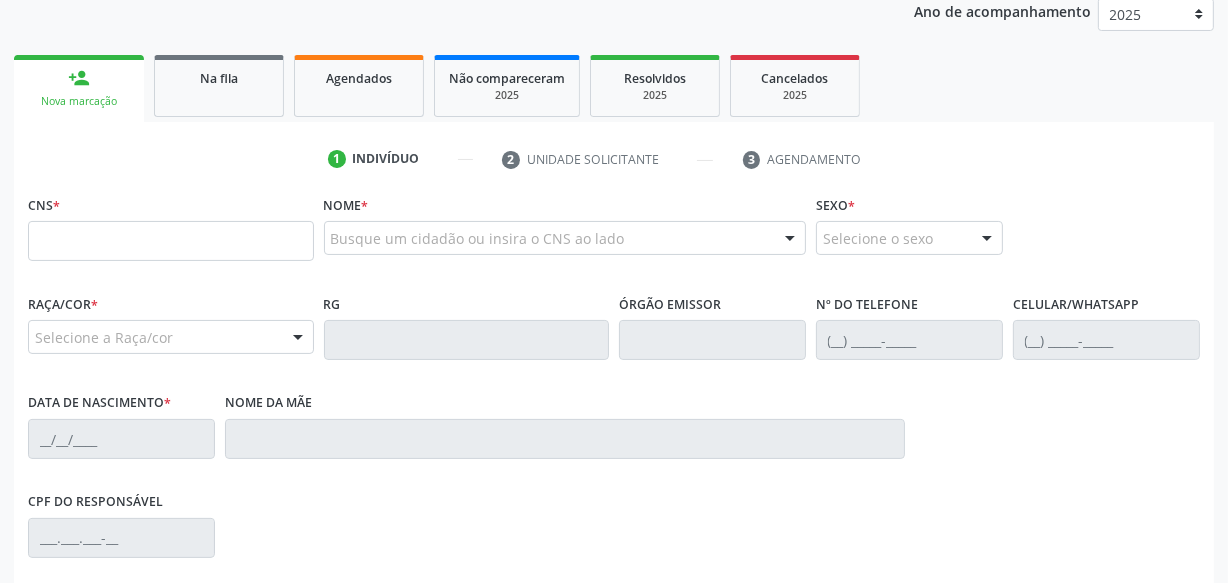 click on "CNS
*" at bounding box center [171, 232] 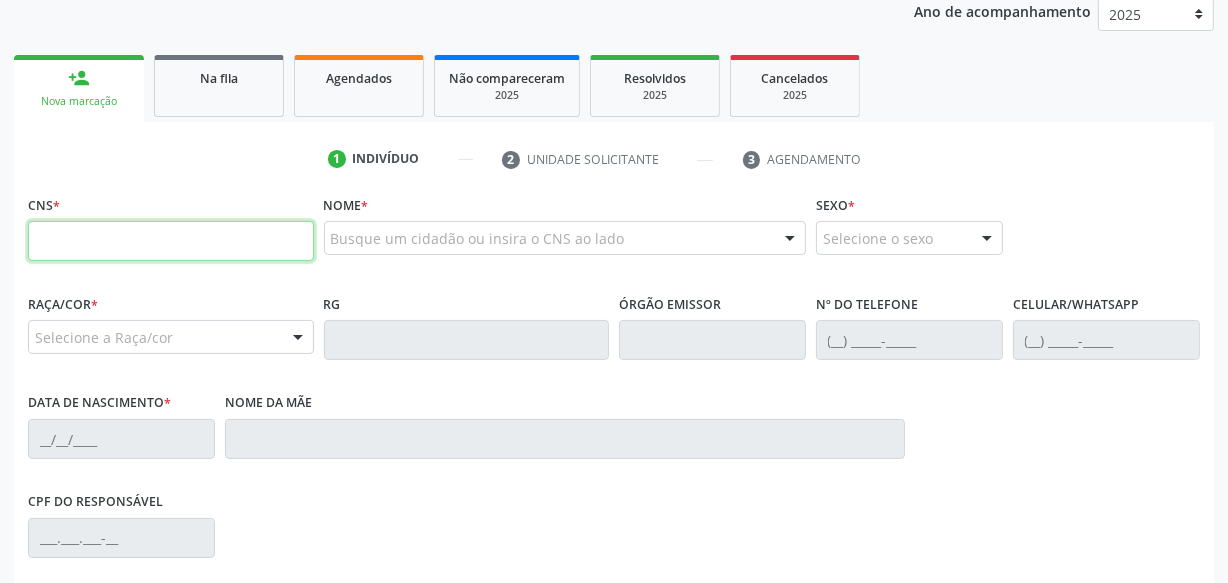 click at bounding box center (171, 241) 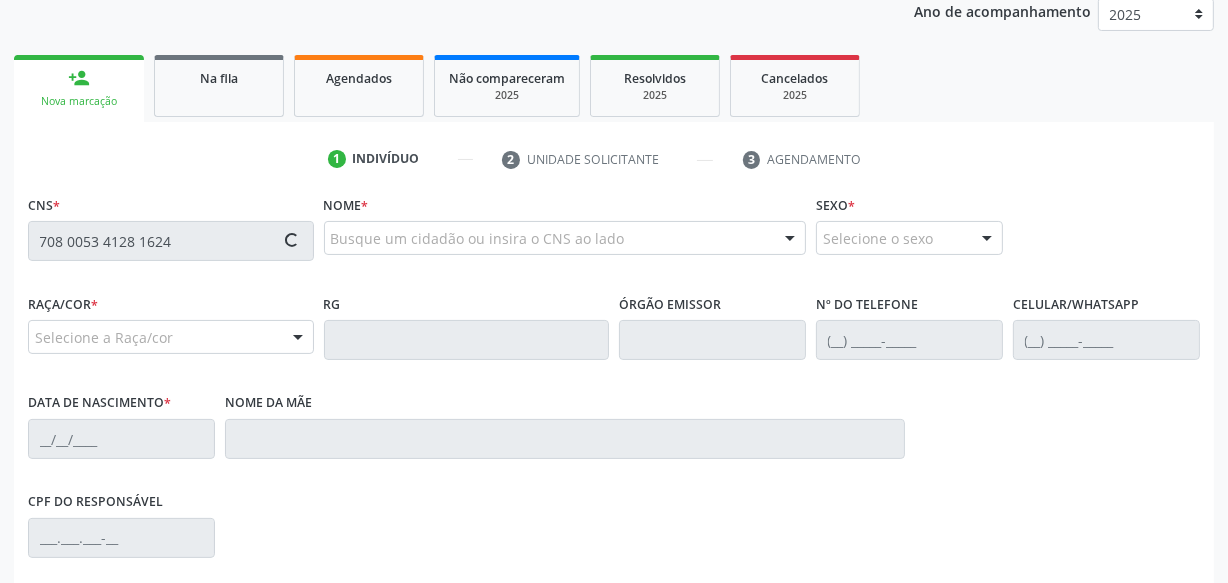type on "708 0053 4128 1624" 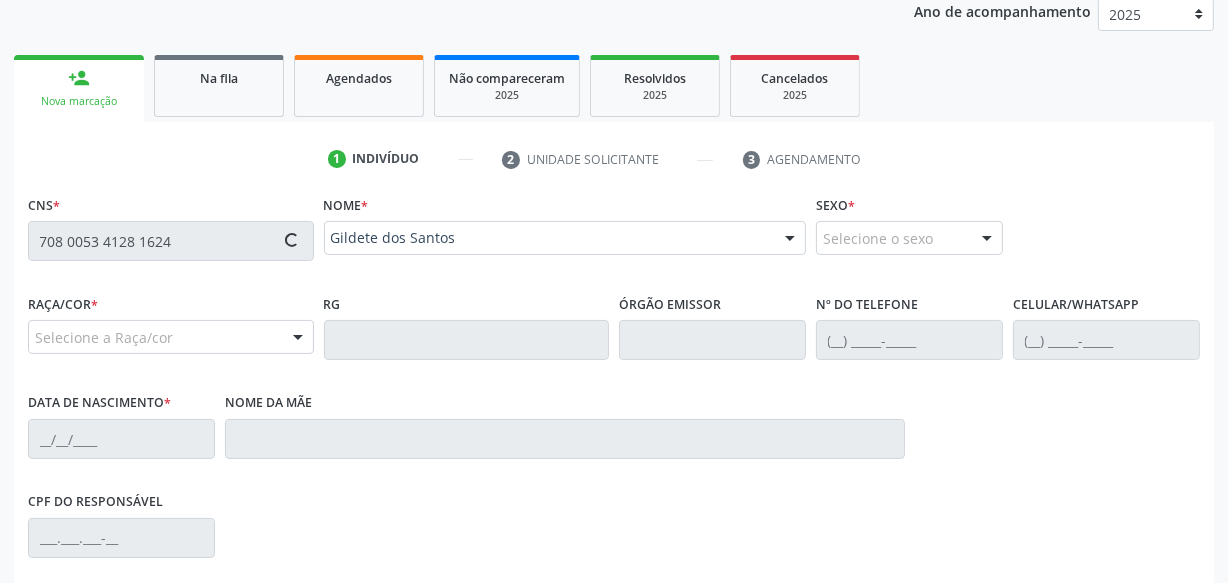 type on "(82) 99102-6122" 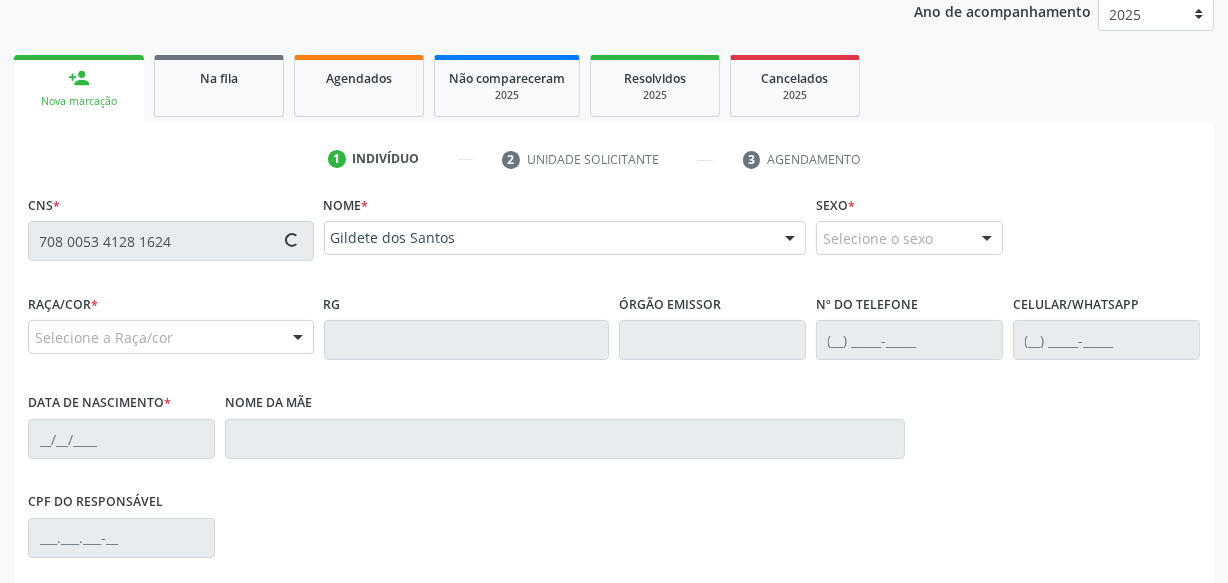 type on "04/12/1981" 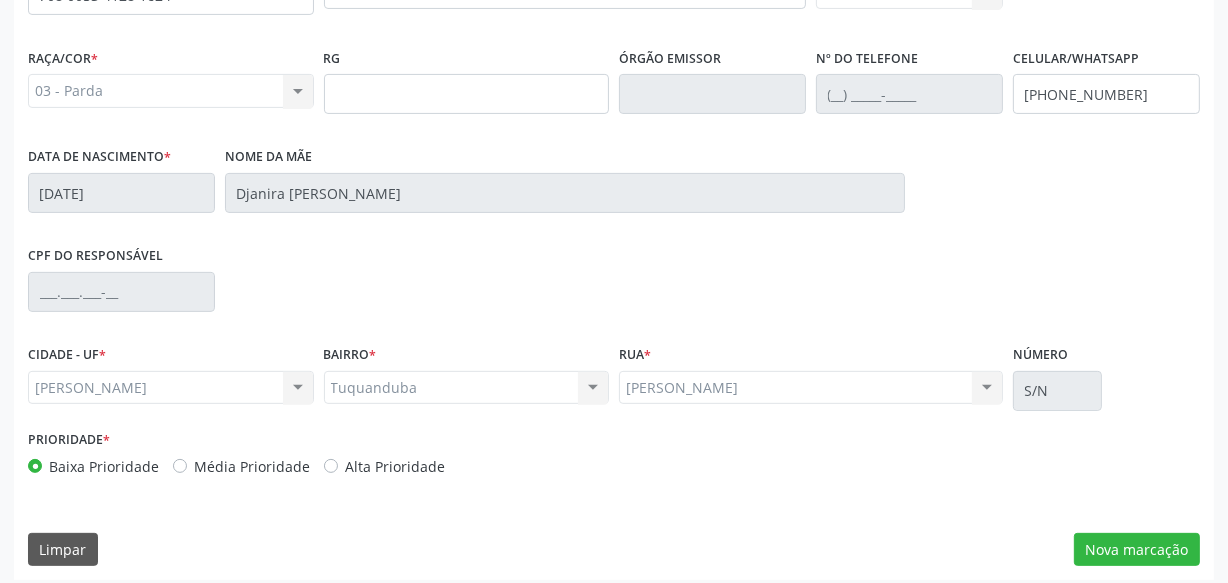 scroll, scrollTop: 528, scrollLeft: 0, axis: vertical 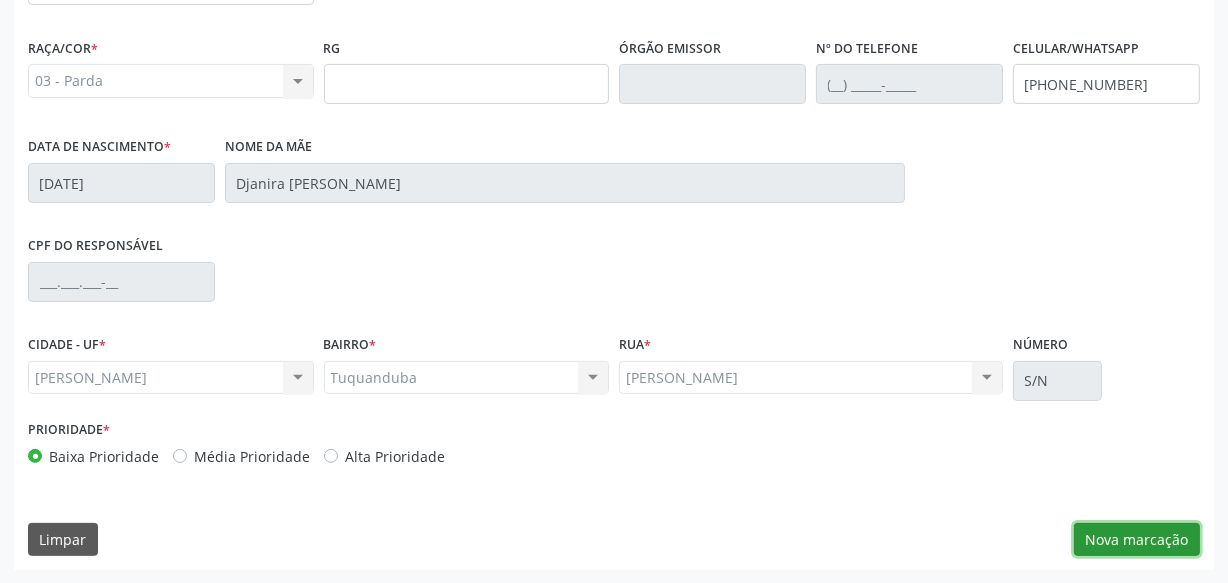 click on "Nova marcação" at bounding box center (1137, 540) 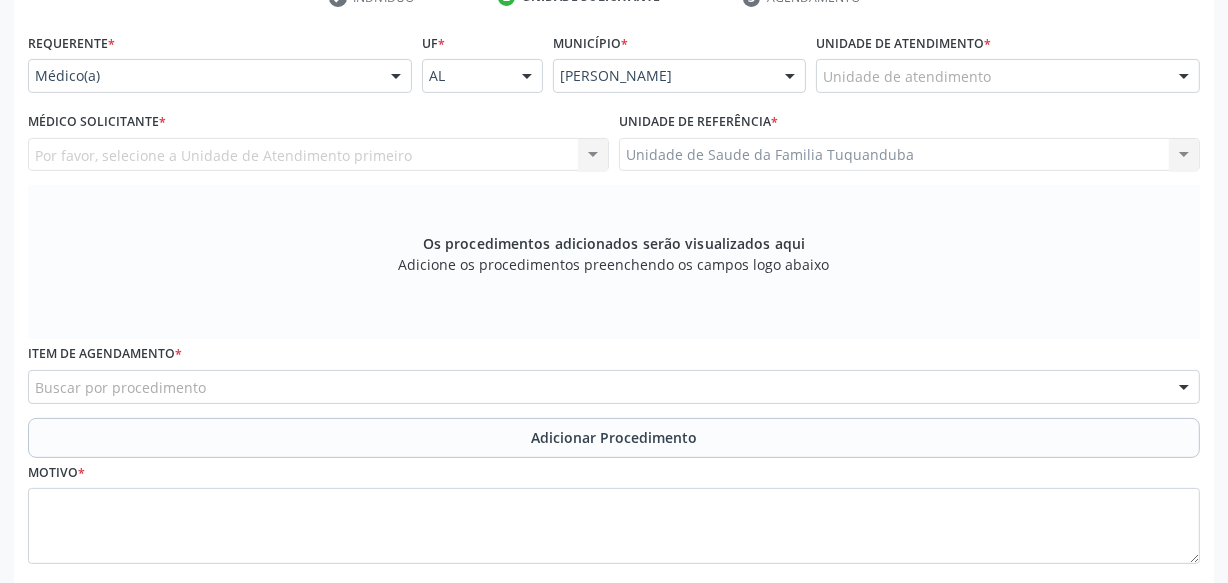scroll, scrollTop: 346, scrollLeft: 0, axis: vertical 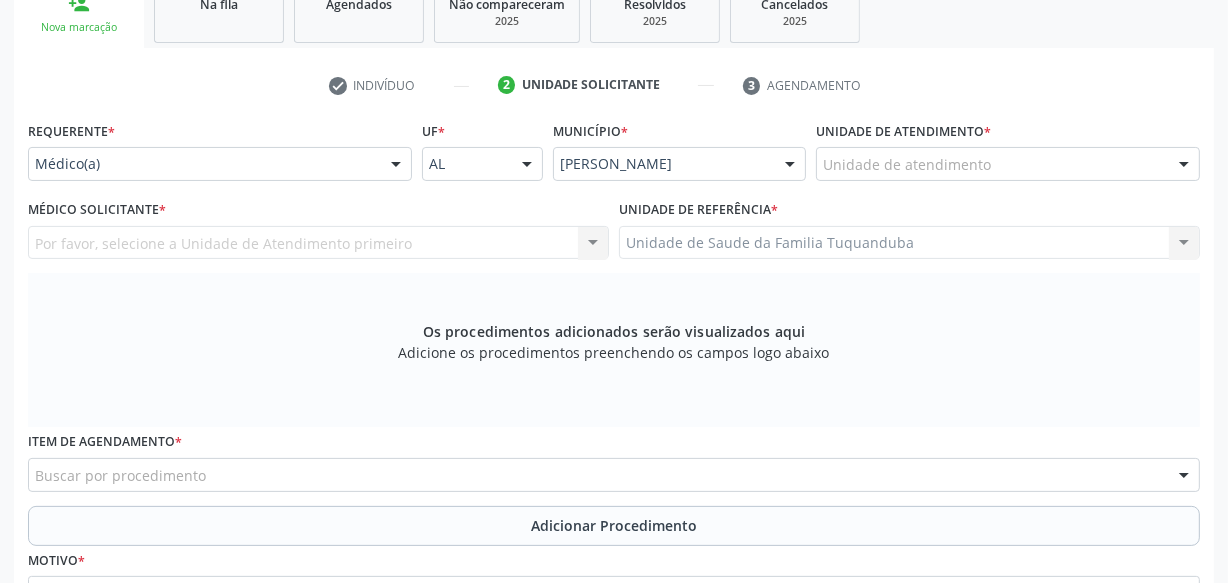 click on "Unidade de atendimento" at bounding box center (1008, 164) 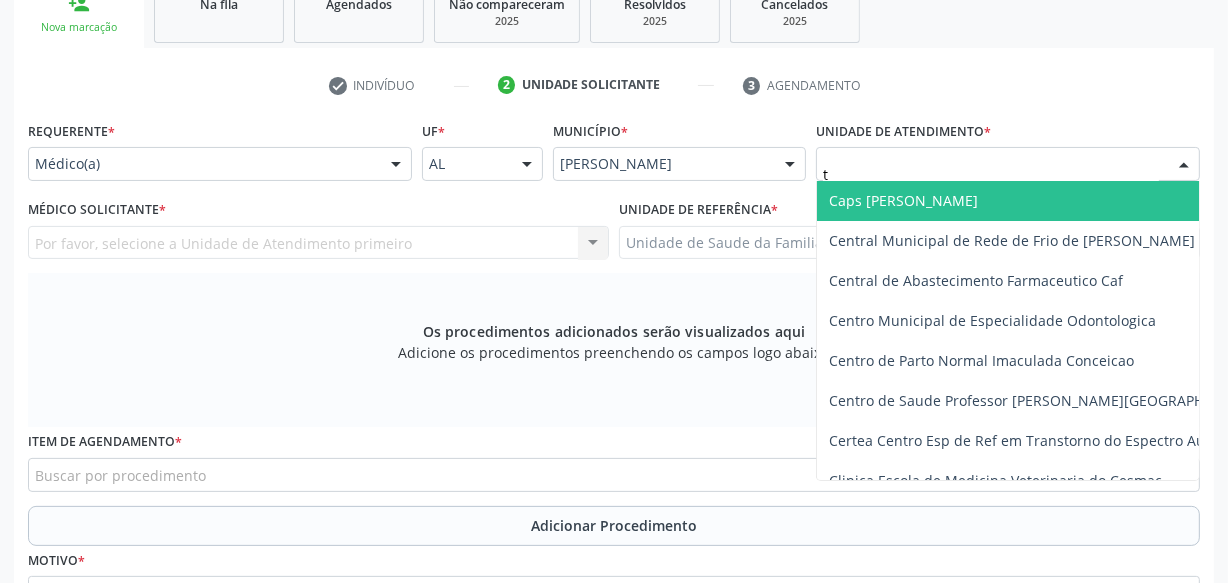type on "tu" 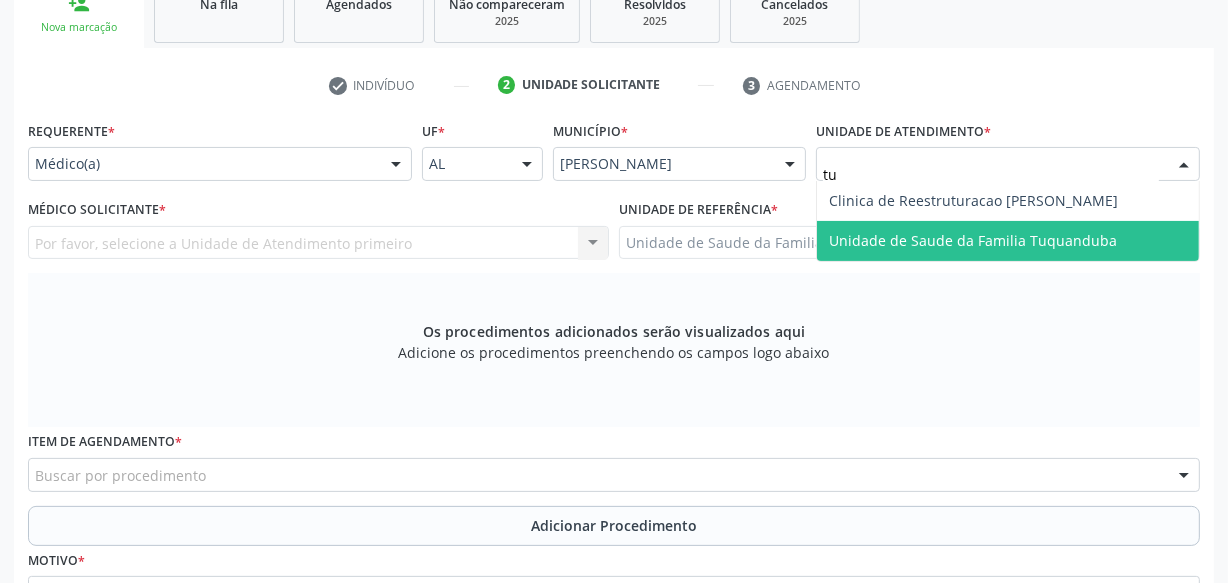 click on "Unidade de Saude da Familia Tuquanduba" at bounding box center [973, 240] 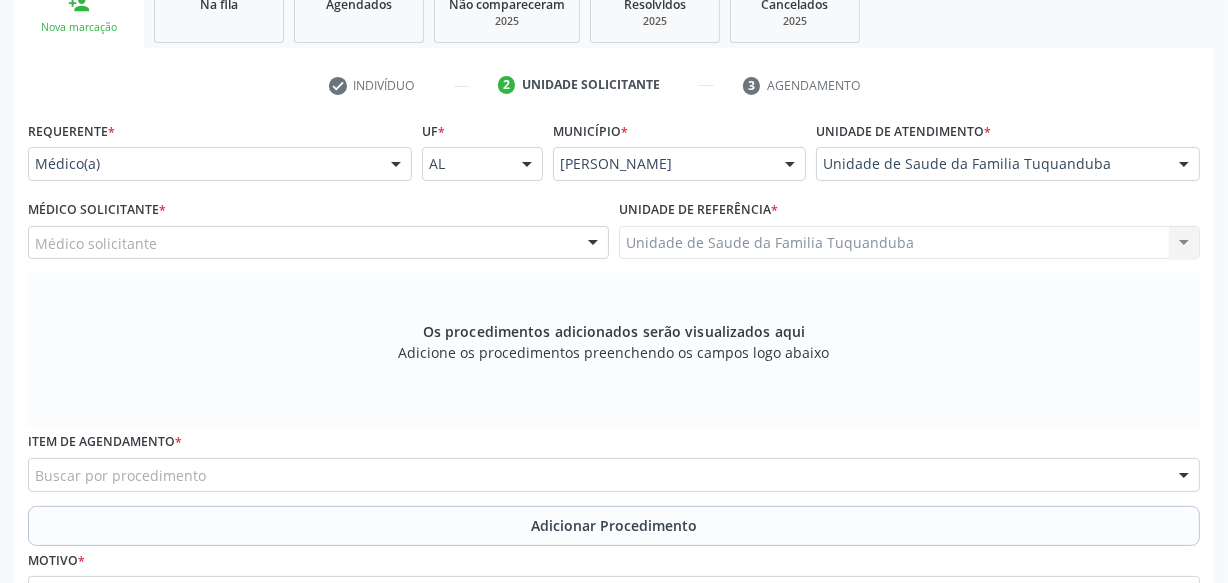 click on "Médico solicitante" at bounding box center (318, 243) 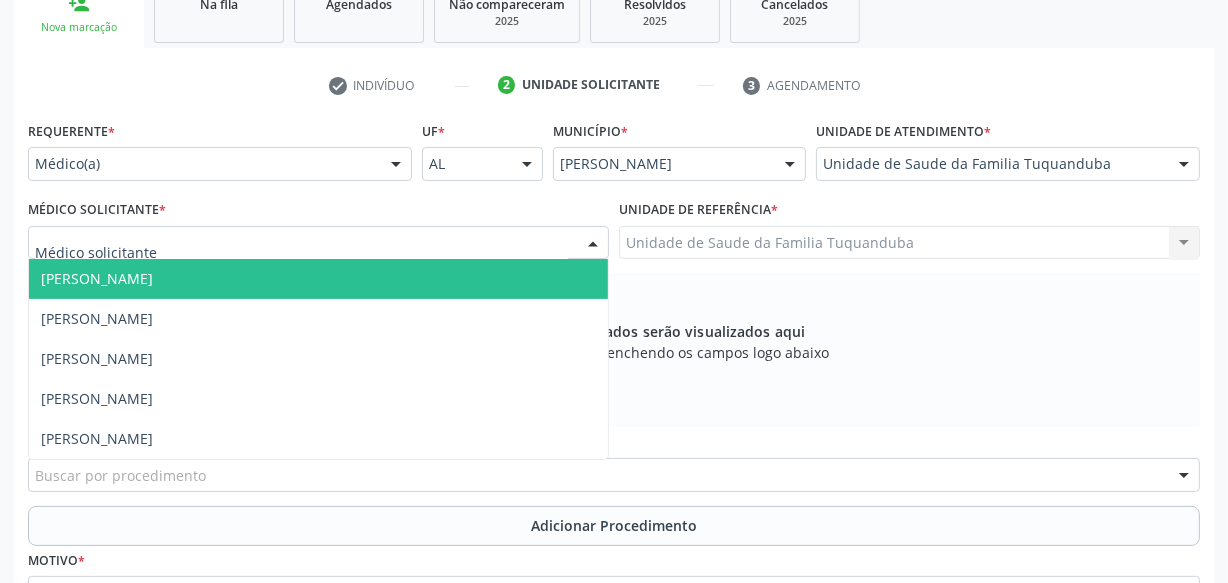 click on "[PERSON_NAME]" at bounding box center [318, 279] 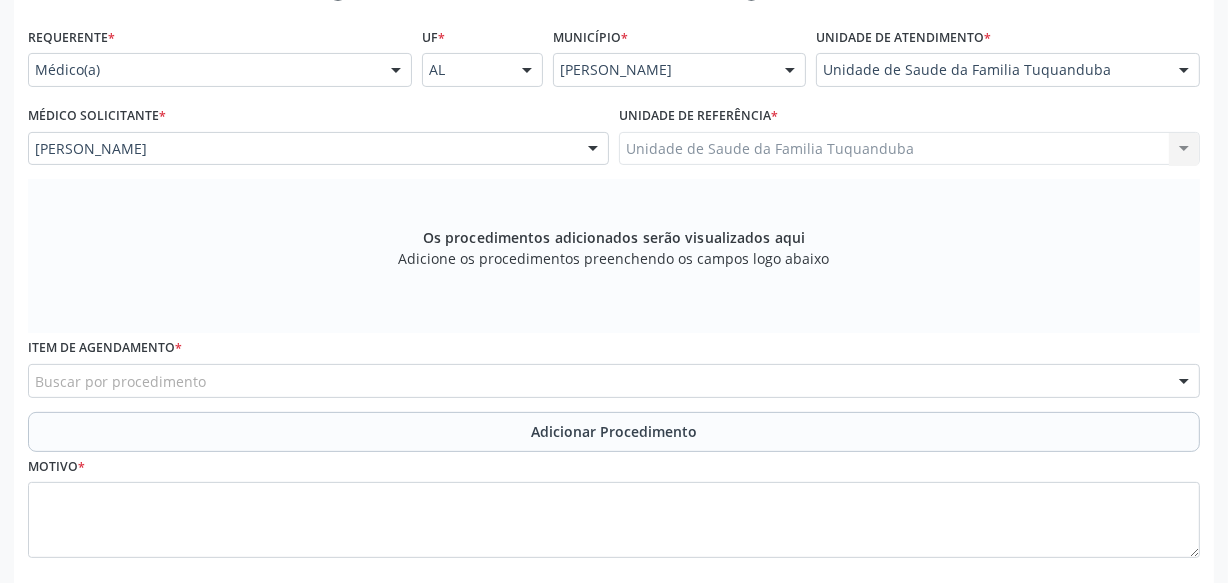 scroll, scrollTop: 528, scrollLeft: 0, axis: vertical 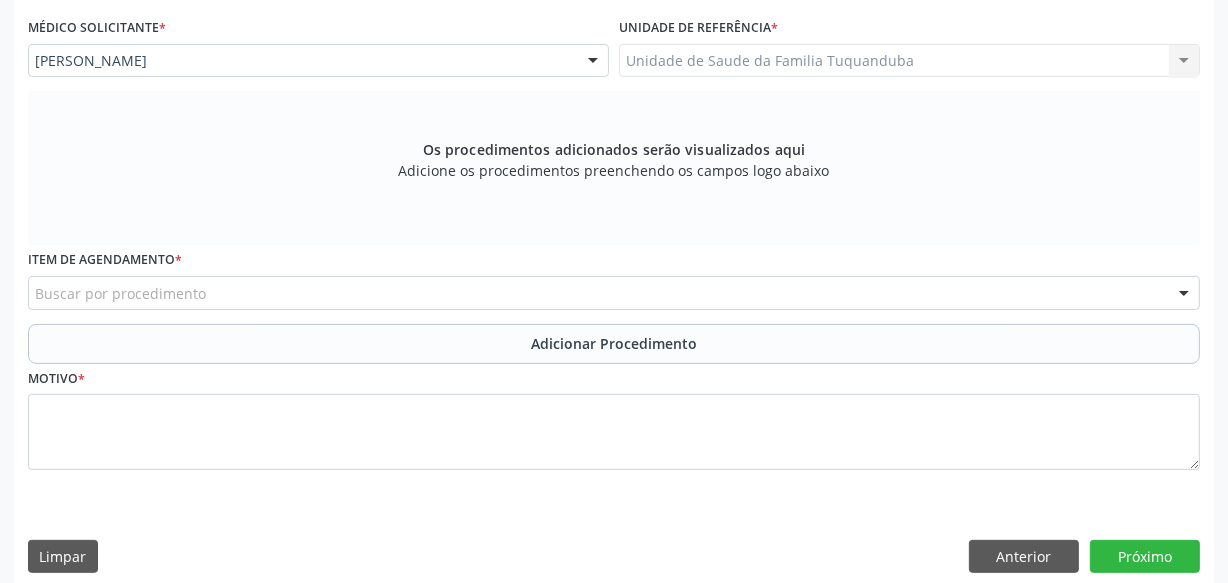 click on "Buscar por procedimento" at bounding box center [614, 293] 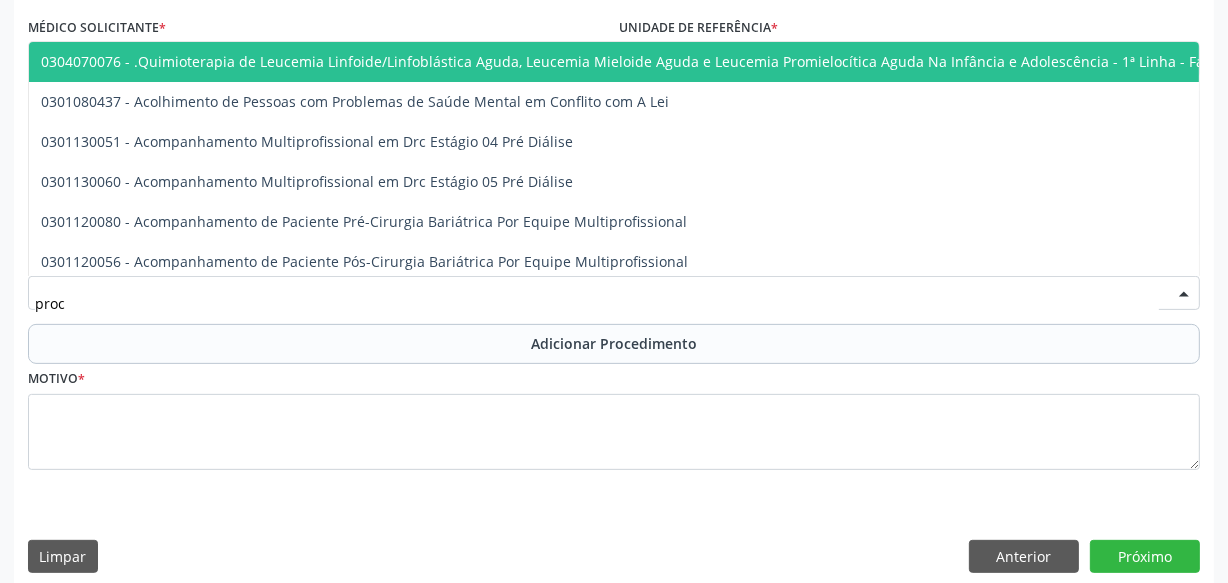 type on "proct" 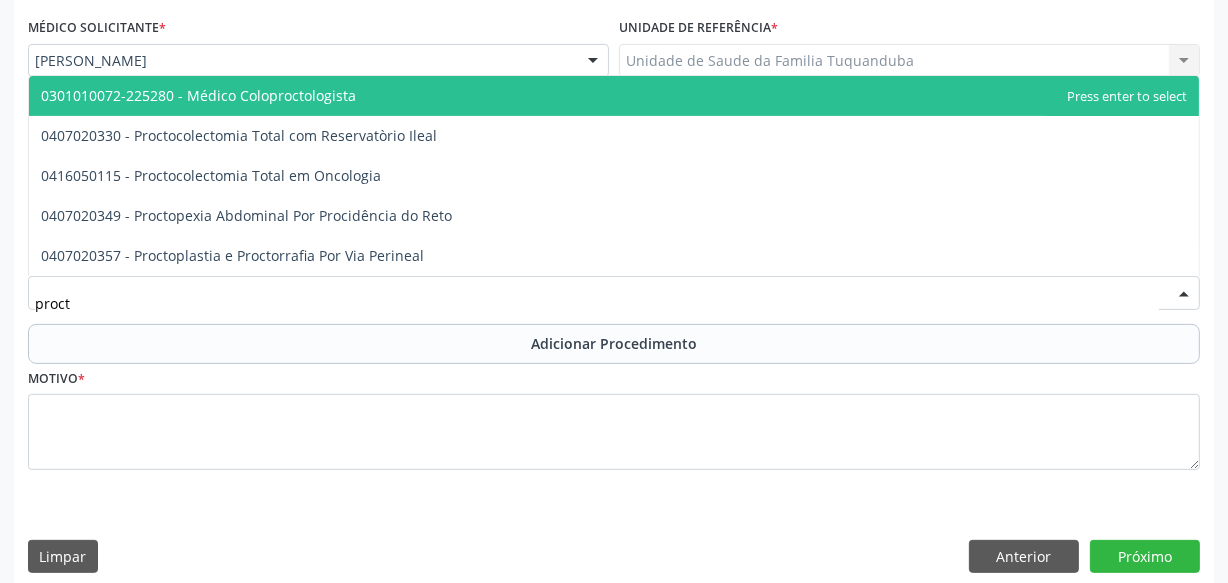 click on "0301010072-225280 - Médico Coloproctologista" at bounding box center [198, 95] 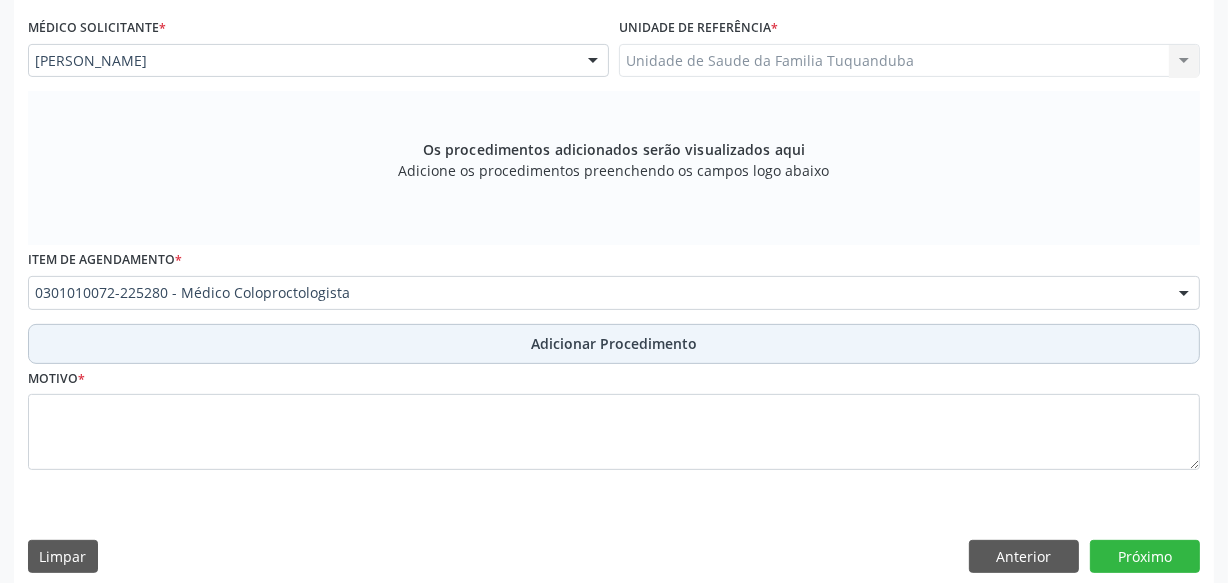 click on "Adicionar Procedimento" at bounding box center (614, 343) 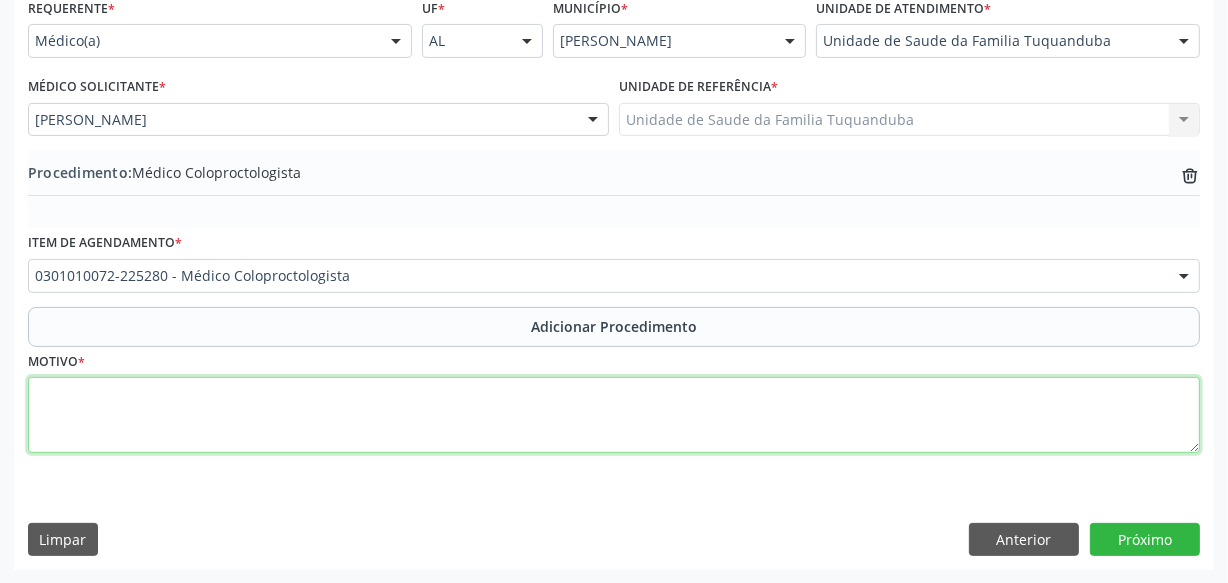 click at bounding box center [614, 415] 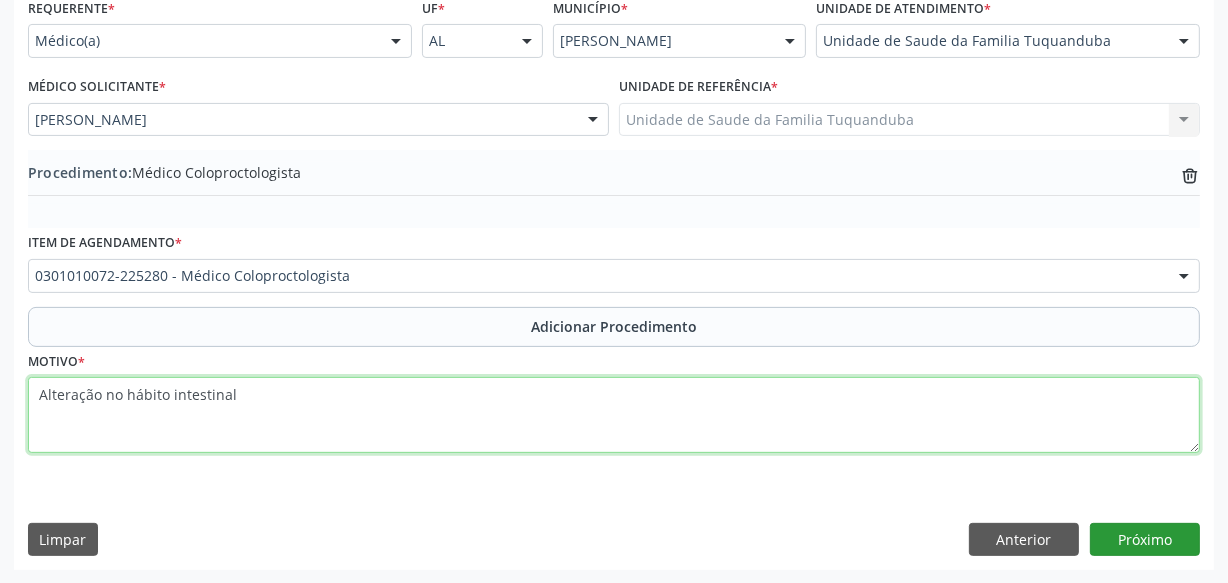 type on "Alteração no hábito intestinal" 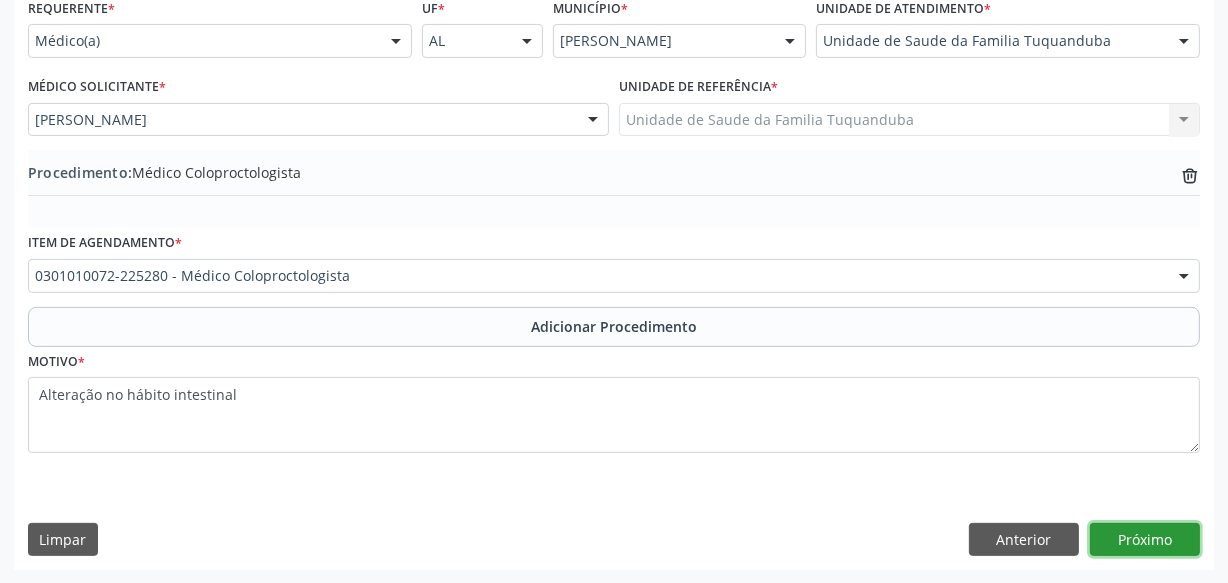 click on "Próximo" at bounding box center (1145, 540) 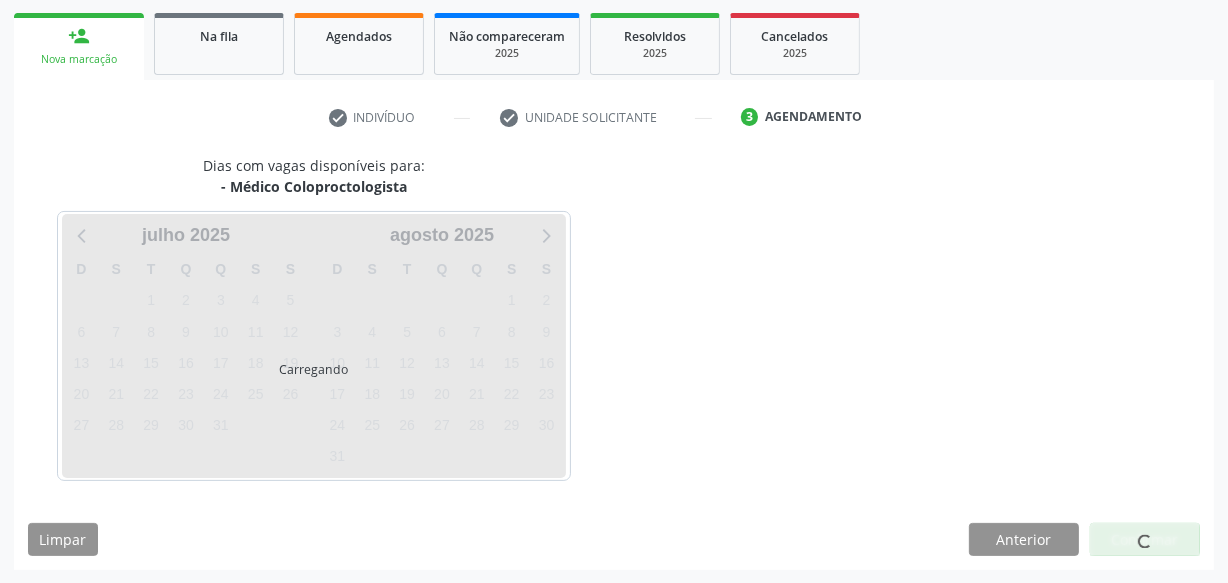 scroll, scrollTop: 372, scrollLeft: 0, axis: vertical 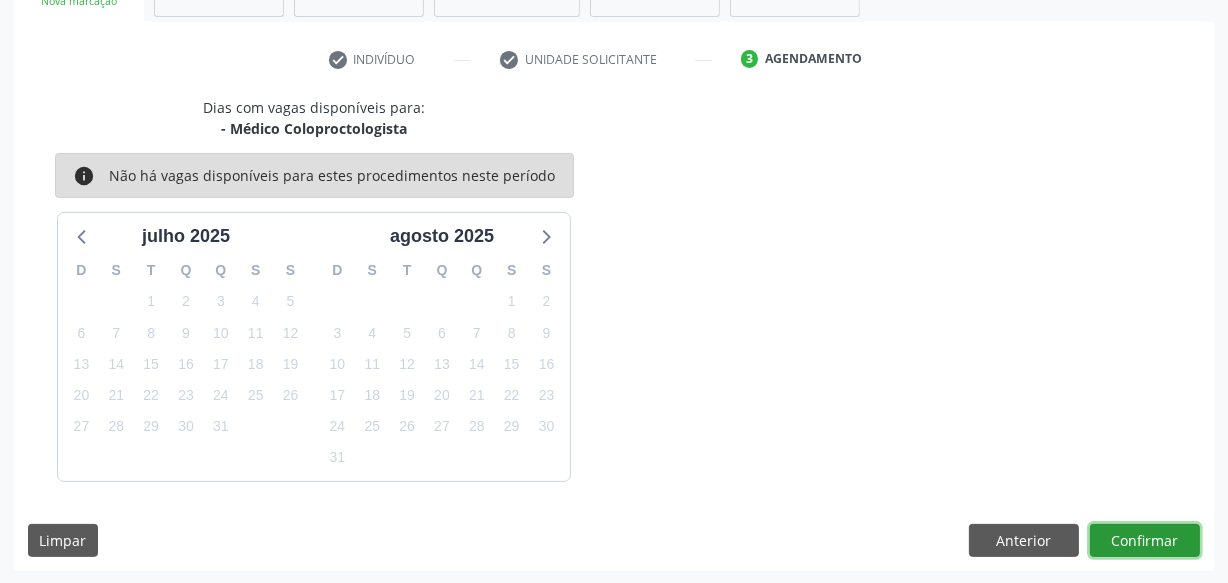 click on "Confirmar" at bounding box center (1145, 541) 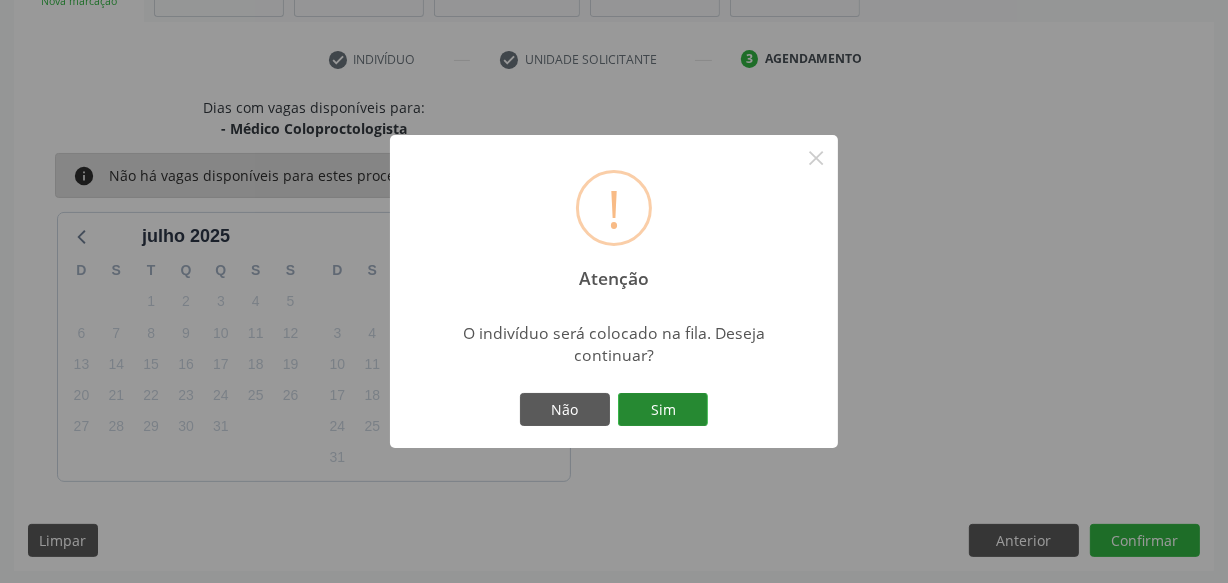click on "Sim" at bounding box center [663, 410] 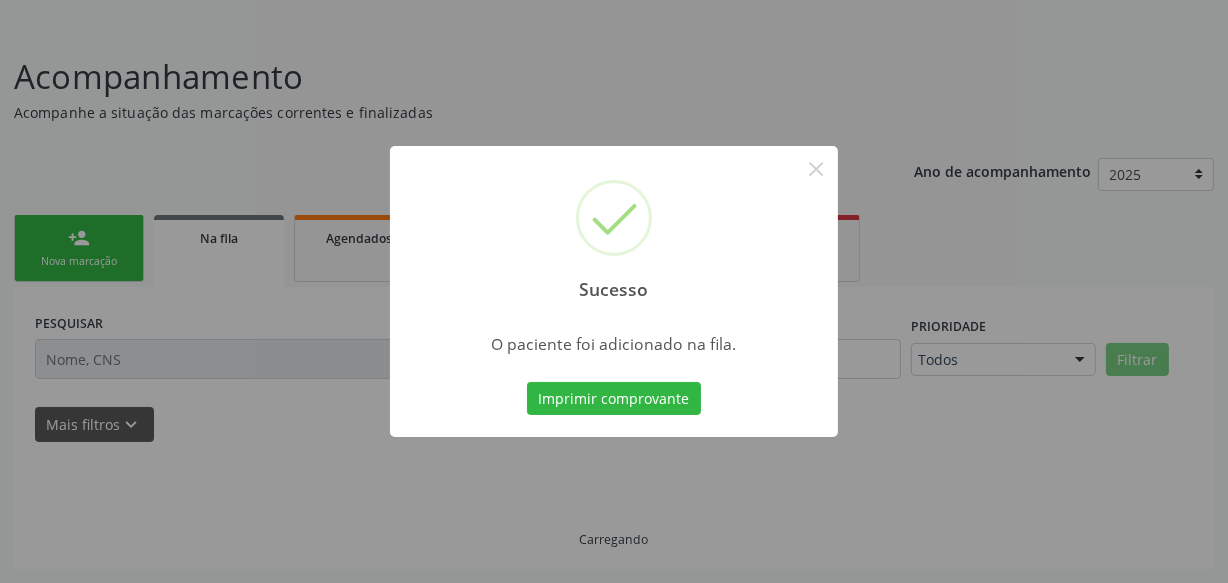 scroll, scrollTop: 110, scrollLeft: 0, axis: vertical 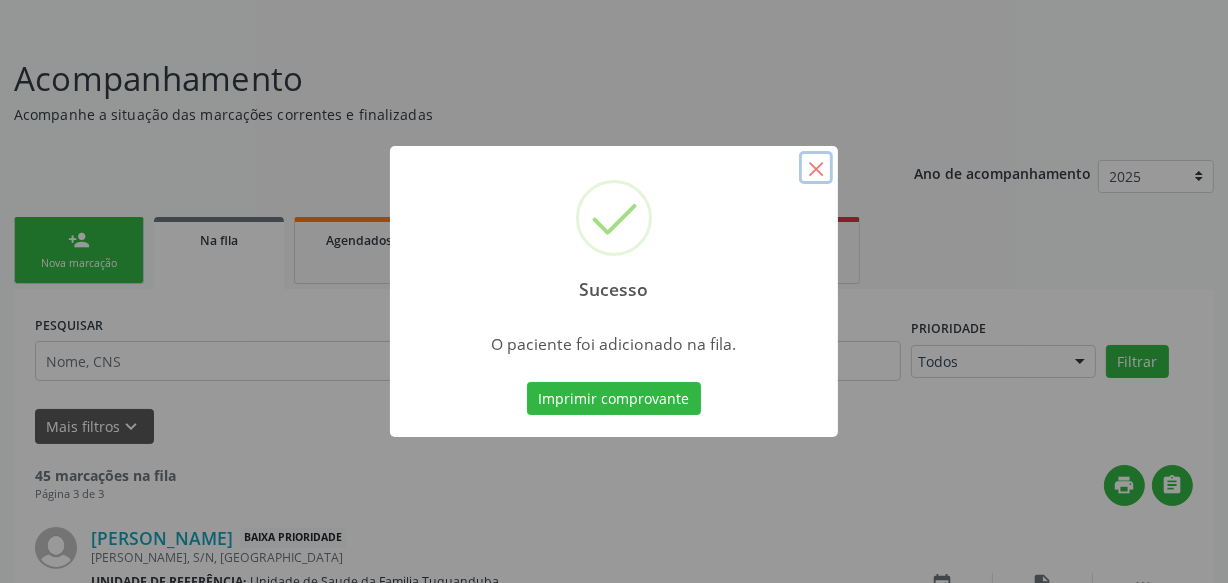 click on "×" at bounding box center [816, 168] 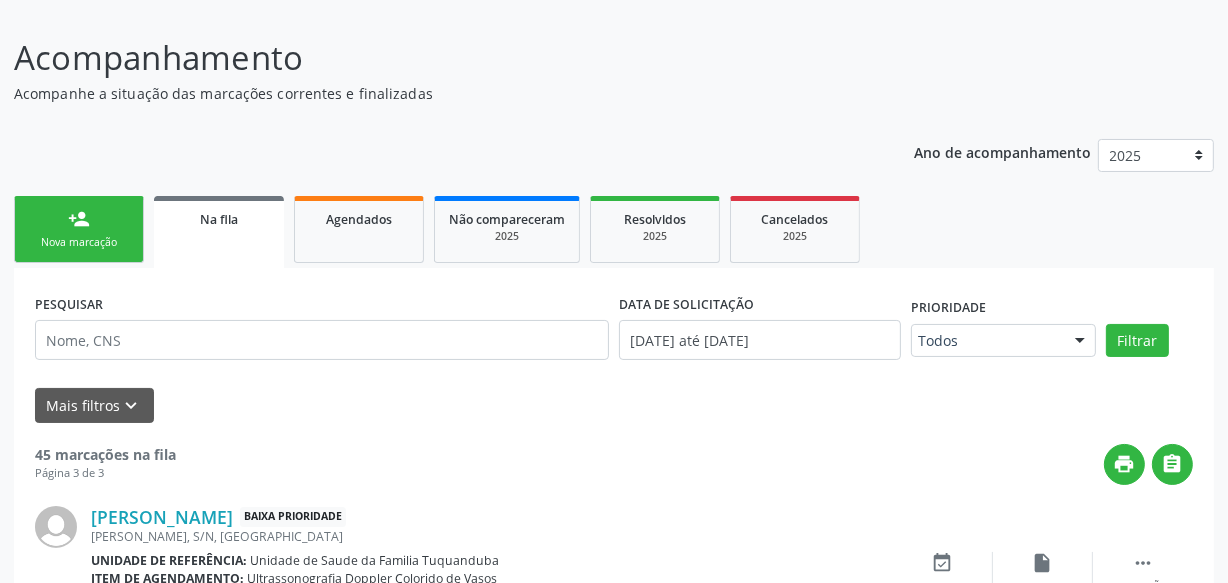 scroll, scrollTop: 0, scrollLeft: 0, axis: both 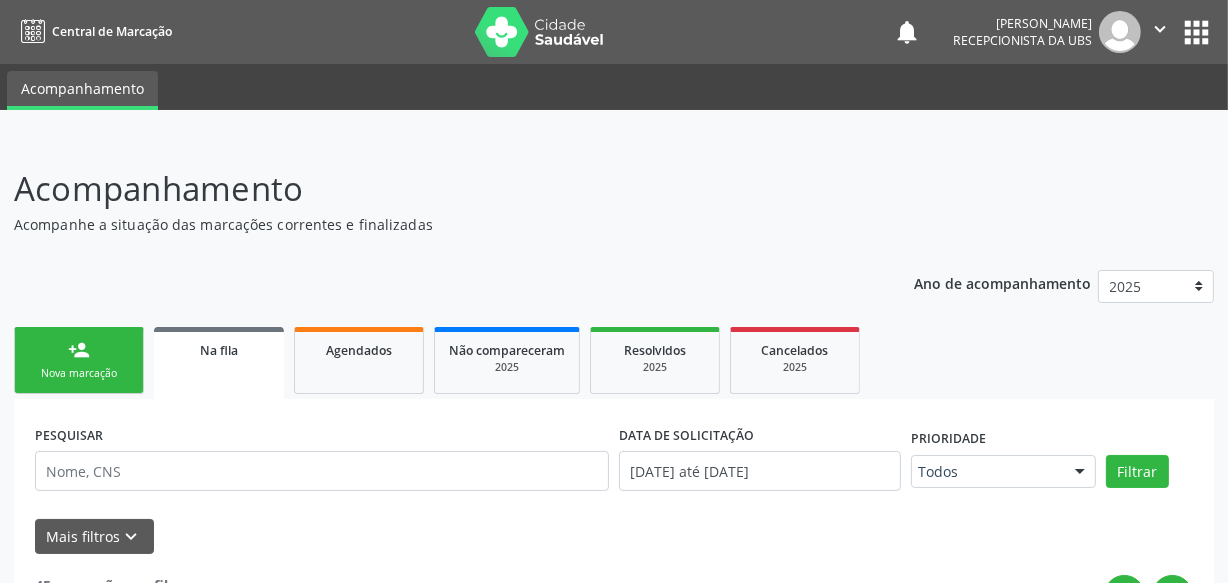 click at bounding box center [1120, 32] 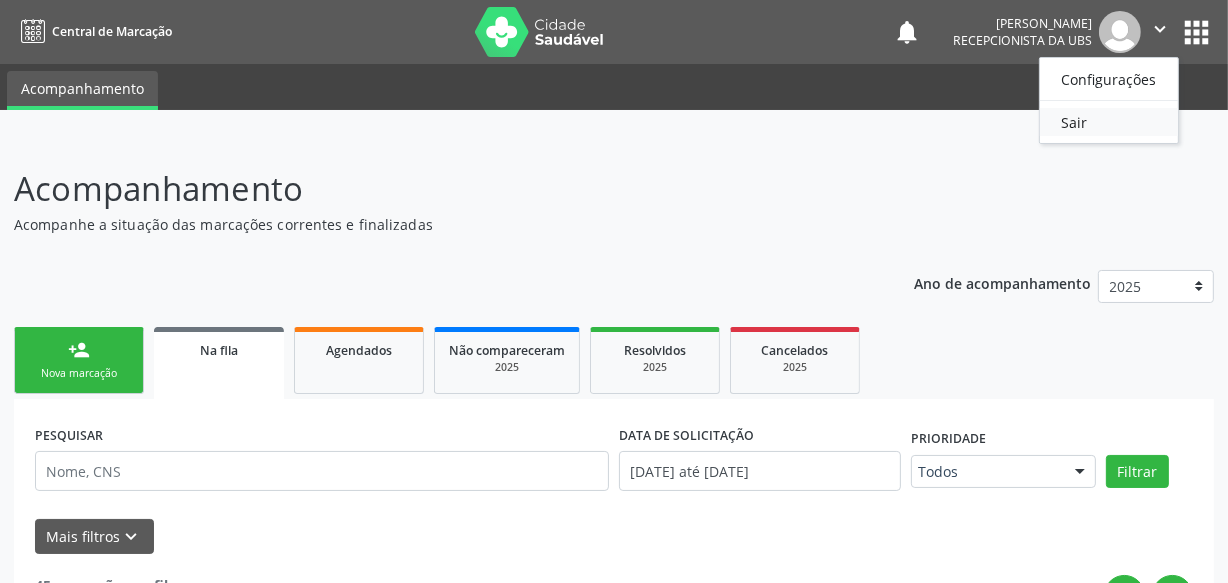 click on "Sair" at bounding box center (1109, 122) 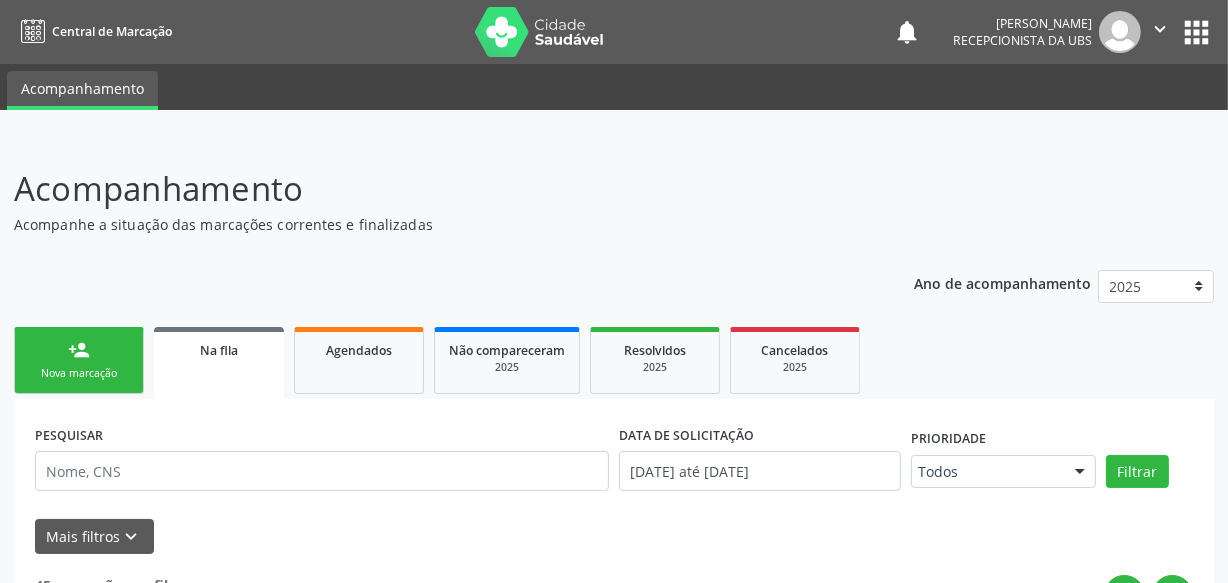 click on "" at bounding box center [1160, 29] 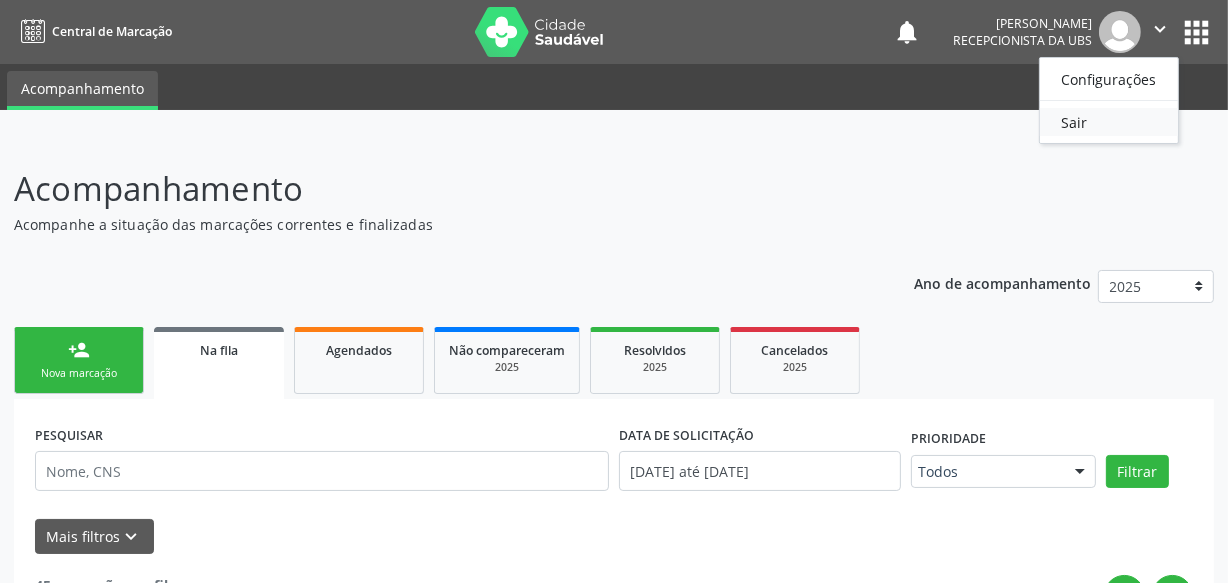 click on "Sair" at bounding box center [1109, 122] 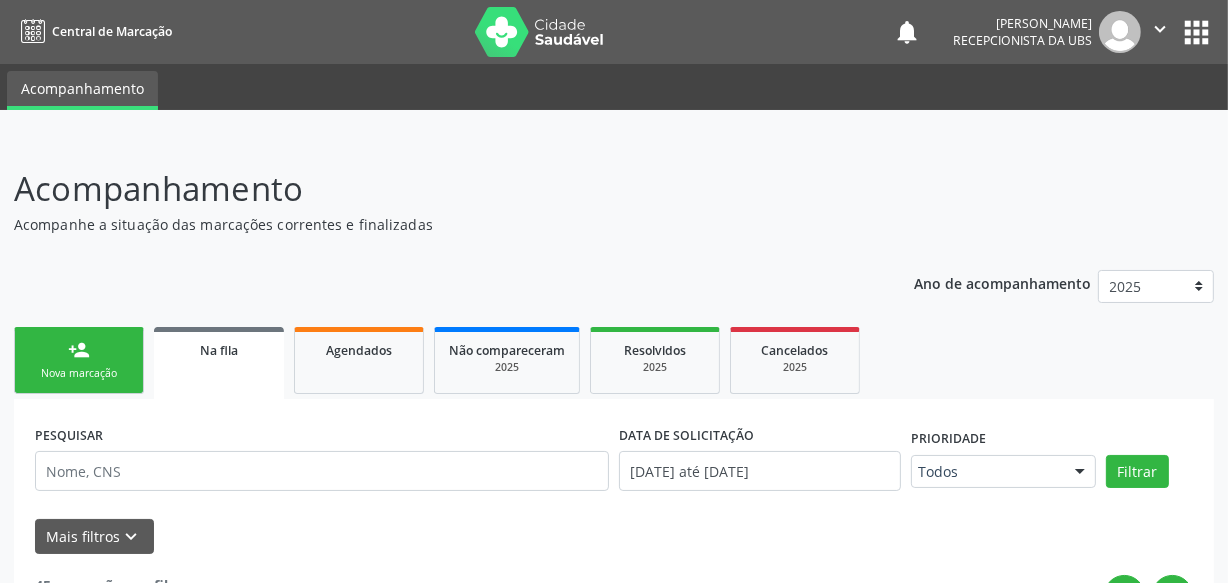 click at bounding box center [614, 124] 